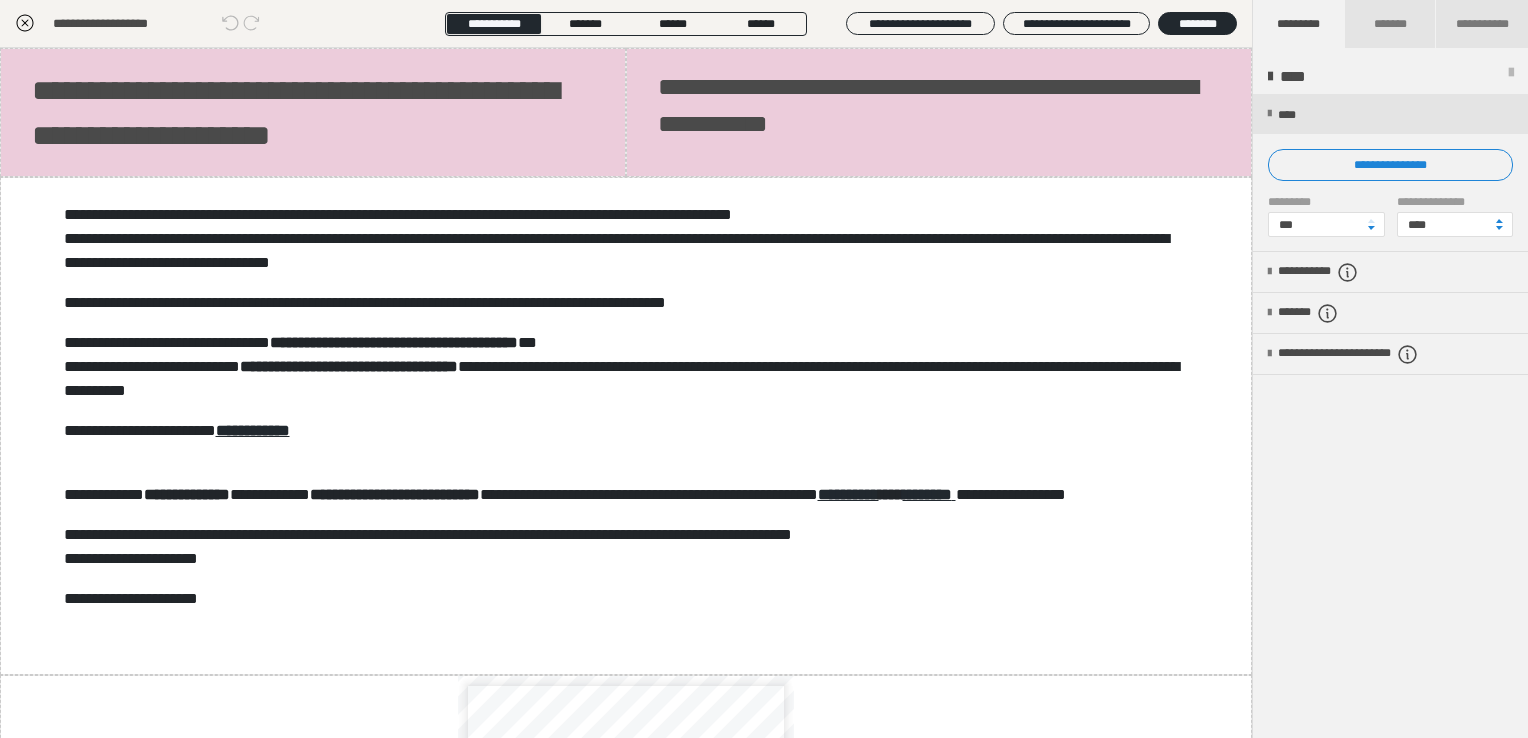 scroll, scrollTop: 0, scrollLeft: 0, axis: both 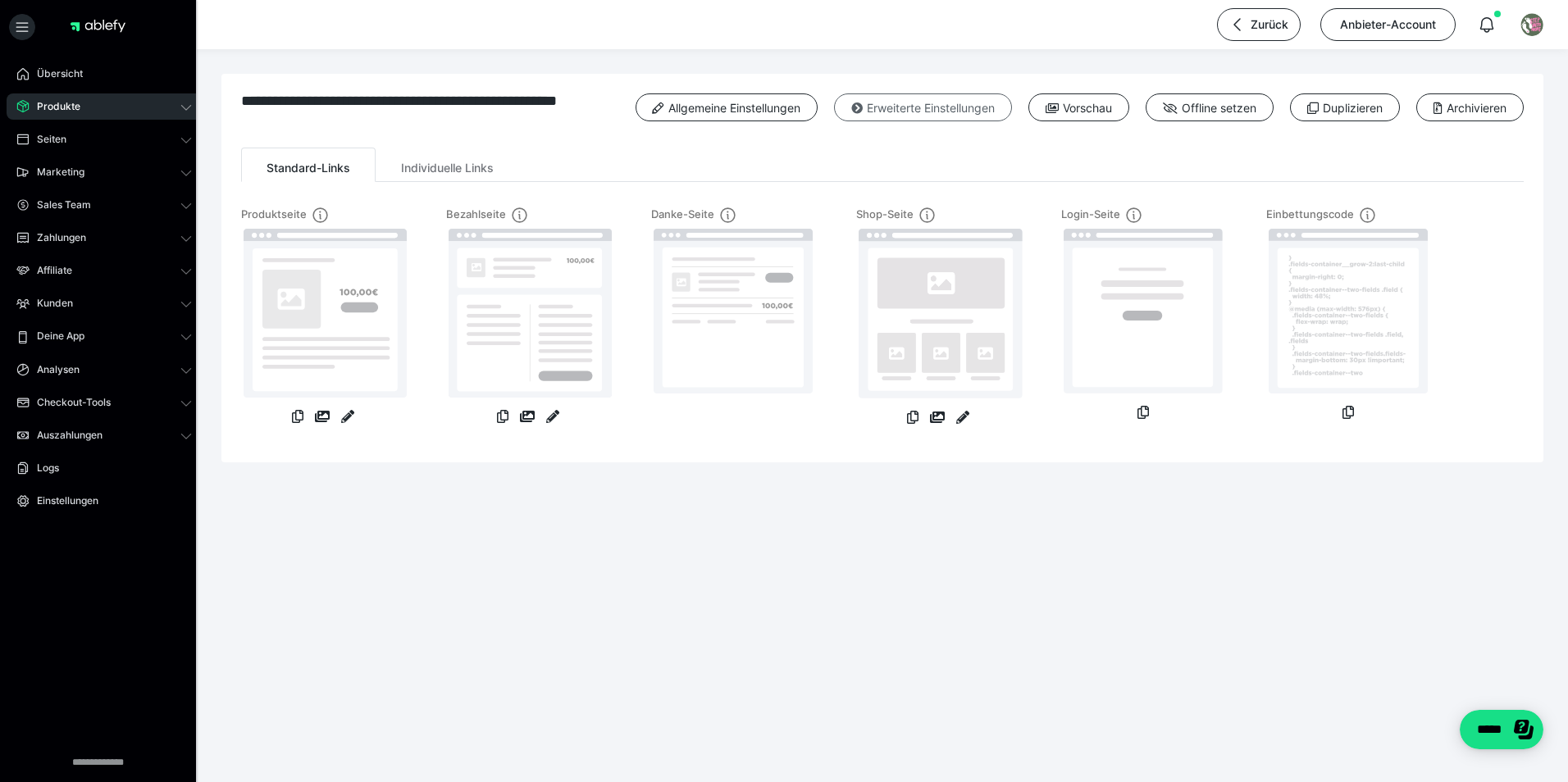 click on "Erweiterte Einstellungen" at bounding box center [923, 107] 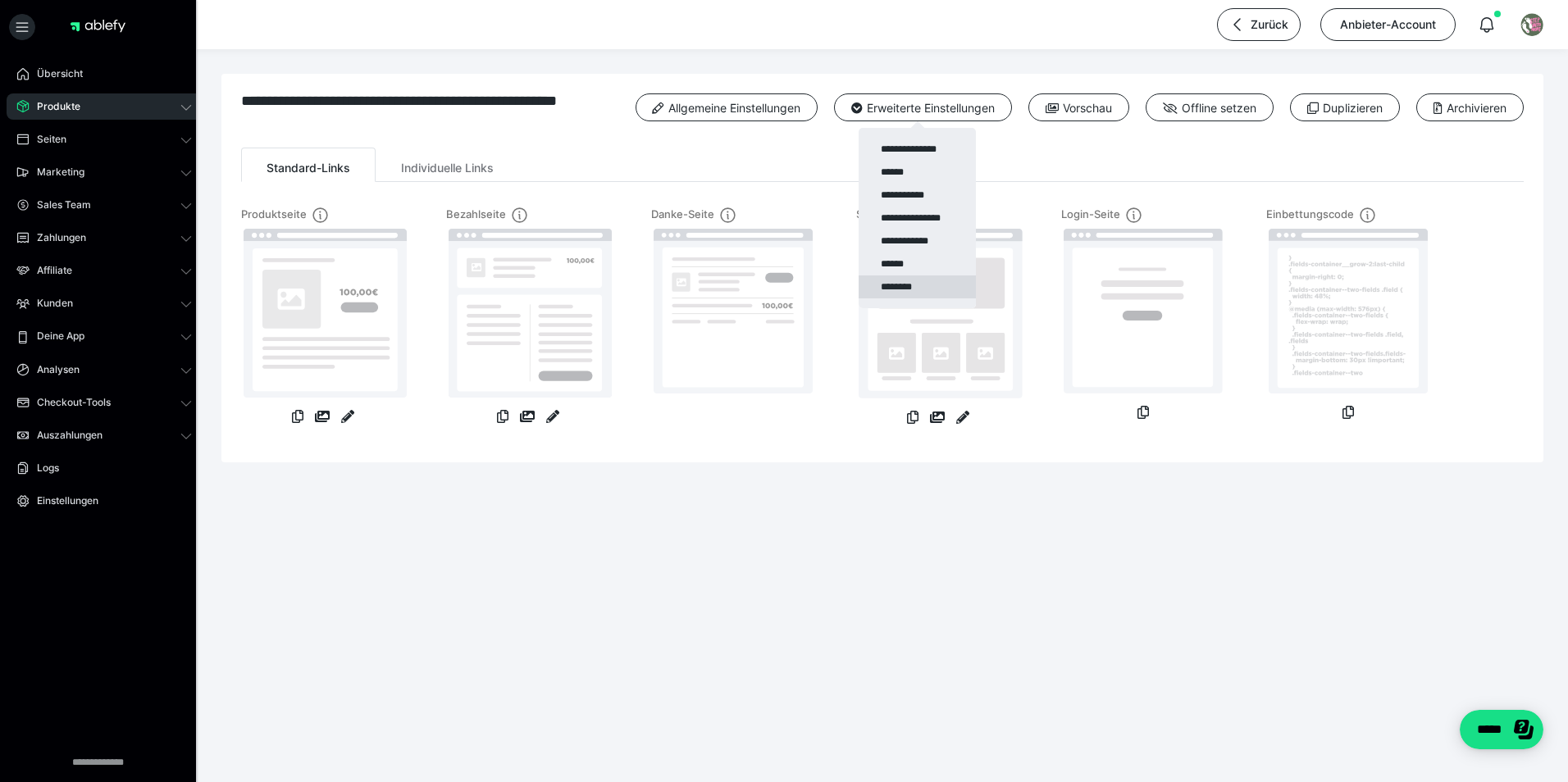 click on "********" at bounding box center (917, 287) 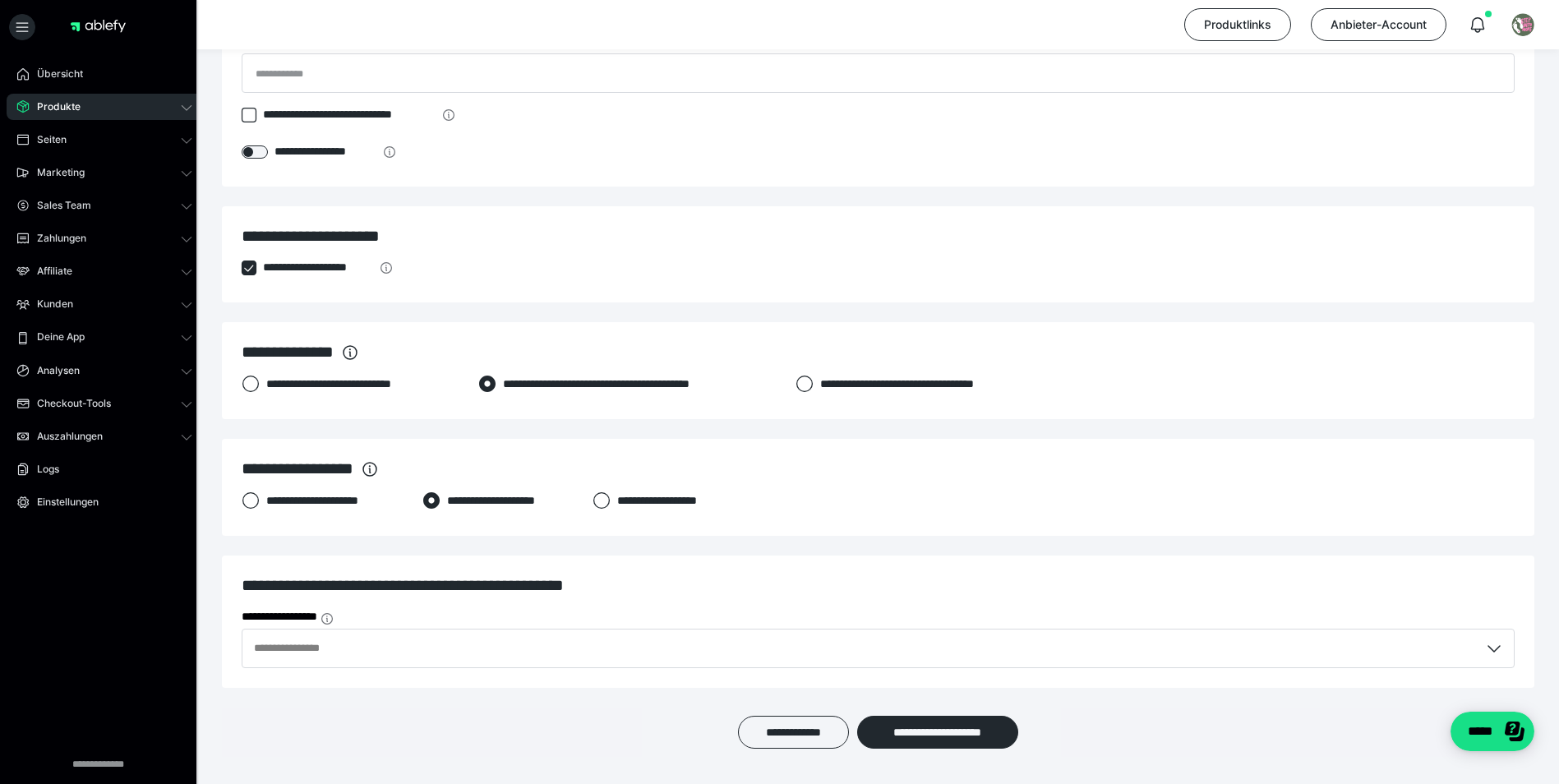 scroll, scrollTop: 772, scrollLeft: 0, axis: vertical 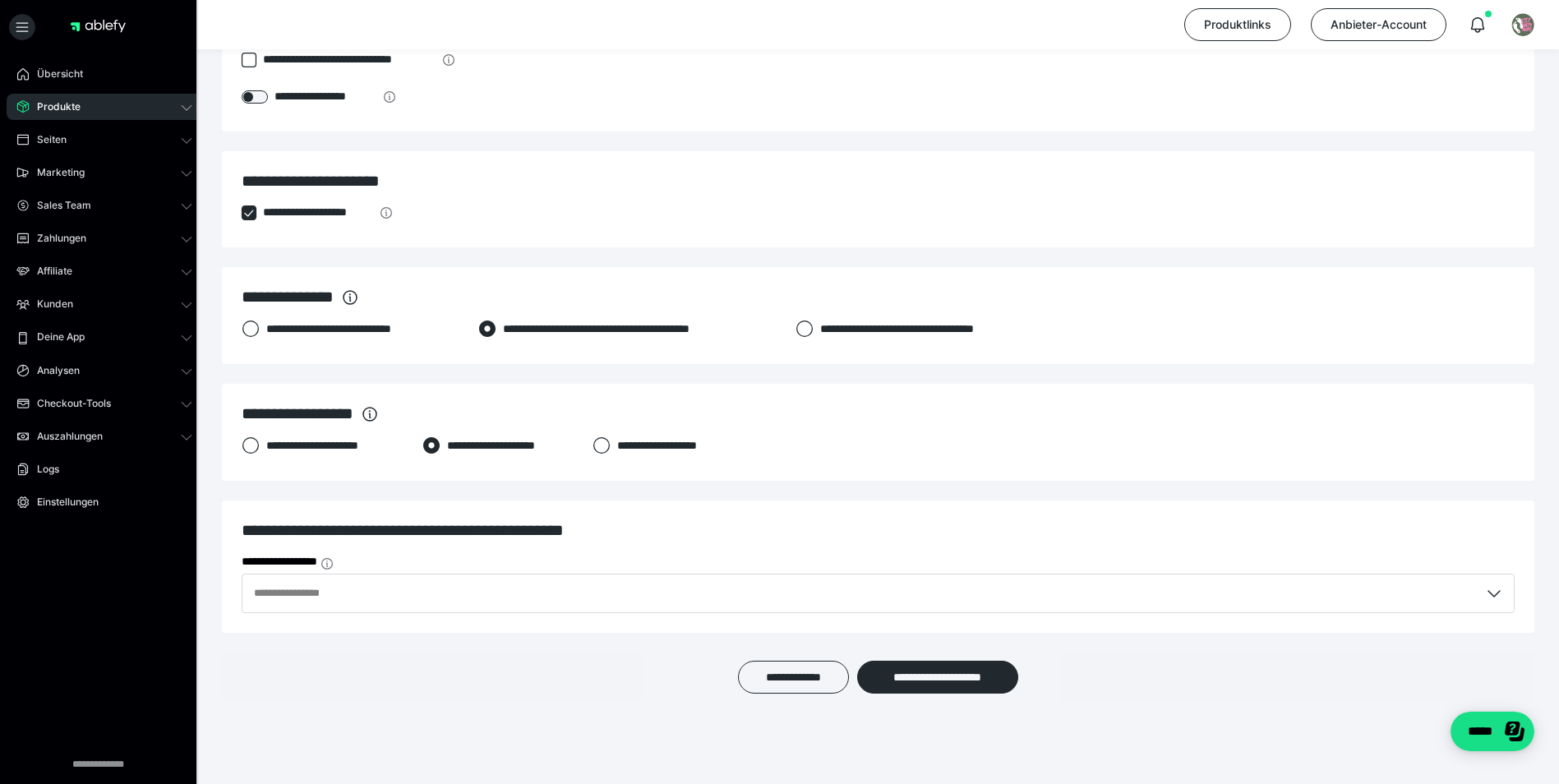 click at bounding box center [249, 213] 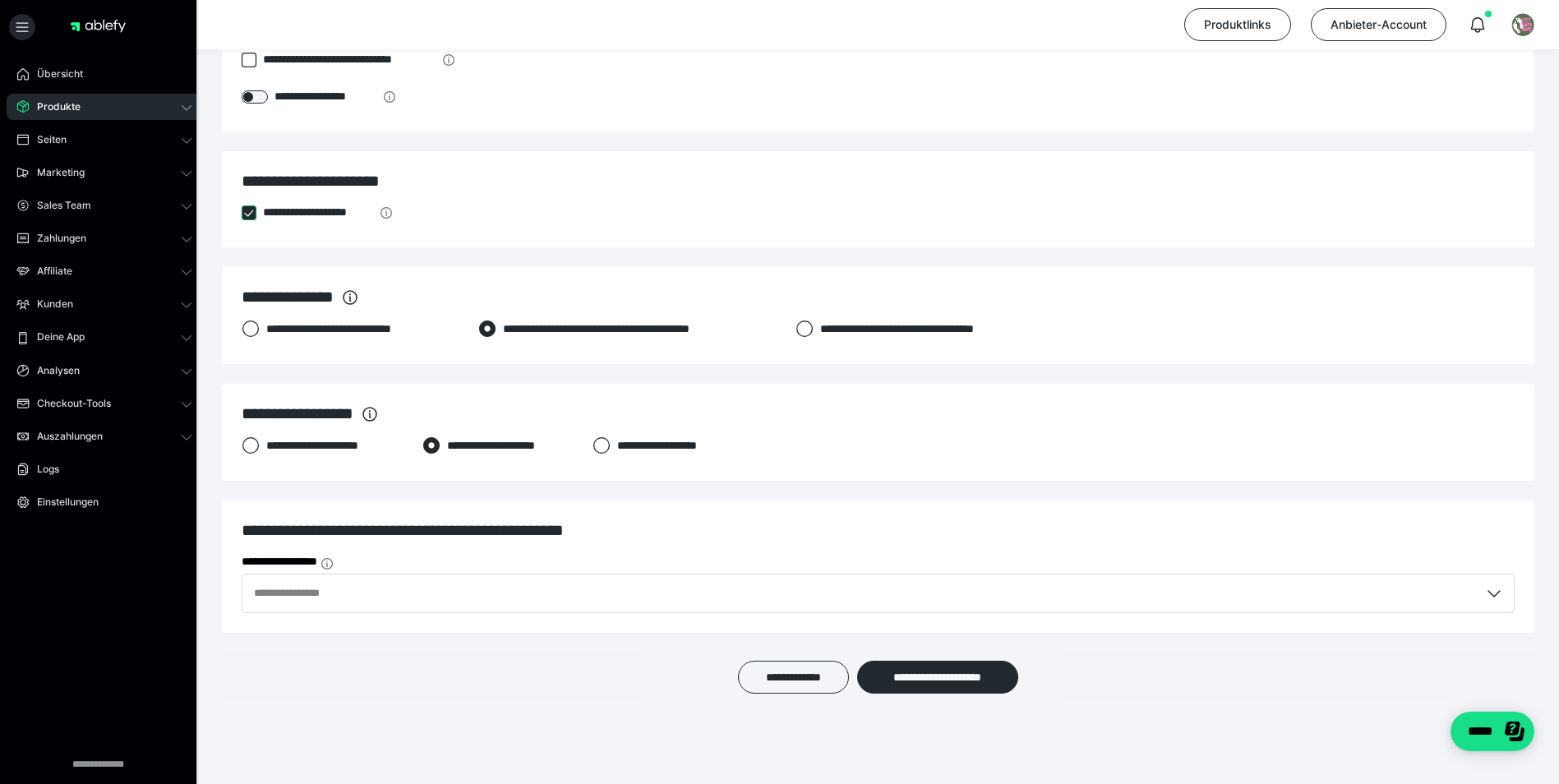click on "**********" at bounding box center (242, 213) 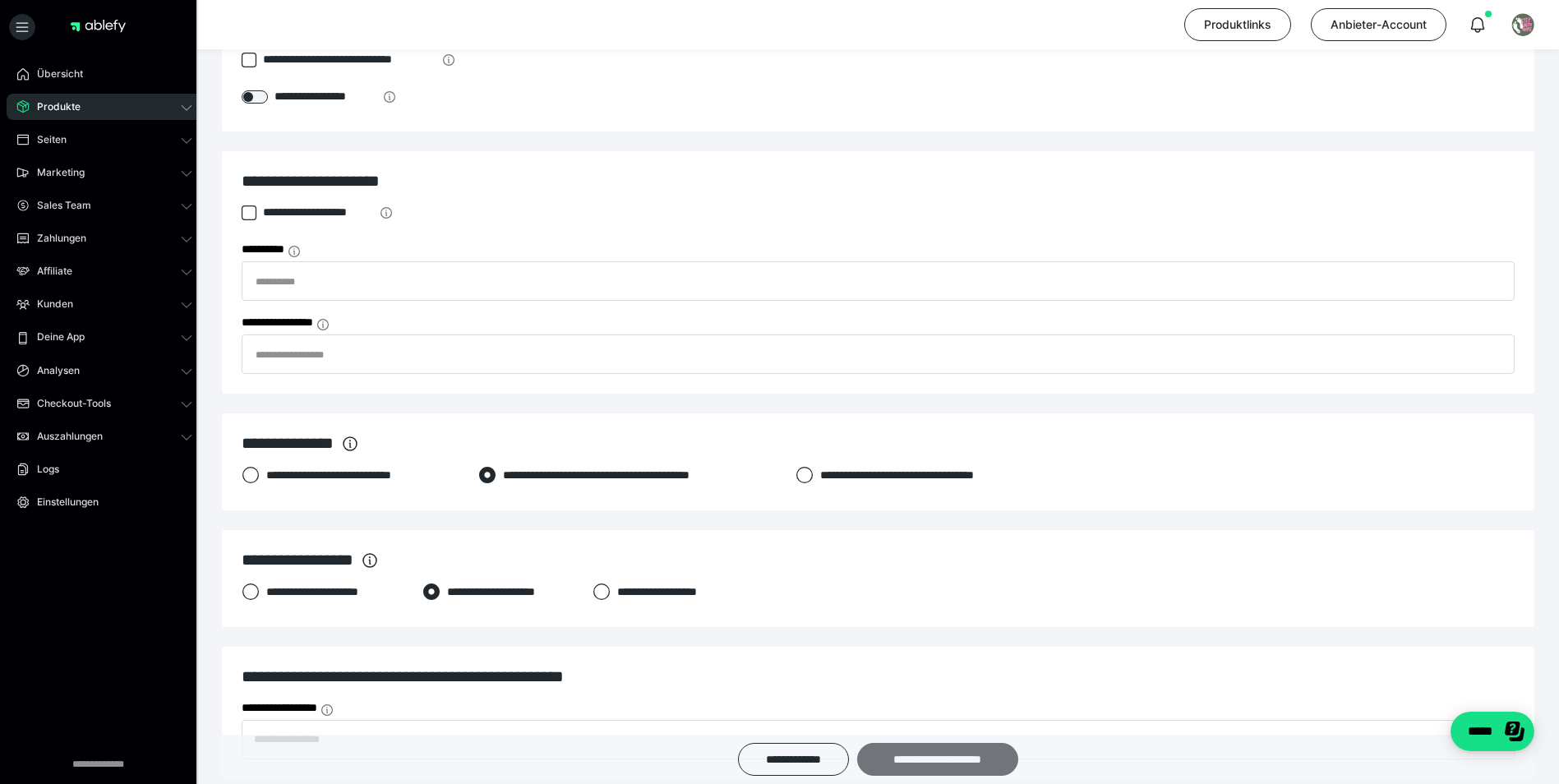 click on "**********" at bounding box center (938, 759) 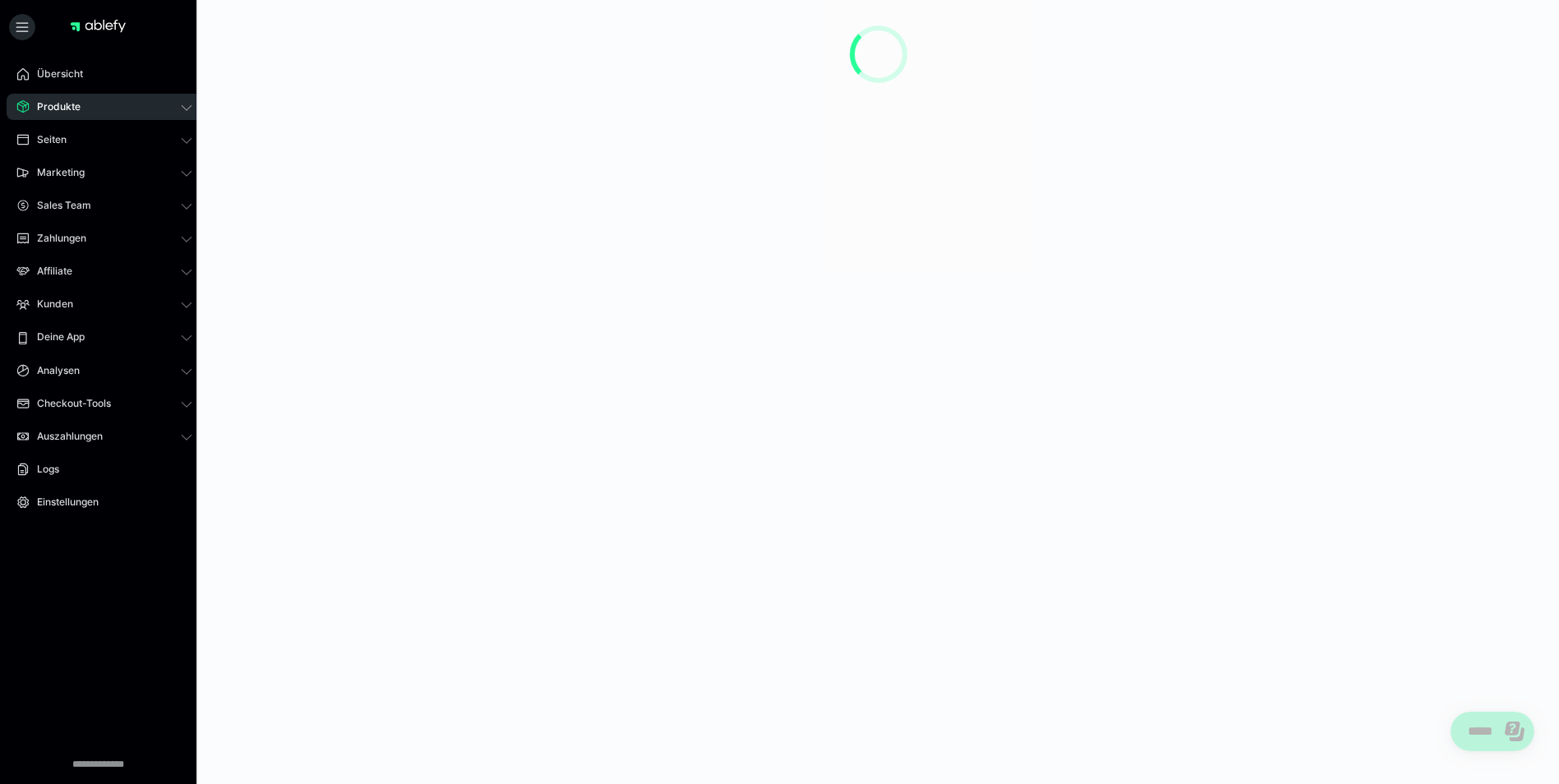 scroll, scrollTop: 0, scrollLeft: 0, axis: both 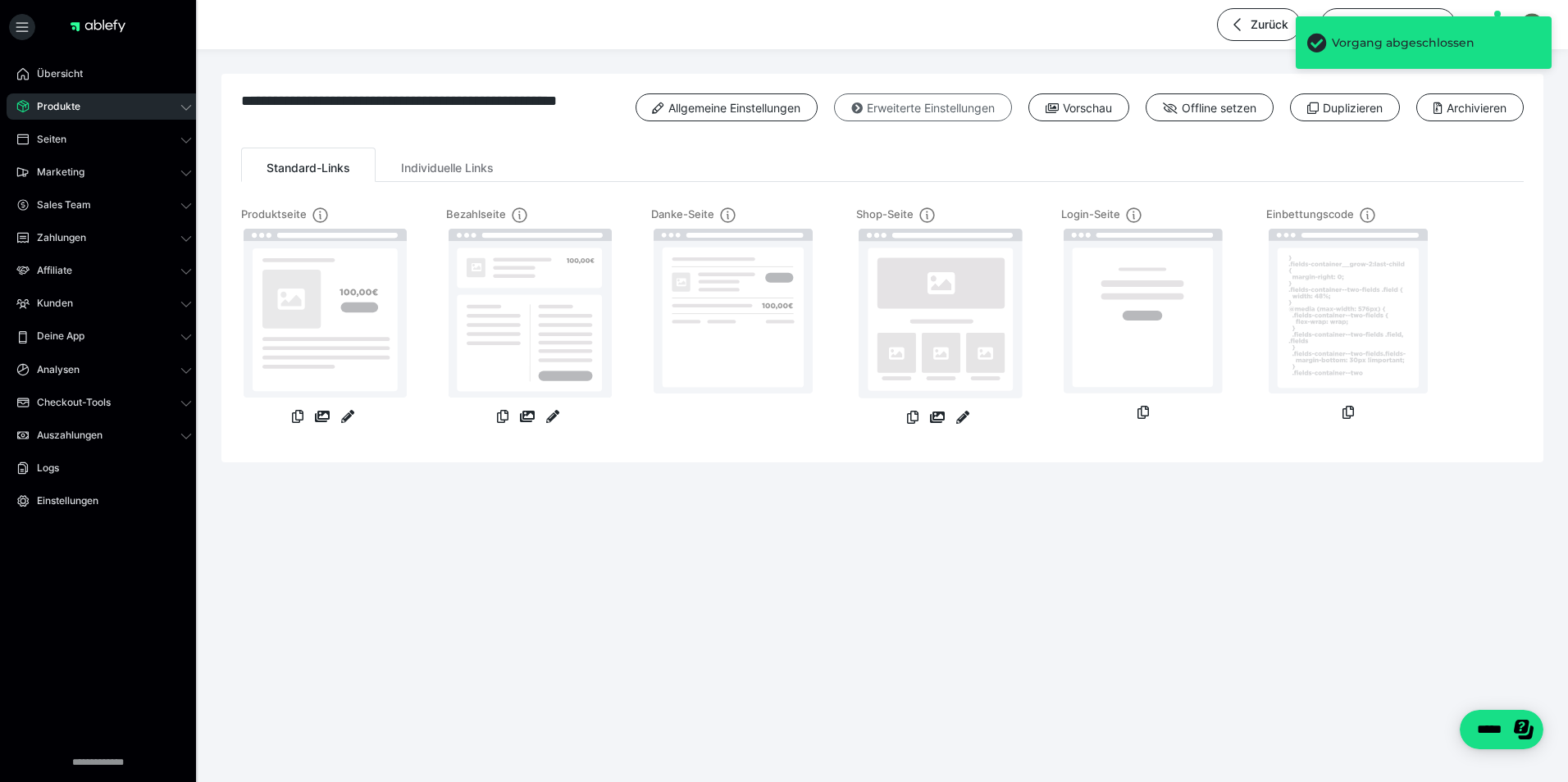 click on "Erweiterte Einstellungen" at bounding box center [923, 107] 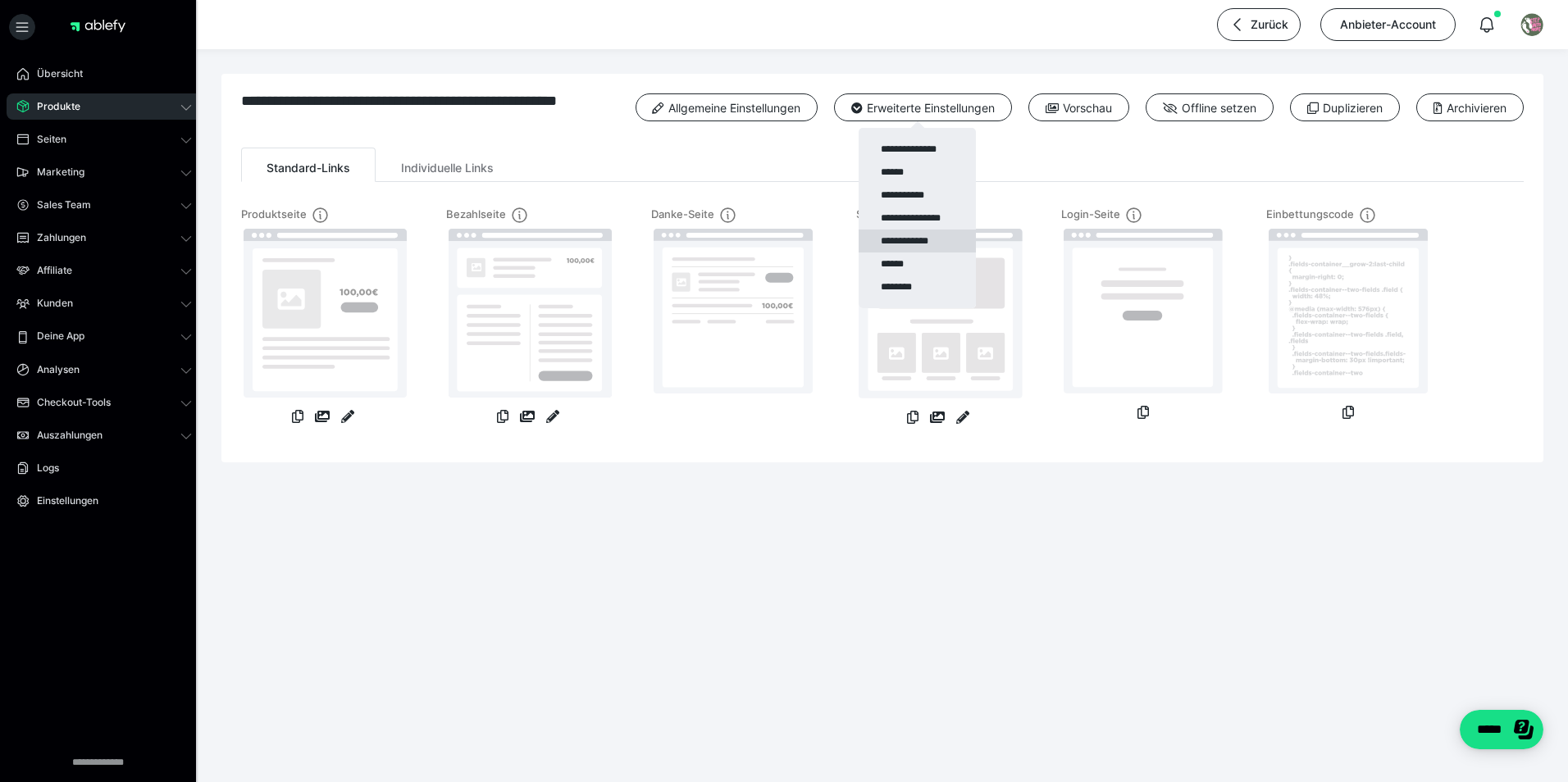 click on "**********" at bounding box center (917, 241) 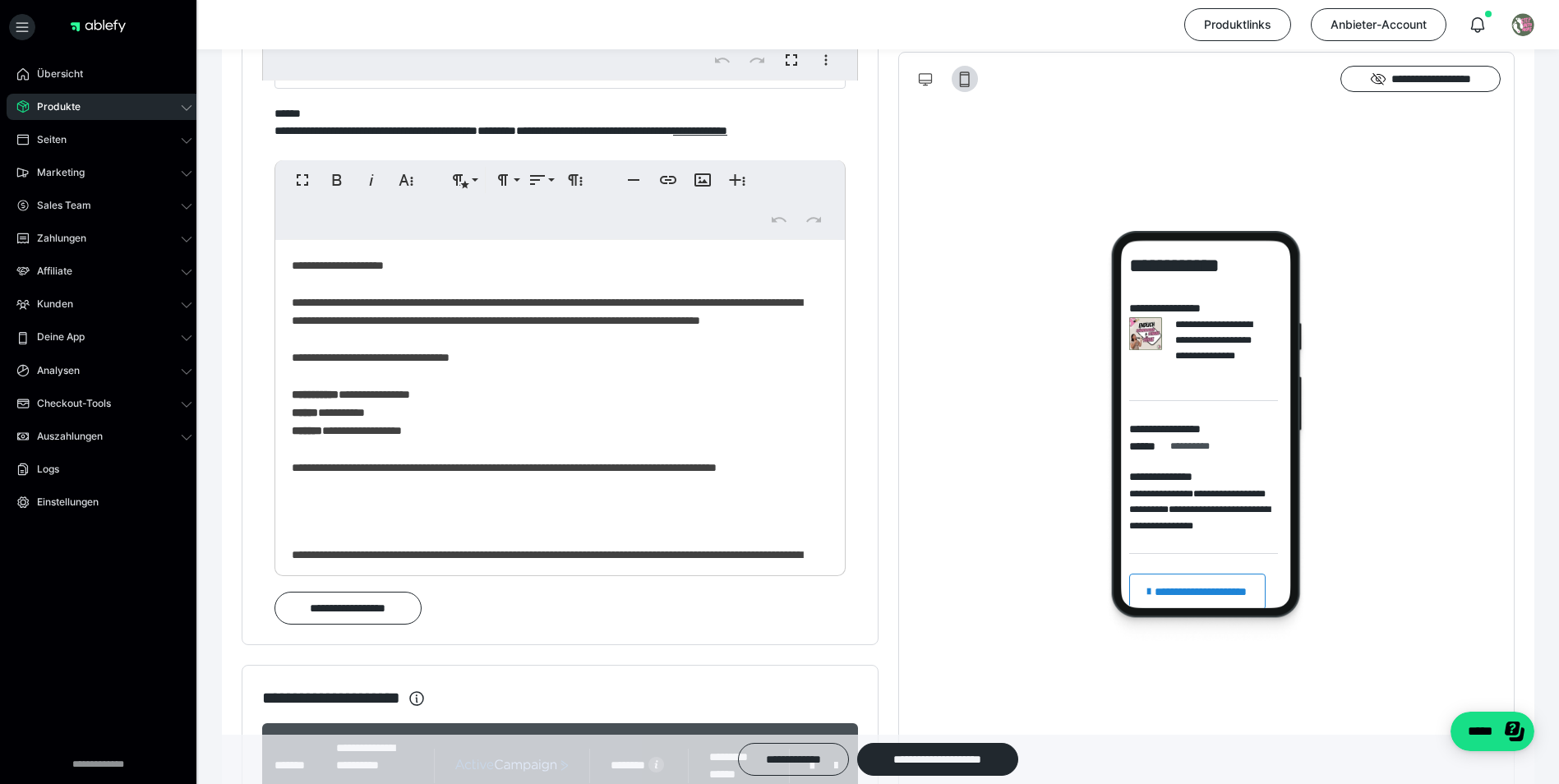scroll, scrollTop: 1151, scrollLeft: 0, axis: vertical 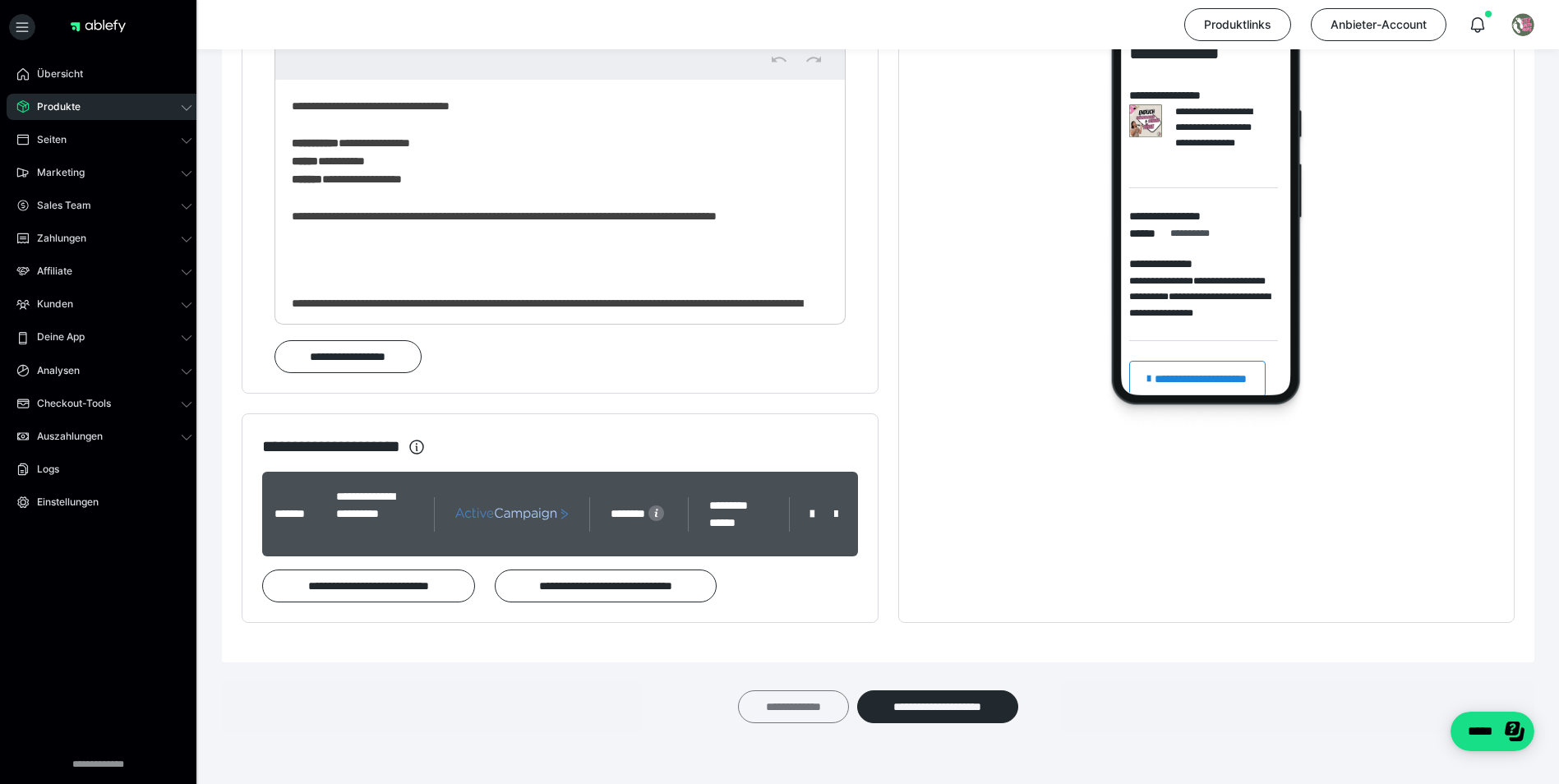 click on "**********" at bounding box center (793, 707) 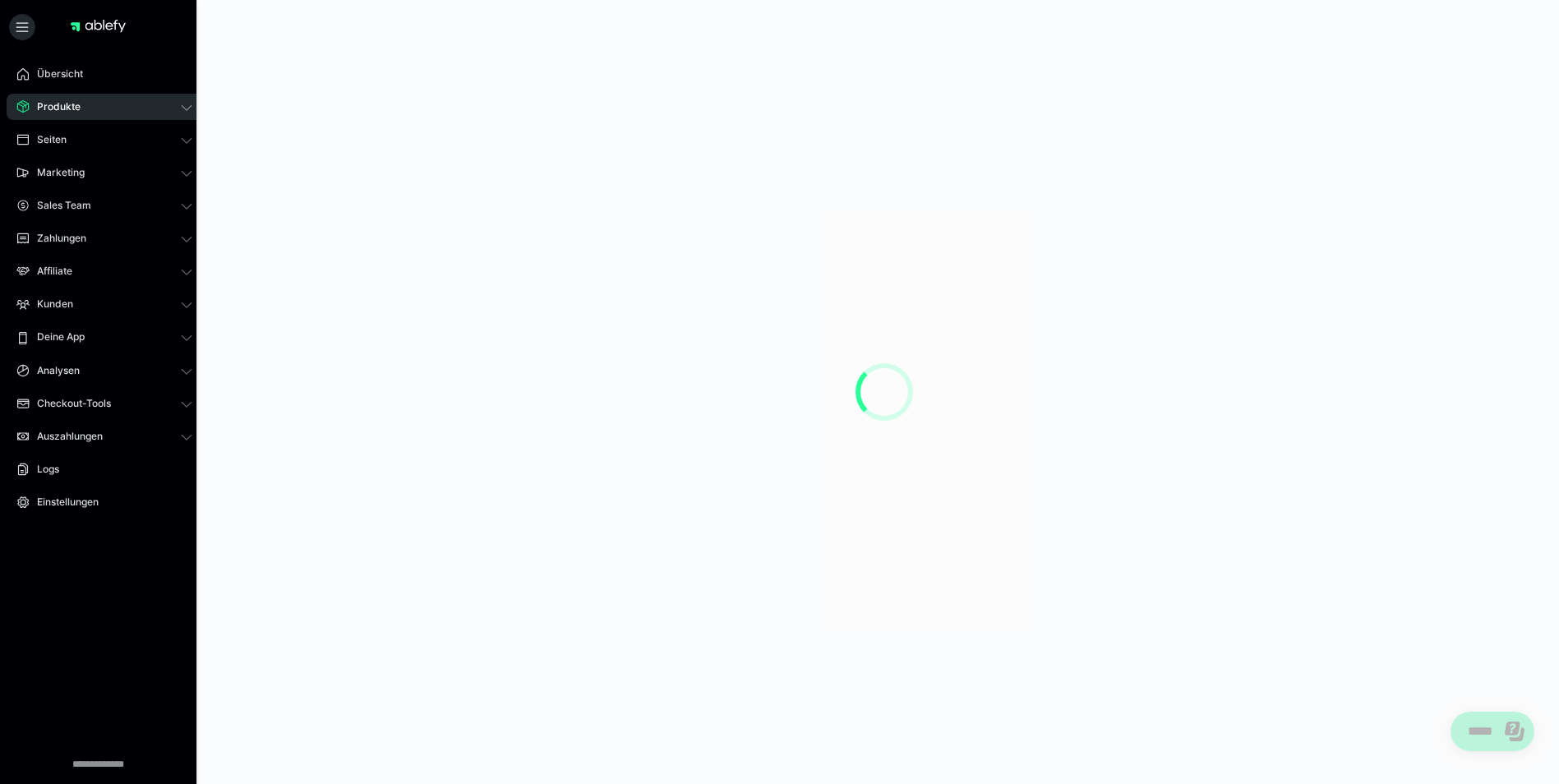scroll, scrollTop: 0, scrollLeft: 0, axis: both 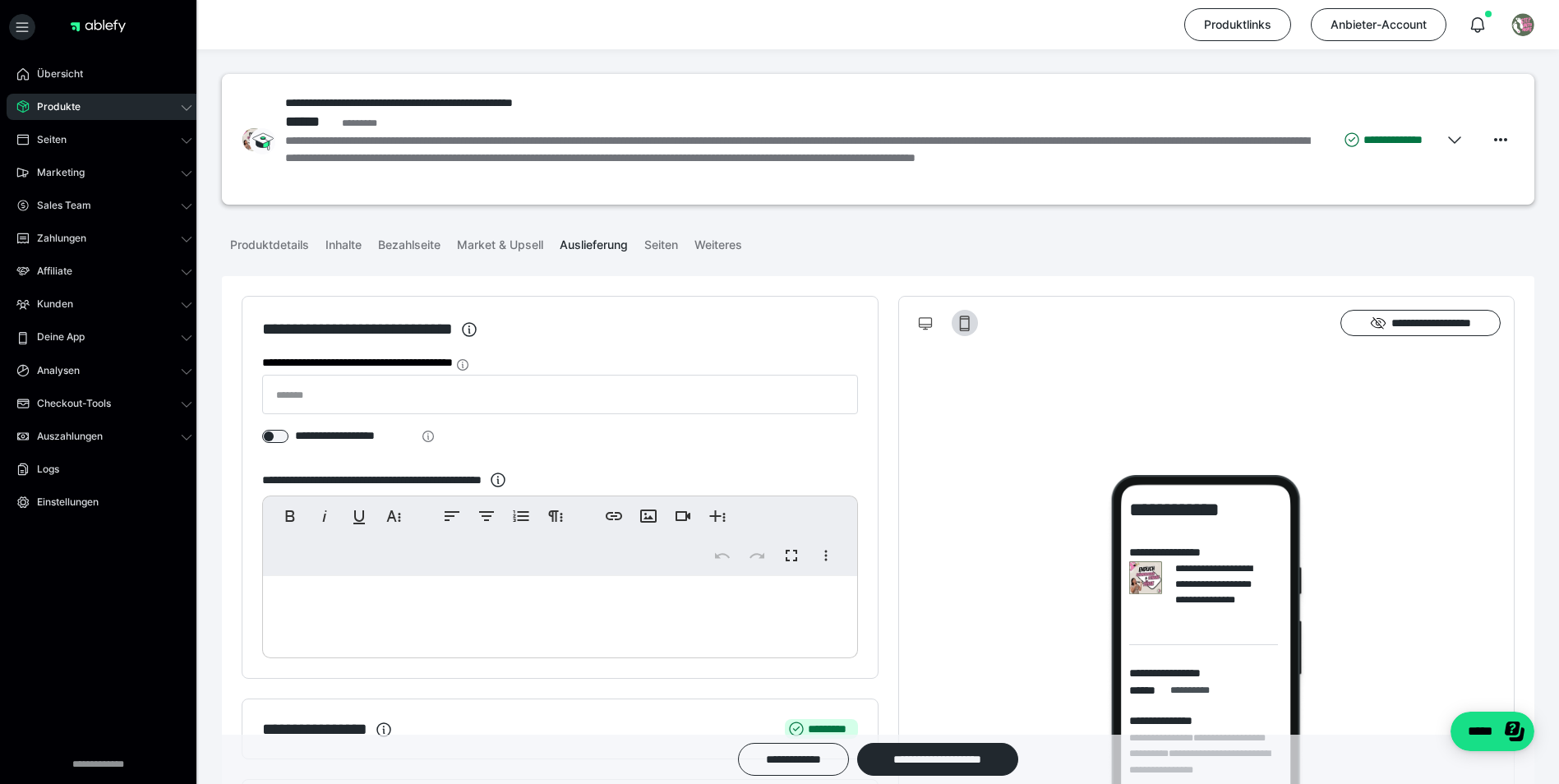 click on "Produkte" at bounding box center [53, 107] 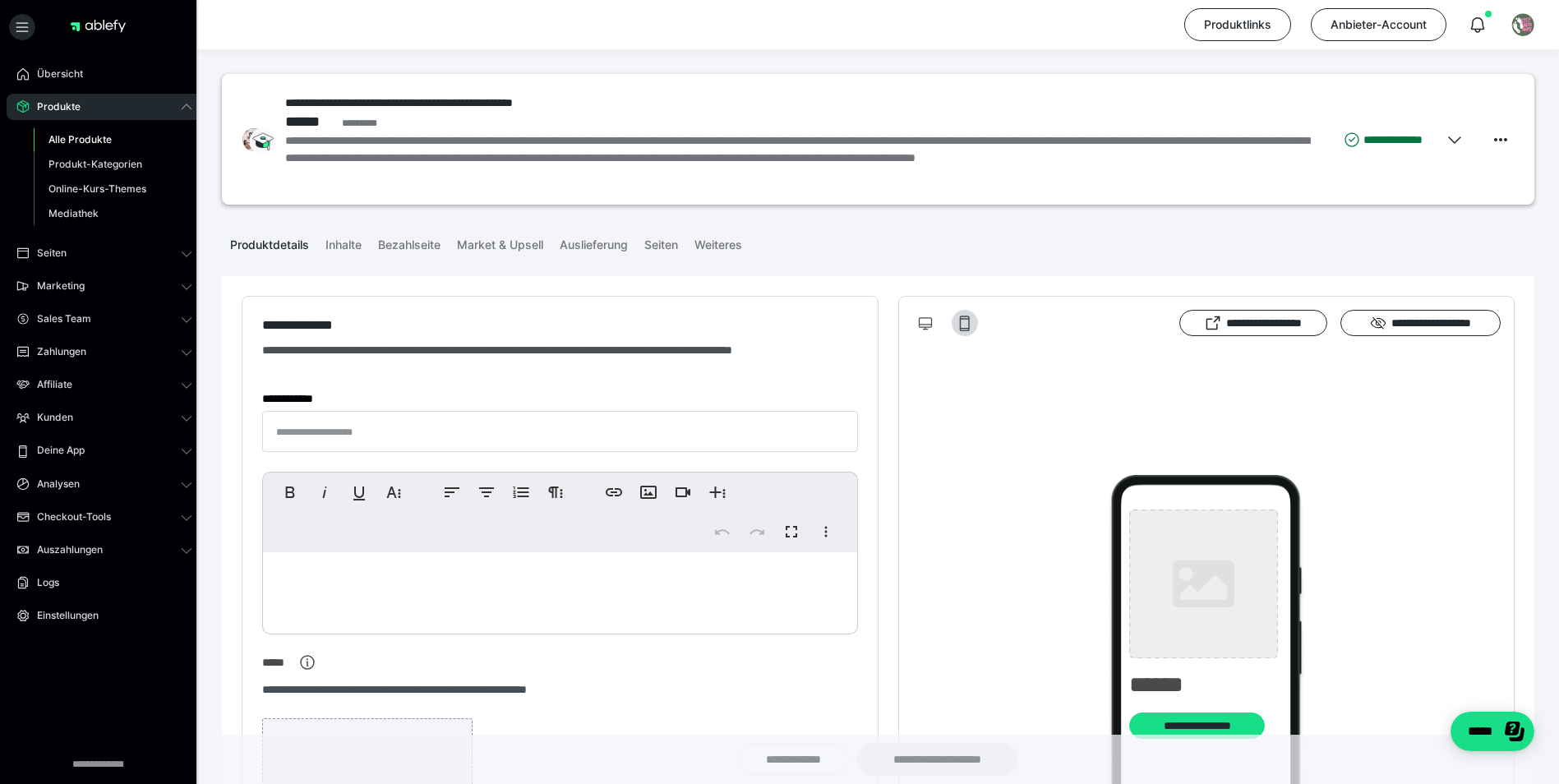 type on "**********" 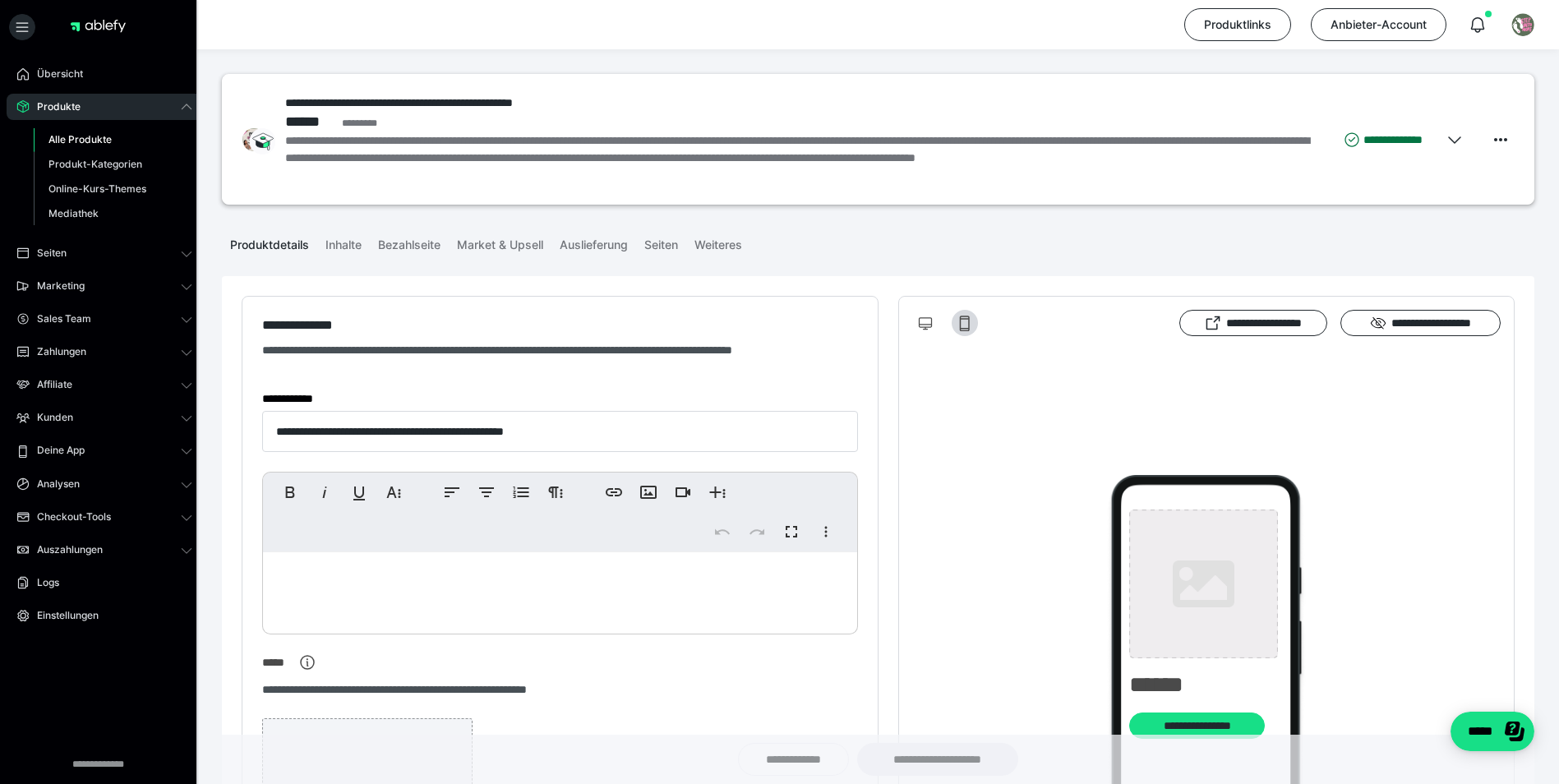 type on "**********" 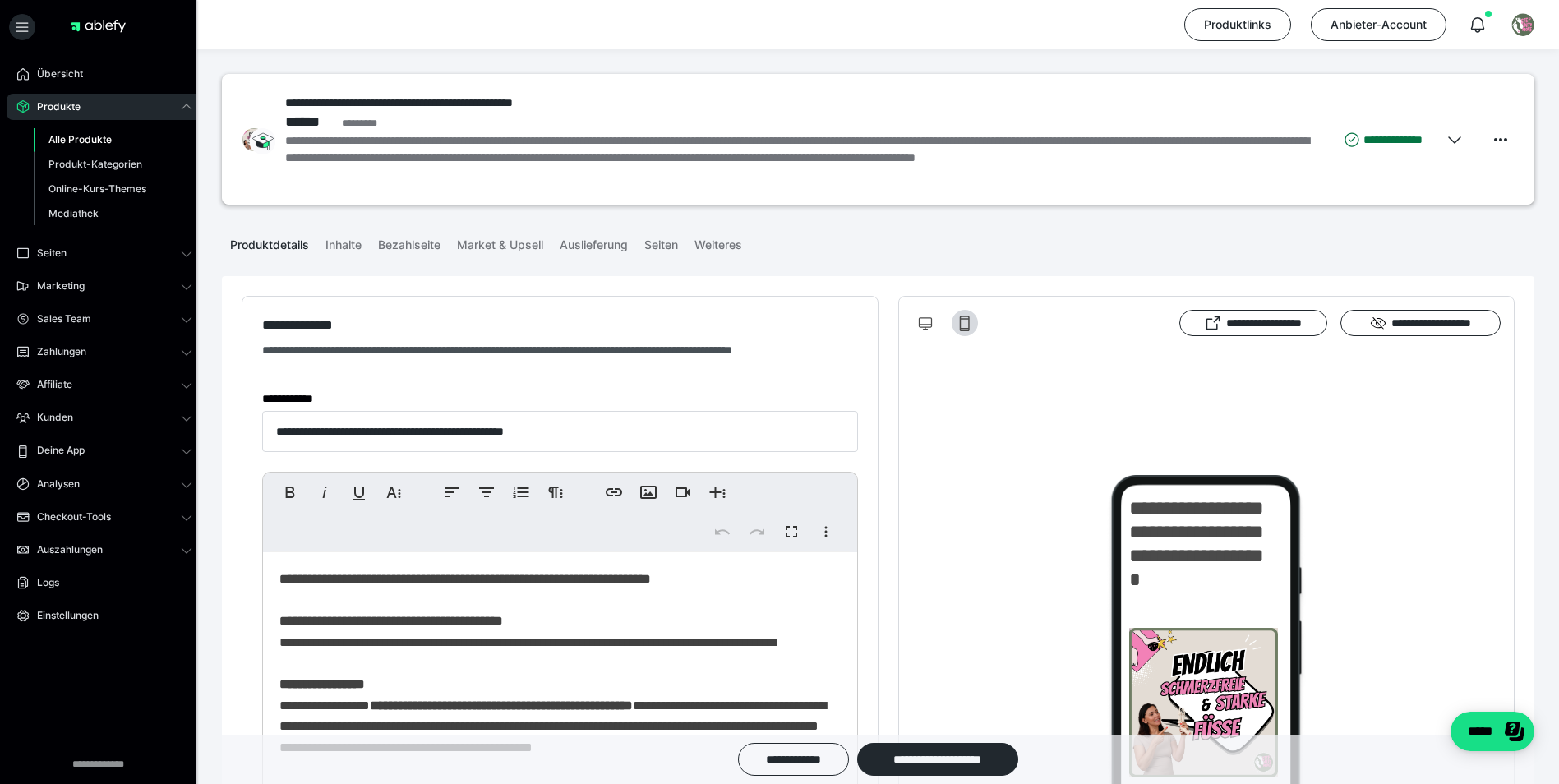 click on "Alle Produkte" at bounding box center [80, 139] 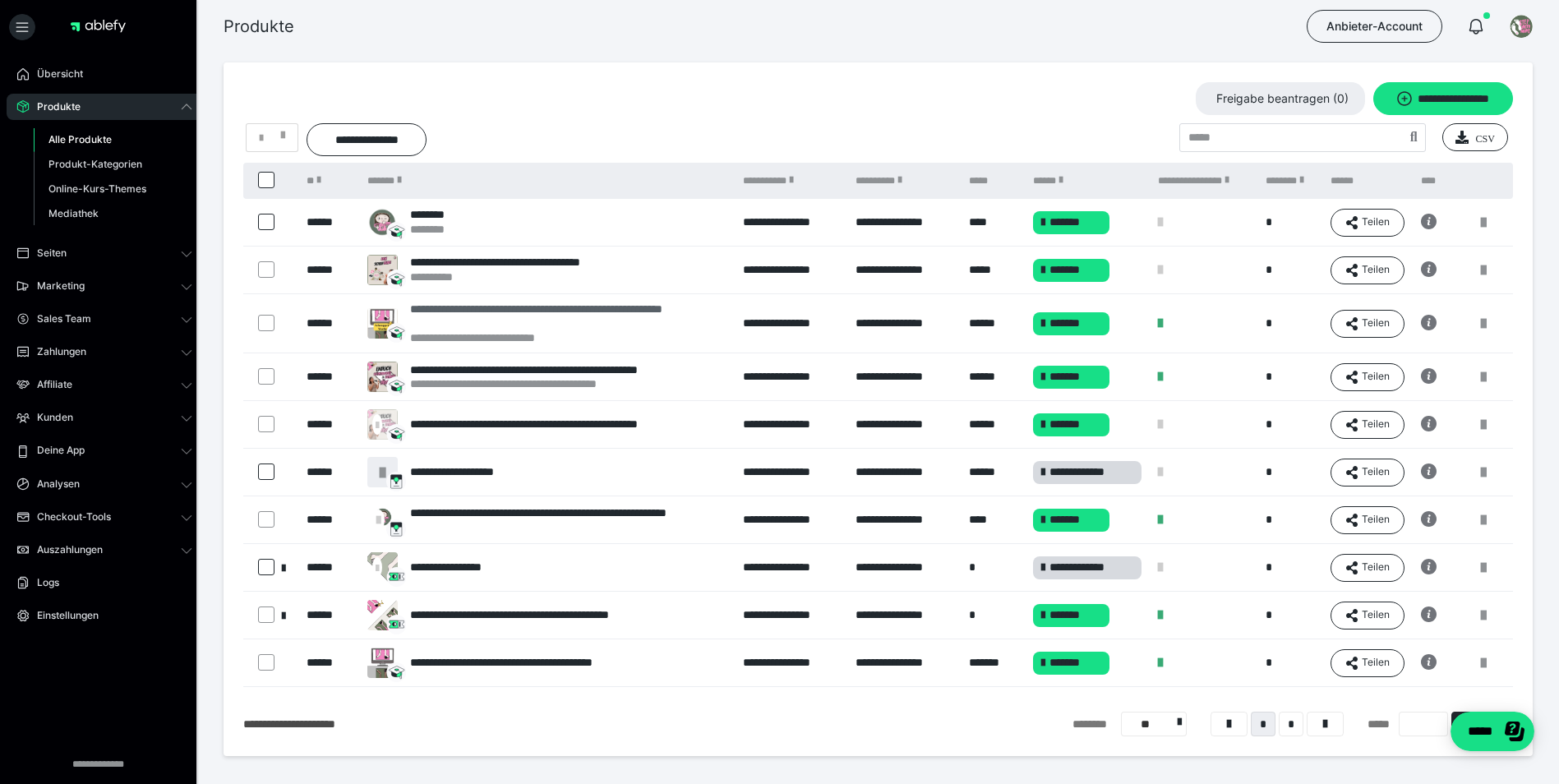 click on "**********" at bounding box center [568, 316] 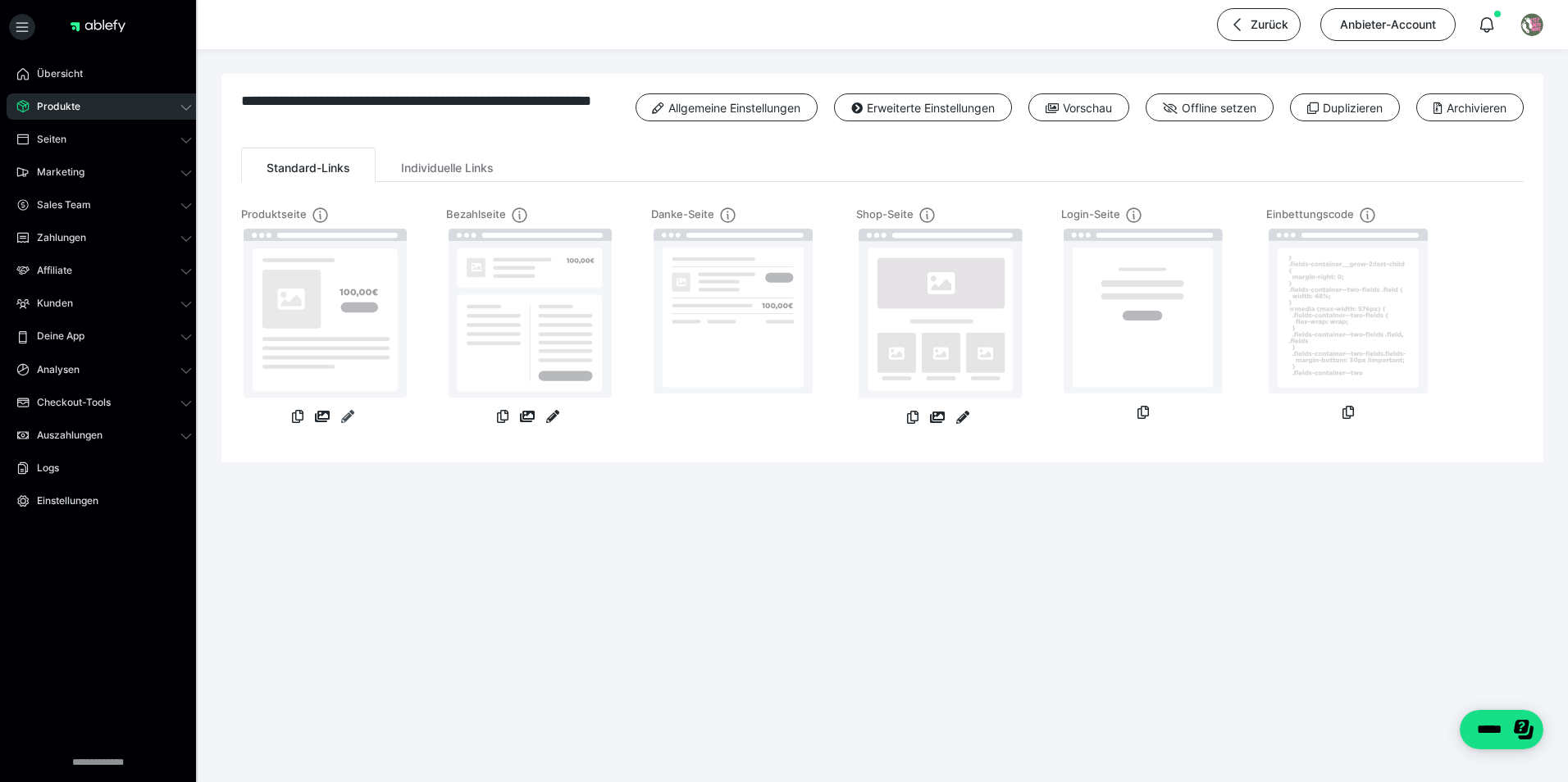 click at bounding box center (348, 416) 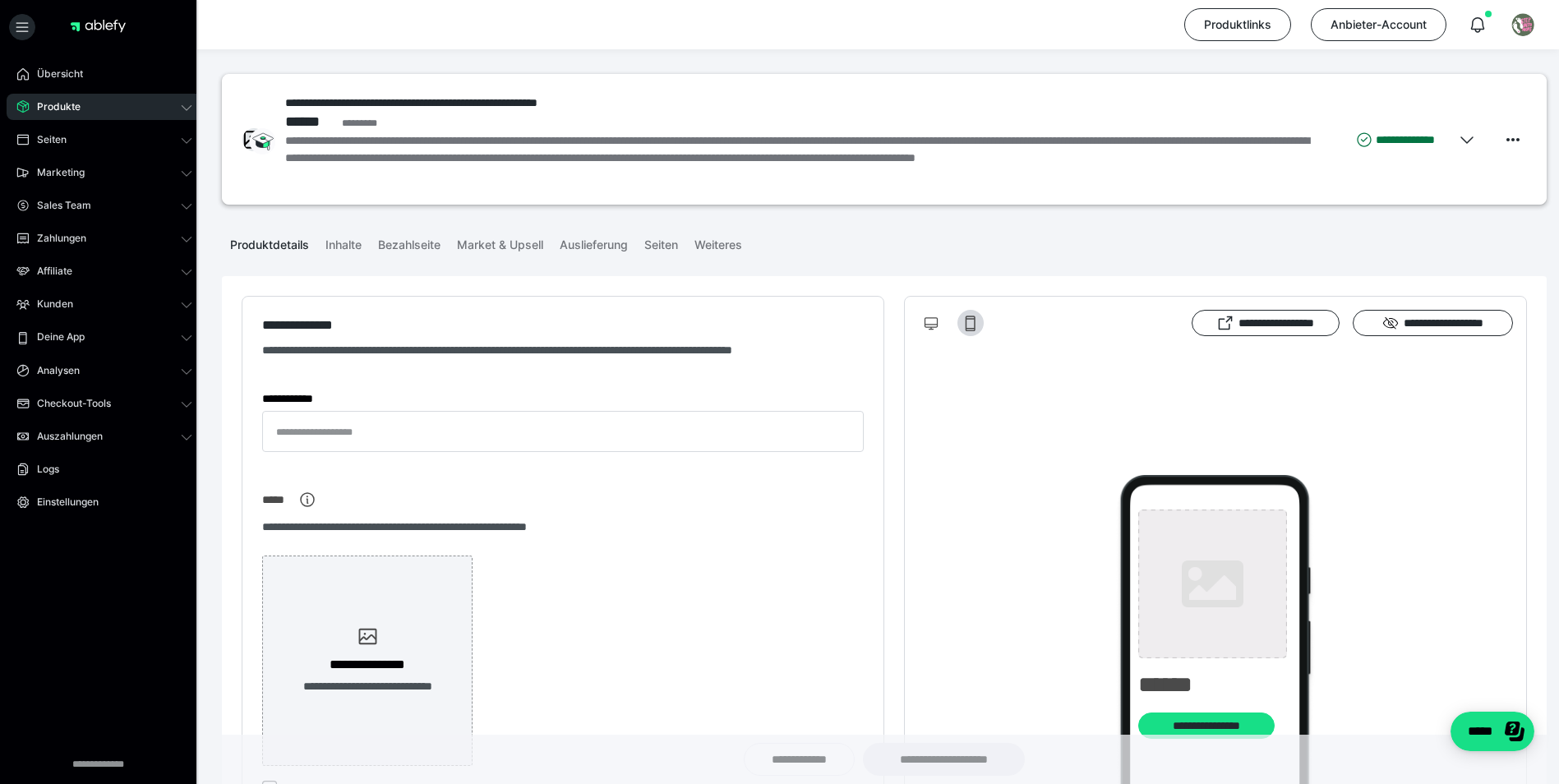 type on "**********" 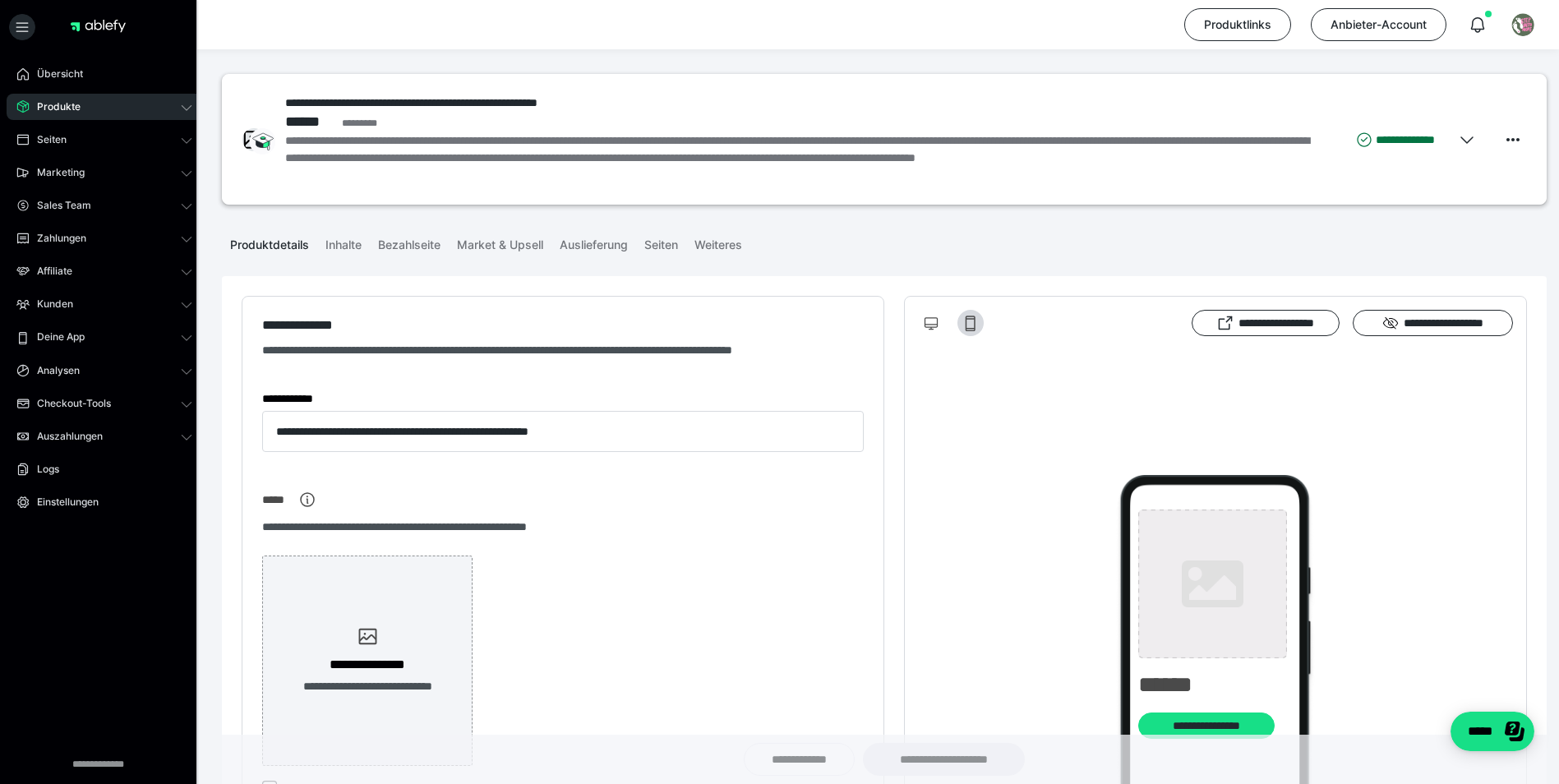 type on "**********" 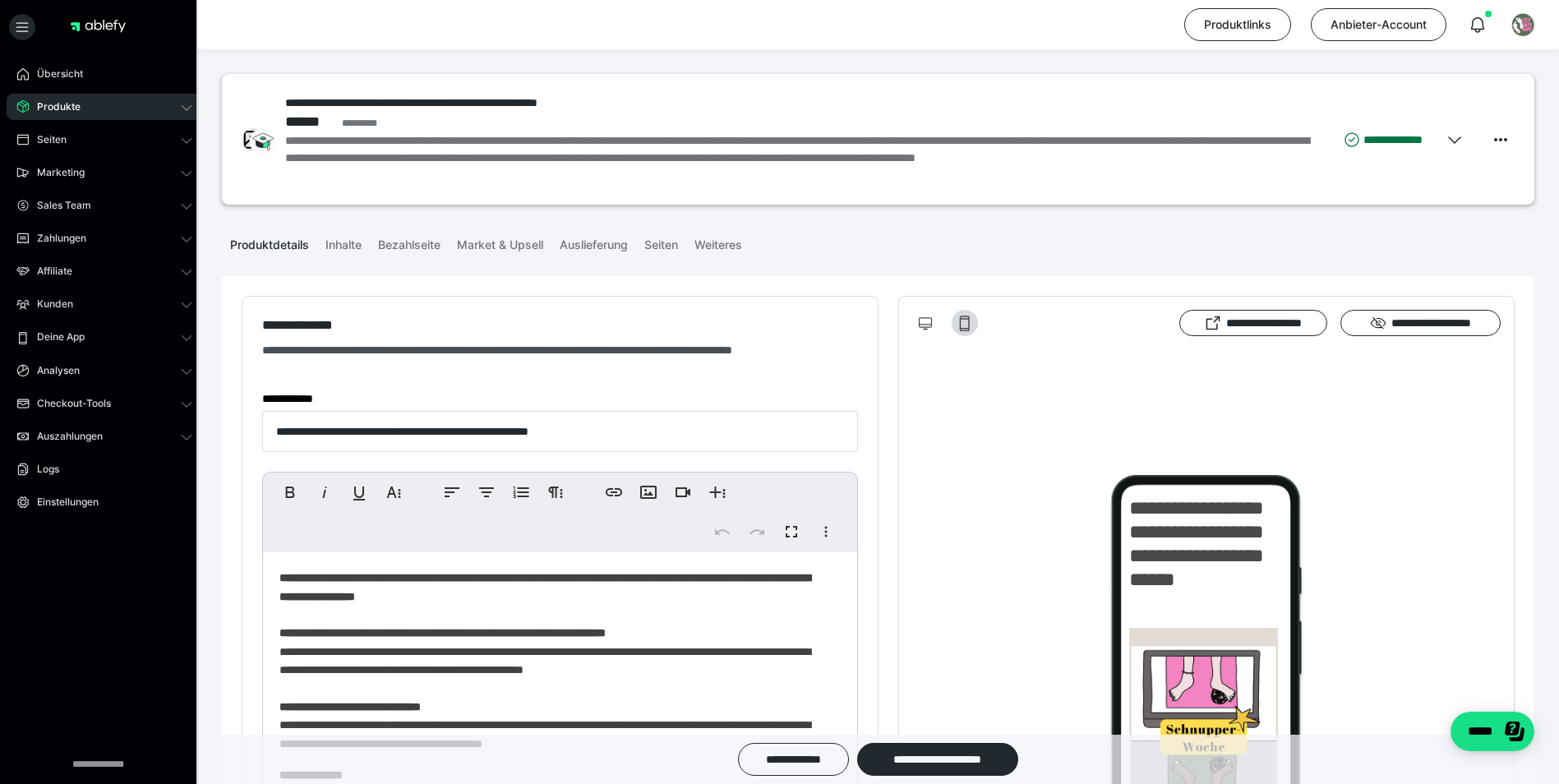 scroll, scrollTop: 82, scrollLeft: 0, axis: vertical 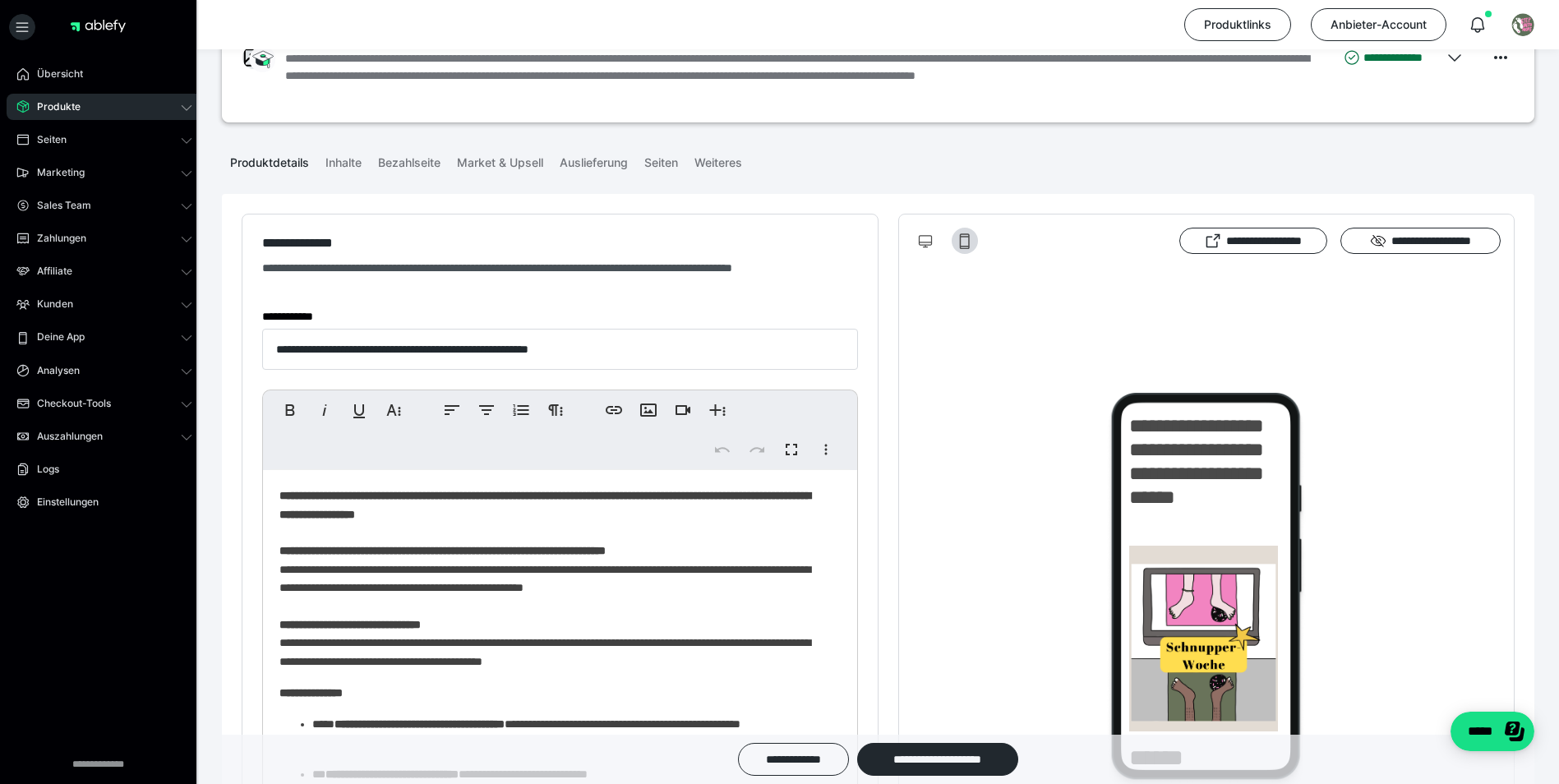 click at bounding box center [187, 107] 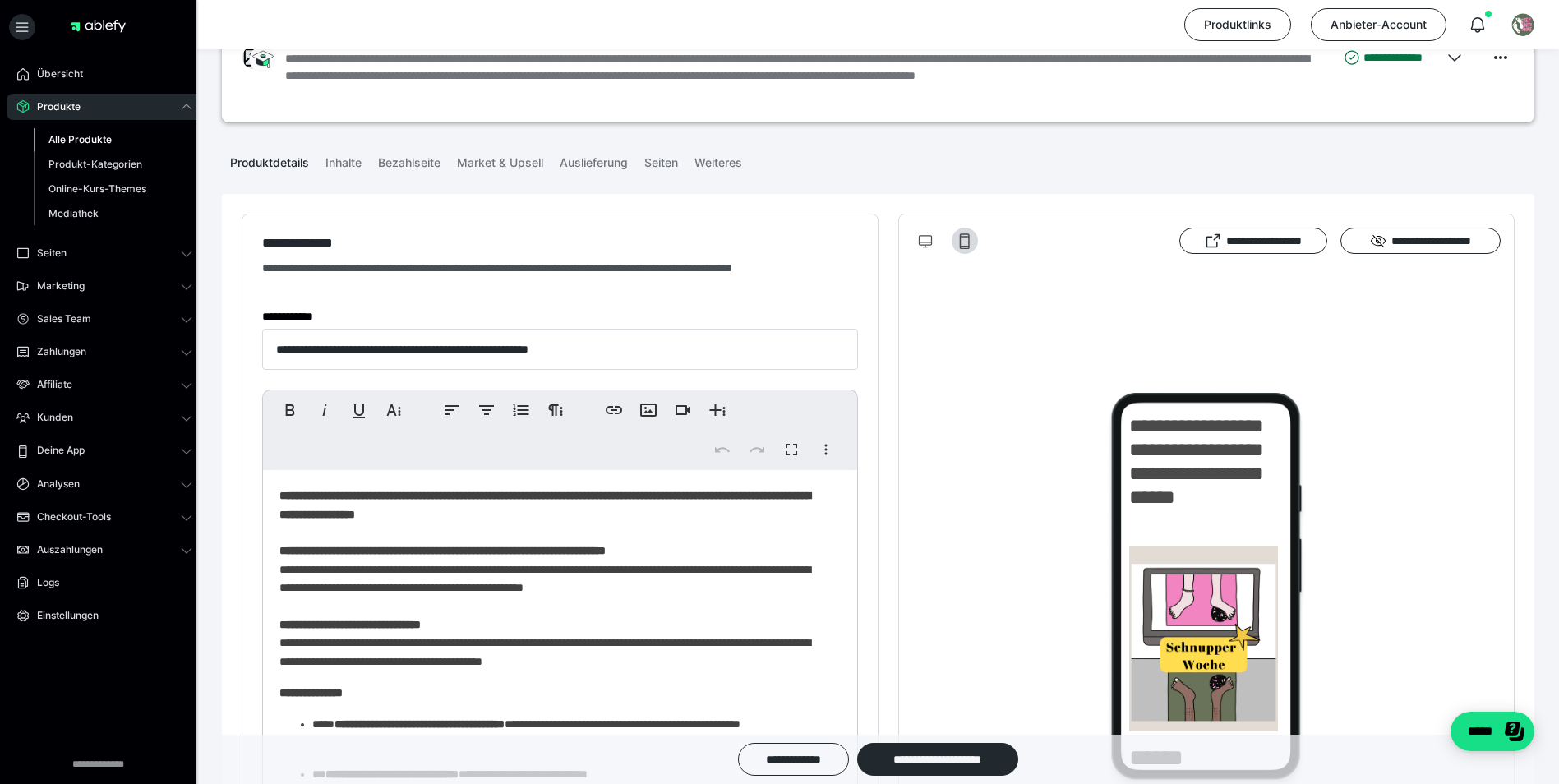 click on "Alle Produkte" at bounding box center [80, 139] 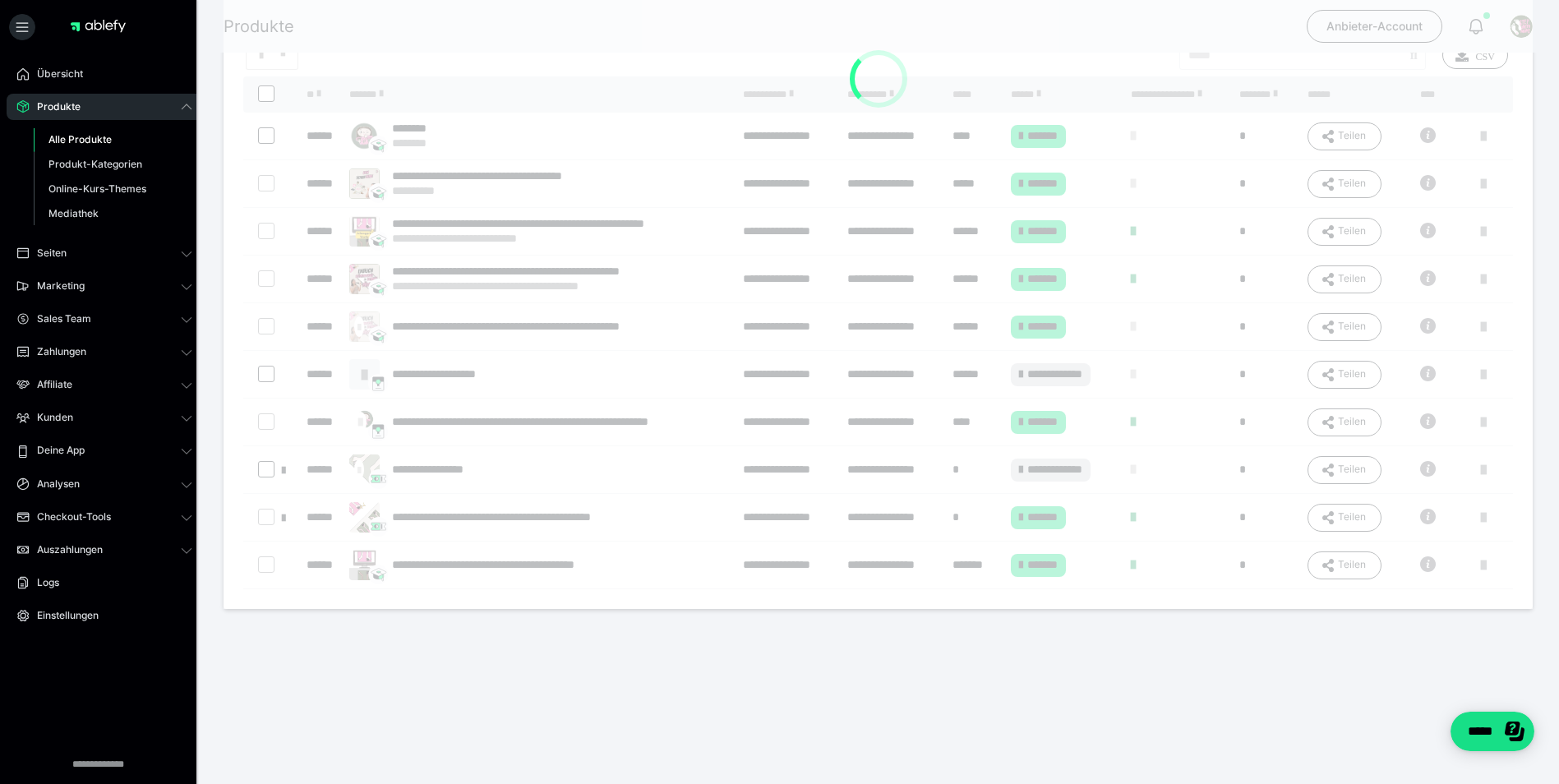 scroll, scrollTop: 0, scrollLeft: 0, axis: both 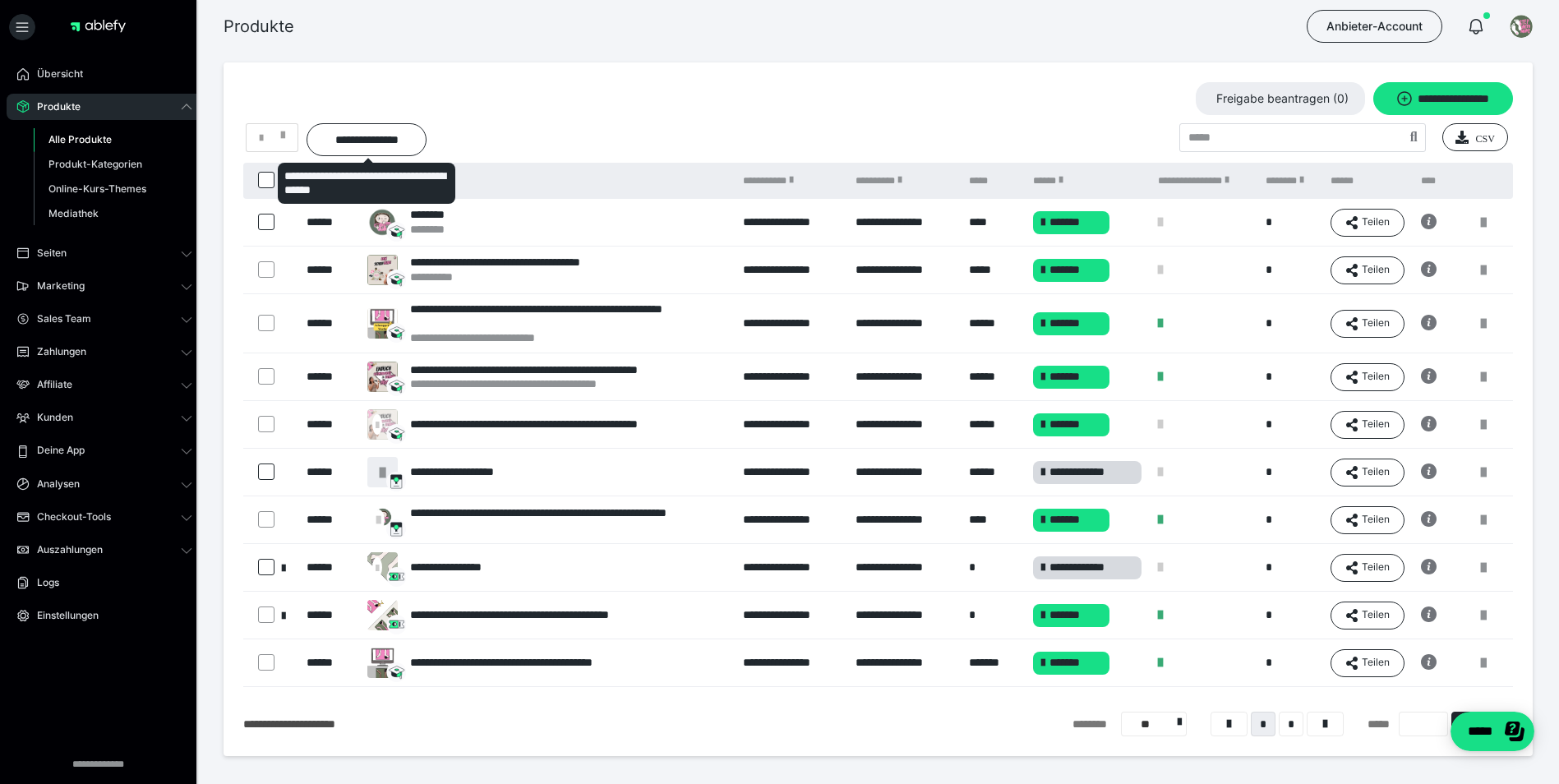 click on "******** ********" at bounding box center (547, 223) 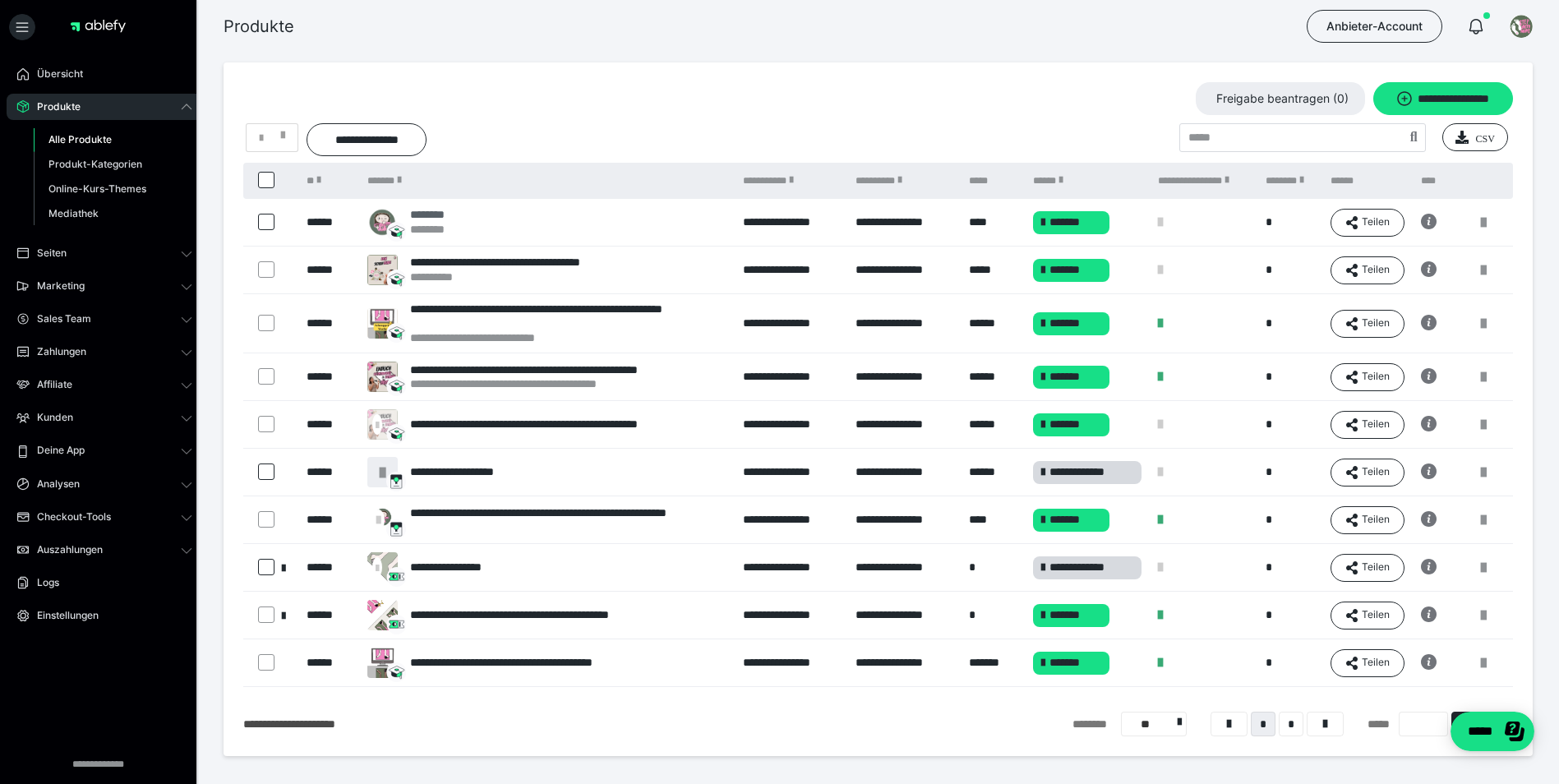 click on "********" at bounding box center (437, 214) 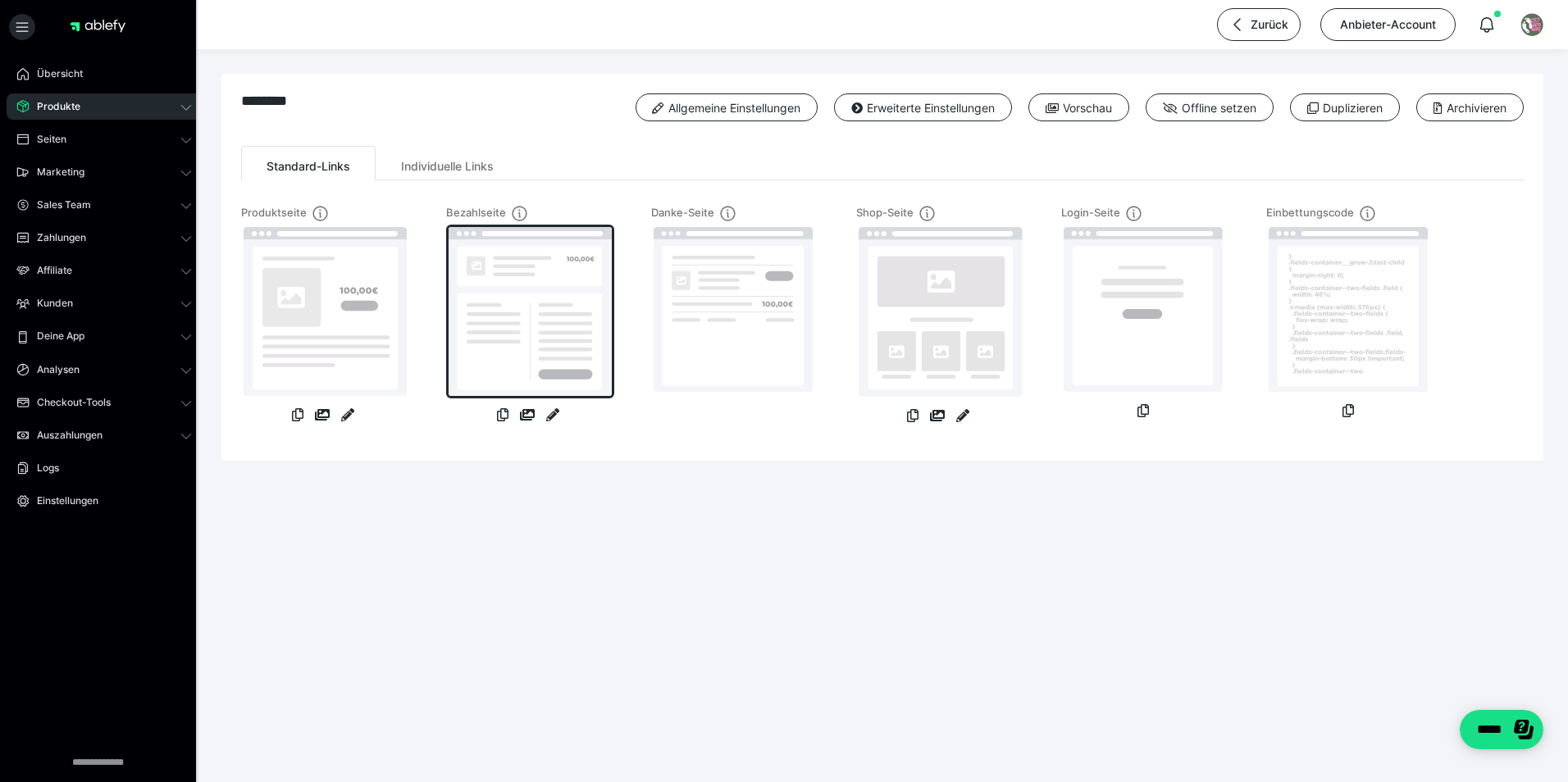 click at bounding box center (530, 311) 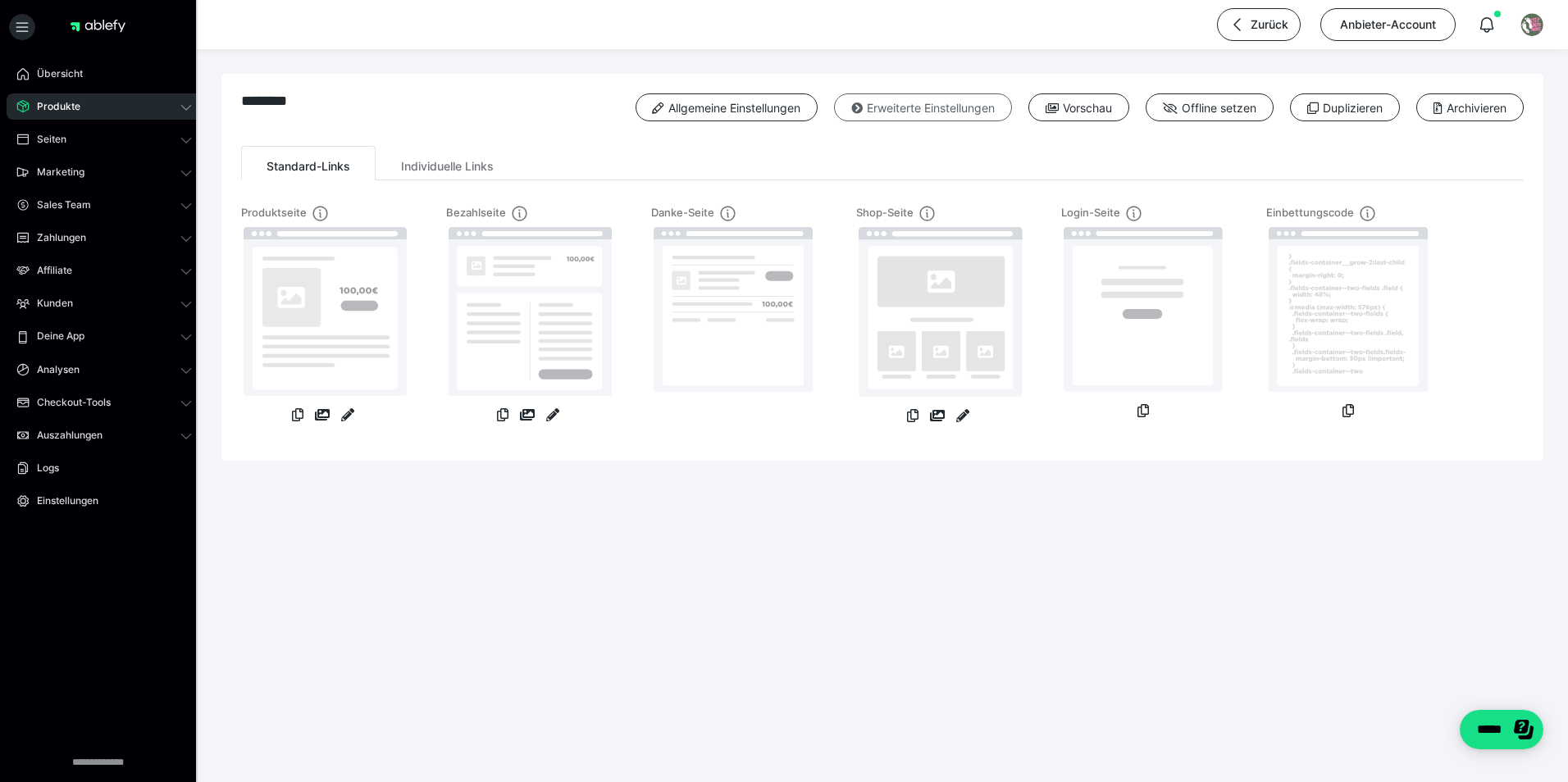 click on "Erweiterte Einstellungen" at bounding box center [923, 107] 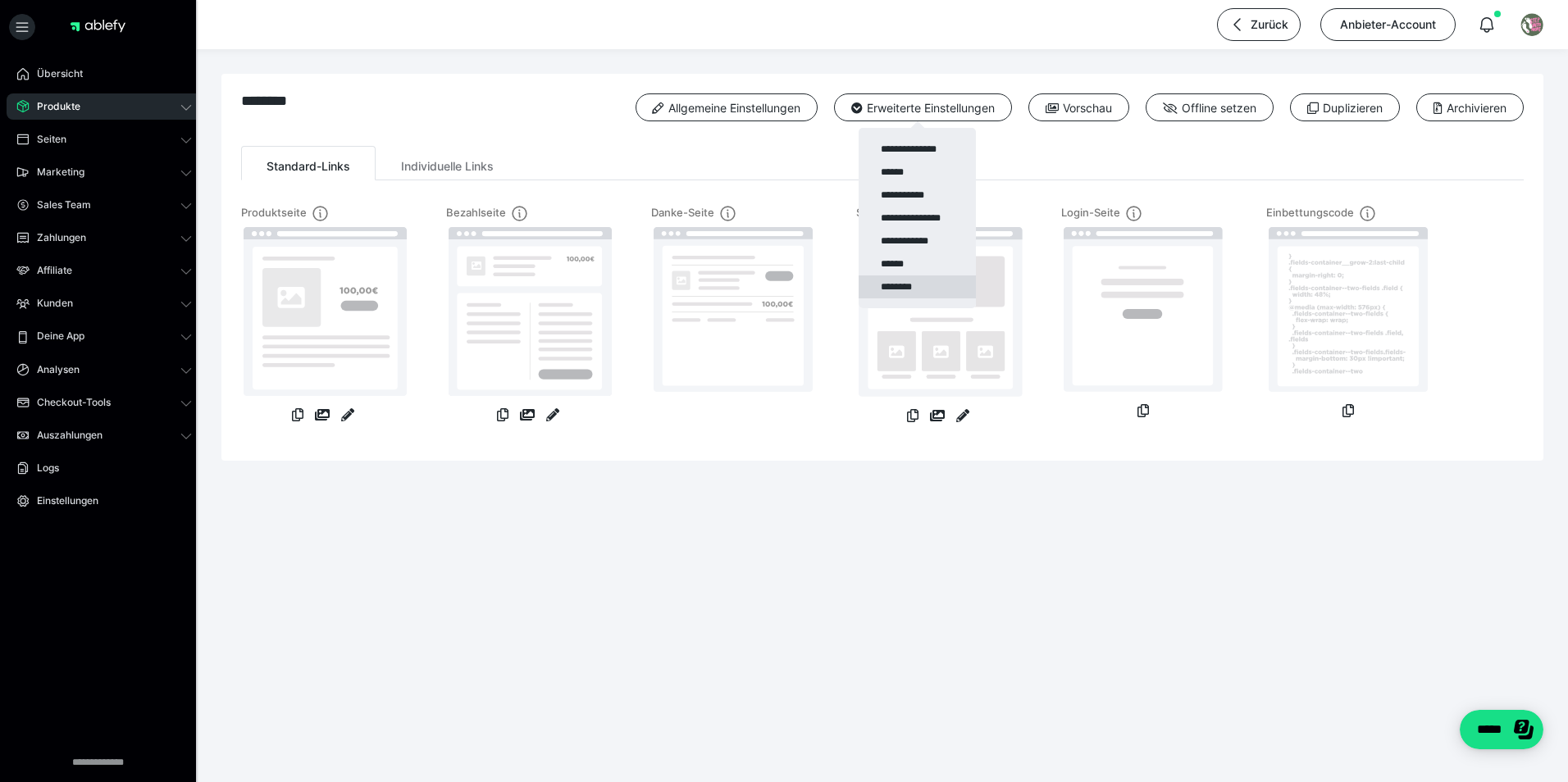 click on "********" at bounding box center [917, 287] 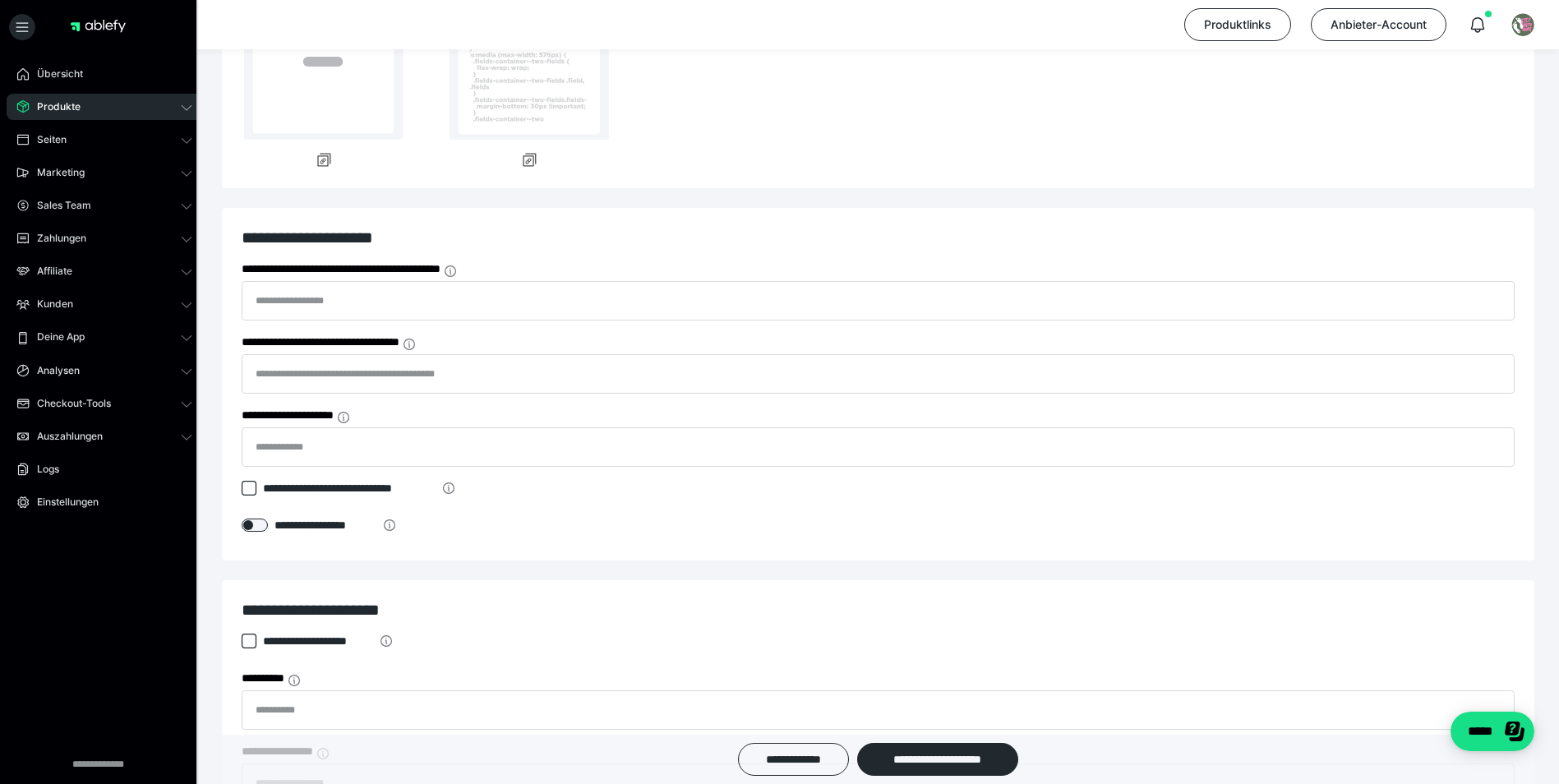 scroll, scrollTop: 0, scrollLeft: 0, axis: both 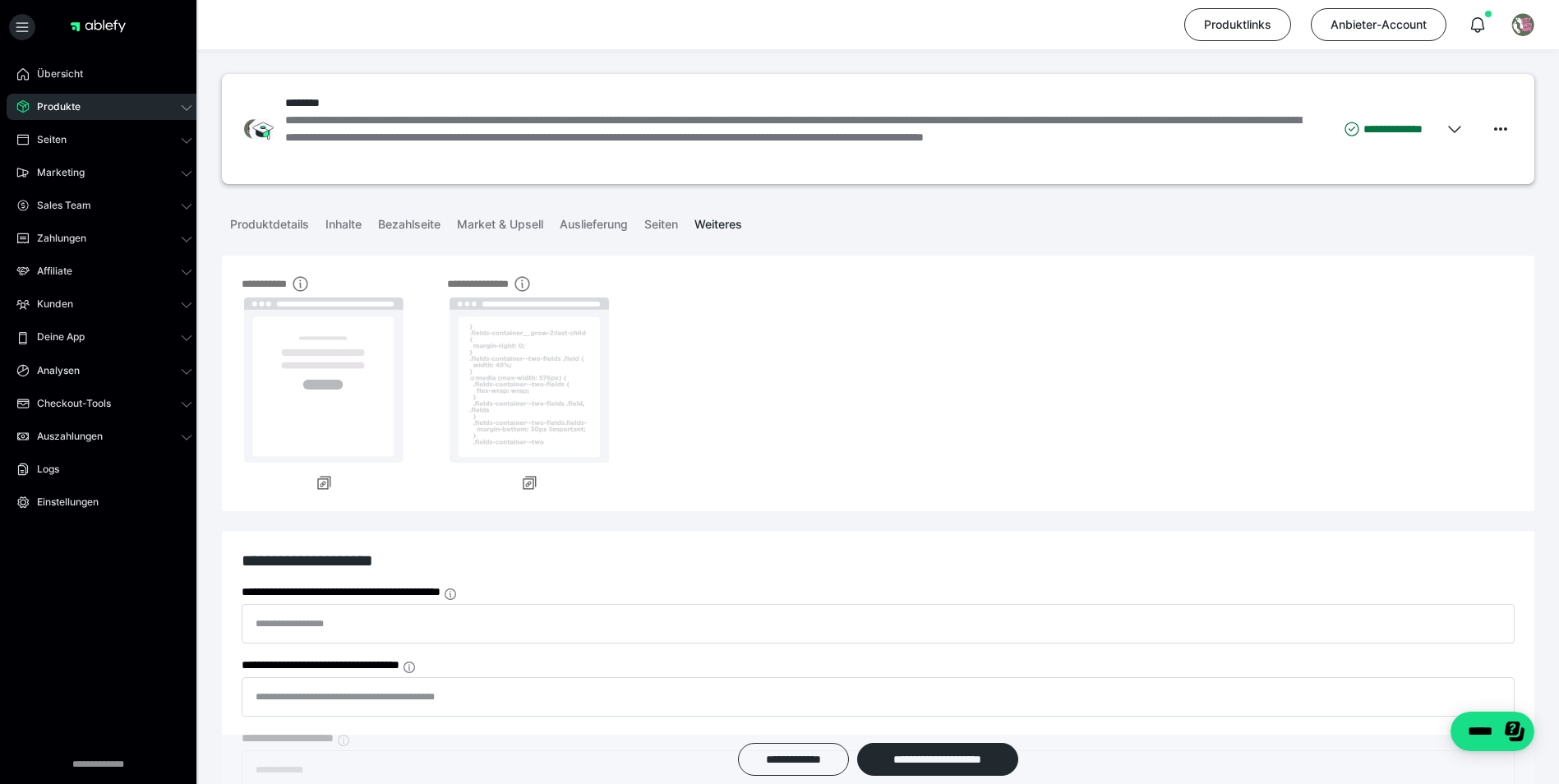 click 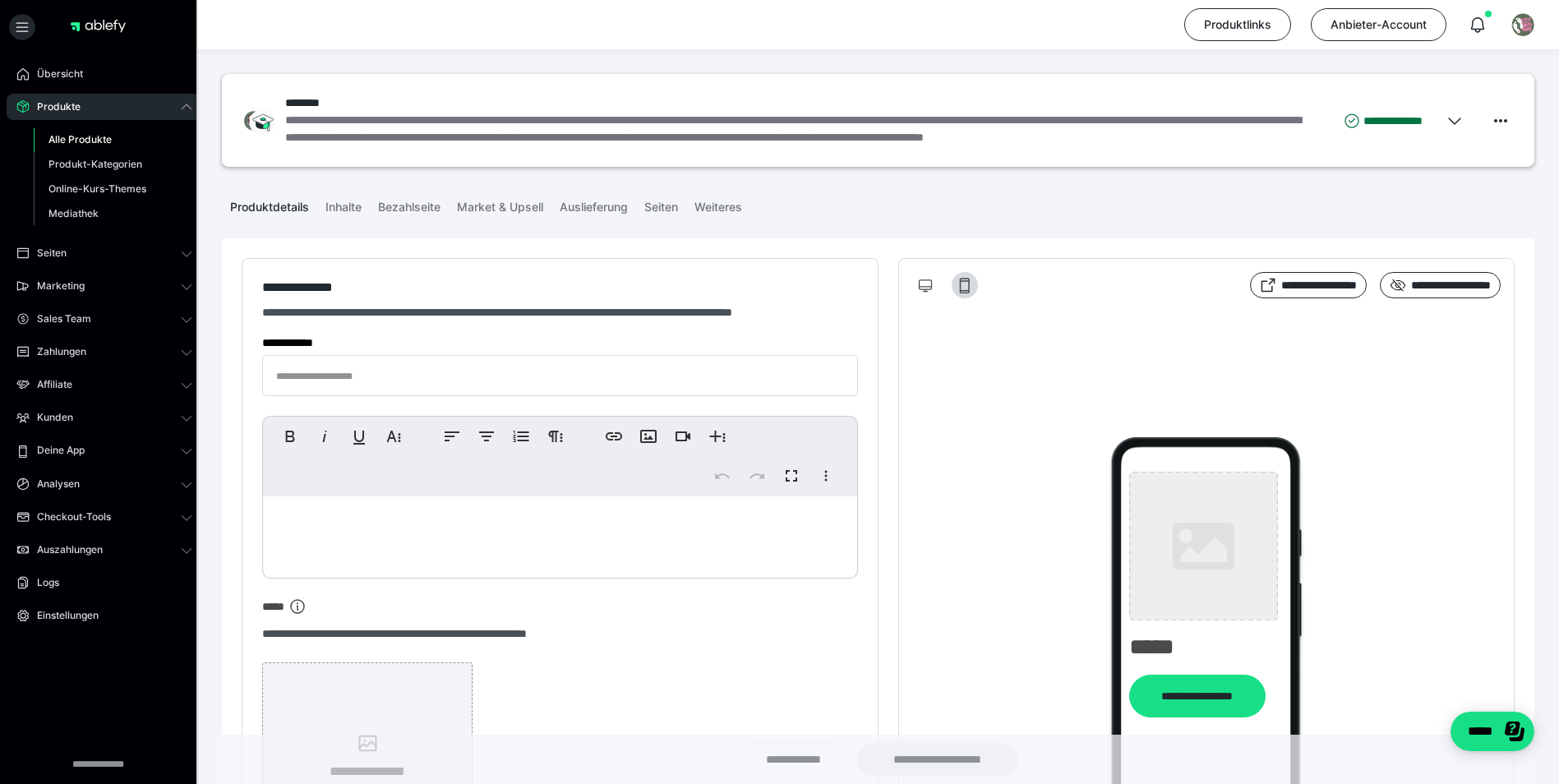 type on "********" 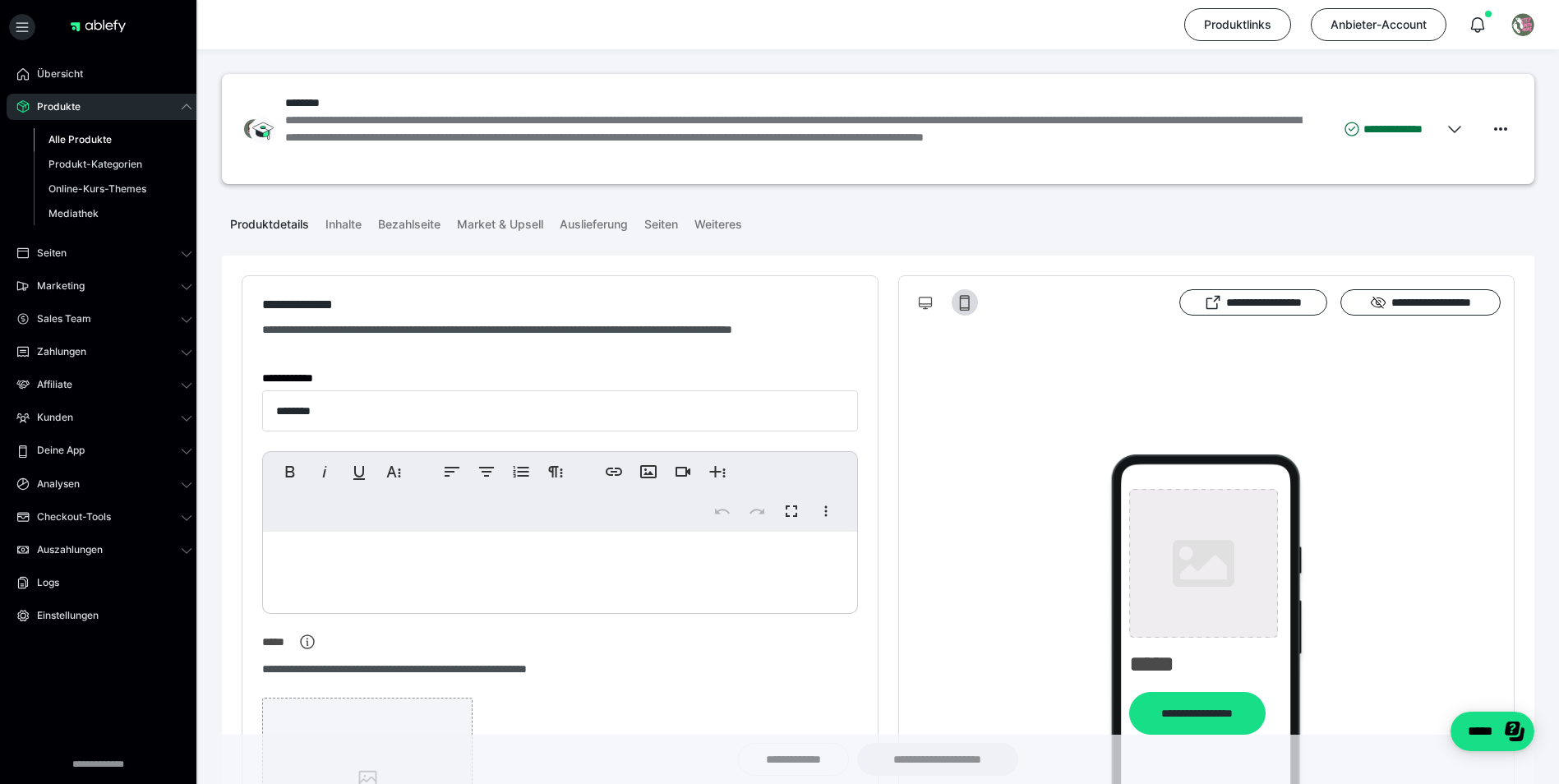 type on "**********" 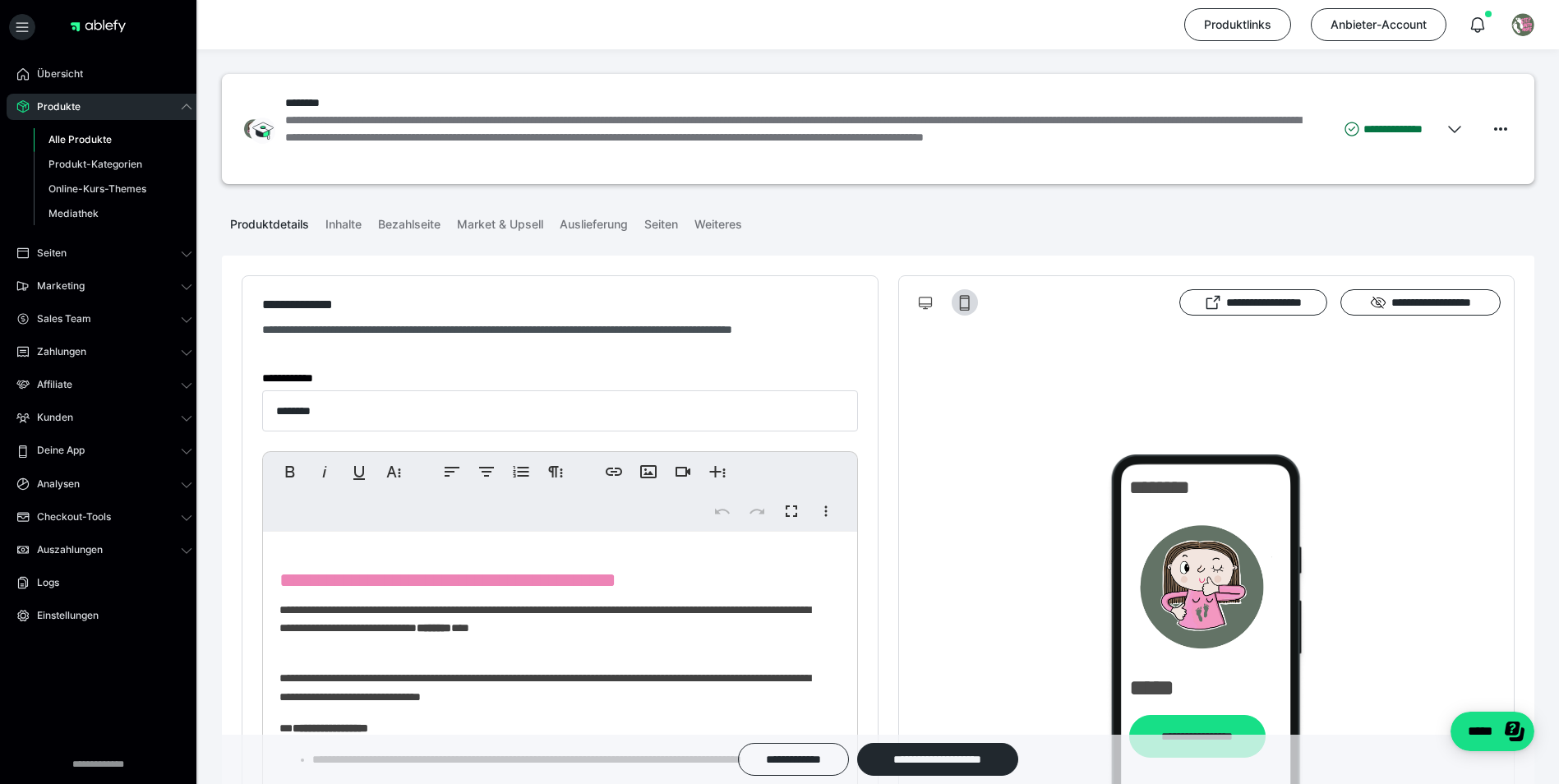 click on "Alle Produkte" at bounding box center (80, 139) 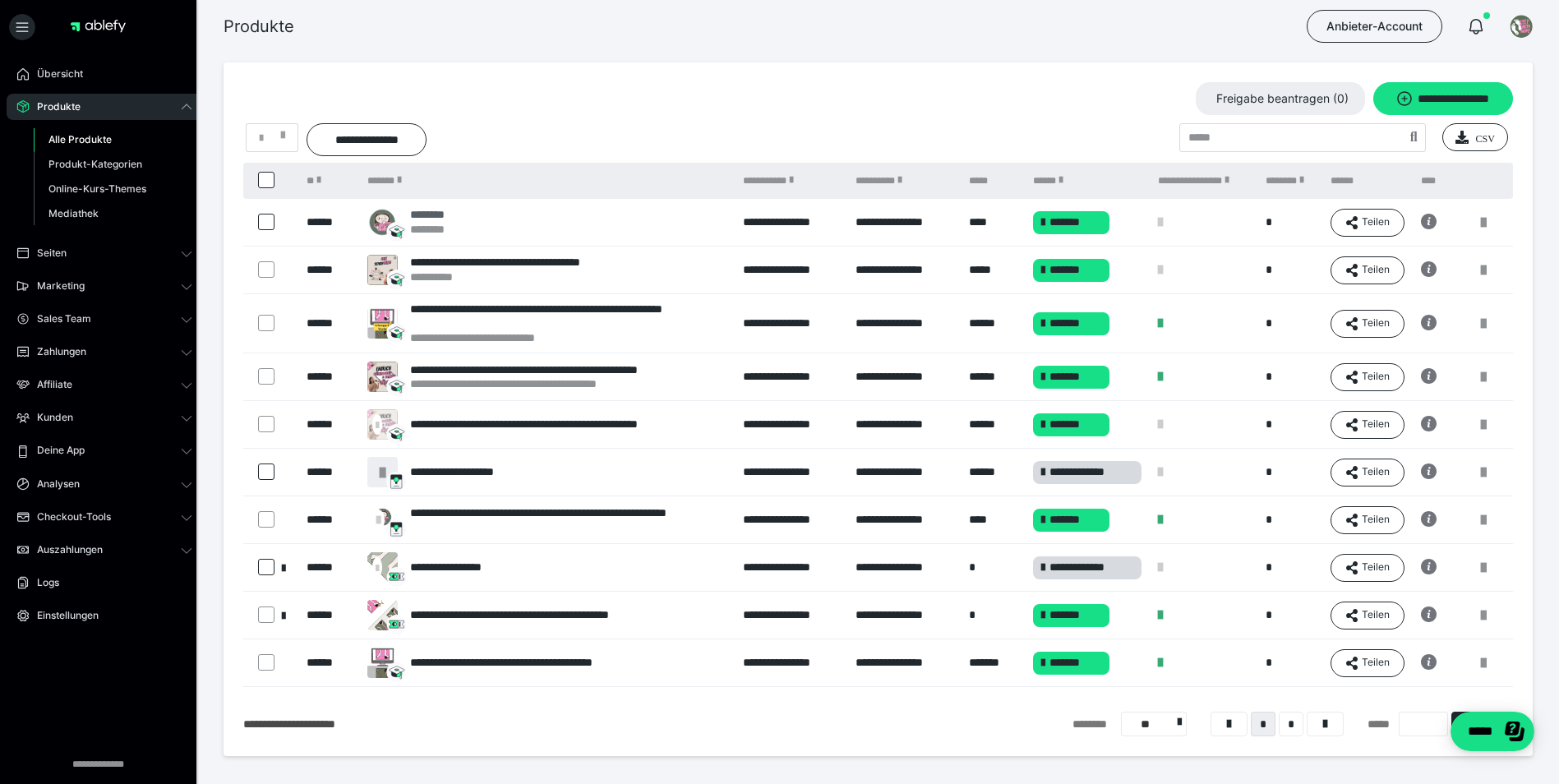 click on "********" at bounding box center (437, 214) 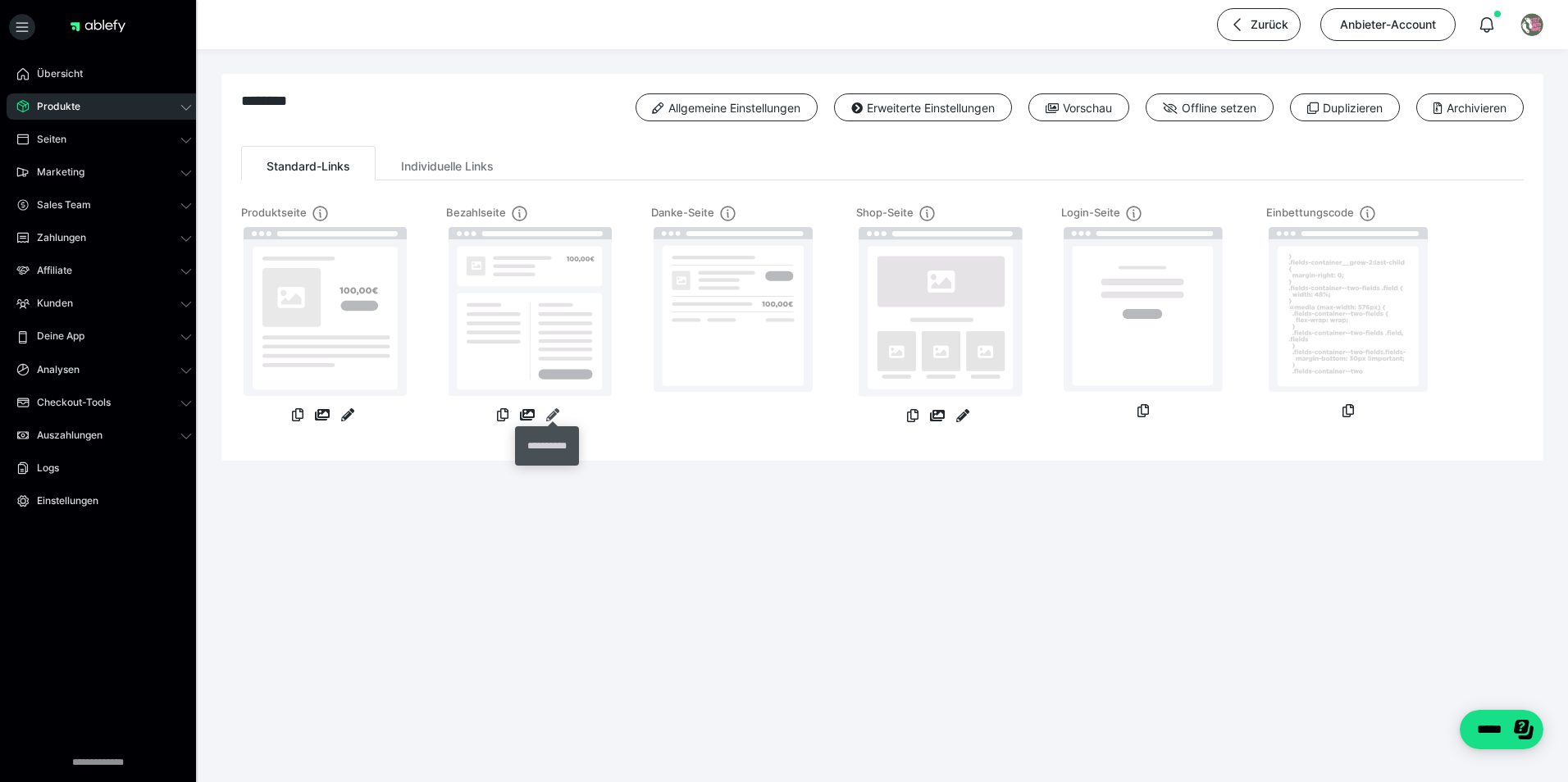 click at bounding box center (553, 415) 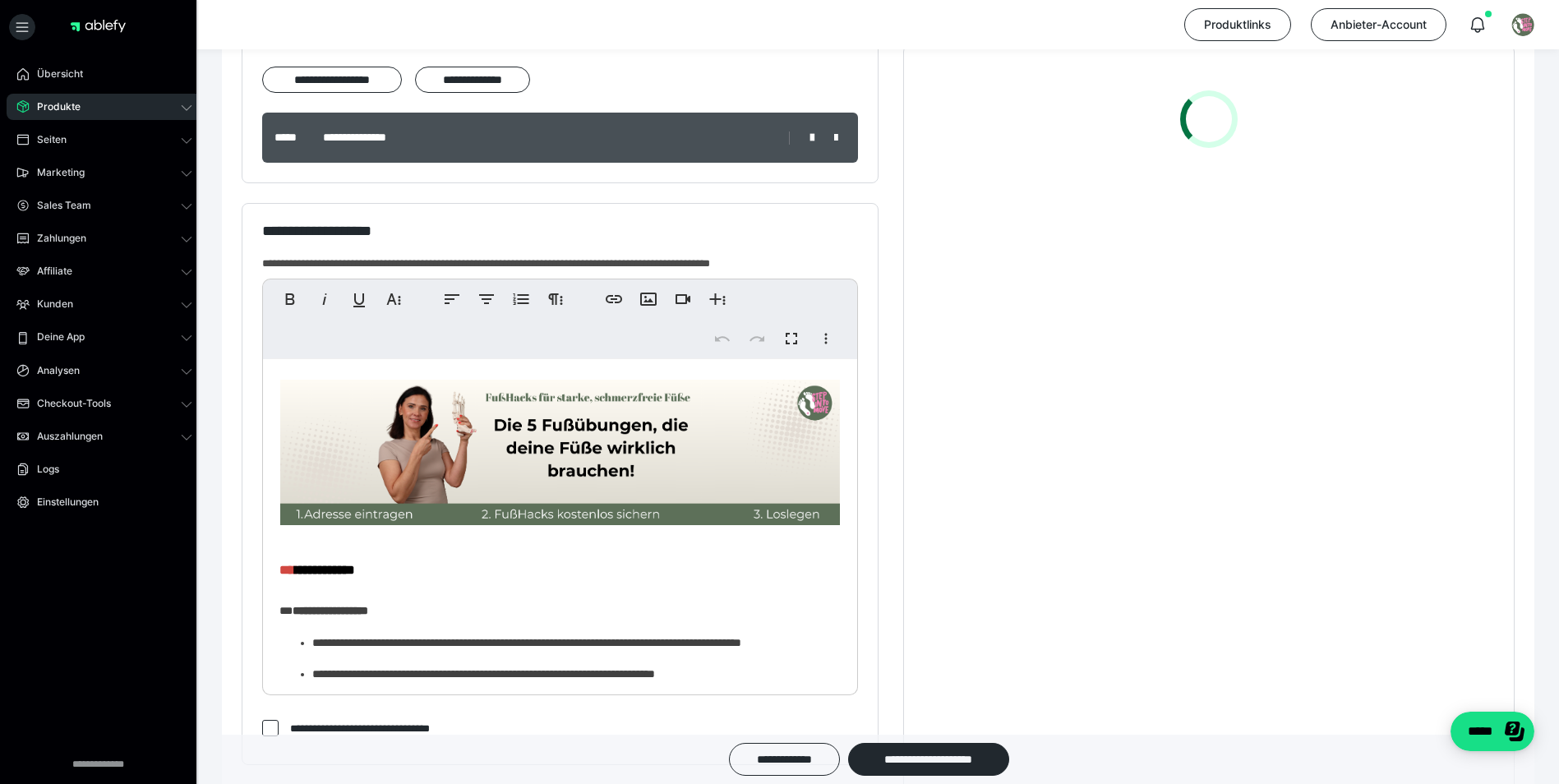 scroll, scrollTop: 329, scrollLeft: 0, axis: vertical 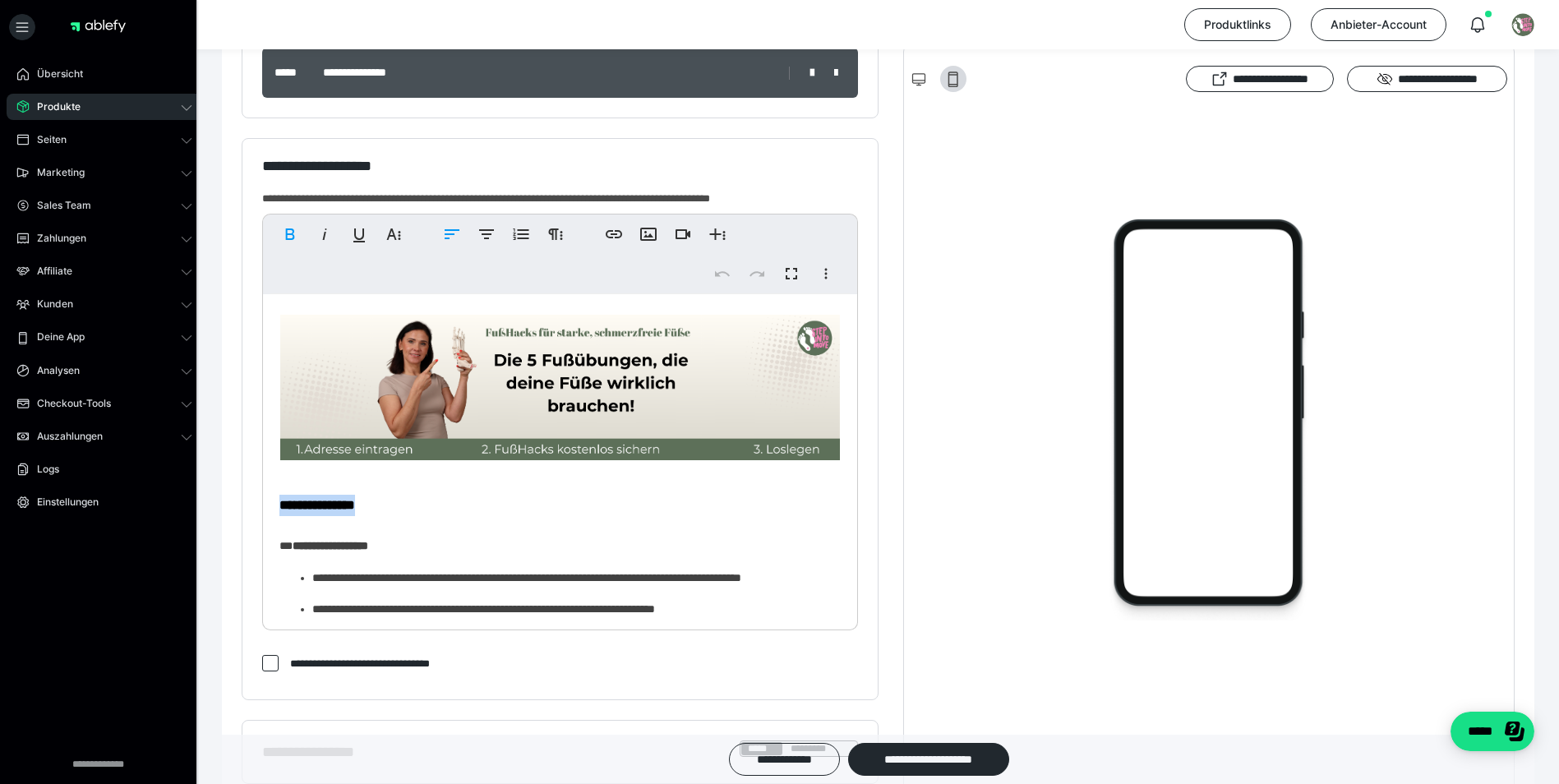 drag, startPoint x: 428, startPoint y: 499, endPoint x: 259, endPoint y: 506, distance: 169.1449 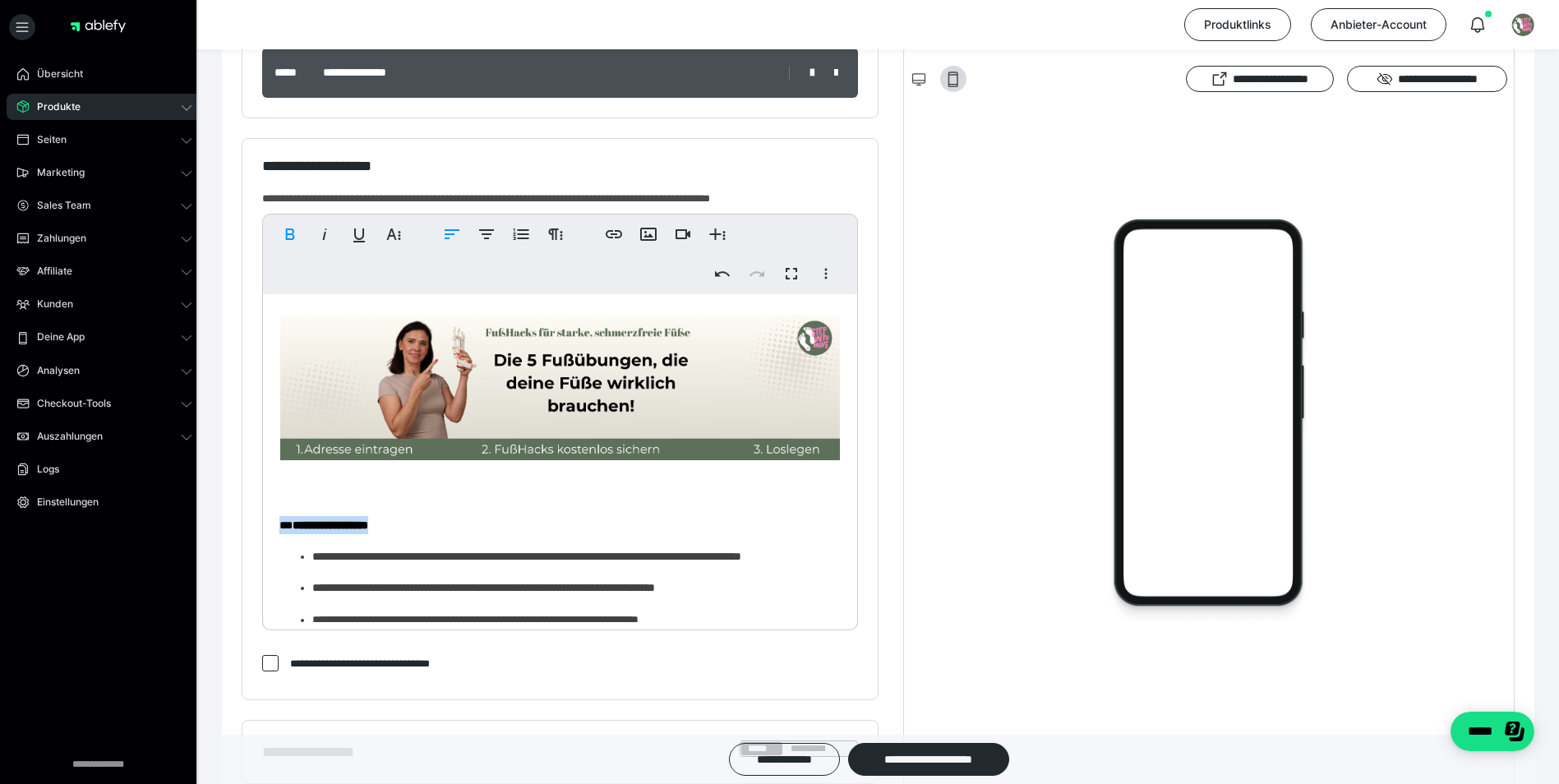 drag, startPoint x: 424, startPoint y: 525, endPoint x: 326, endPoint y: 466, distance: 114.3897 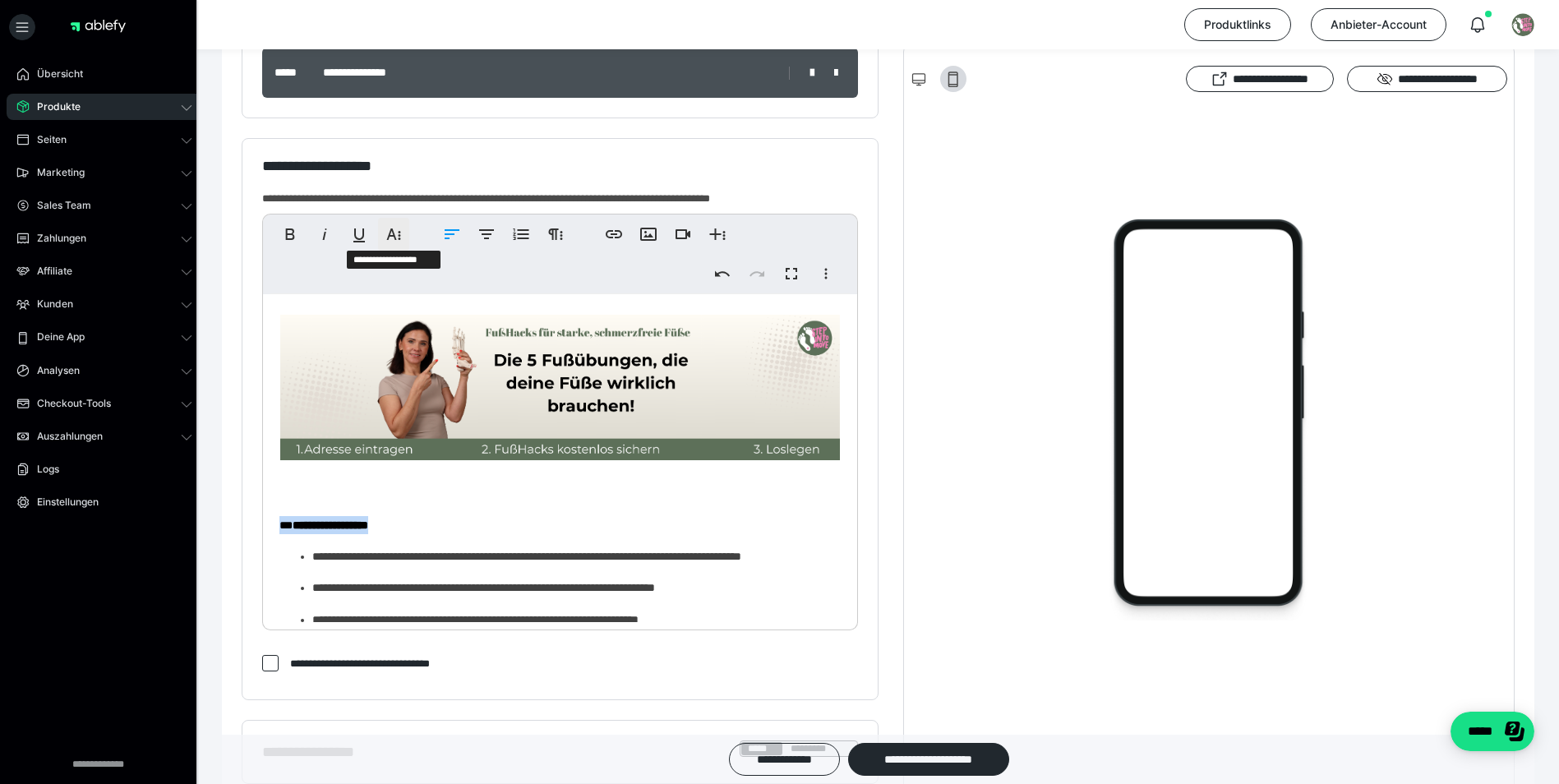 click 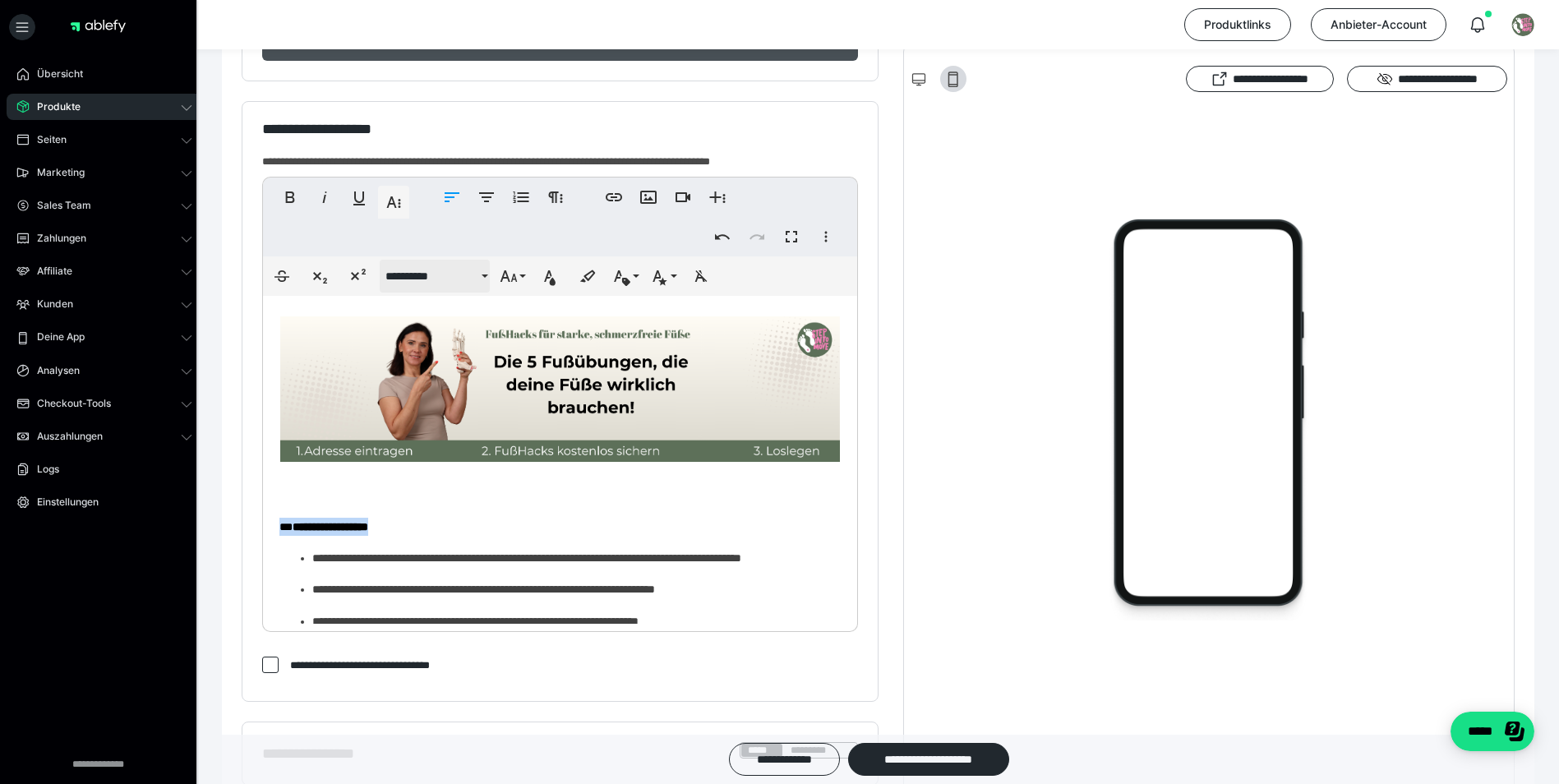scroll, scrollTop: 367, scrollLeft: 0, axis: vertical 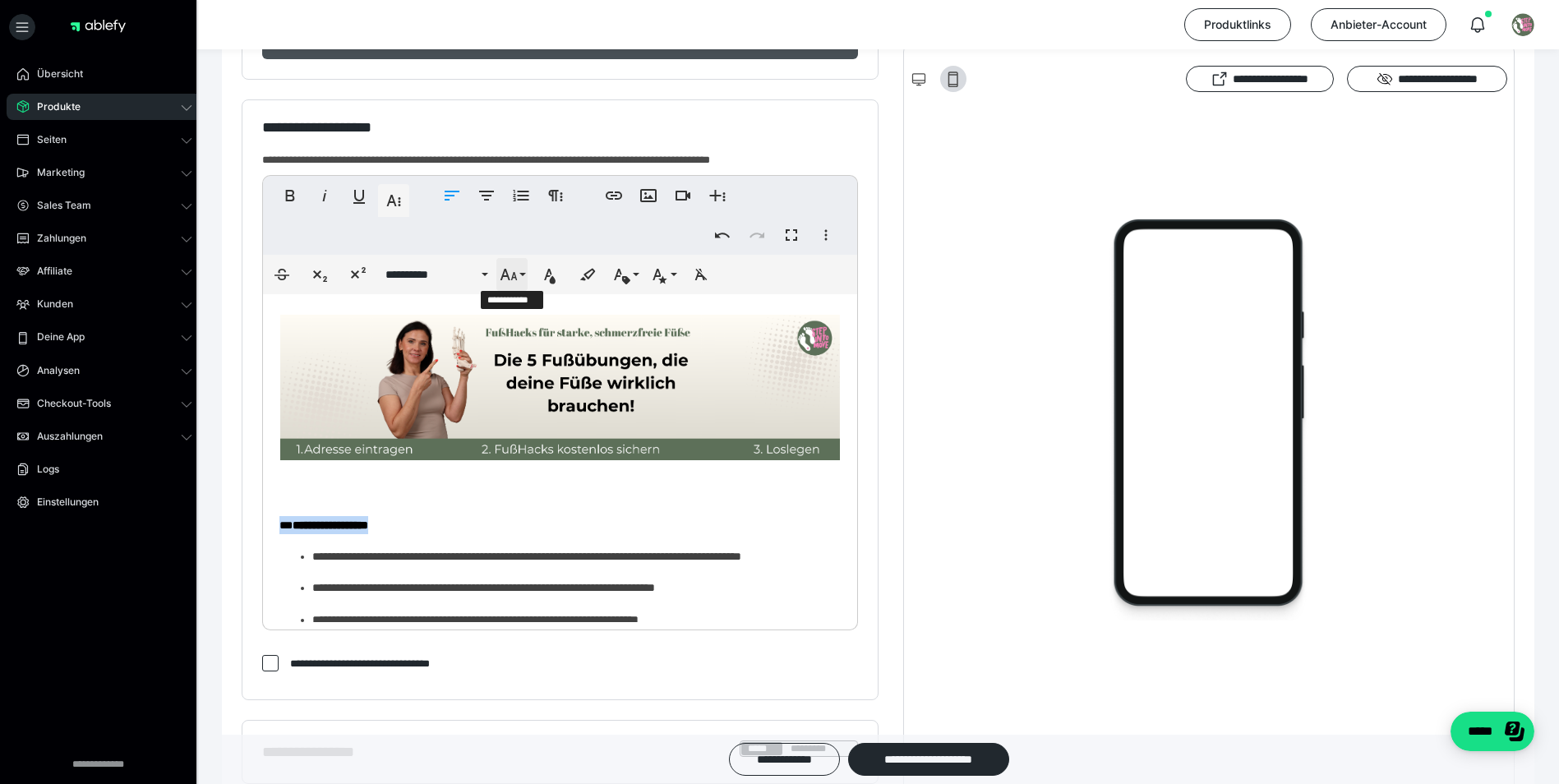 click 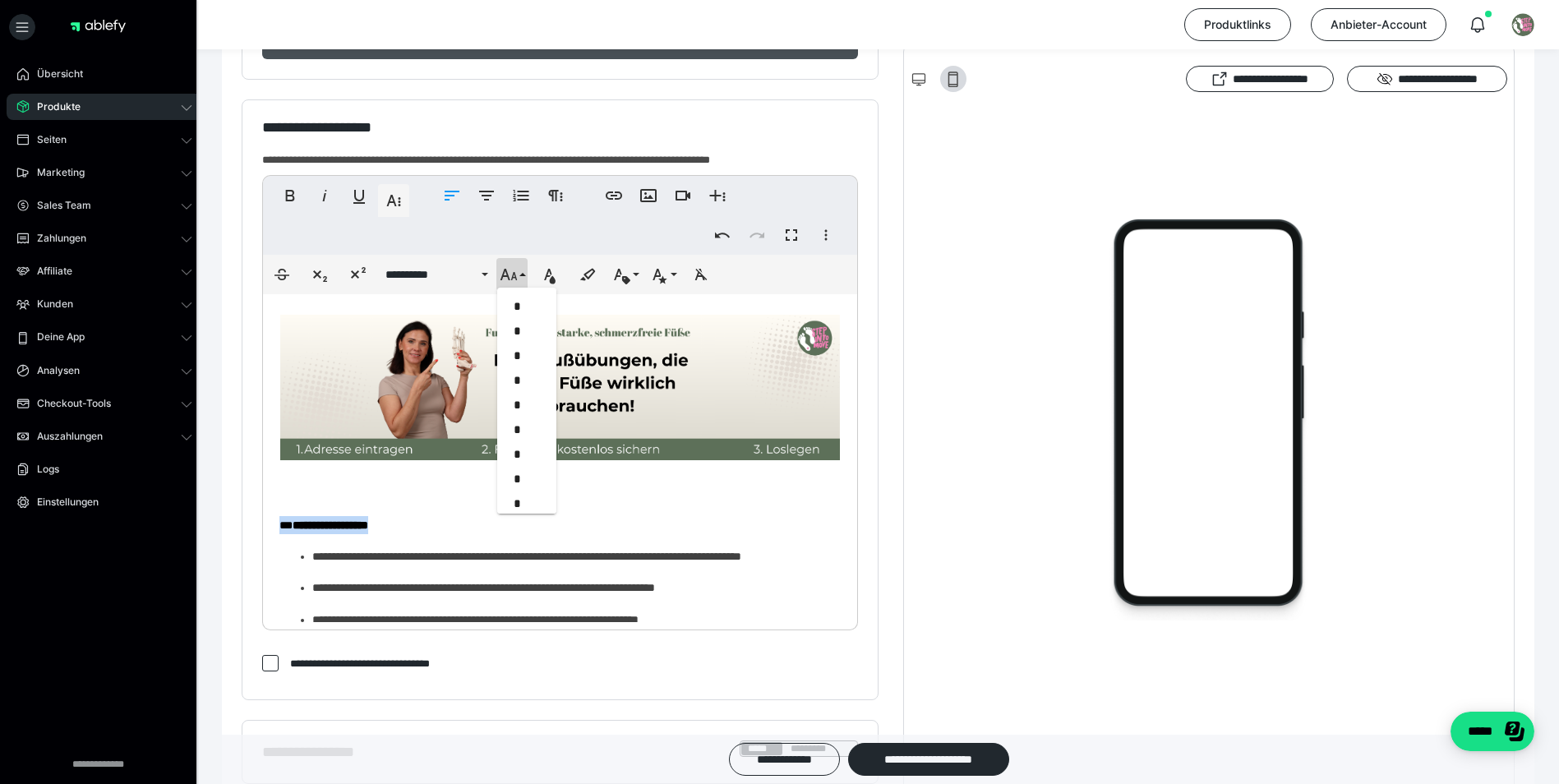 scroll, scrollTop: 339, scrollLeft: 0, axis: vertical 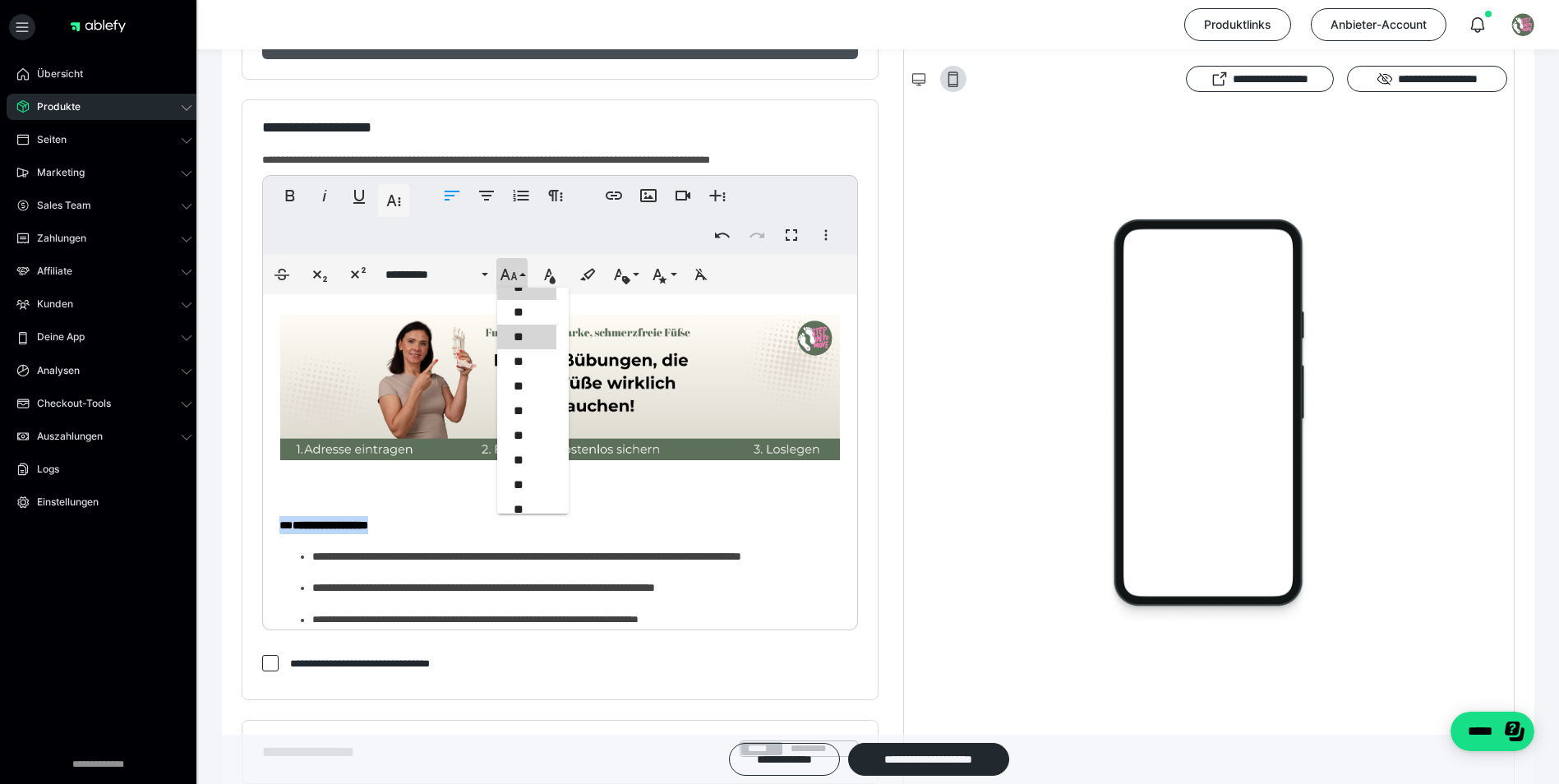 click on "**" at bounding box center [527, 337] 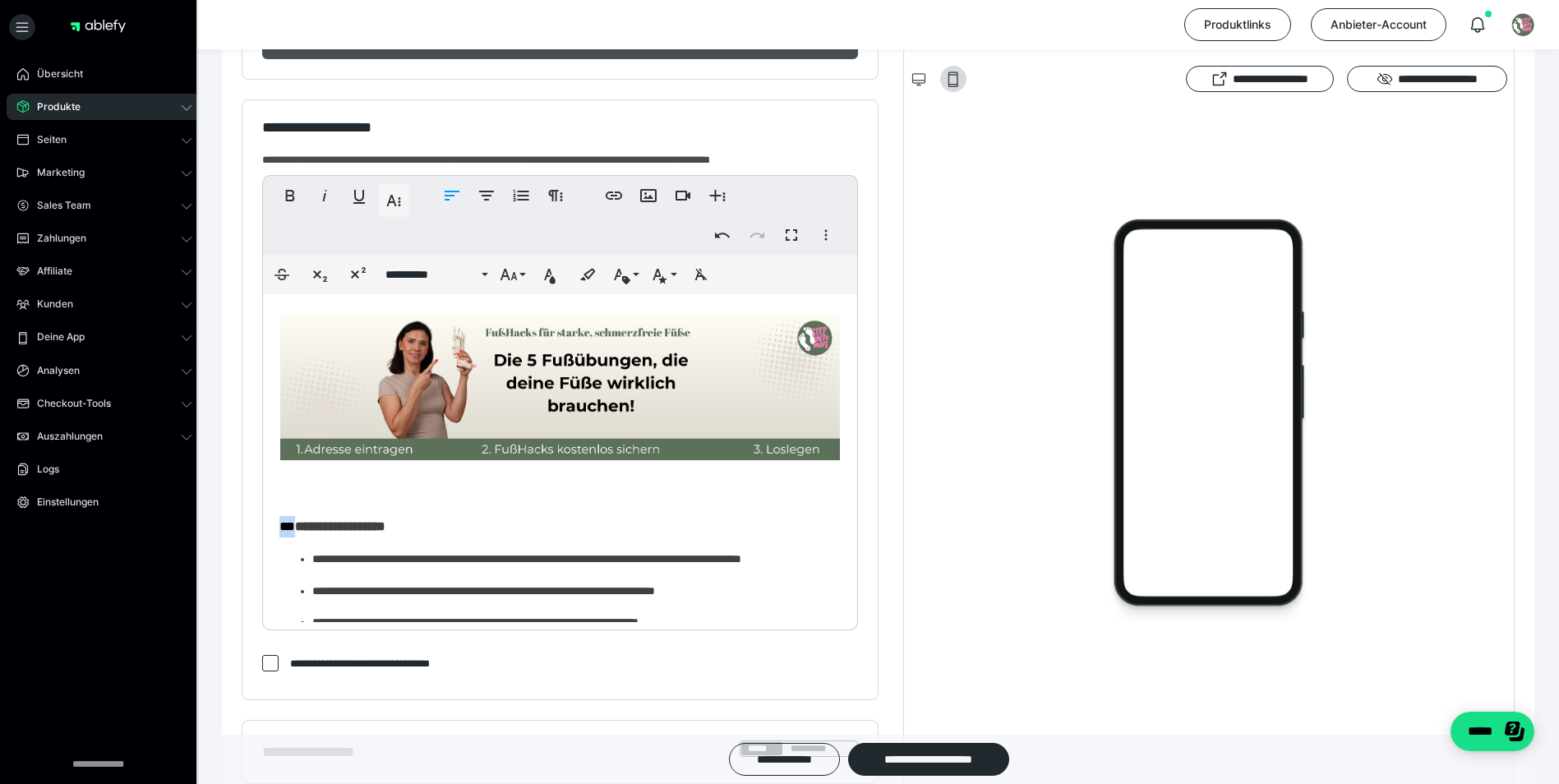 drag, startPoint x: 487, startPoint y: 515, endPoint x: 522, endPoint y: 501, distance: 37.696154 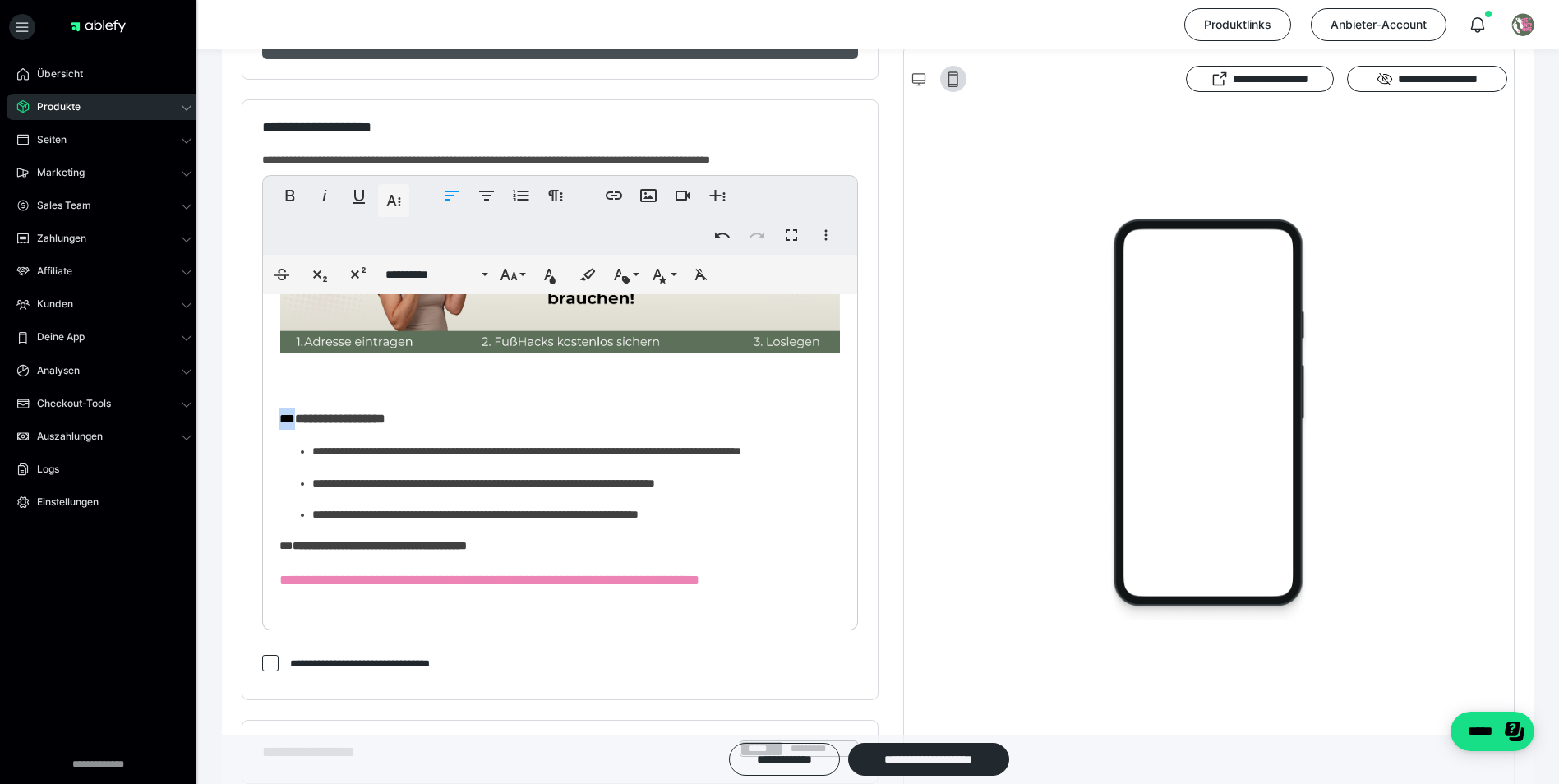 scroll, scrollTop: 122, scrollLeft: 0, axis: vertical 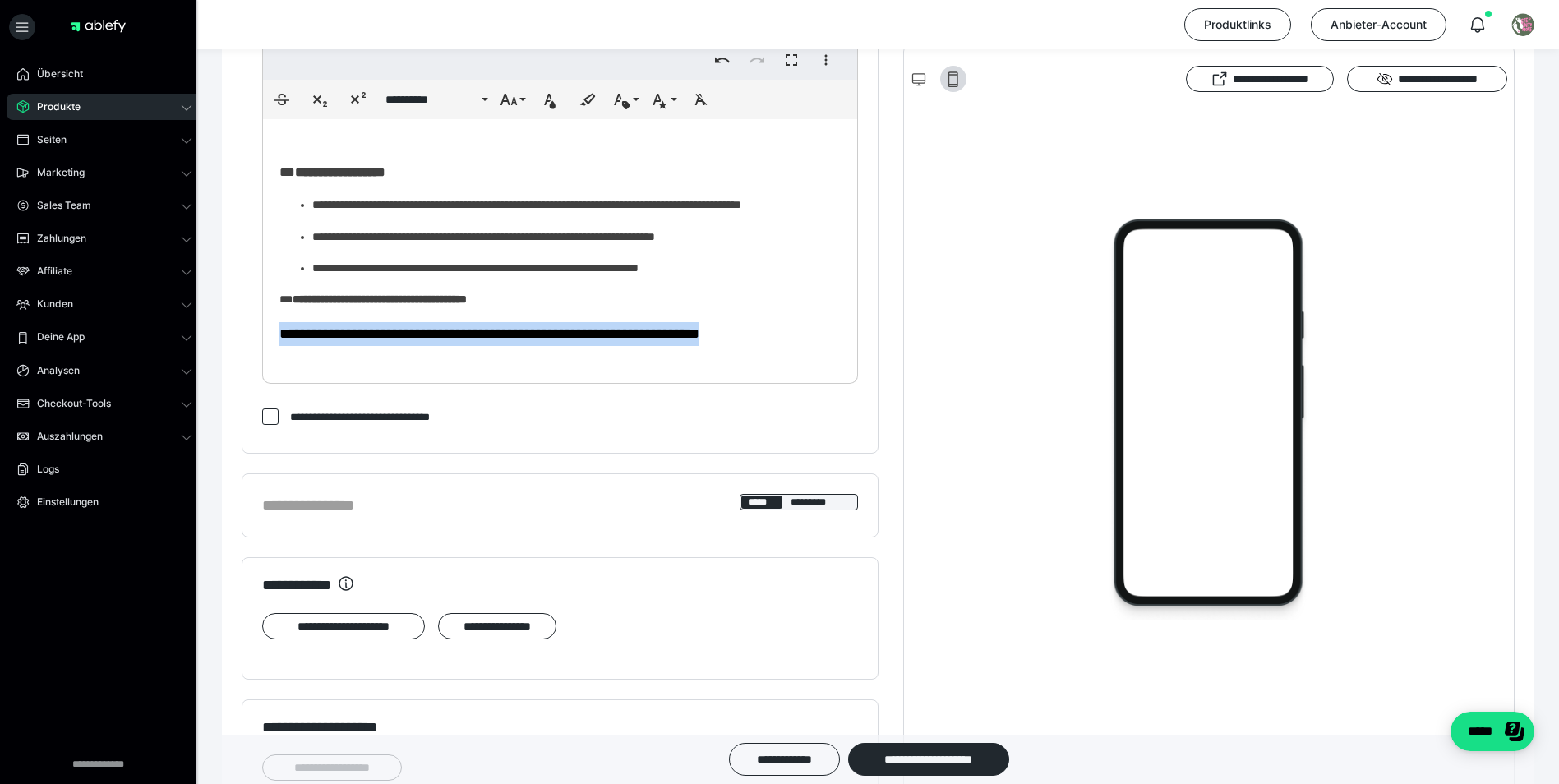 drag, startPoint x: 796, startPoint y: 334, endPoint x: 253, endPoint y: 360, distance: 543.6221 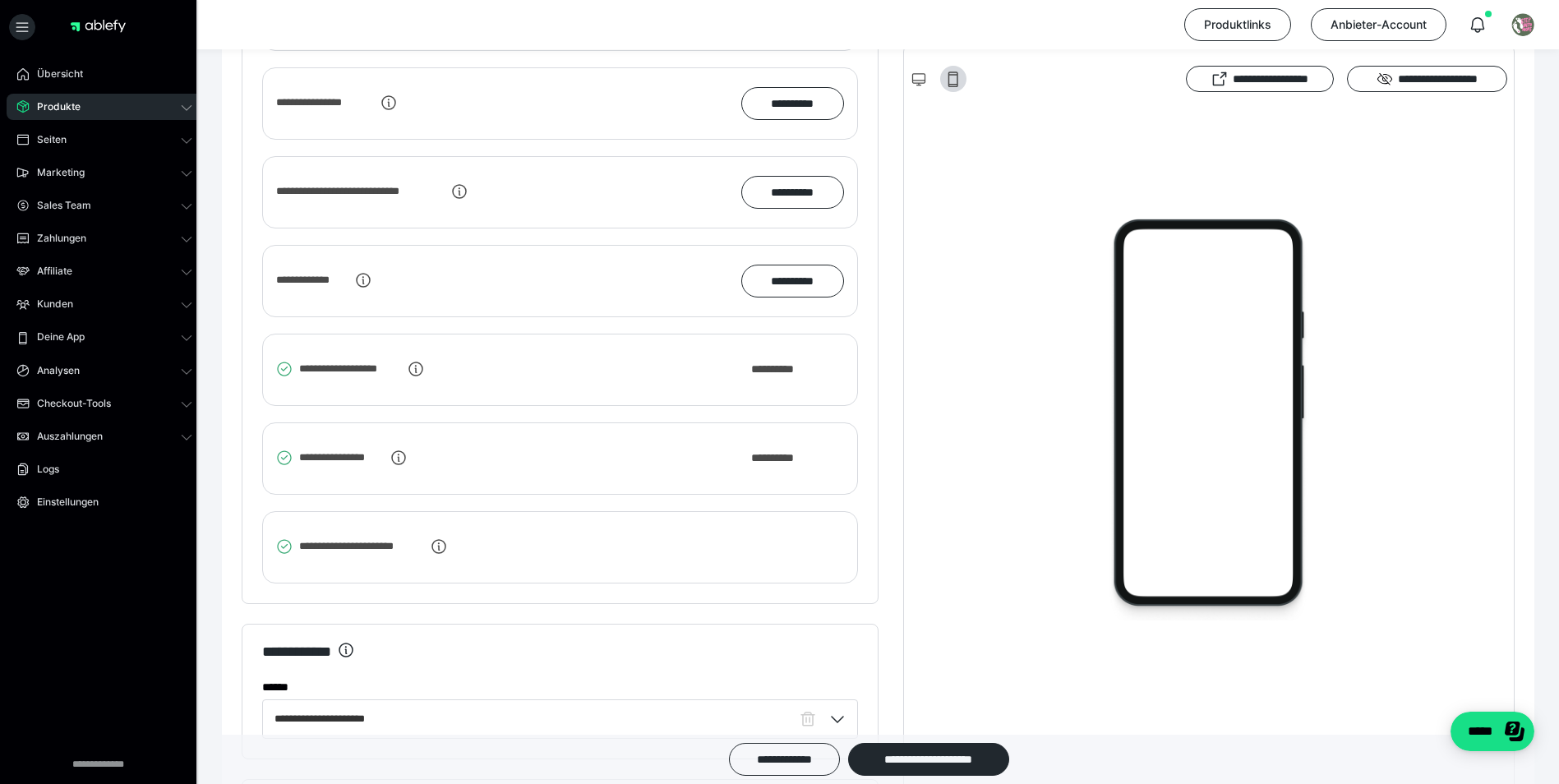 scroll, scrollTop: 2581, scrollLeft: 0, axis: vertical 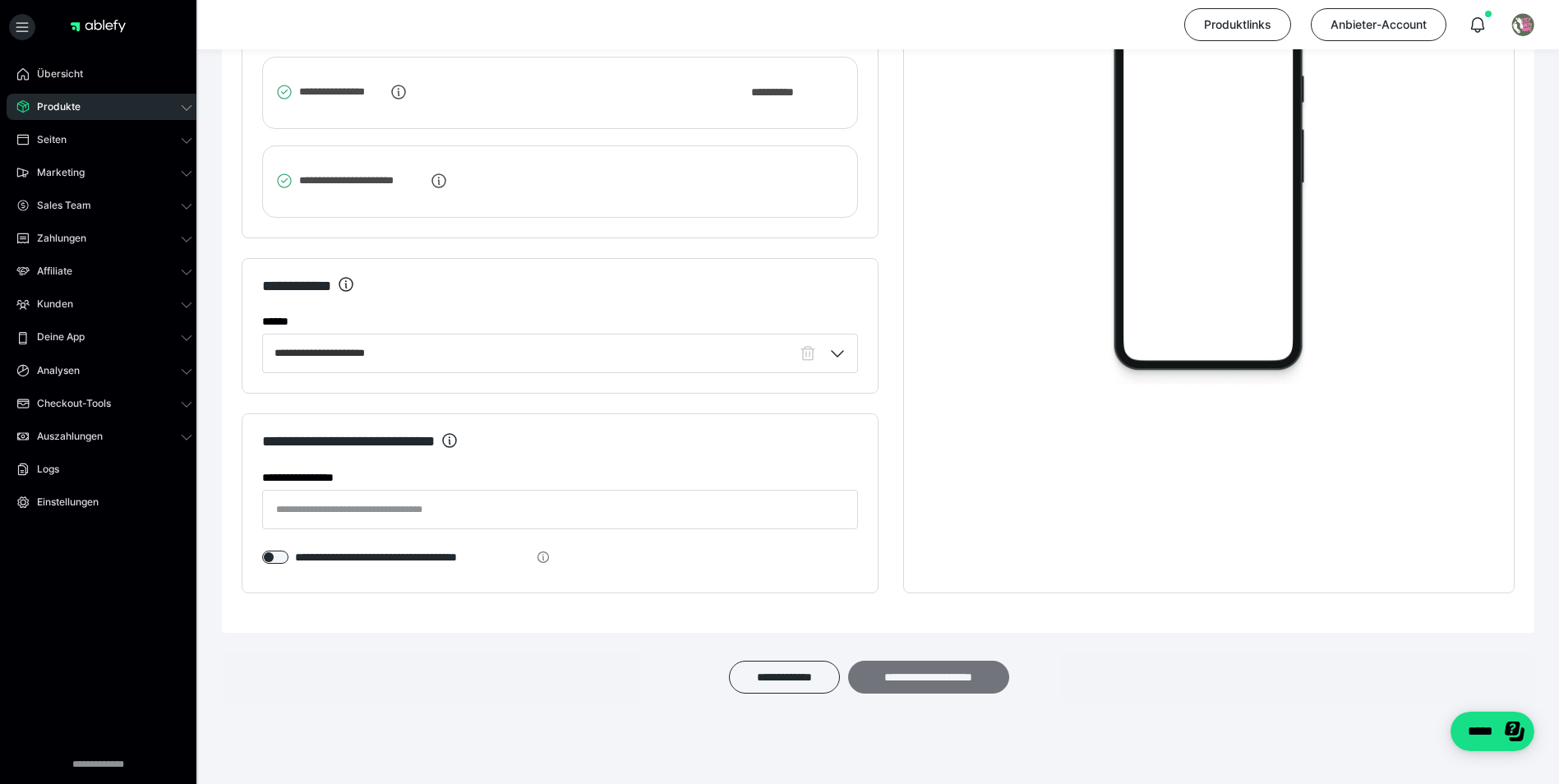 click on "**********" at bounding box center (929, 677) 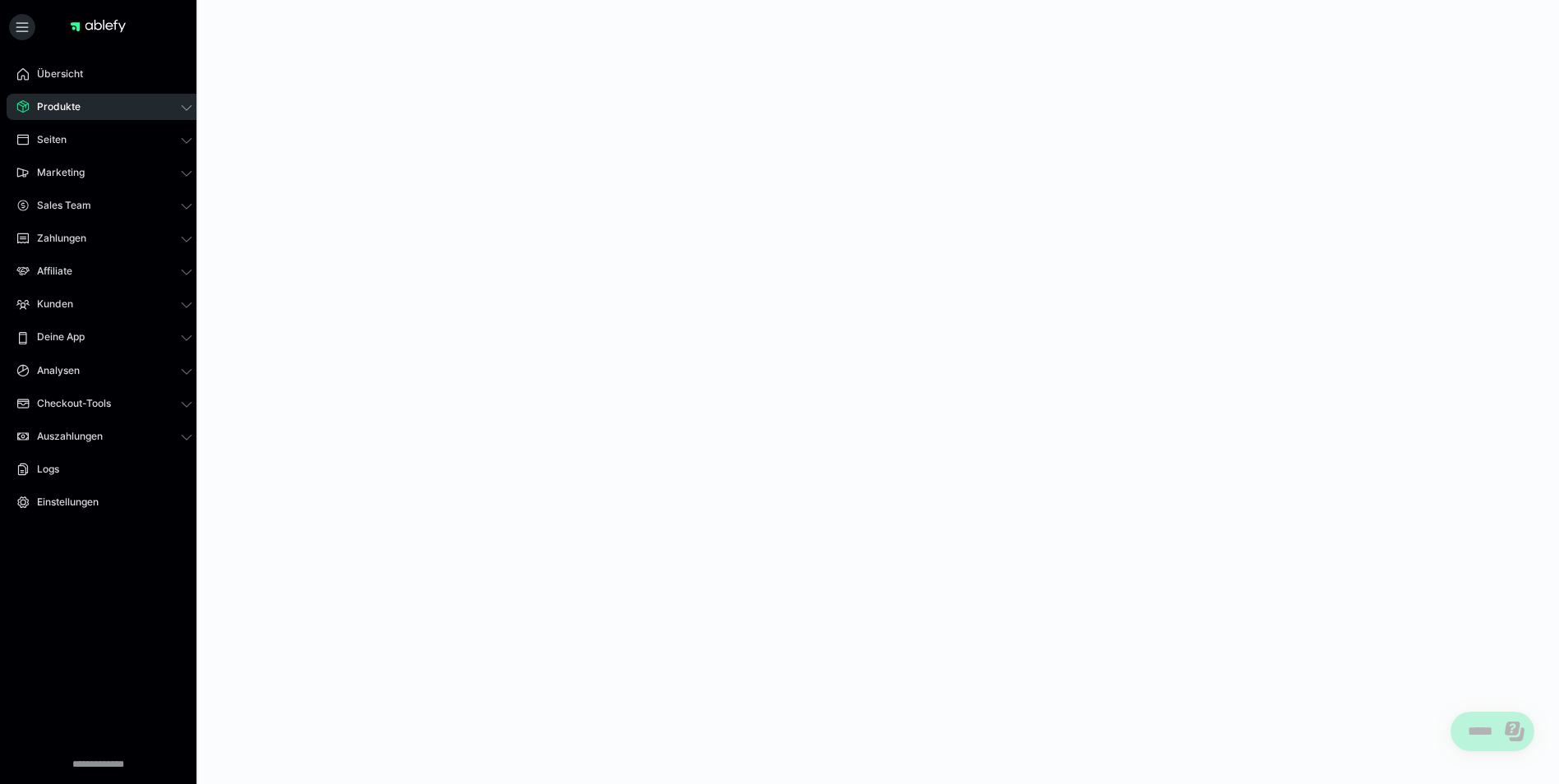 scroll, scrollTop: 0, scrollLeft: 0, axis: both 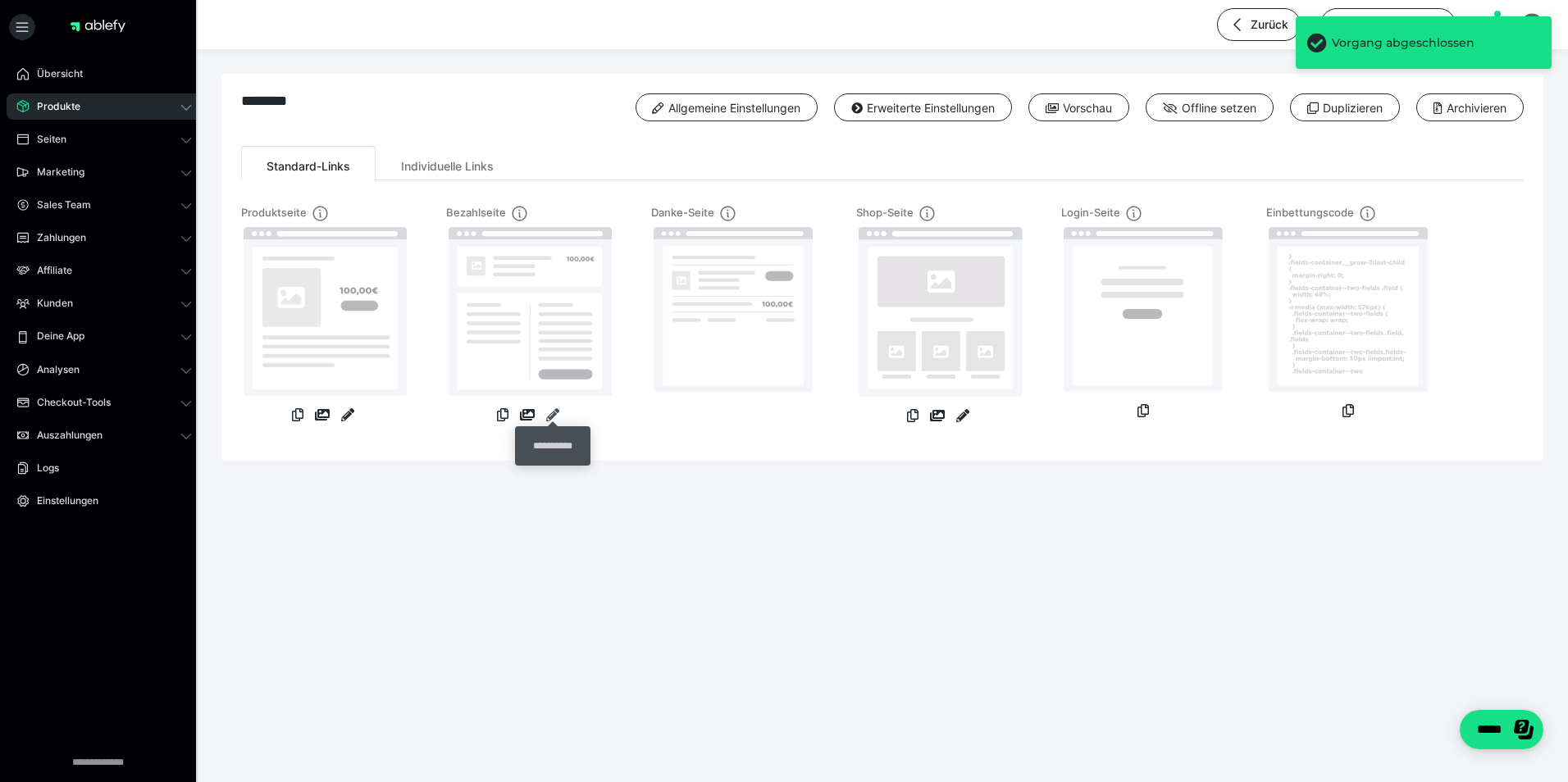 click at bounding box center (553, 415) 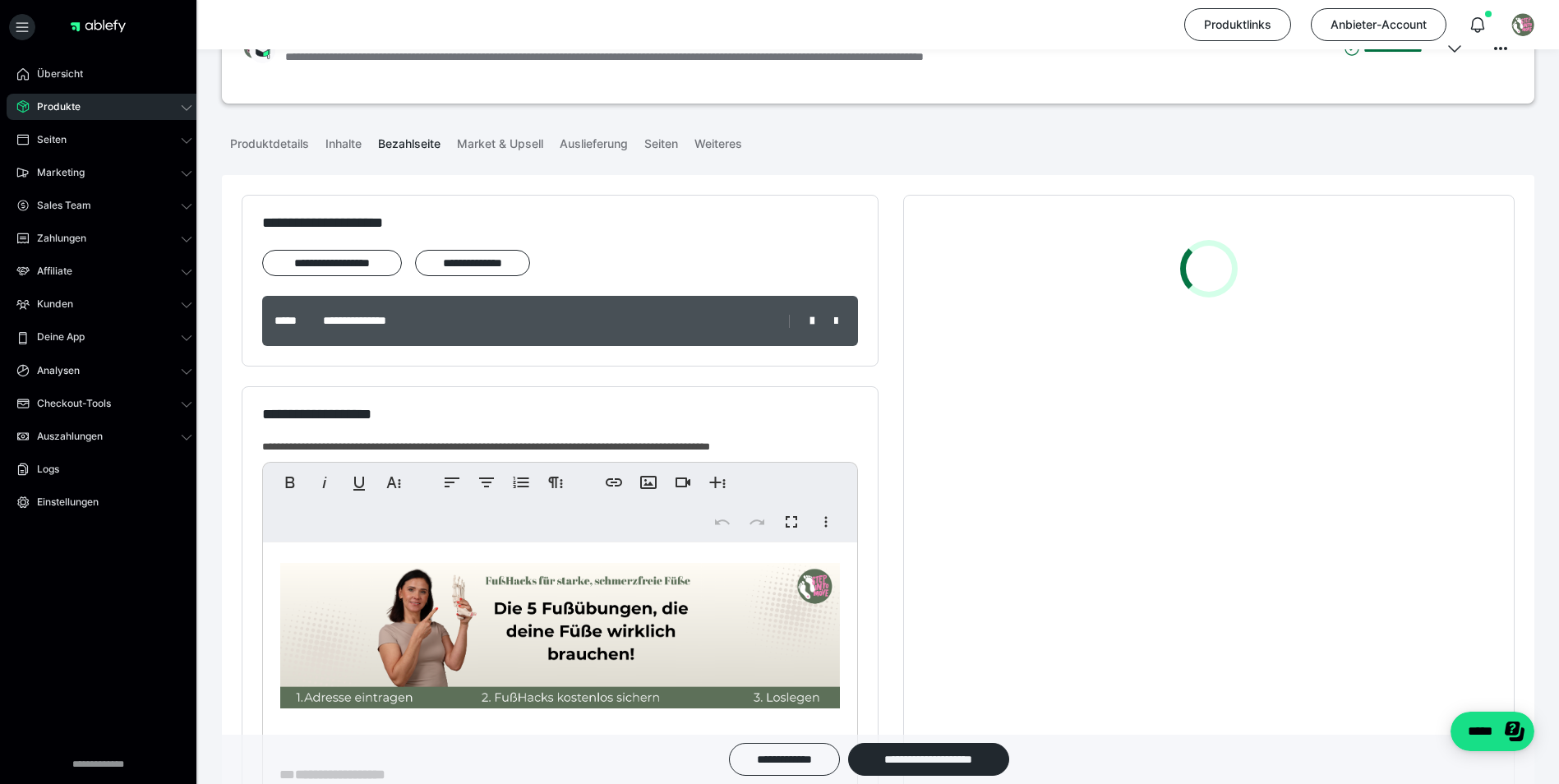 scroll, scrollTop: 411, scrollLeft: 0, axis: vertical 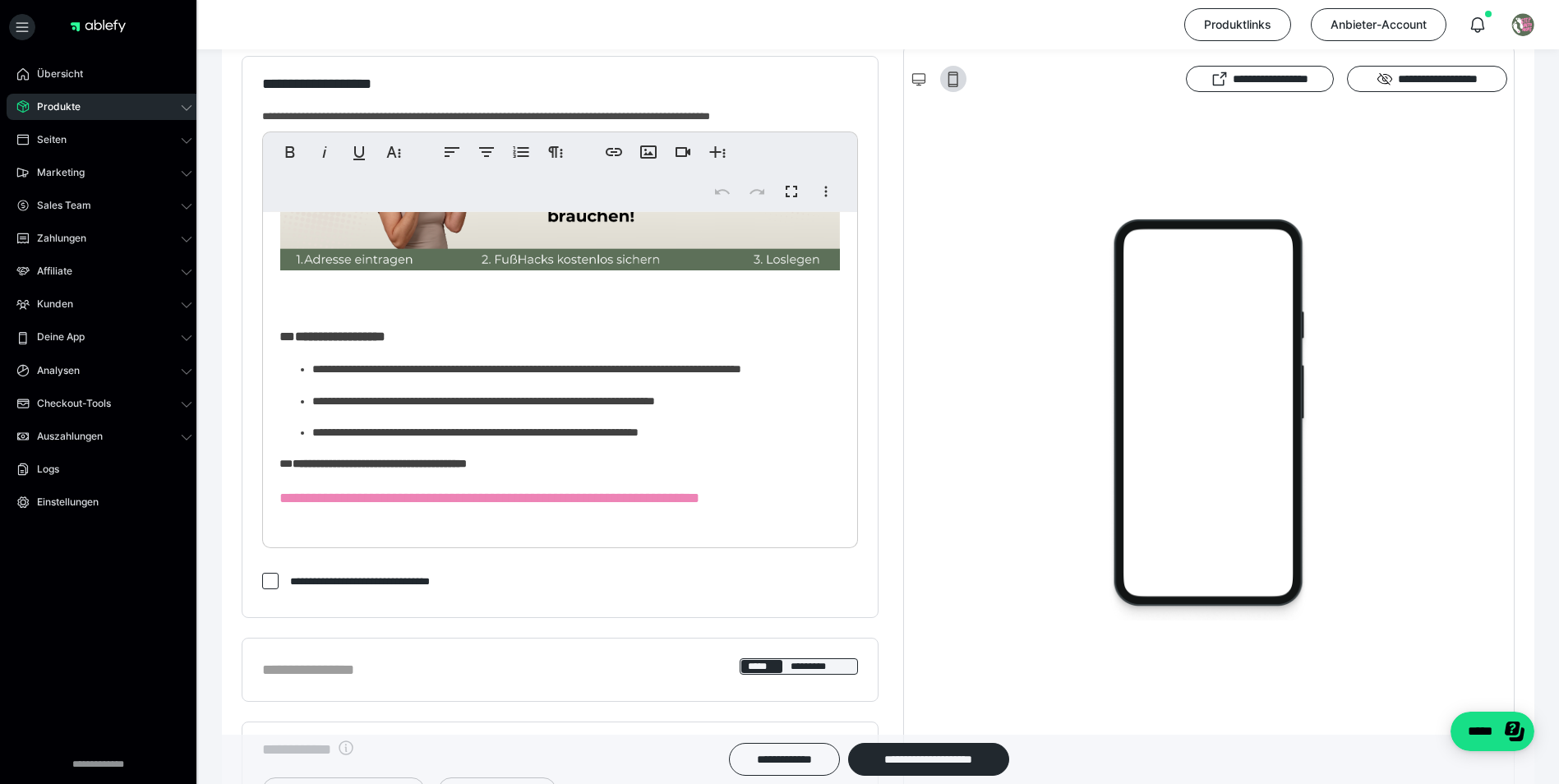click on "**********" at bounding box center (380, 463) 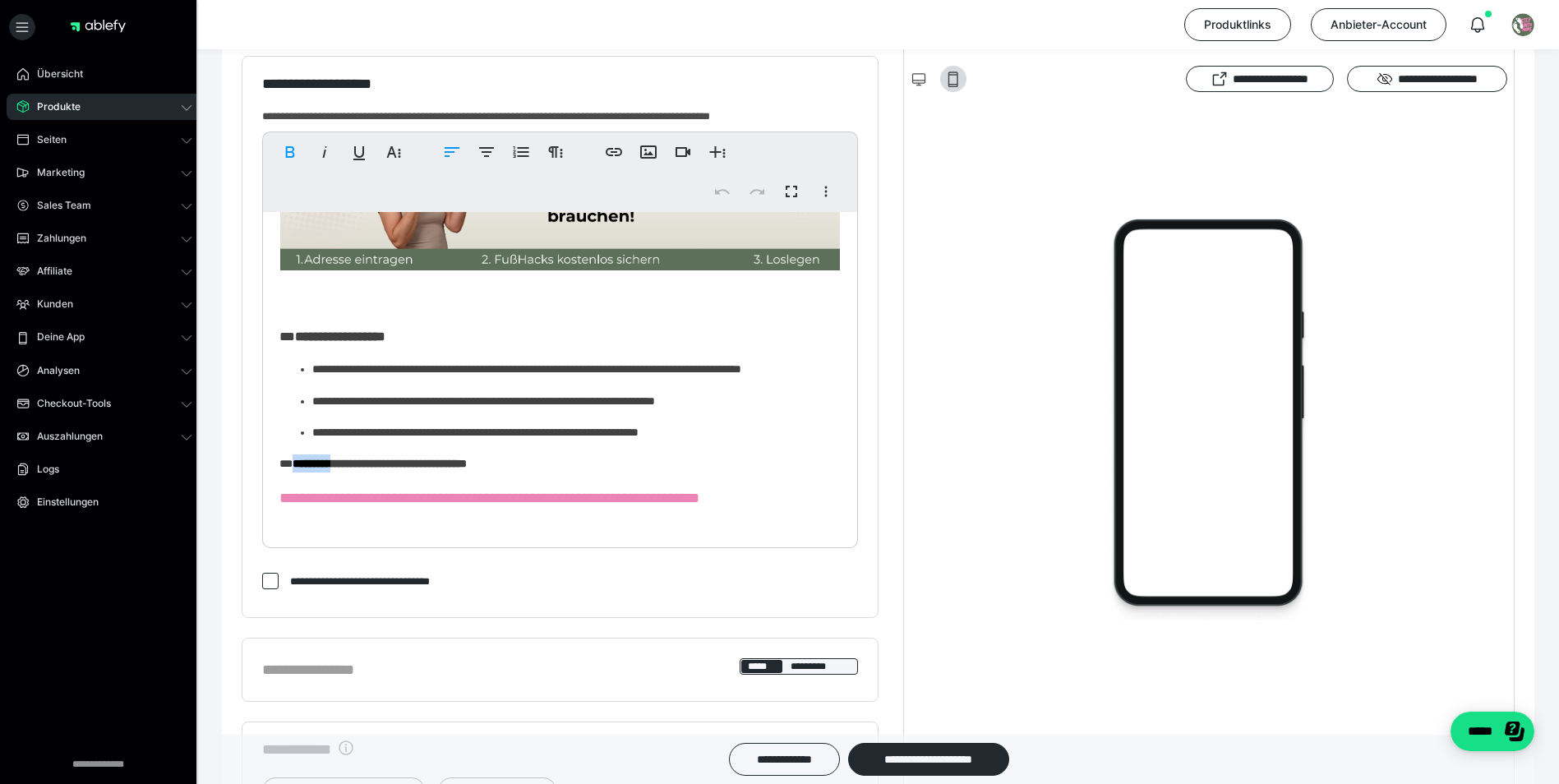 click on "**********" at bounding box center (380, 463) 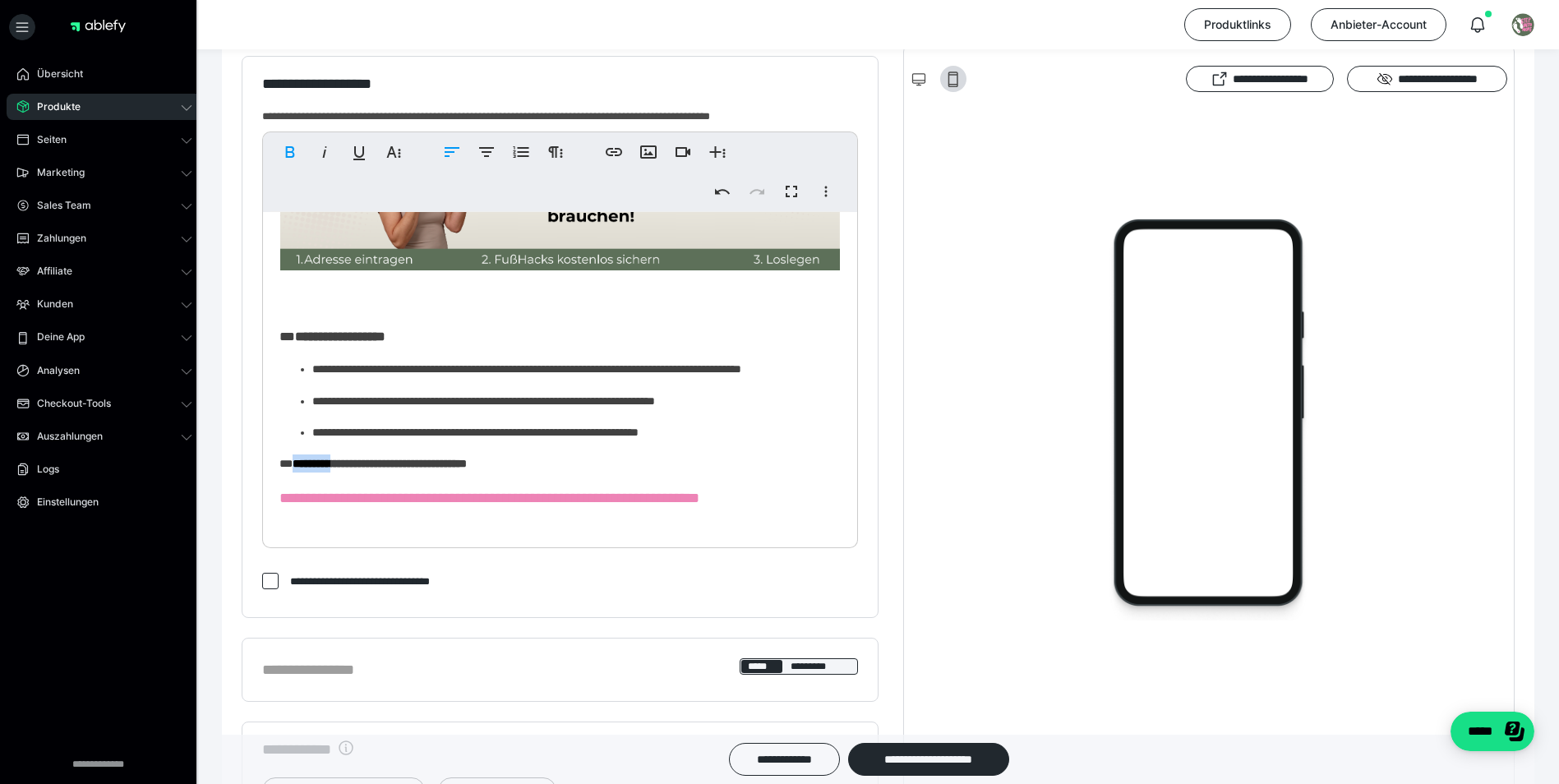 type 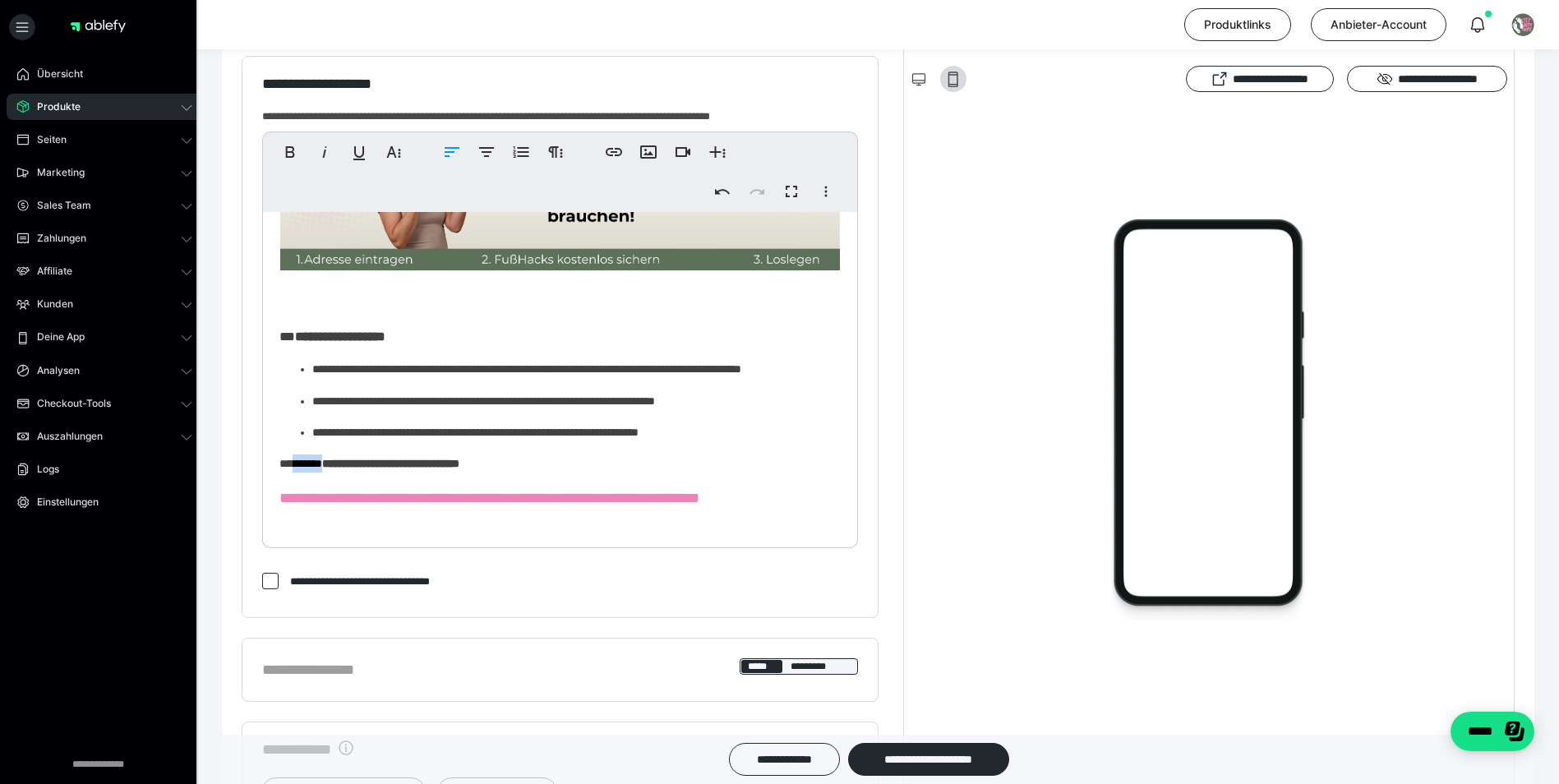 drag, startPoint x: 299, startPoint y: 462, endPoint x: 339, endPoint y: 466, distance: 40.1995 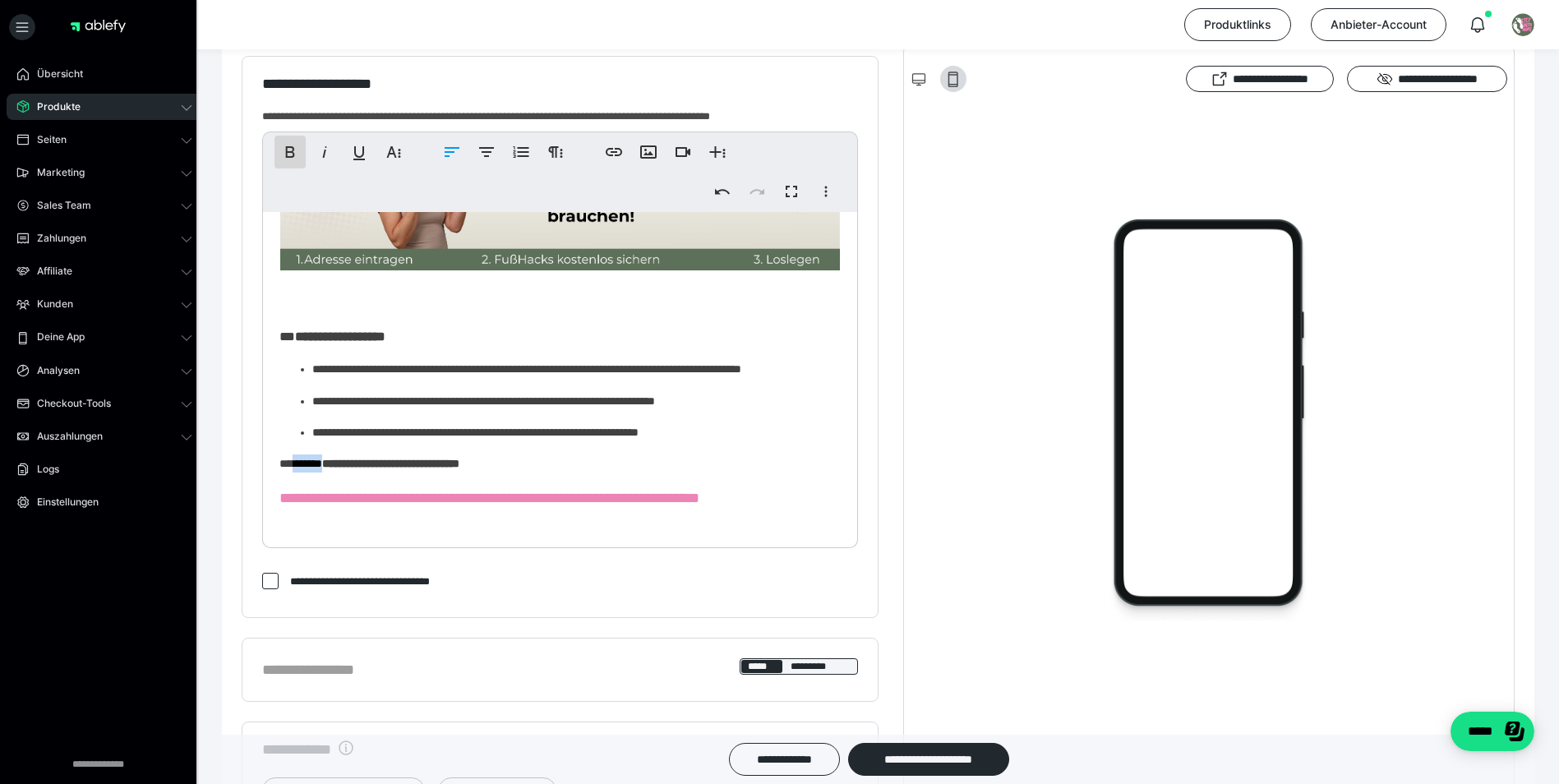 click 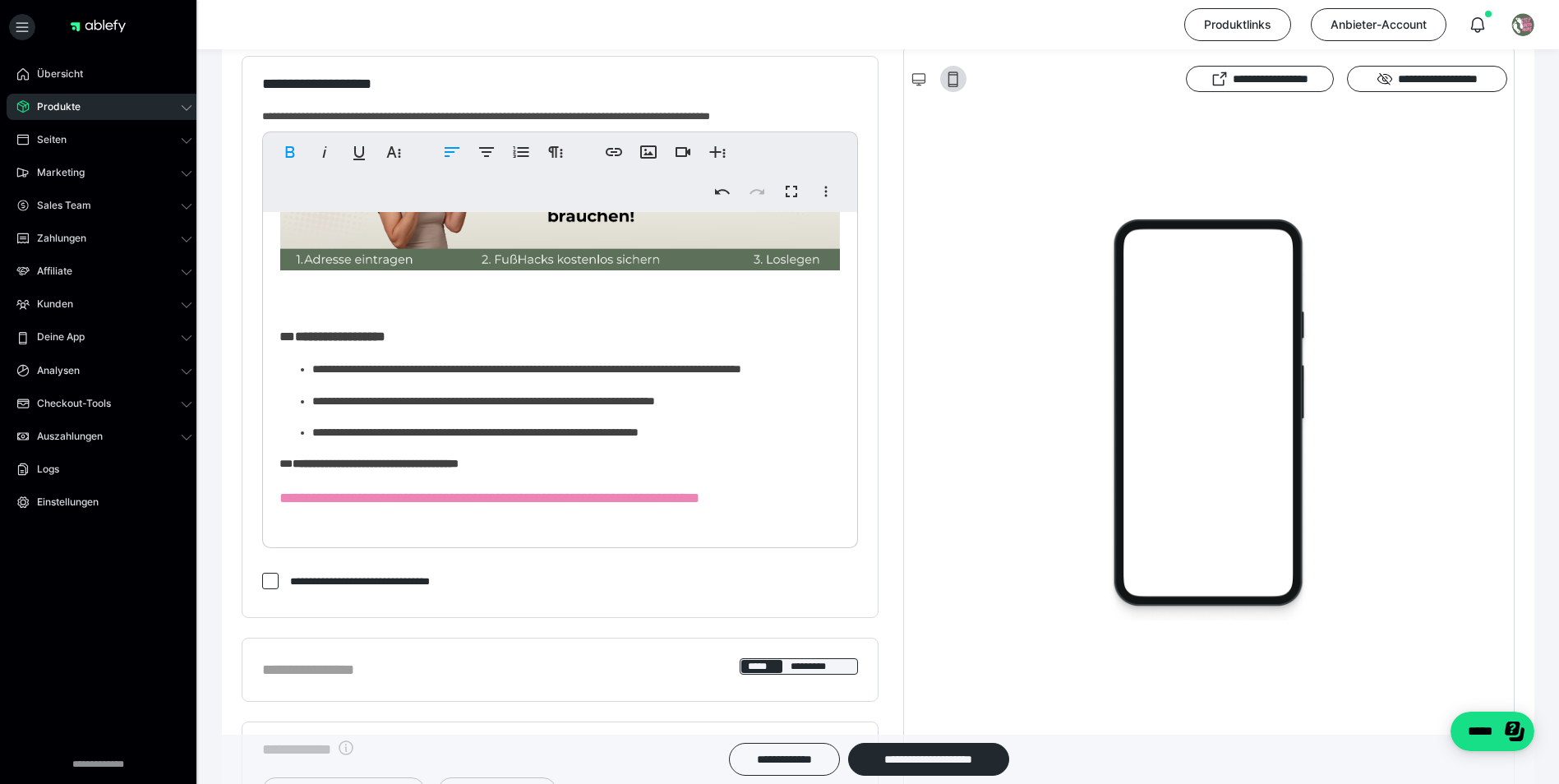 click on "**********" at bounding box center (560, 463) 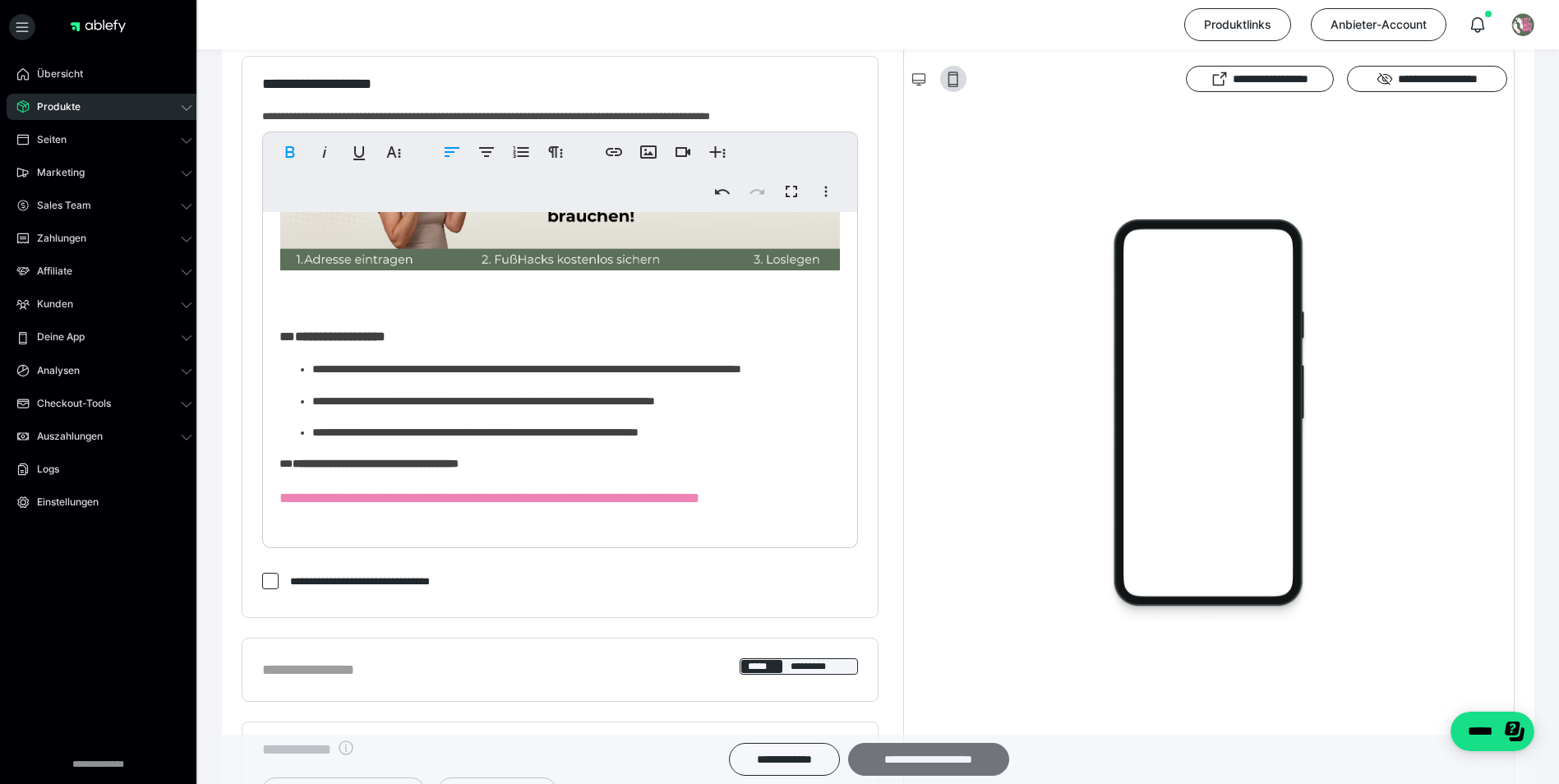 click on "**********" at bounding box center [929, 759] 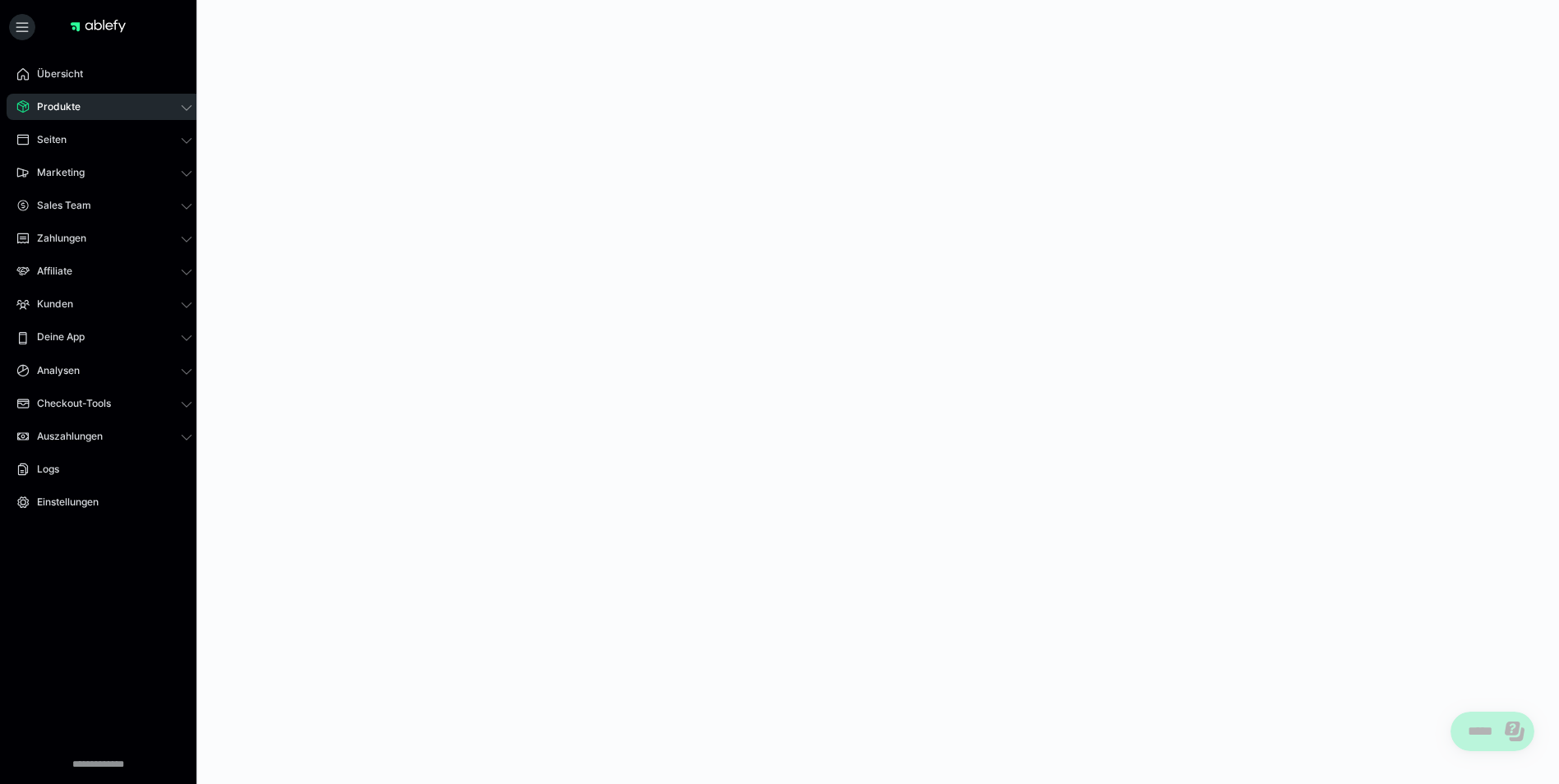 scroll, scrollTop: 0, scrollLeft: 0, axis: both 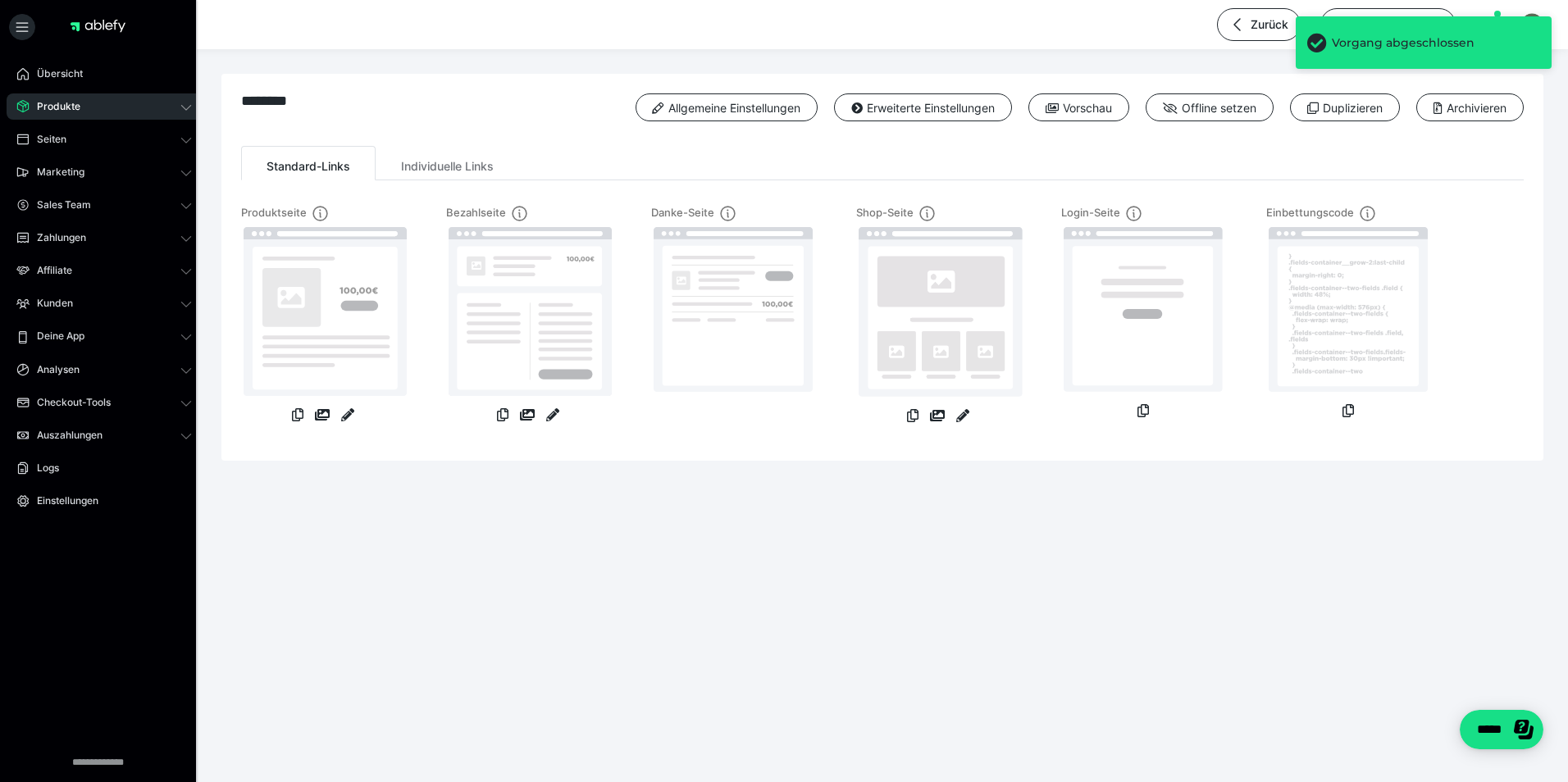 drag, startPoint x: 993, startPoint y: 733, endPoint x: 885, endPoint y: 678, distance: 121.1982 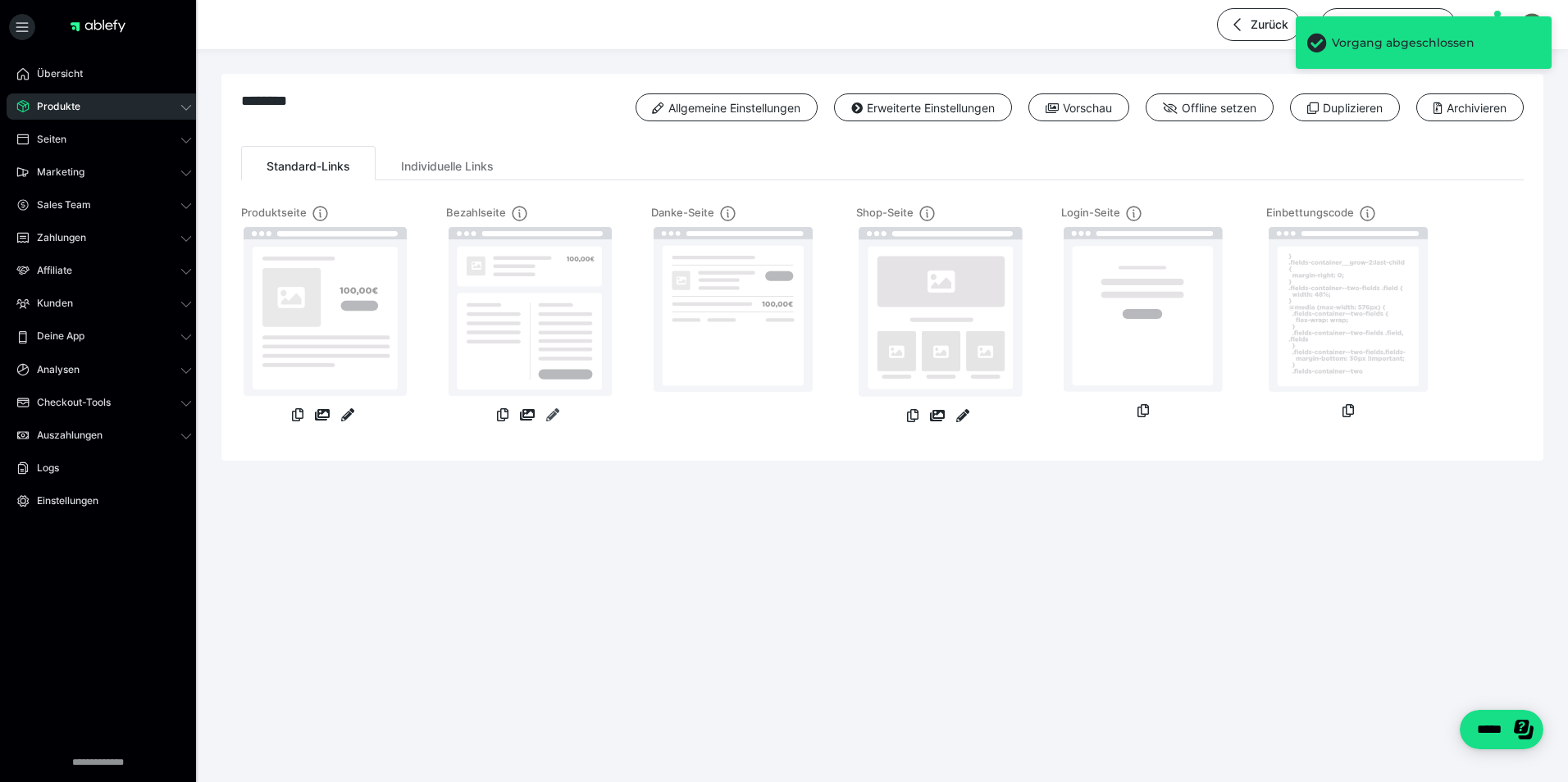 click at bounding box center (553, 415) 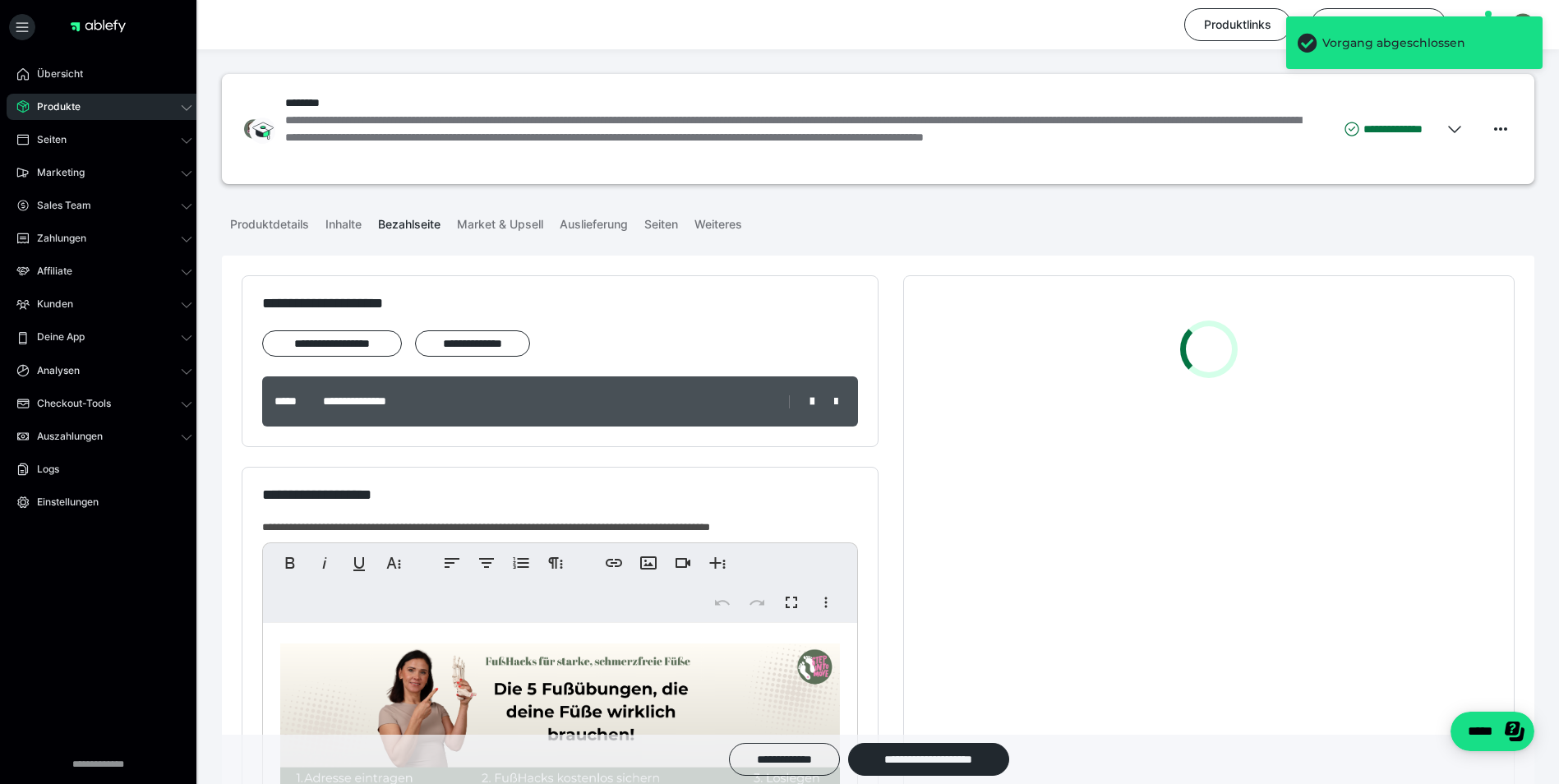 scroll, scrollTop: 411, scrollLeft: 0, axis: vertical 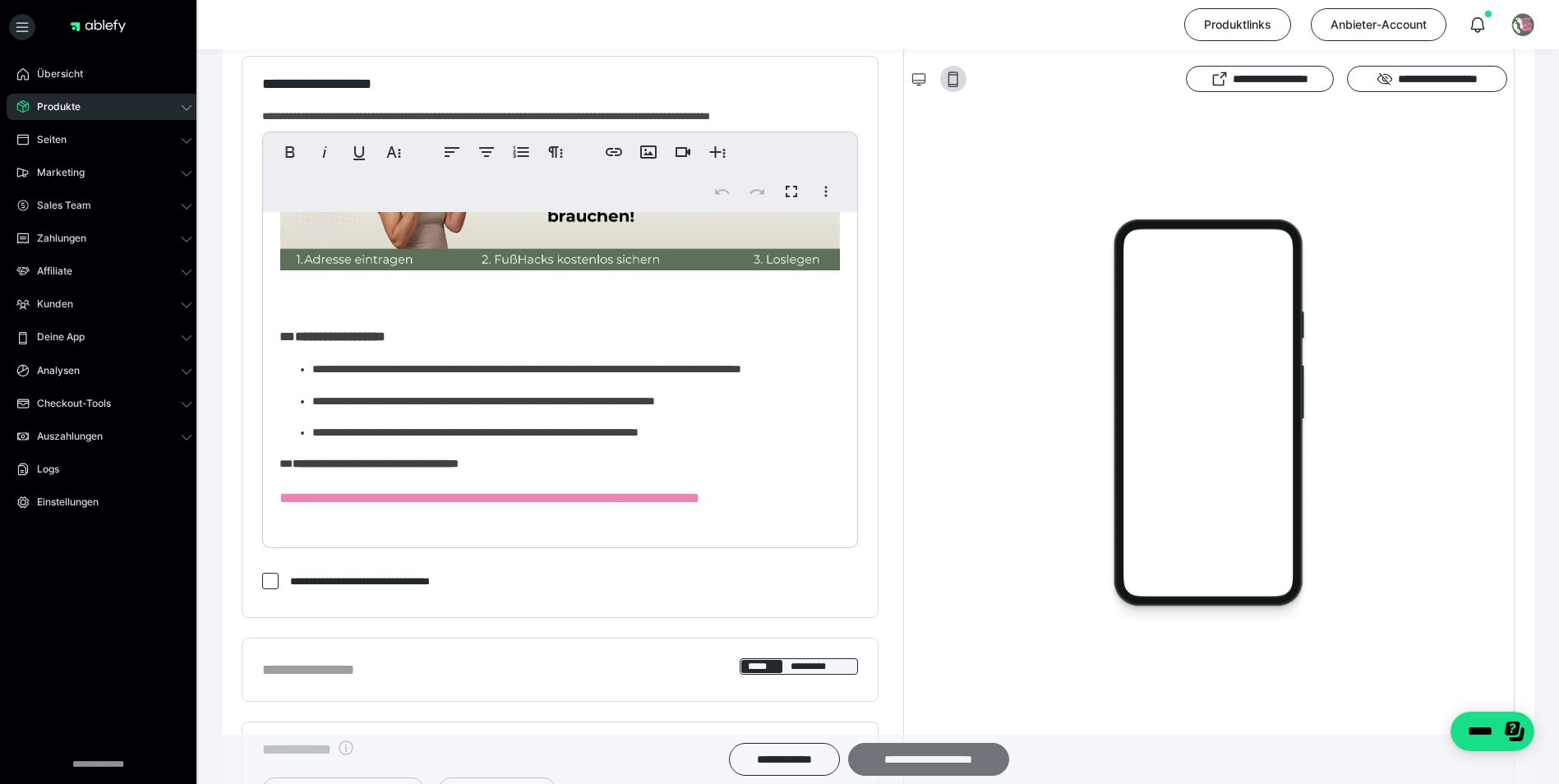 click on "**********" at bounding box center (929, 759) 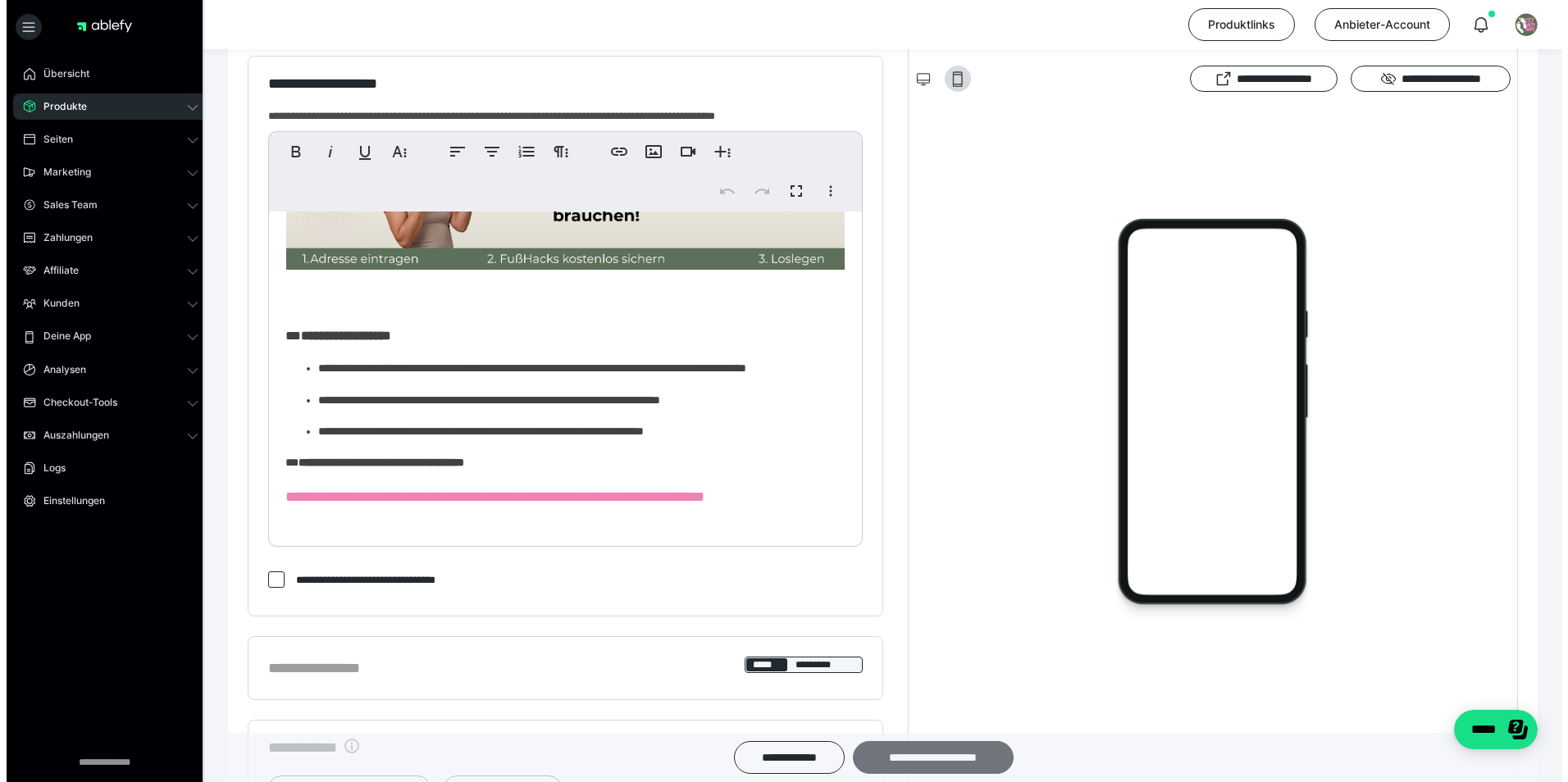 scroll, scrollTop: 0, scrollLeft: 0, axis: both 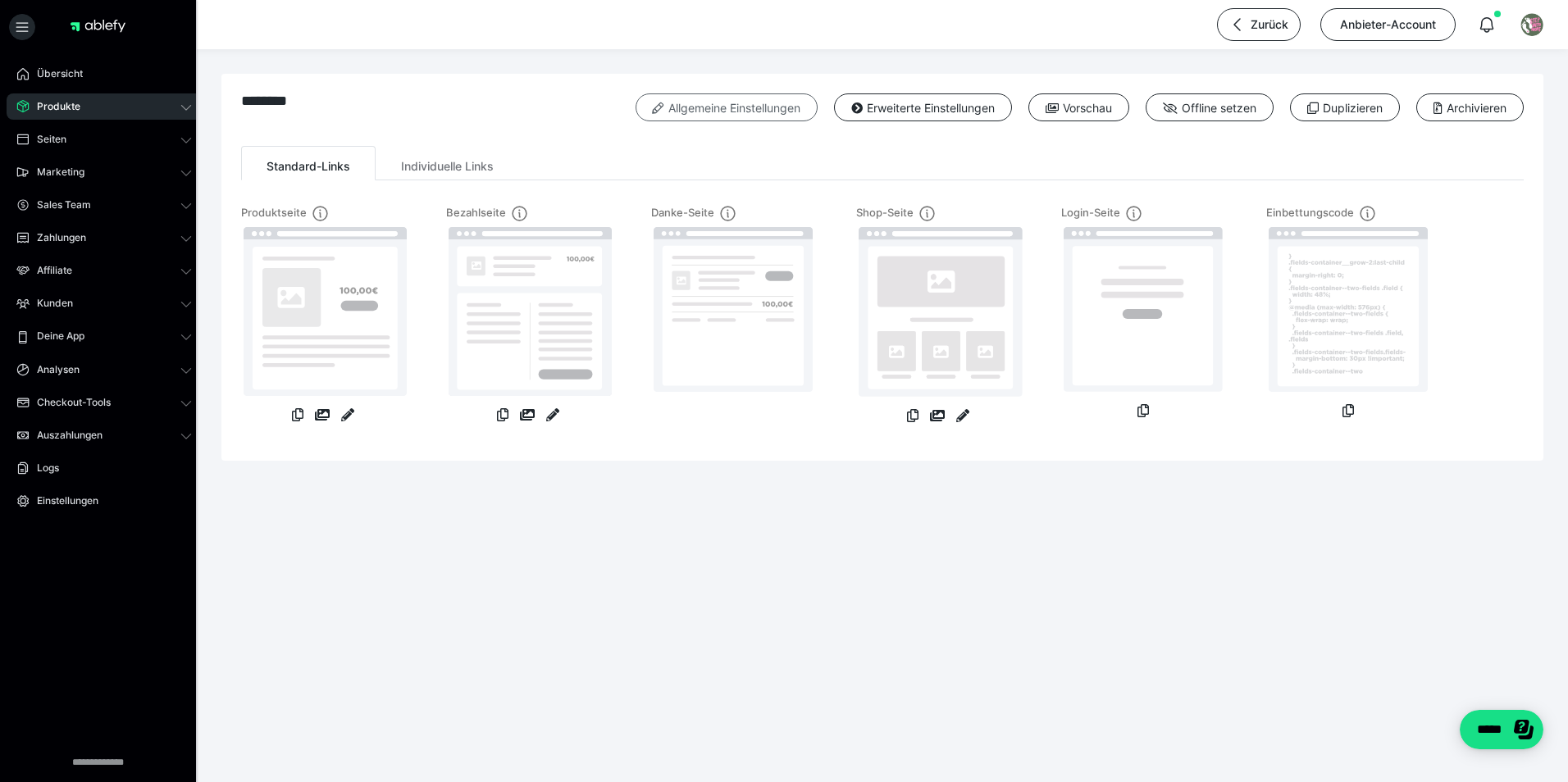 click on "Allgemeine Einstellungen" at bounding box center [727, 107] 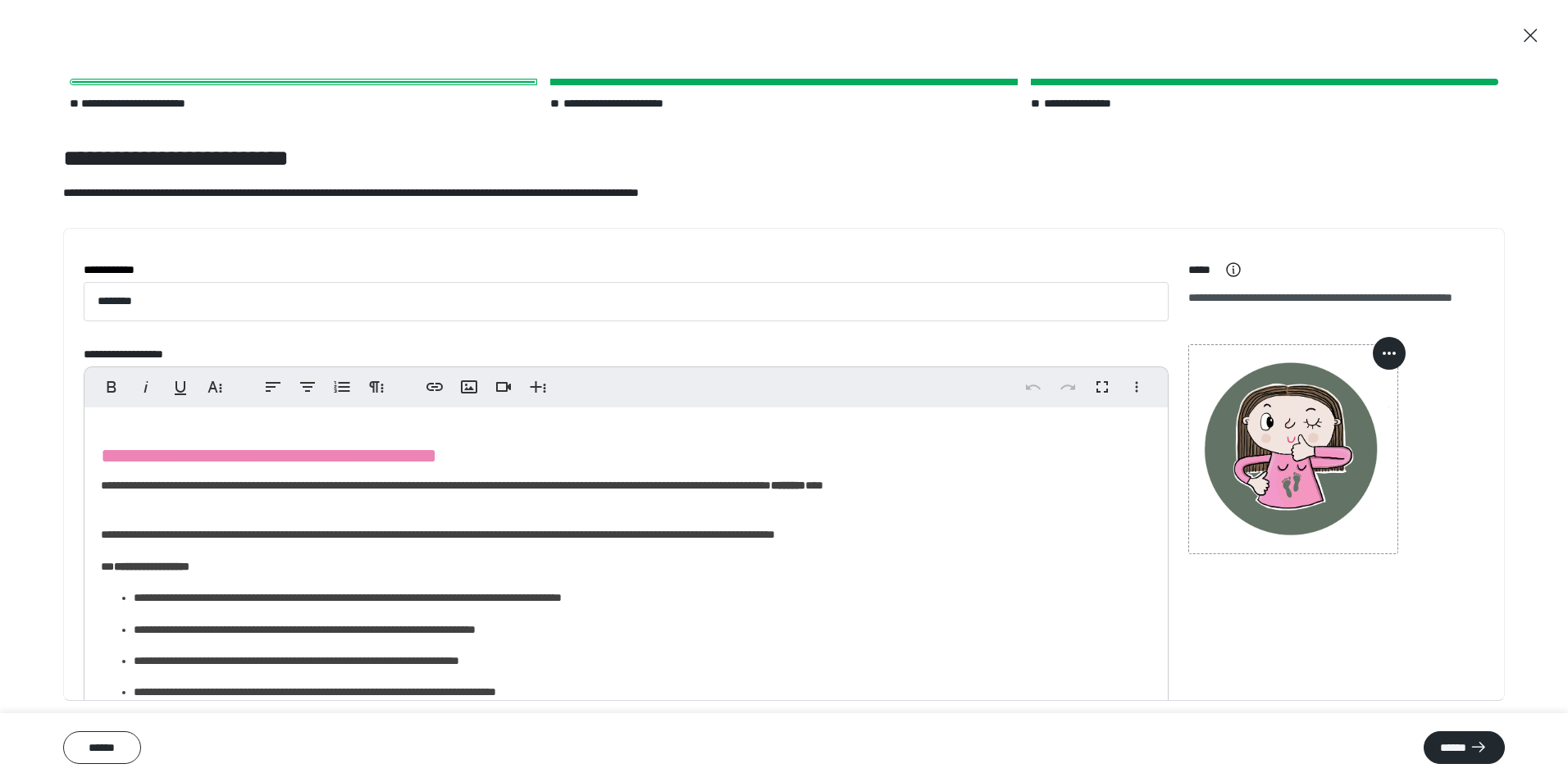 click on "**********" at bounding box center (269, 455) 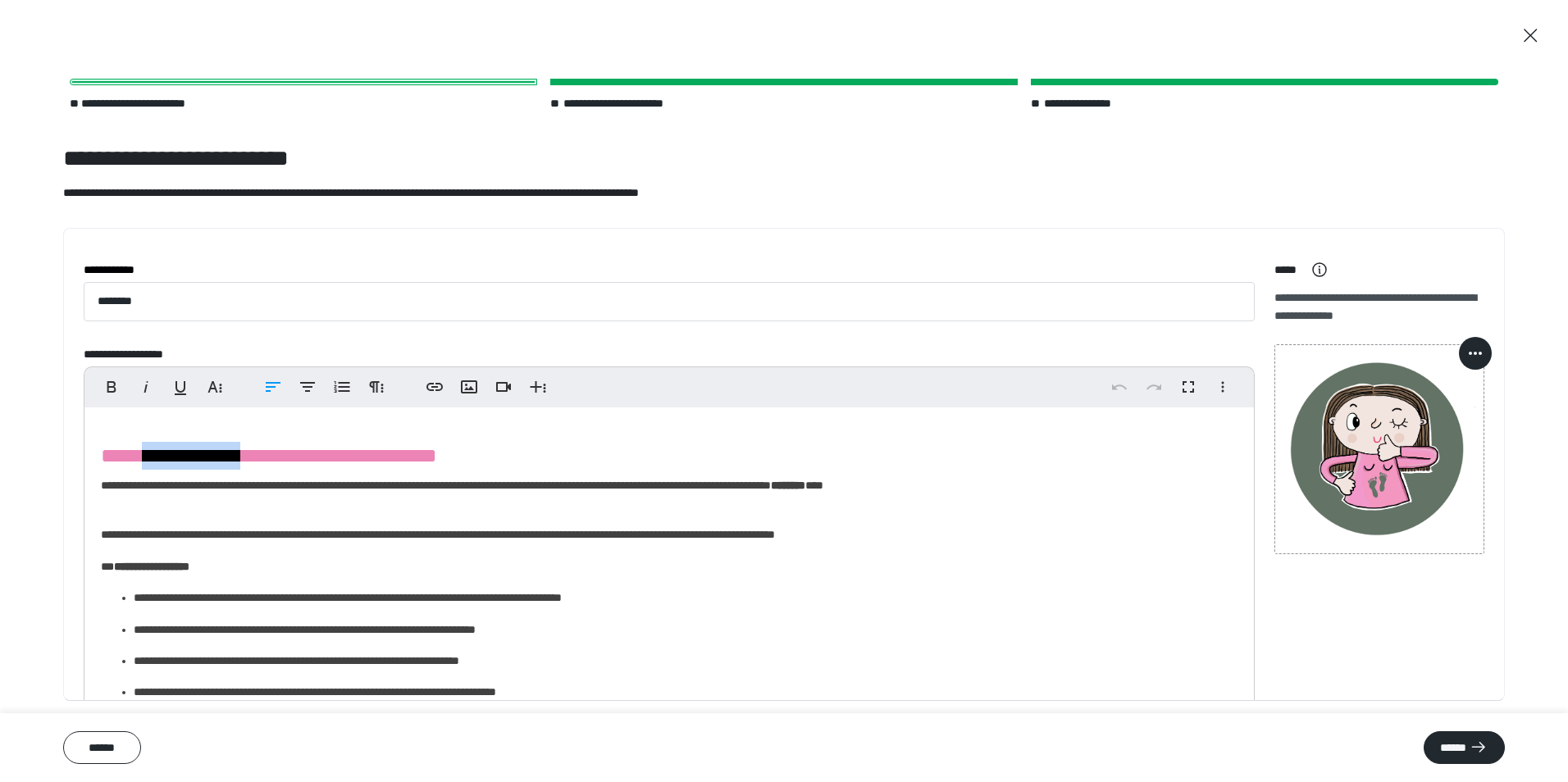 click on "**********" at bounding box center [269, 455] 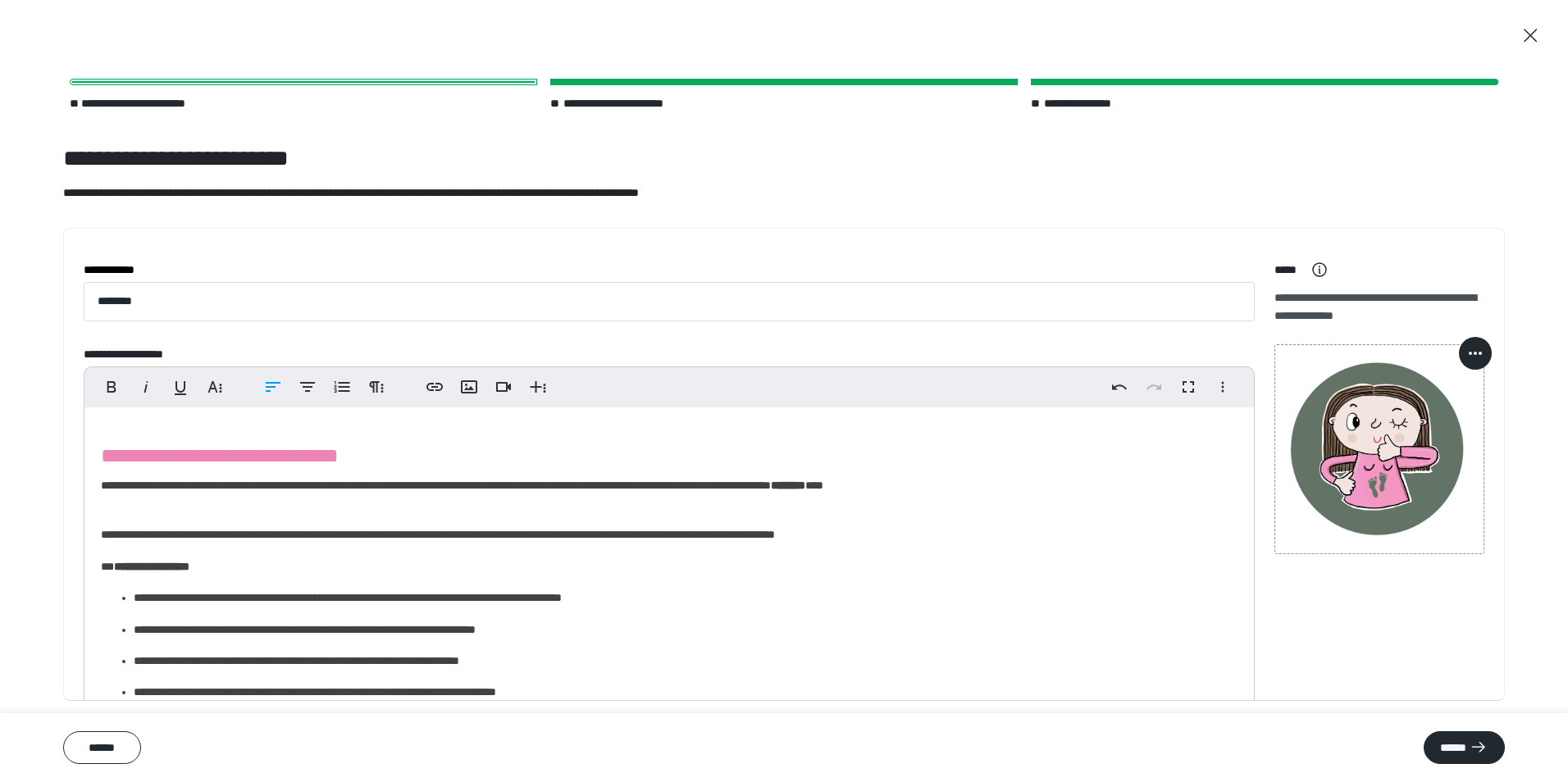click on "**********" at bounding box center [650, 456] 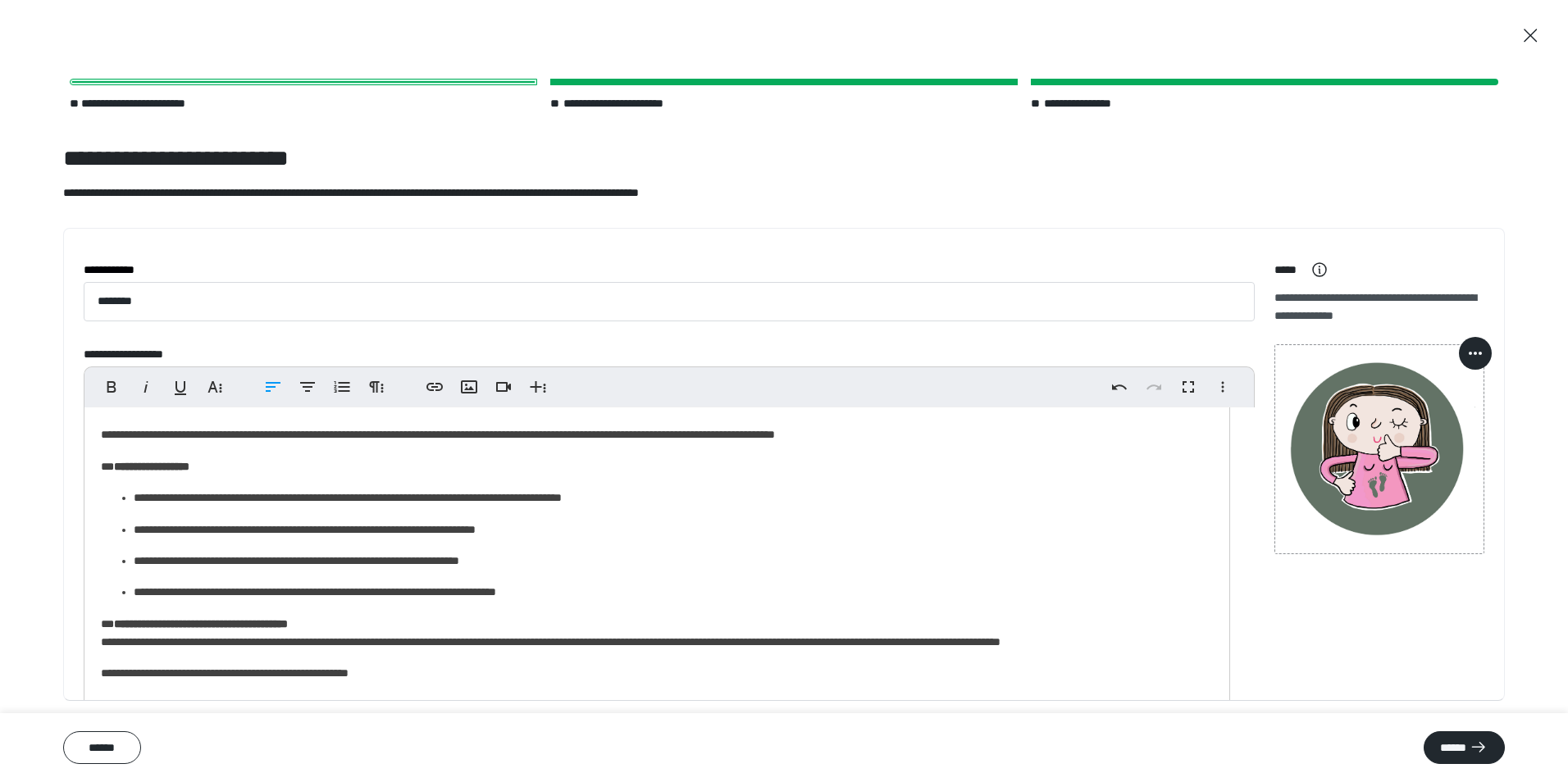 scroll, scrollTop: 102, scrollLeft: 0, axis: vertical 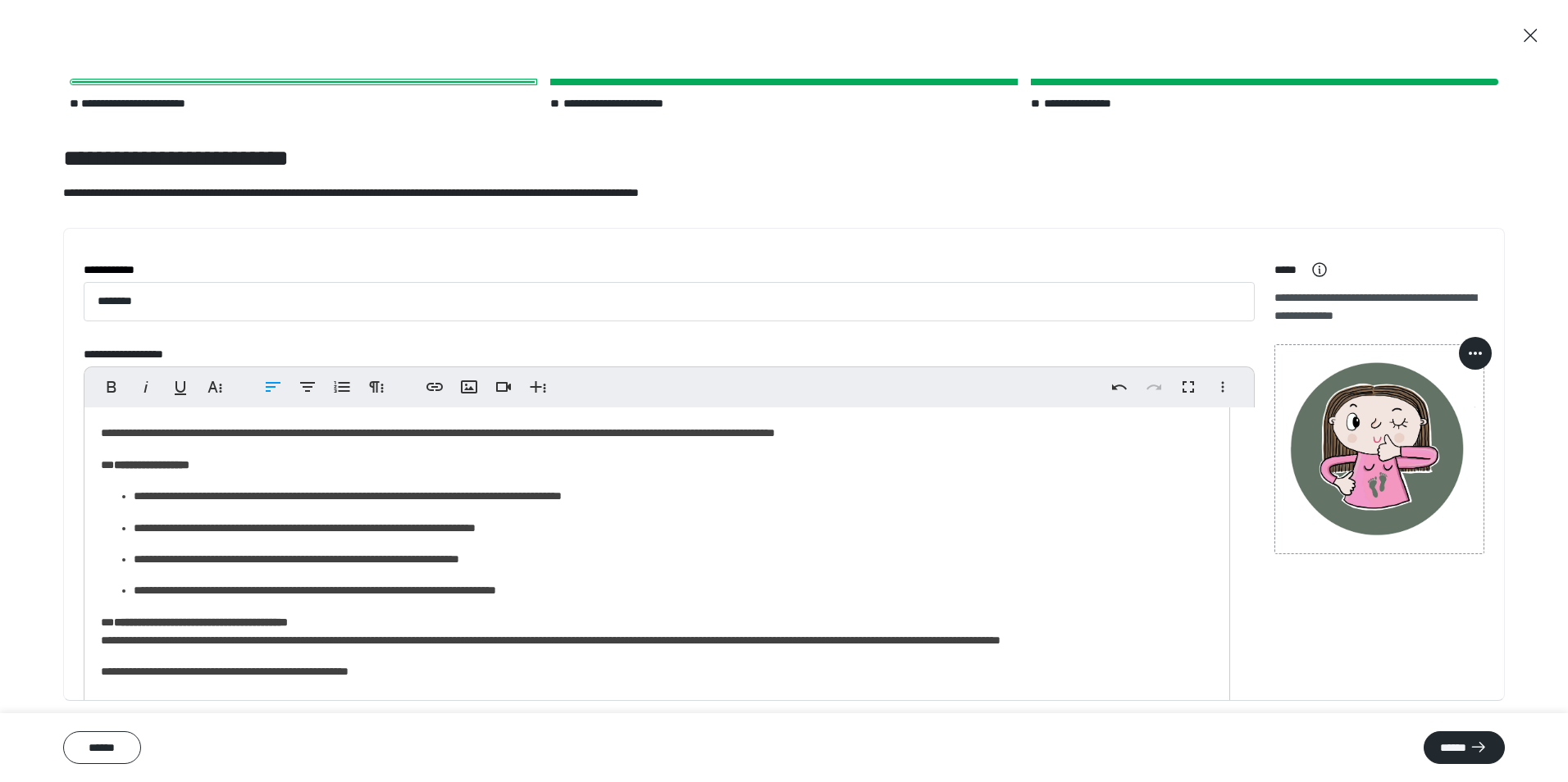 click on "**********" at bounding box center [201, 622] 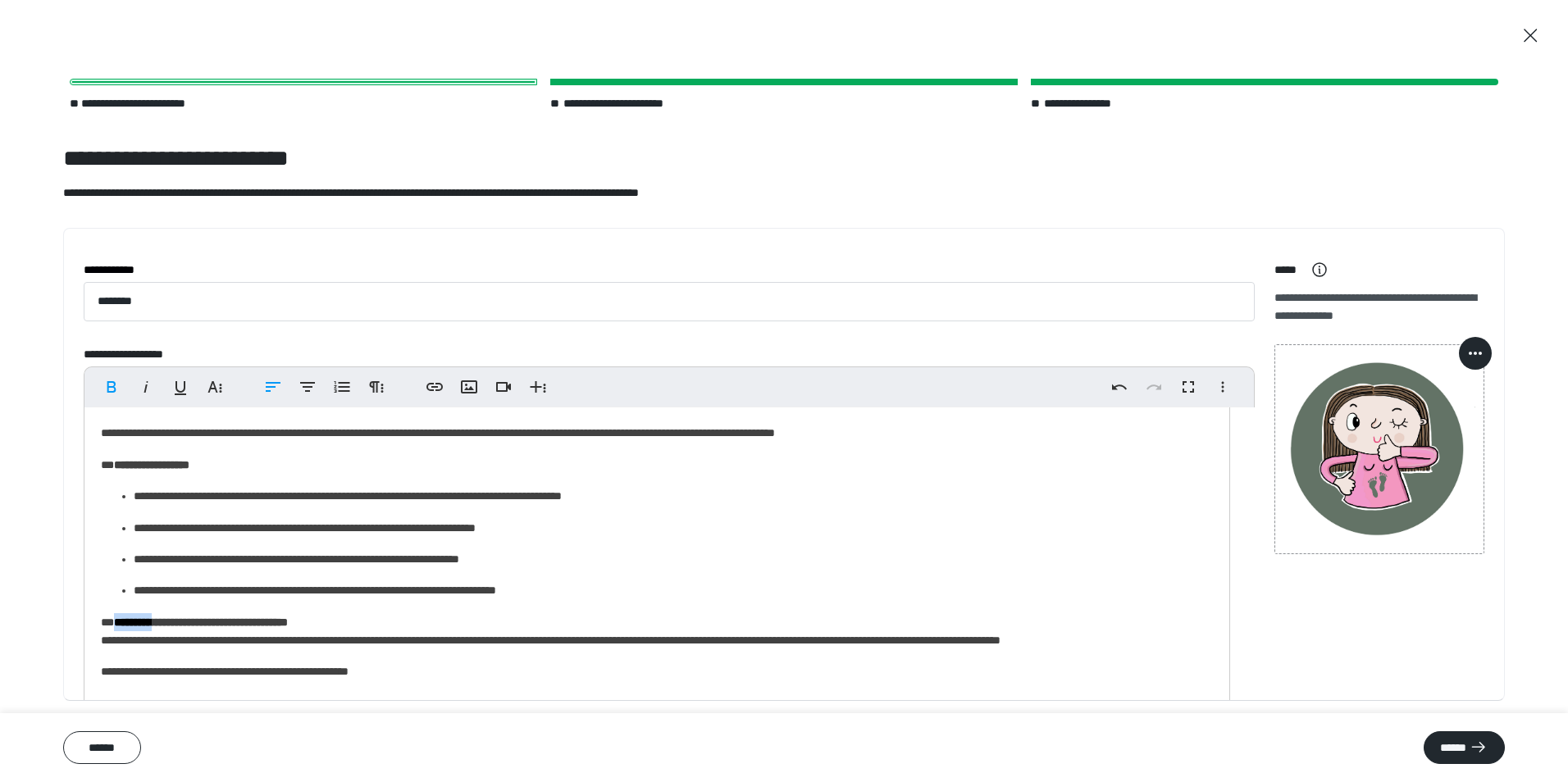 click on "**********" at bounding box center (201, 622) 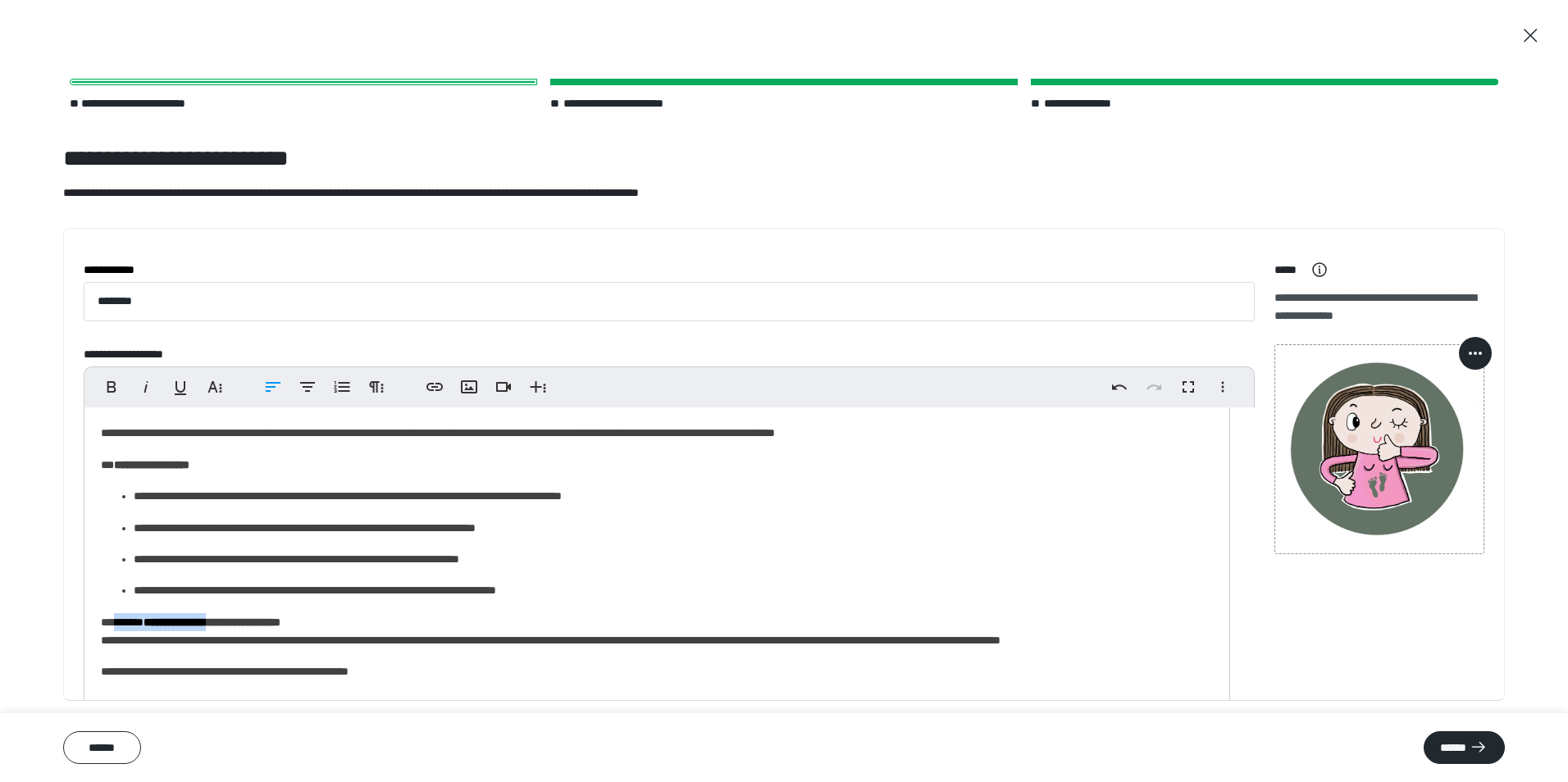 drag, startPoint x: 120, startPoint y: 621, endPoint x: 239, endPoint y: 627, distance: 119.15116 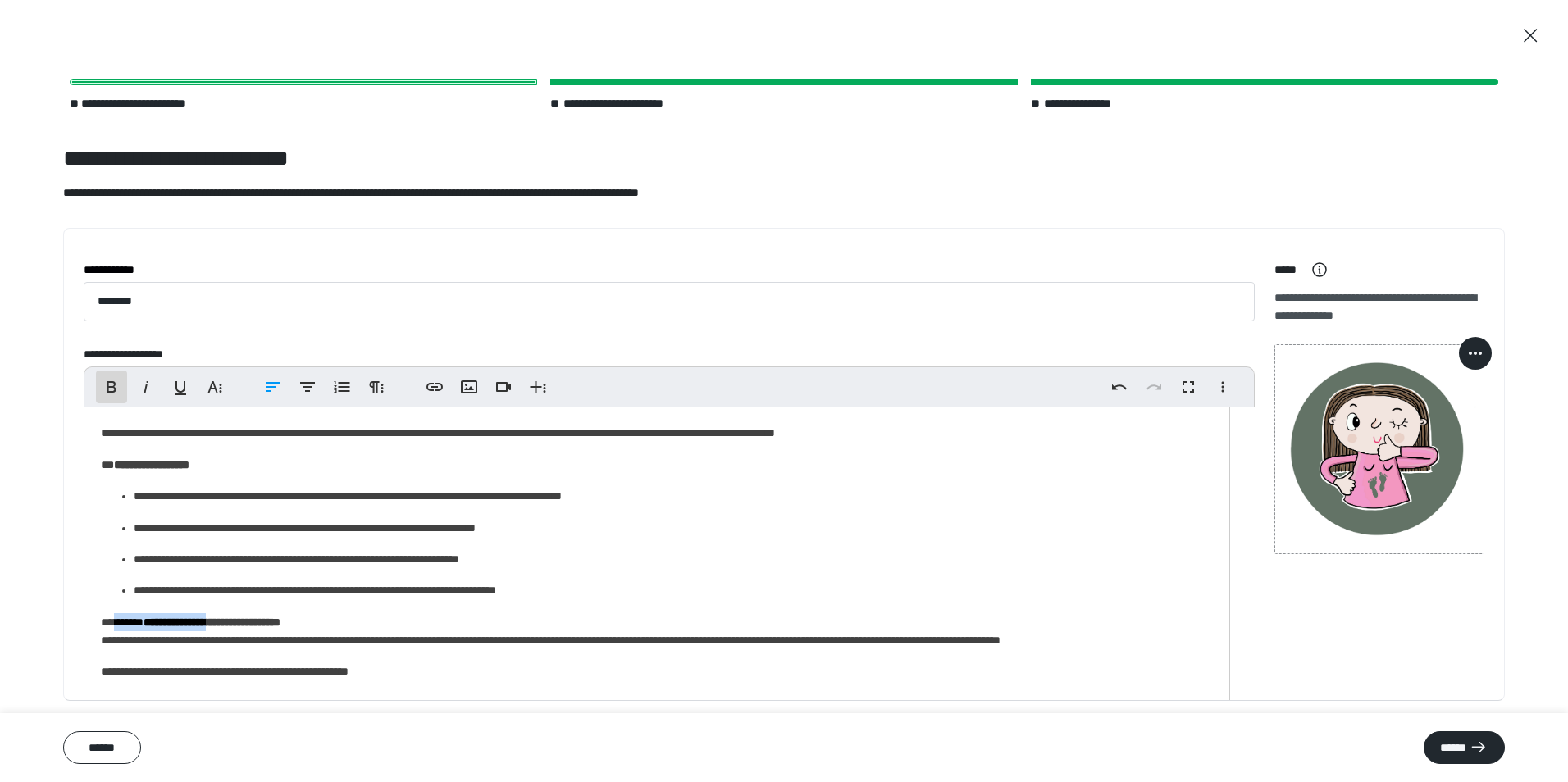 click 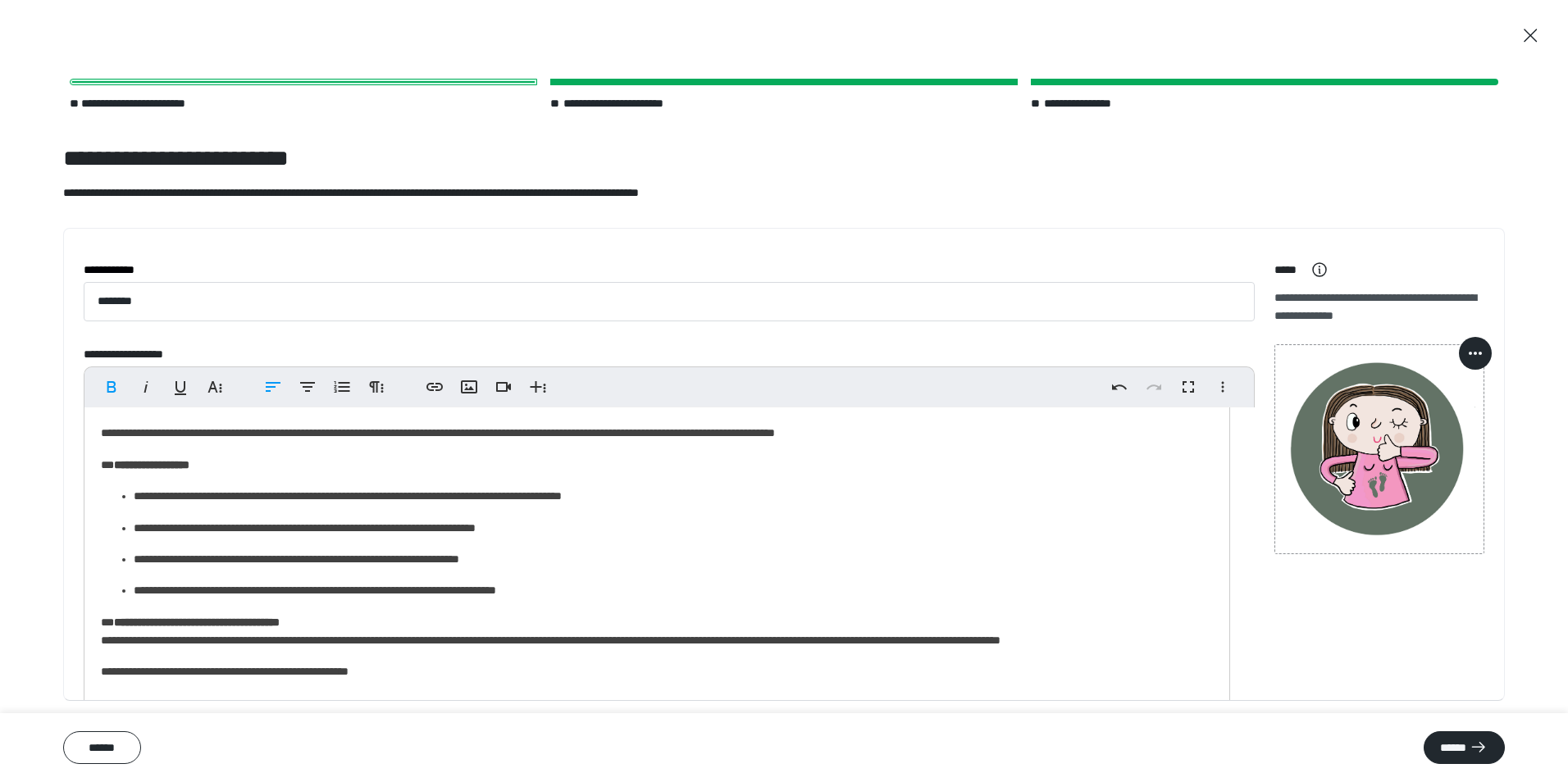 click on "**********" at bounding box center (650, 543) 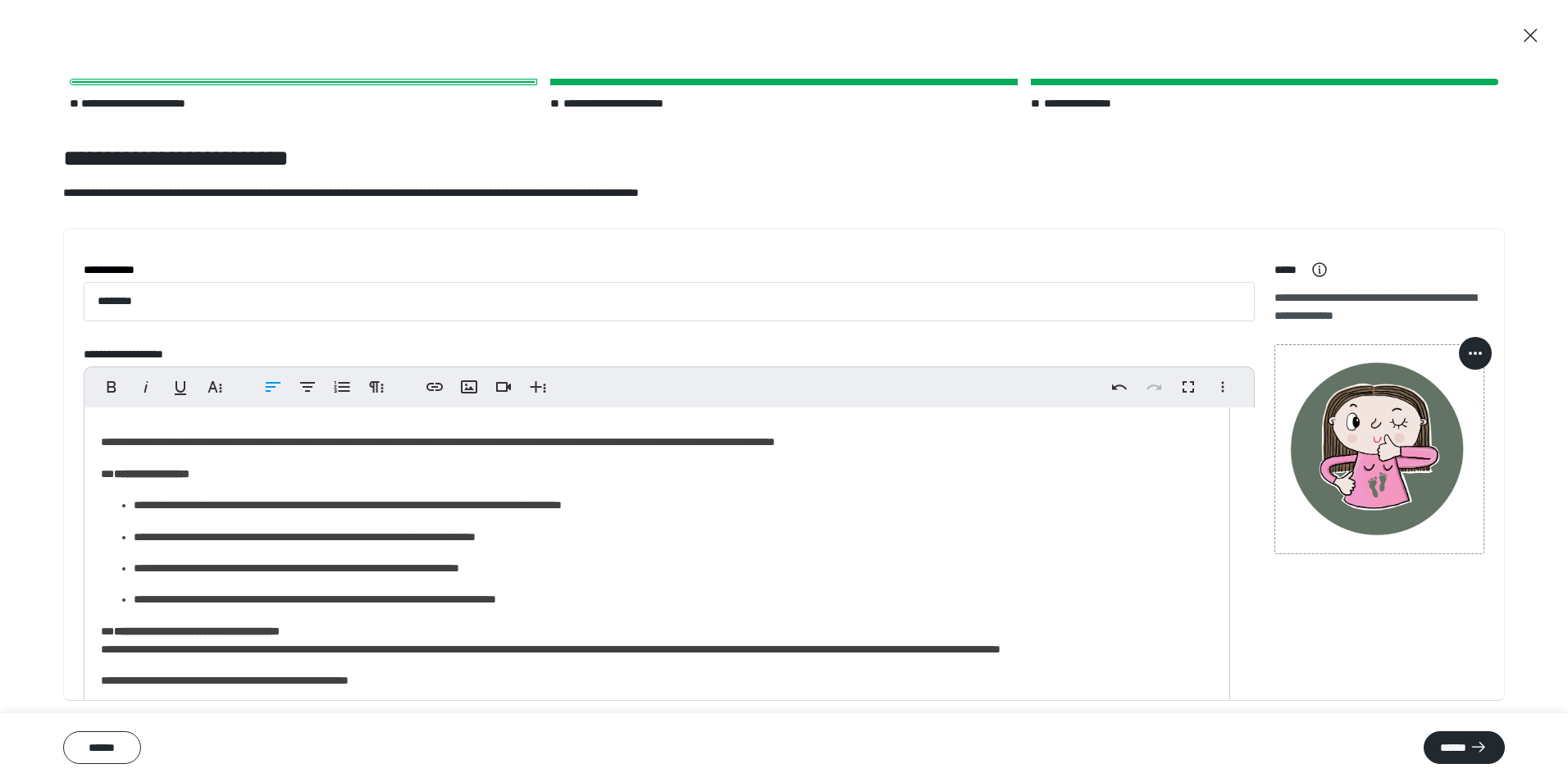 scroll, scrollTop: 102, scrollLeft: 0, axis: vertical 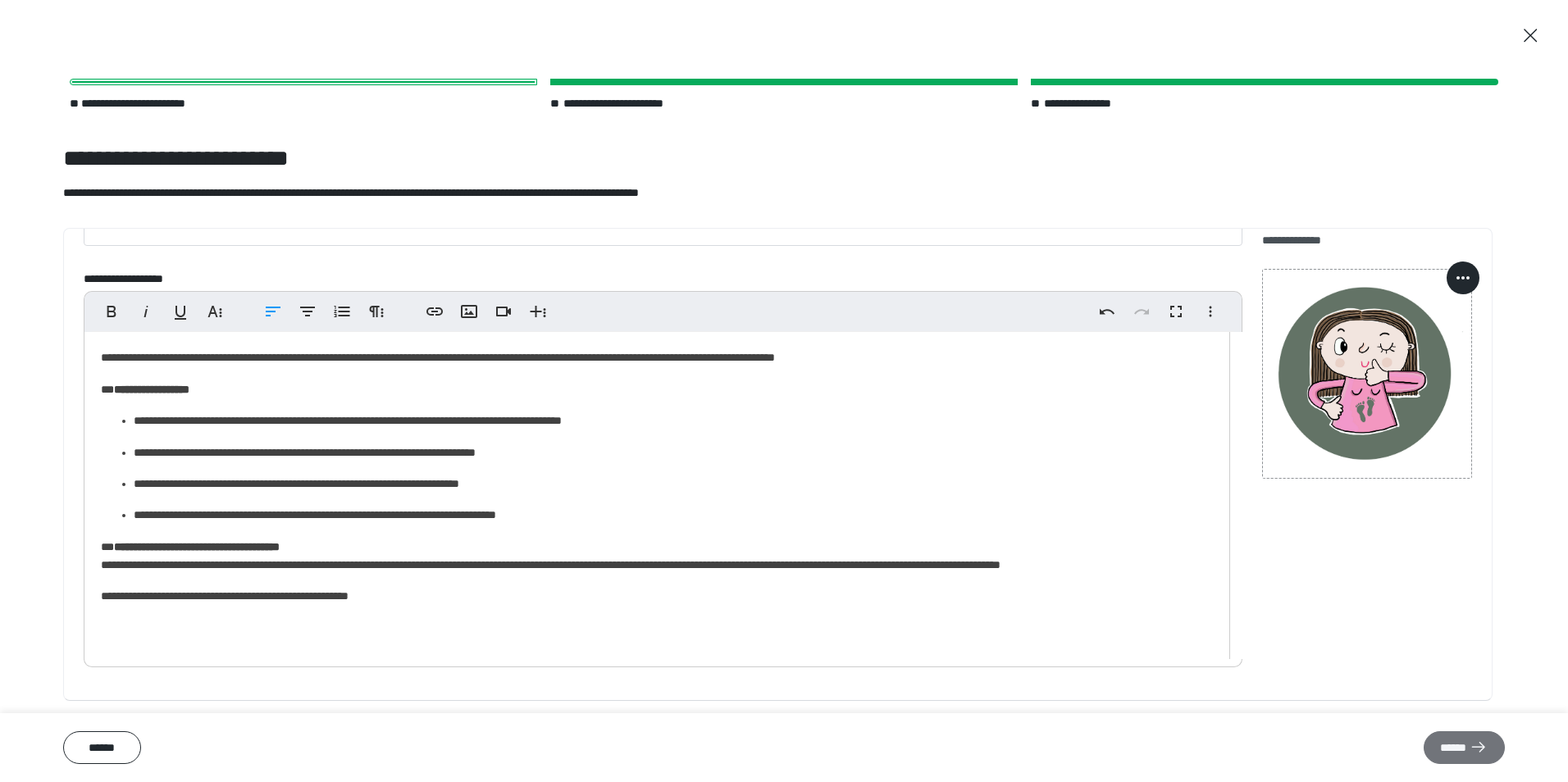 click on "******" at bounding box center (1464, 748) 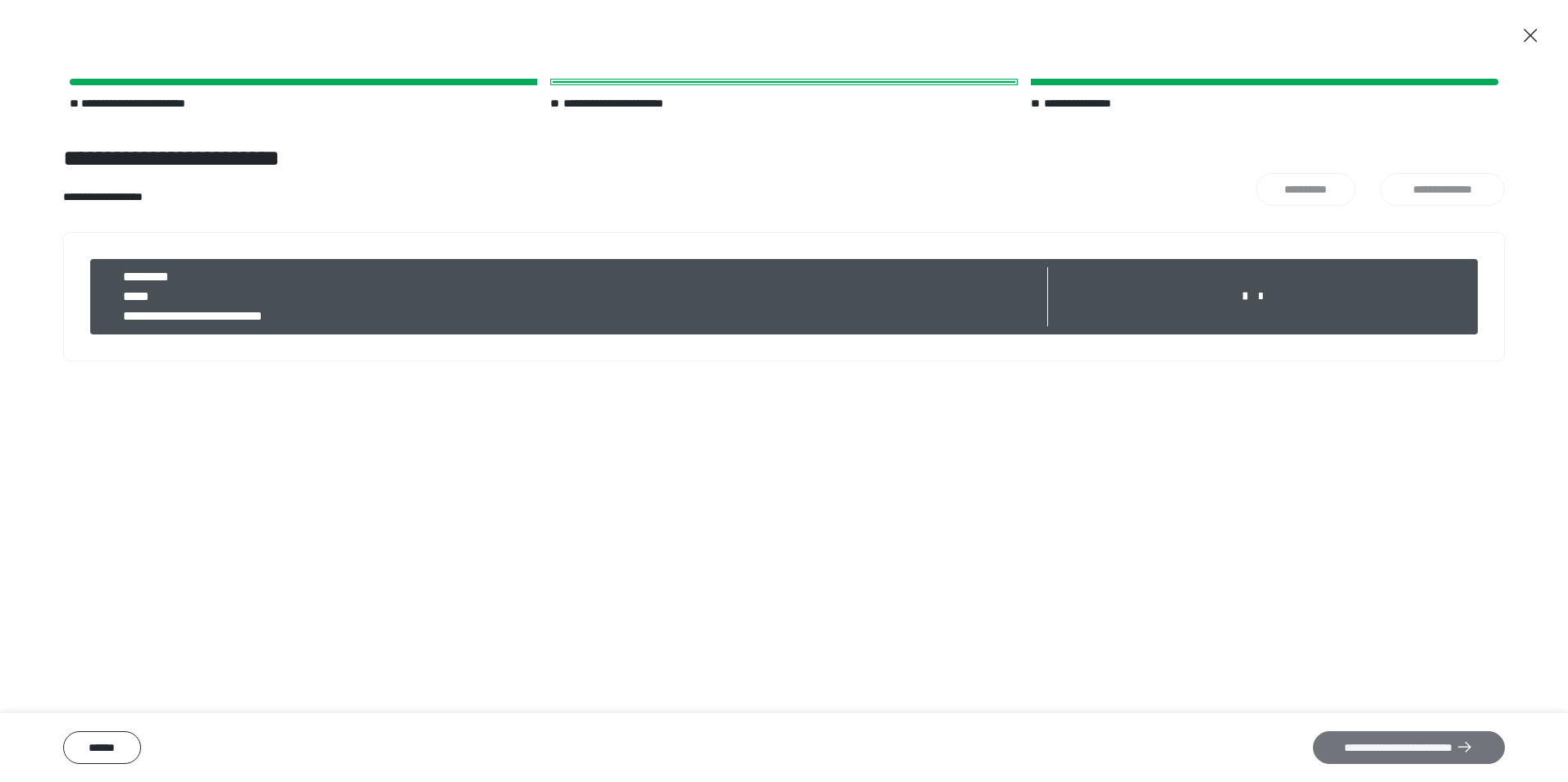 click on "**********" at bounding box center [1409, 748] 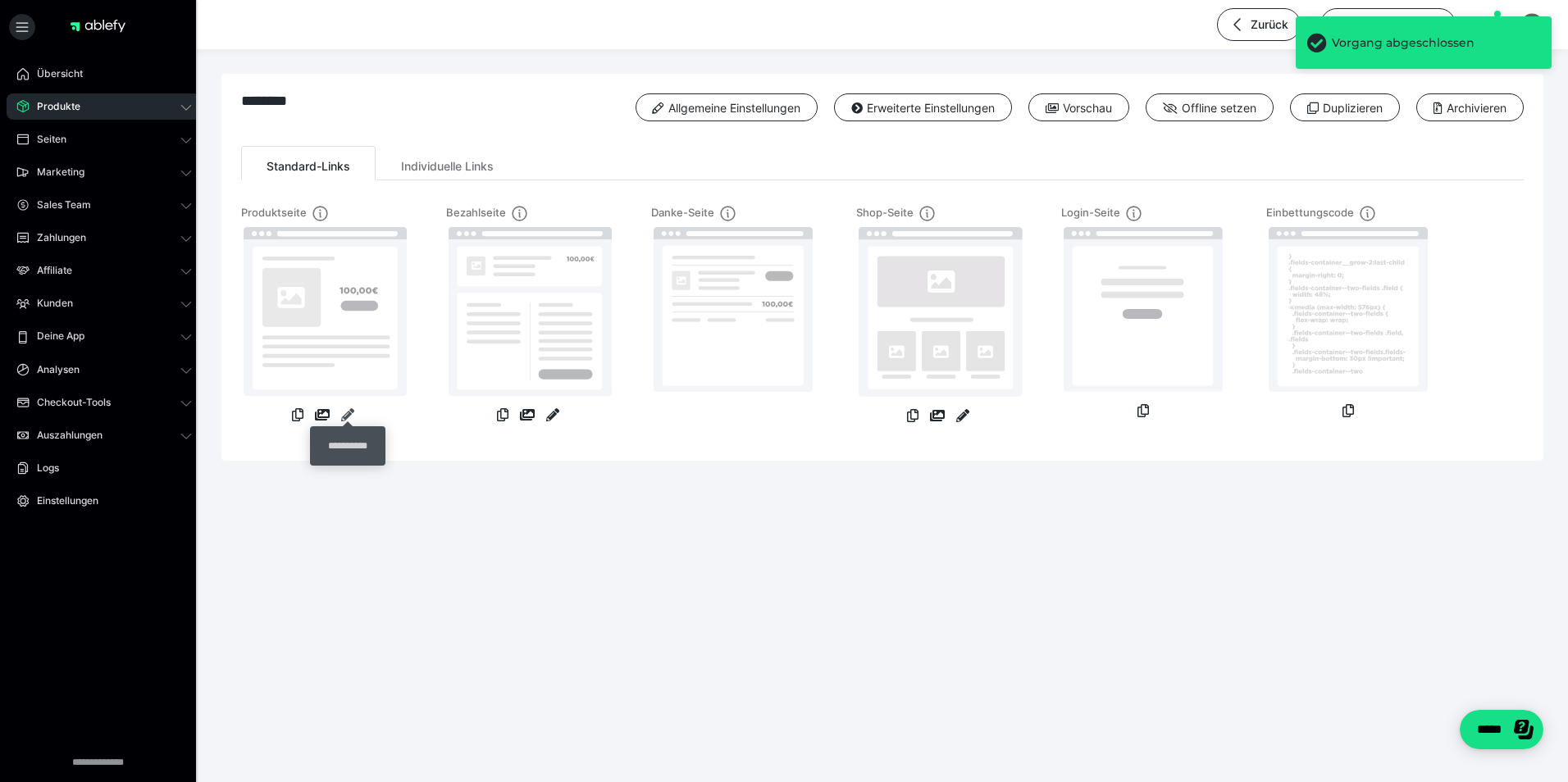 click at bounding box center [348, 415] 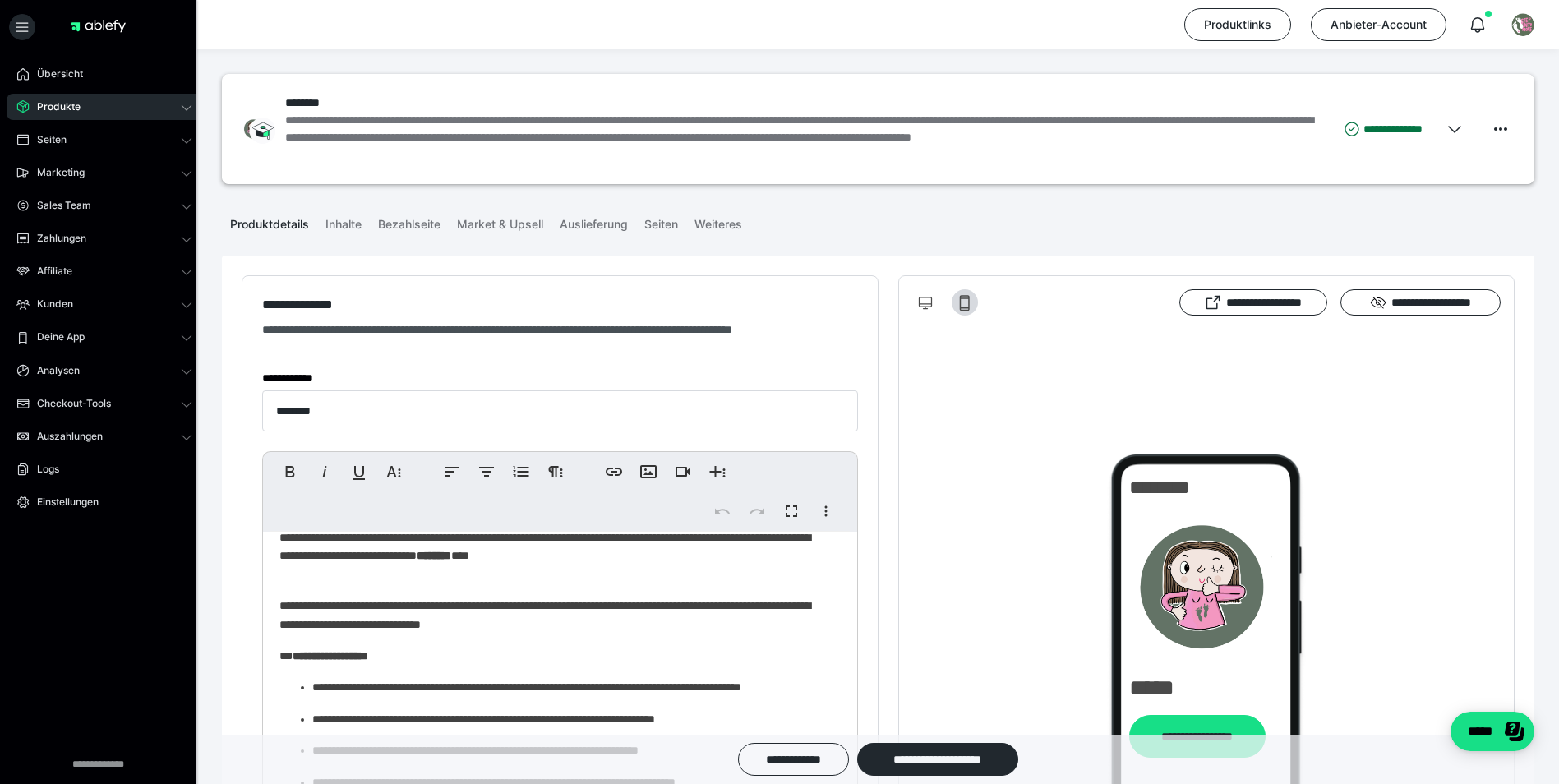 scroll, scrollTop: 194, scrollLeft: 0, axis: vertical 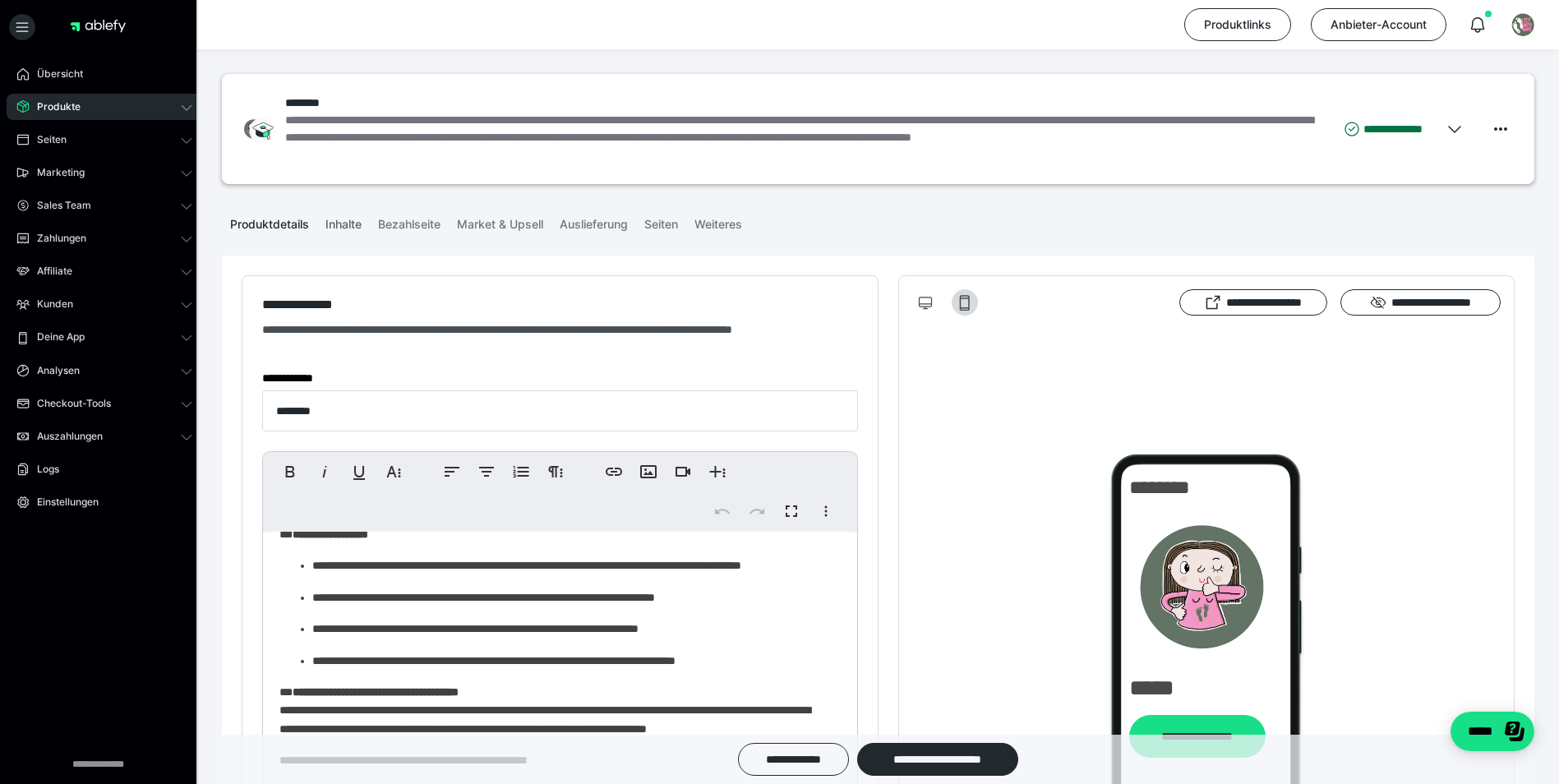 click on "Inhalte" at bounding box center (344, 221) 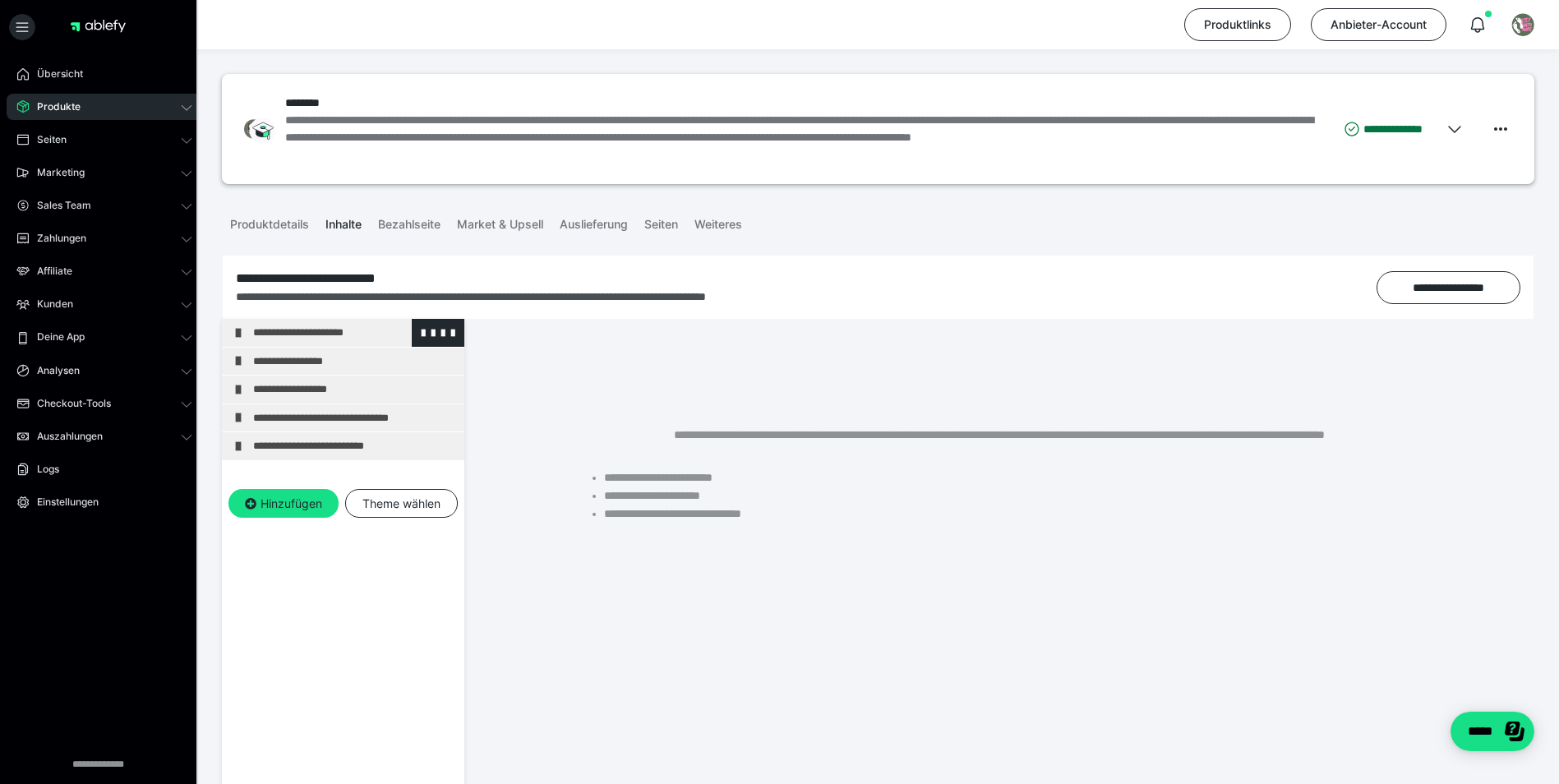 click on "**********" at bounding box center [354, 333] 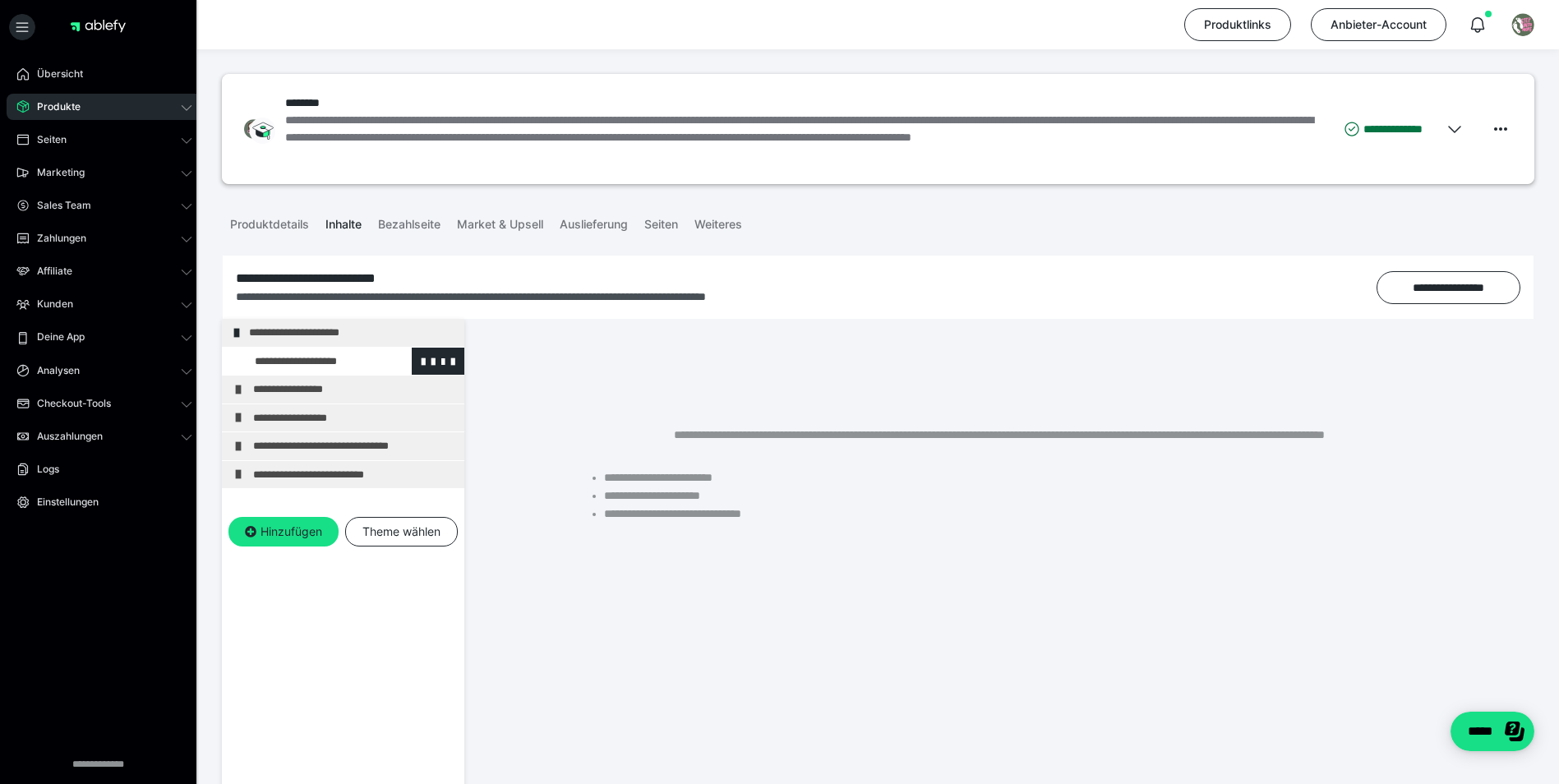 click at bounding box center (308, 362) 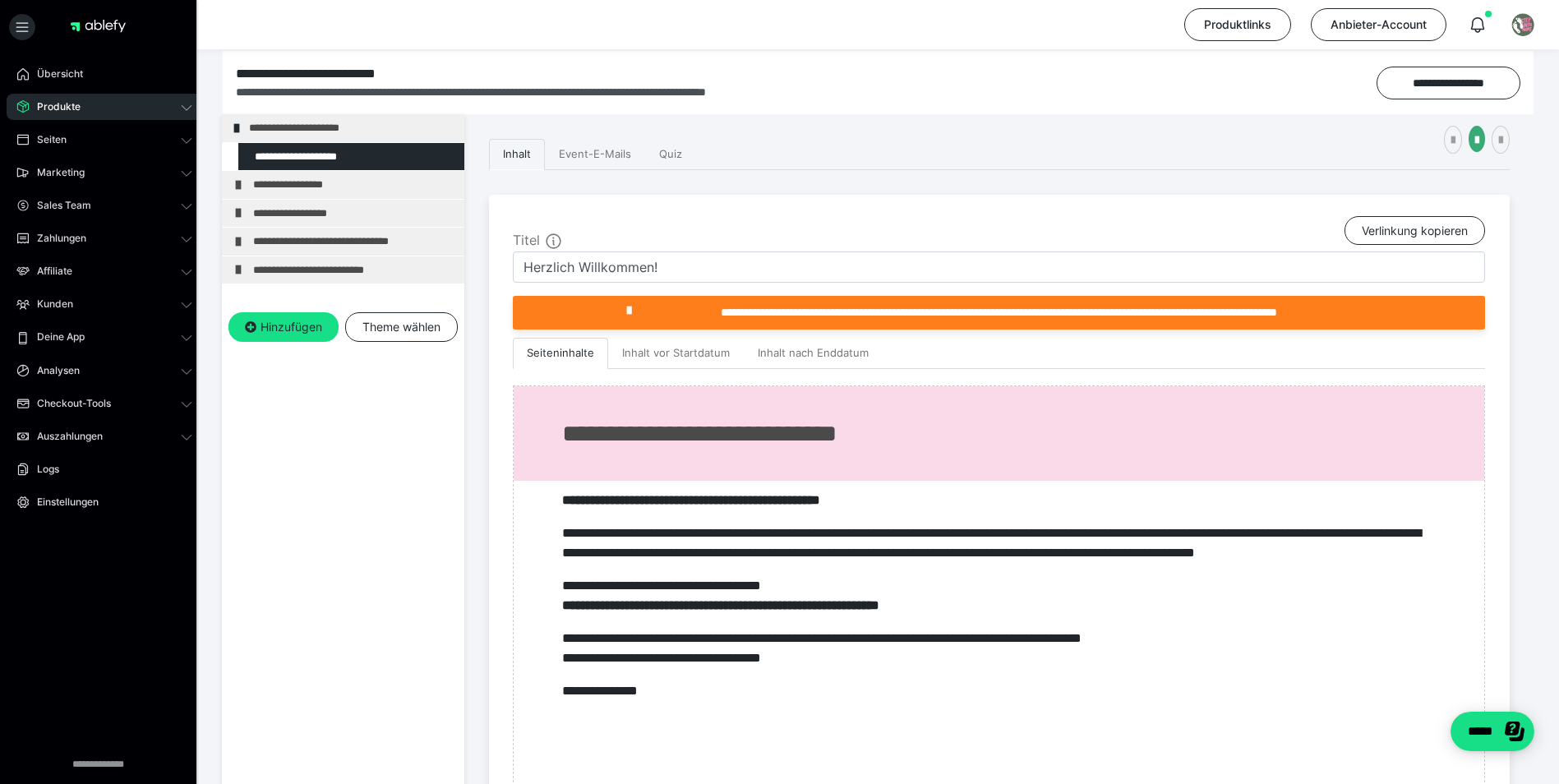 scroll, scrollTop: 0, scrollLeft: 0, axis: both 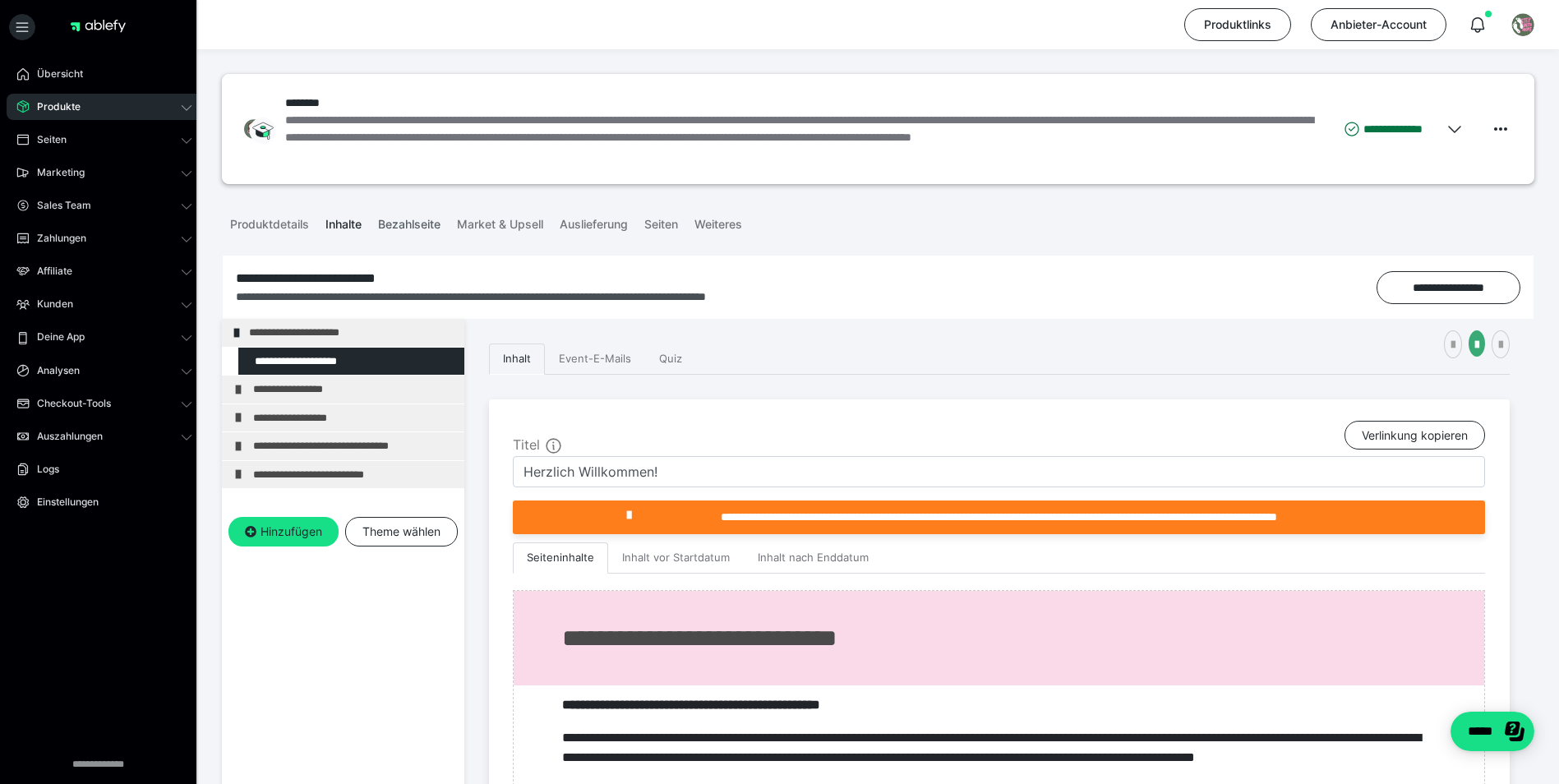 click on "Bezahlseite" at bounding box center (409, 221) 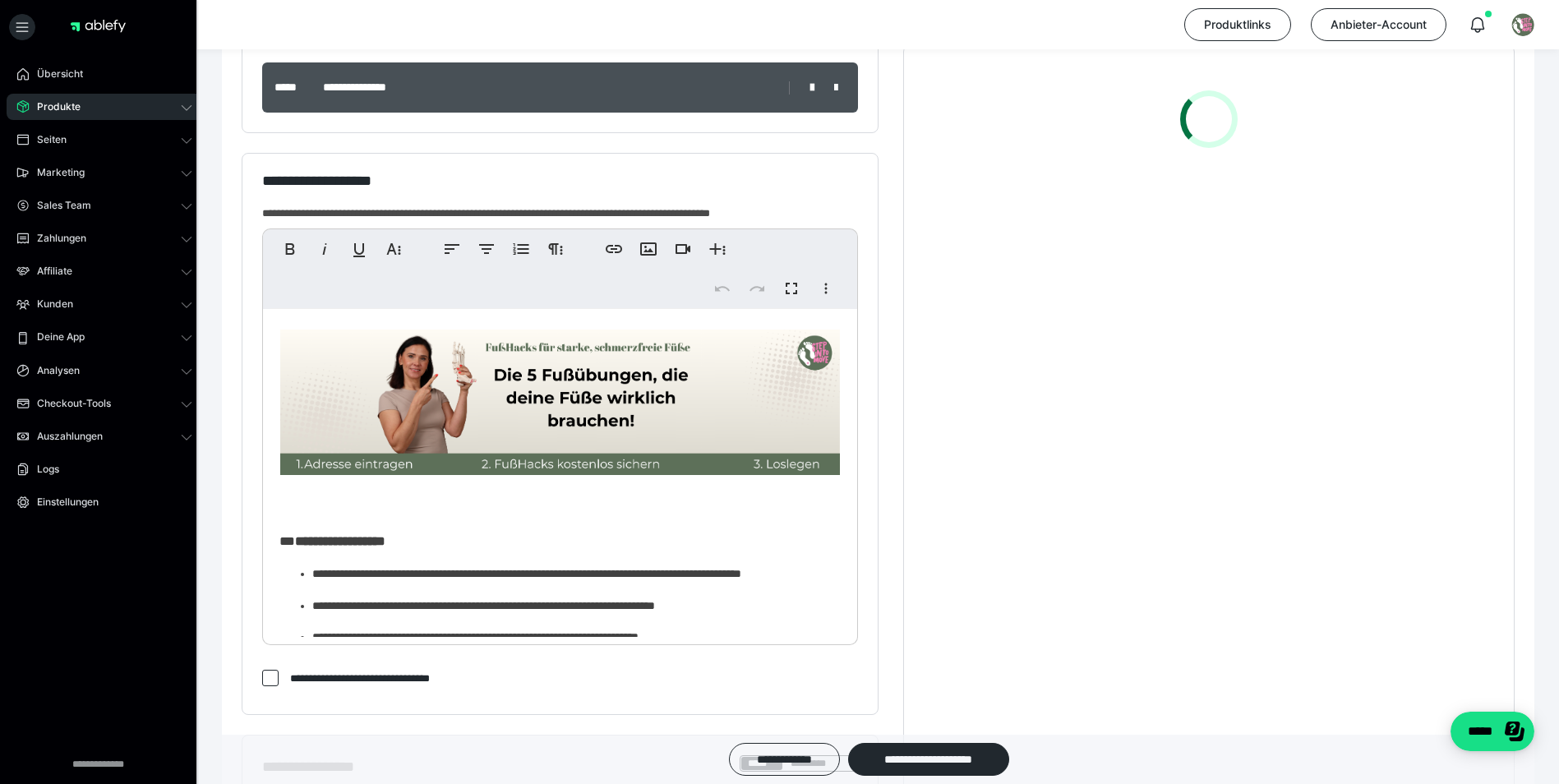scroll, scrollTop: 329, scrollLeft: 0, axis: vertical 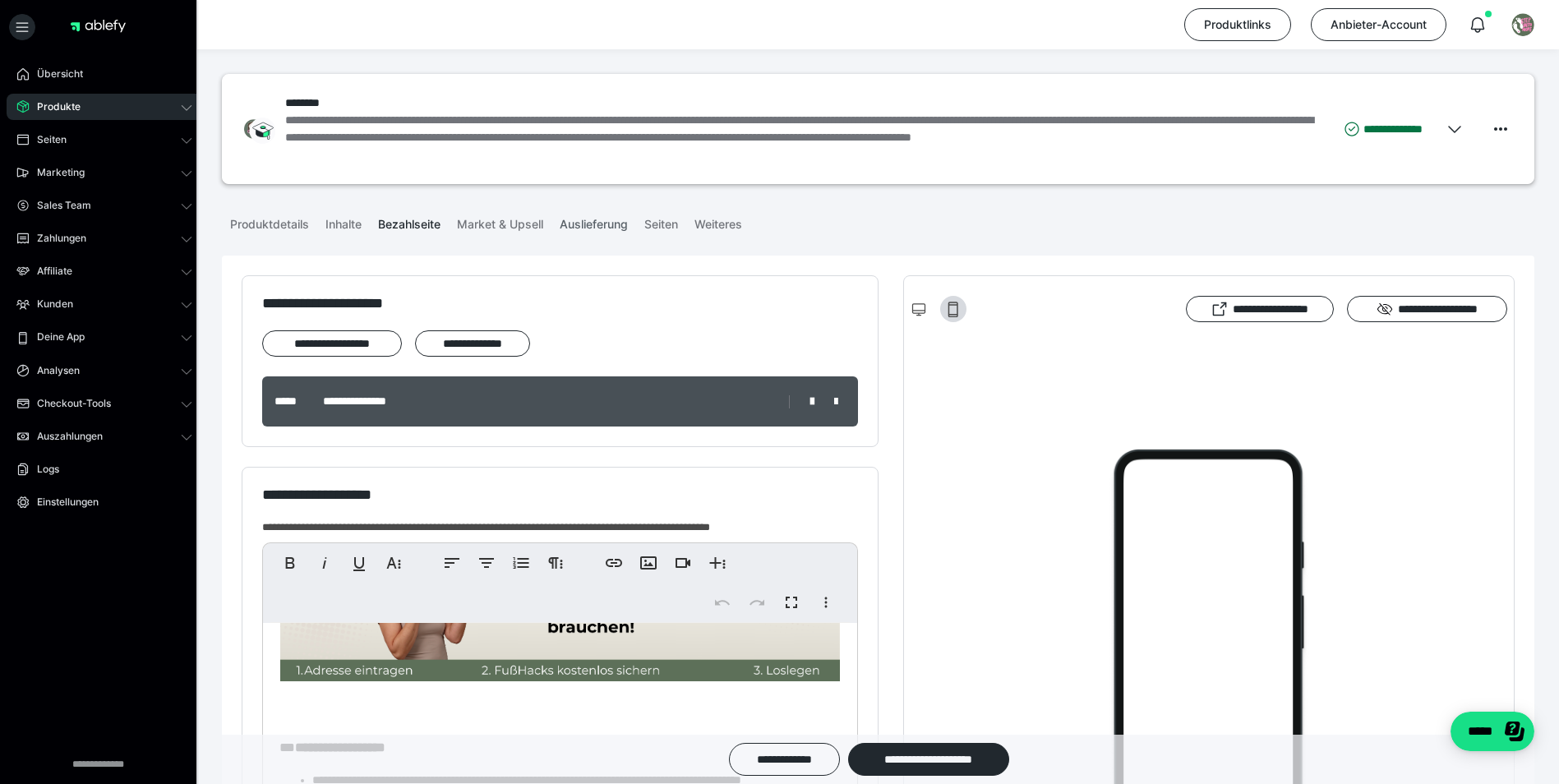click on "Auslieferung" at bounding box center [593, 221] 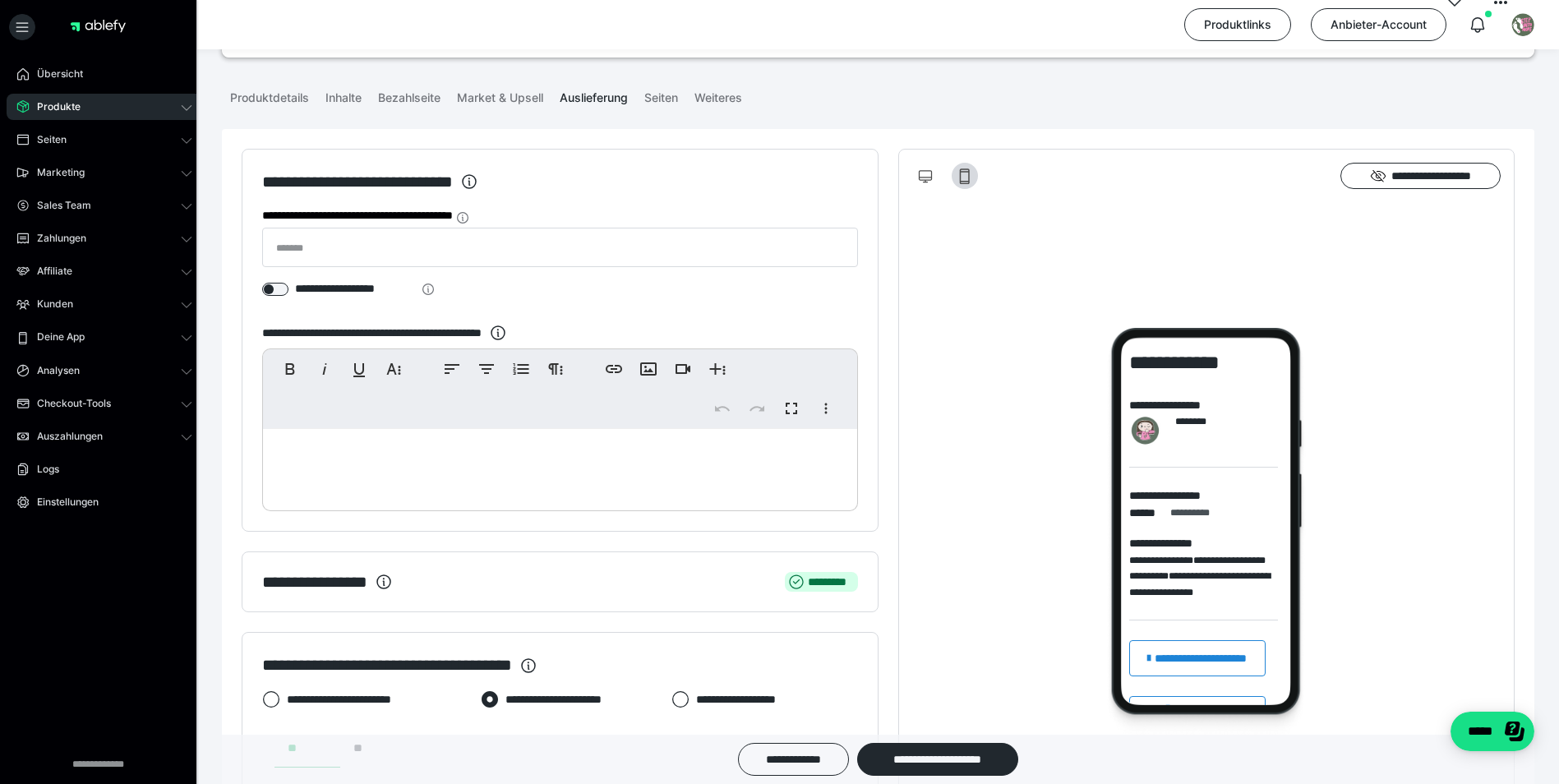 scroll, scrollTop: 0, scrollLeft: 0, axis: both 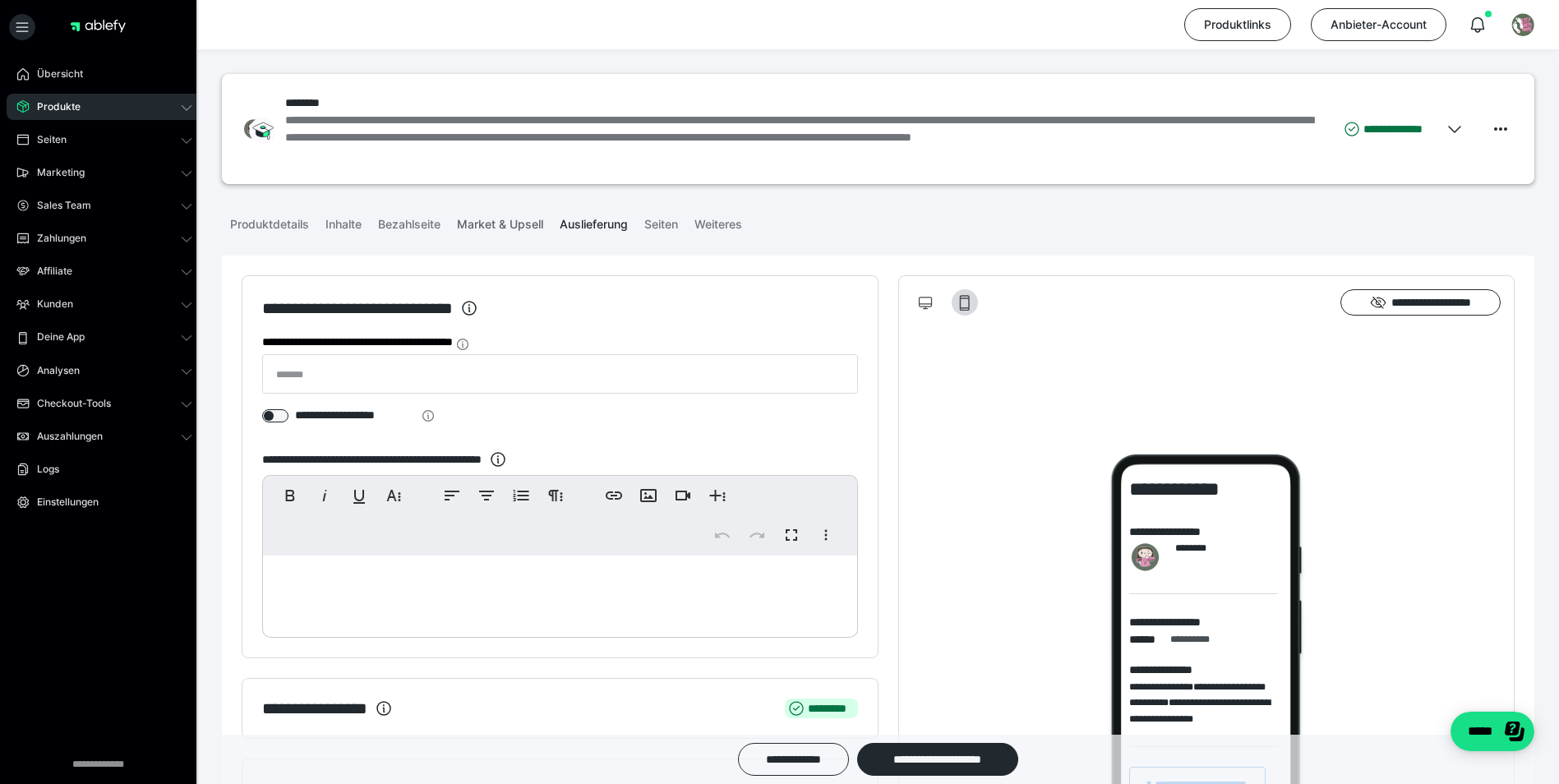 click on "Market & Upsell" at bounding box center (500, 221) 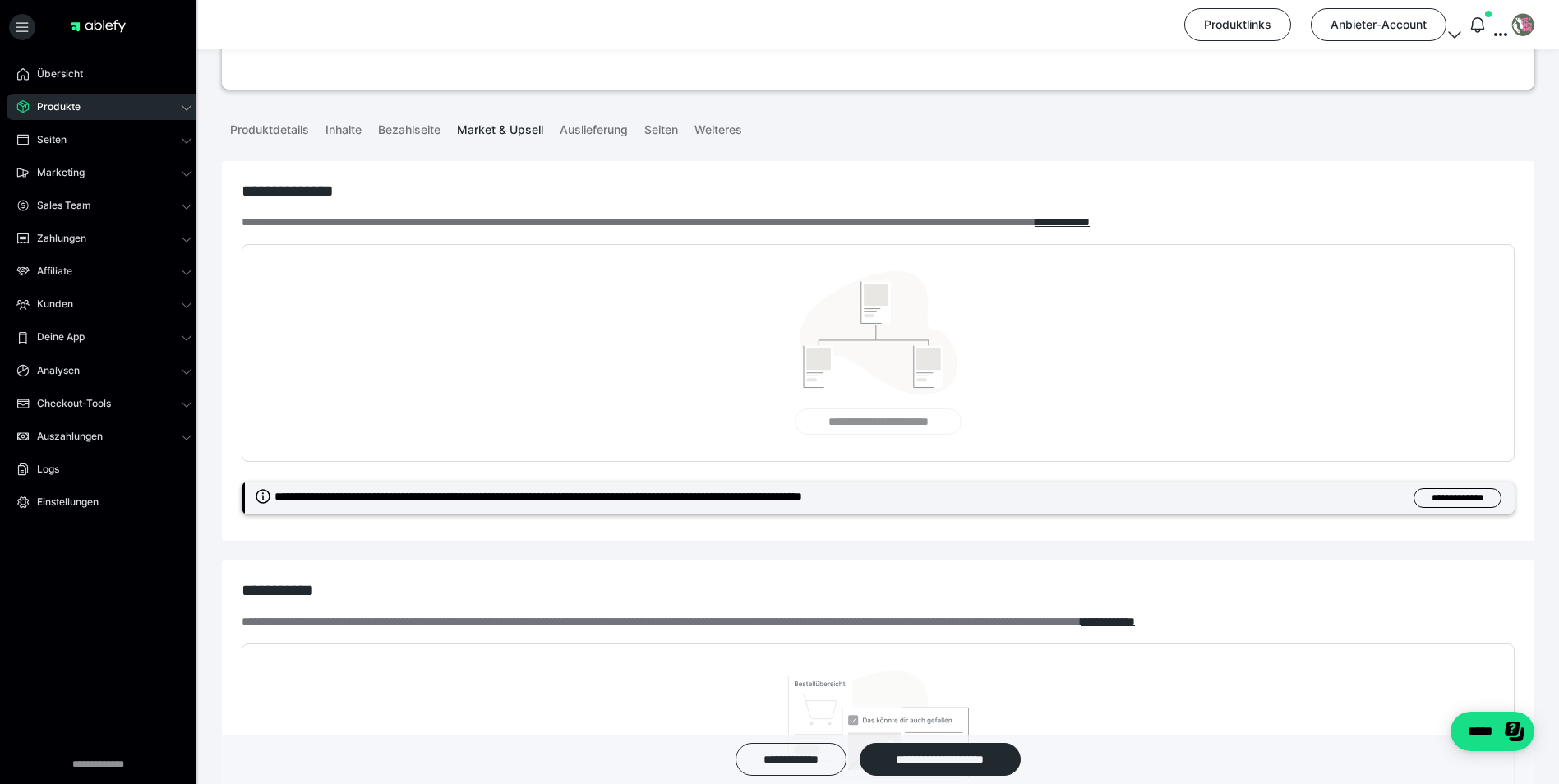 scroll, scrollTop: 0, scrollLeft: 0, axis: both 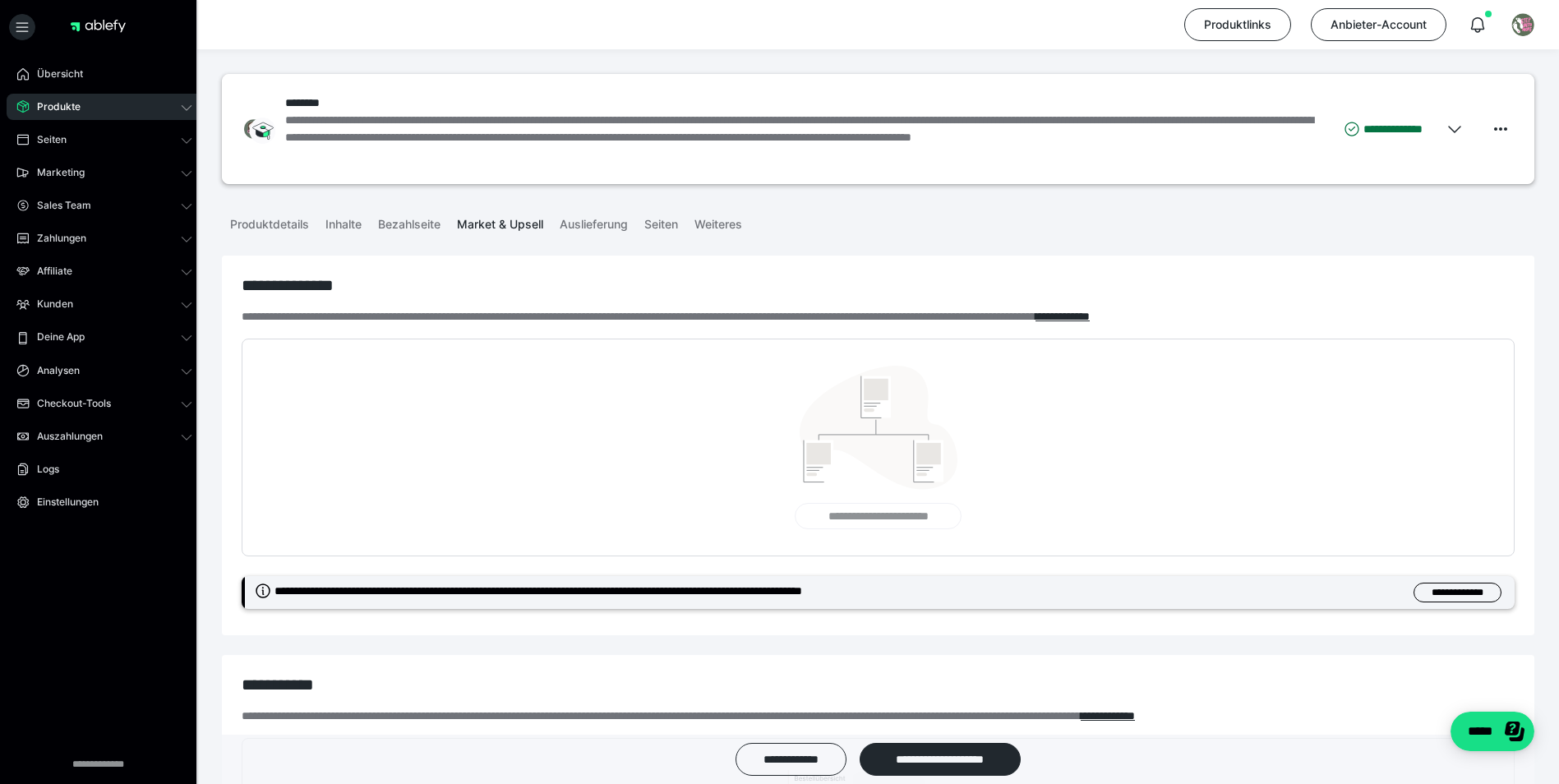 click on "Market & Upsell" at bounding box center (500, 221) 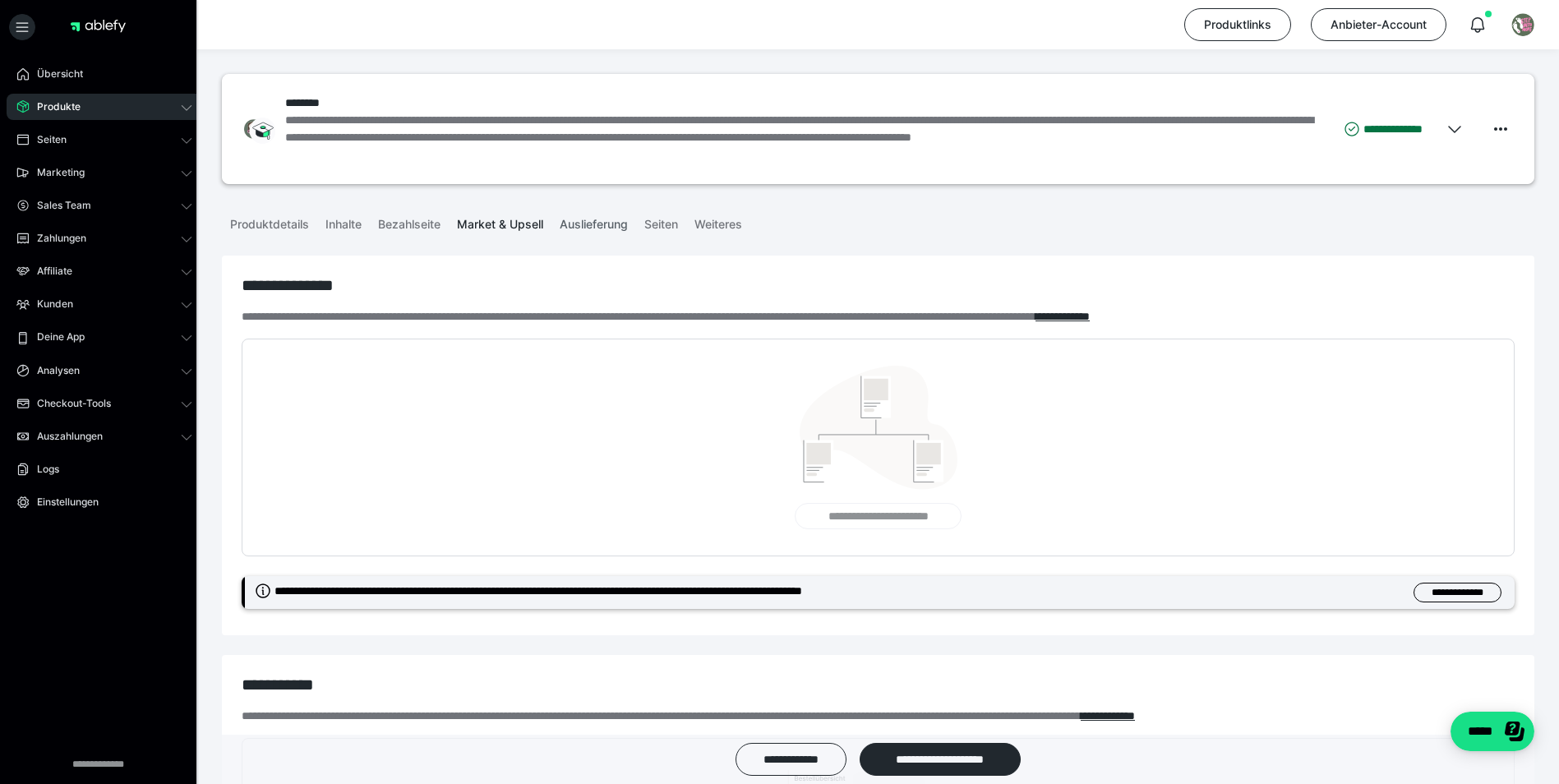 click on "Auslieferung" at bounding box center [593, 221] 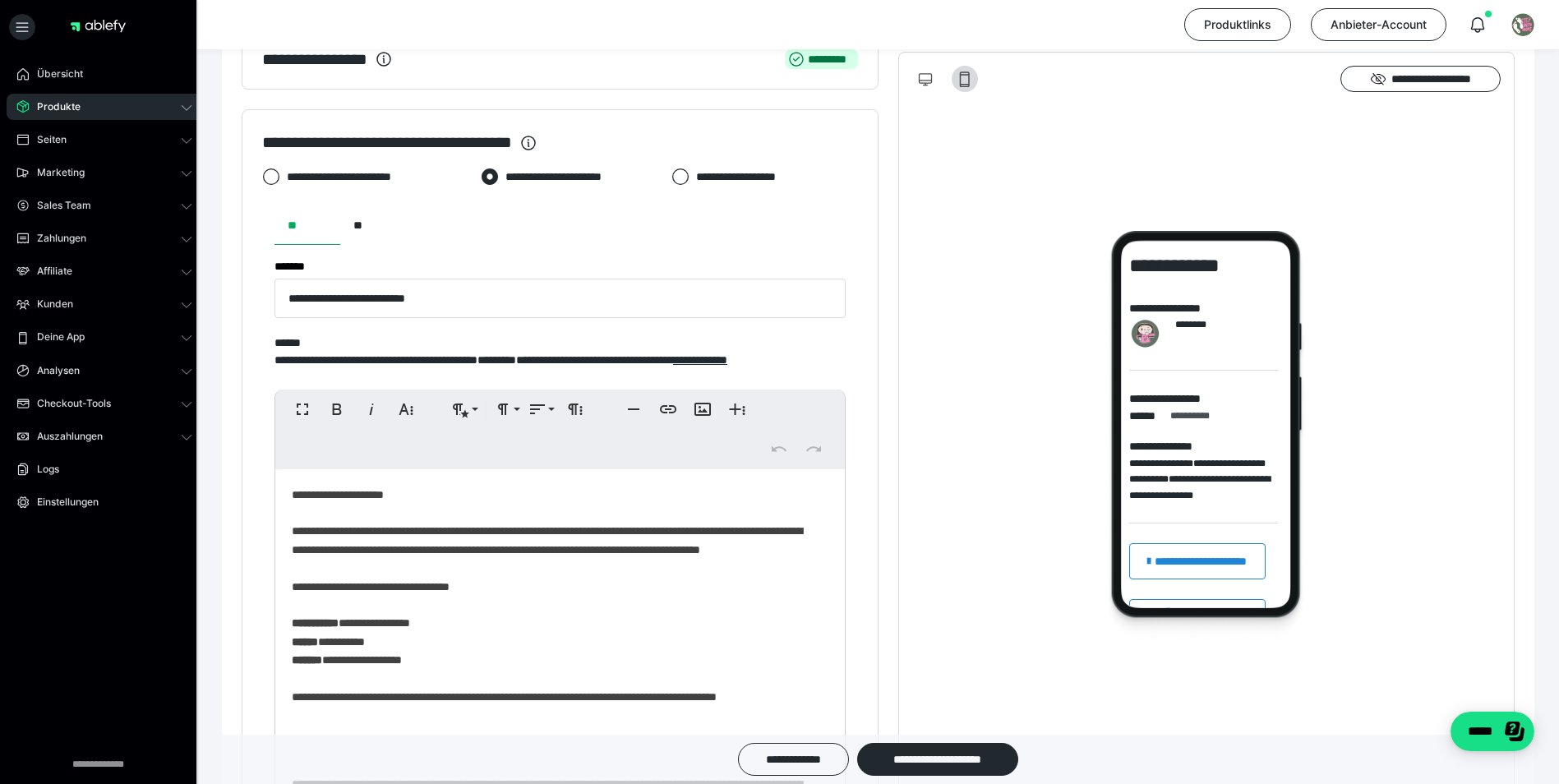 scroll, scrollTop: 657, scrollLeft: 0, axis: vertical 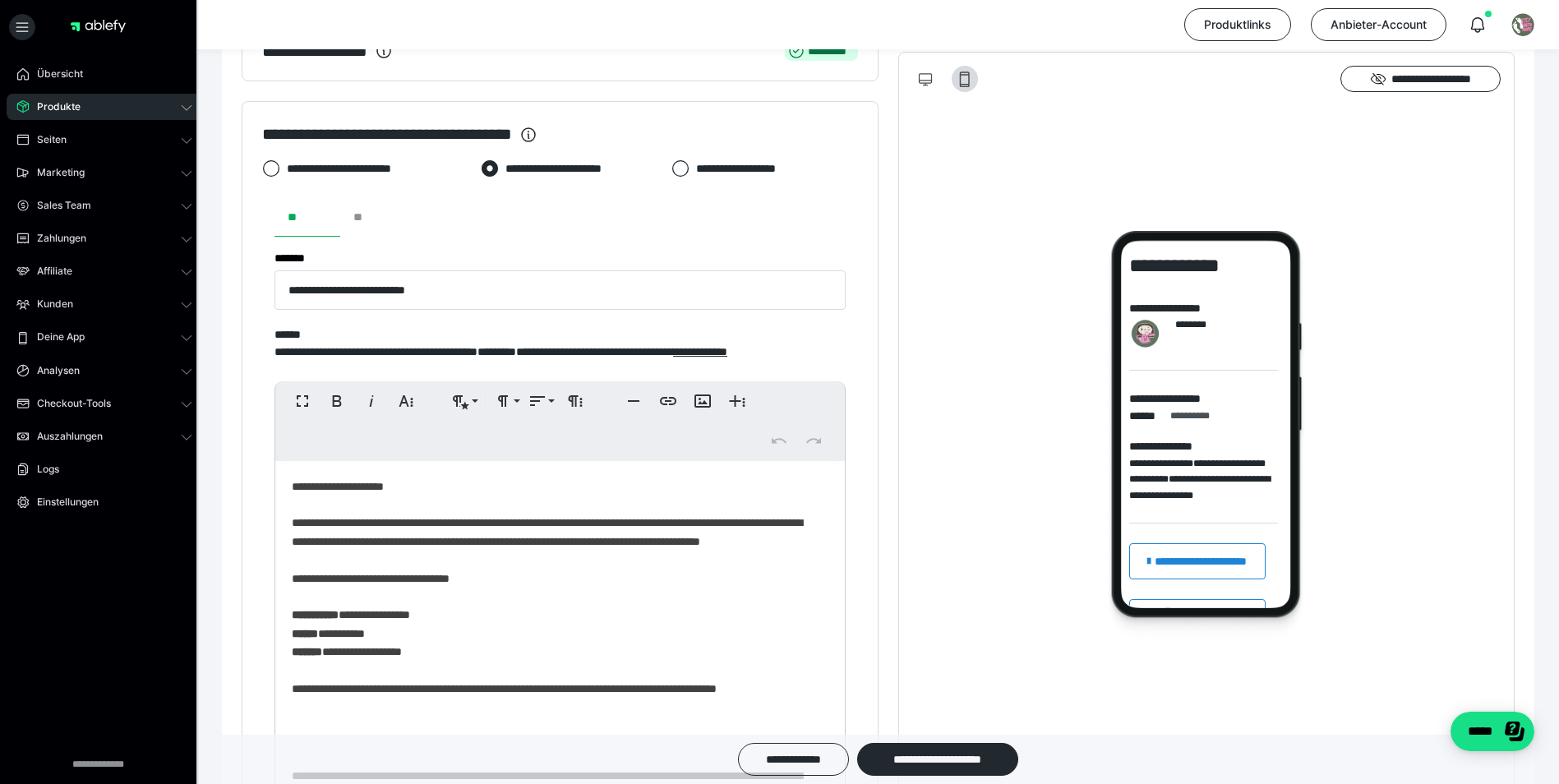 click on "**" at bounding box center [373, 217] 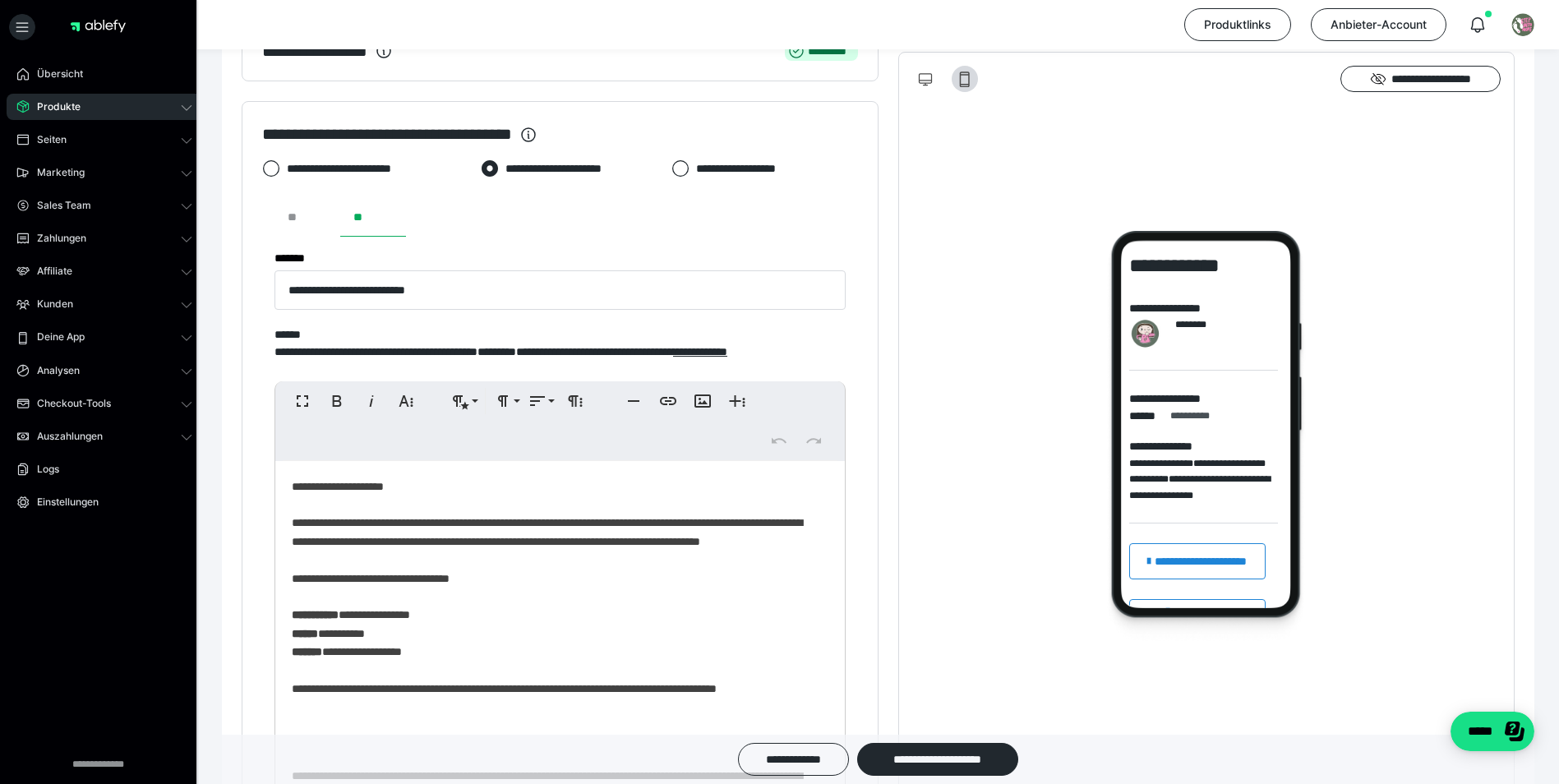 click on "**" at bounding box center (307, 217) 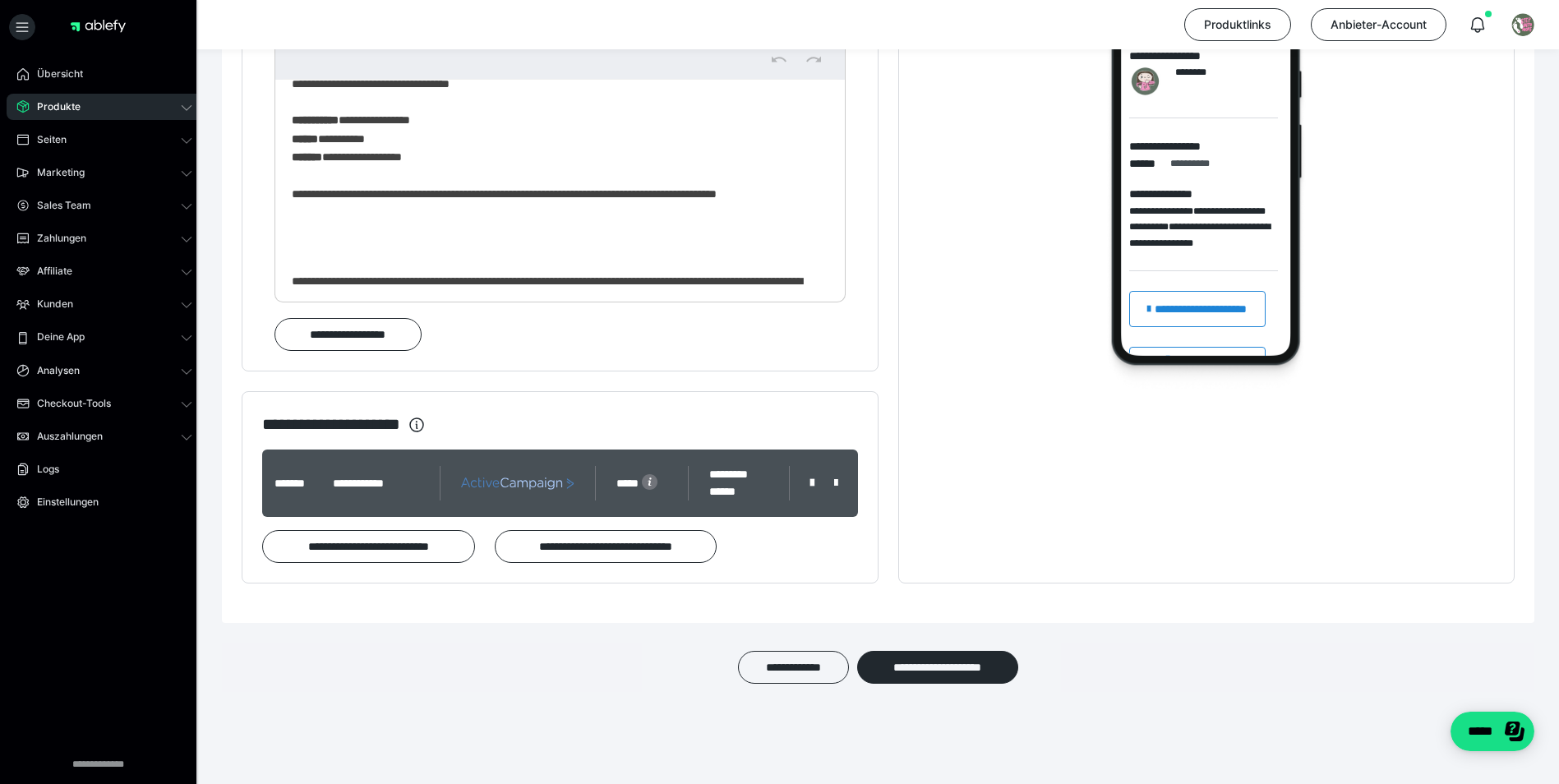 scroll, scrollTop: 1155, scrollLeft: 0, axis: vertical 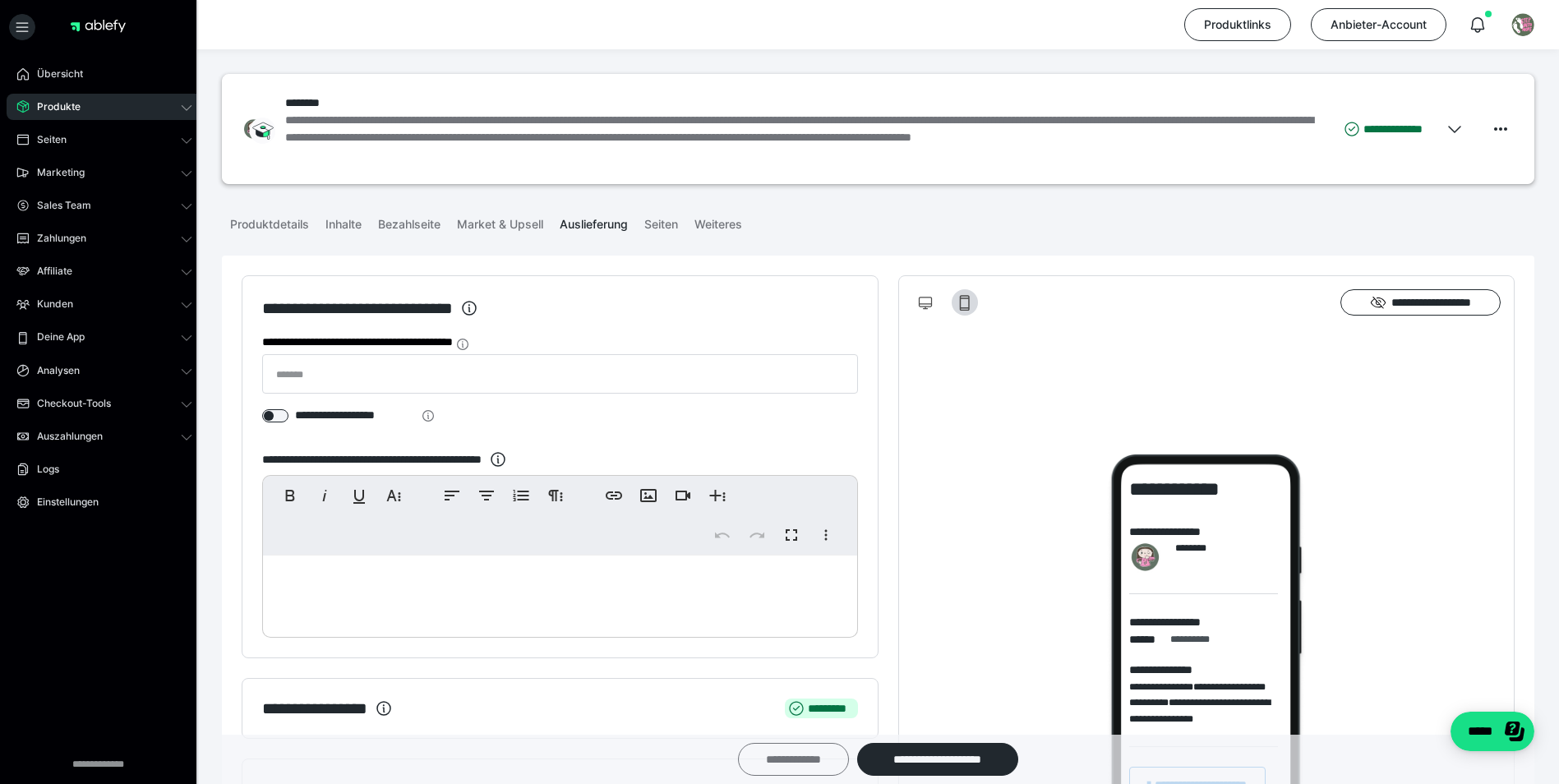 click on "**********" at bounding box center (793, 759) 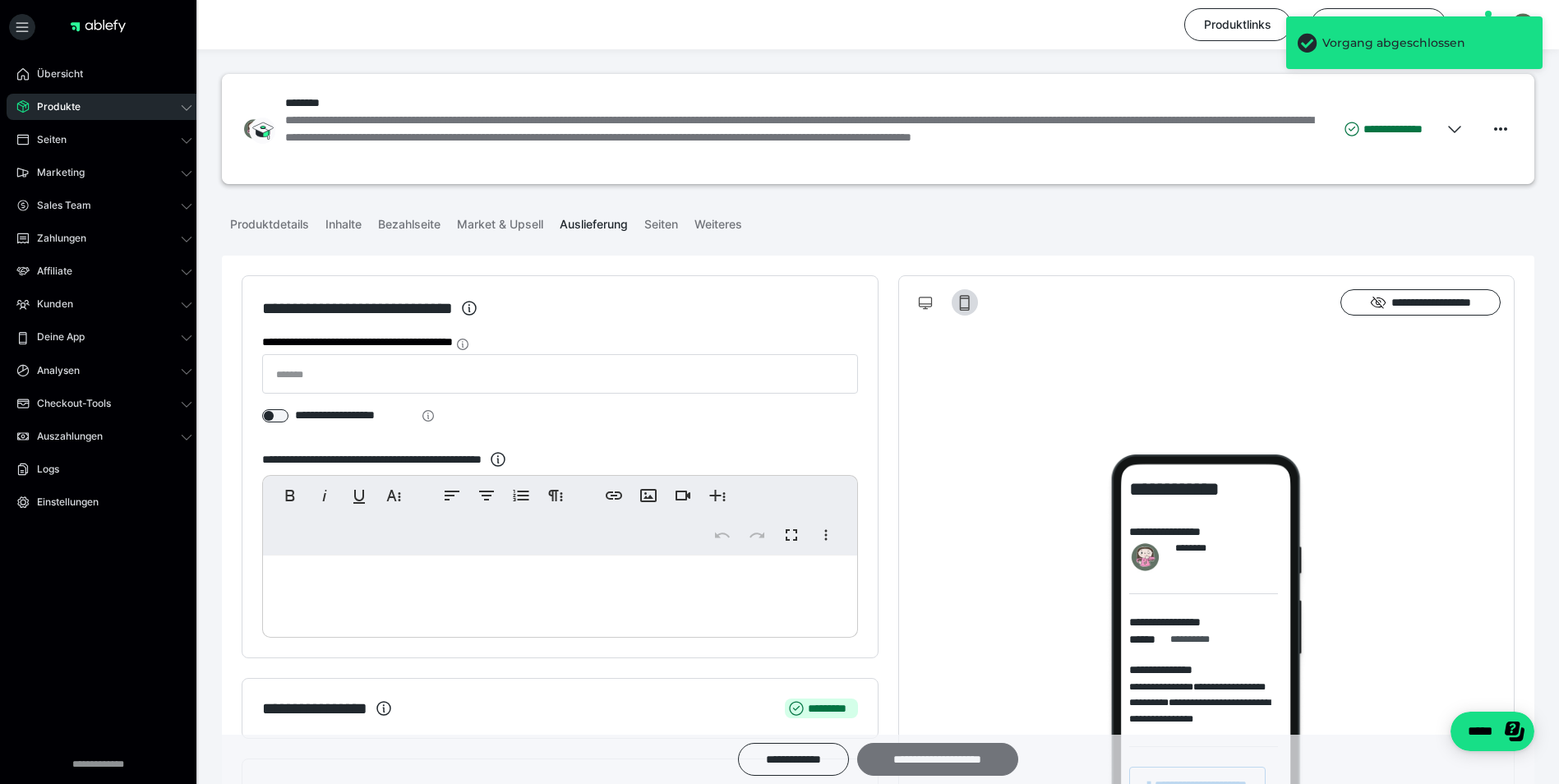 click on "**********" at bounding box center [938, 759] 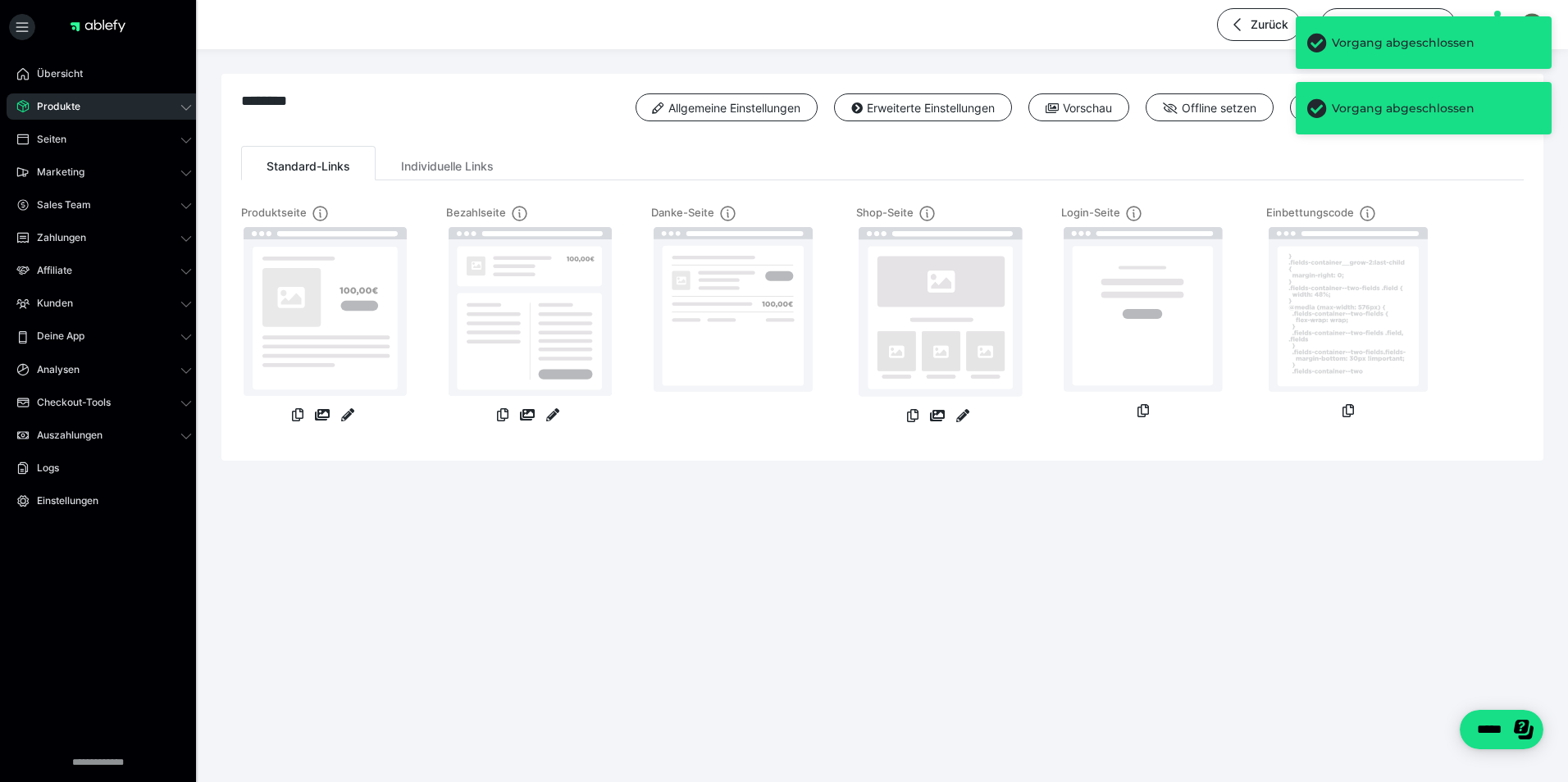 click 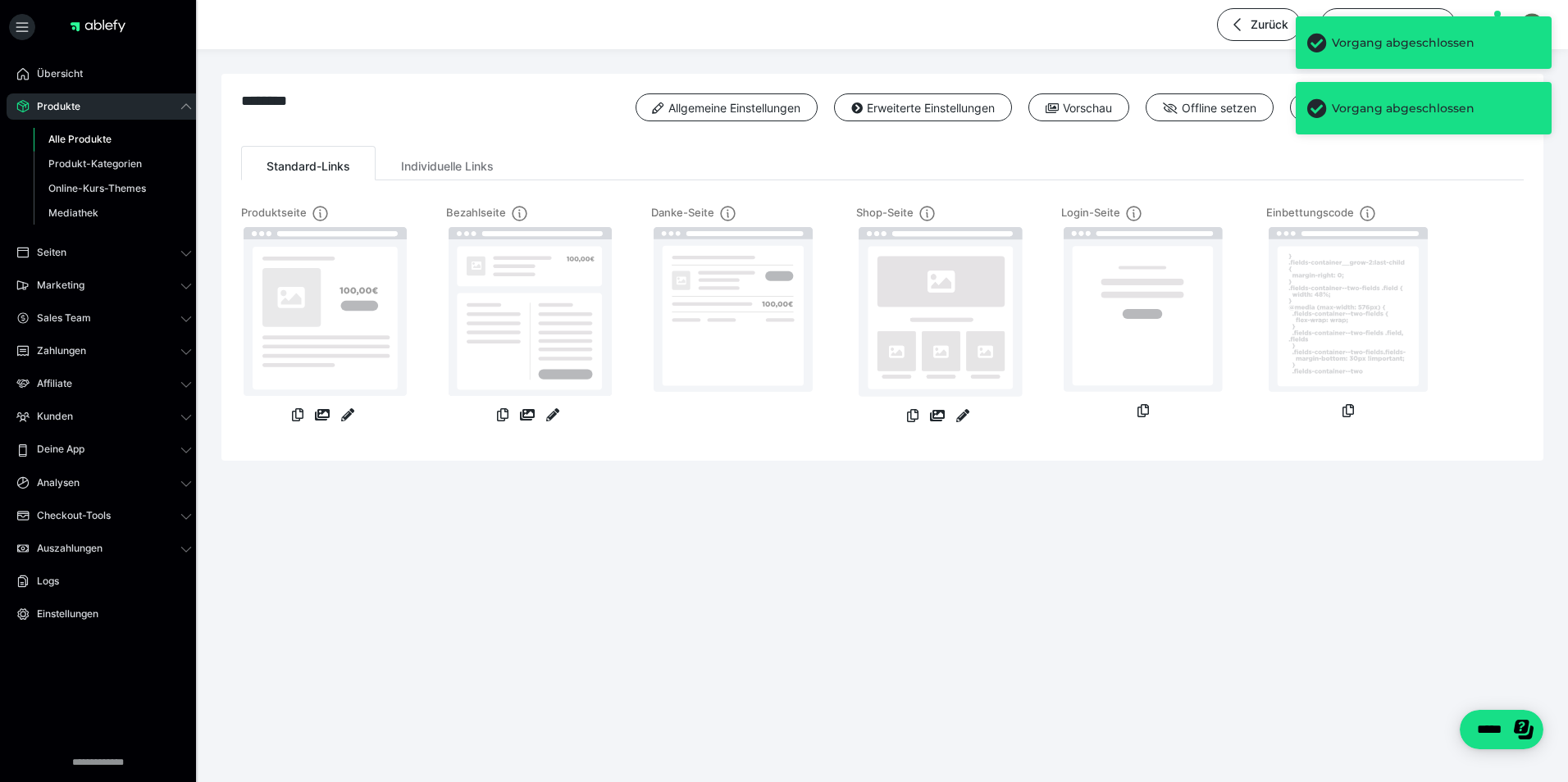 click on "Alle Produkte" at bounding box center [80, 139] 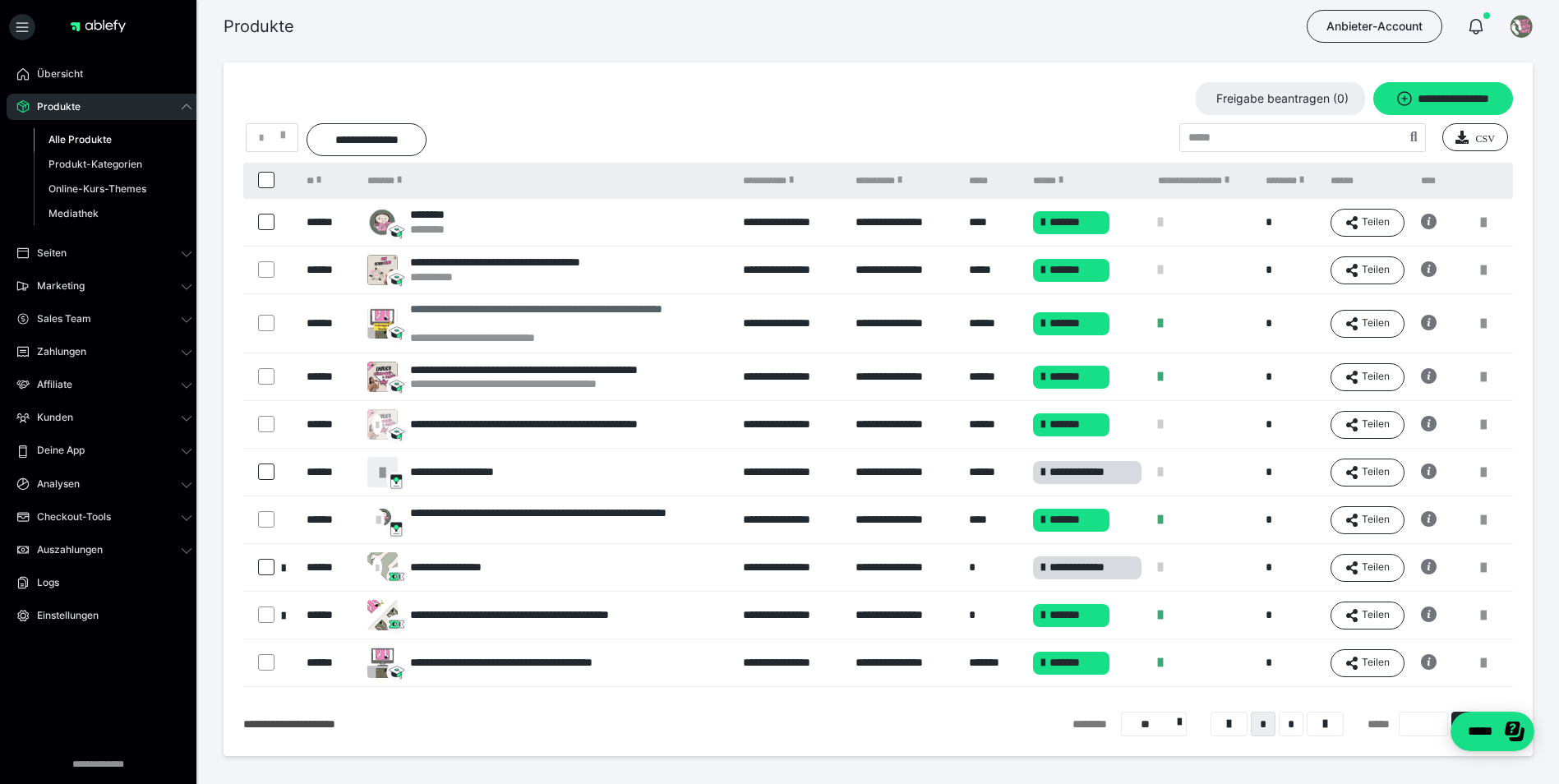 click on "**********" at bounding box center [568, 316] 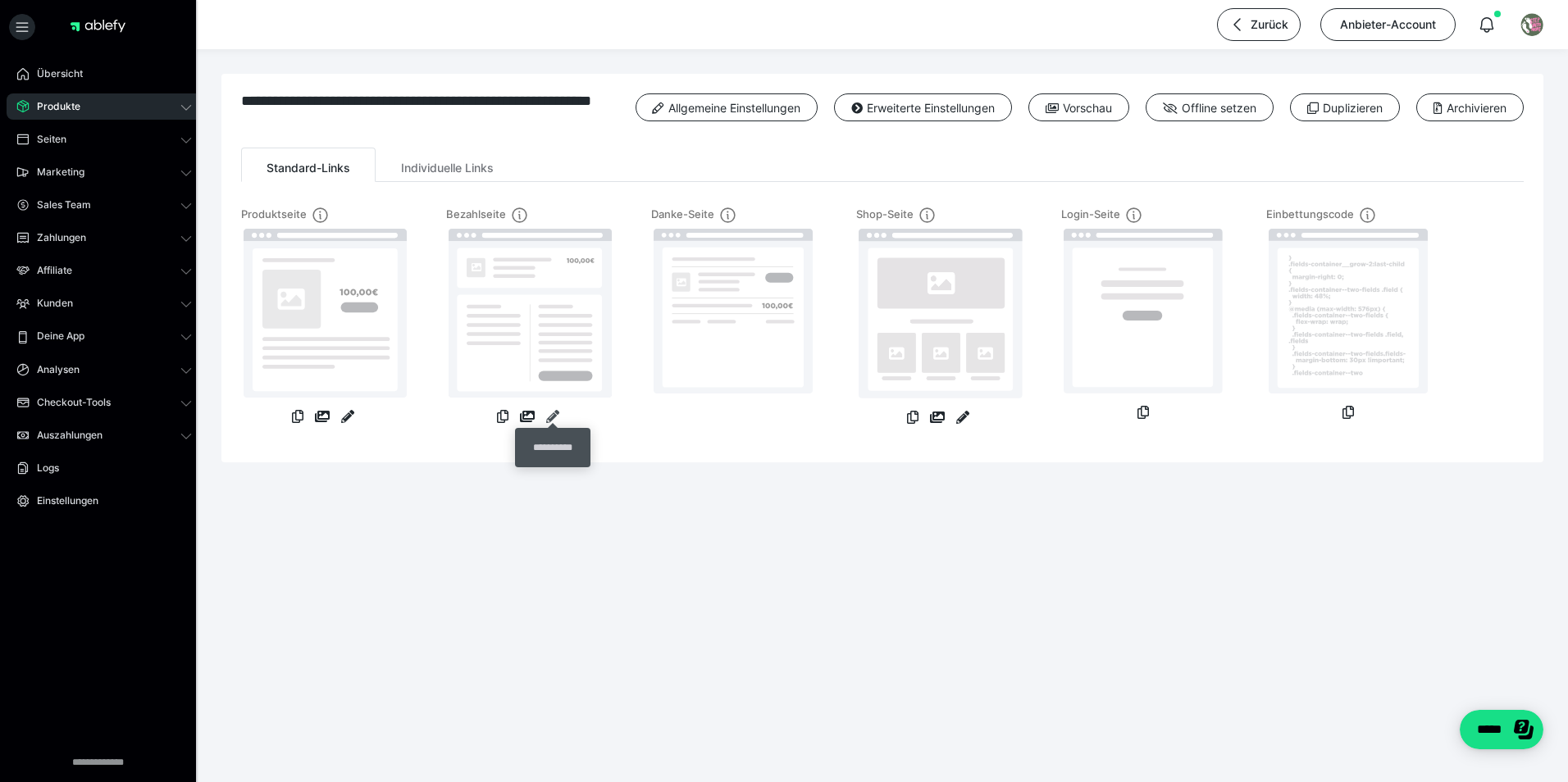 click at bounding box center [553, 416] 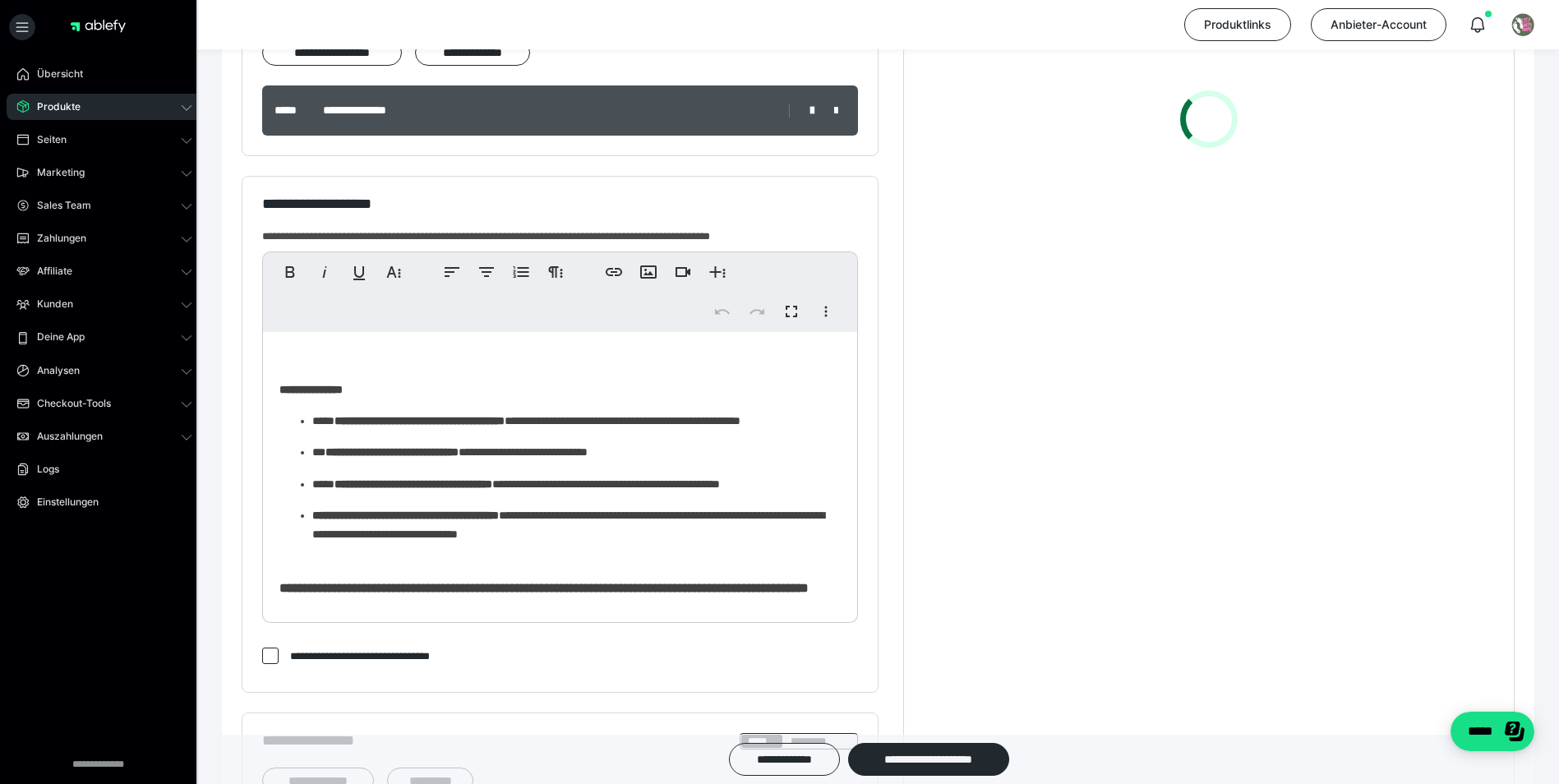 scroll, scrollTop: 329, scrollLeft: 0, axis: vertical 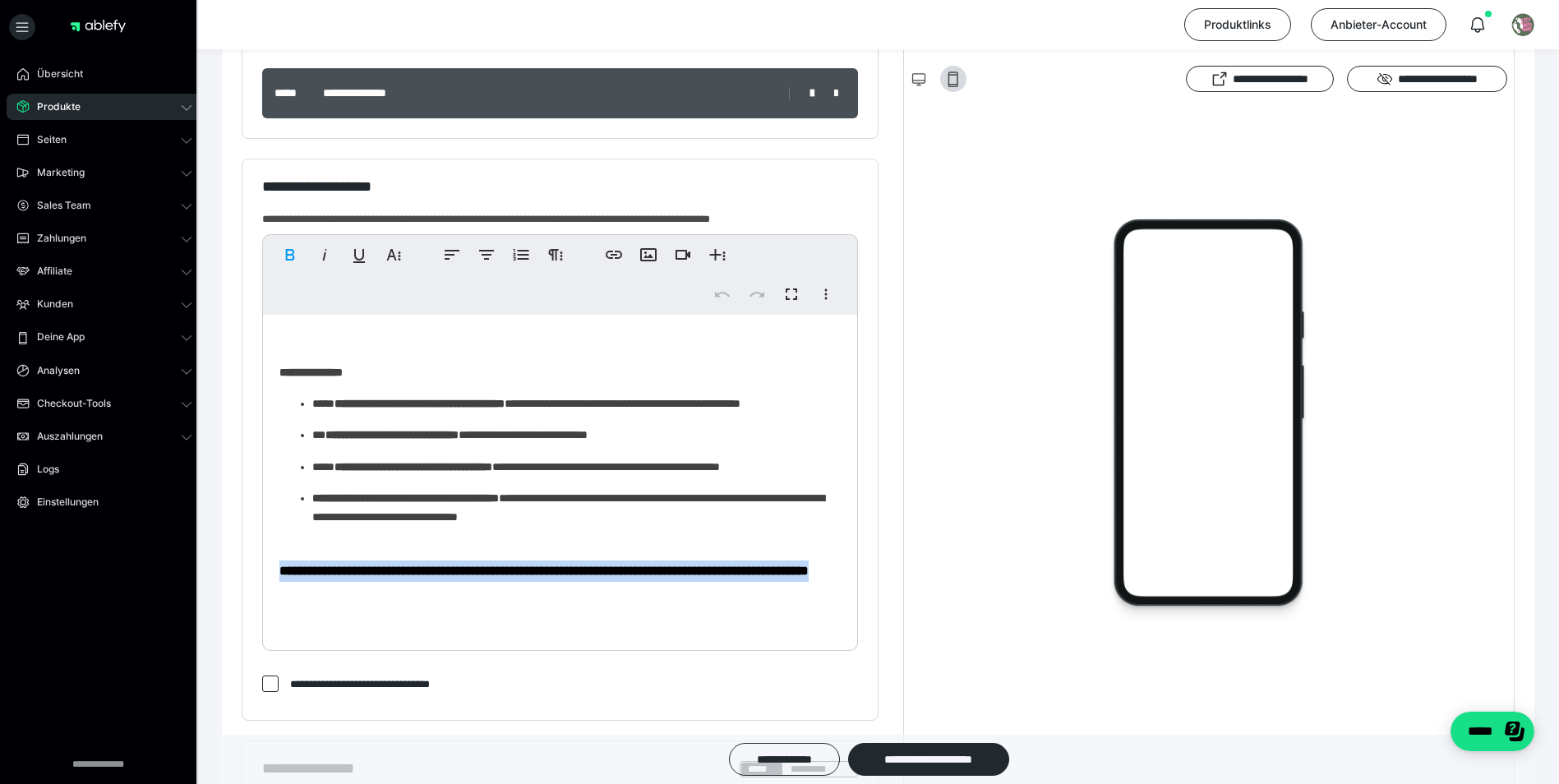 drag, startPoint x: 547, startPoint y: 614, endPoint x: 251, endPoint y: 598, distance: 296.43212 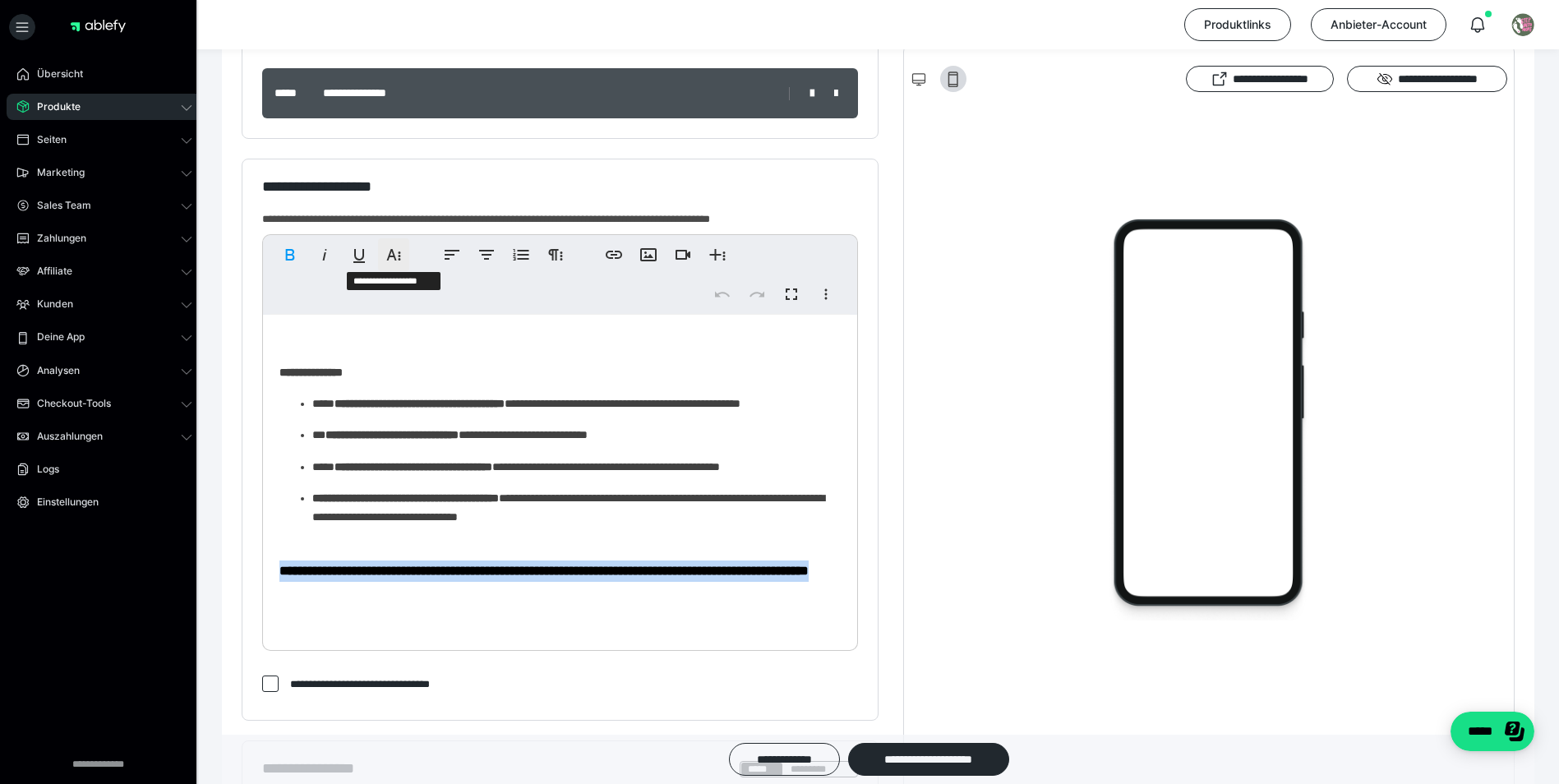 click 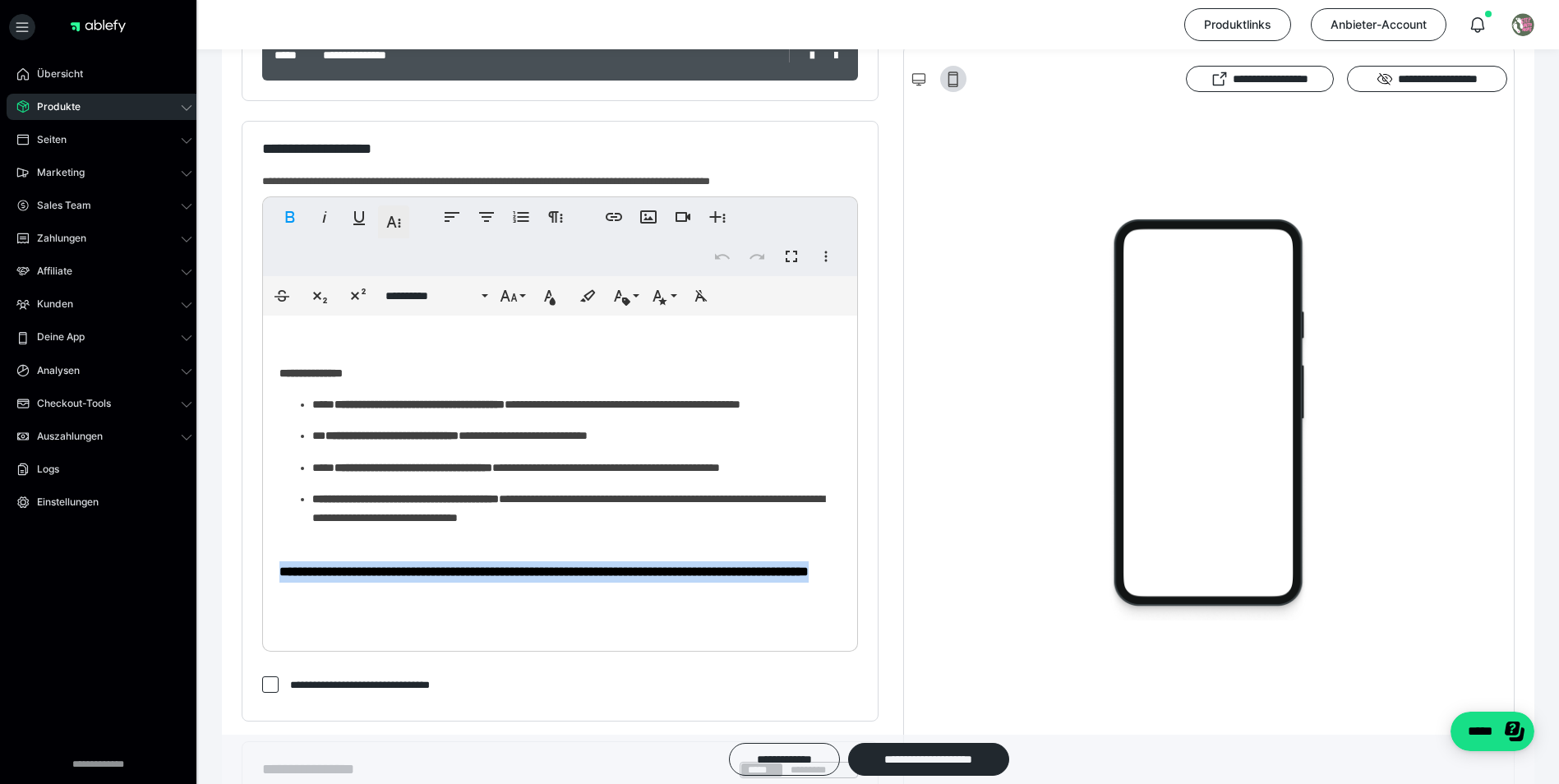 scroll, scrollTop: 367, scrollLeft: 0, axis: vertical 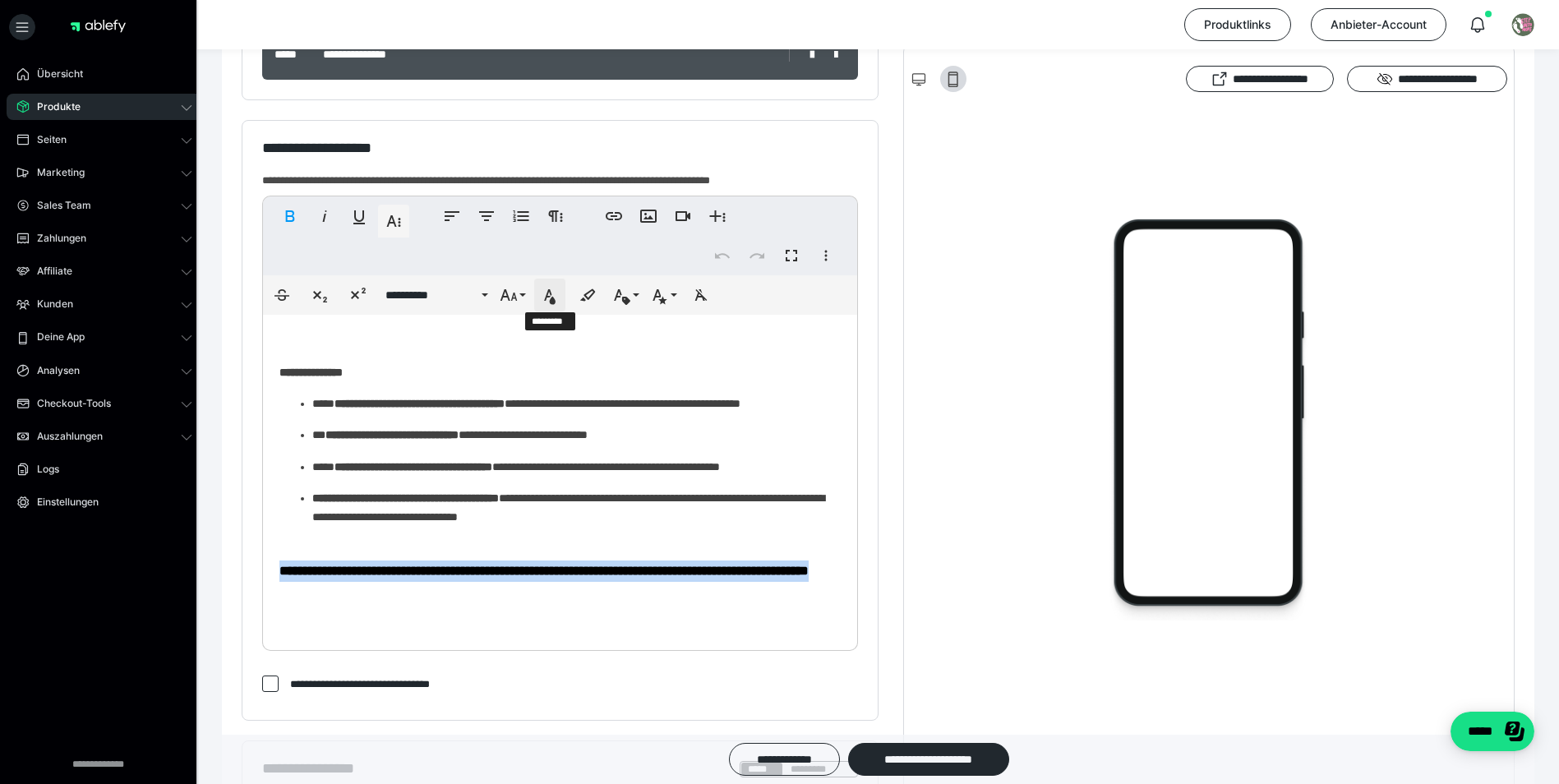 click 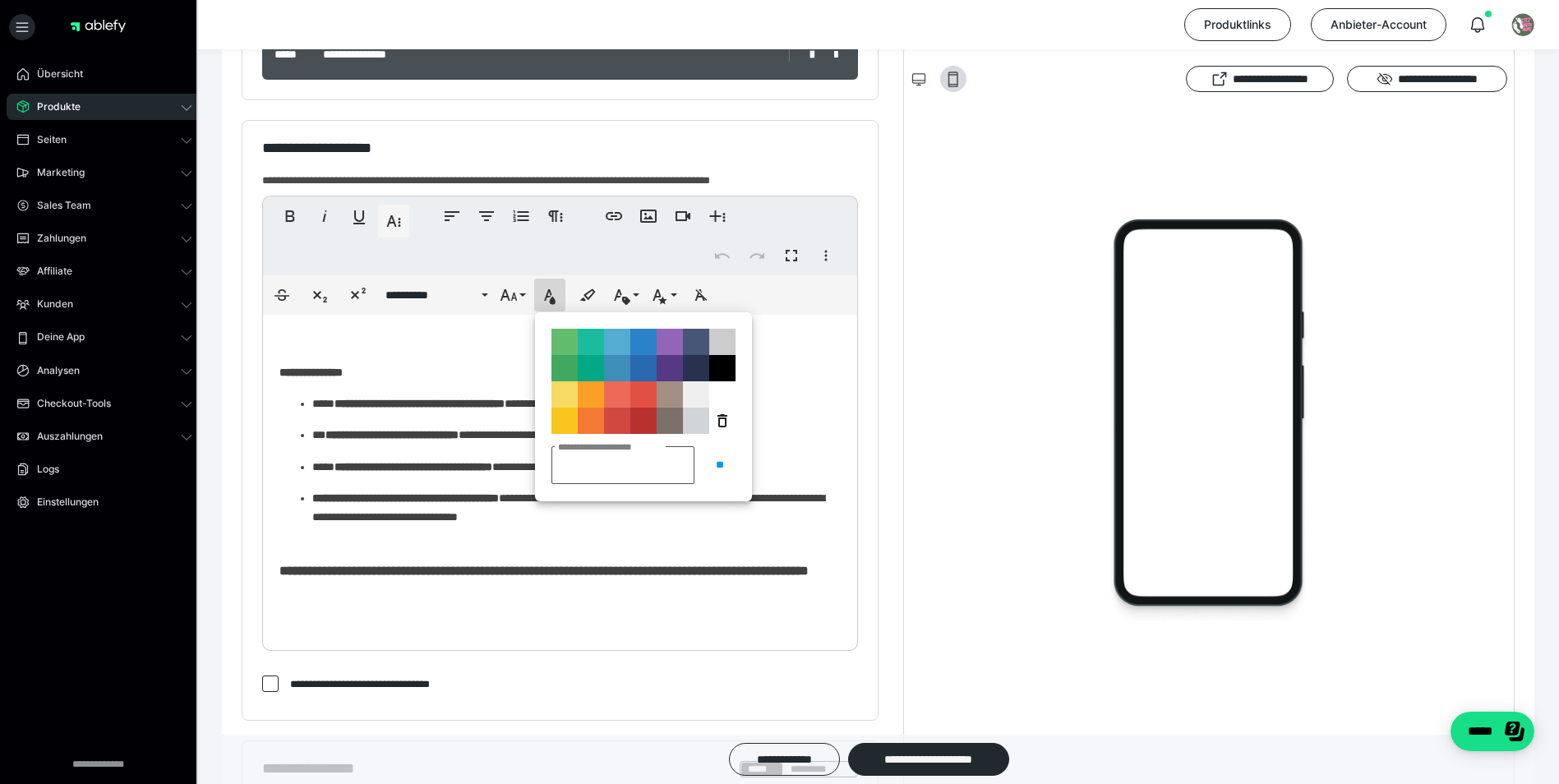 click on "**********" at bounding box center [623, 465] 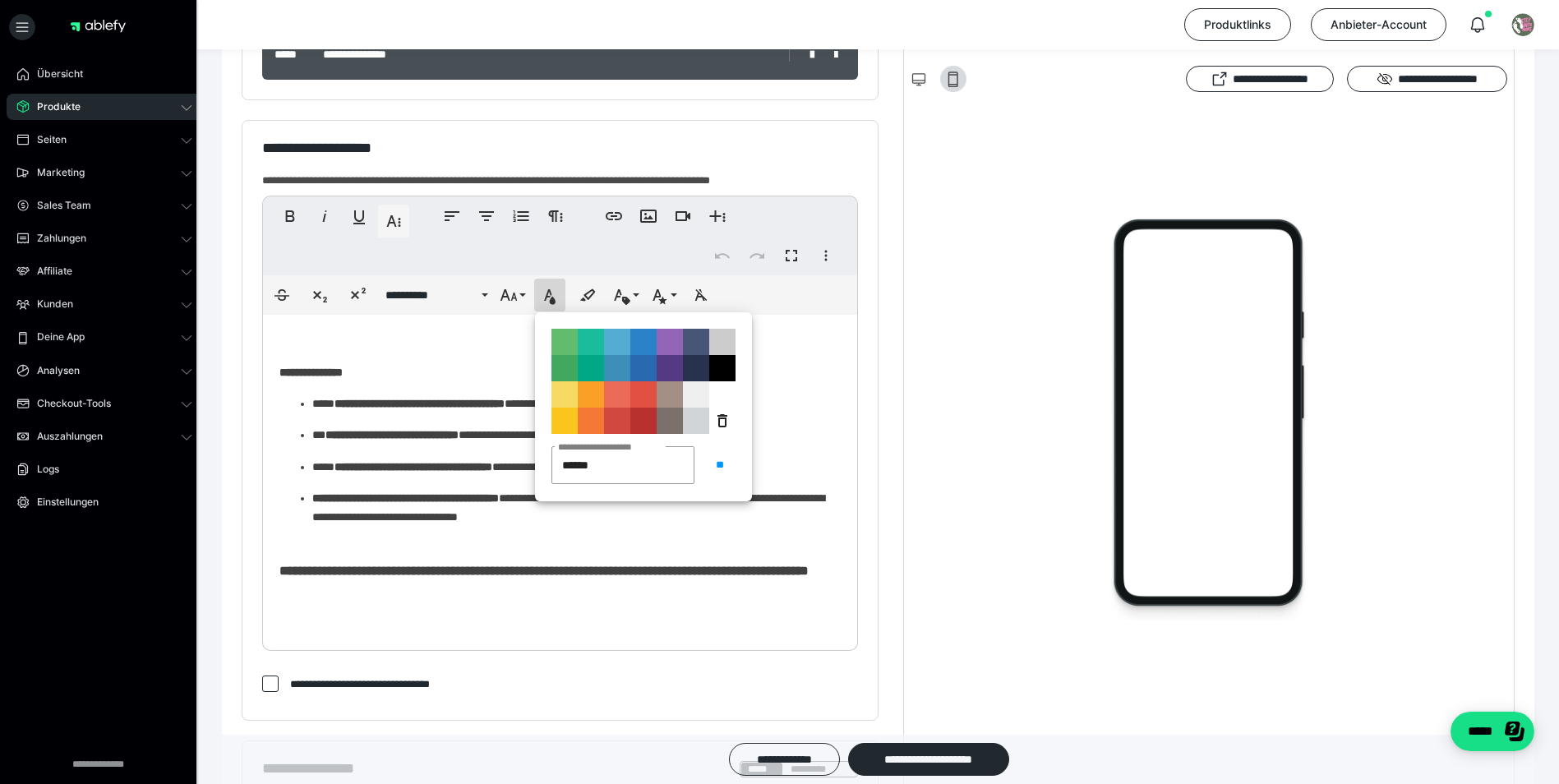 type on "*******" 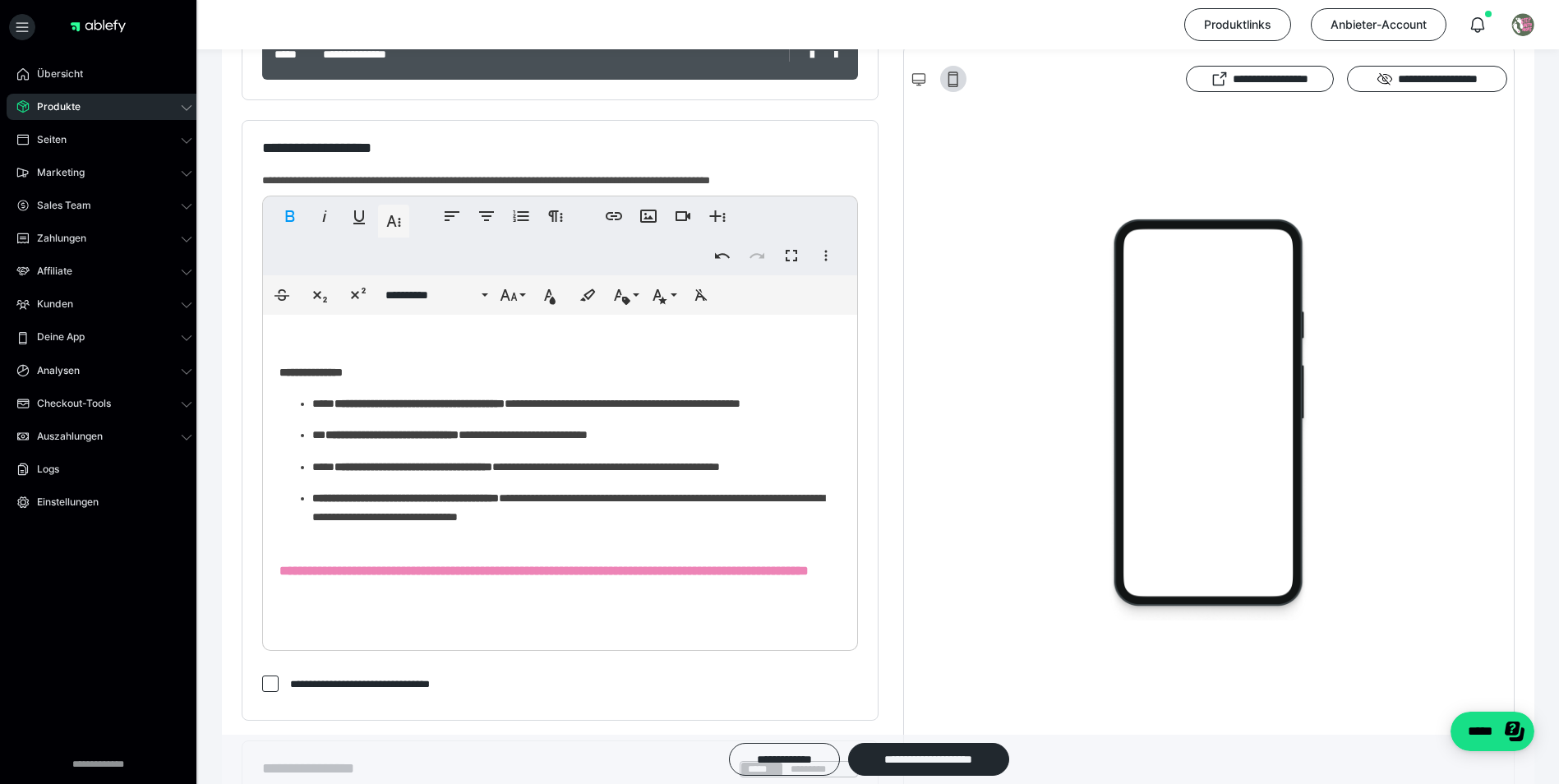 click on "**********" at bounding box center (560, 460) 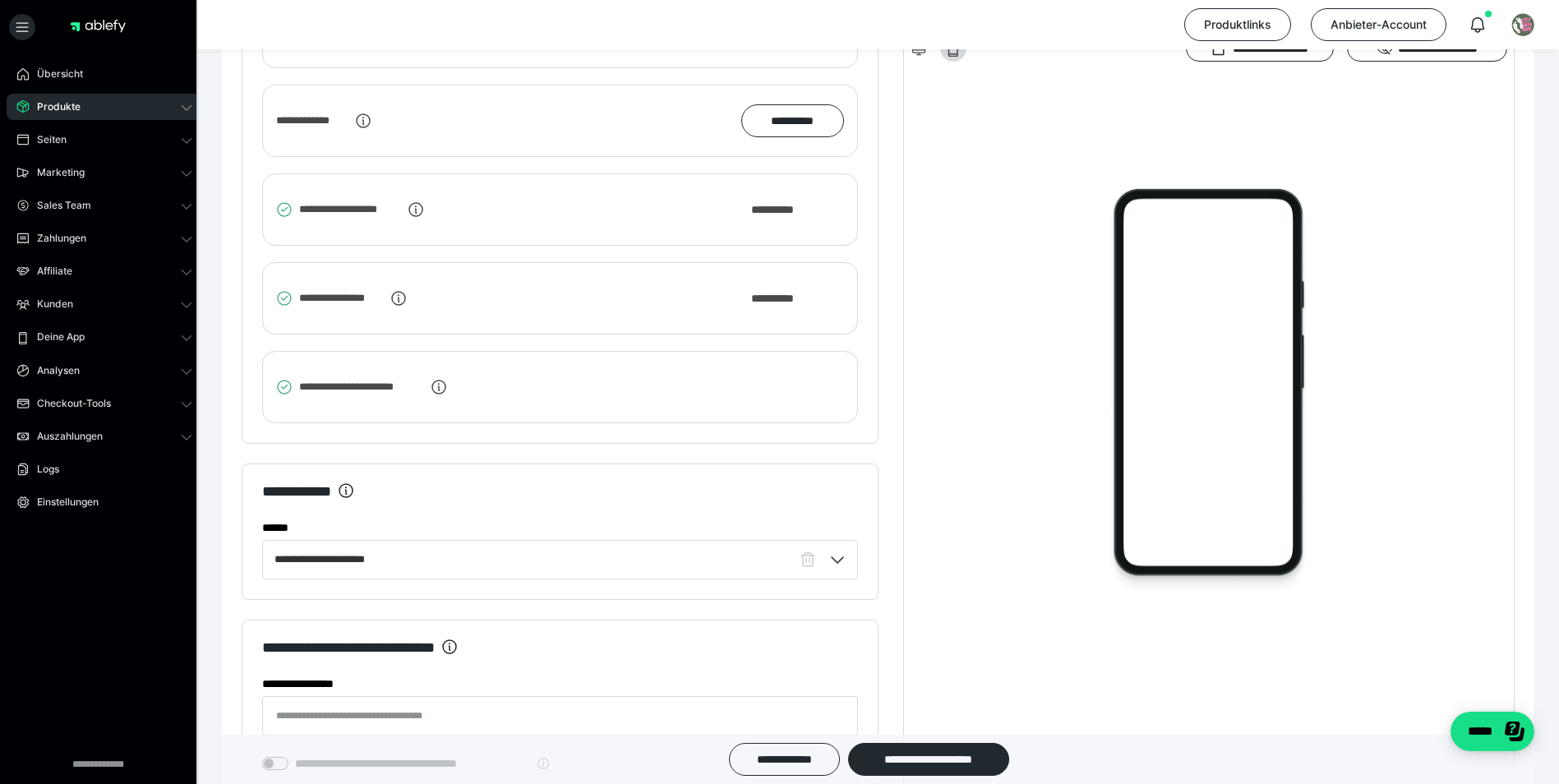scroll, scrollTop: 2792, scrollLeft: 0, axis: vertical 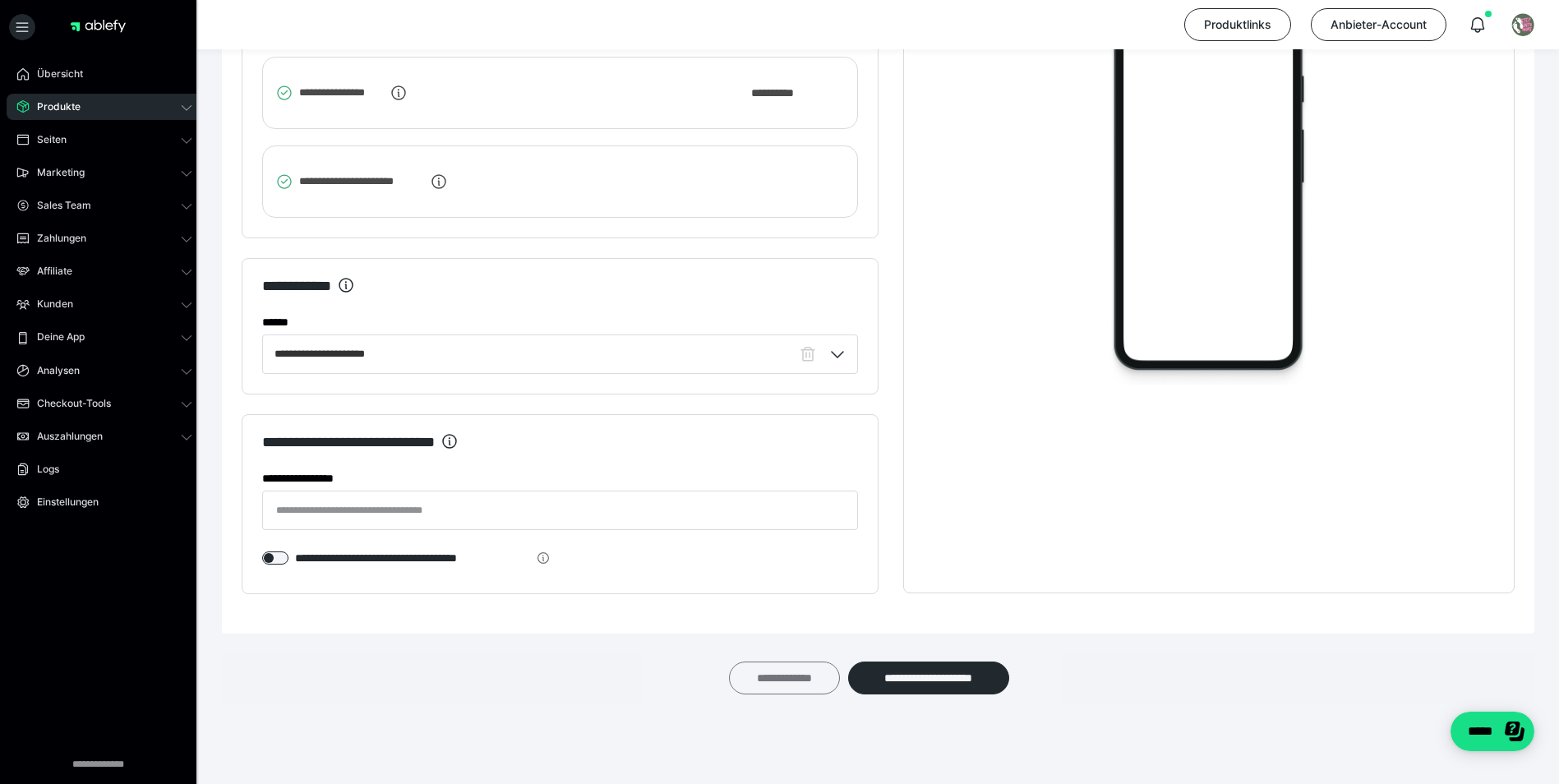 click on "**********" at bounding box center [784, 678] 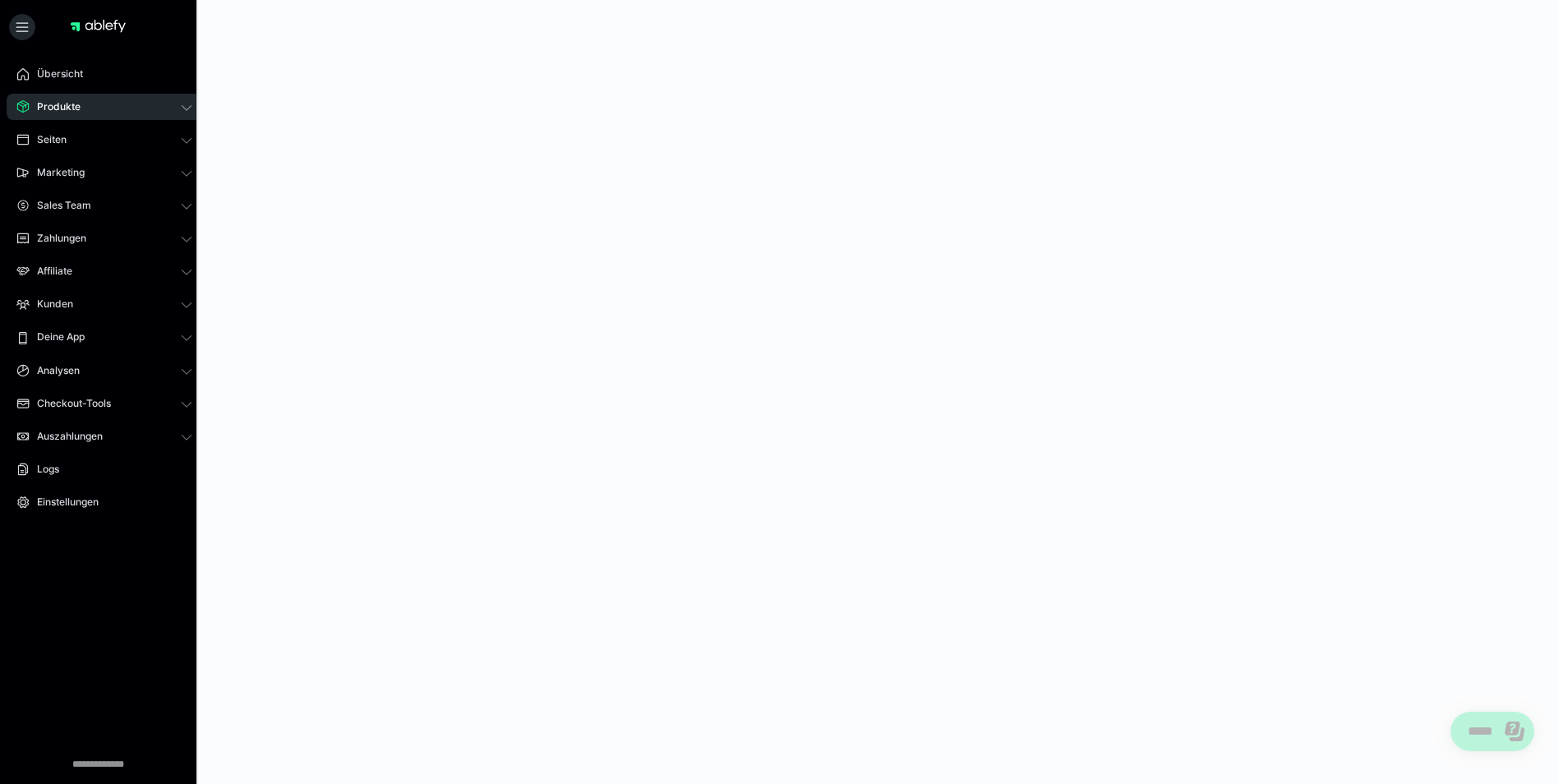scroll, scrollTop: 0, scrollLeft: 0, axis: both 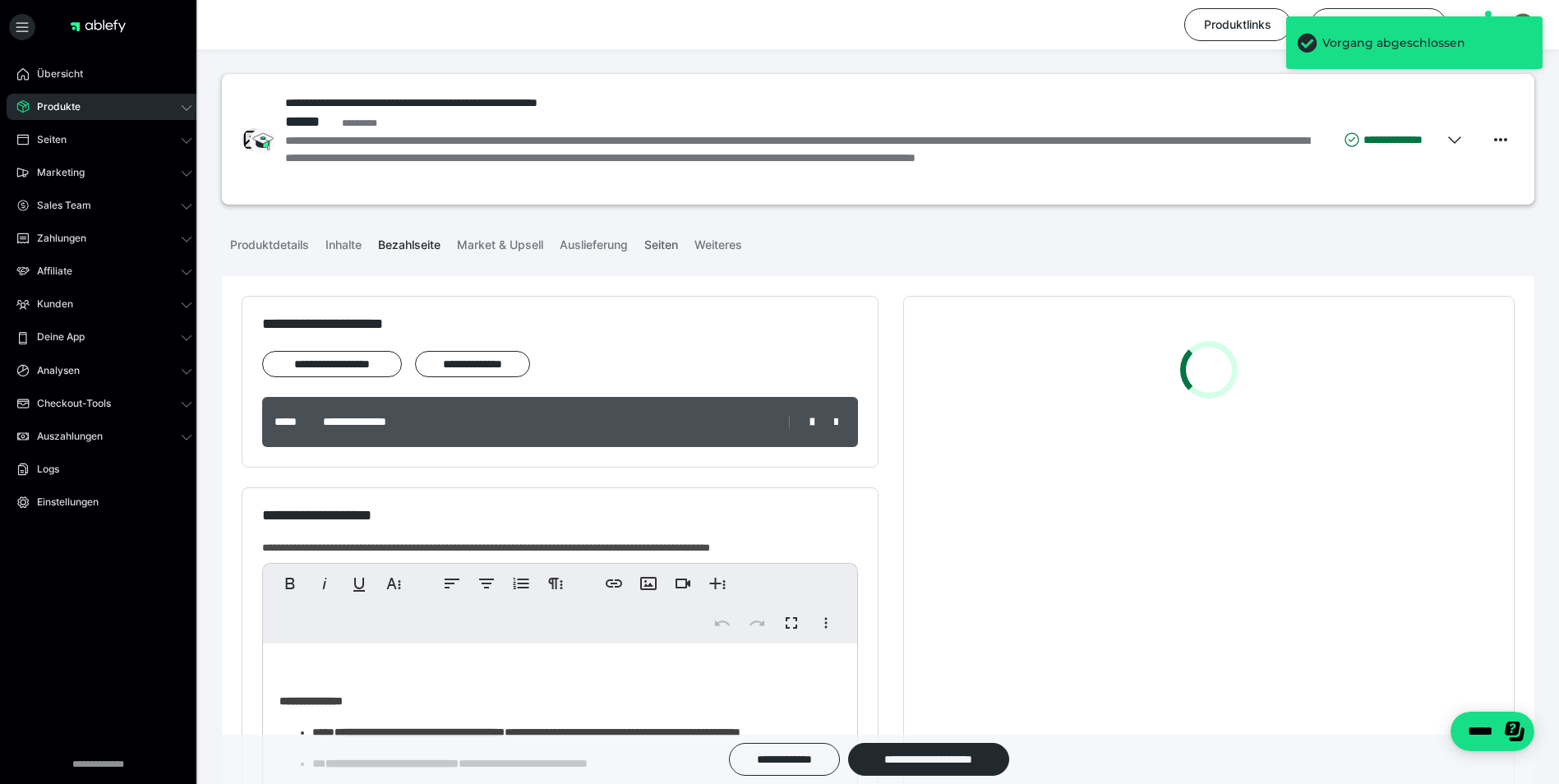 drag, startPoint x: 524, startPoint y: 239, endPoint x: 673, endPoint y: 253, distance: 149.65627 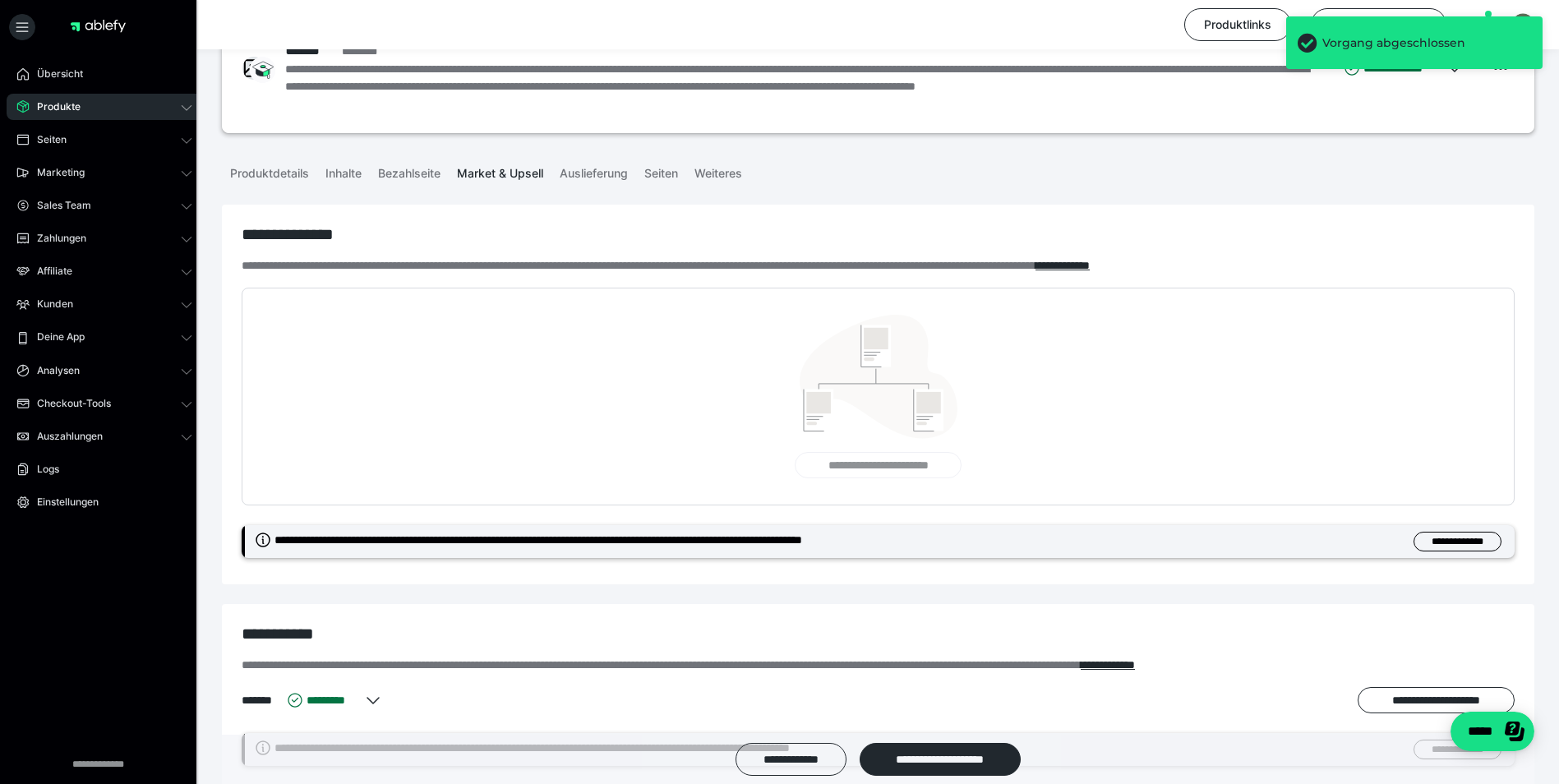 scroll, scrollTop: 0, scrollLeft: 0, axis: both 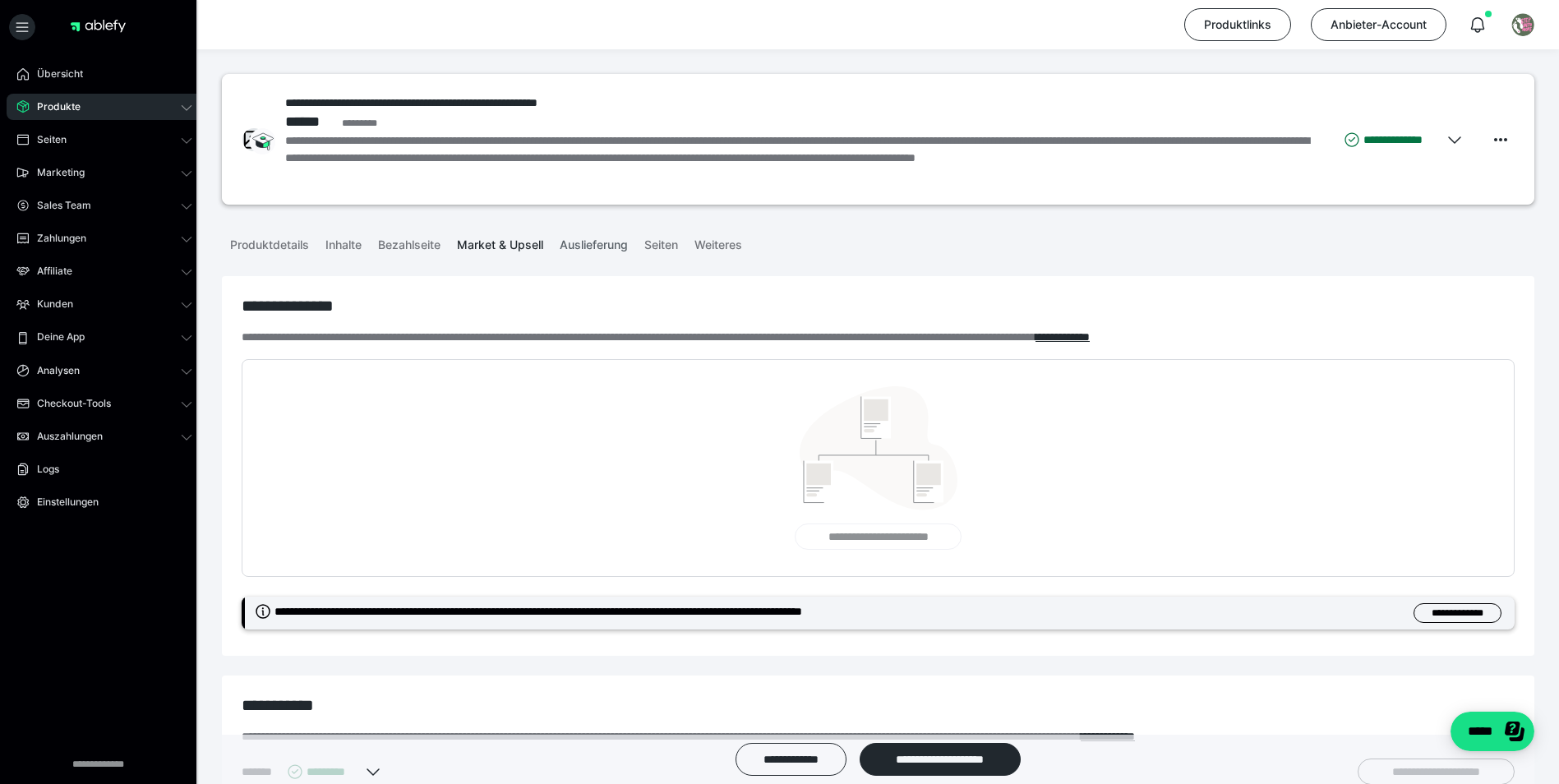 click on "Auslieferung" at bounding box center (593, 242) 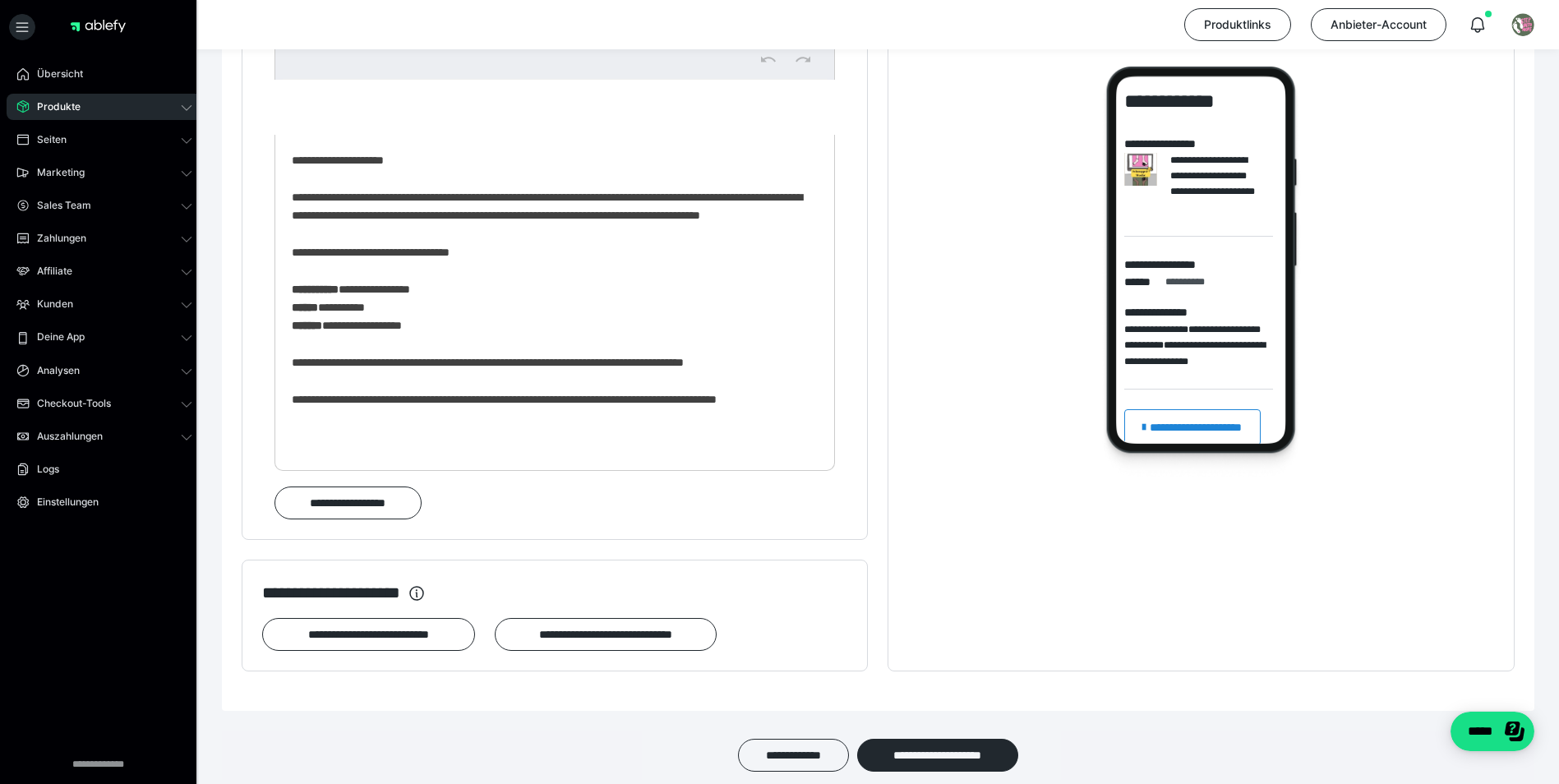 scroll, scrollTop: 1095, scrollLeft: 0, axis: vertical 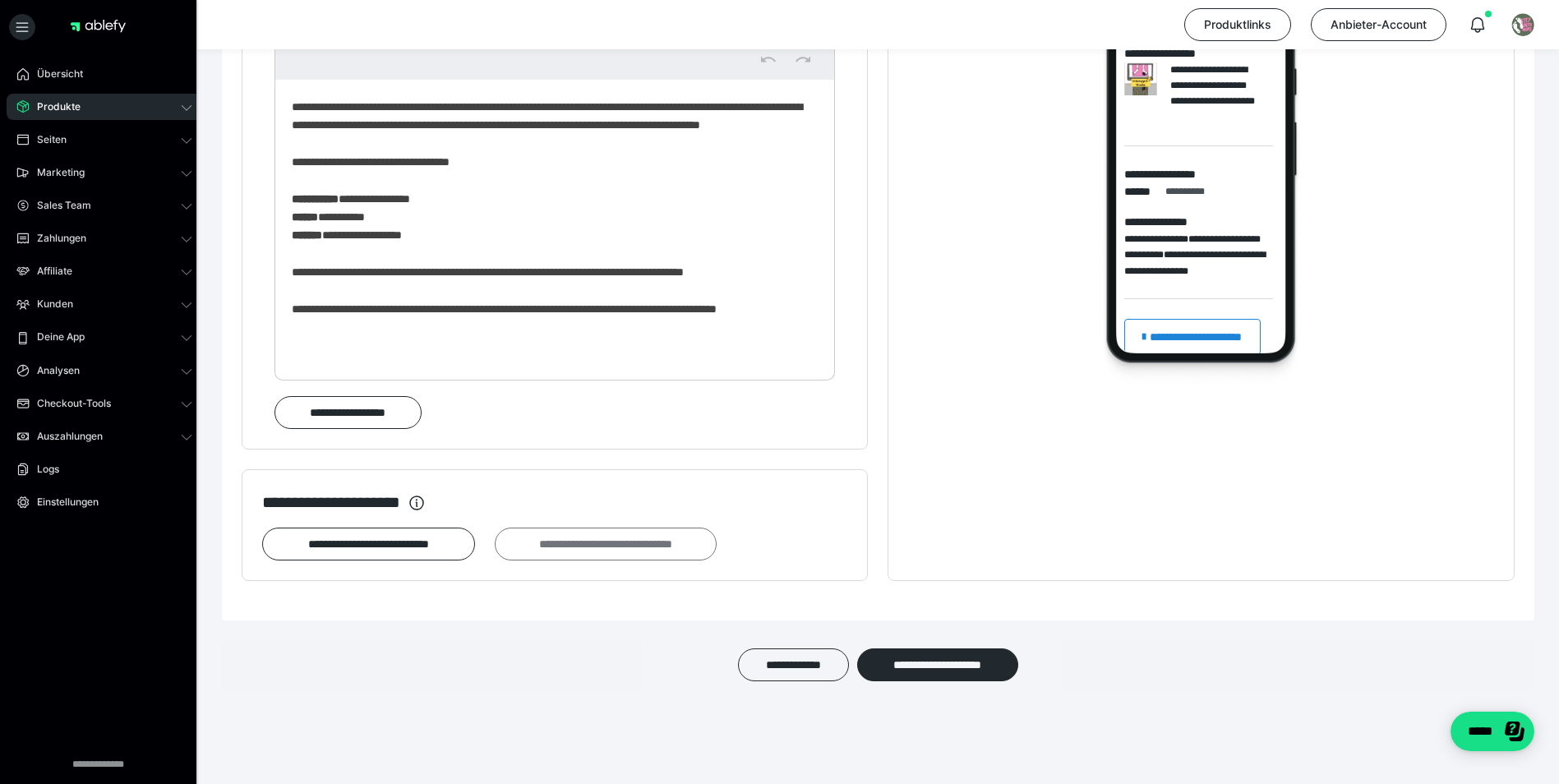 click on "**********" at bounding box center [605, 544] 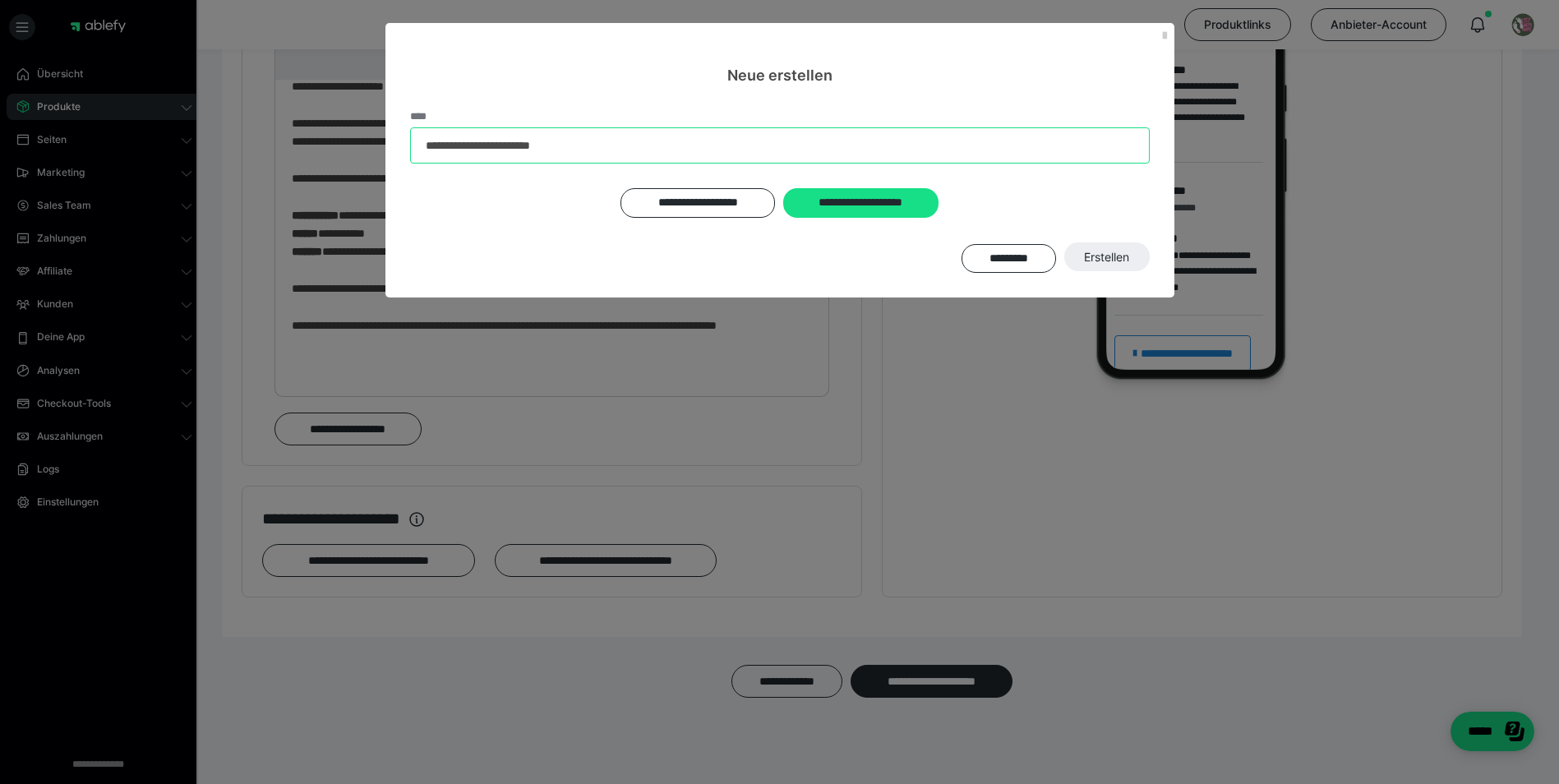 click on "**********" at bounding box center (780, 145) 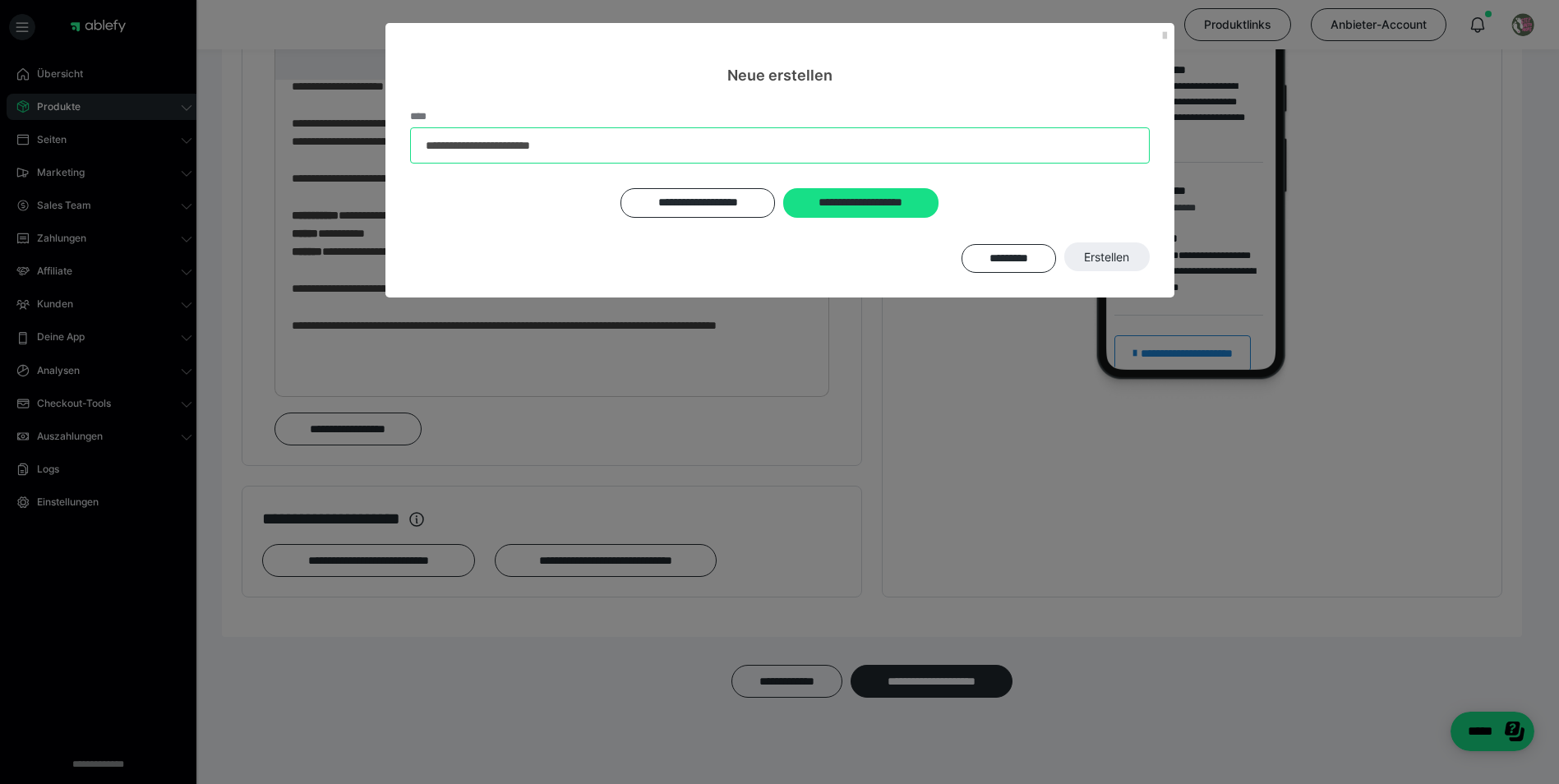drag, startPoint x: 597, startPoint y: 144, endPoint x: 296, endPoint y: 145, distance: 301.00166 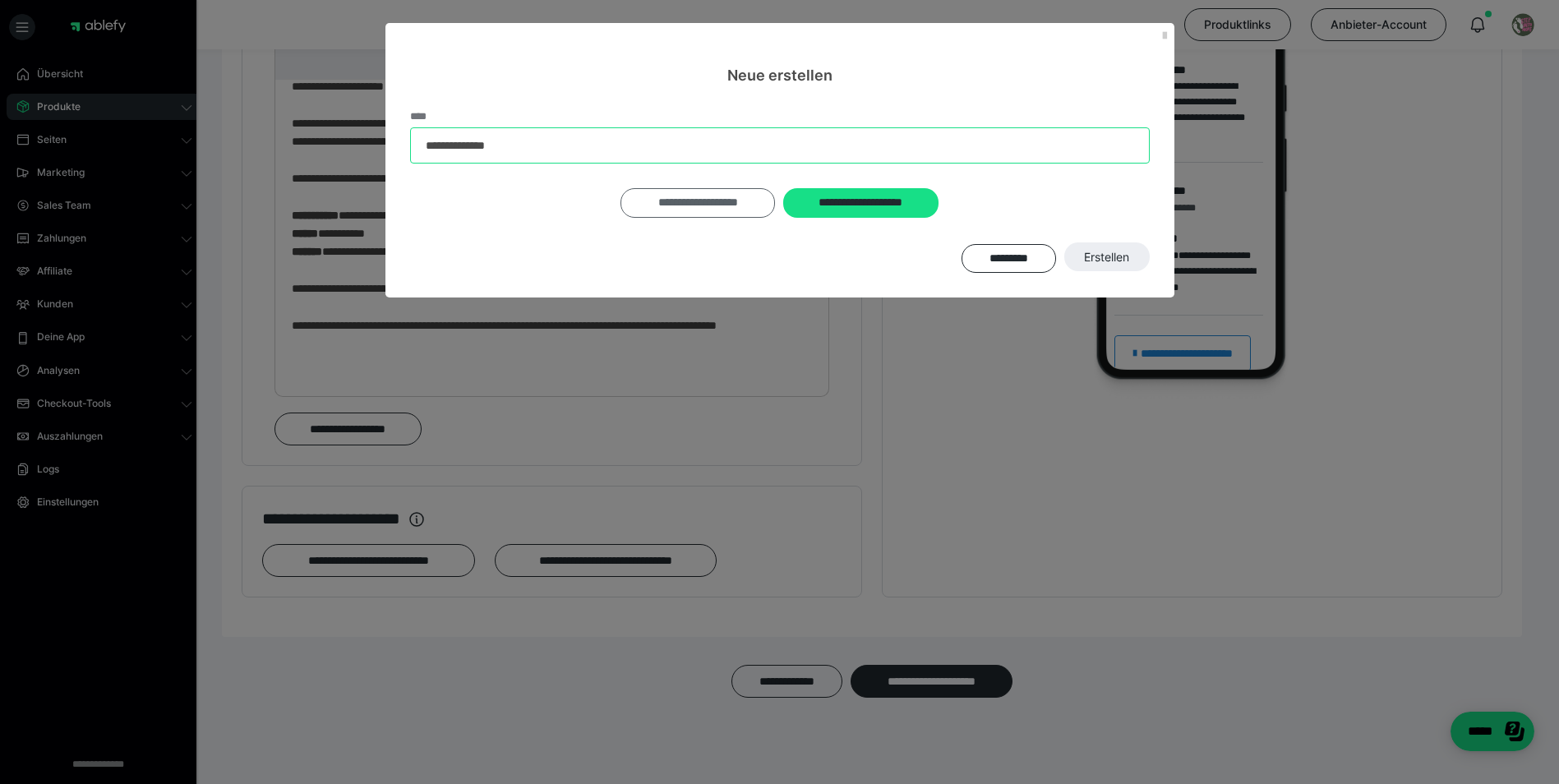 type on "**********" 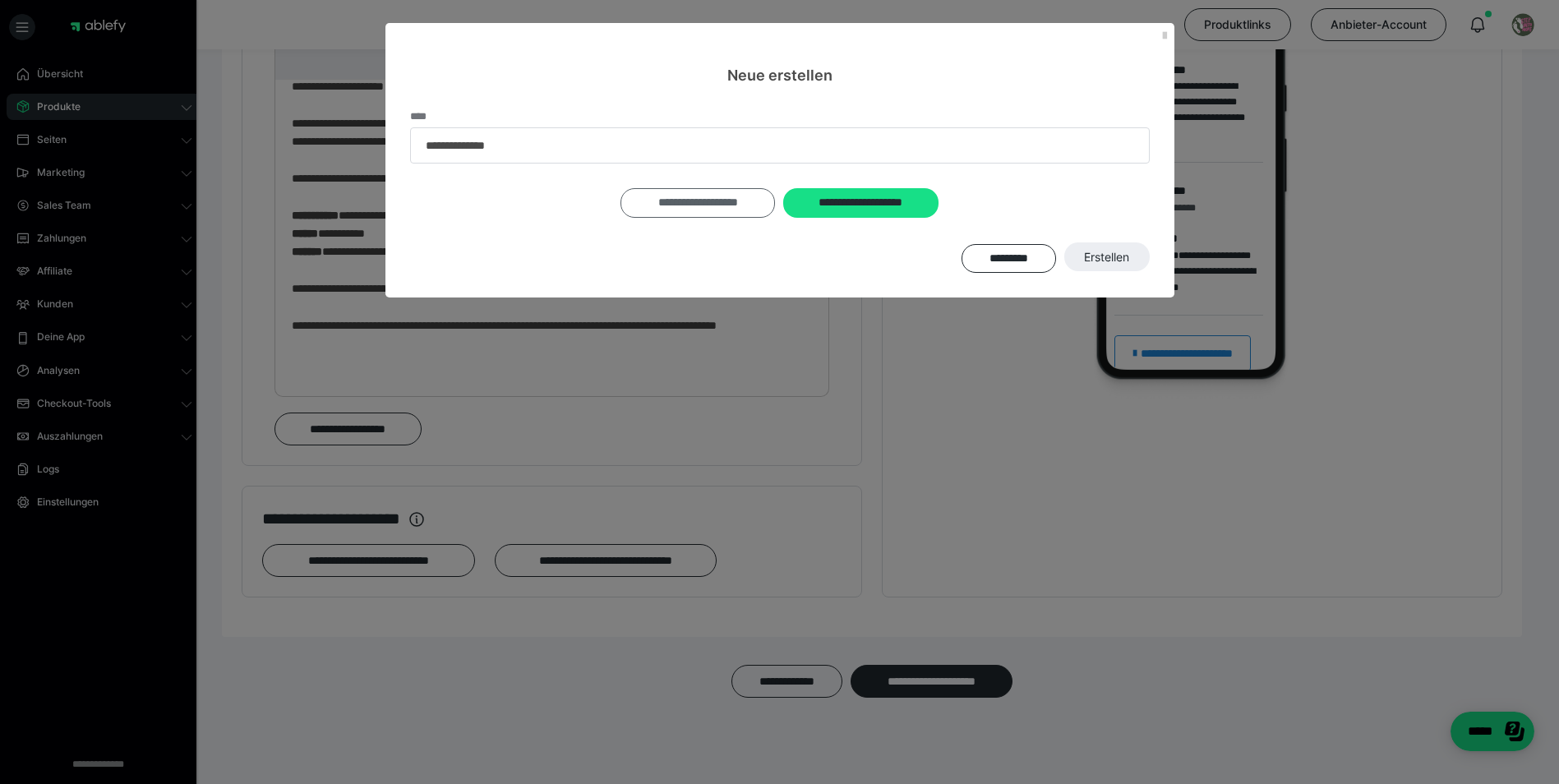 click on "**********" at bounding box center (698, 203) 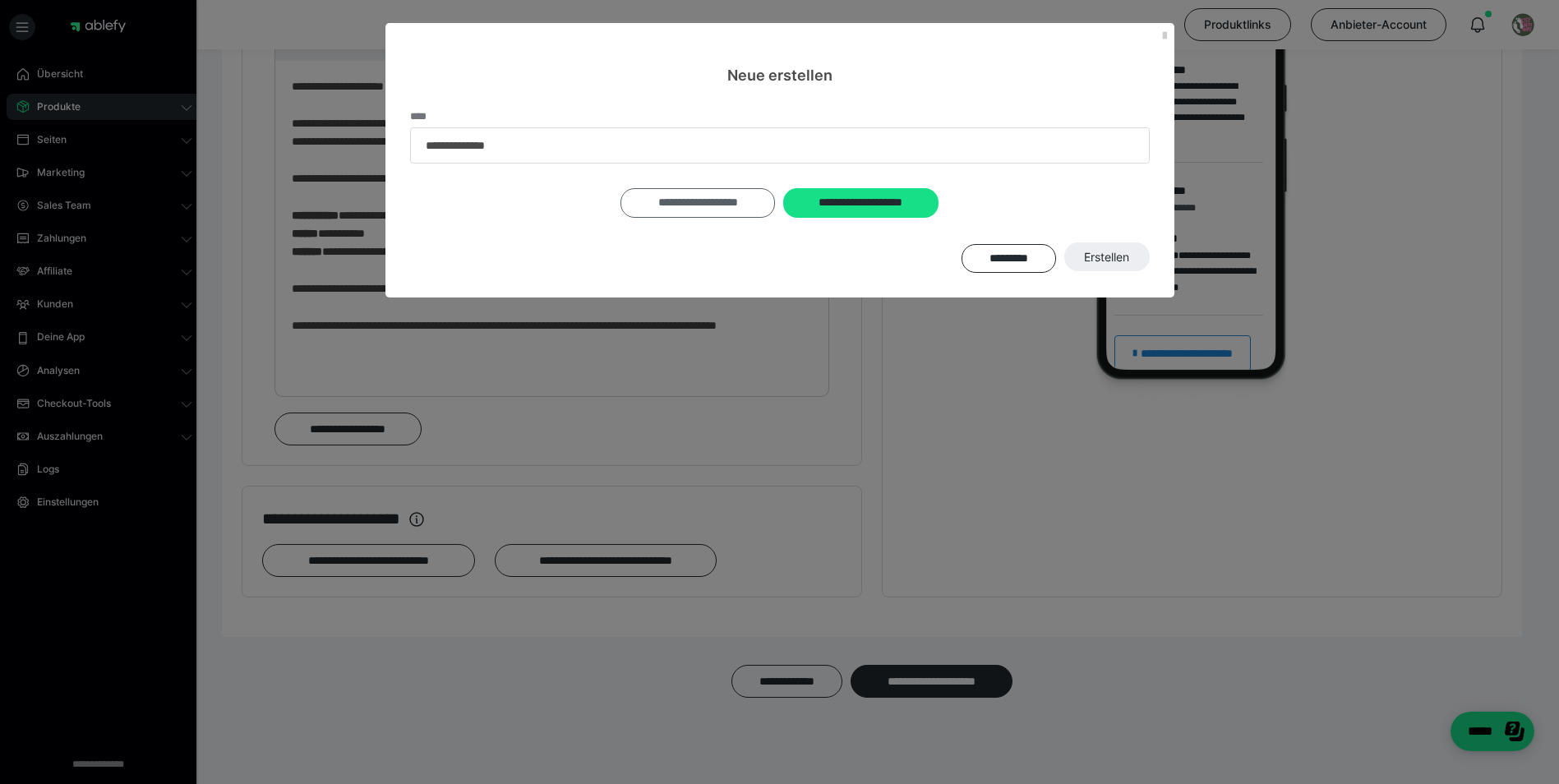 scroll, scrollTop: 0, scrollLeft: 0, axis: both 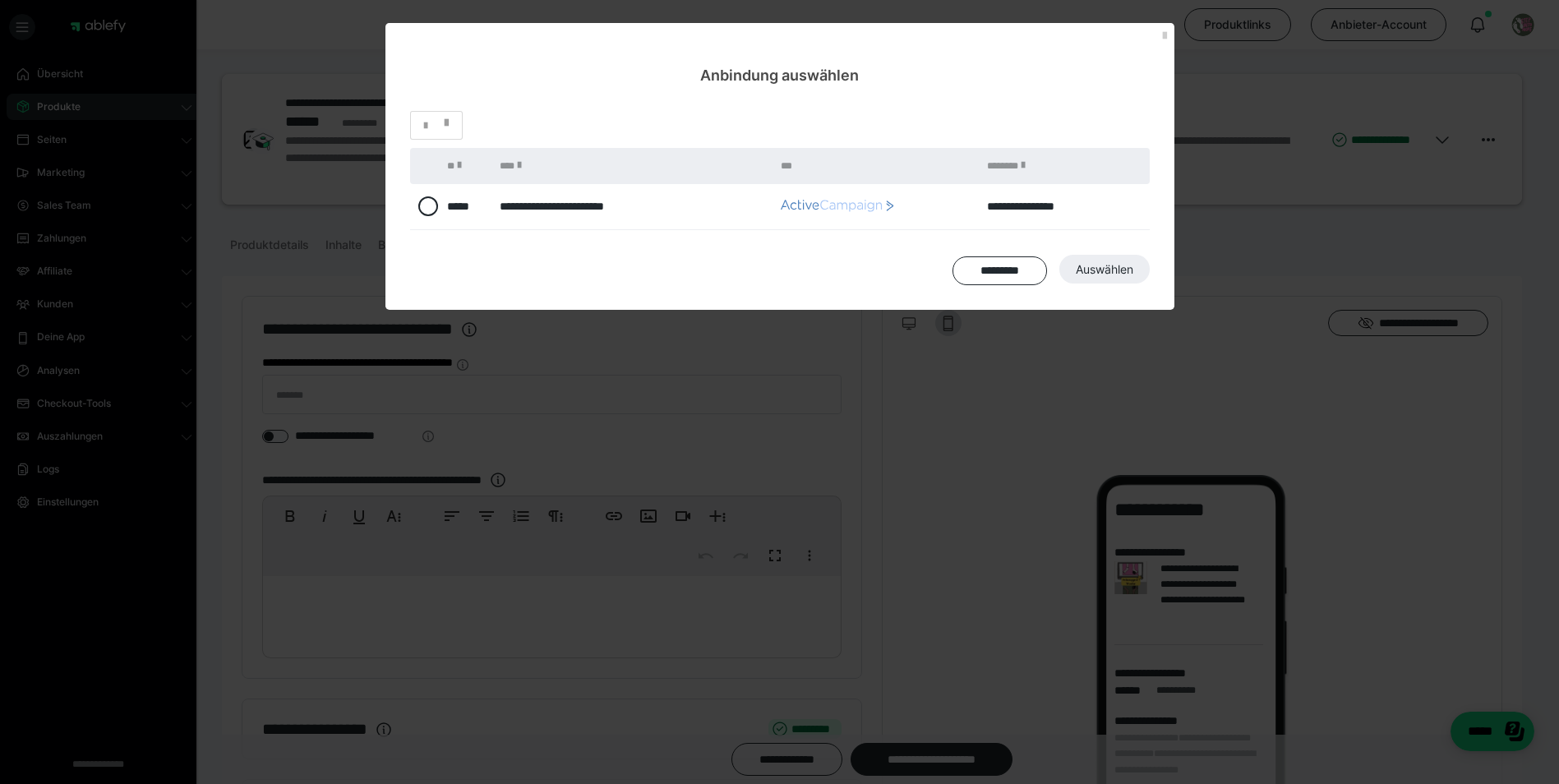 click at bounding box center (428, 206) 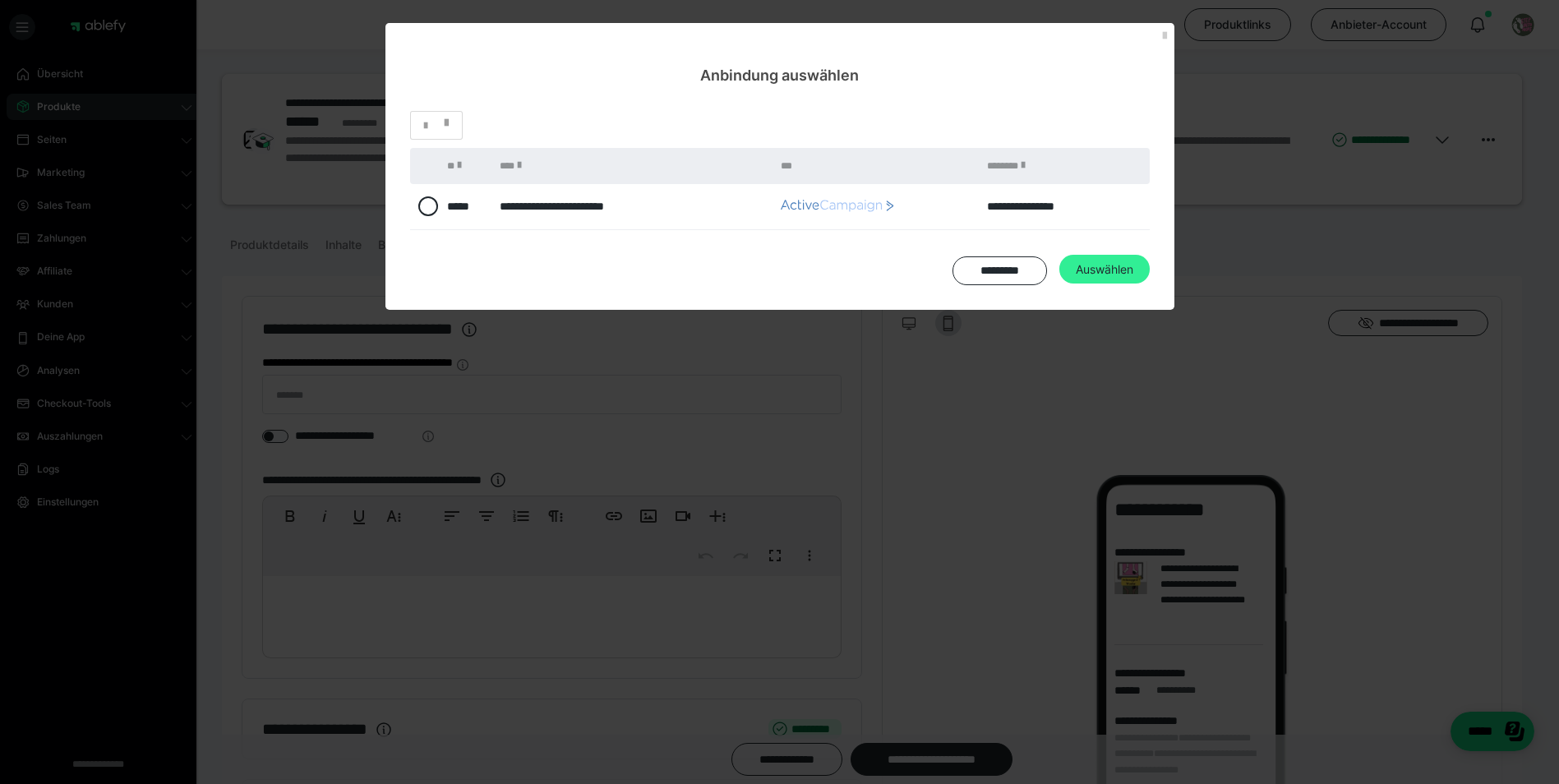 click on "Auswählen" at bounding box center [1105, 270] 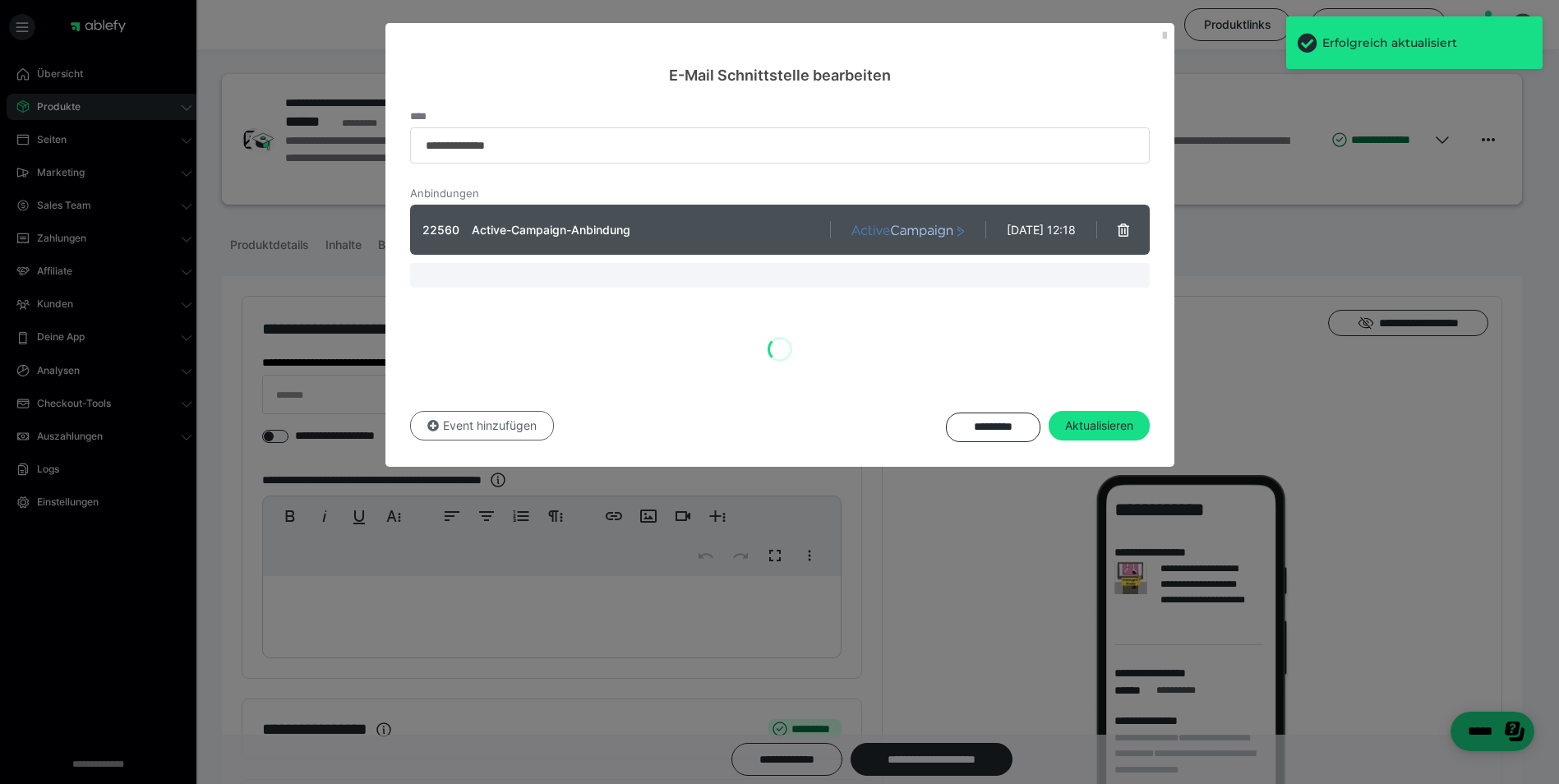 click on "Event hinzufügen" at bounding box center (482, 426) 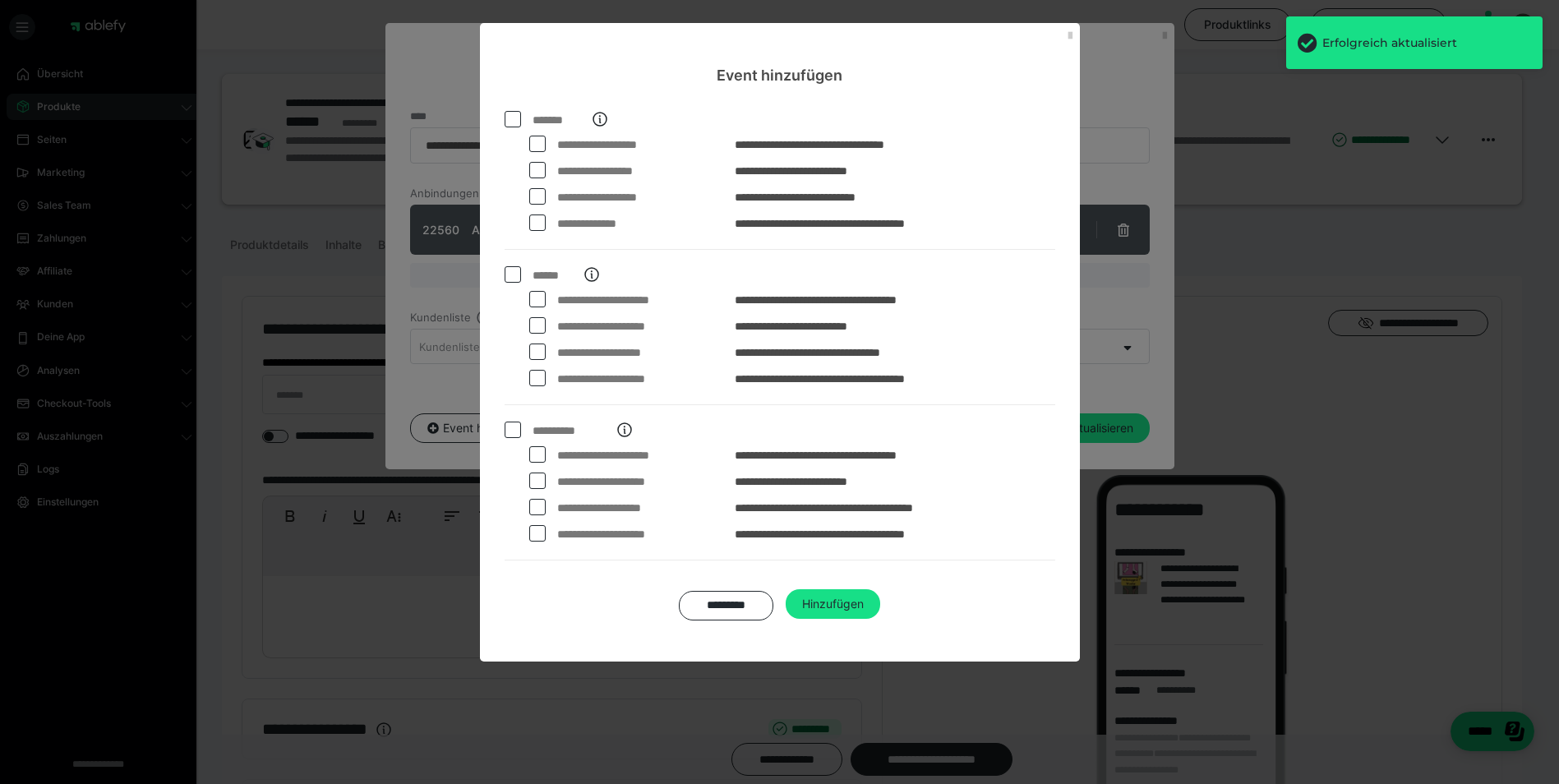click at bounding box center [537, 144] 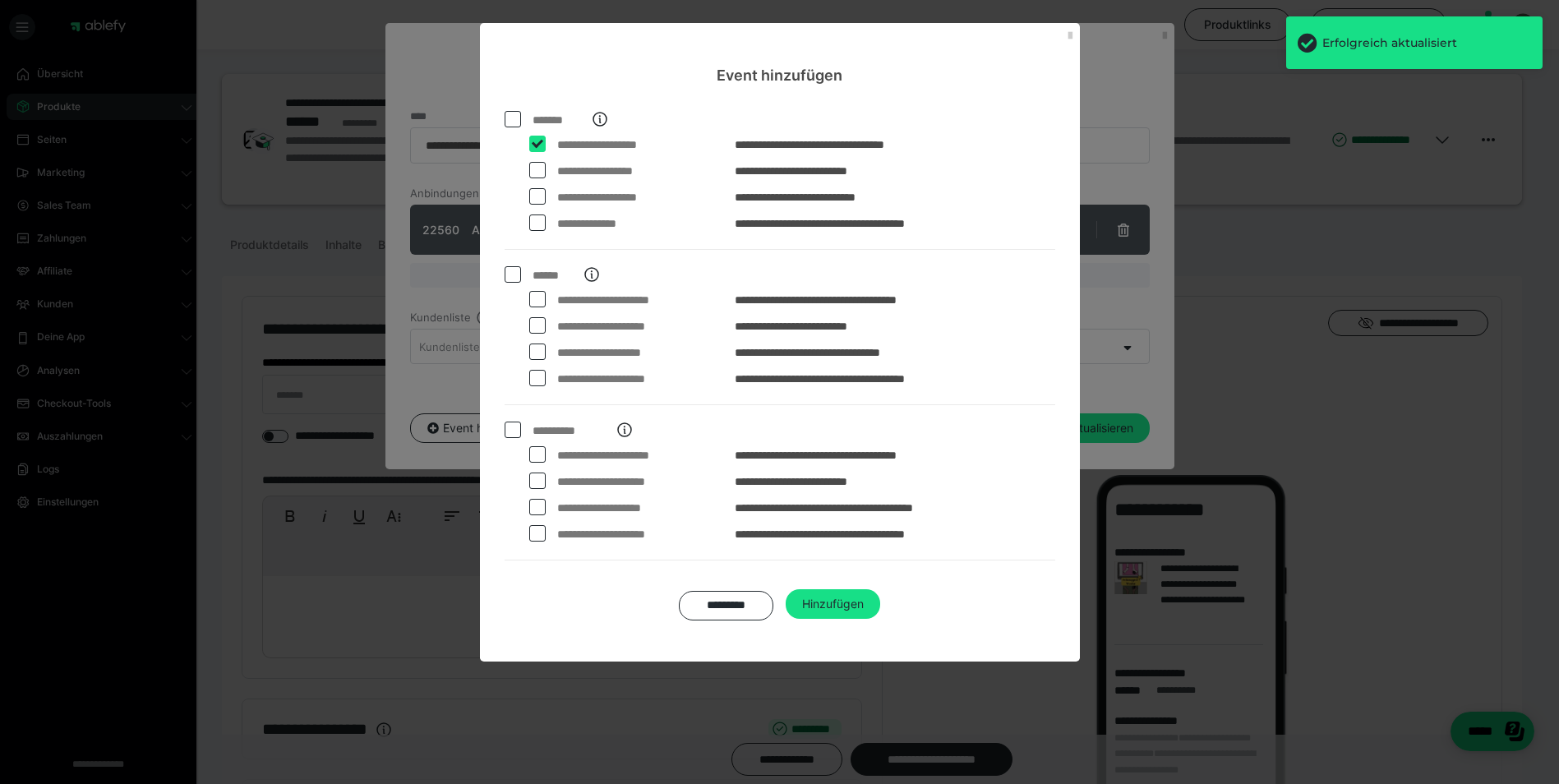 checkbox on "****" 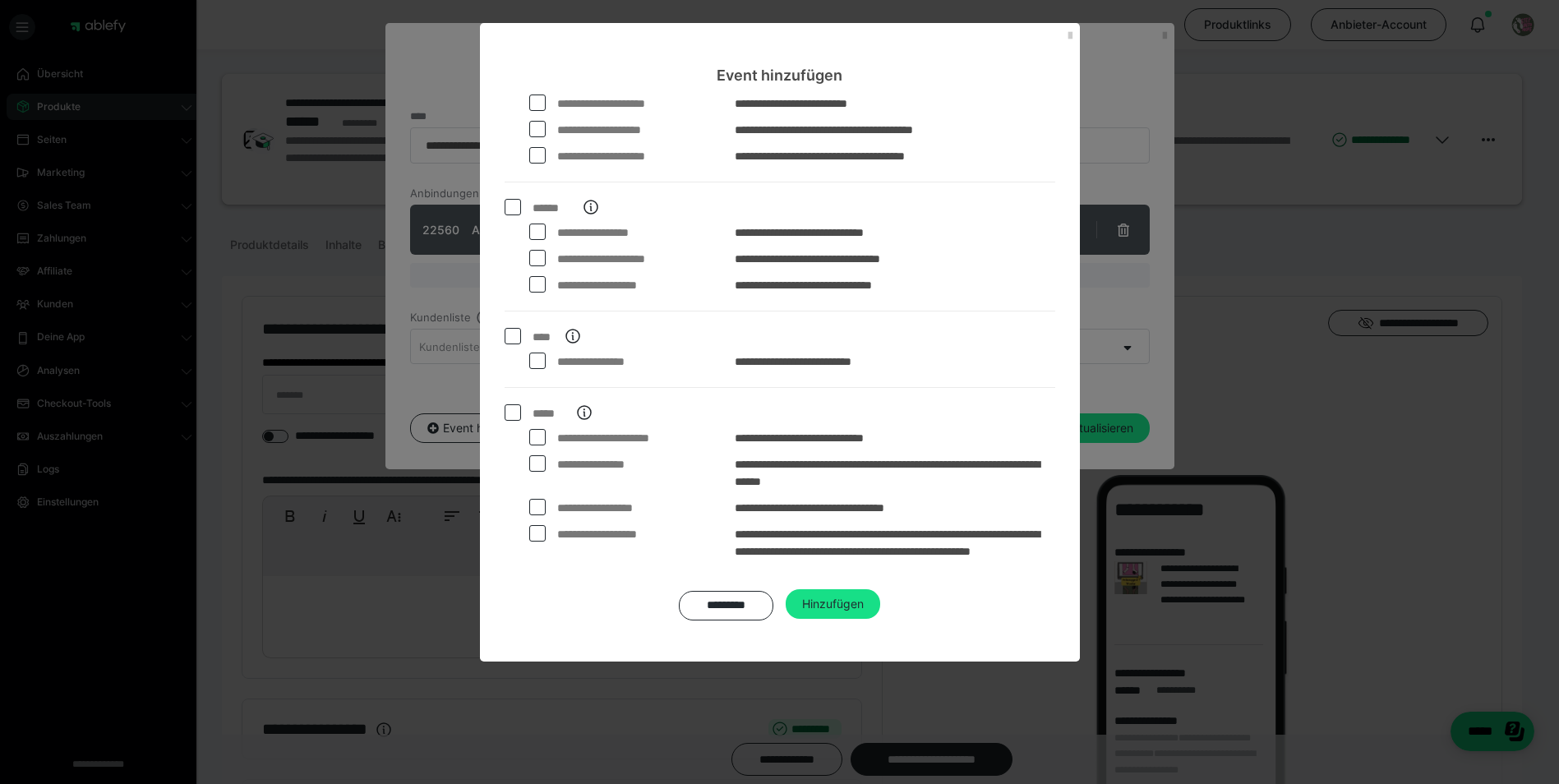 scroll, scrollTop: 528, scrollLeft: 0, axis: vertical 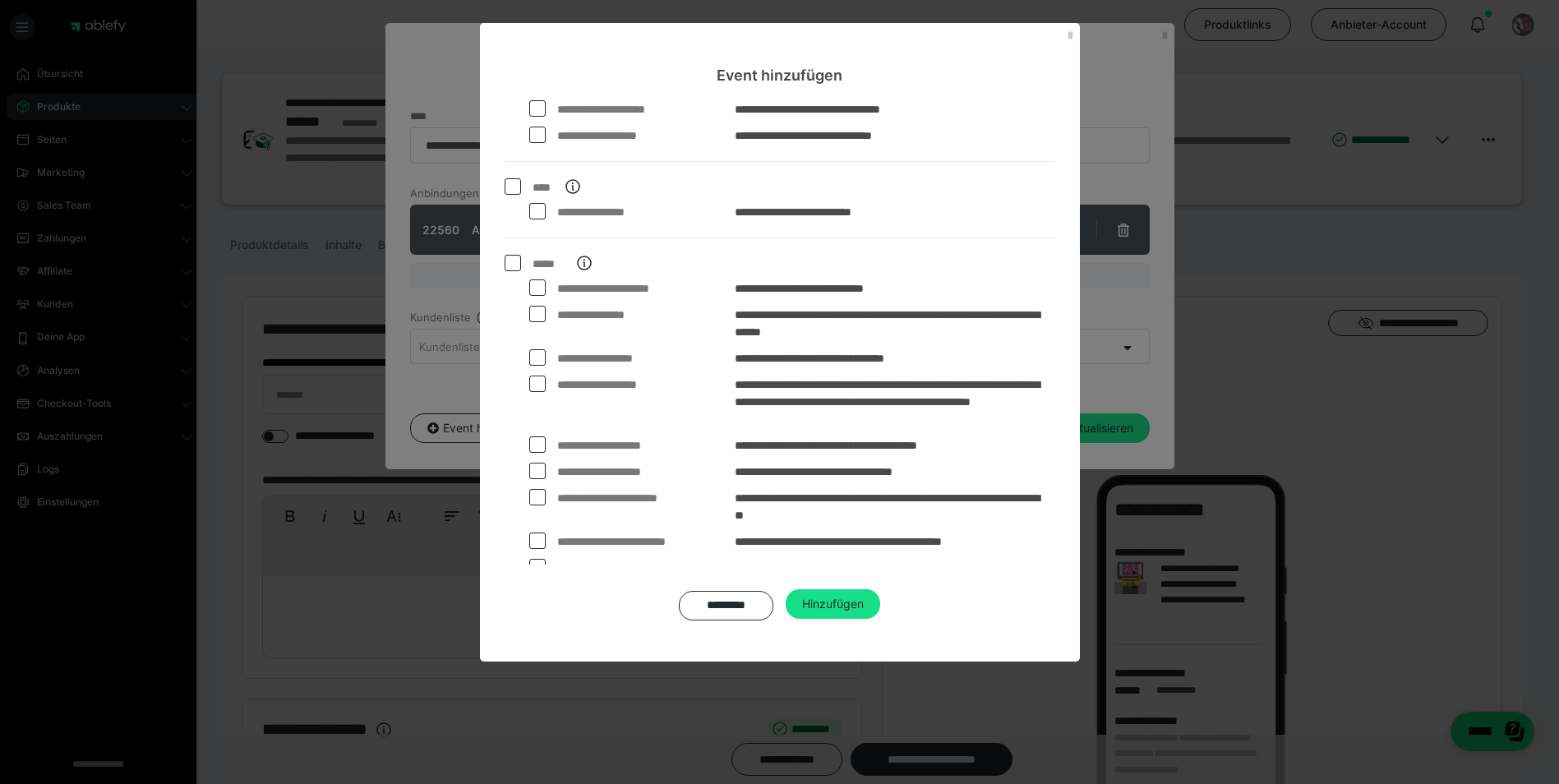 drag, startPoint x: 530, startPoint y: 302, endPoint x: 539, endPoint y: 304, distance: 9.219544 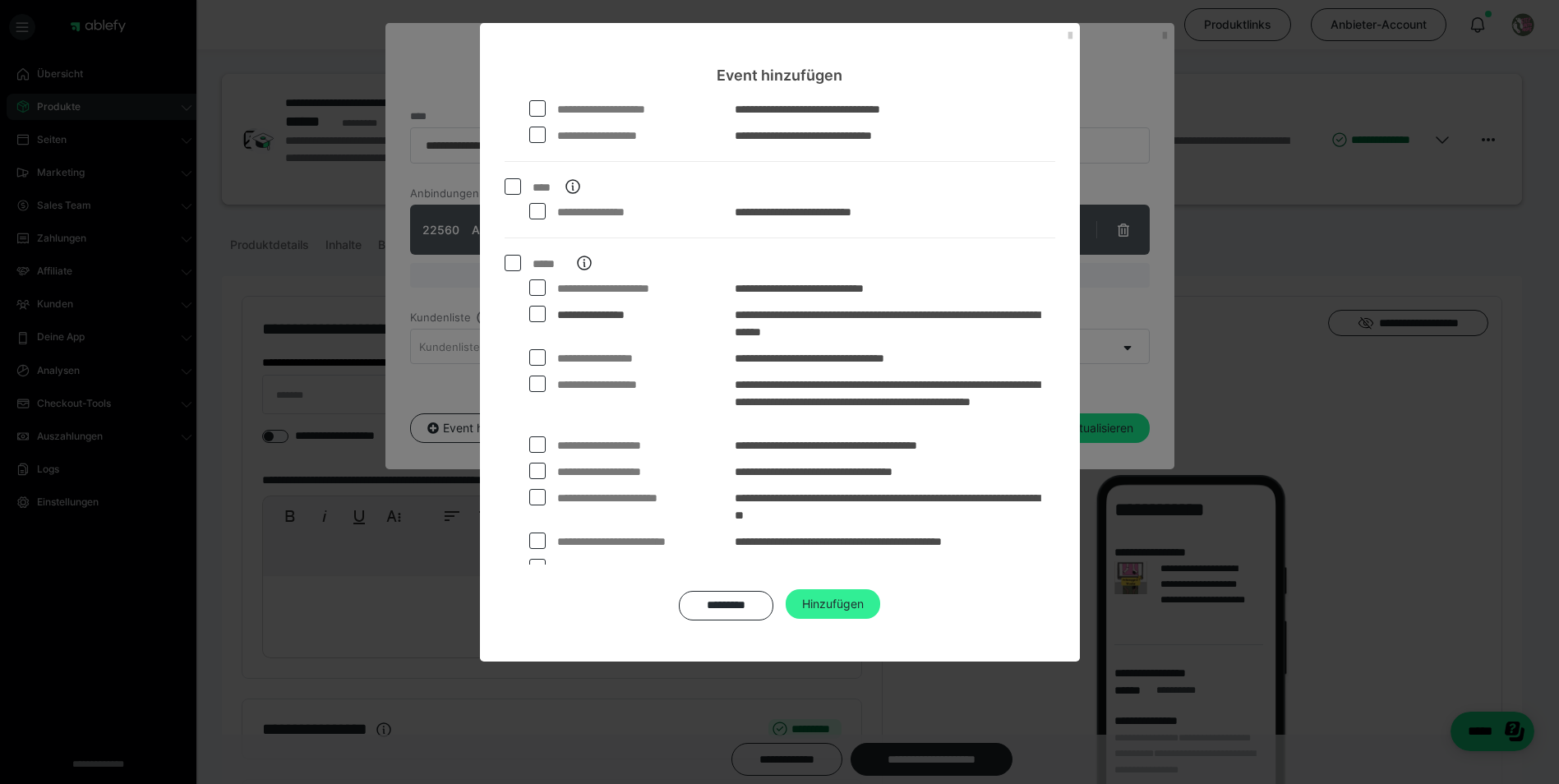 click on "Hinzufügen" at bounding box center (833, 604) 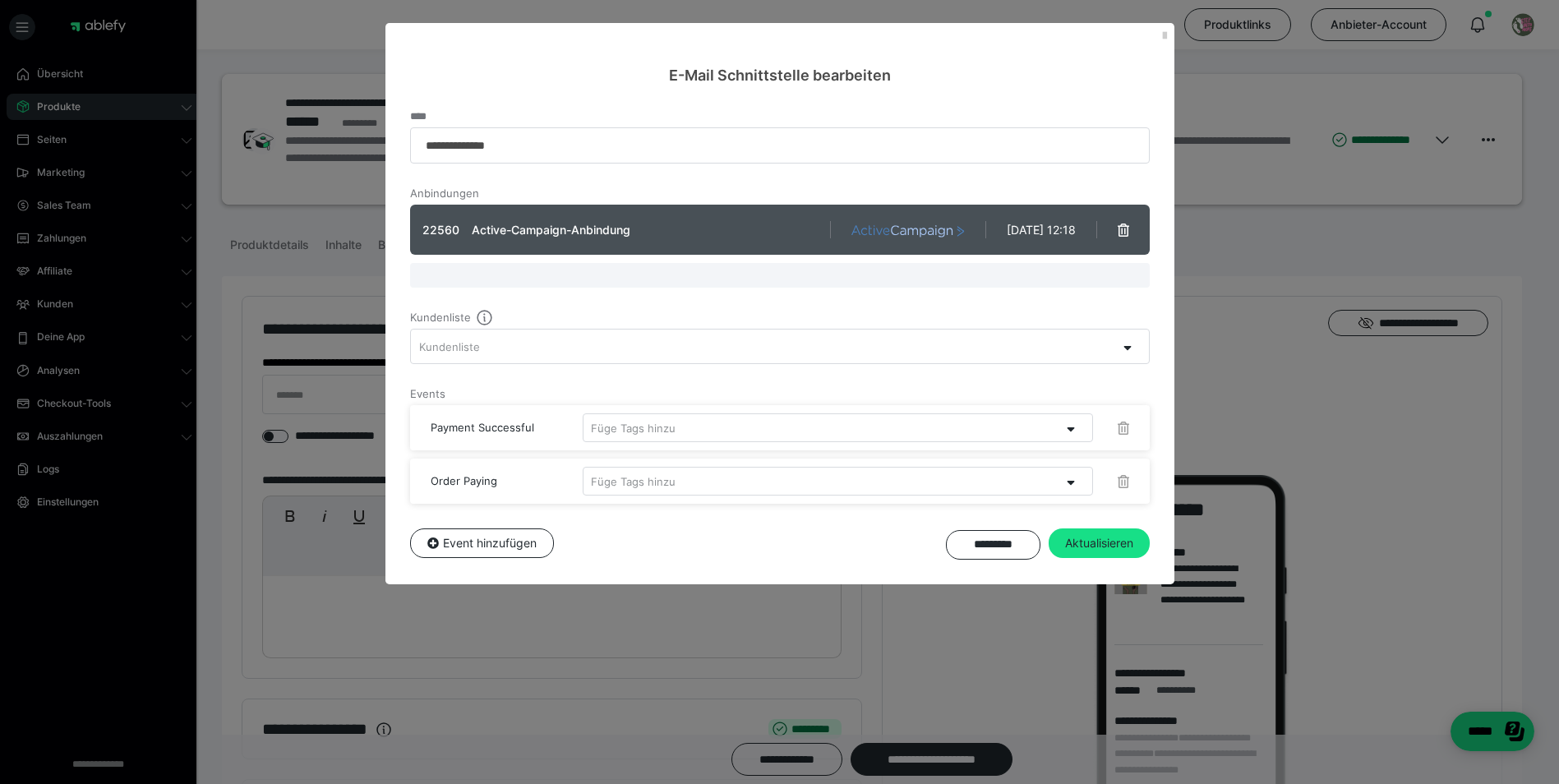 click on "Kundenliste" at bounding box center (450, 347) 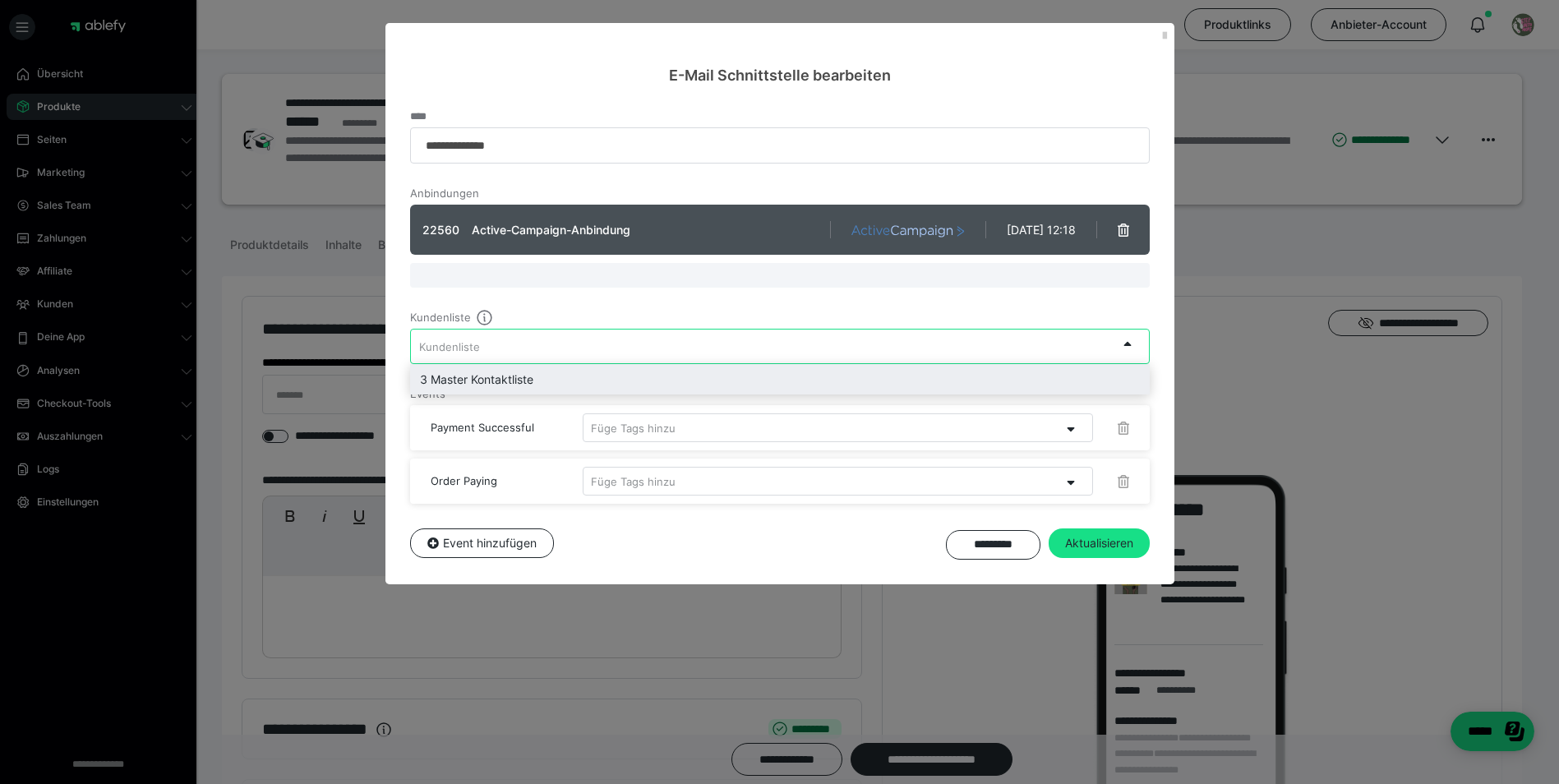 click on "3 Master Kontaktliste" at bounding box center [780, 379] 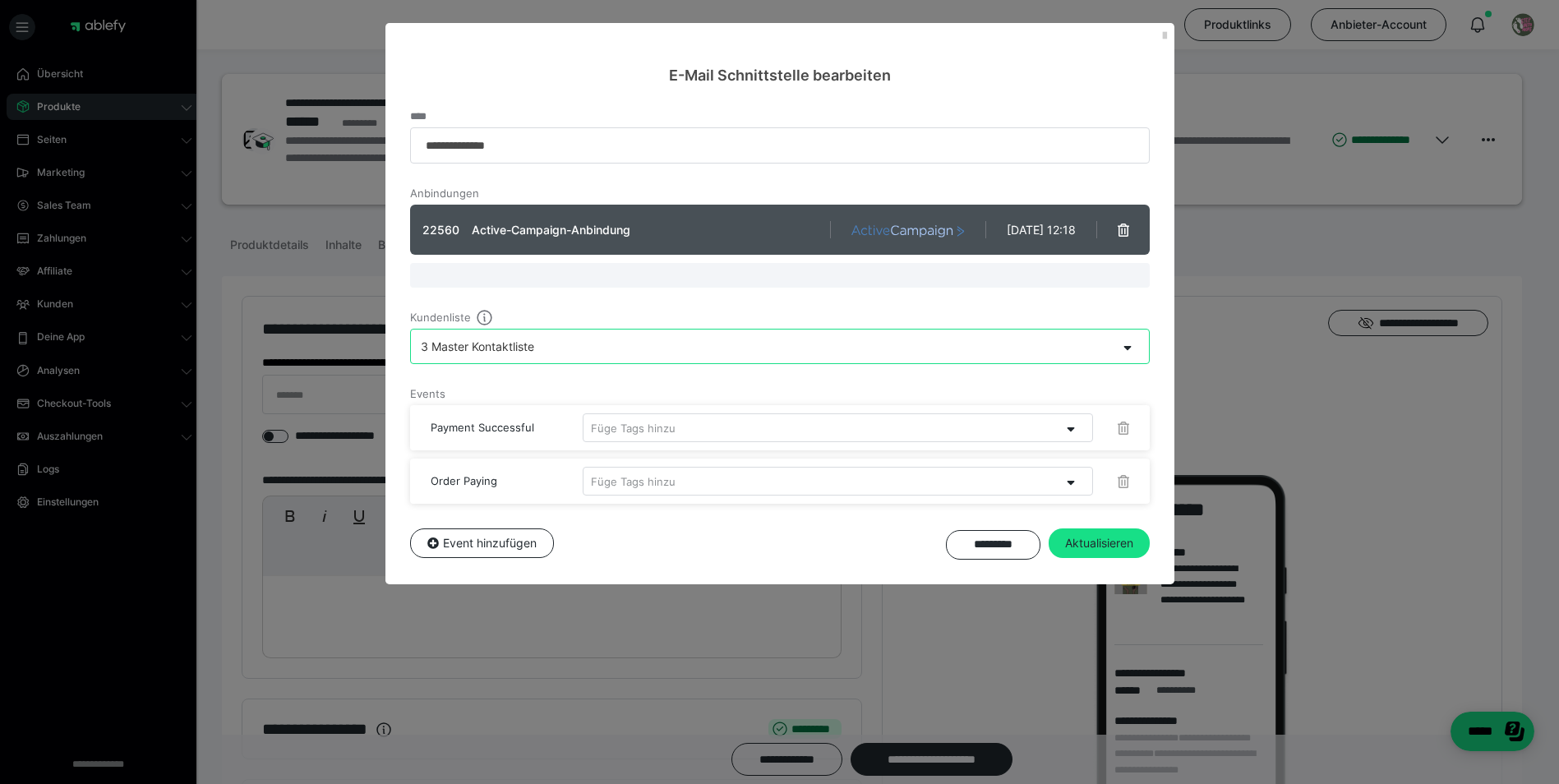 click on "Füge Tags hinzu" at bounding box center [822, 427] 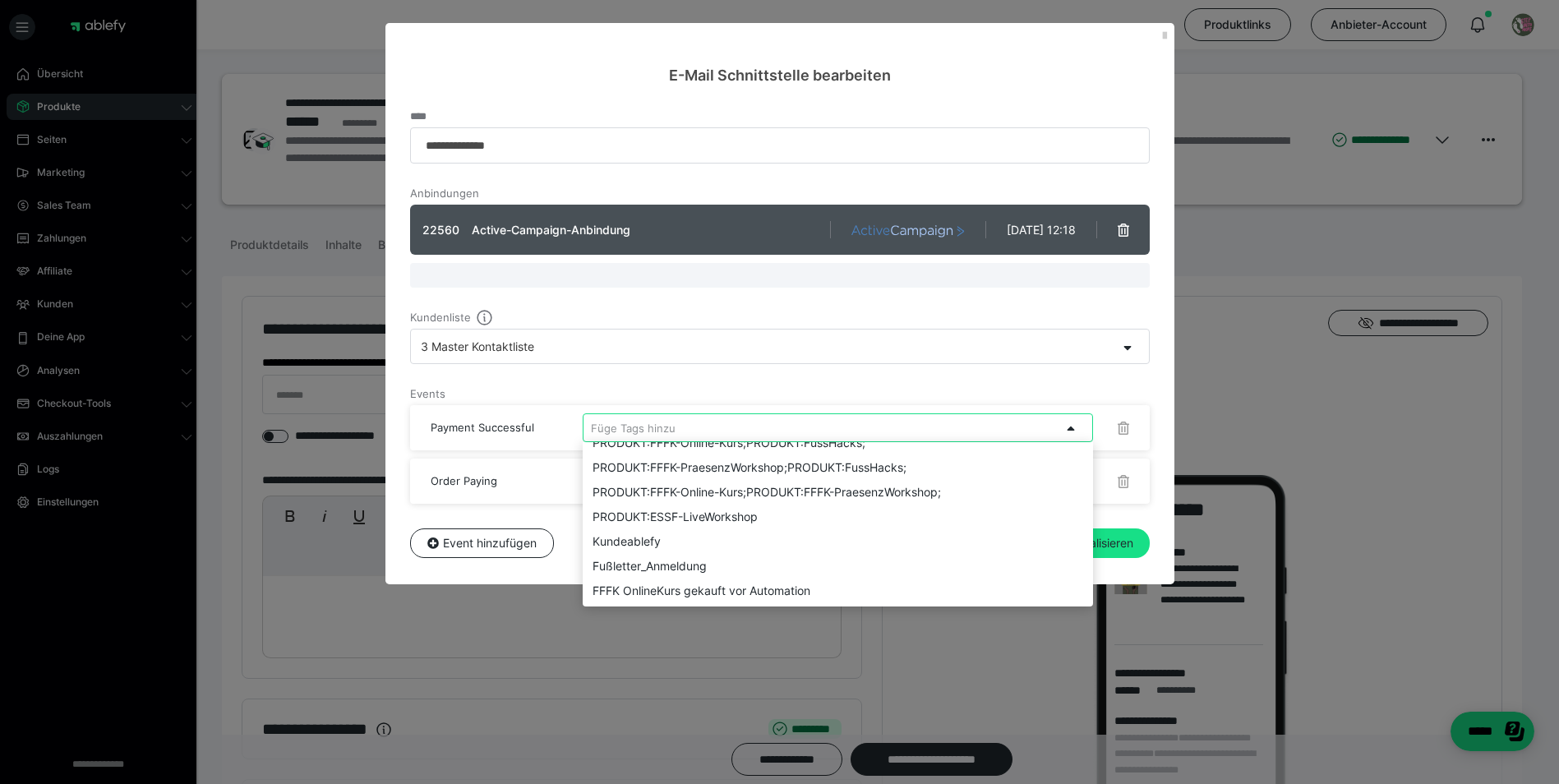 scroll, scrollTop: 164, scrollLeft: 0, axis: vertical 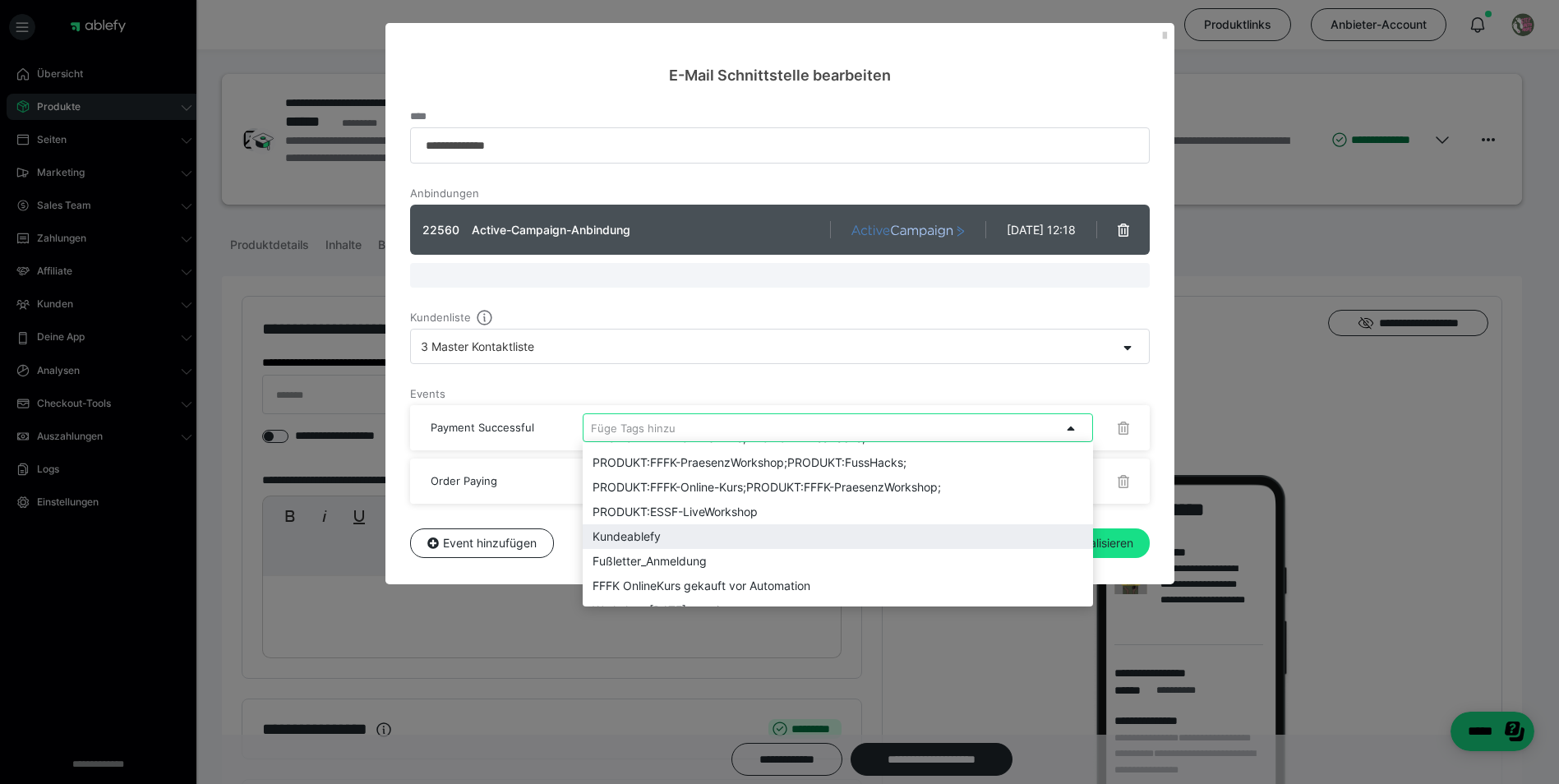 click on "Kundeablefy" at bounding box center [837, 537] 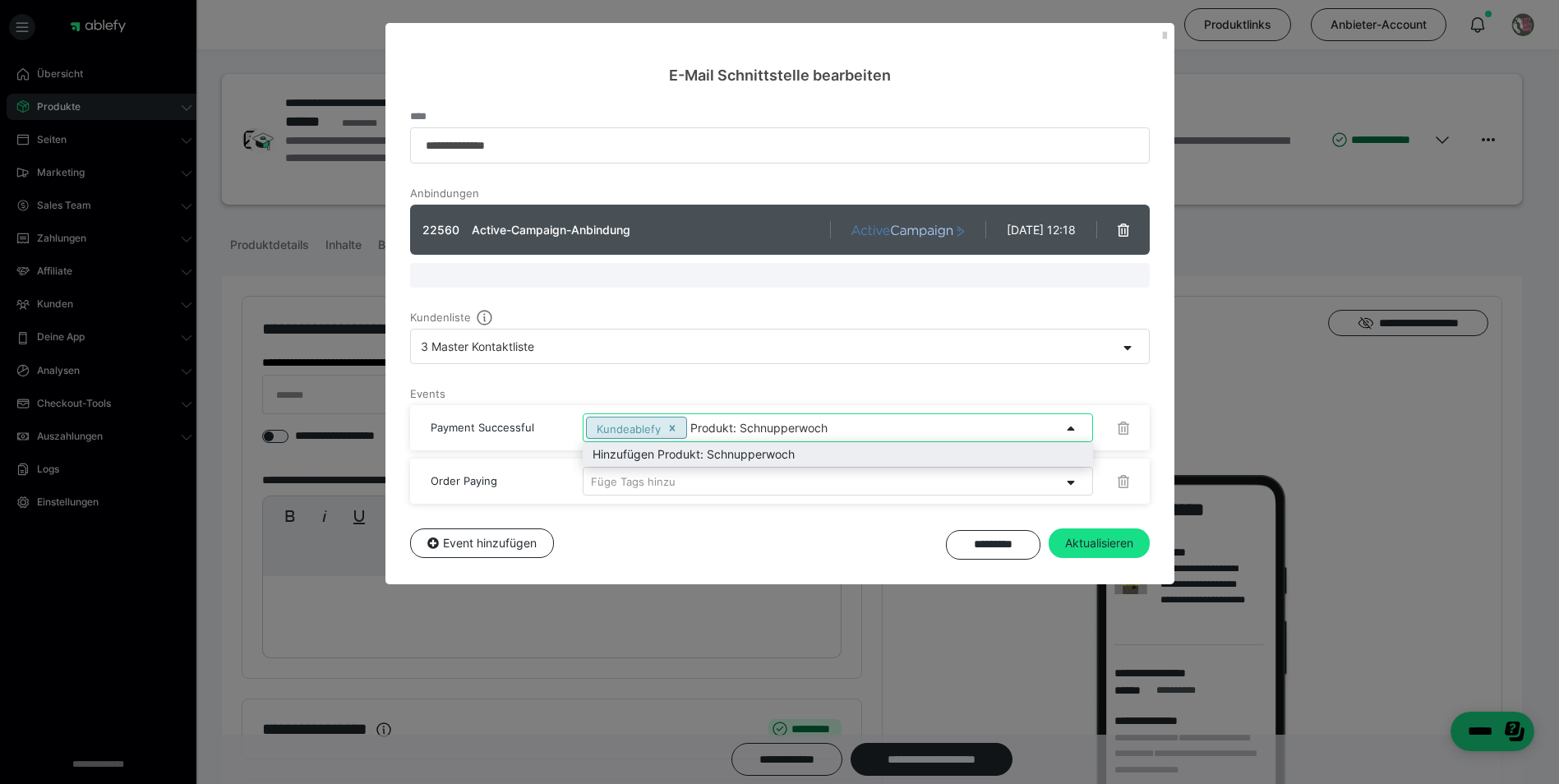 type on "Produkt: Schnupperwoche" 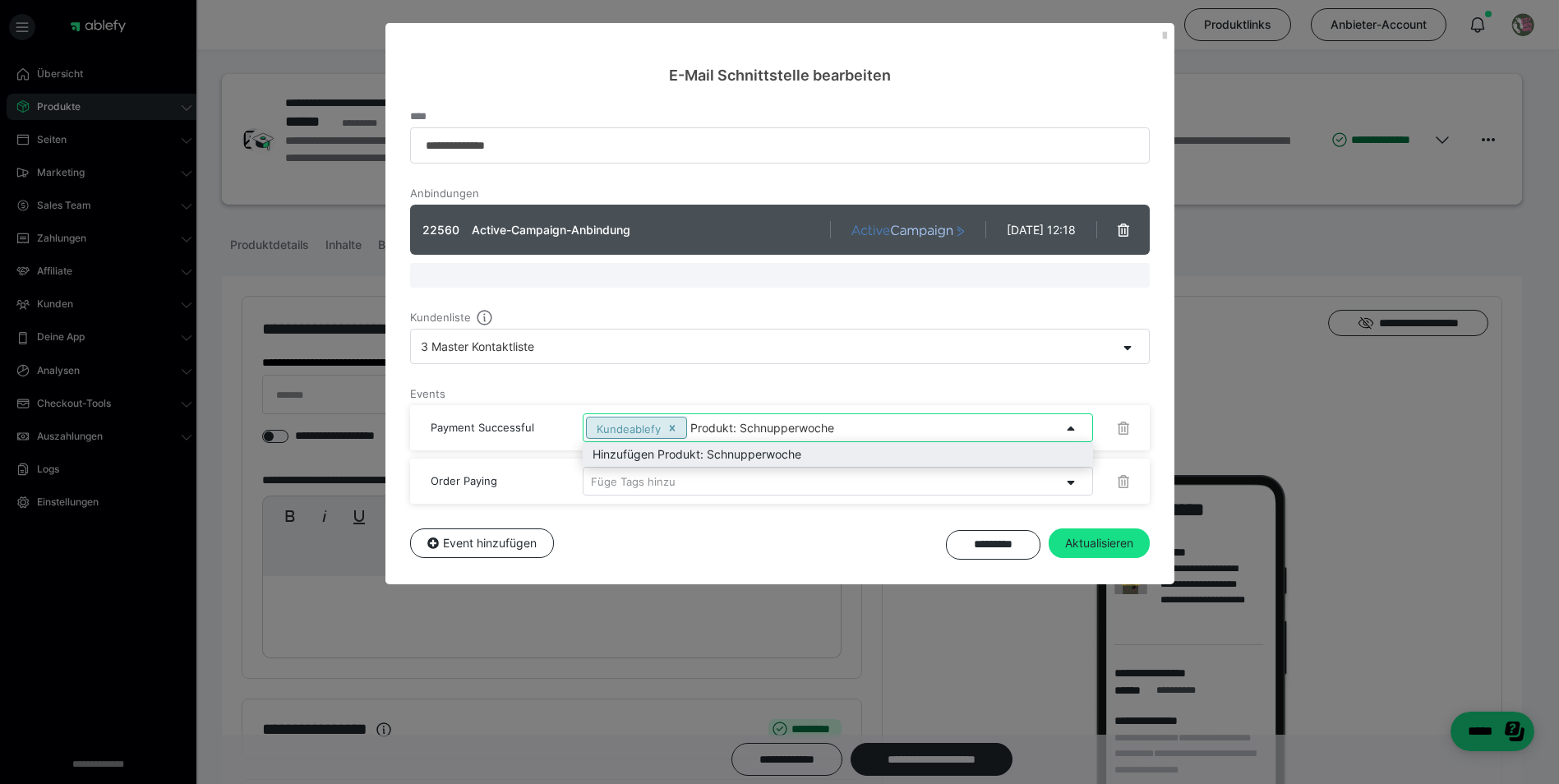 click on "Hinzufügen  Produkt: Schnupperwoche" at bounding box center (837, 454) 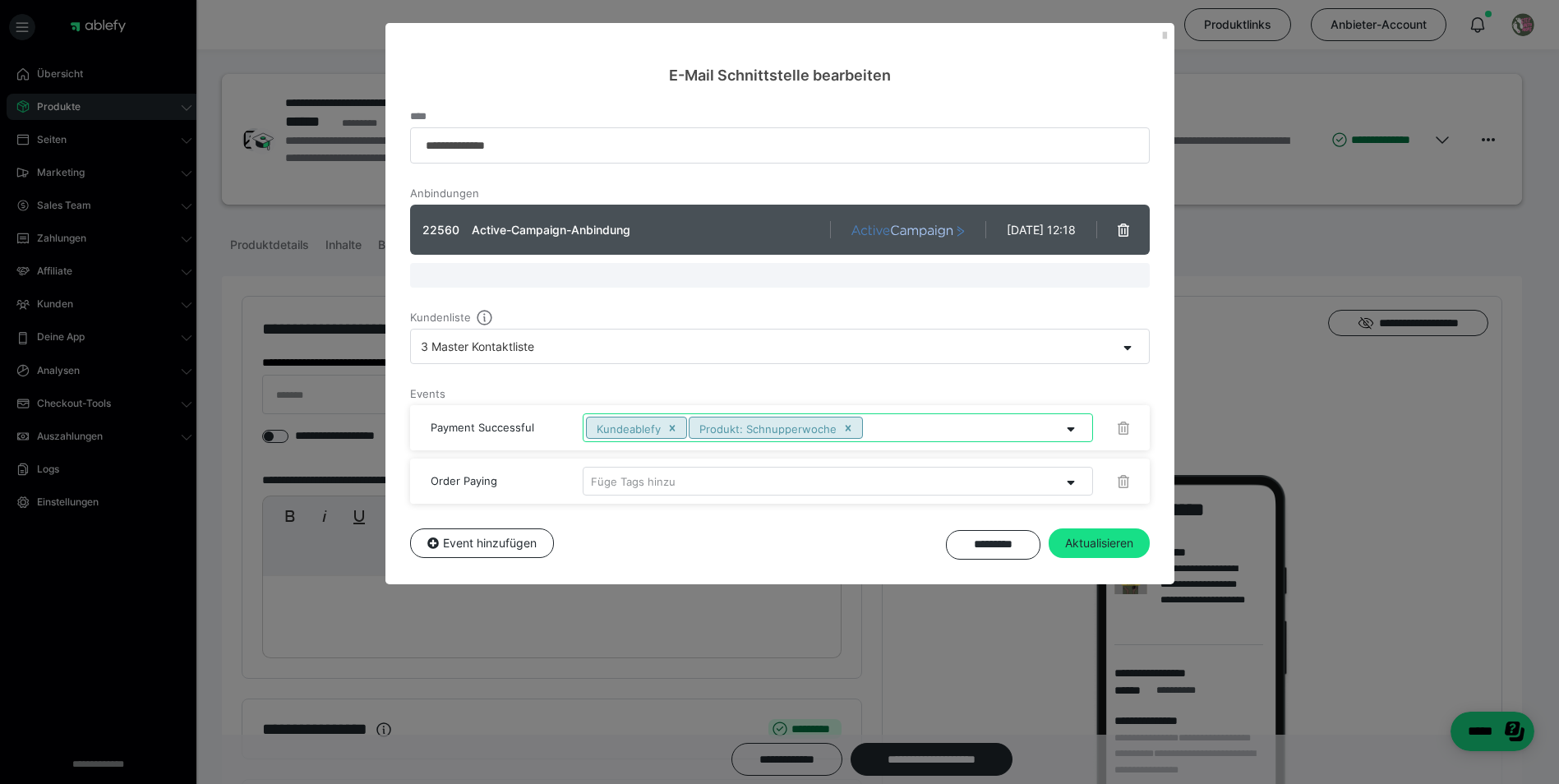 click on "Füge Tags hinzu" at bounding box center [633, 481] 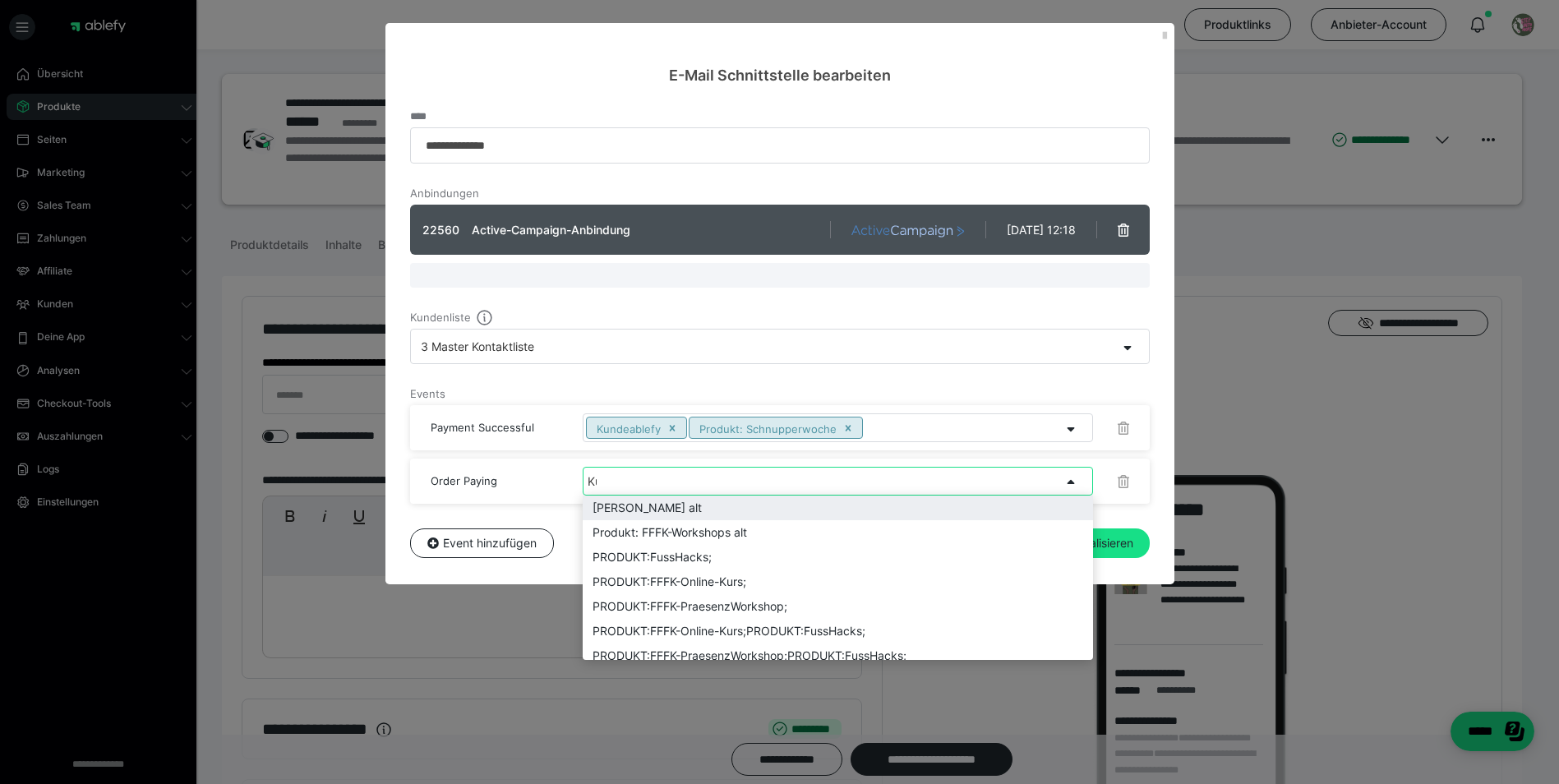 type on "Kunde" 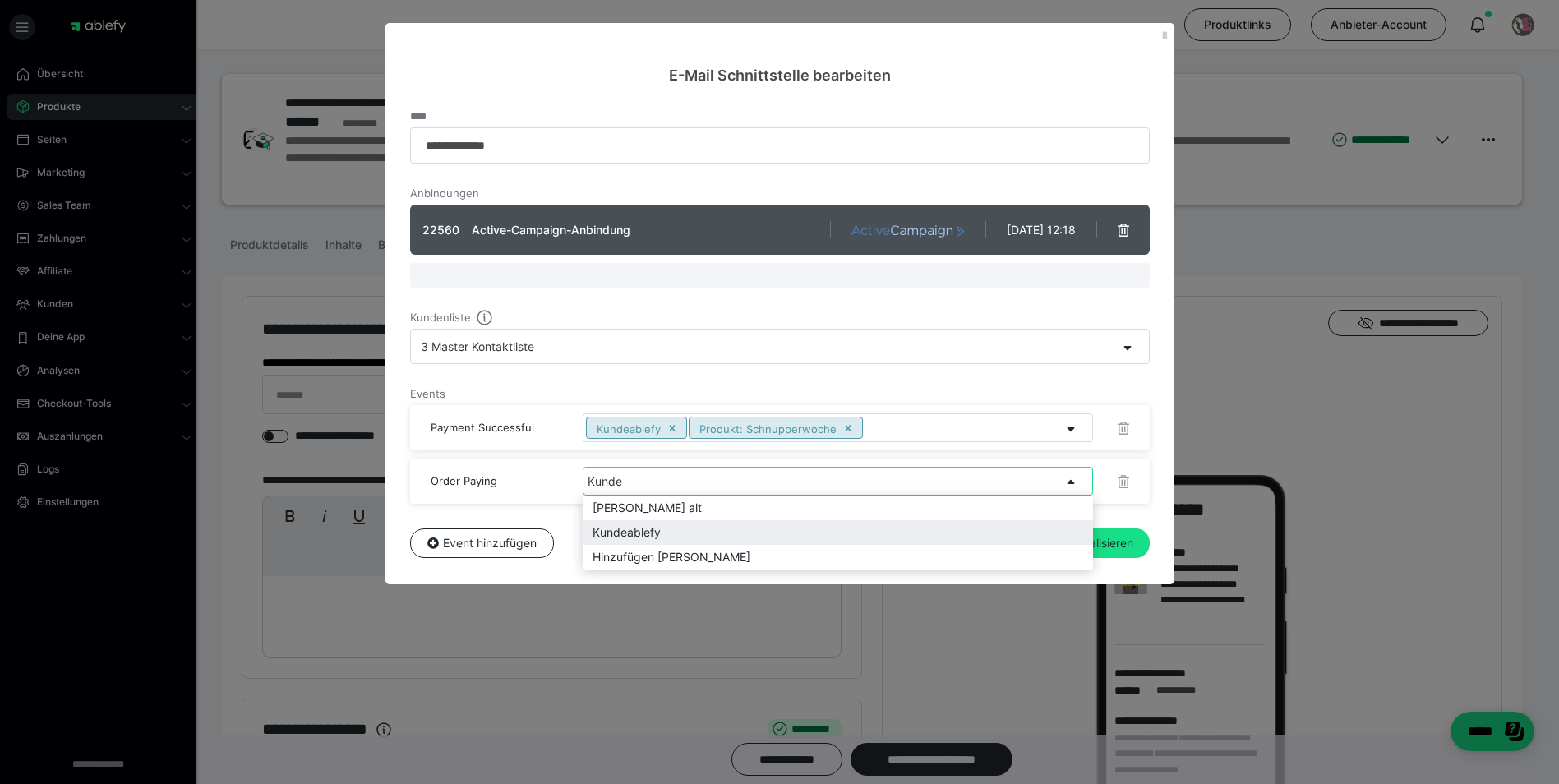 click on "Kundeablefy" at bounding box center [837, 533] 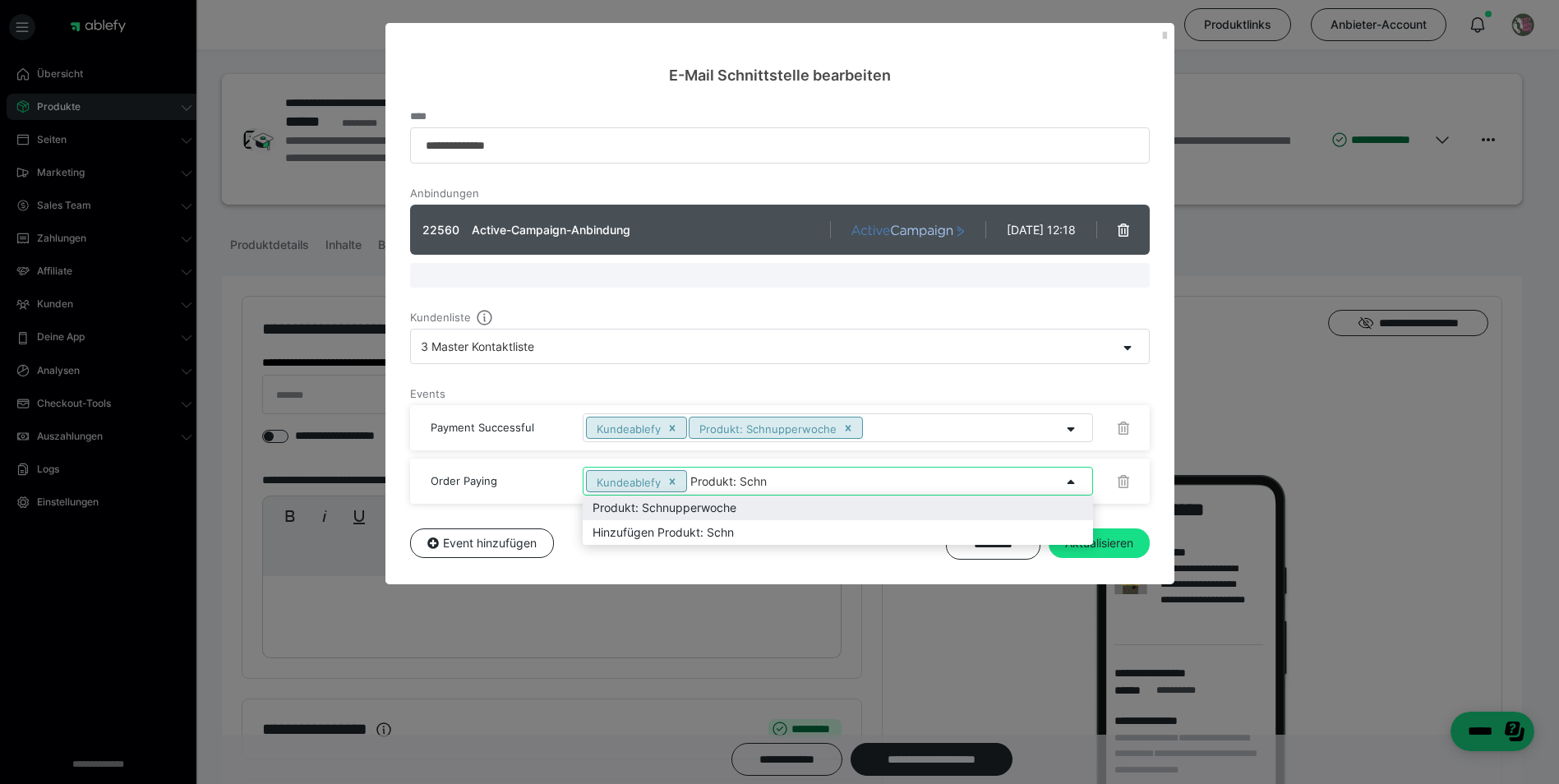 type on "Produkt: Schnu" 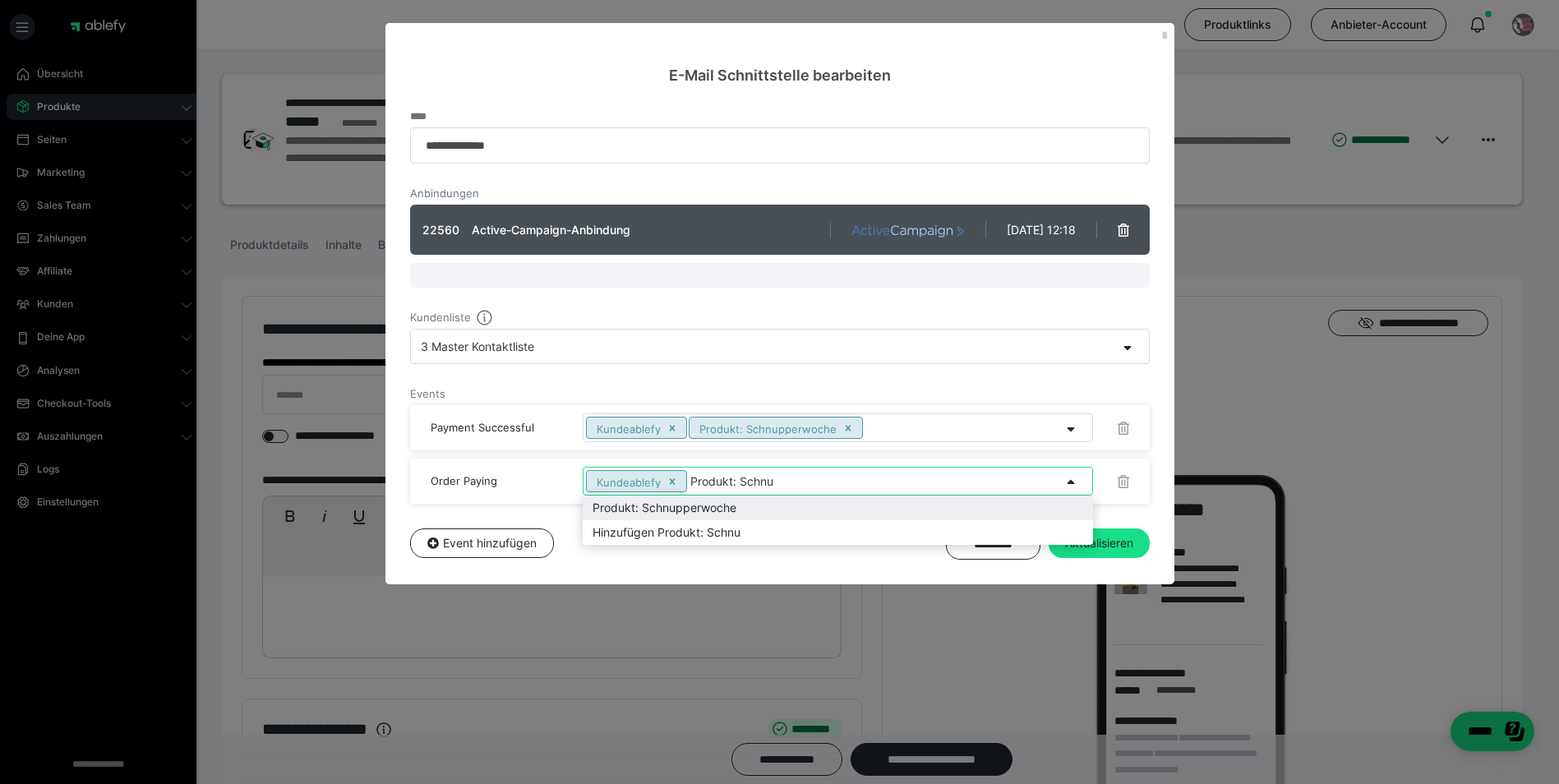 click on "Produkt: Schnupperwoche" at bounding box center [837, 508] 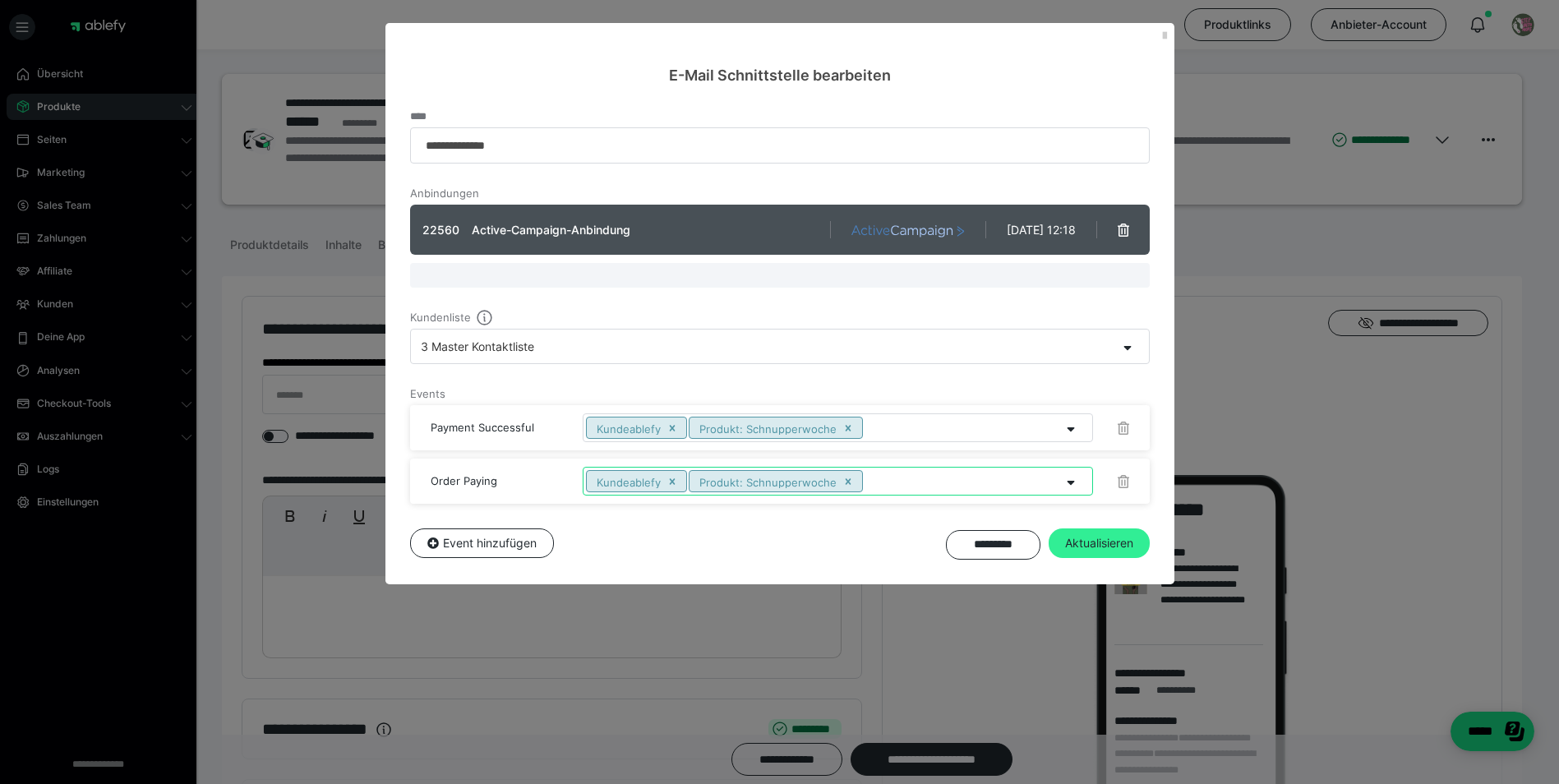 click on "Aktualisieren" at bounding box center [1099, 543] 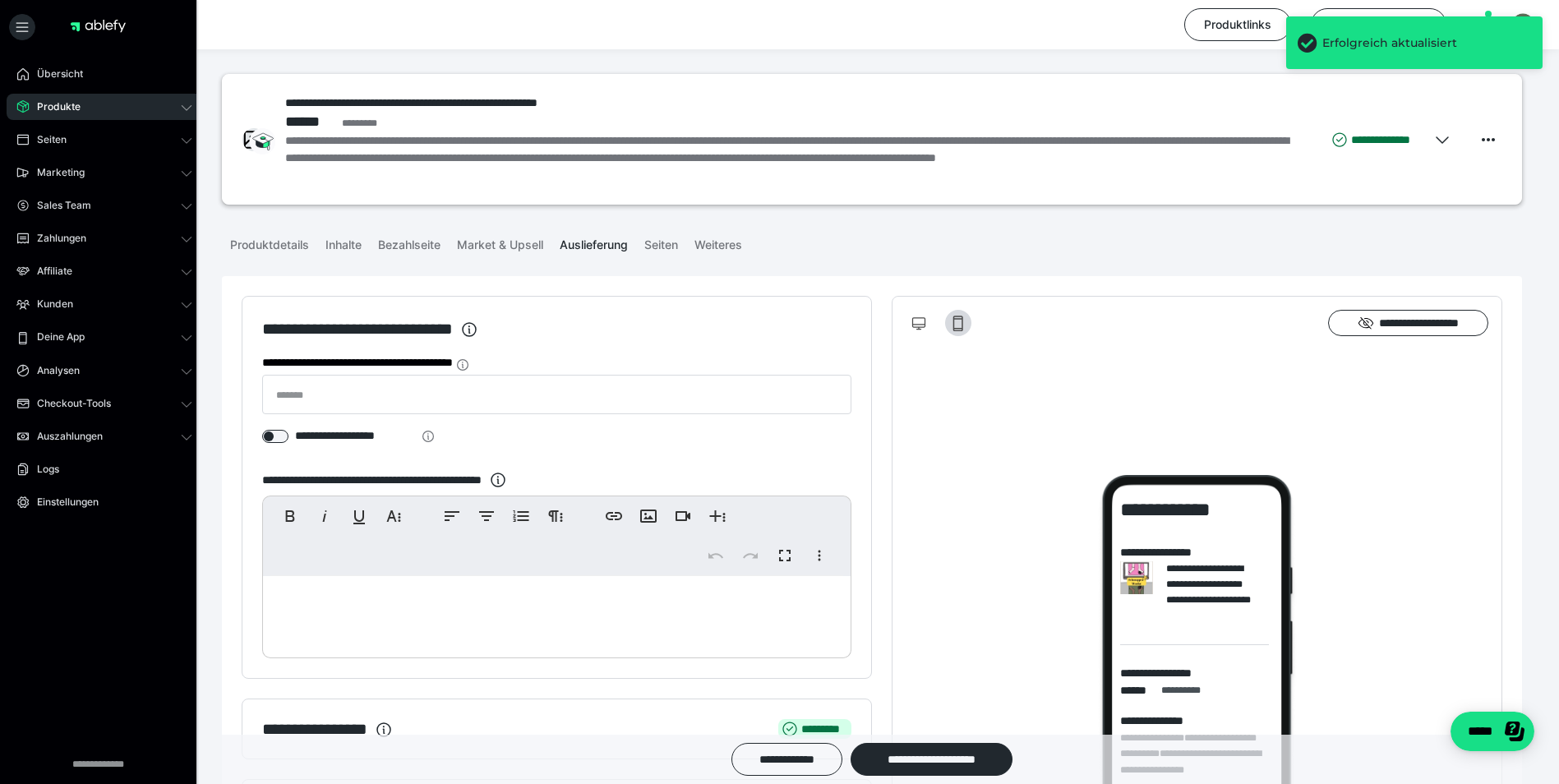 scroll, scrollTop: 1175, scrollLeft: 0, axis: vertical 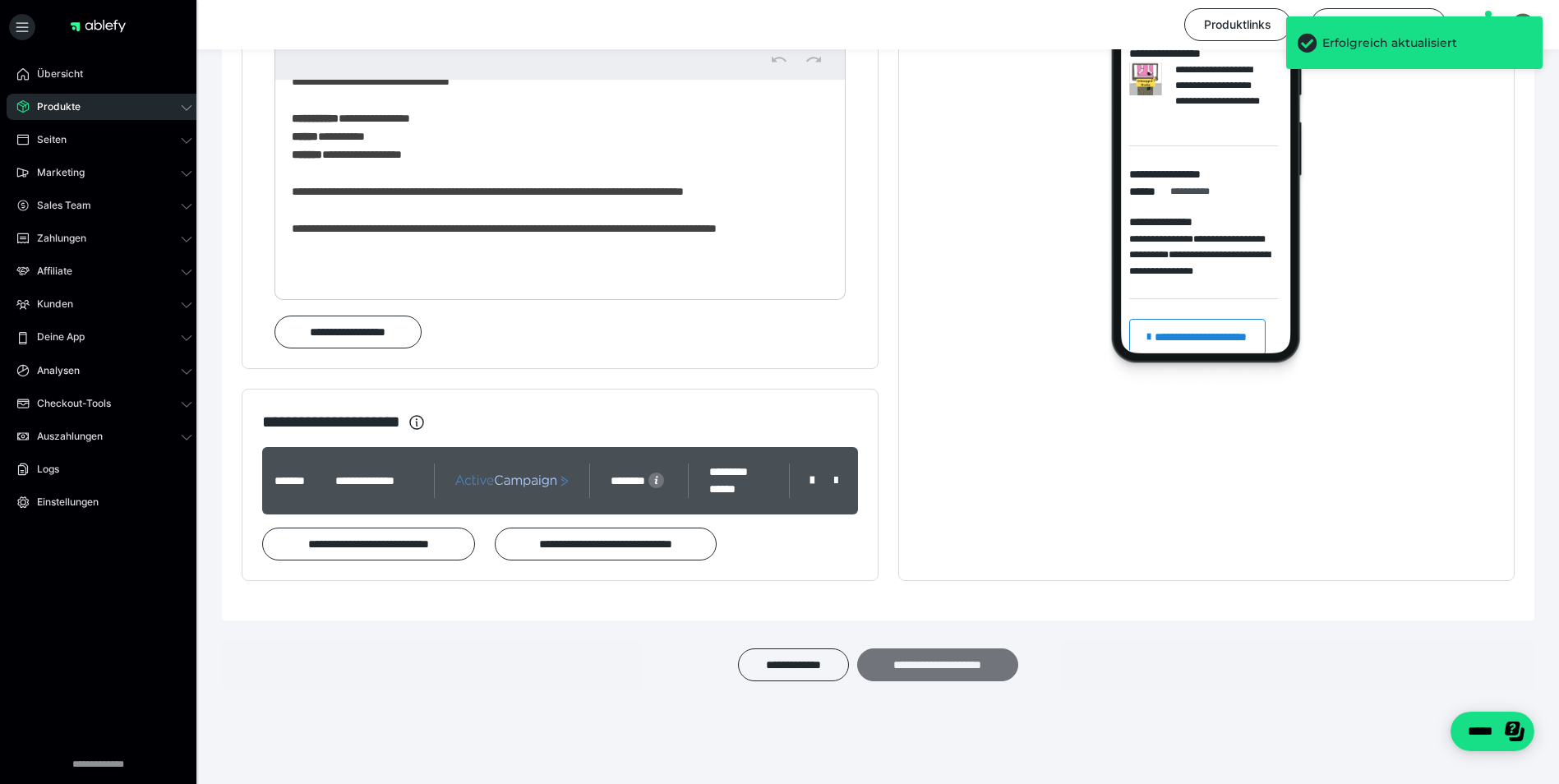 click on "**********" at bounding box center (938, 665) 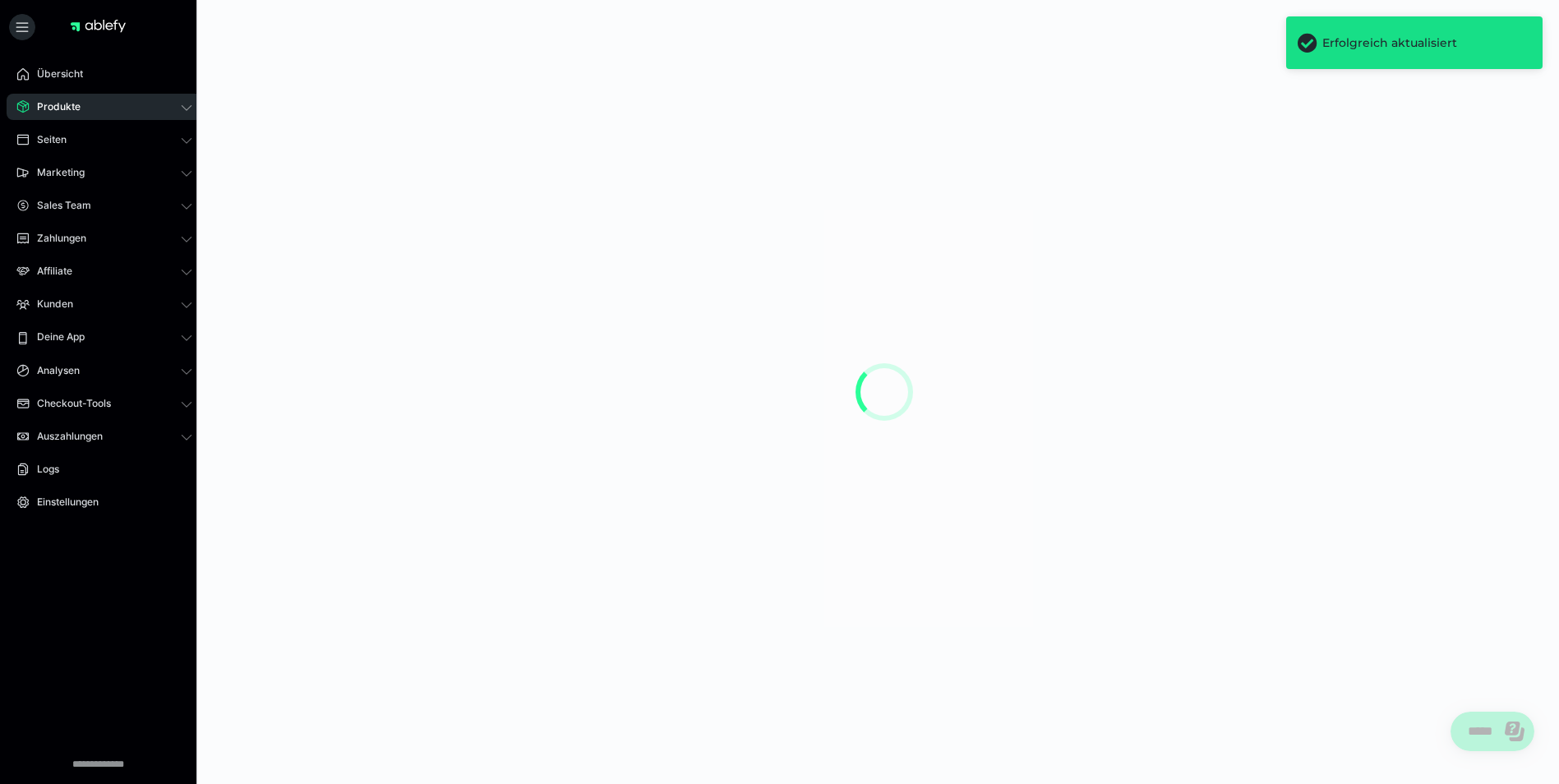 scroll, scrollTop: 0, scrollLeft: 0, axis: both 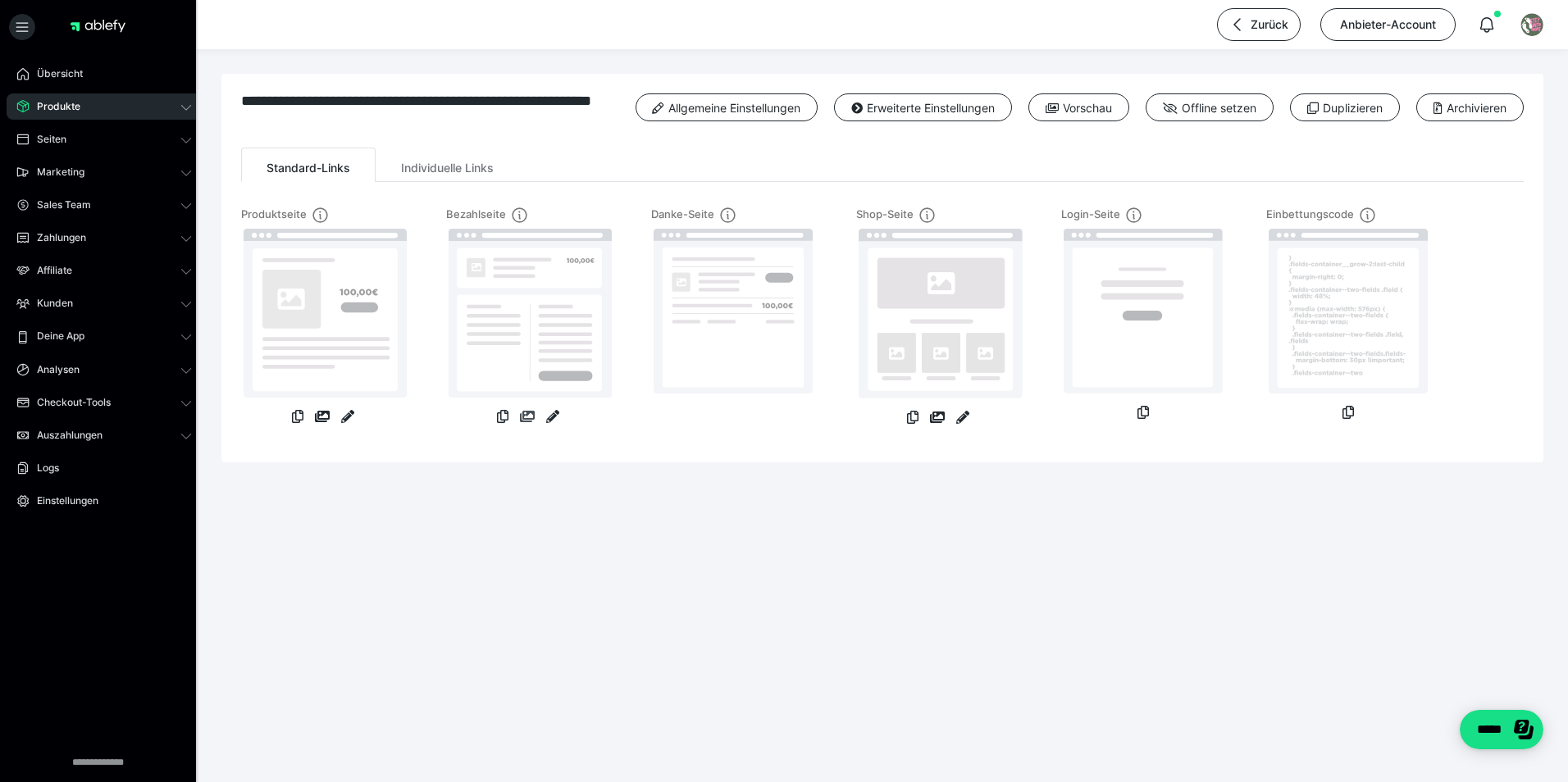 click at bounding box center [527, 416] 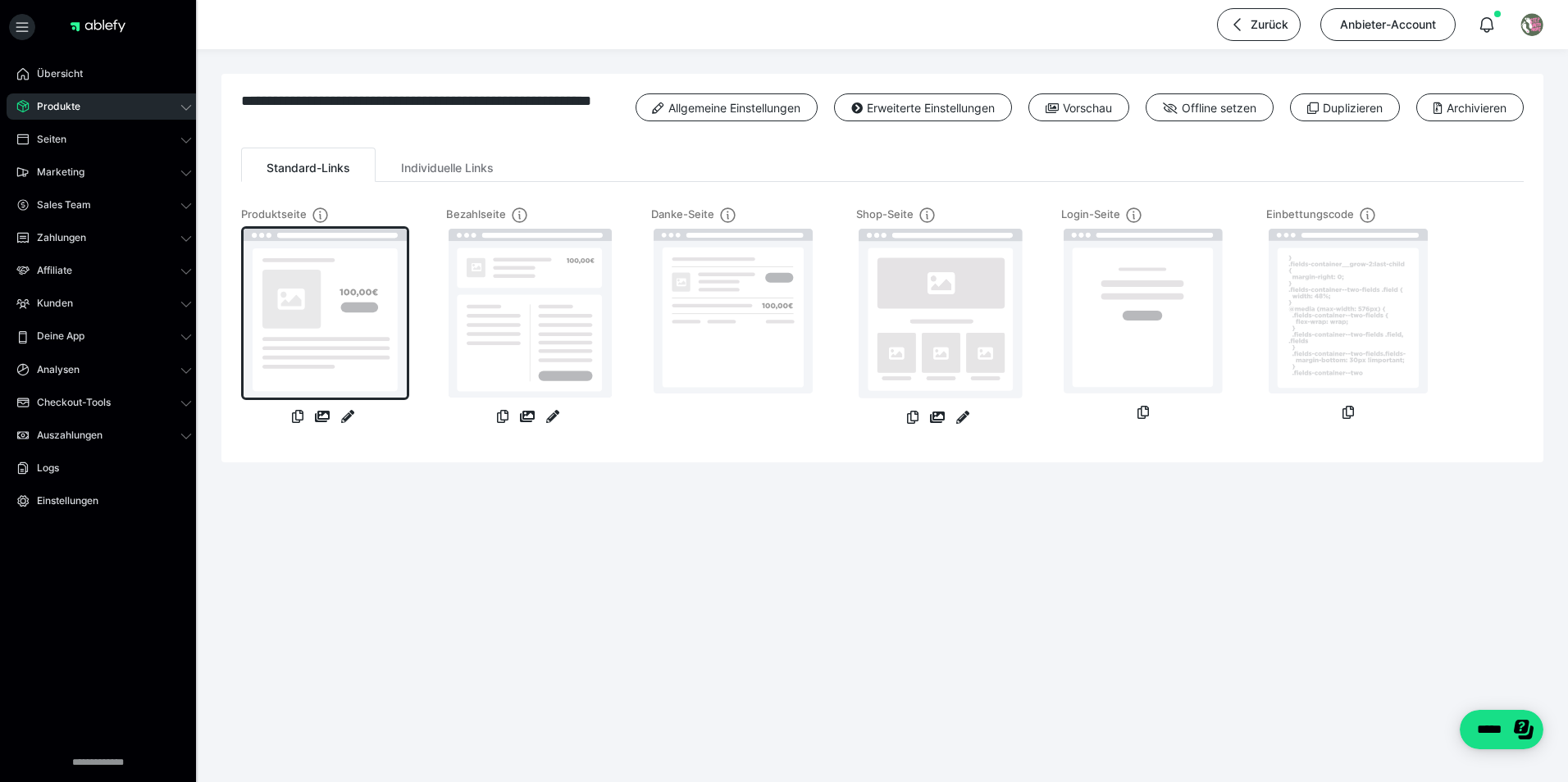 click at bounding box center (325, 313) 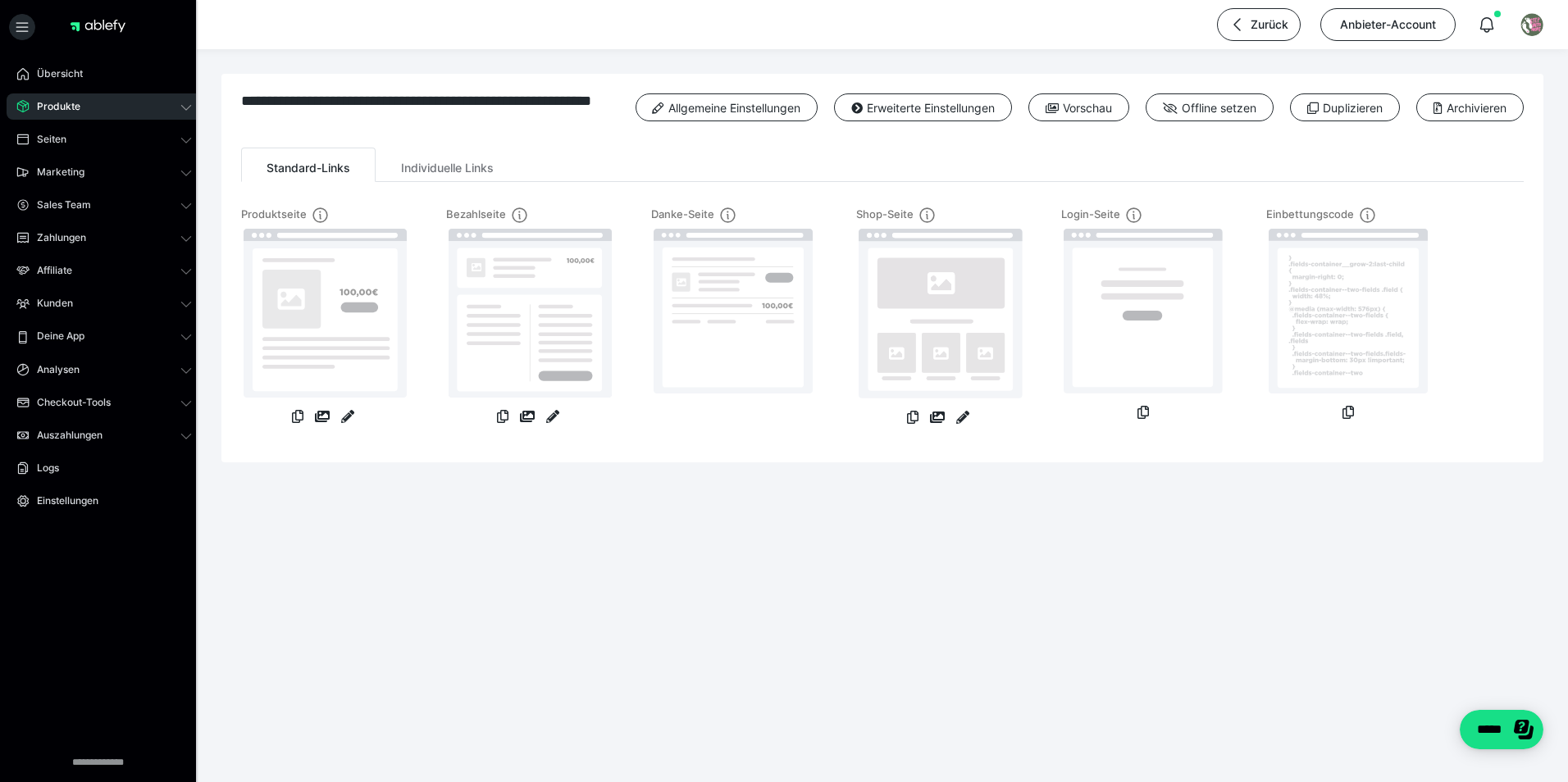 click at bounding box center (323, 318) 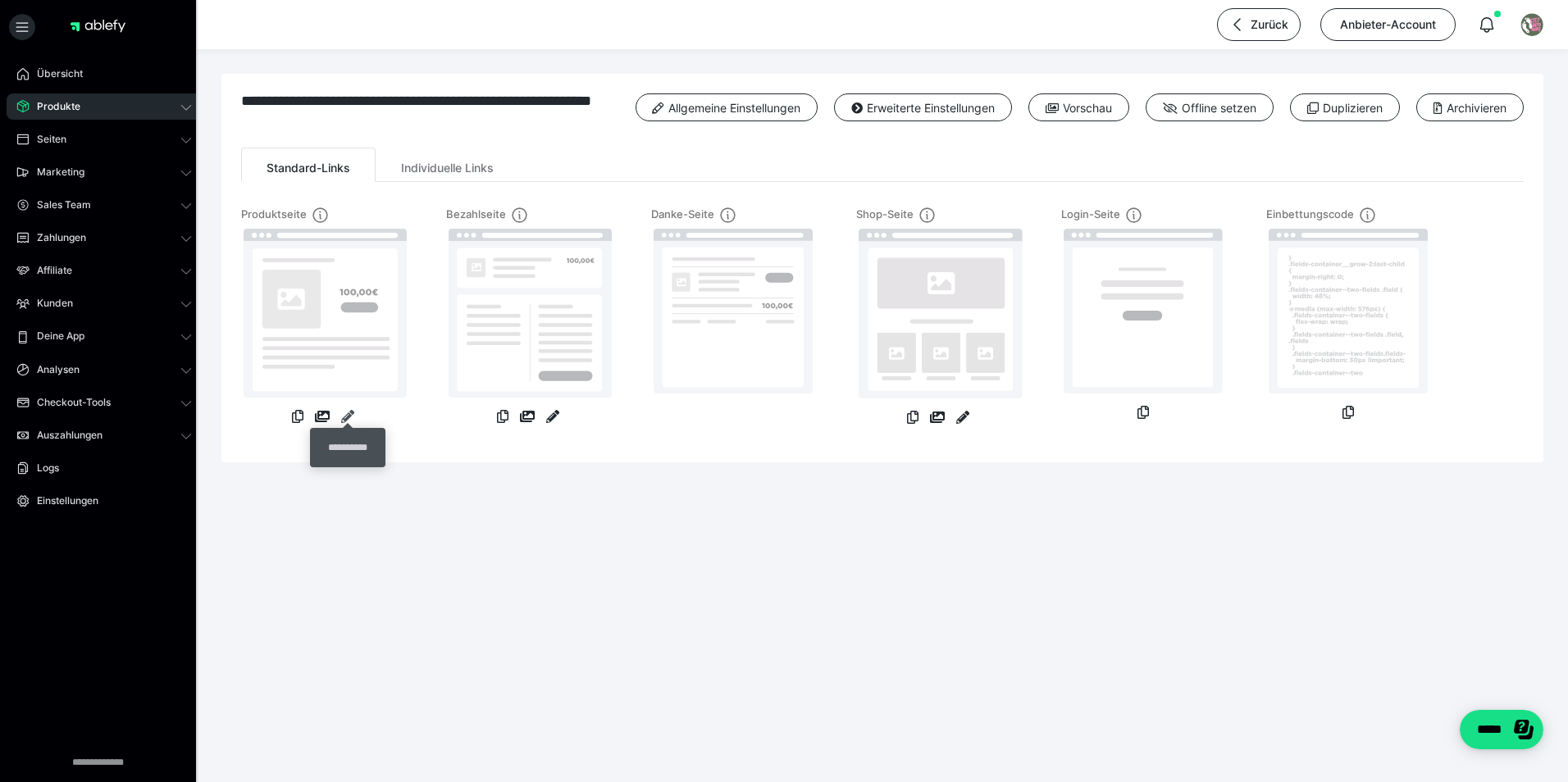 click at bounding box center (348, 416) 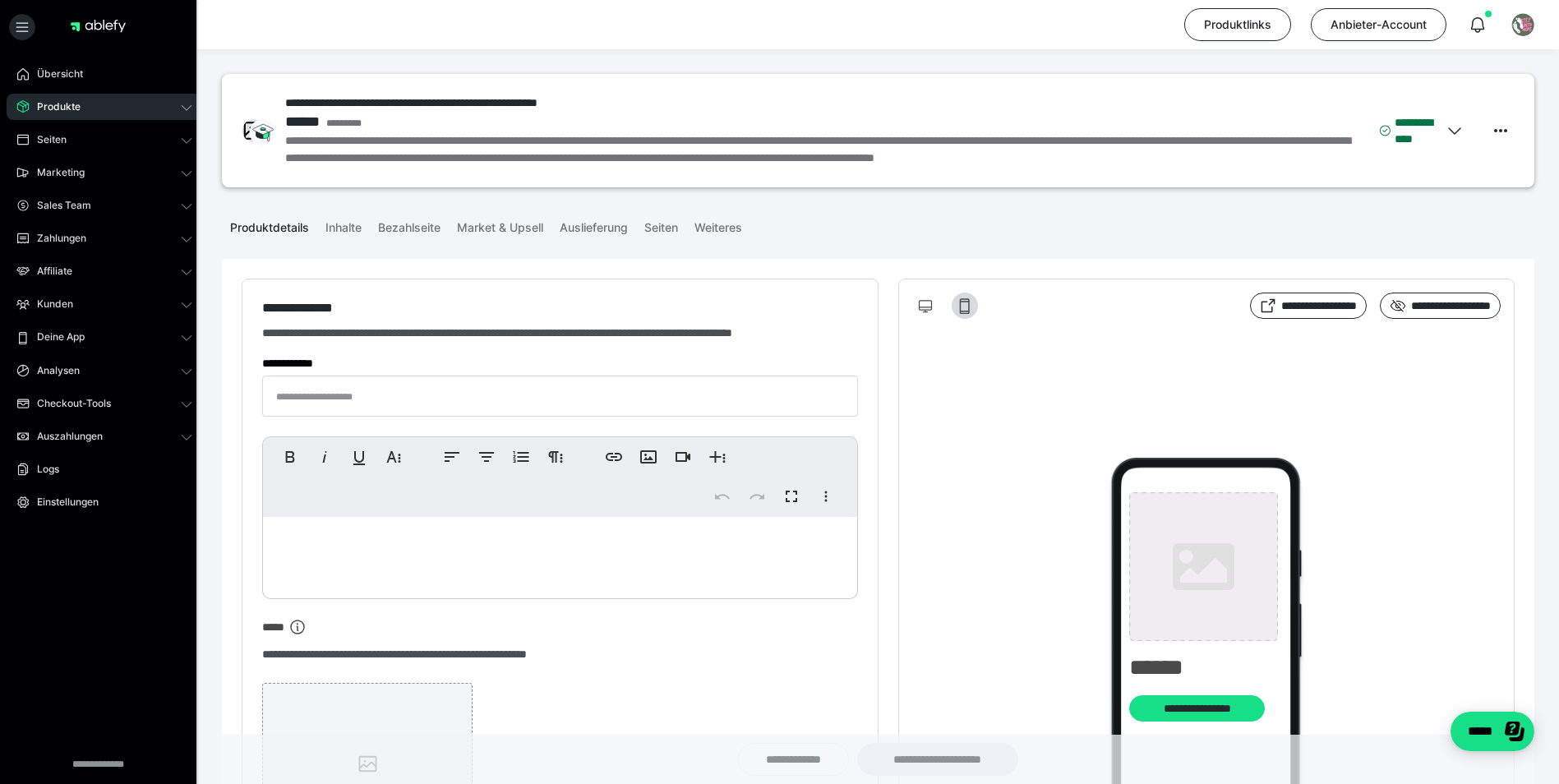 type on "**********" 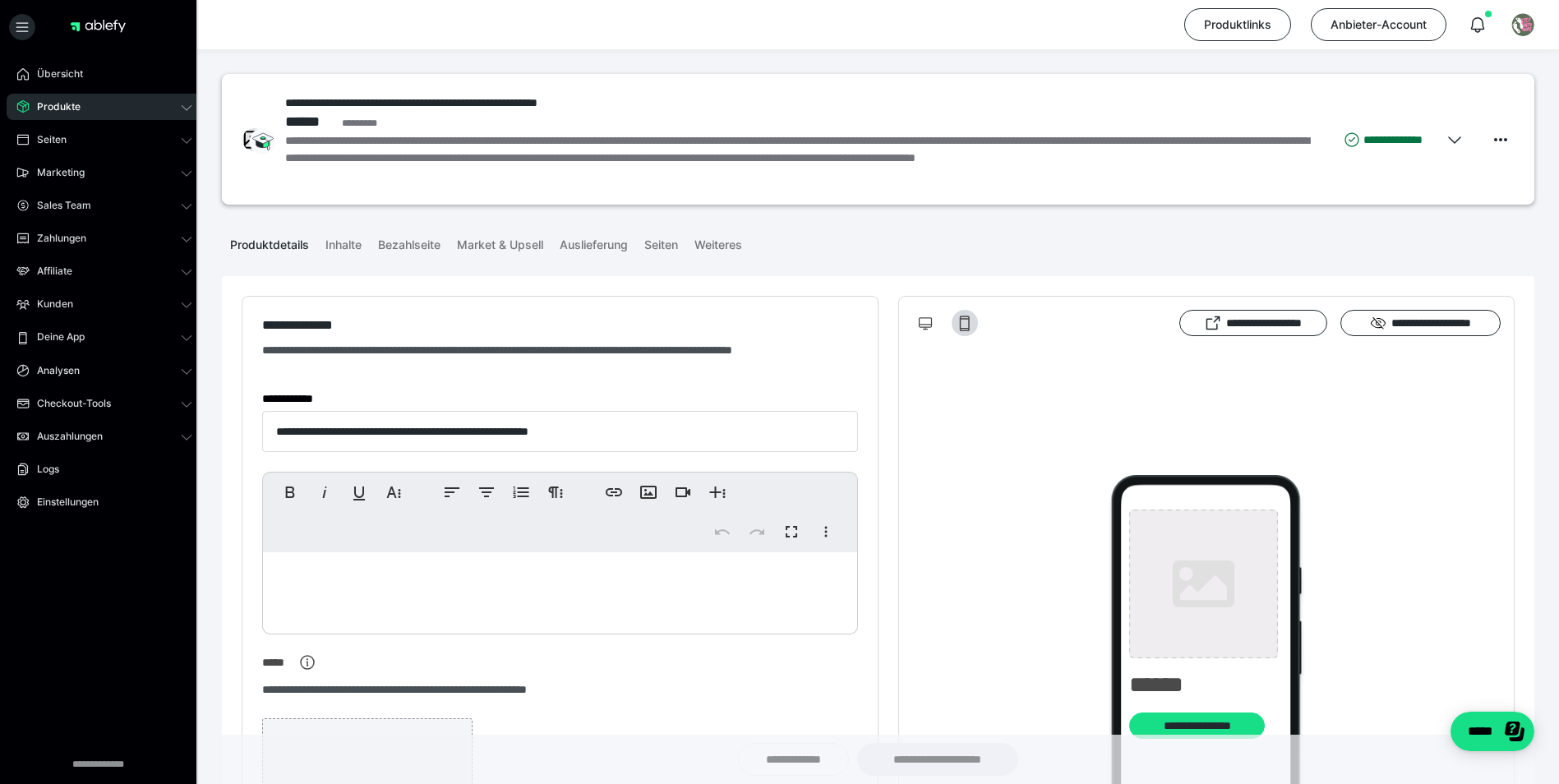 type on "**********" 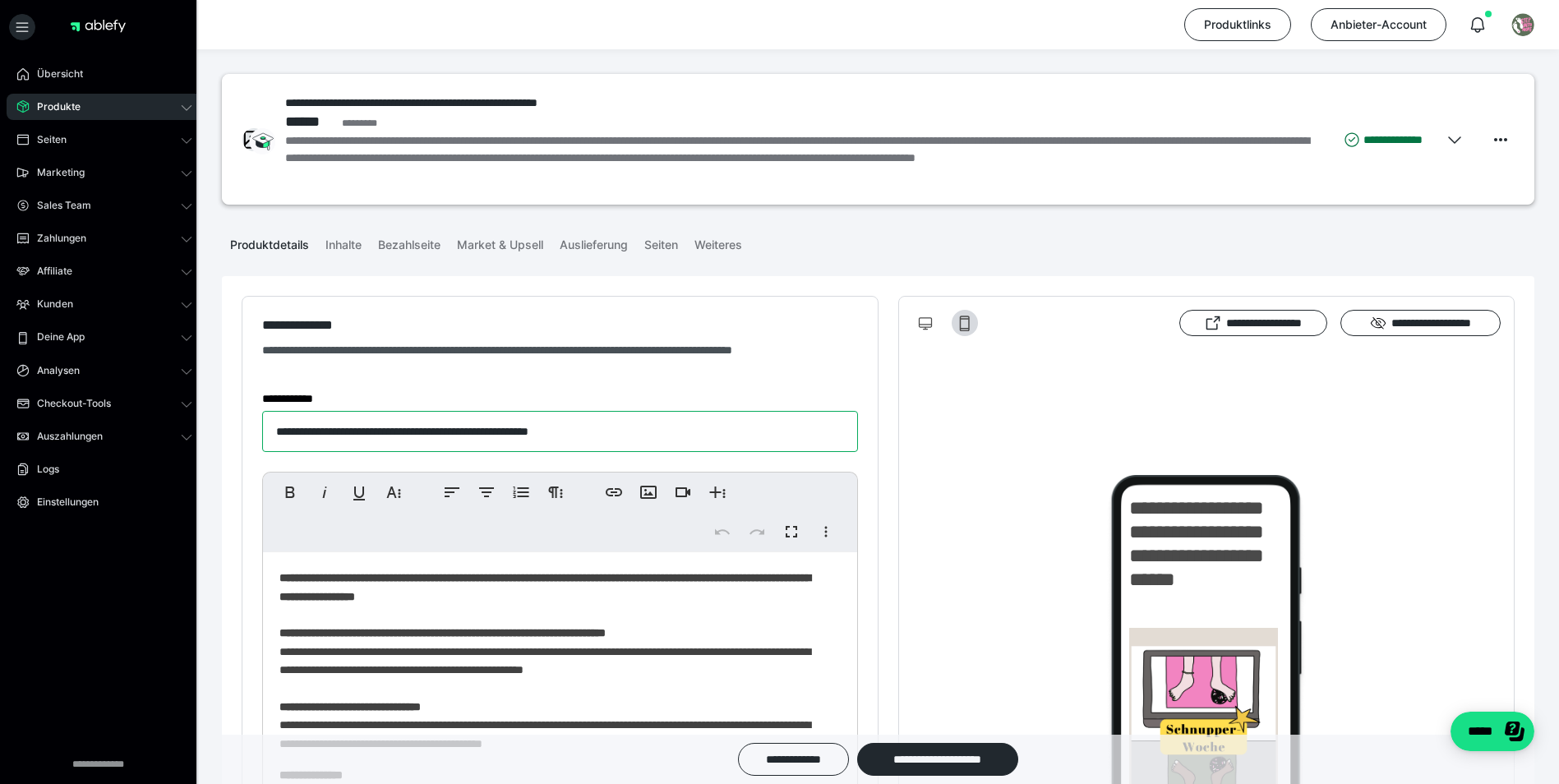 click on "**********" at bounding box center (560, 431) 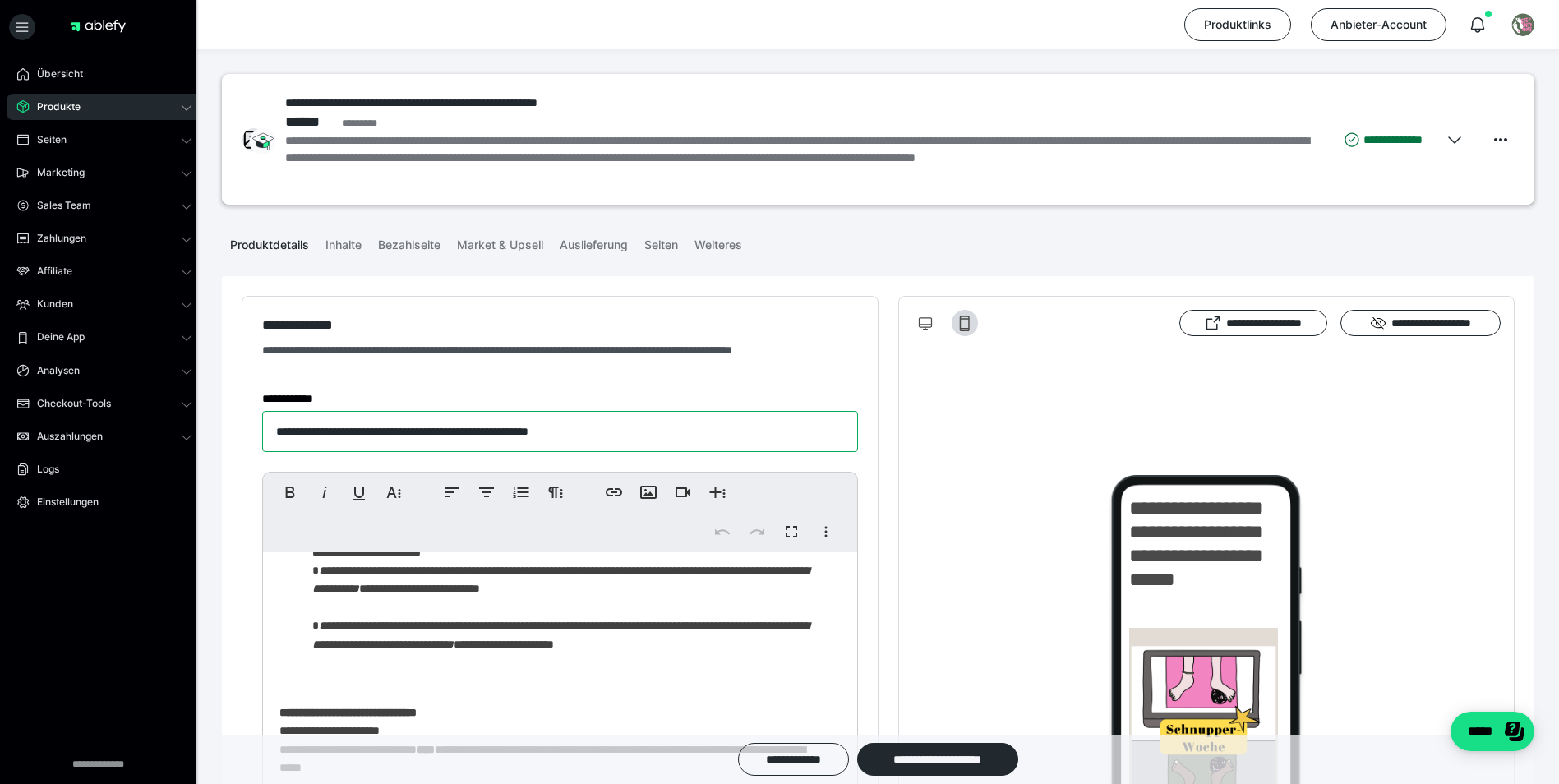 scroll, scrollTop: 1398, scrollLeft: 0, axis: vertical 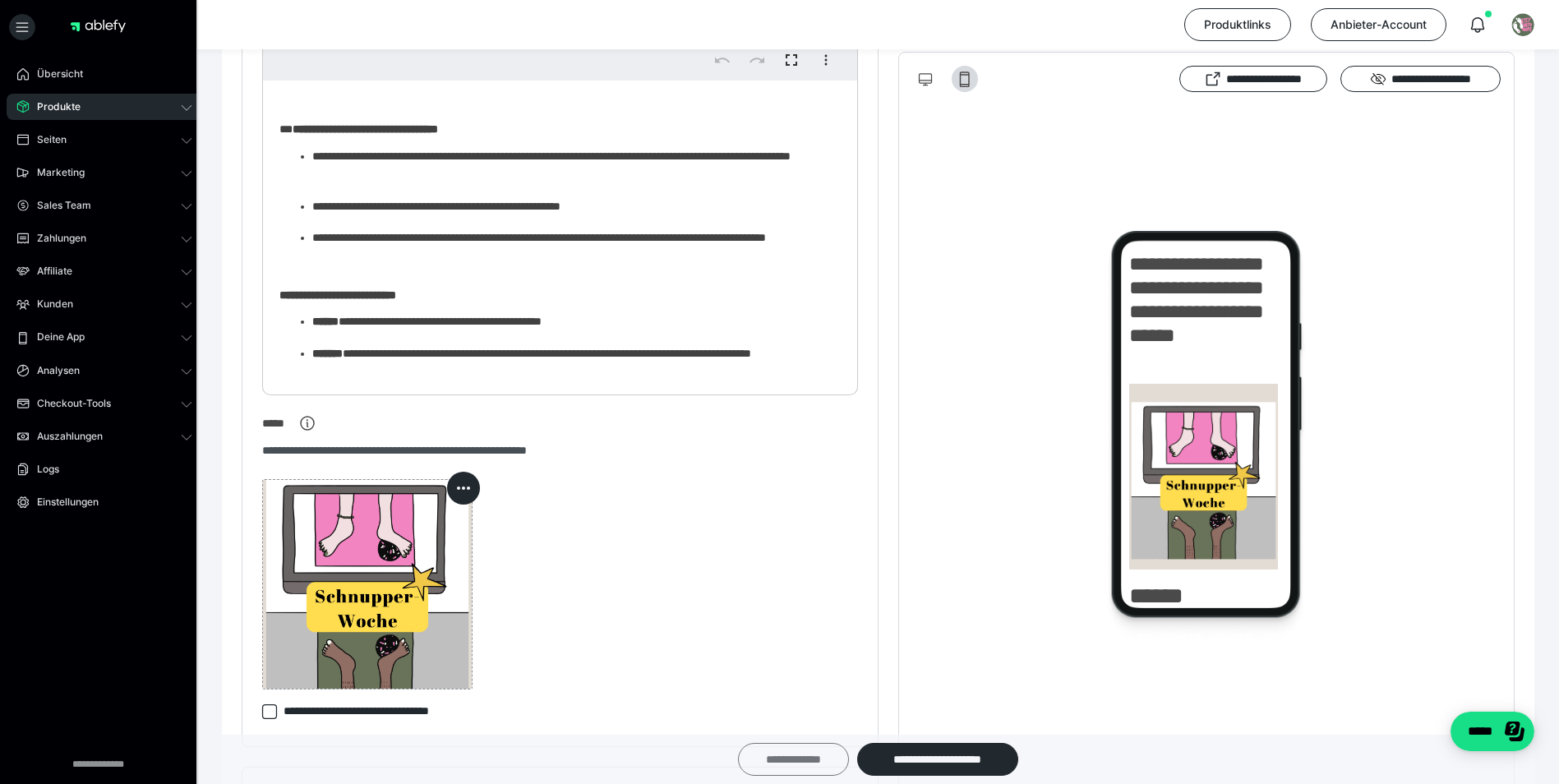 type on "**********" 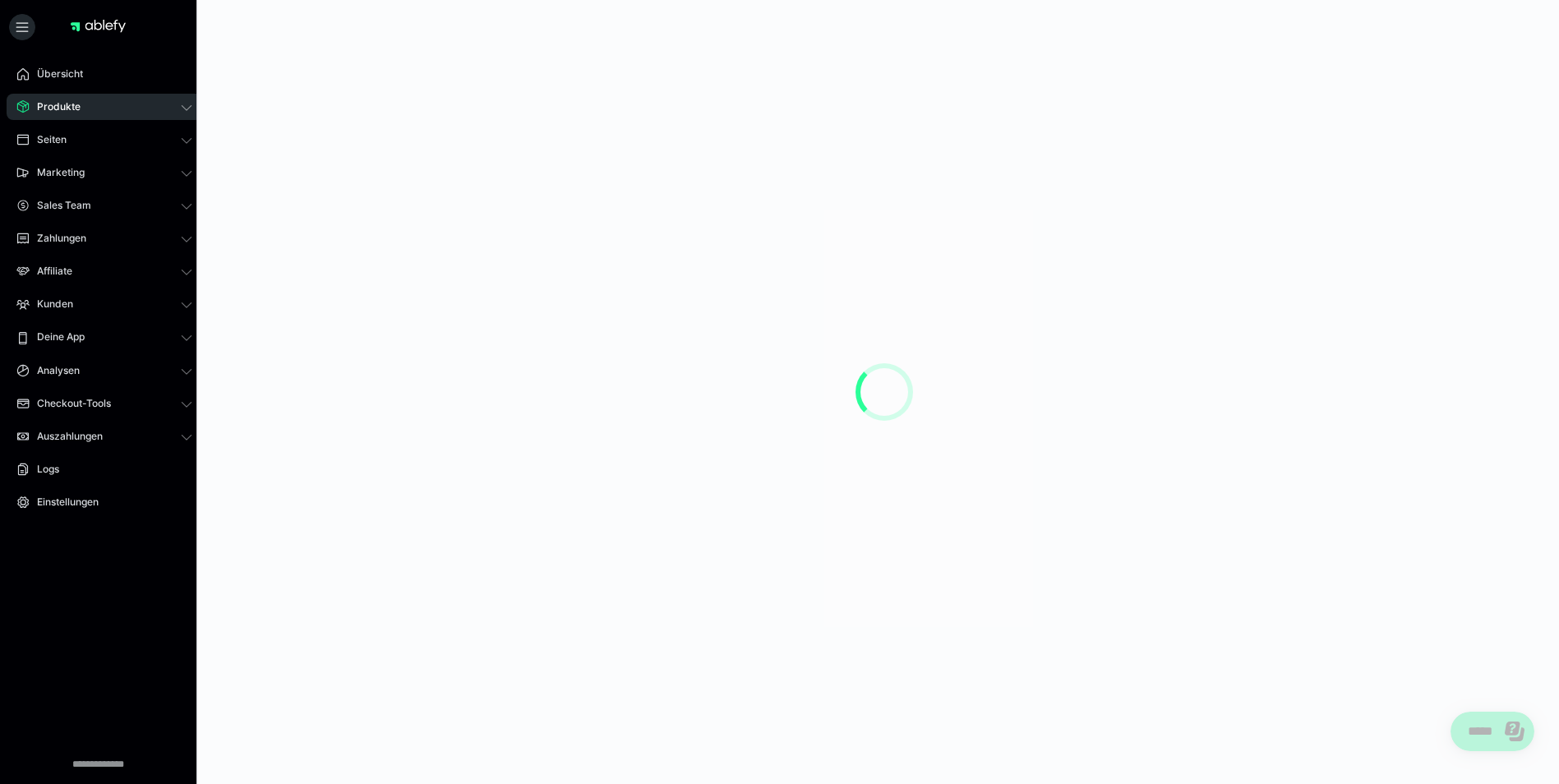 scroll, scrollTop: 0, scrollLeft: 0, axis: both 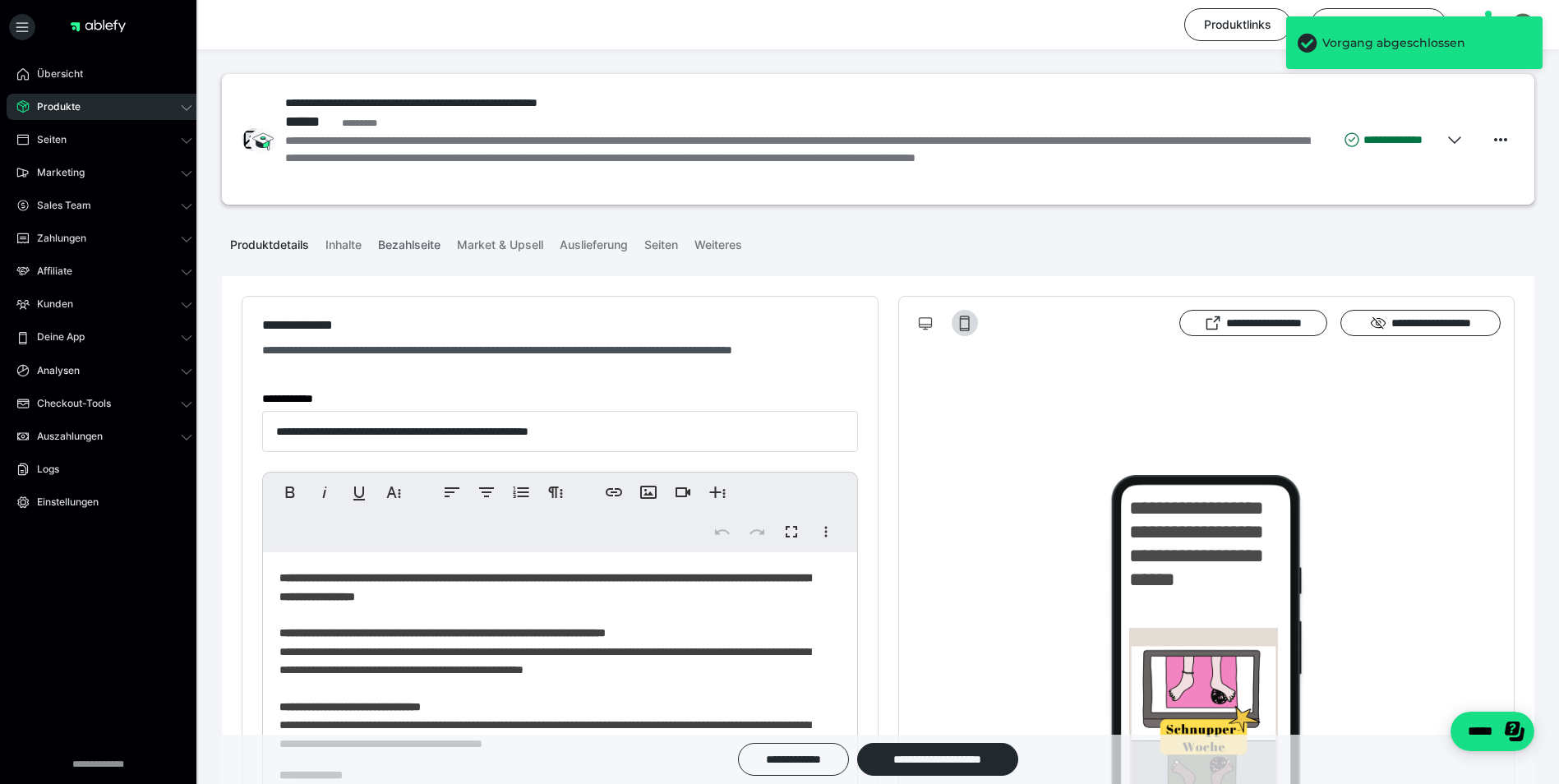 click on "Bezahlseite" at bounding box center (409, 242) 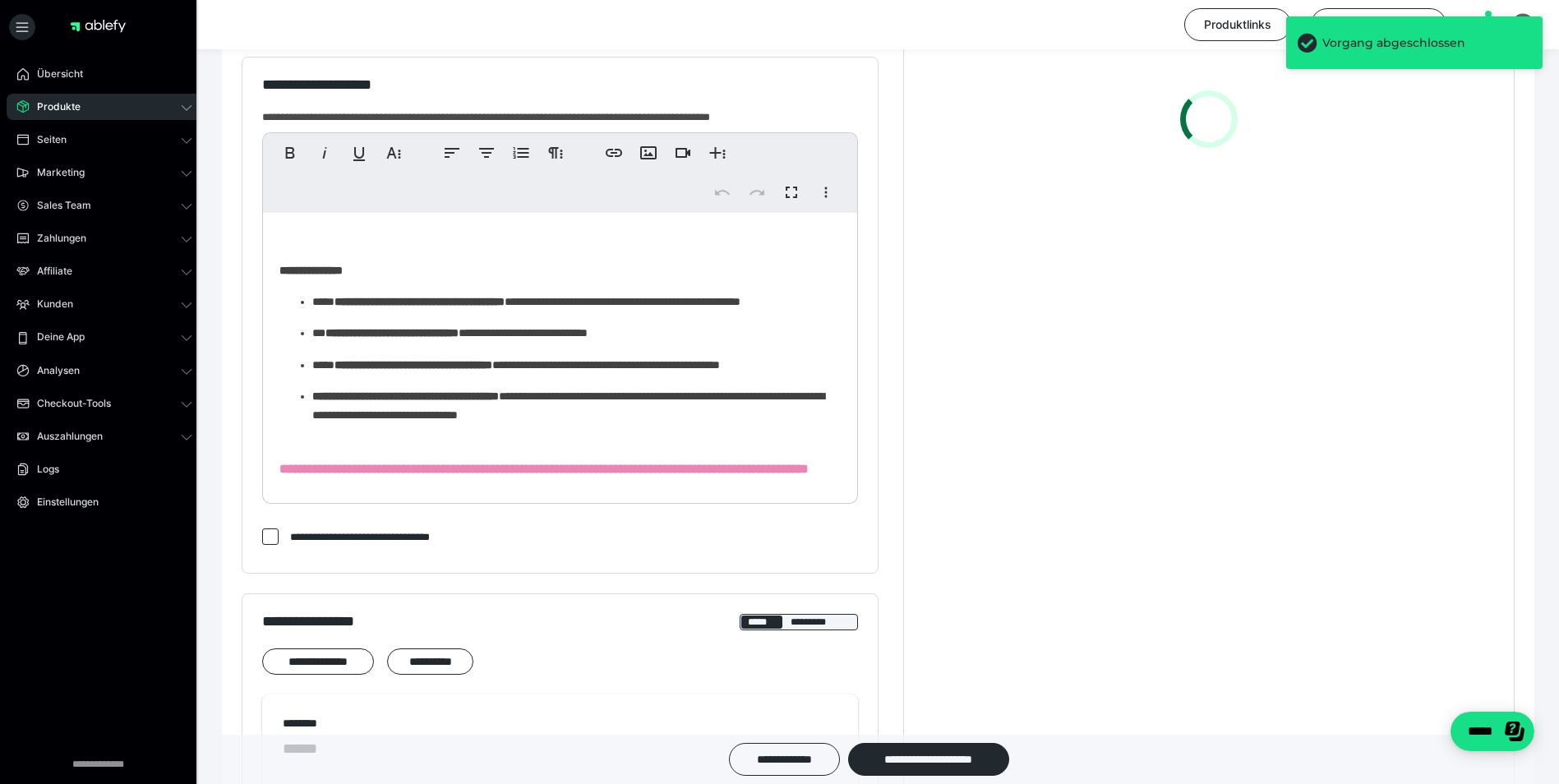 scroll, scrollTop: 493, scrollLeft: 0, axis: vertical 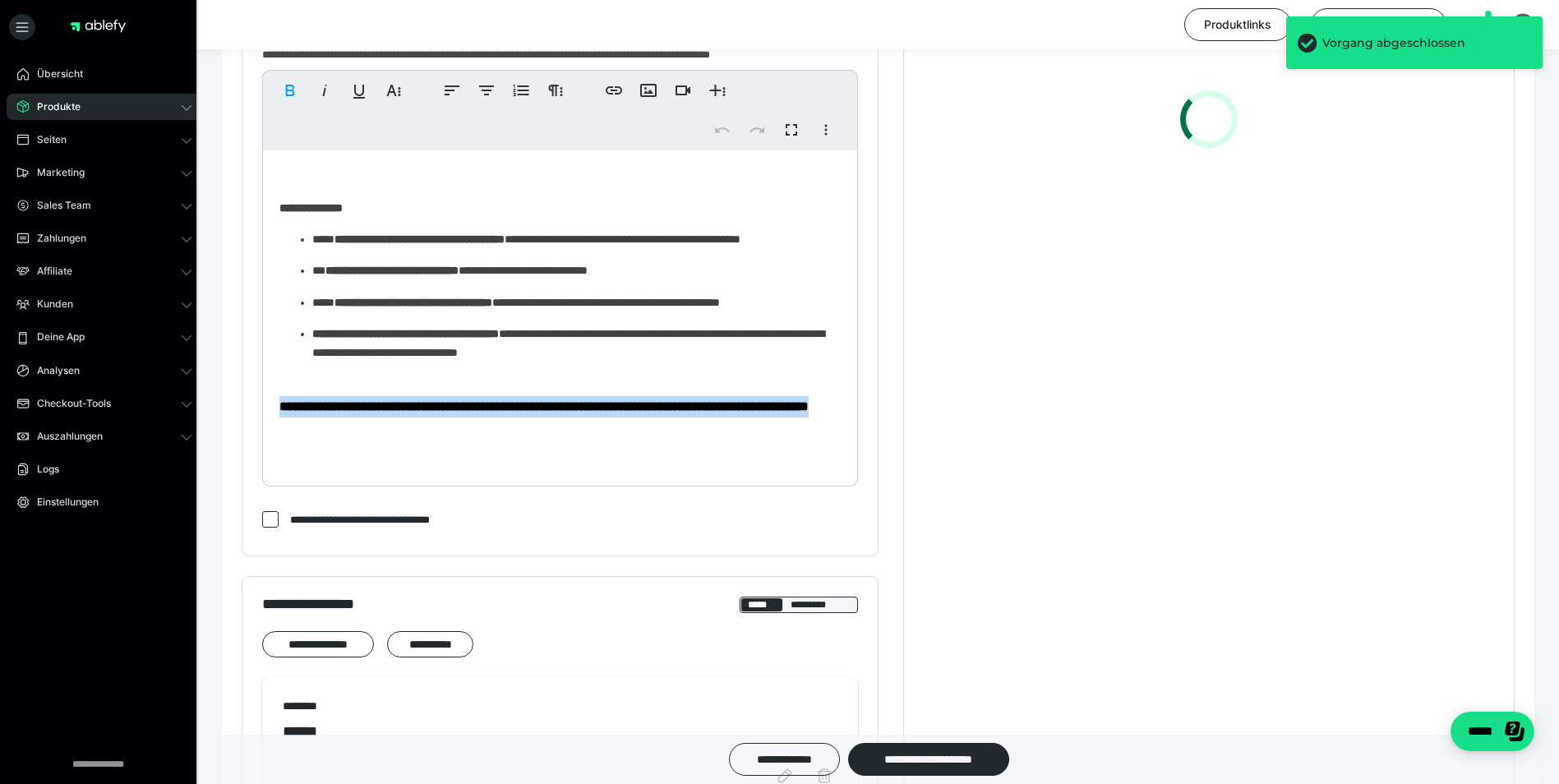 drag, startPoint x: 537, startPoint y: 465, endPoint x: 271, endPoint y: 422, distance: 269.45315 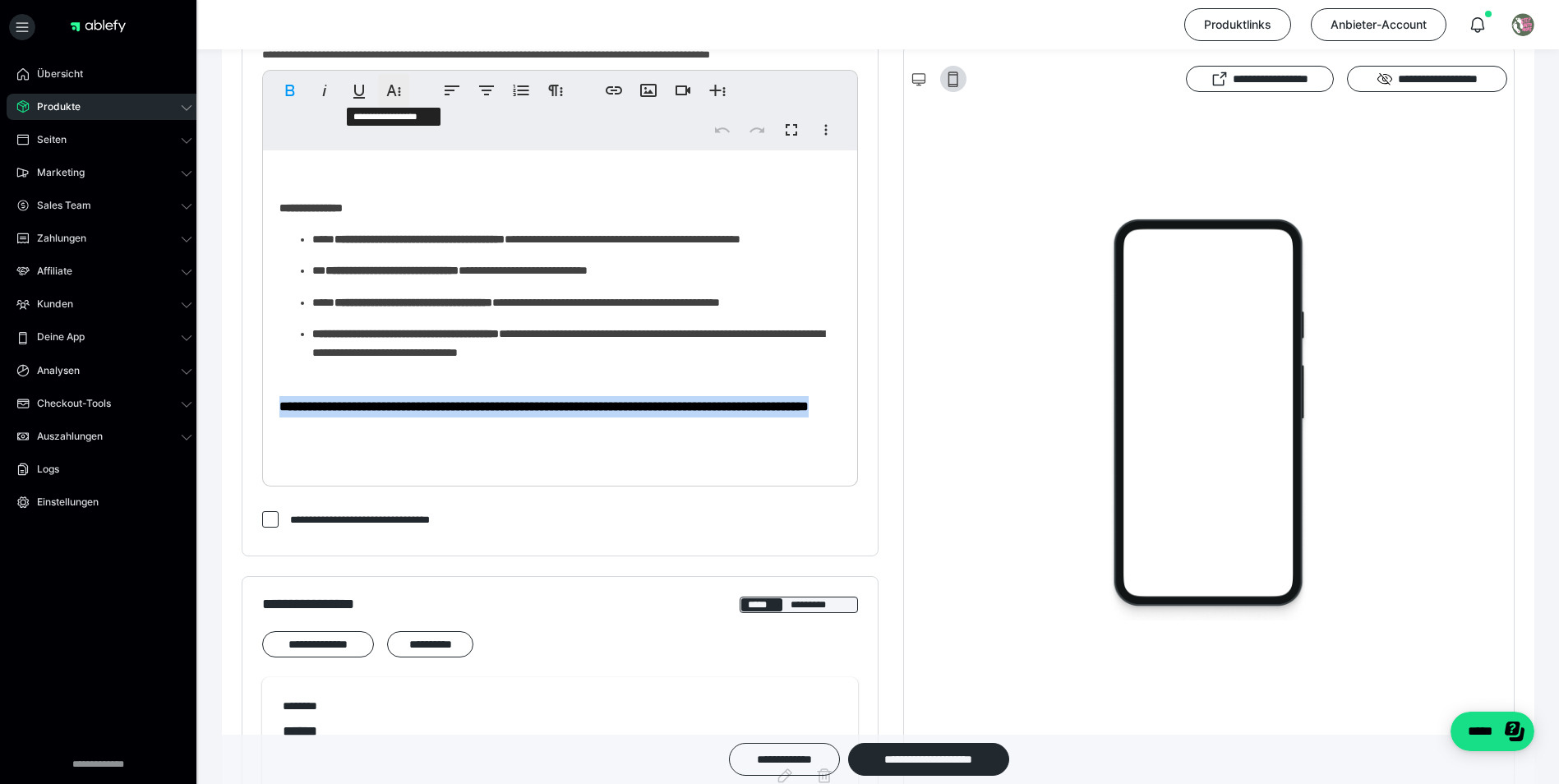 click 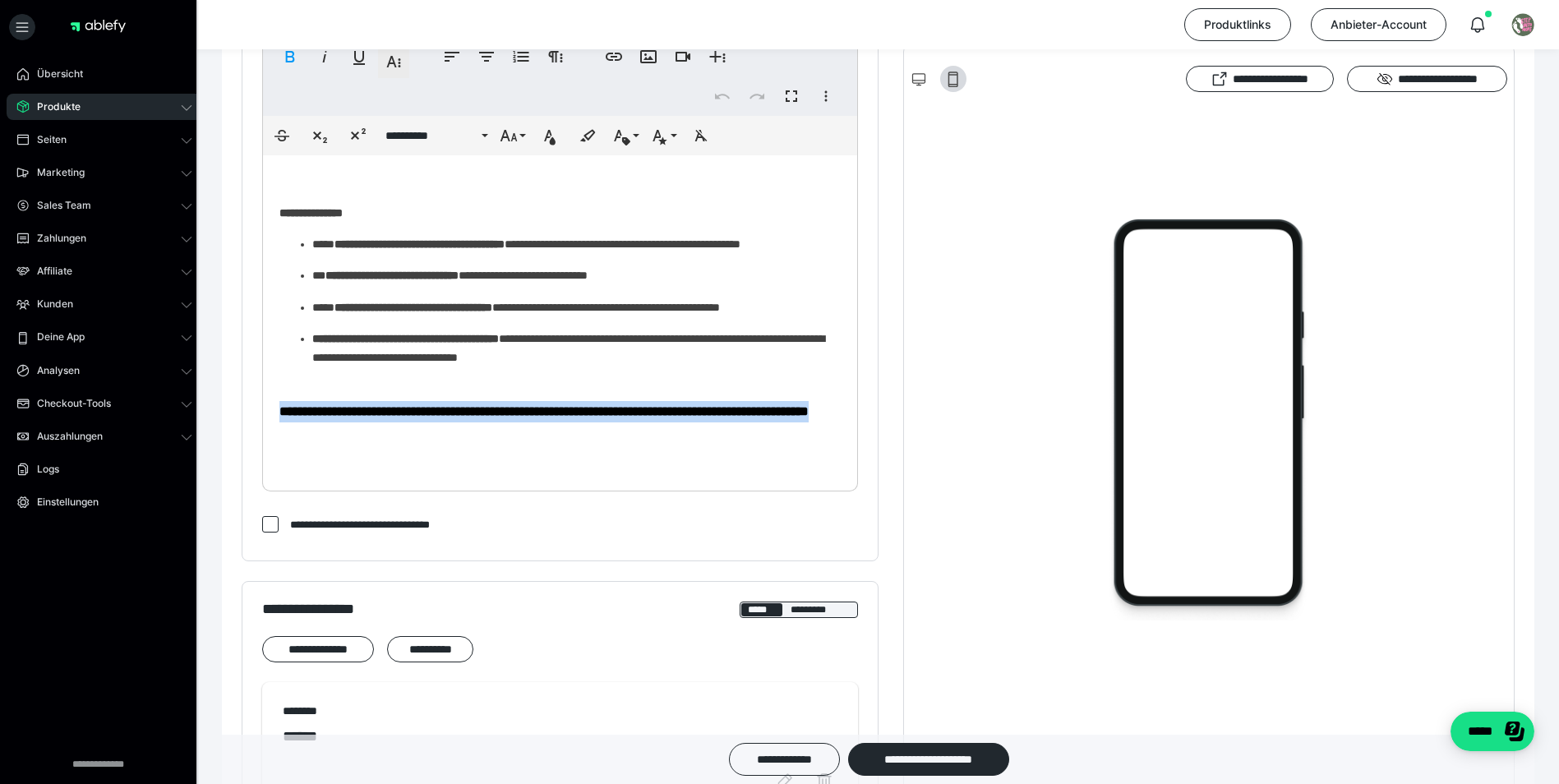 scroll, scrollTop: 532, scrollLeft: 0, axis: vertical 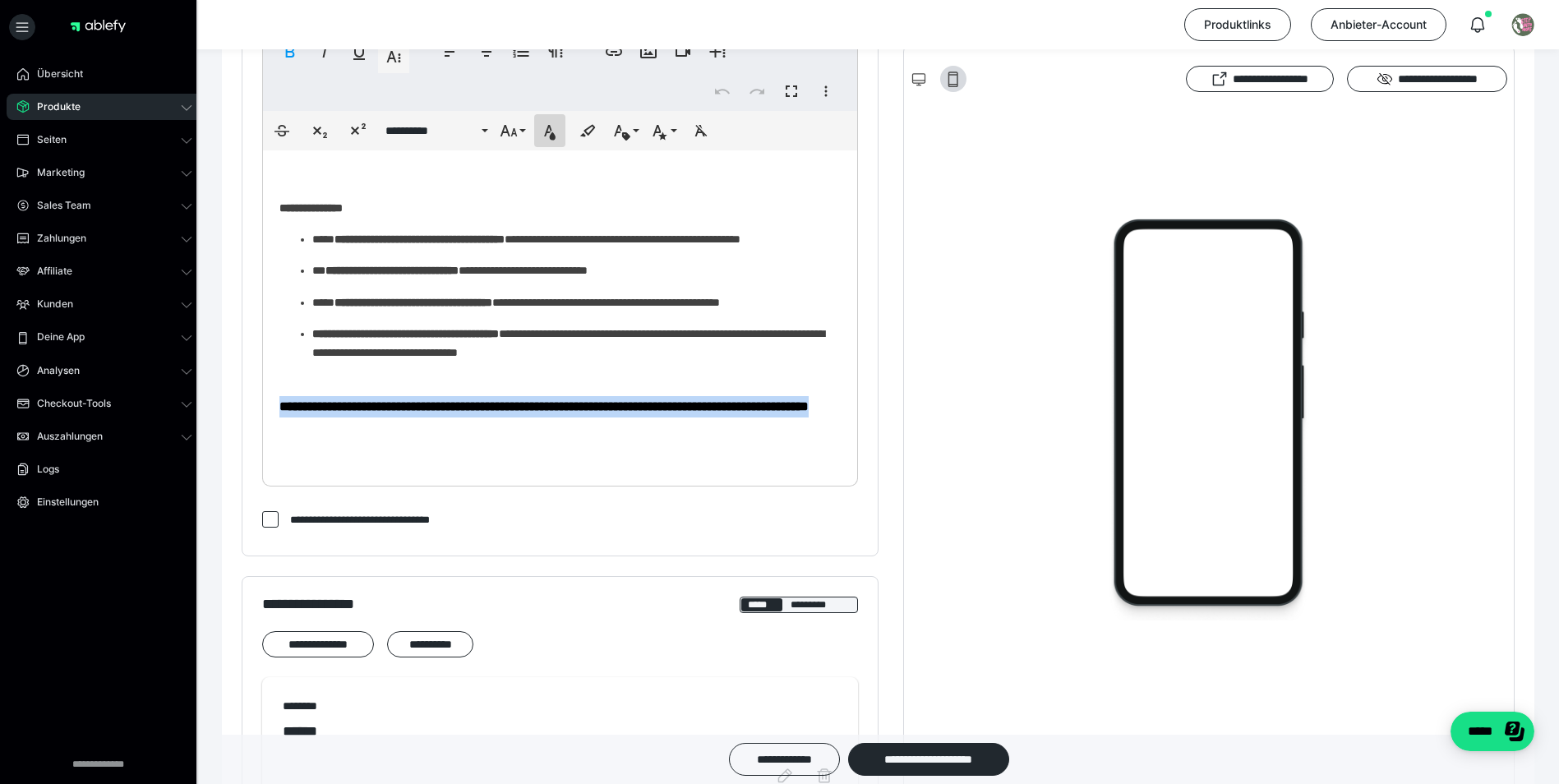 click 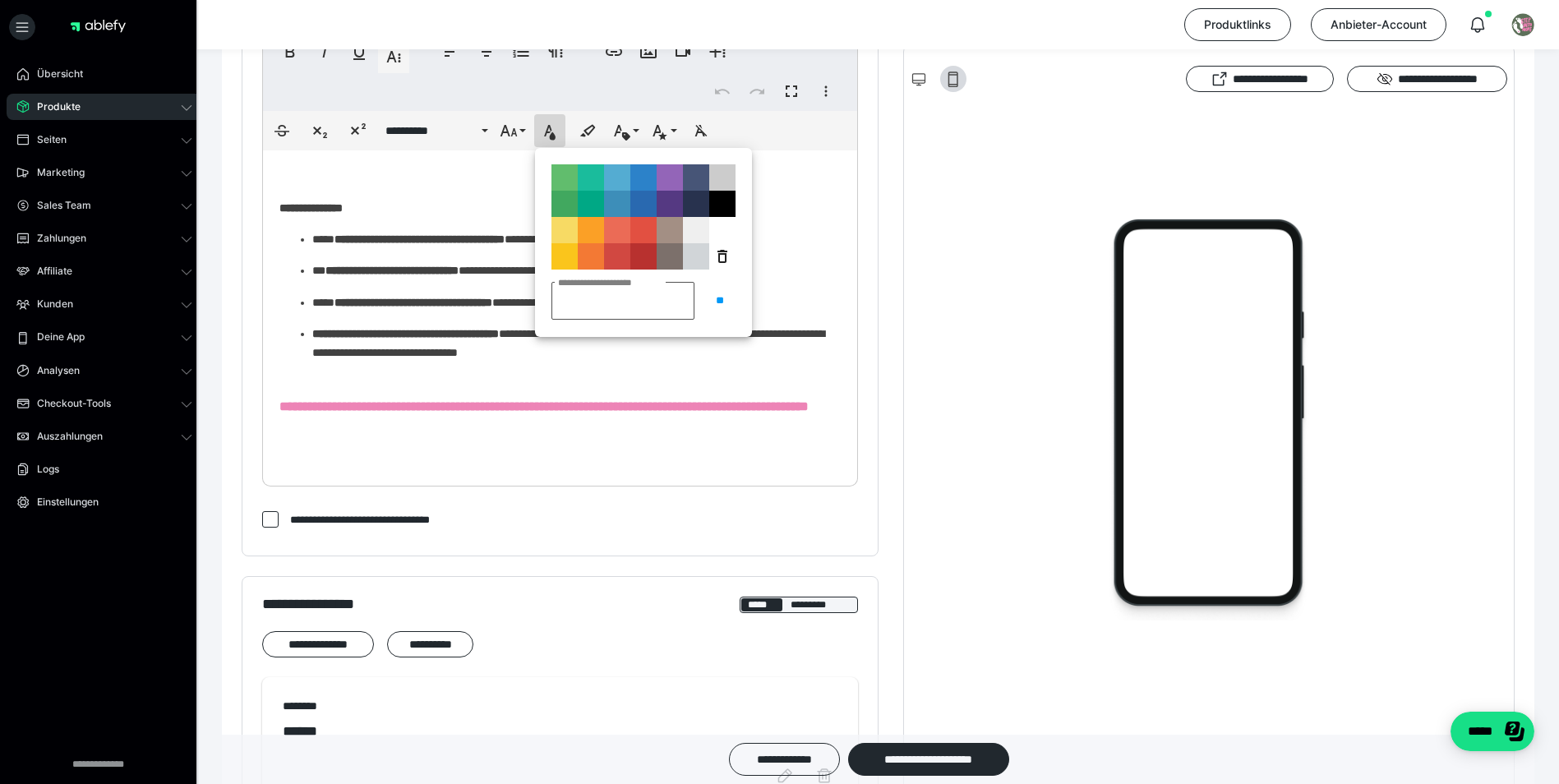 click on "**********" at bounding box center (623, 301) 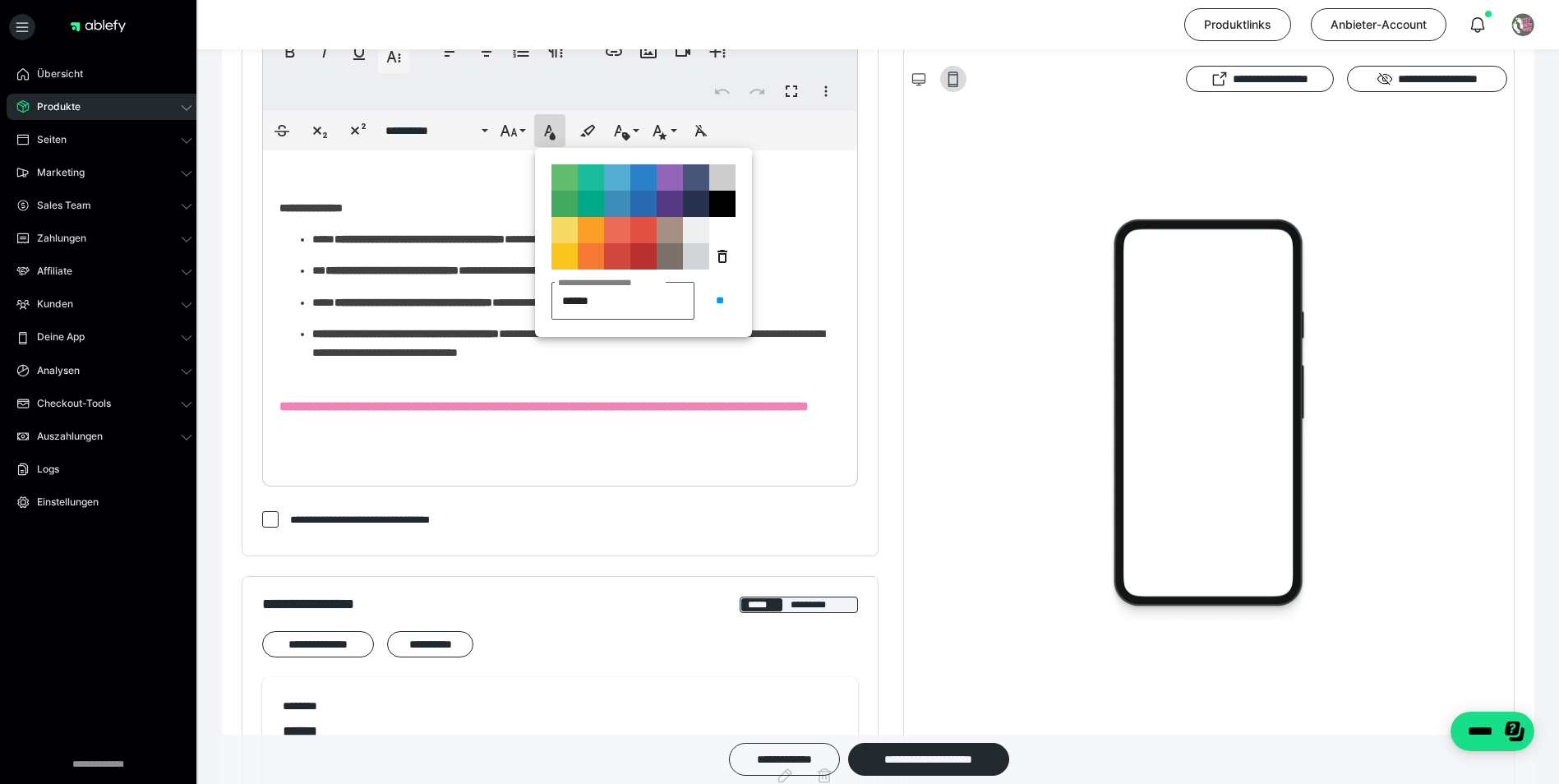 type on "*******" 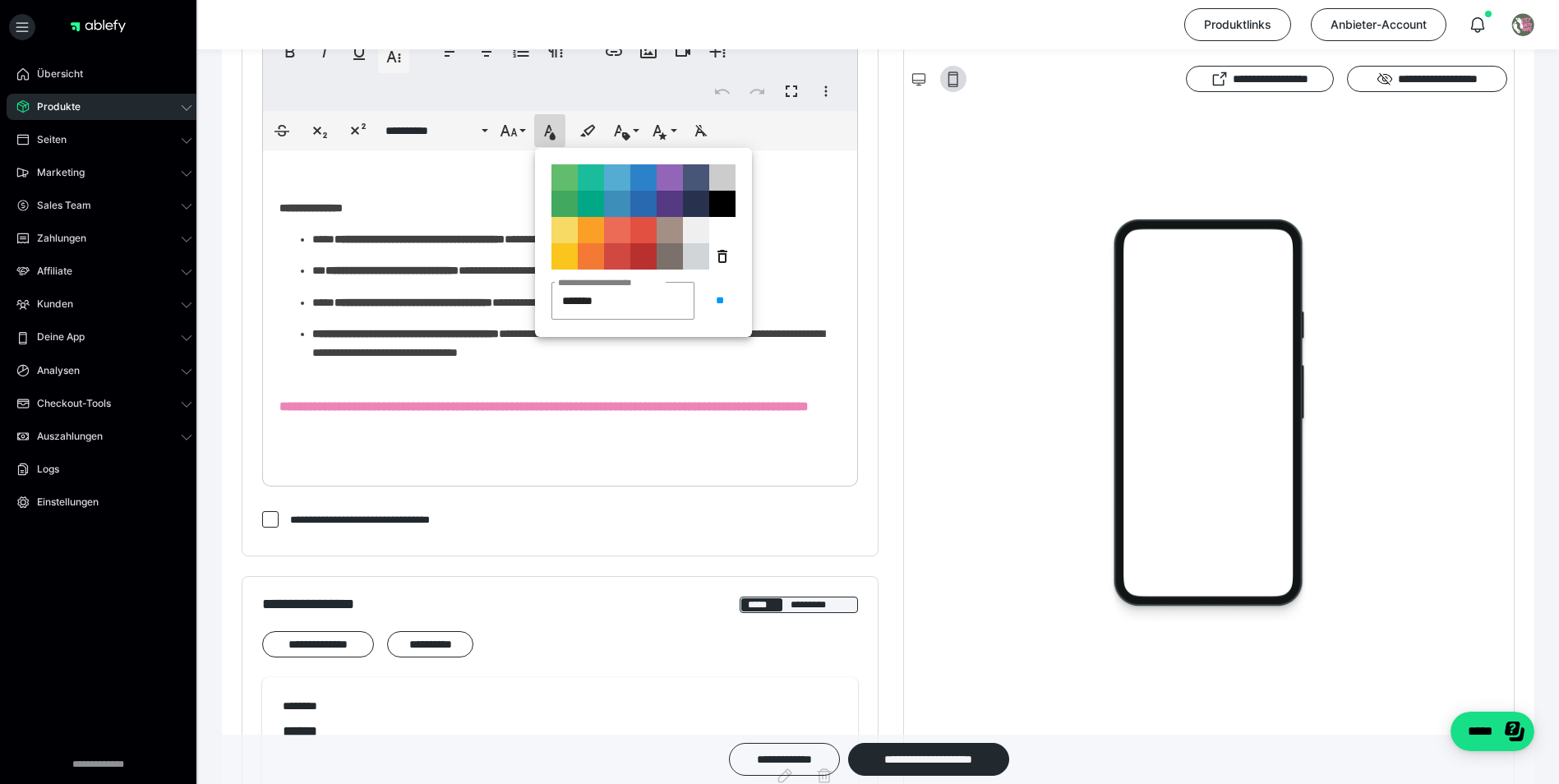drag, startPoint x: 722, startPoint y: 300, endPoint x: 736, endPoint y: 310, distance: 17.204651 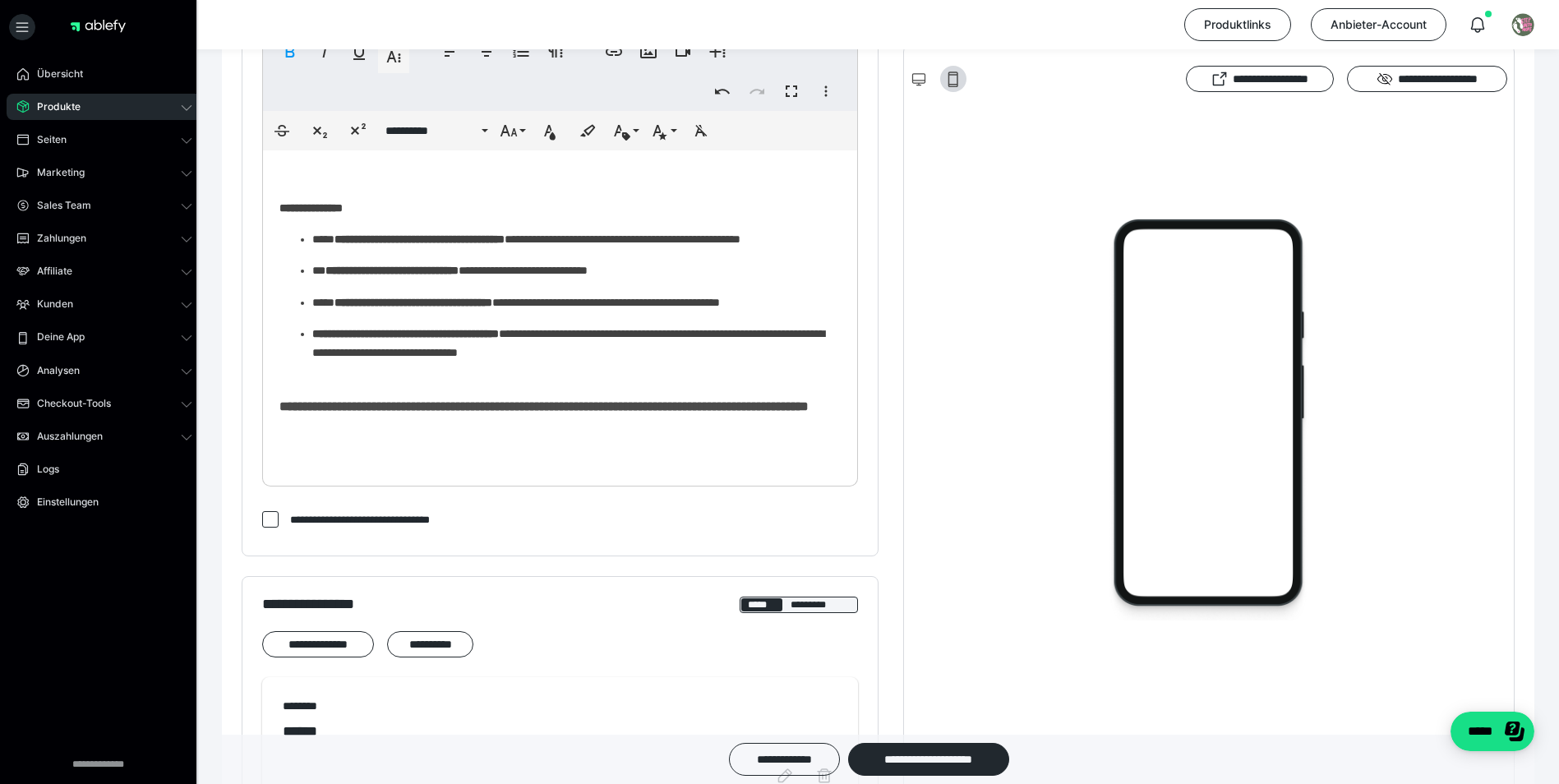 click on "**********" at bounding box center [560, 292] 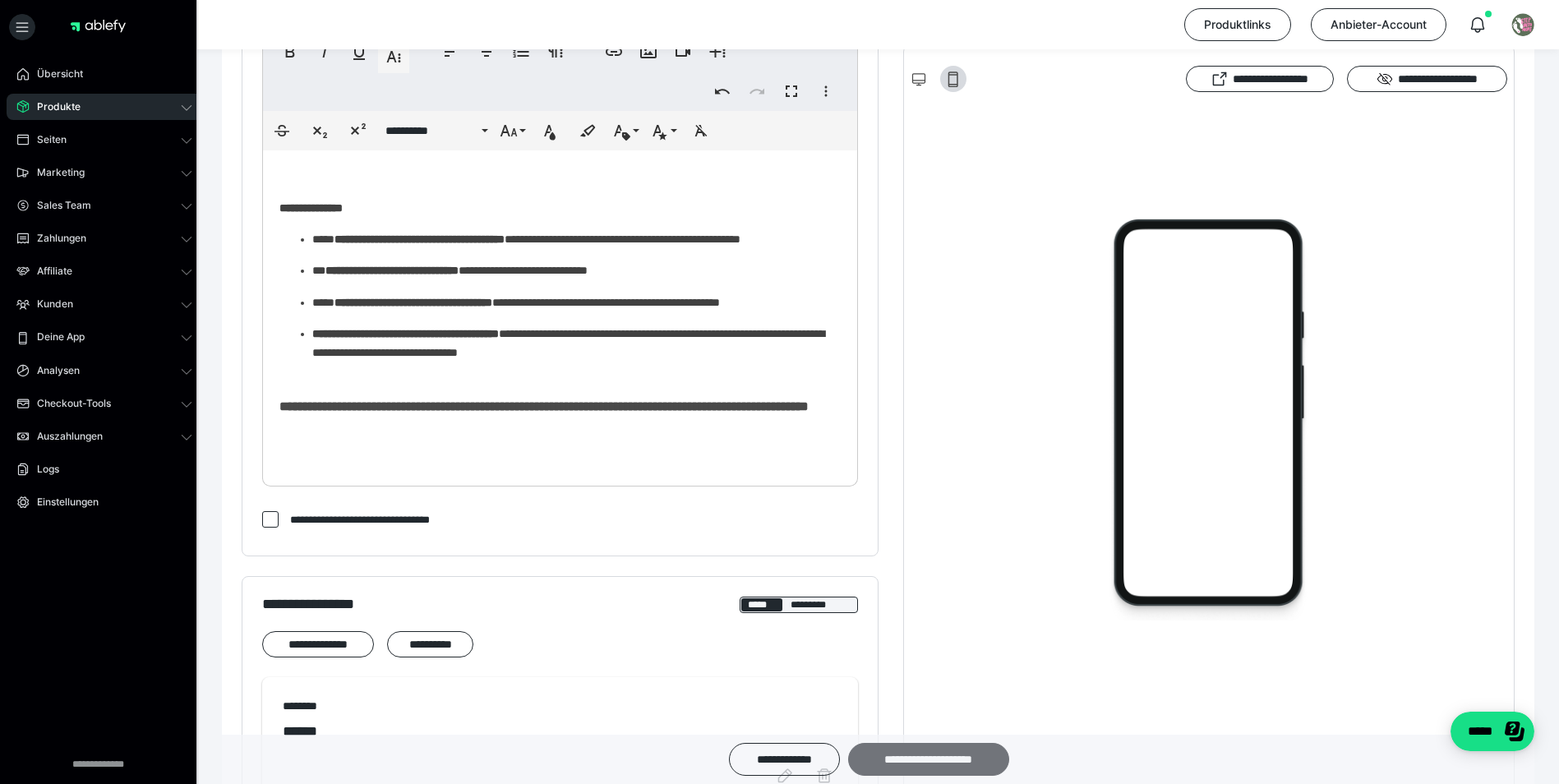 click on "**********" at bounding box center (929, 759) 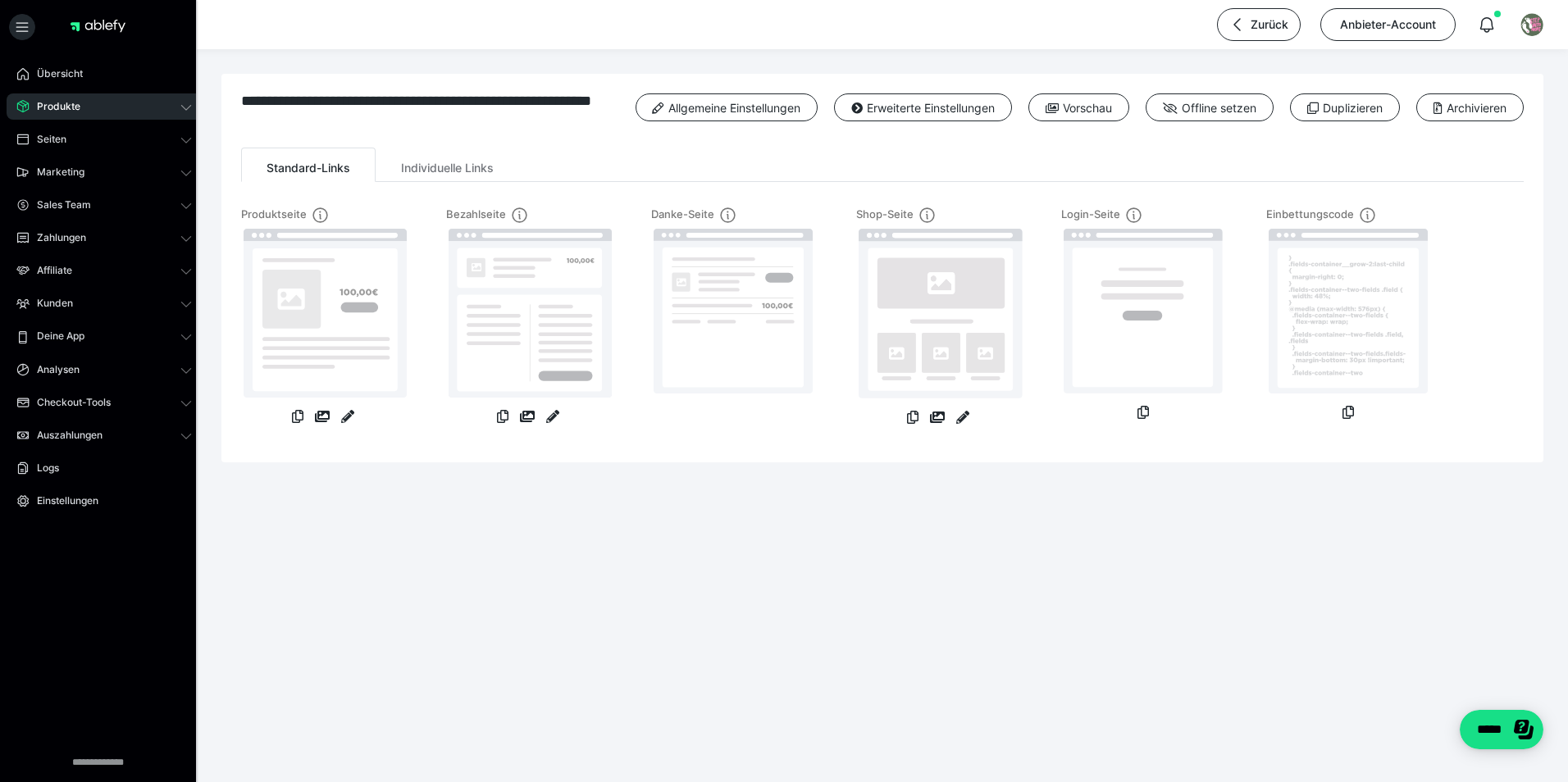 click on "Produkte" at bounding box center [104, 107] 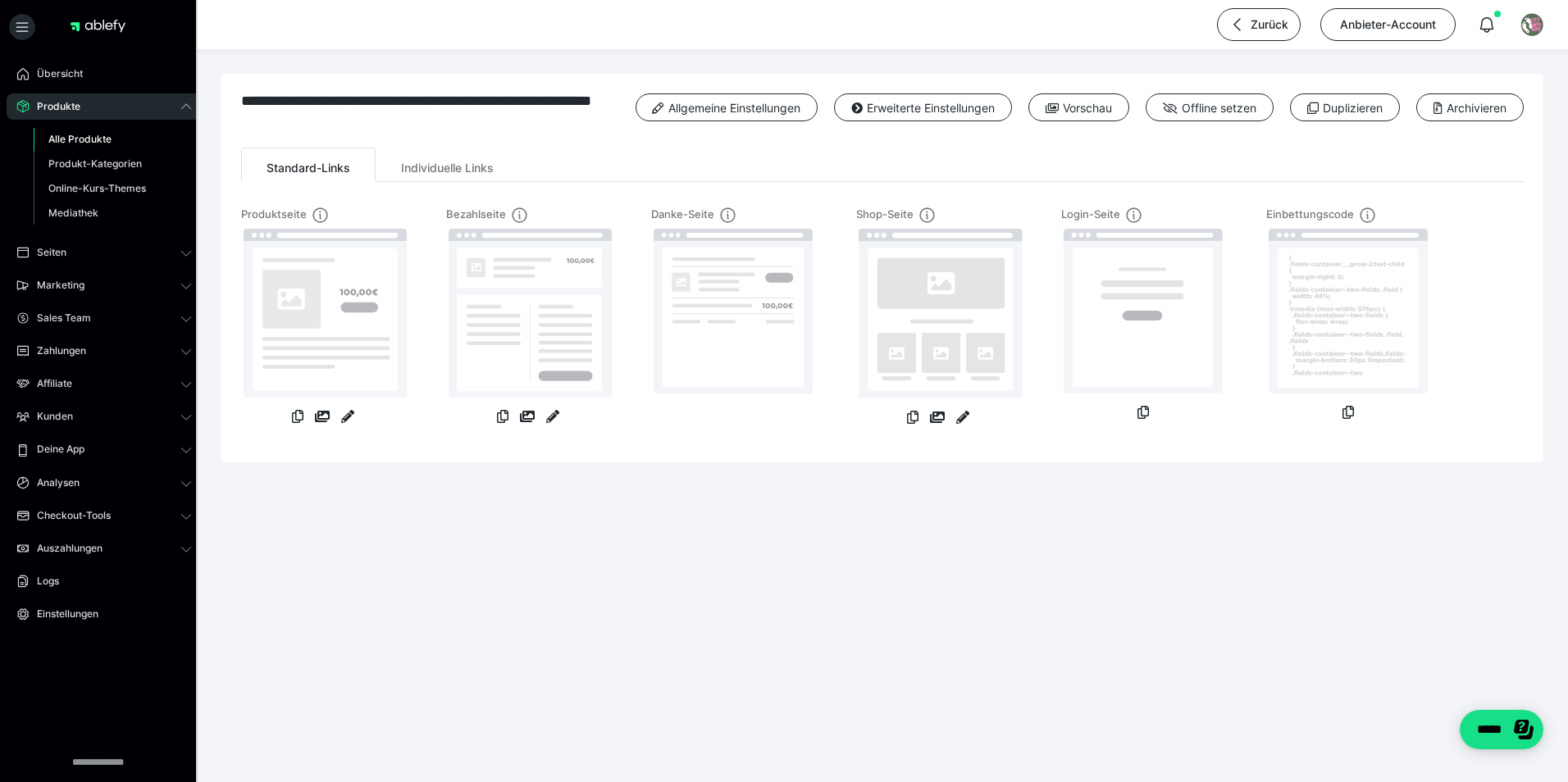 click on "Alle Produkte" at bounding box center [80, 139] 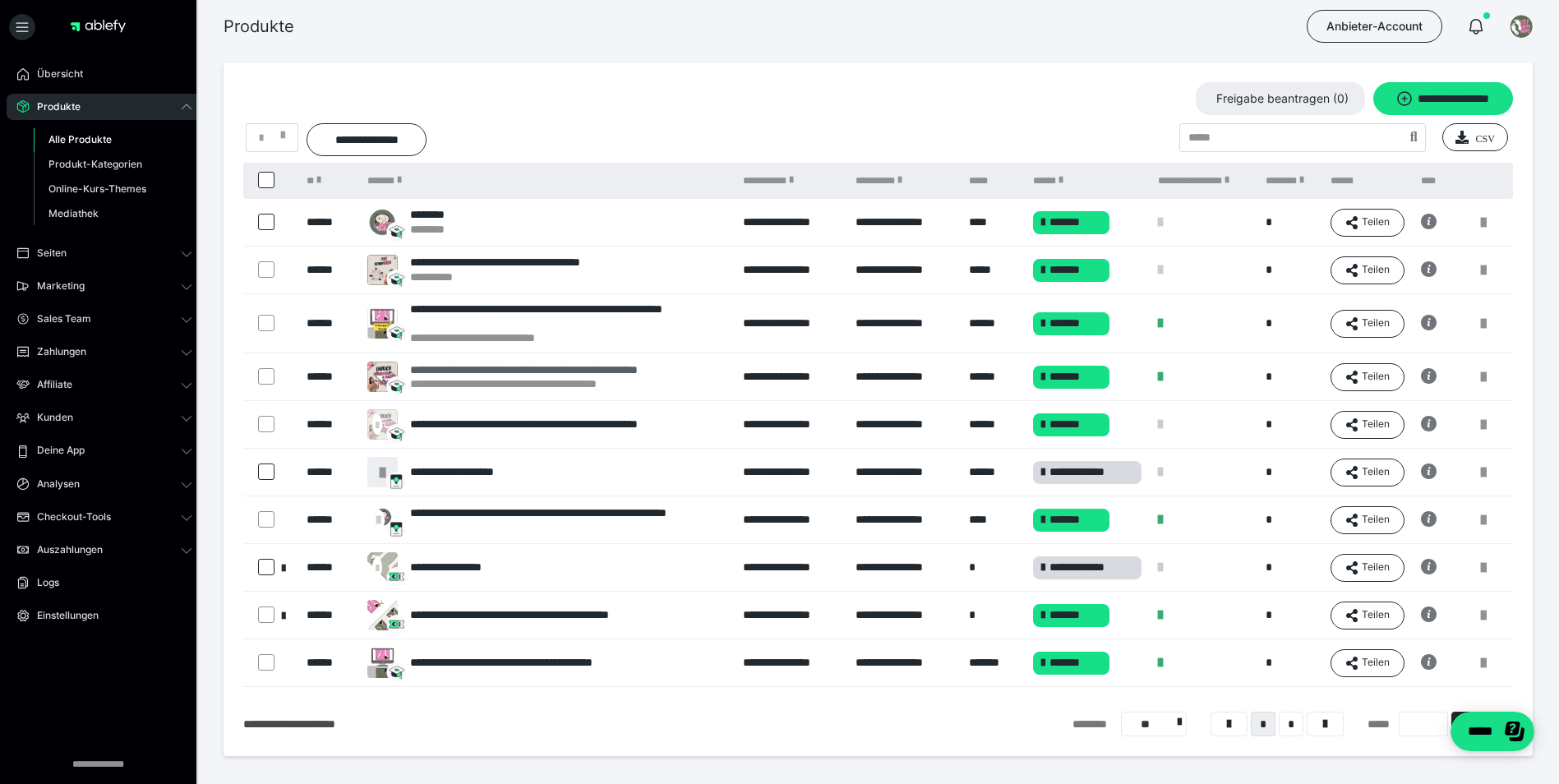 click on "**********" at bounding box center [568, 370] 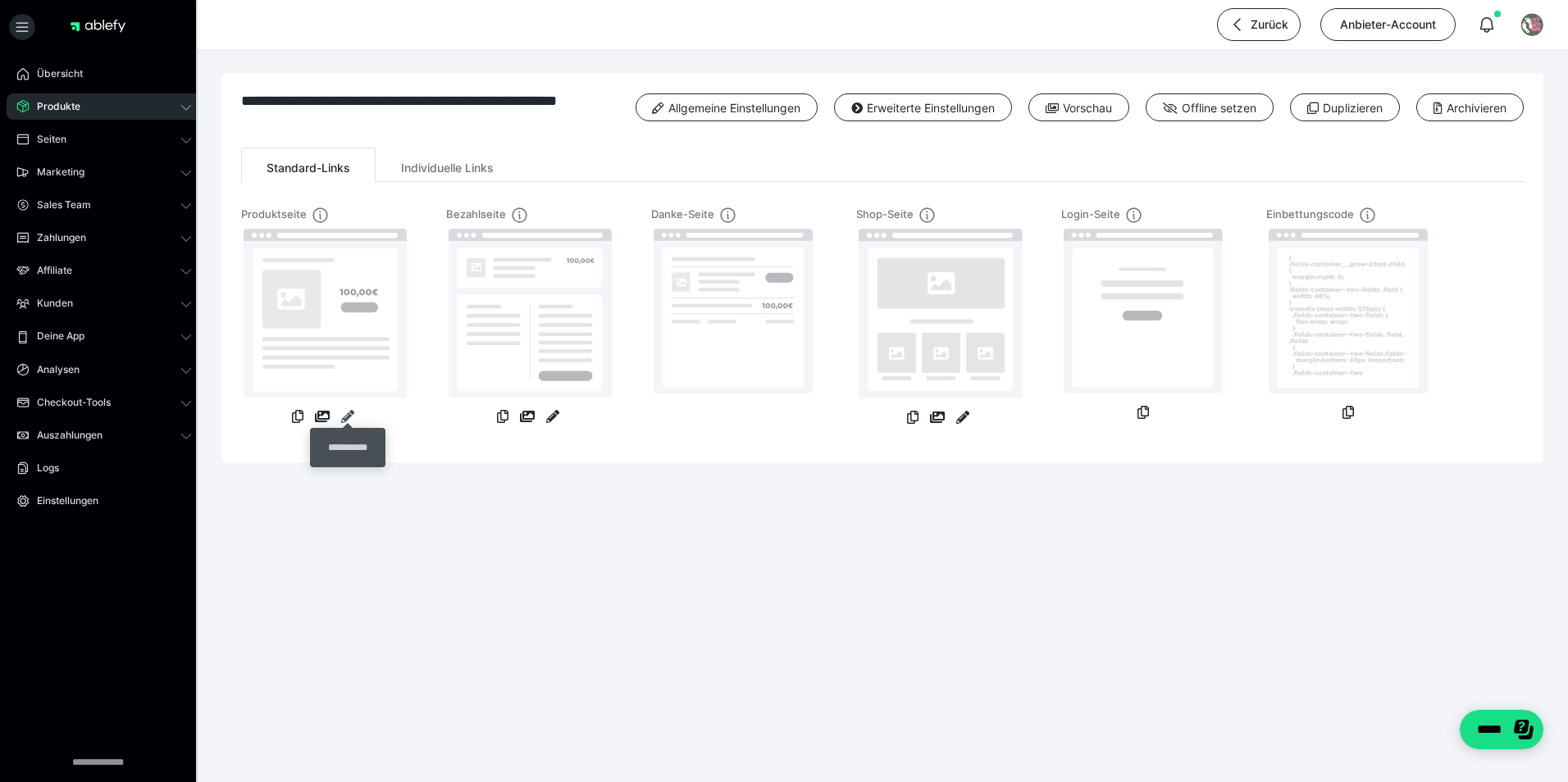 click at bounding box center (348, 416) 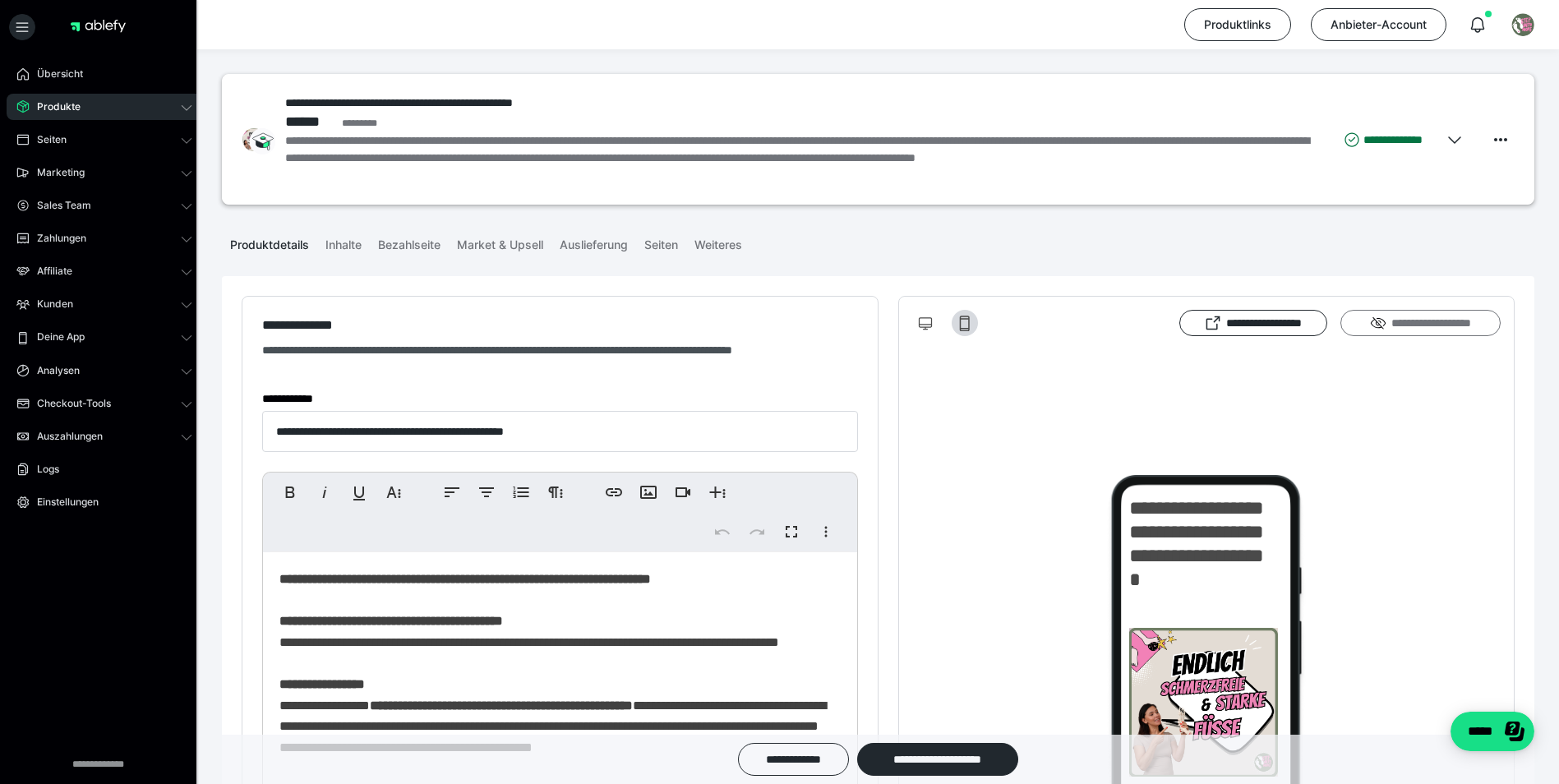 click on "**********" at bounding box center [1420, 323] 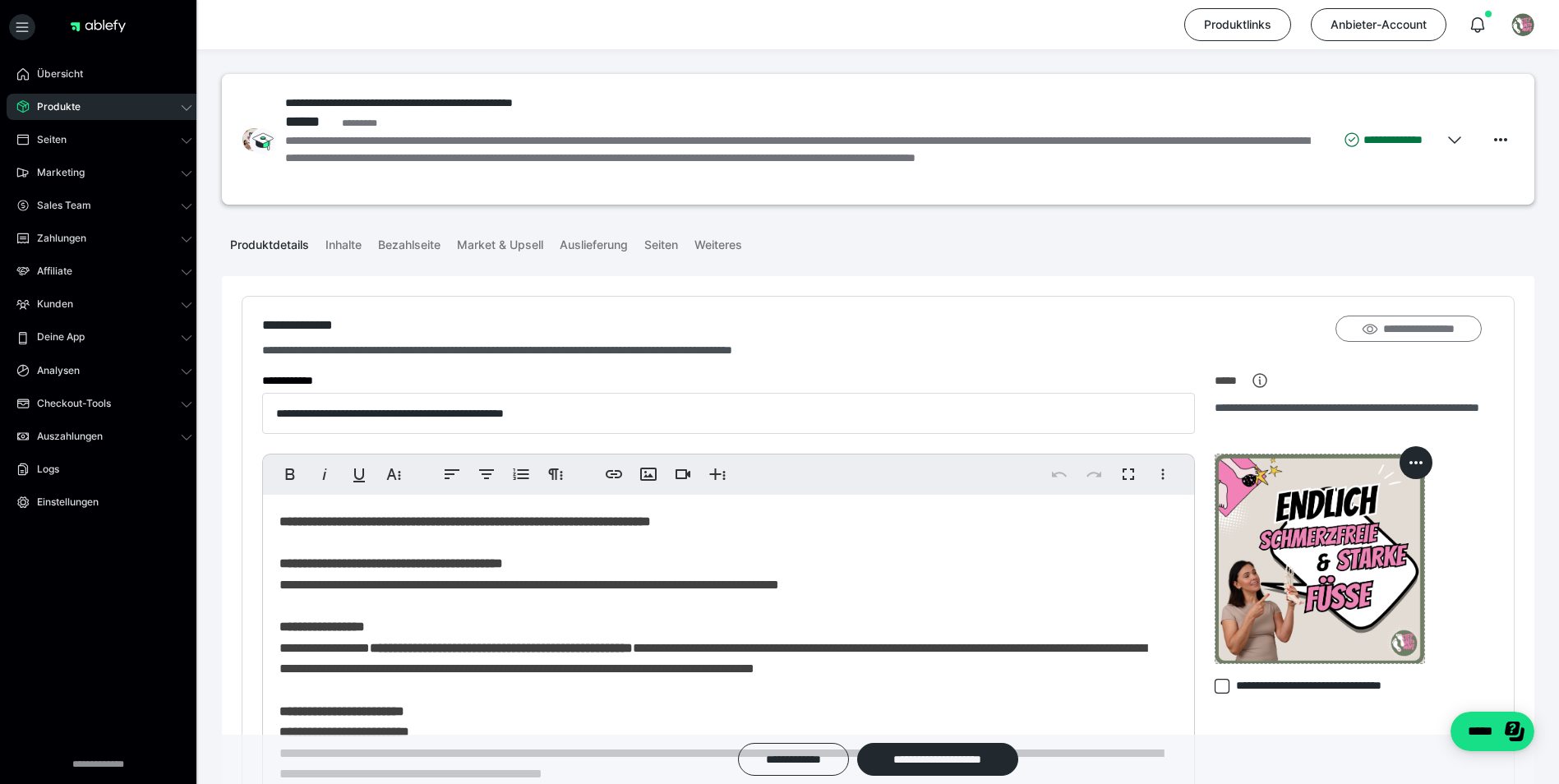 click on "**********" at bounding box center [1409, 329] 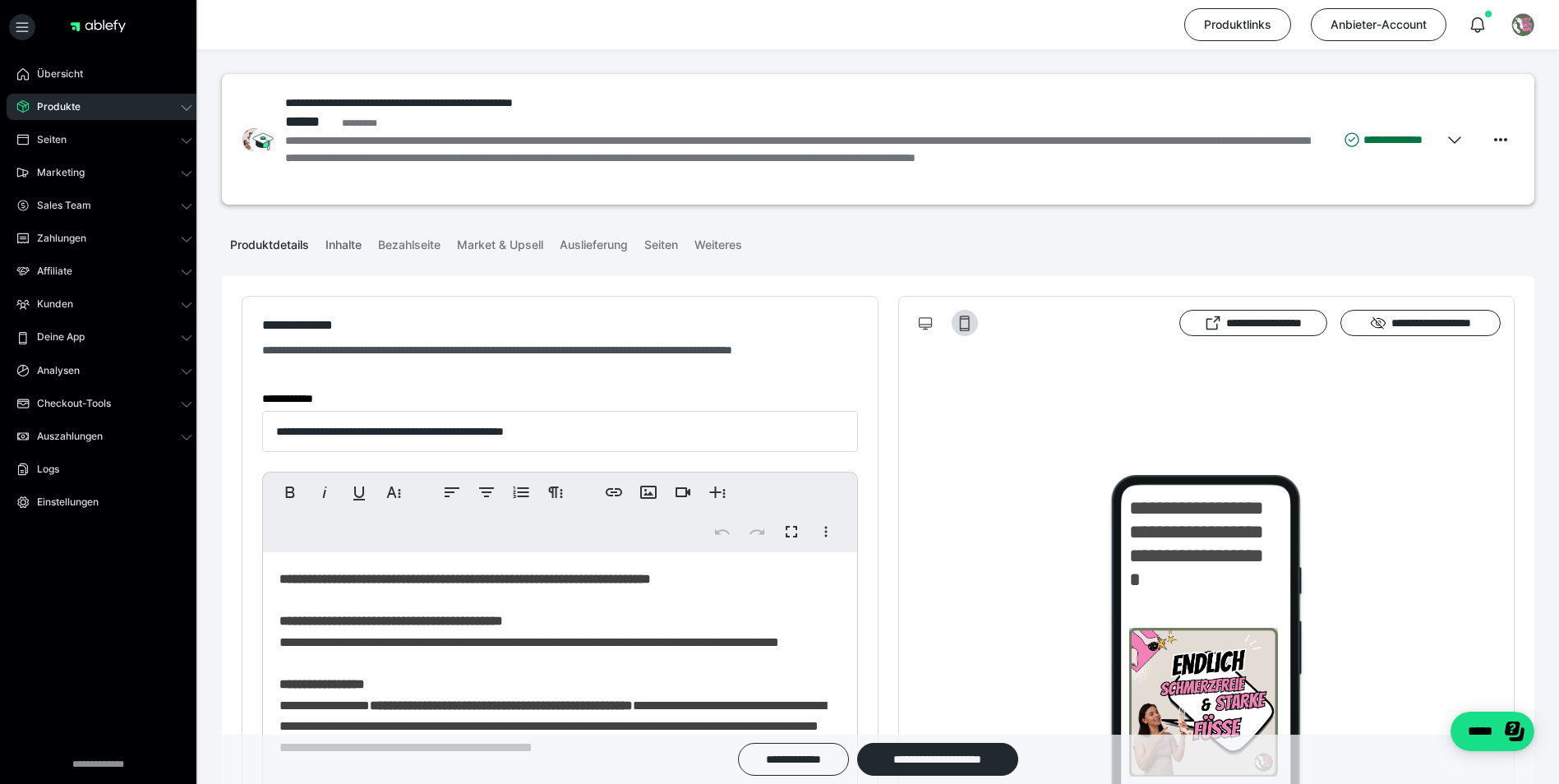 click on "Inhalte" at bounding box center (344, 242) 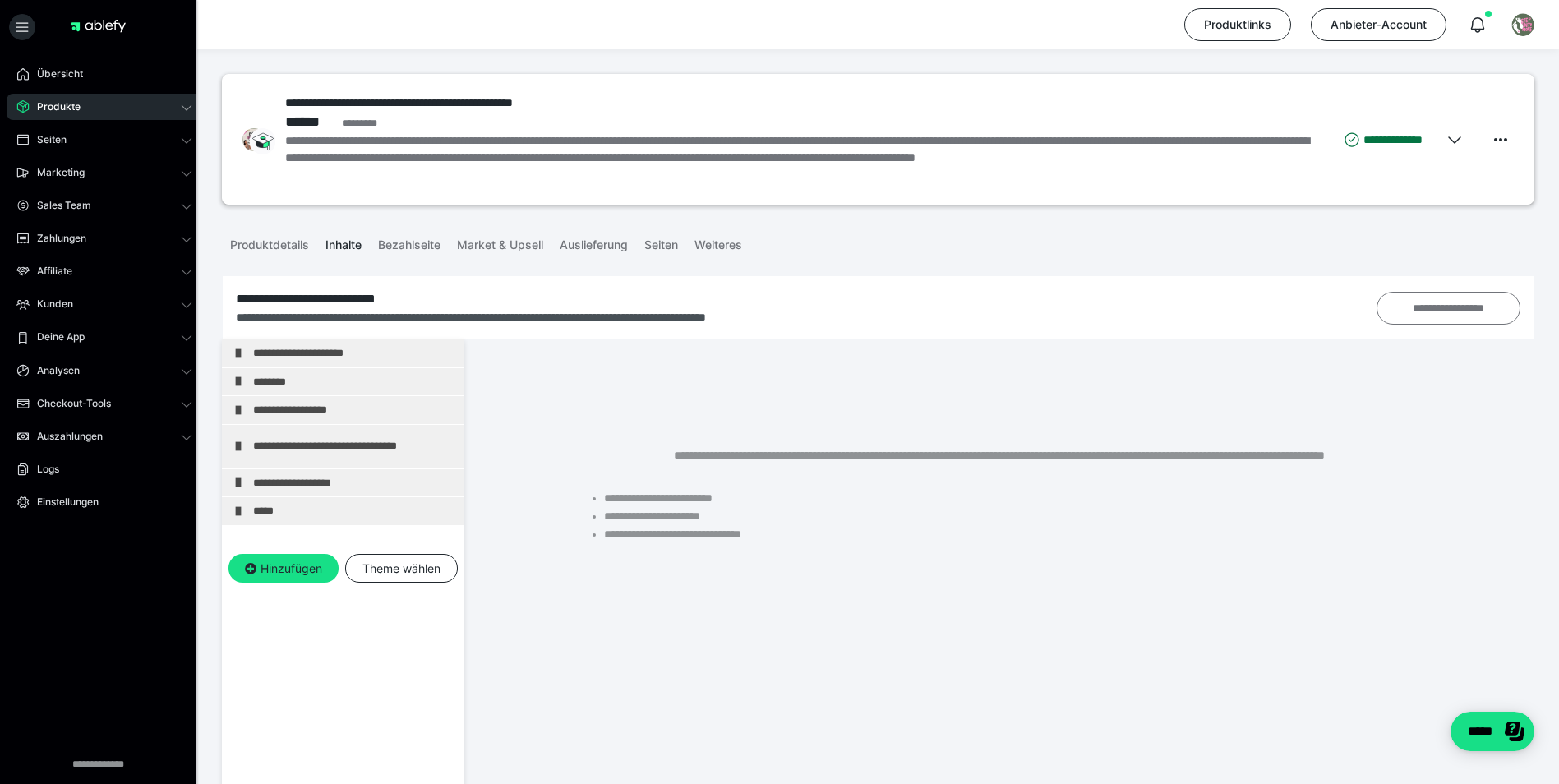 click on "**********" at bounding box center (1449, 308) 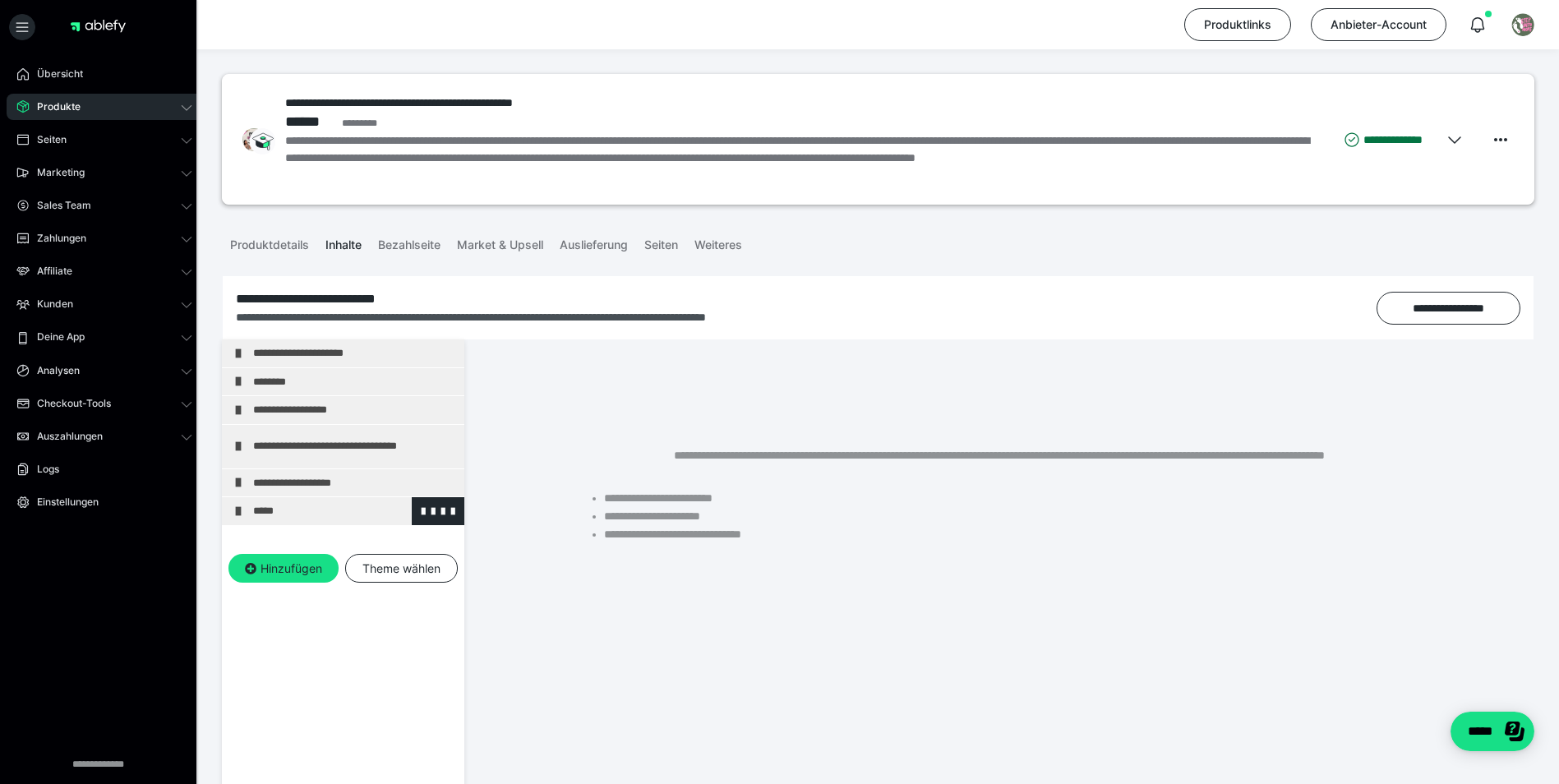 click on "*****" at bounding box center (354, 511) 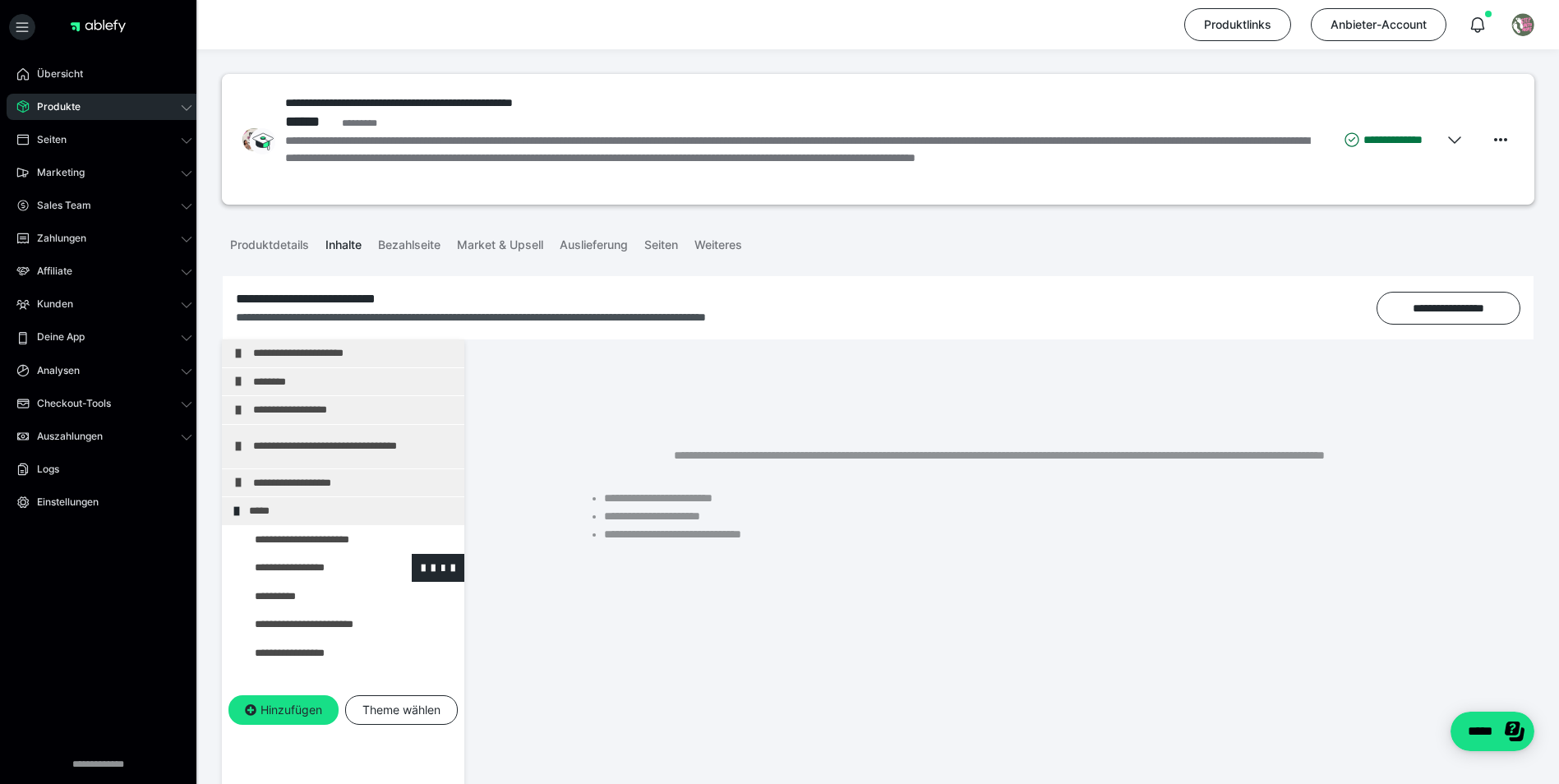 drag, startPoint x: 299, startPoint y: 568, endPoint x: 344, endPoint y: 570, distance: 45.044423 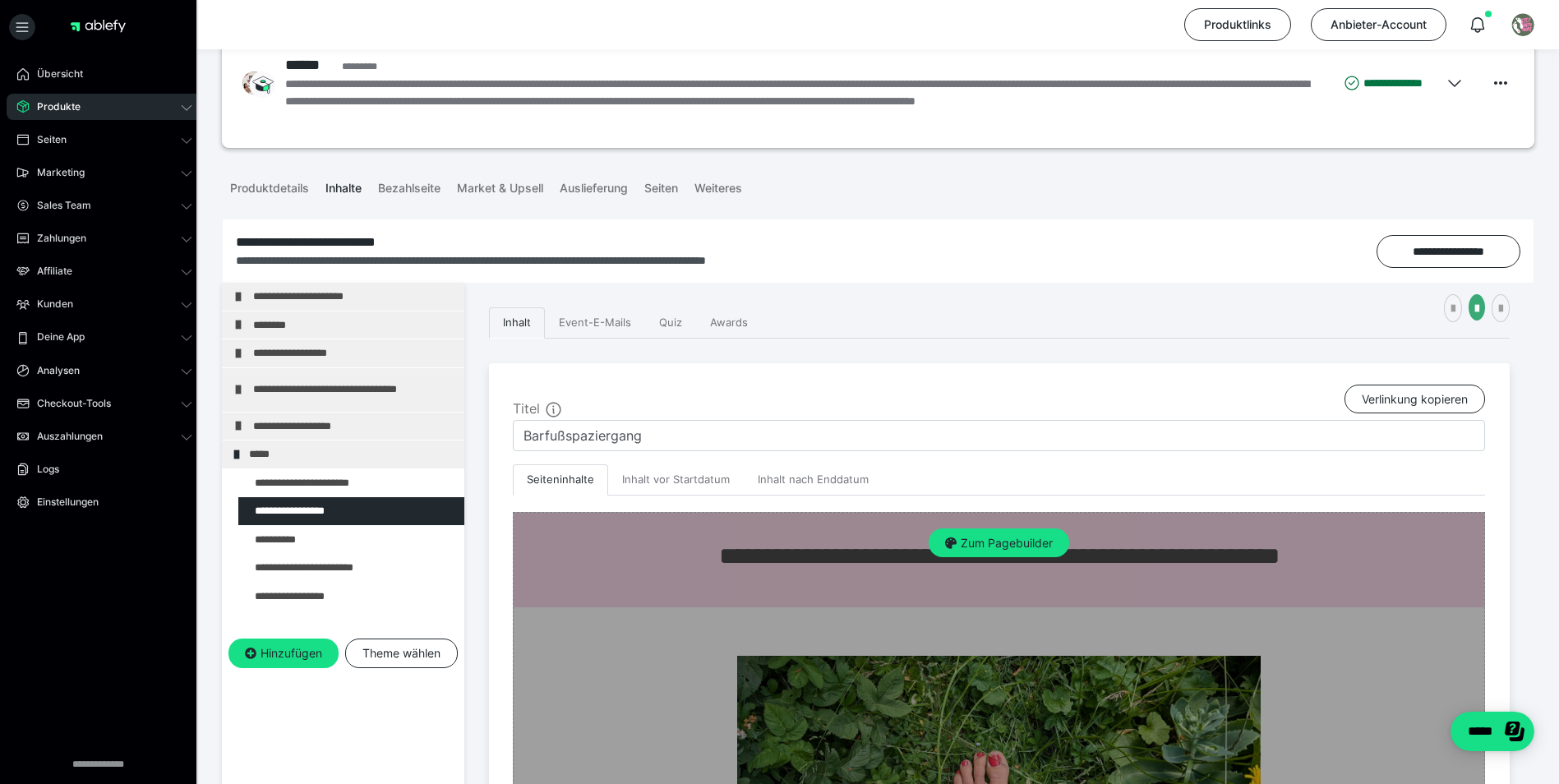 scroll, scrollTop: 329, scrollLeft: 0, axis: vertical 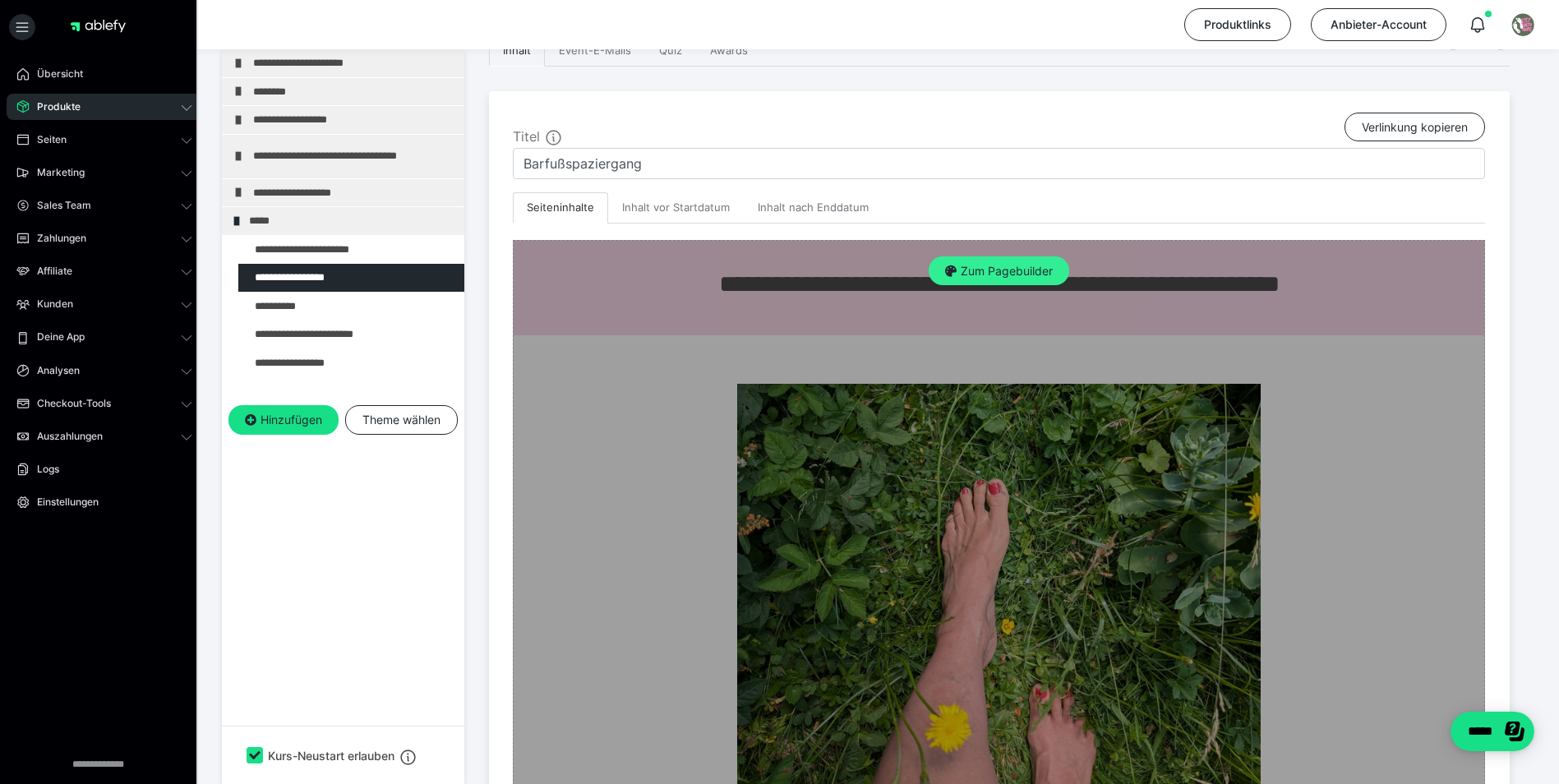 click on "Zum Pagebuilder" at bounding box center [999, 271] 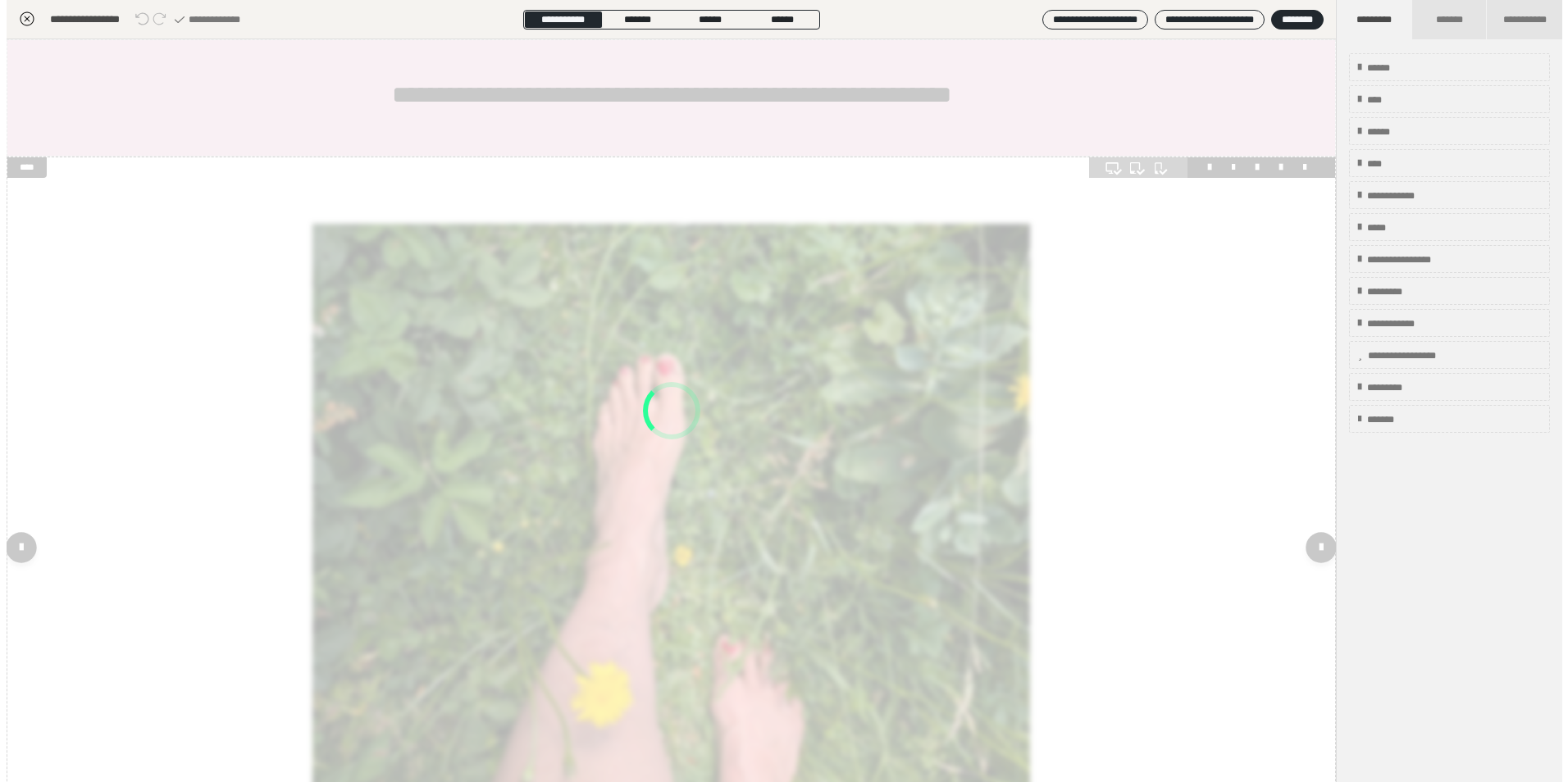 scroll, scrollTop: 289, scrollLeft: 0, axis: vertical 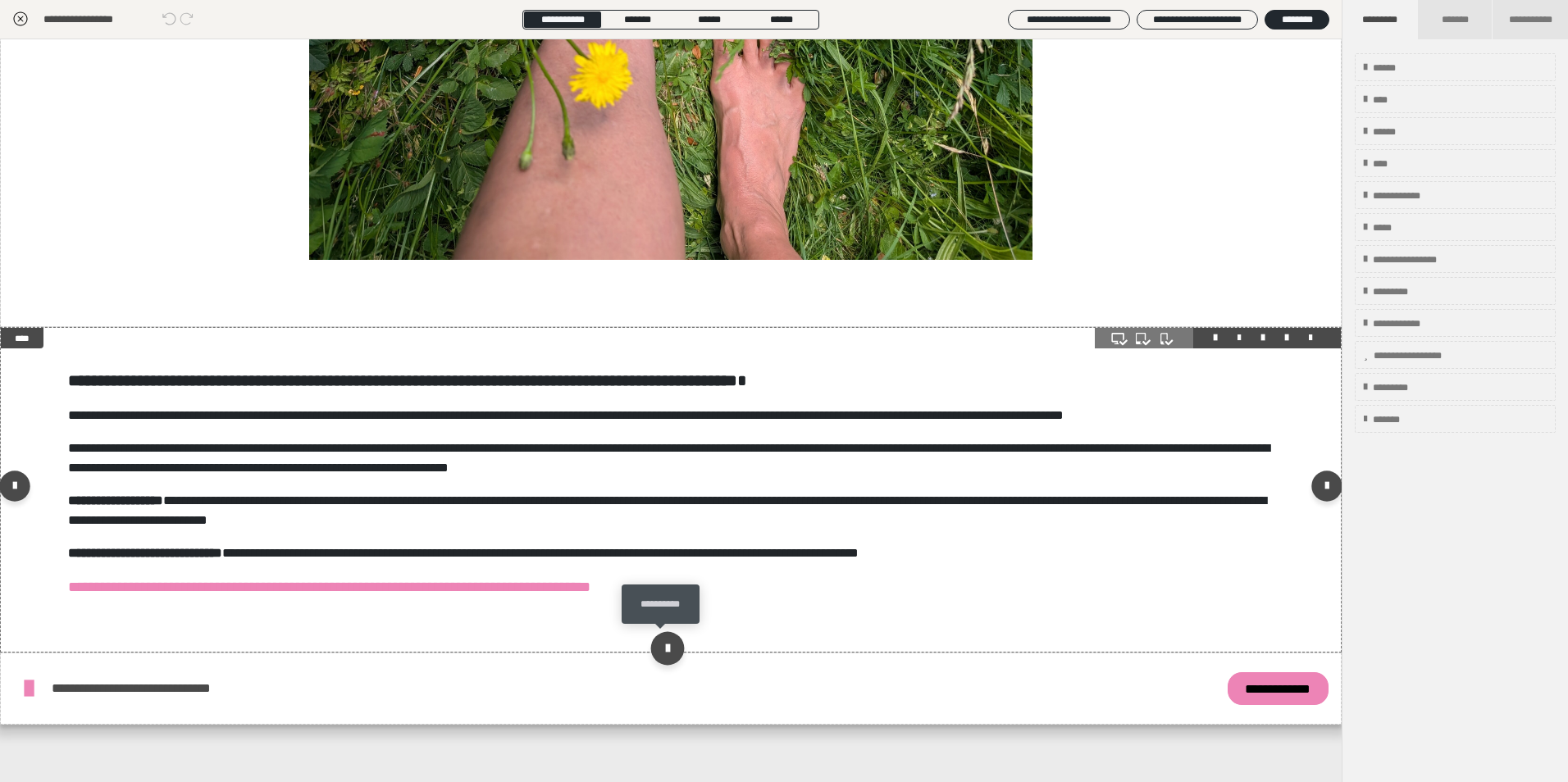 click at bounding box center [667, 648] 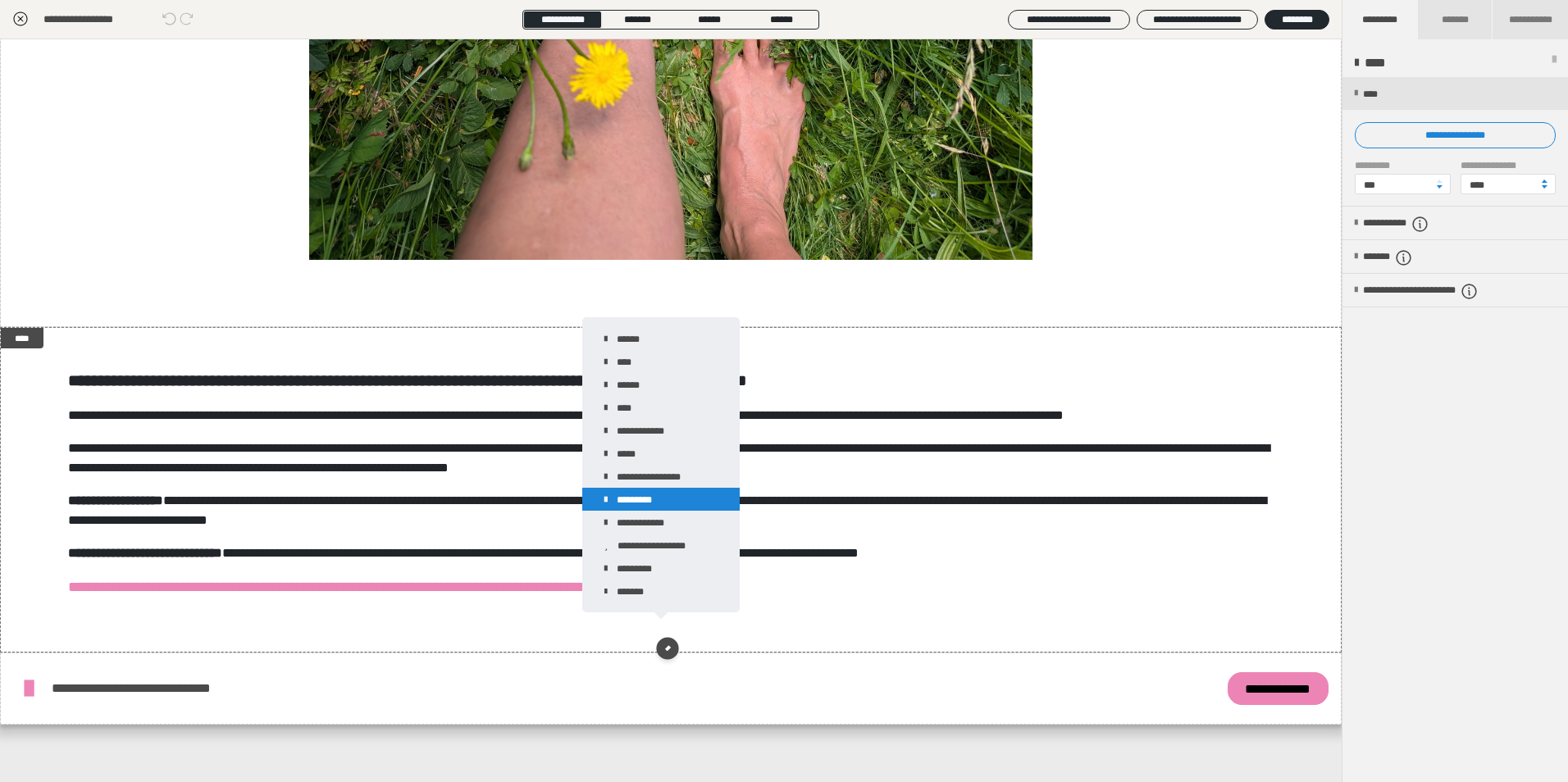 click on "*********" at bounding box center (661, 499) 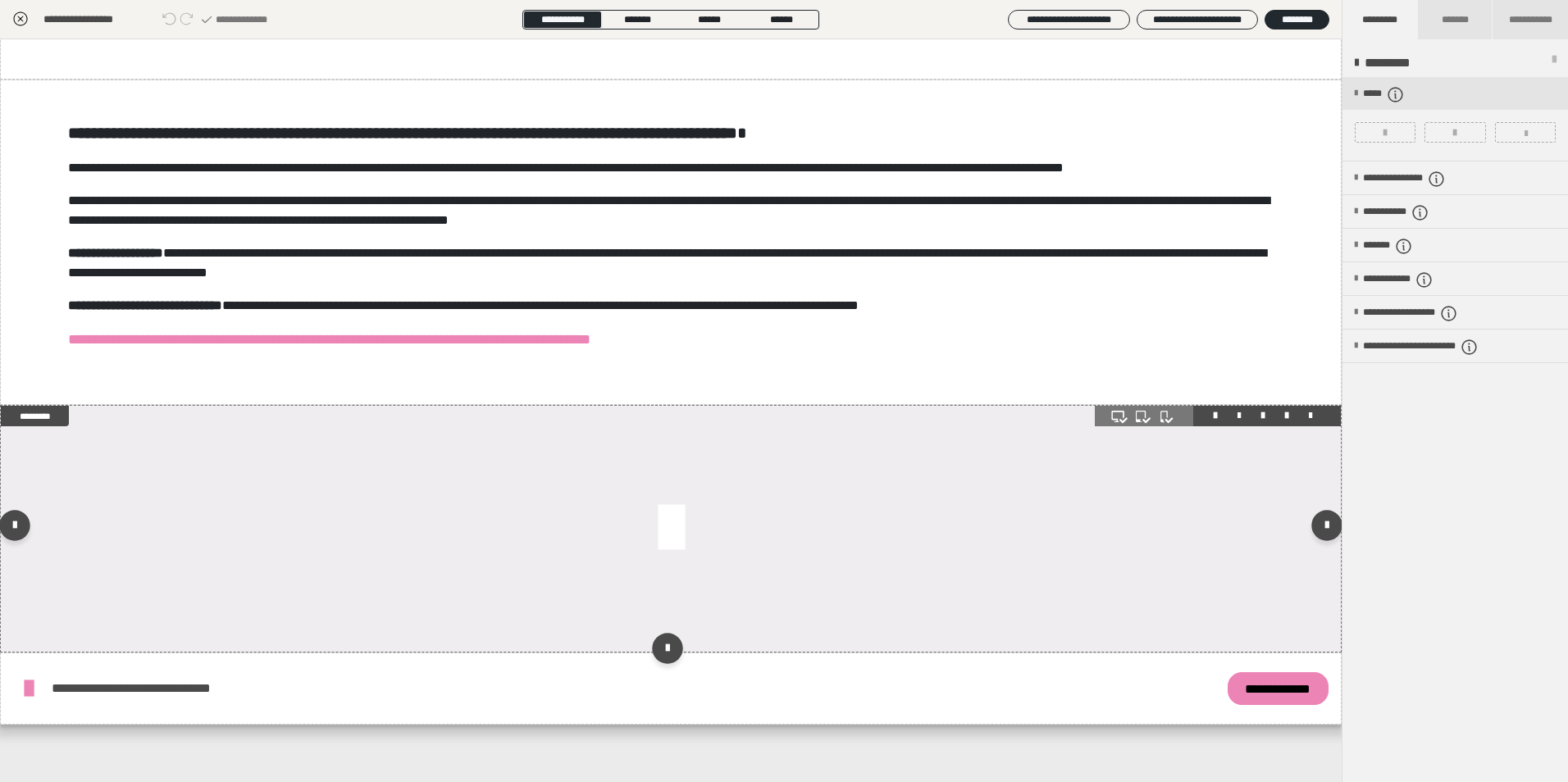 scroll, scrollTop: 887, scrollLeft: 0, axis: vertical 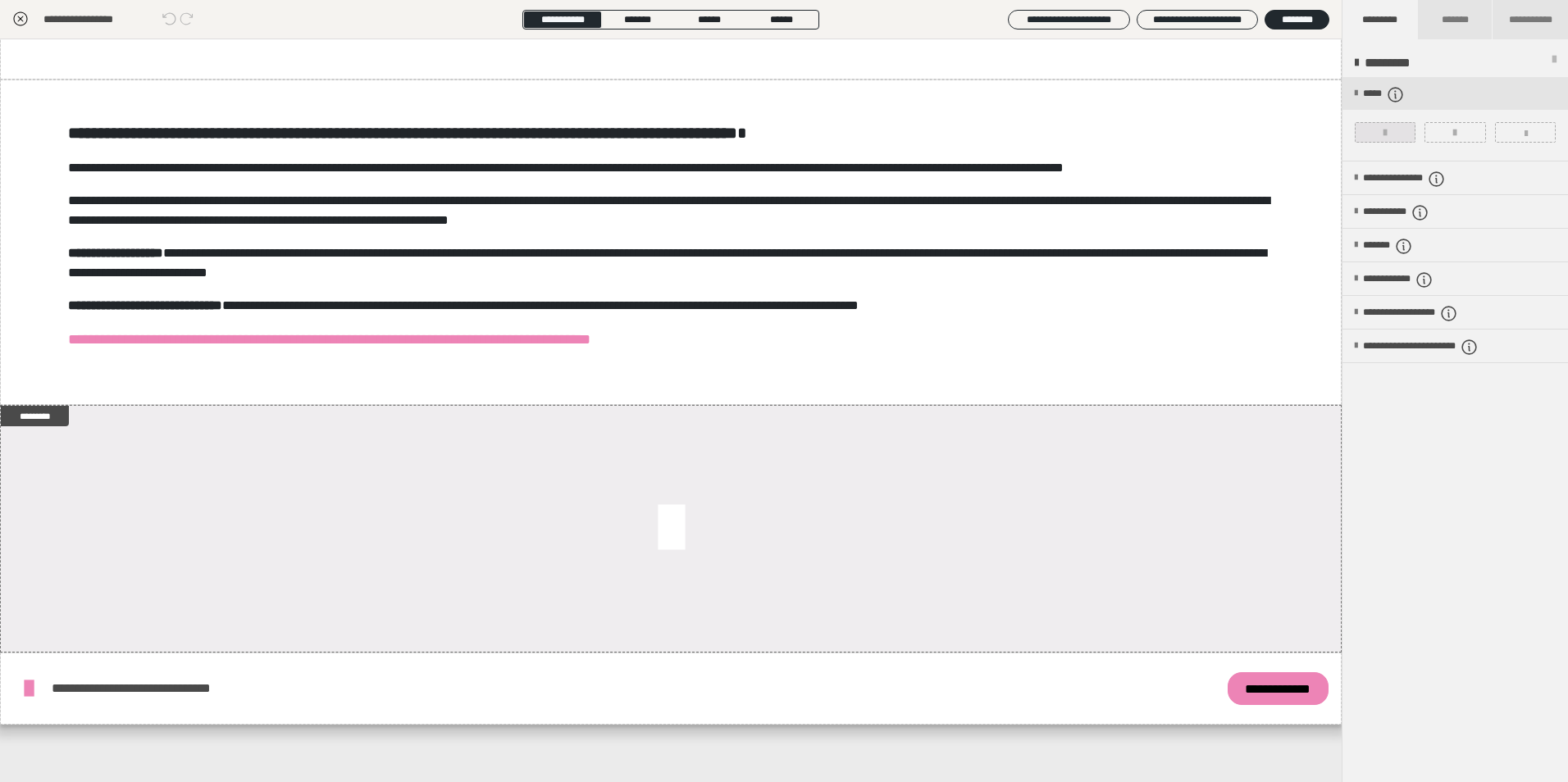 click at bounding box center (1385, 133) 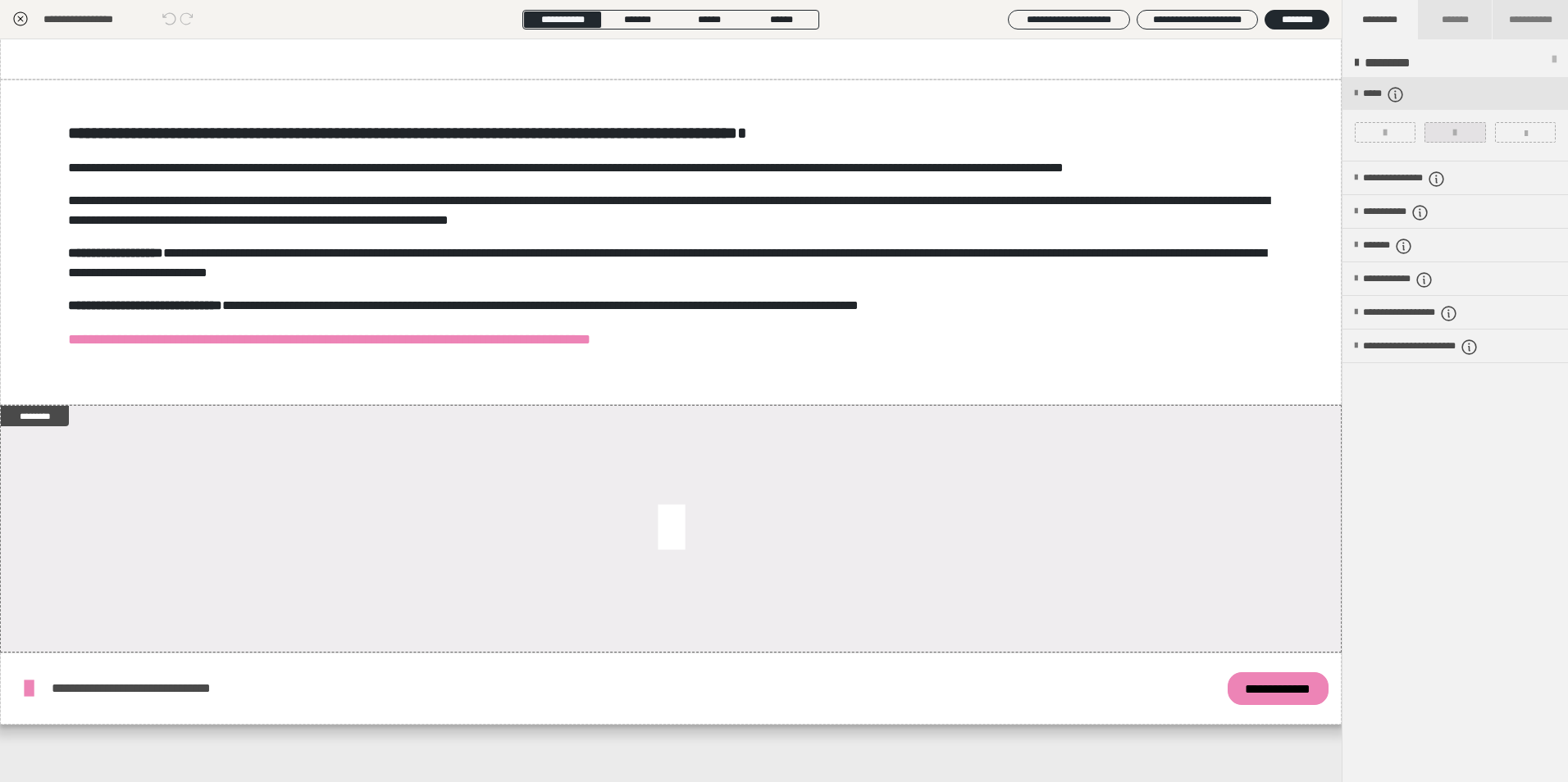 click at bounding box center [1455, 132] 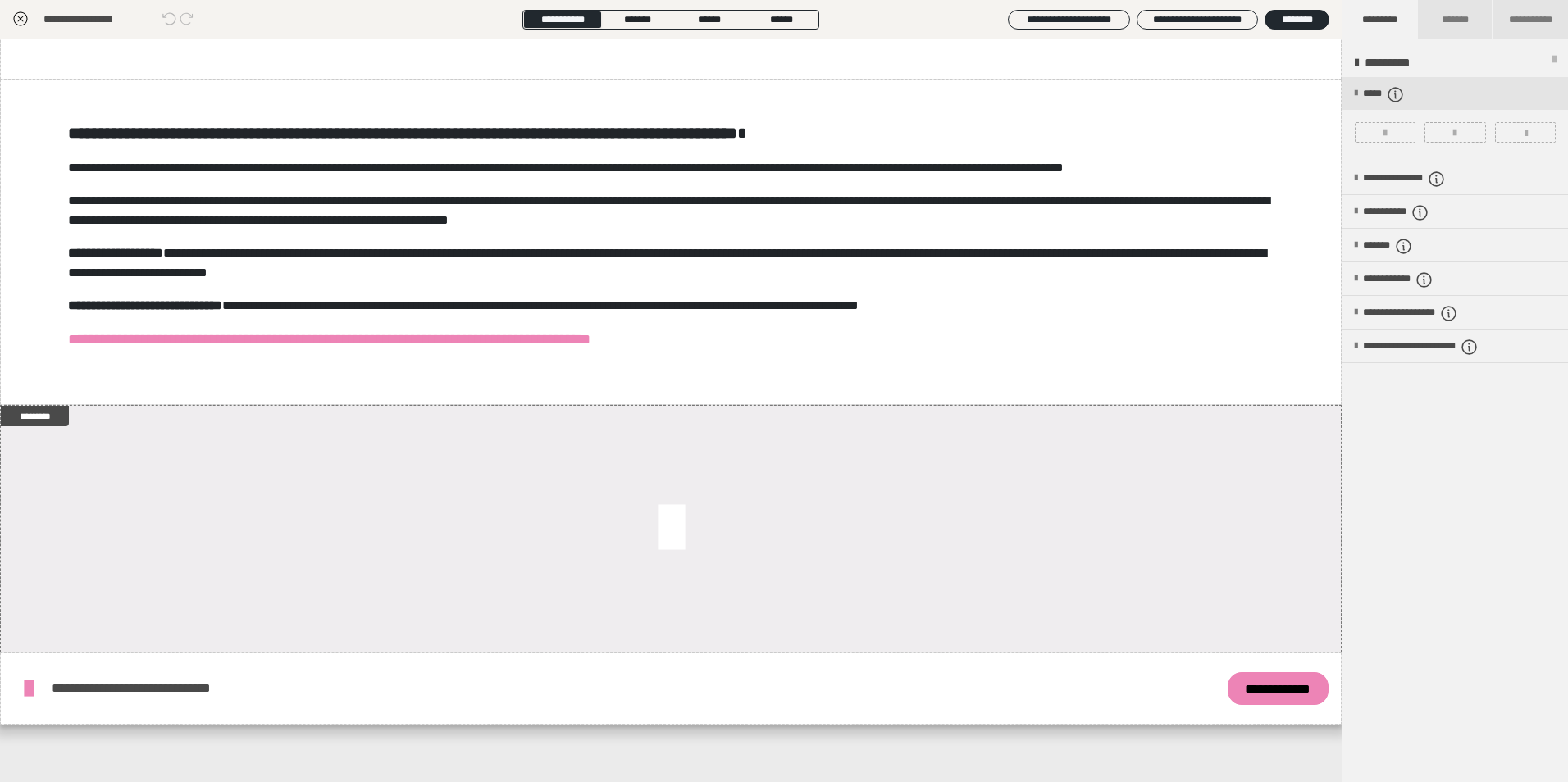 scroll, scrollTop: 0, scrollLeft: 0, axis: both 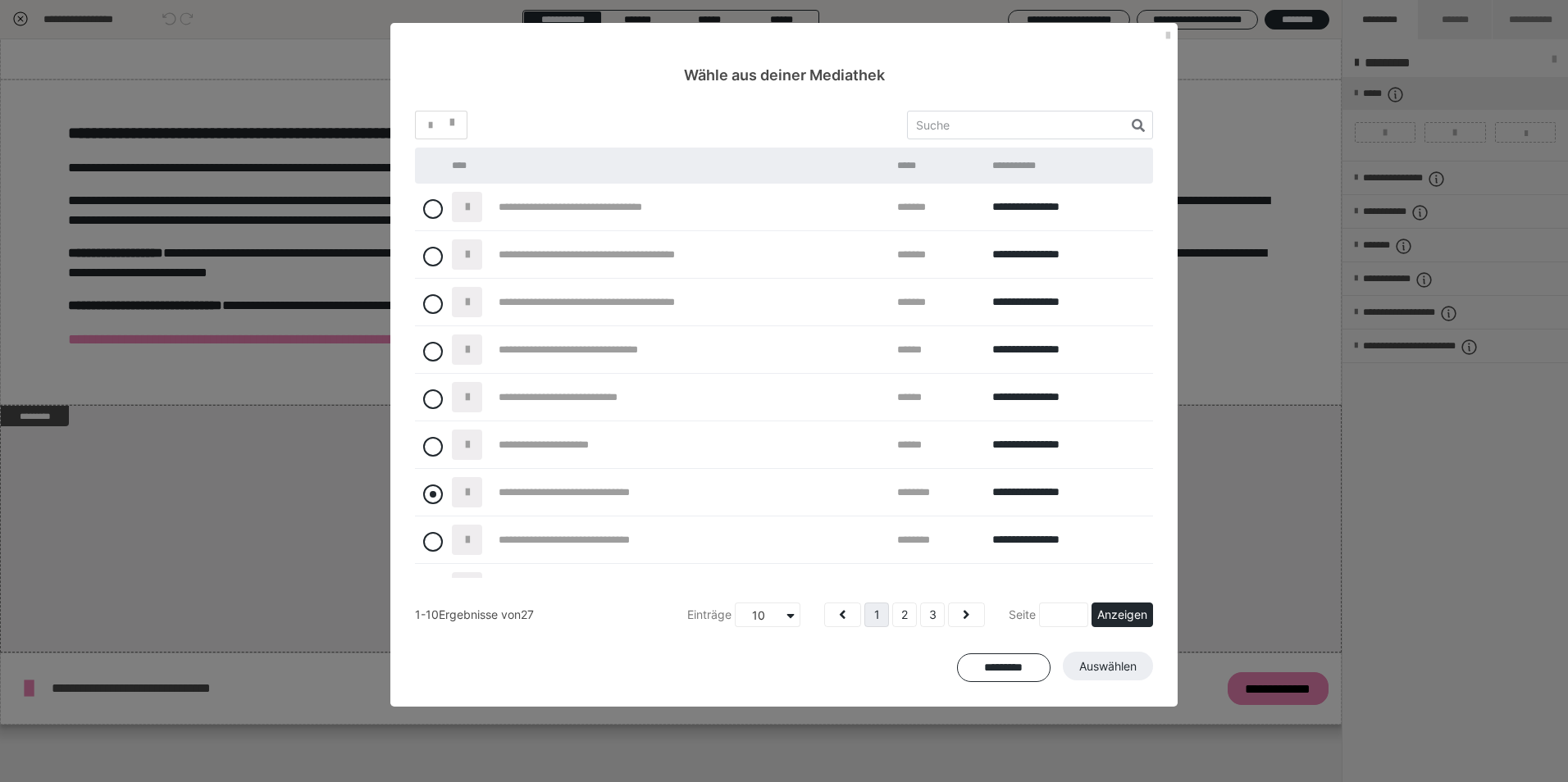 click at bounding box center [433, 494] 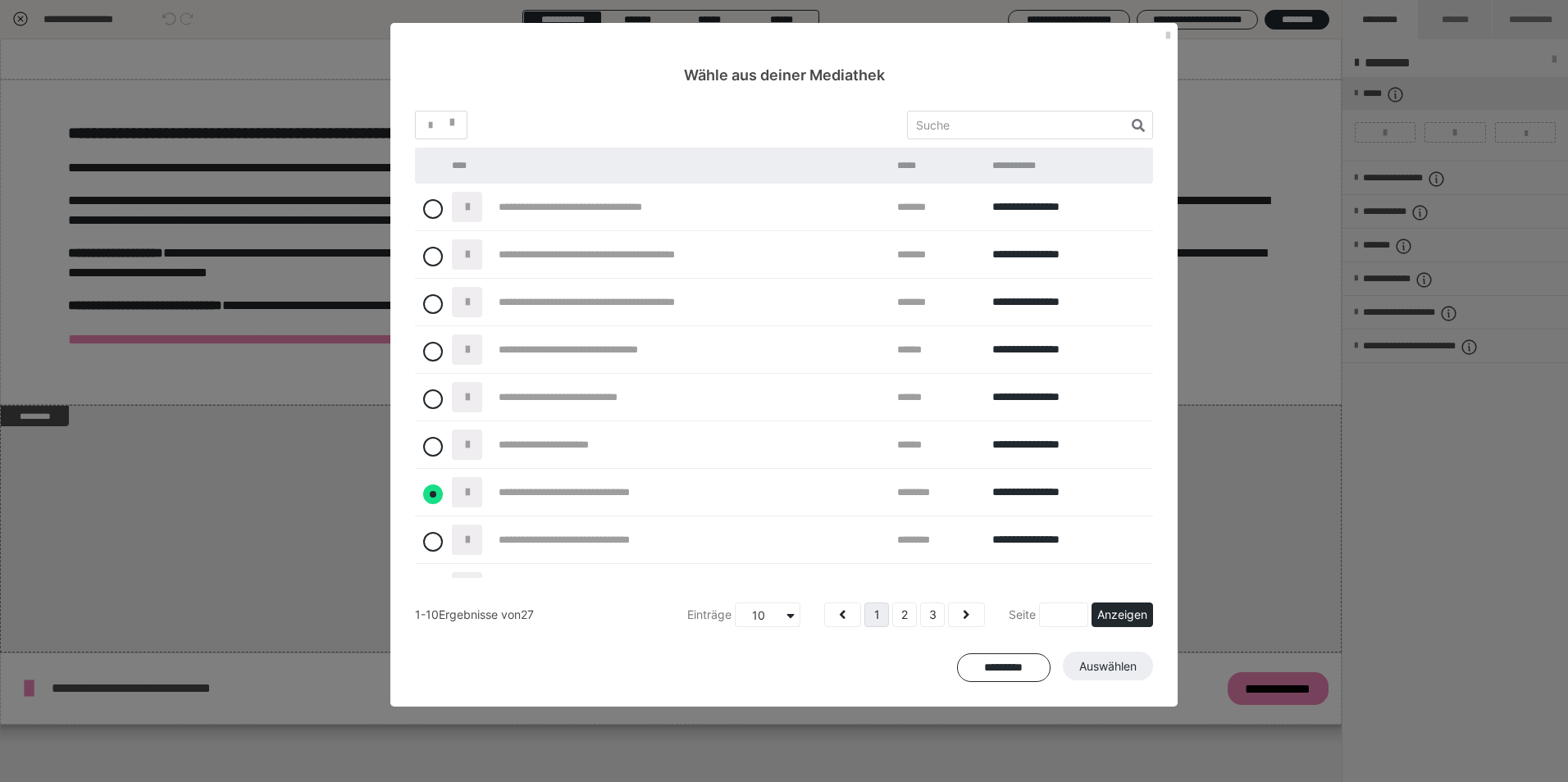 radio on "****" 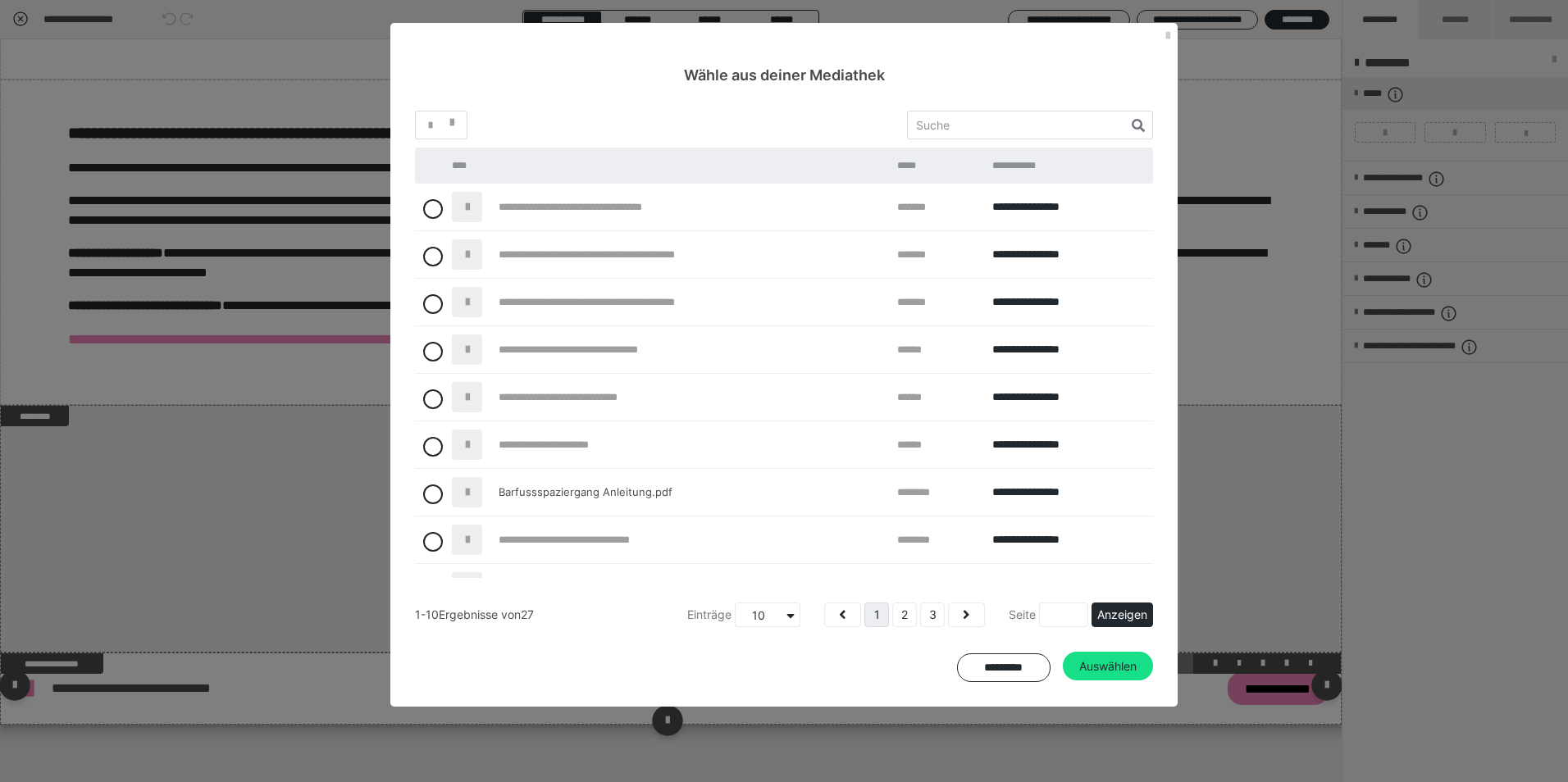 click on "Auswählen" at bounding box center (1108, 666) 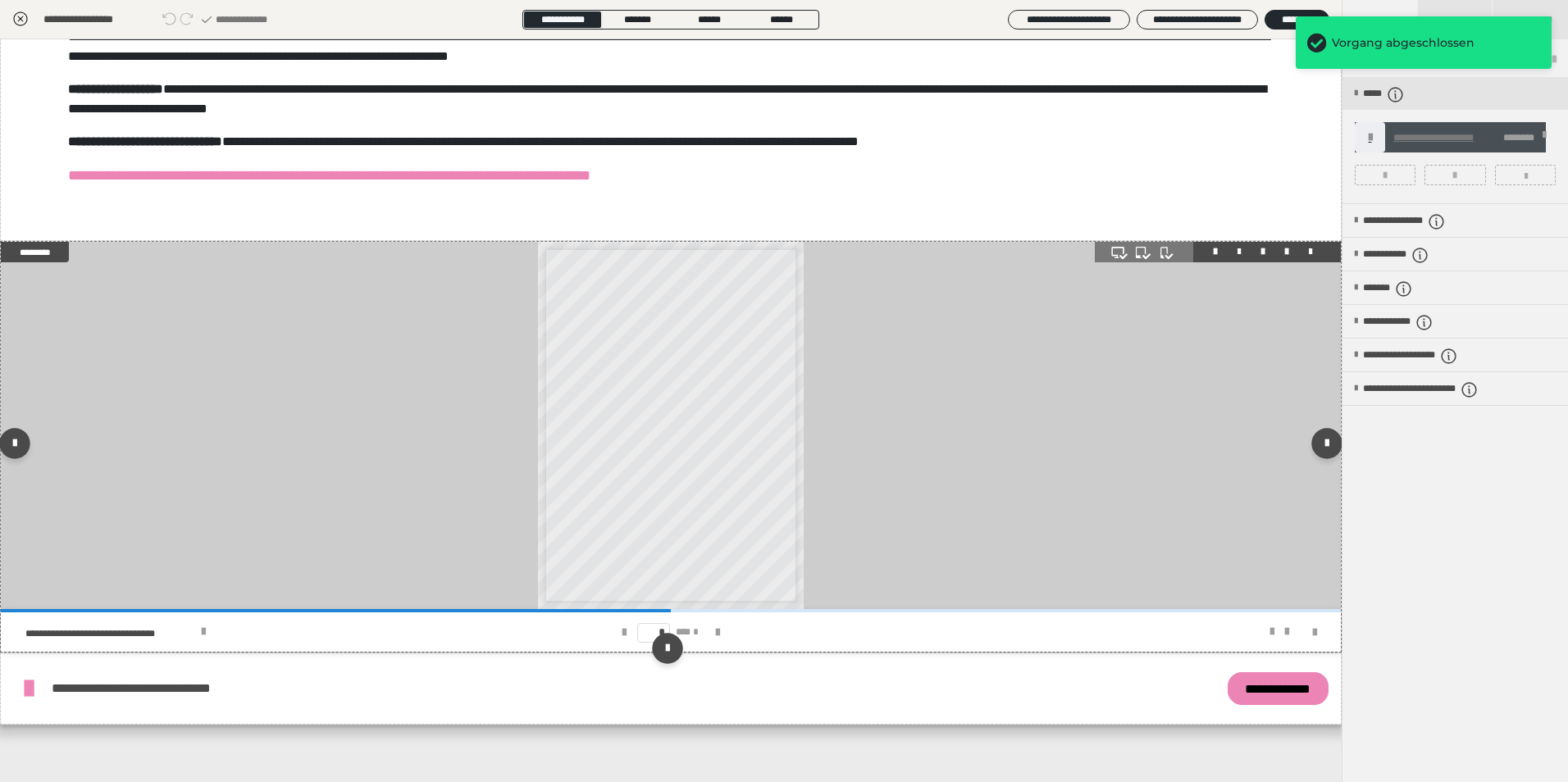 scroll, scrollTop: 1051, scrollLeft: 0, axis: vertical 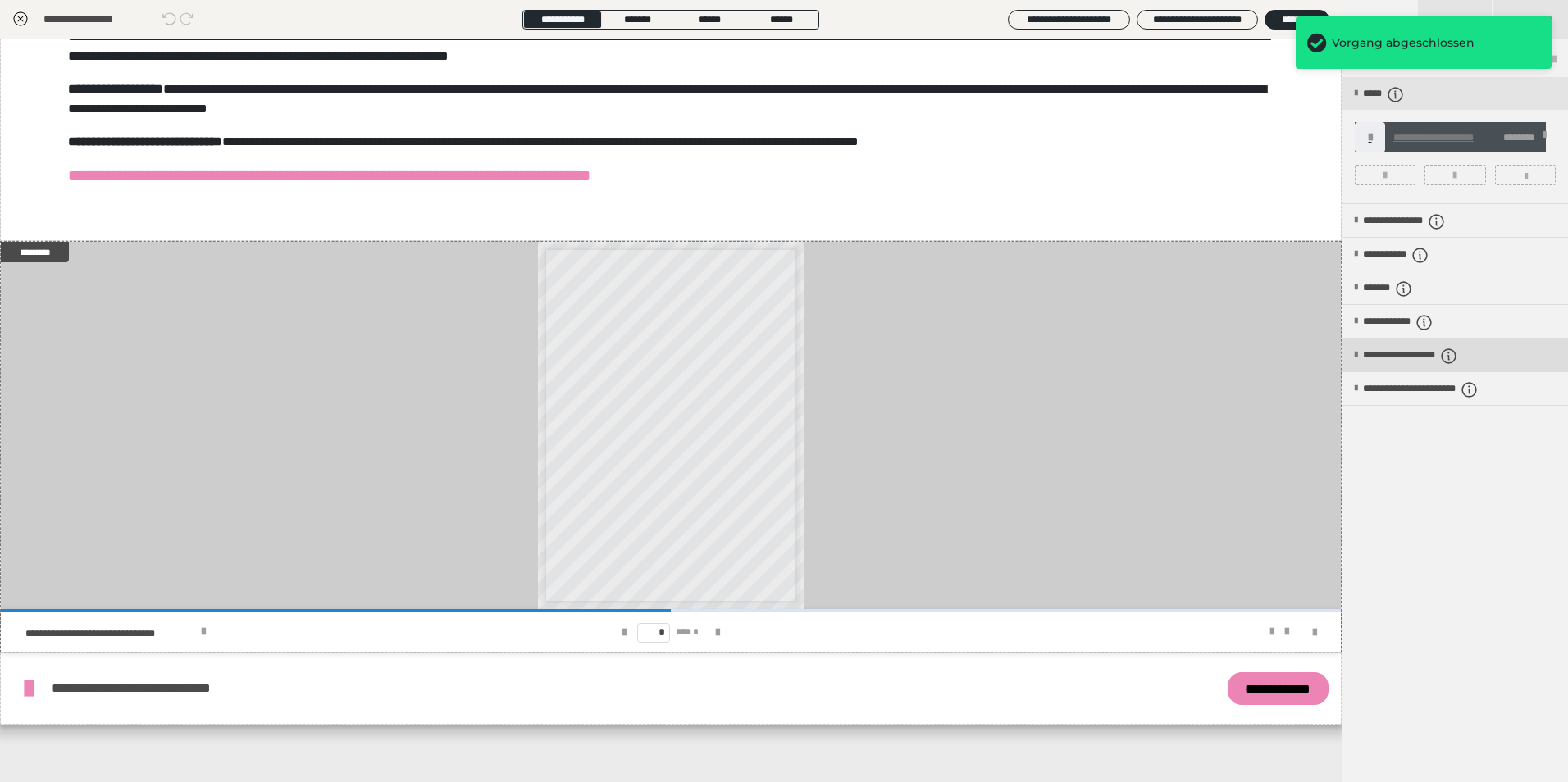 click on "**********" at bounding box center (1436, 356) 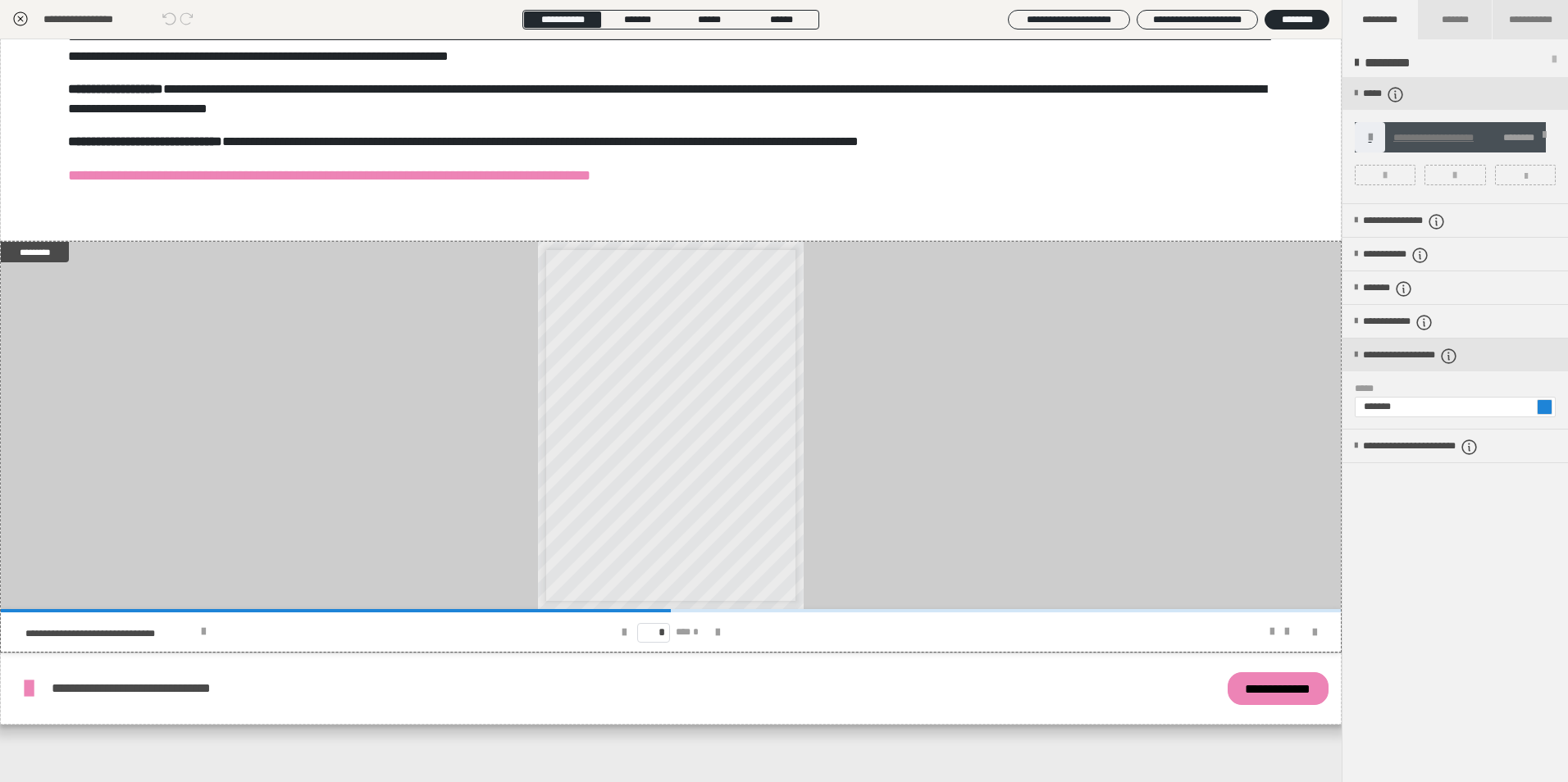 click at bounding box center [1544, 407] 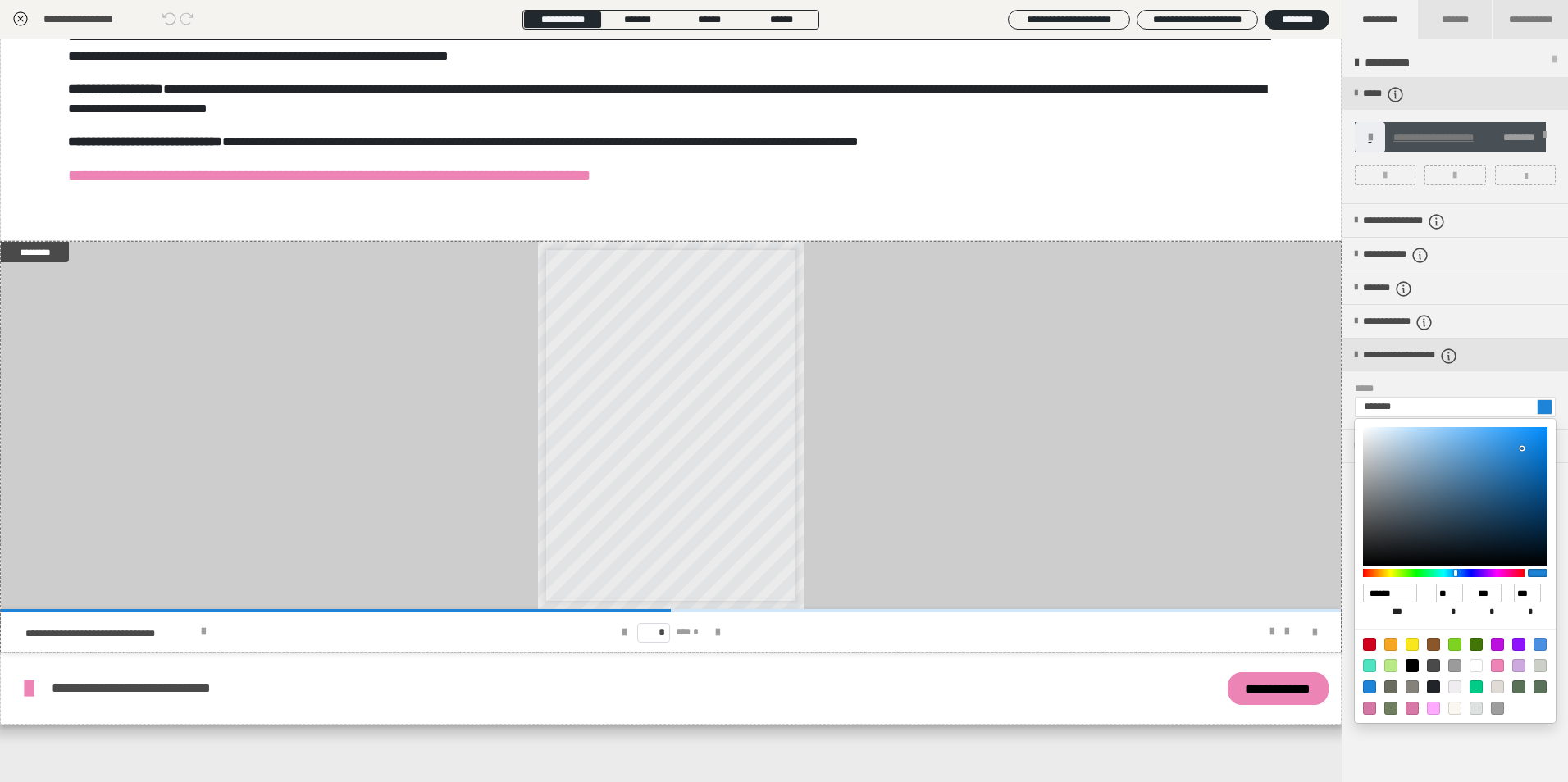 click at bounding box center [1497, 666] 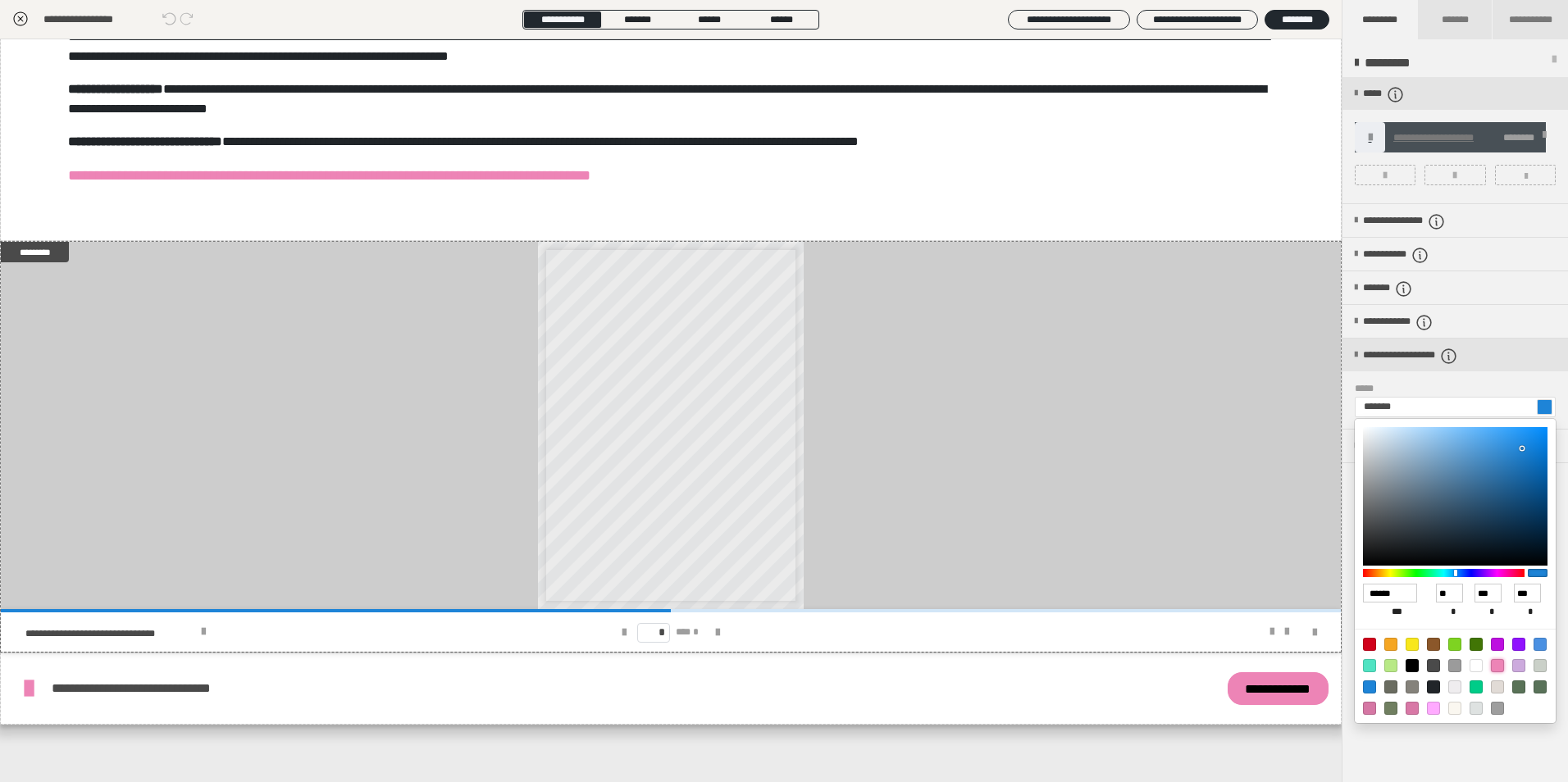 type on "*******" 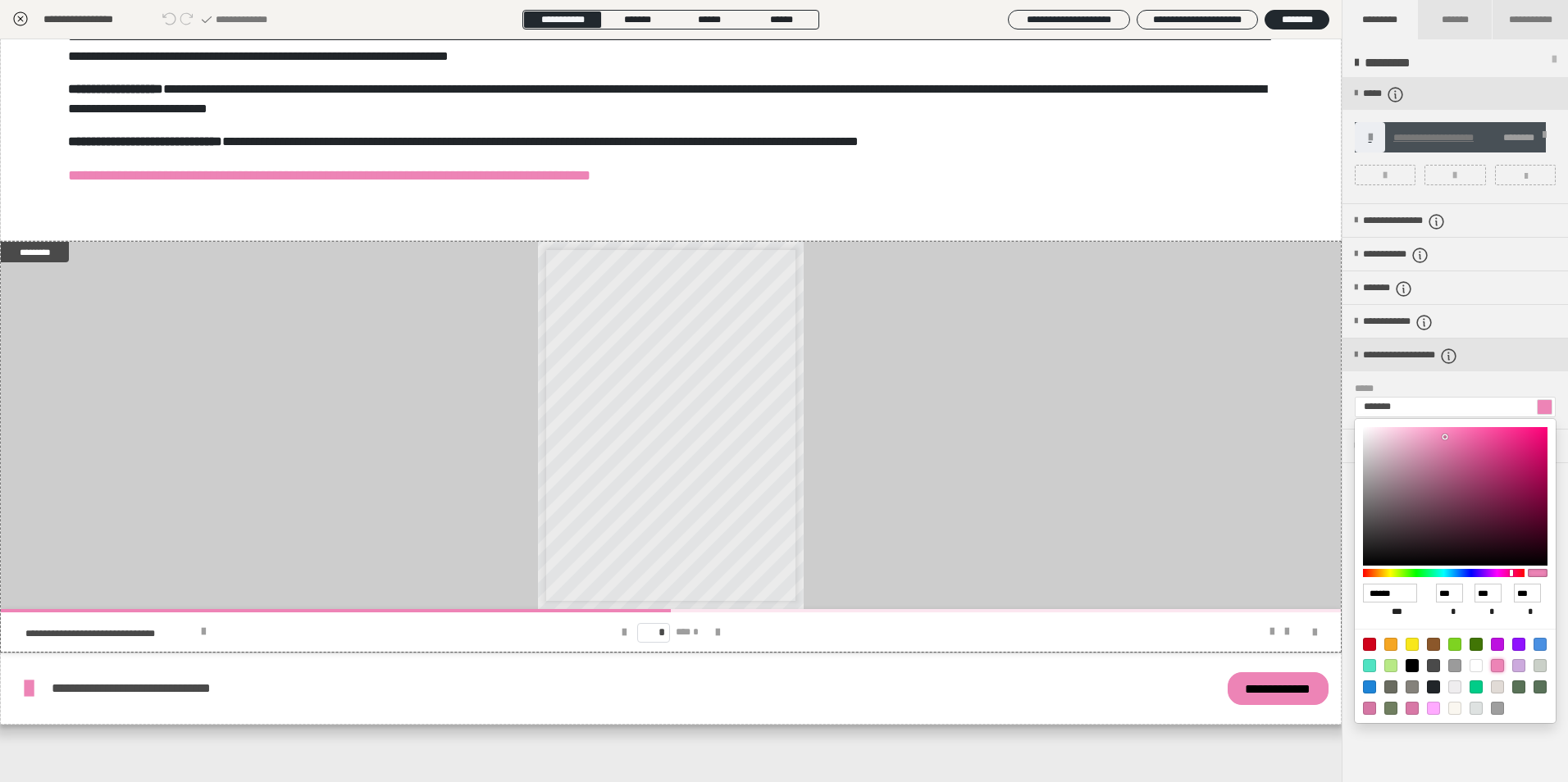 click at bounding box center [784, 391] 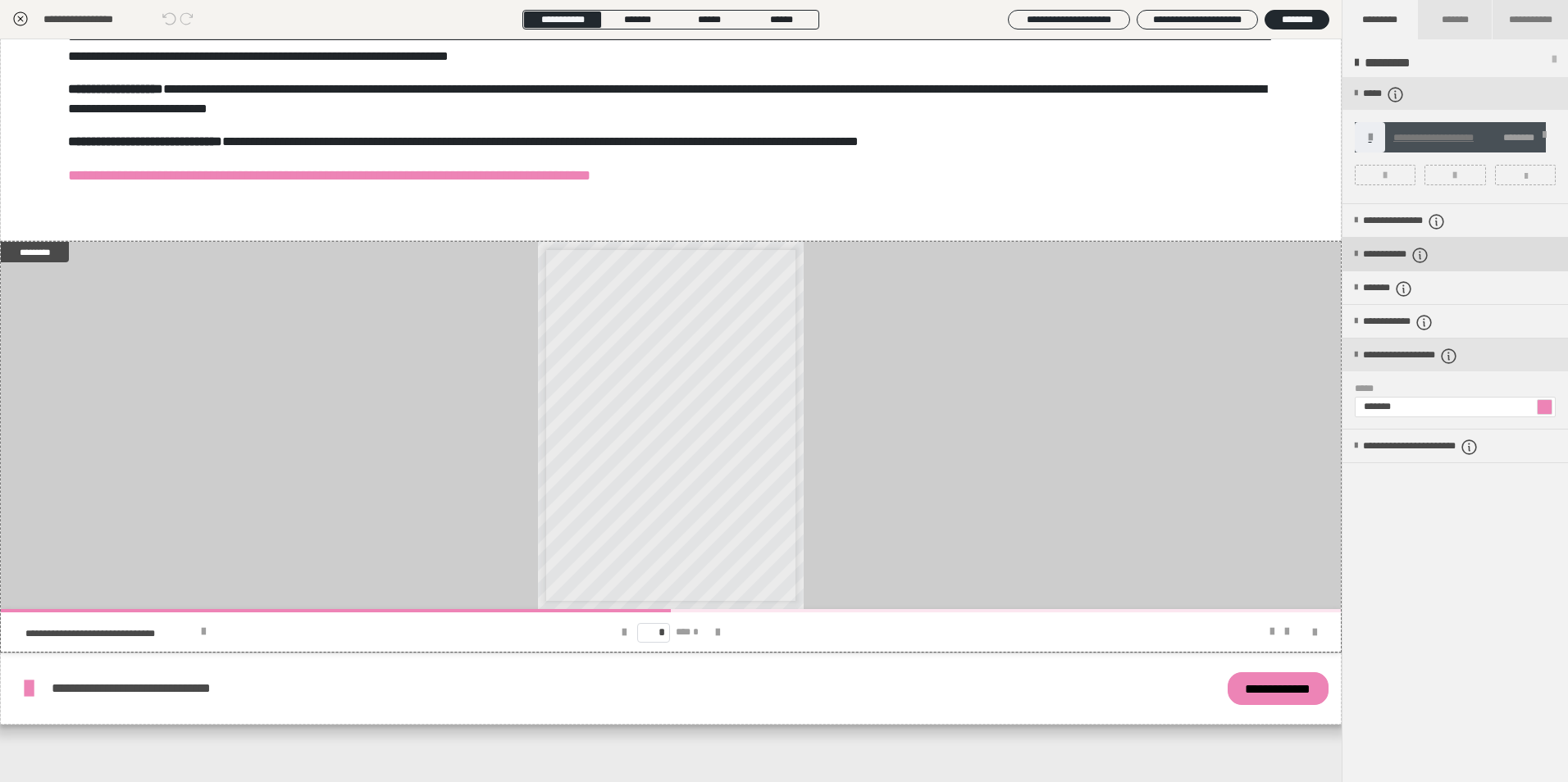 click on "**********" at bounding box center (1415, 255) 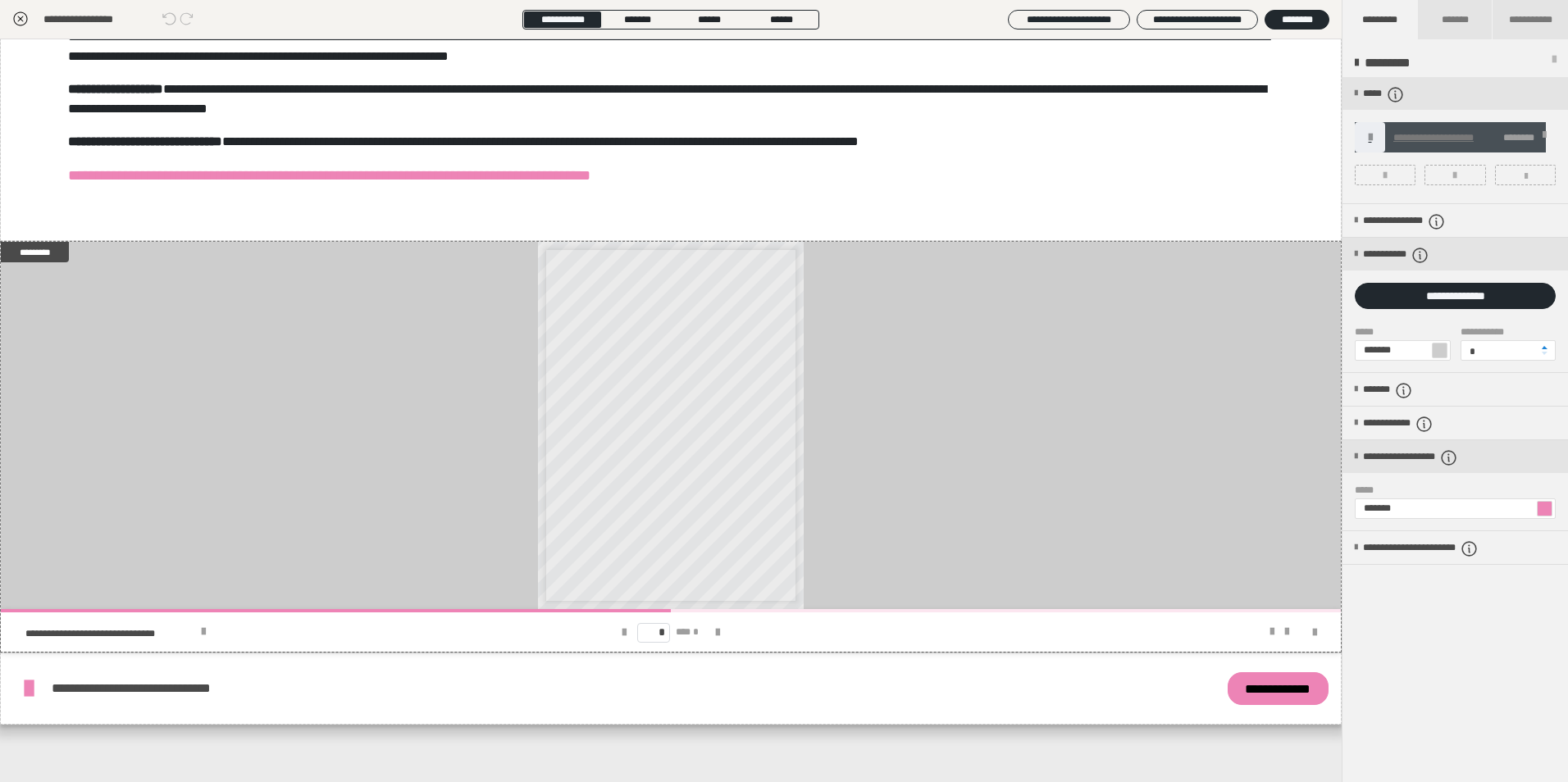 click at bounding box center [1439, 350] 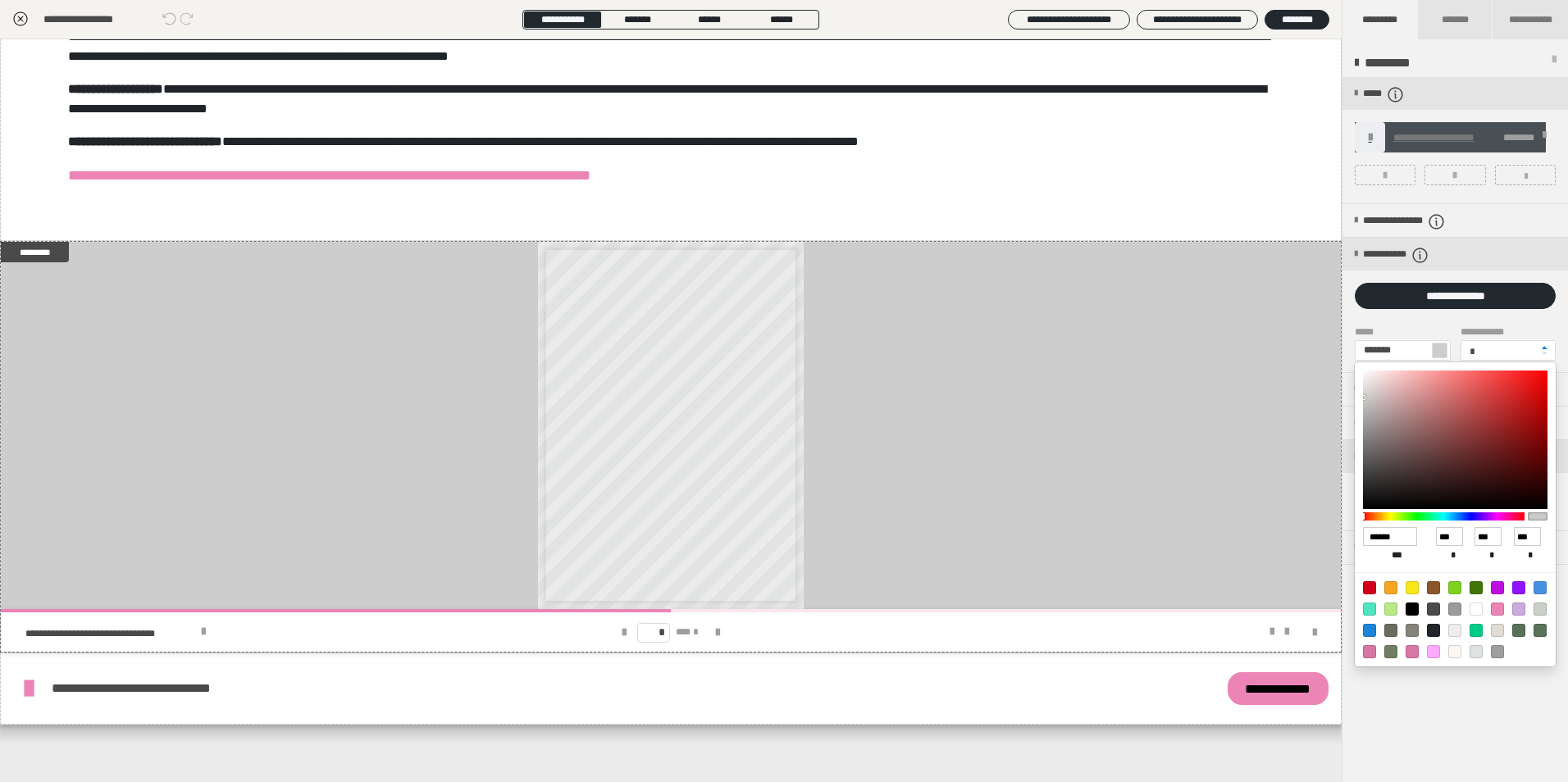 click at bounding box center (1476, 609) 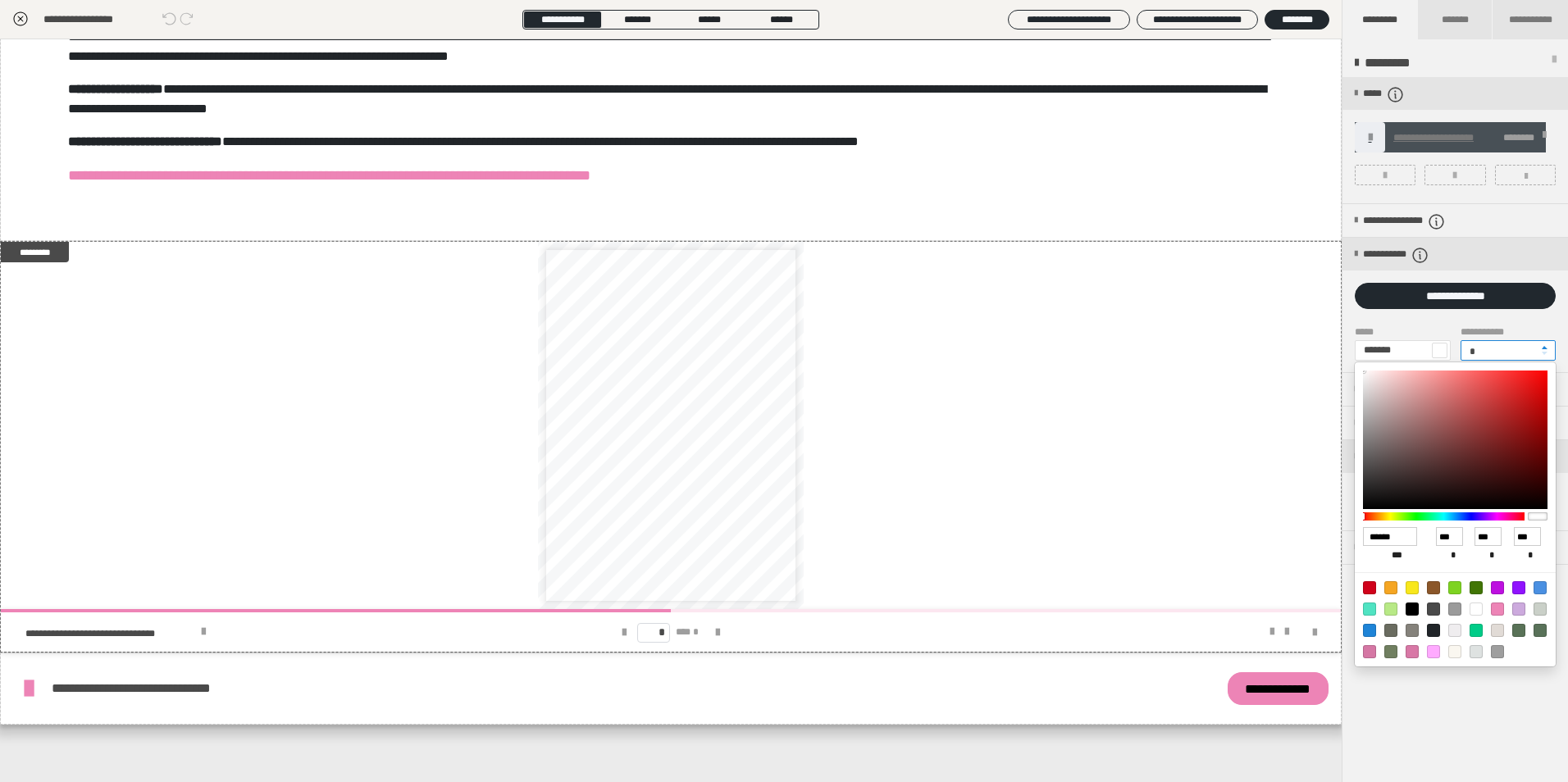 drag, startPoint x: 1509, startPoint y: 348, endPoint x: 1438, endPoint y: 349, distance: 71.007042 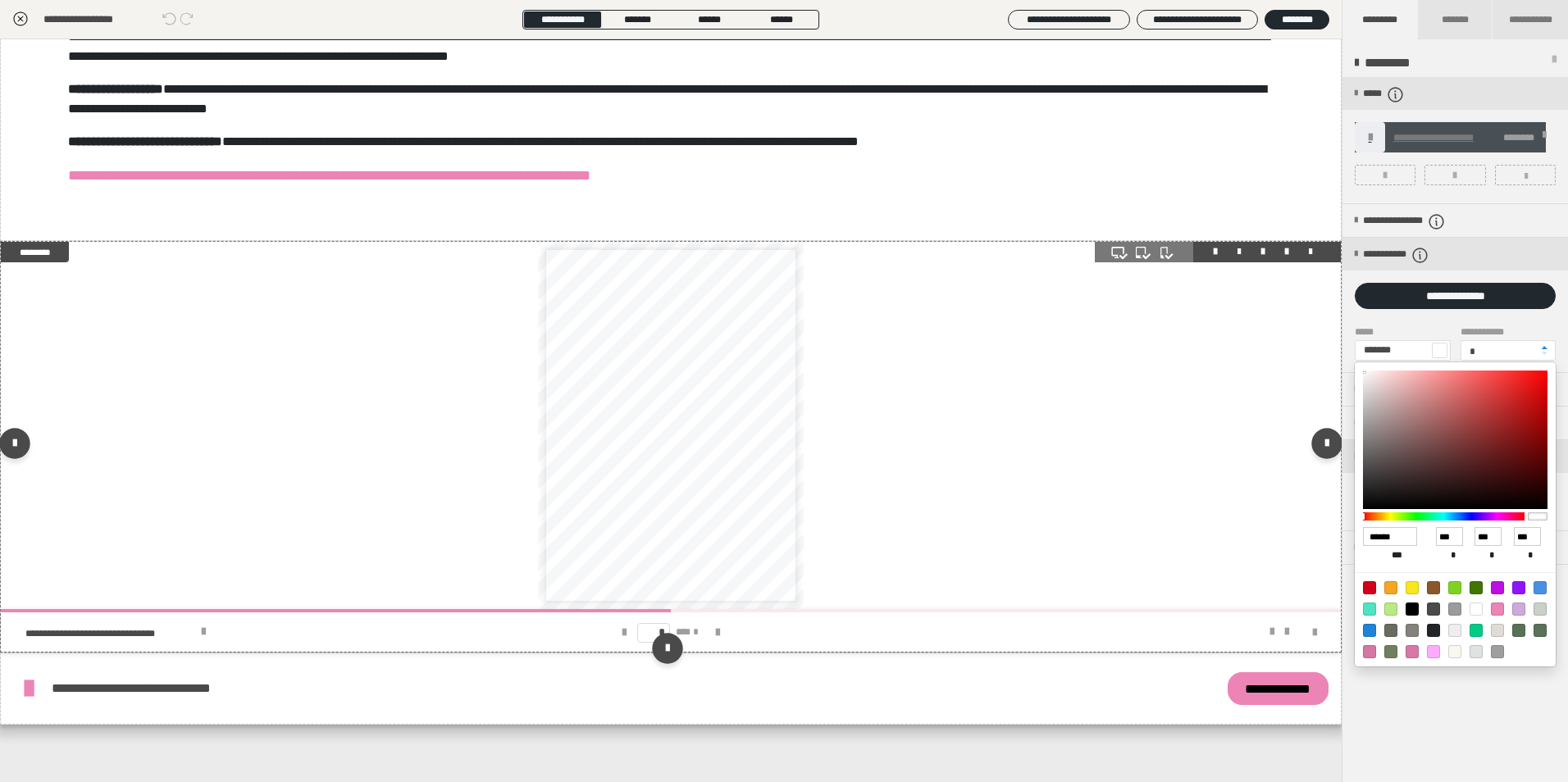 scroll, scrollTop: 1051, scrollLeft: 0, axis: vertical 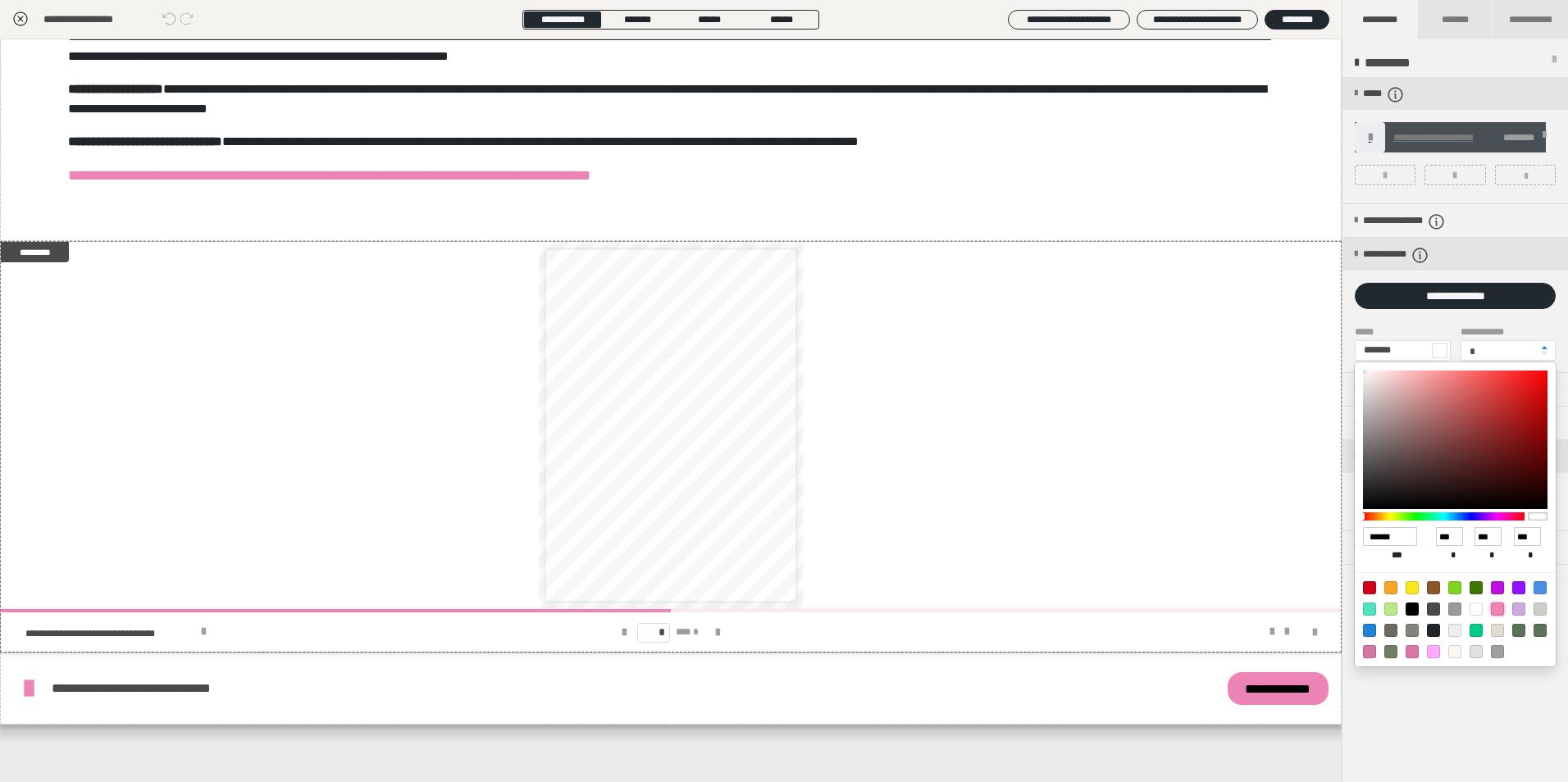 click at bounding box center (1497, 609) 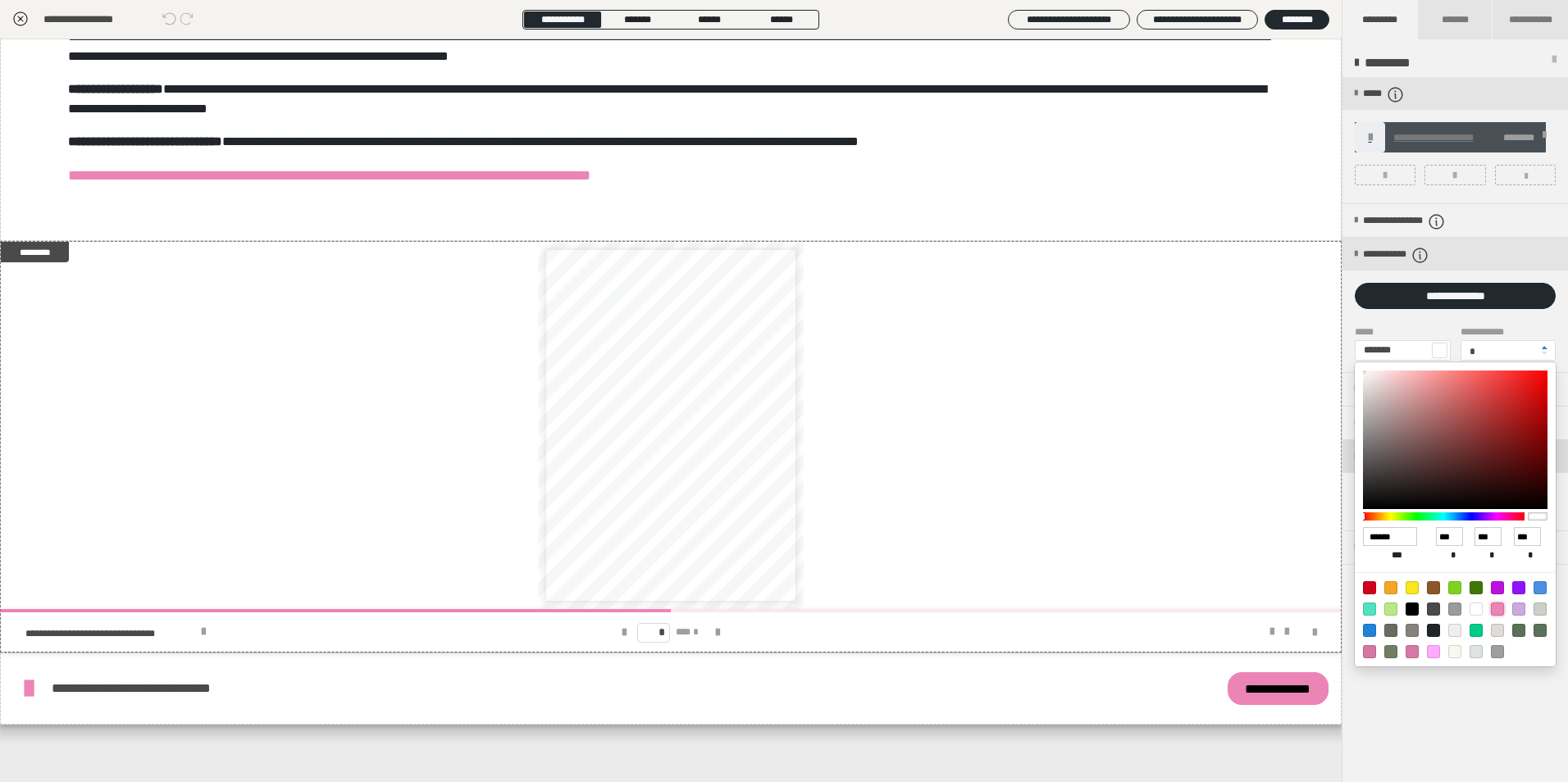 type on "*******" 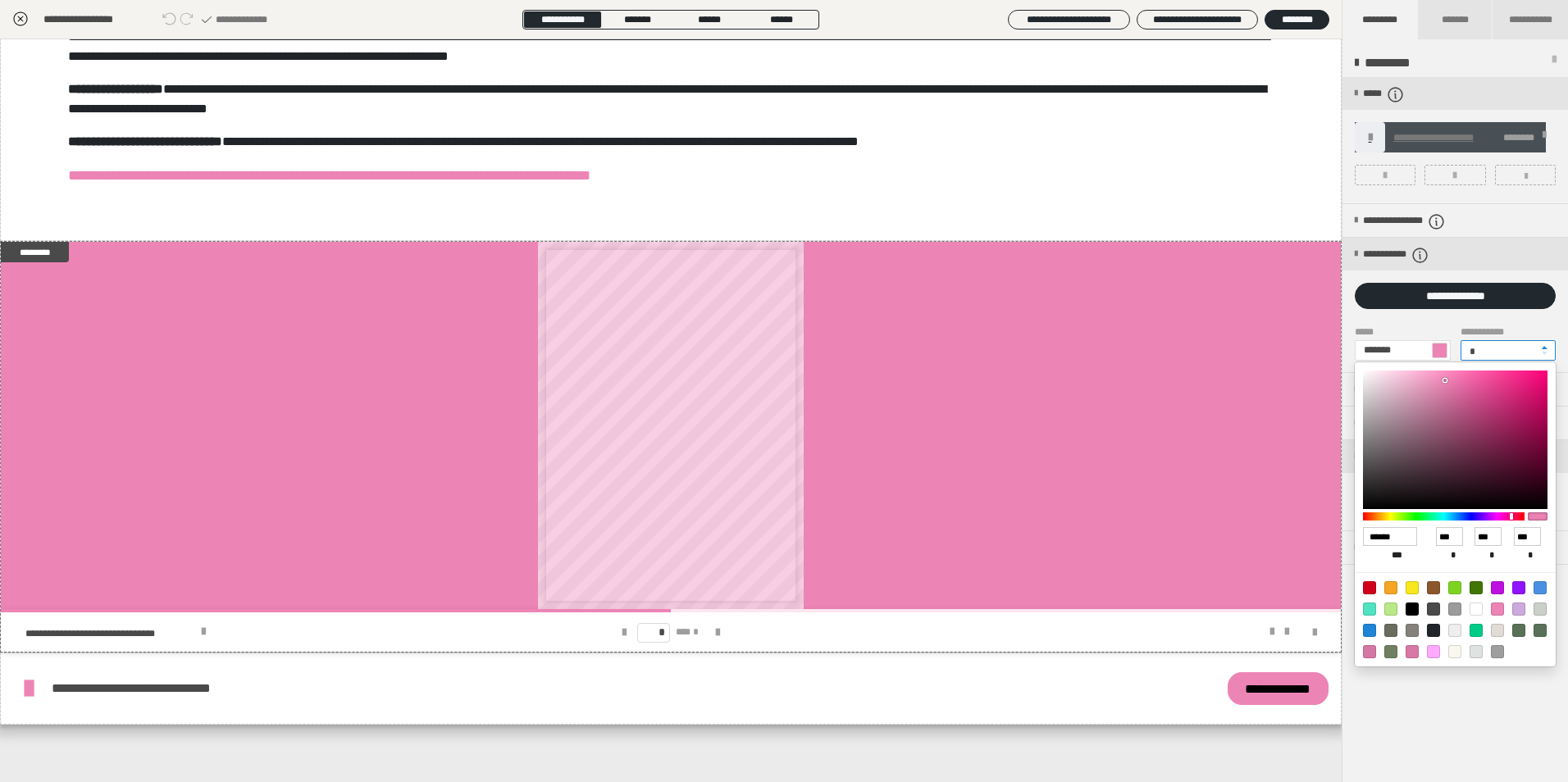drag, startPoint x: 1488, startPoint y: 347, endPoint x: 1445, endPoint y: 343, distance: 43.18565 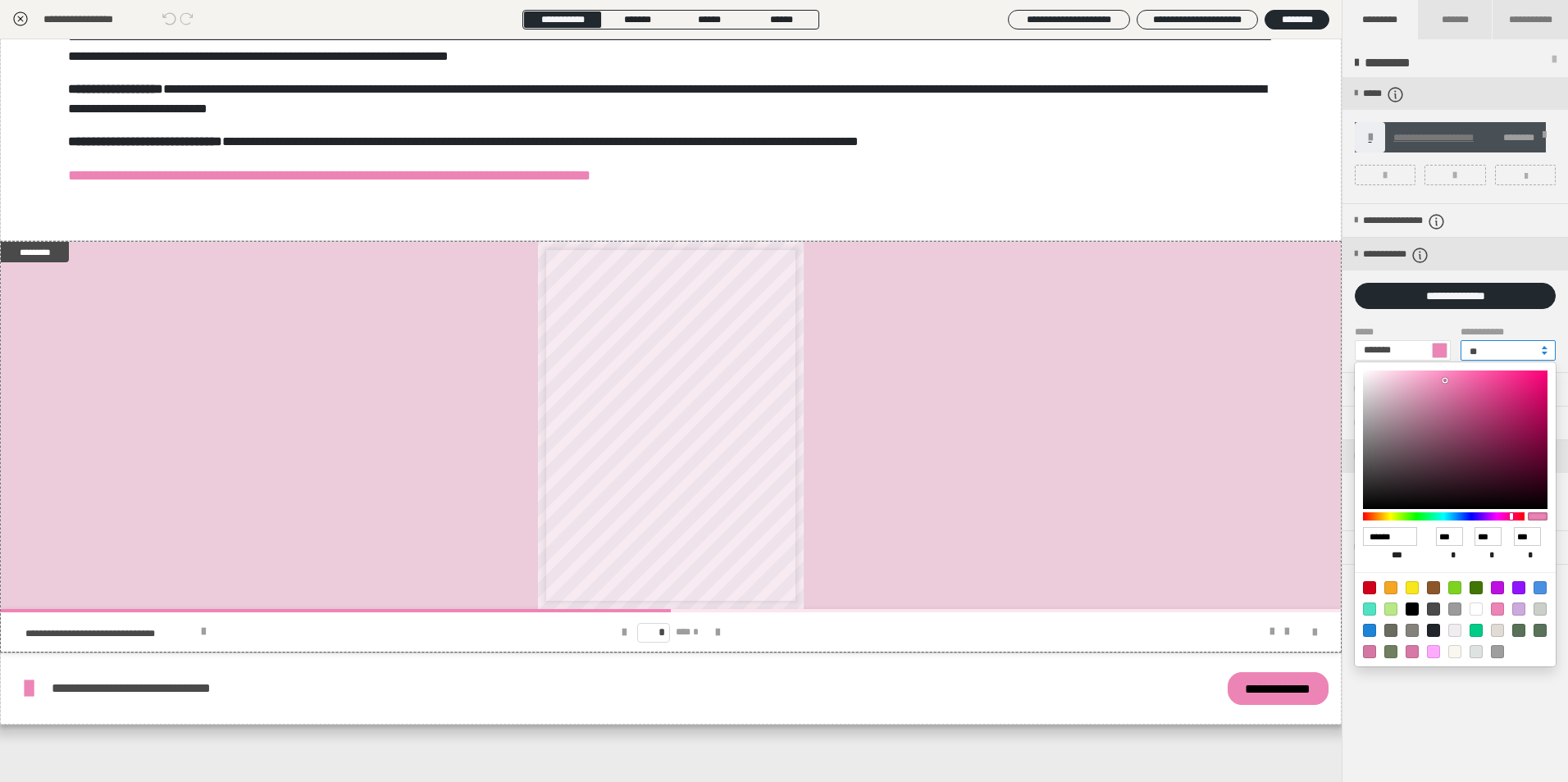 type on "**" 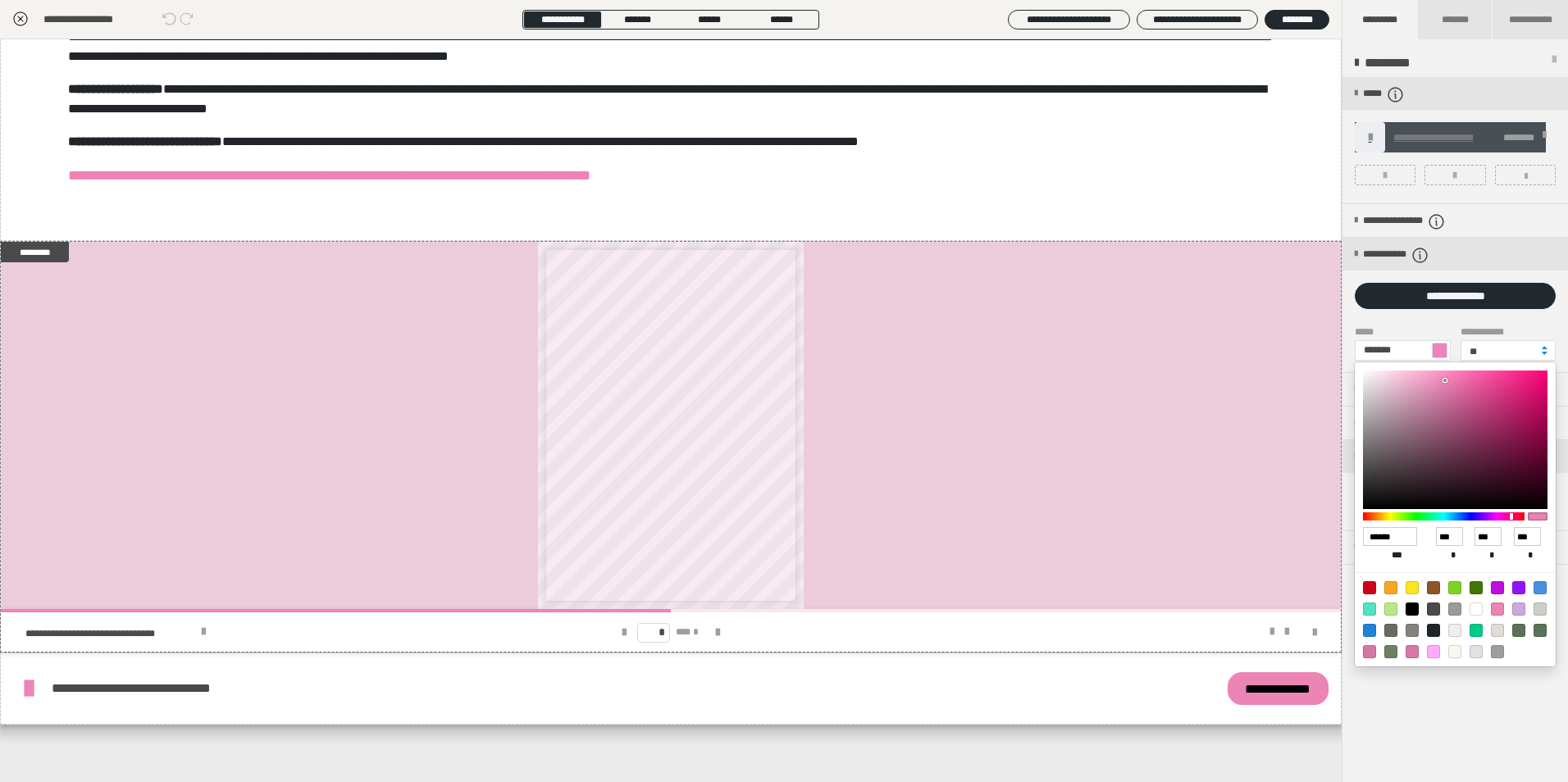 click at bounding box center (784, 391) 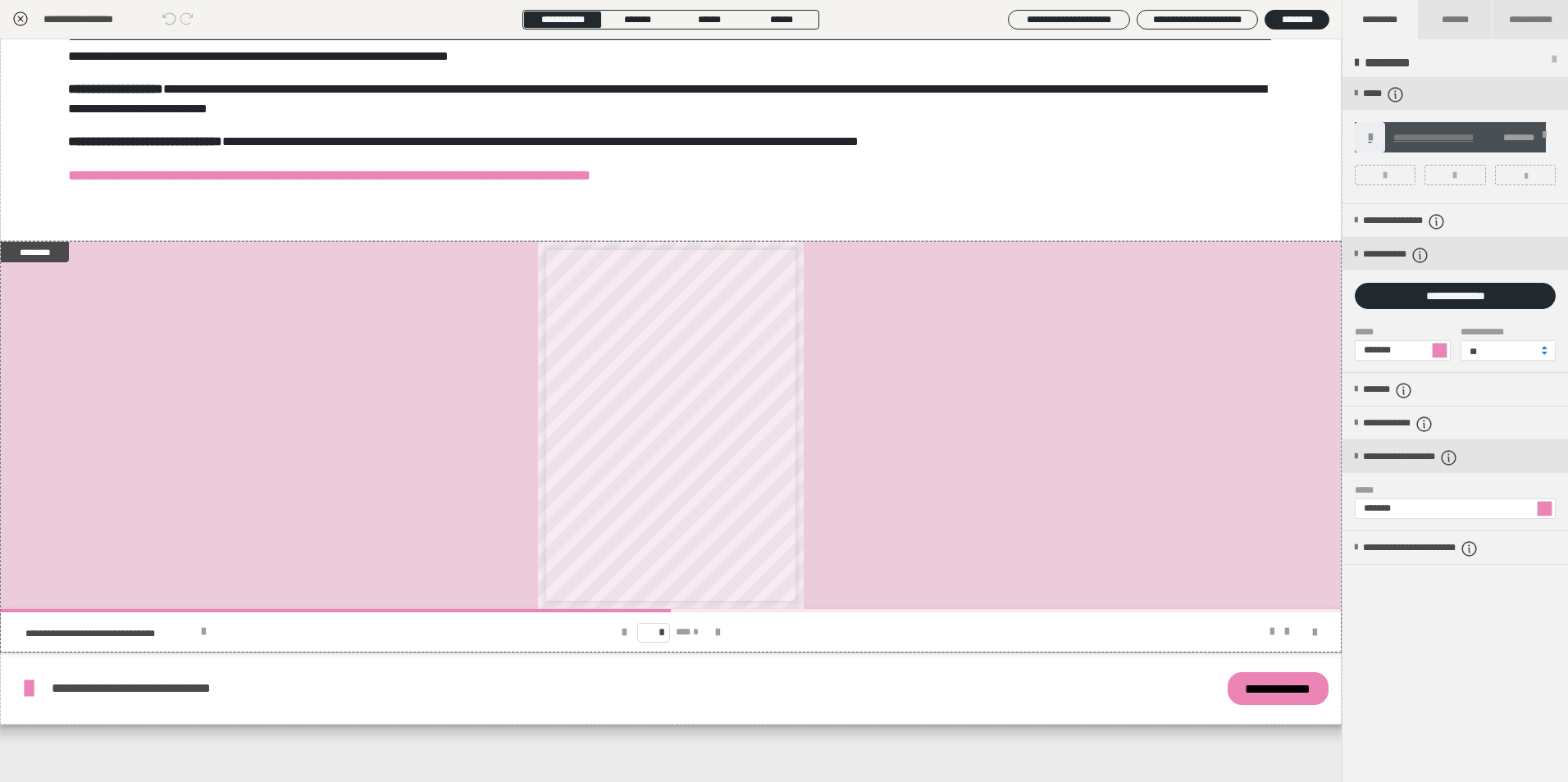 click at bounding box center (1439, 350) 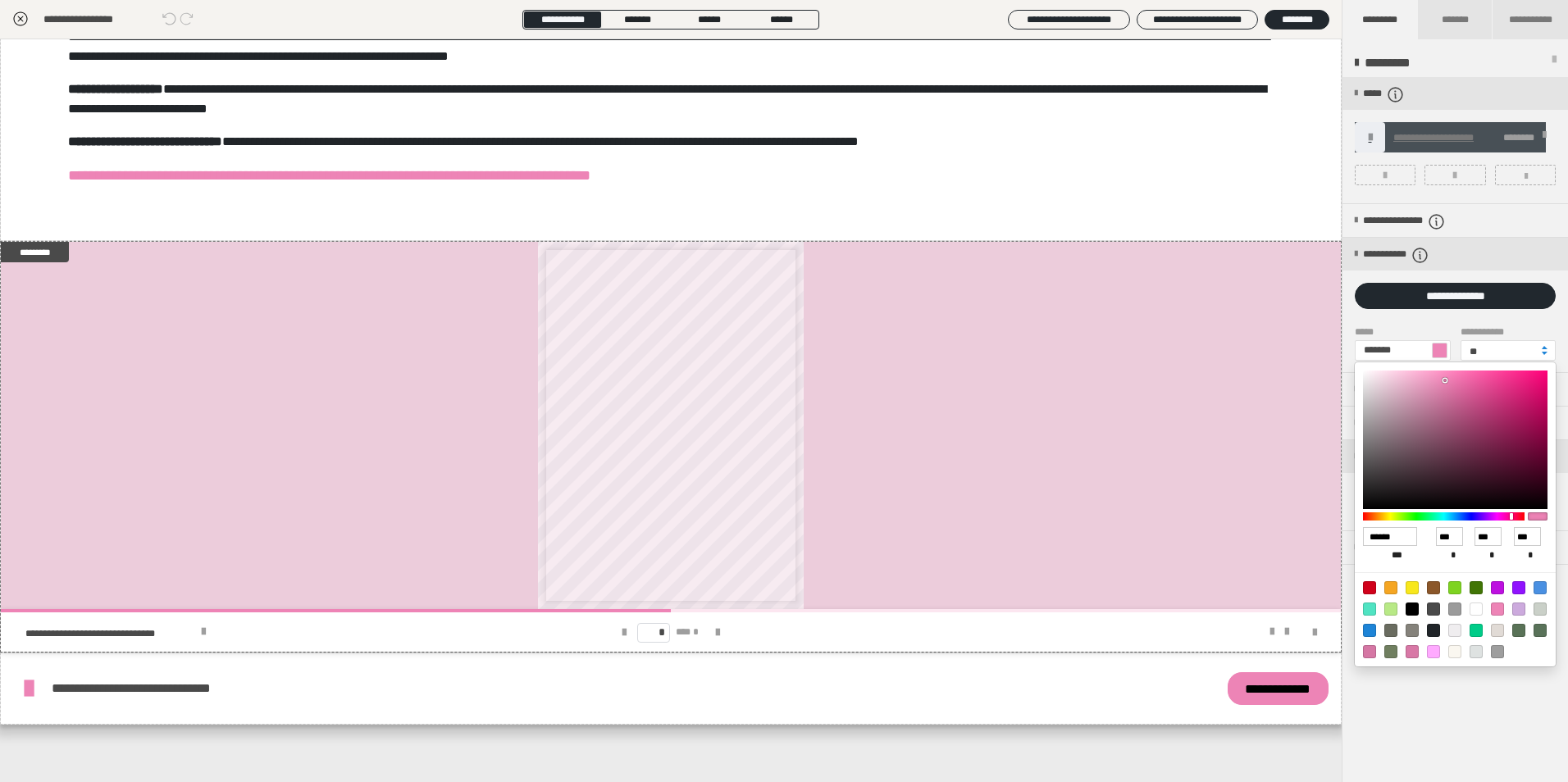 click at bounding box center [1476, 609] 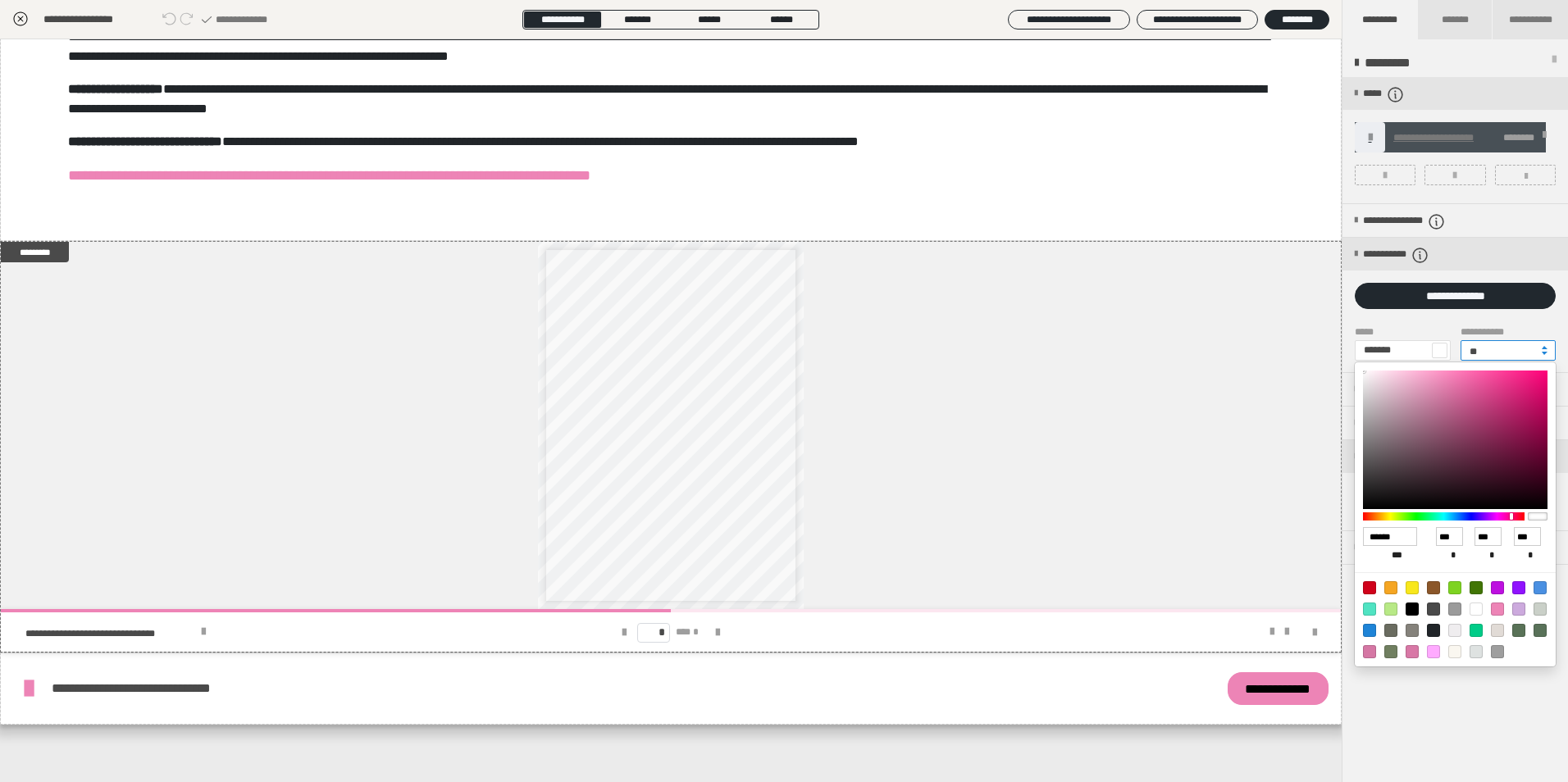 drag, startPoint x: 1504, startPoint y: 348, endPoint x: 1457, endPoint y: 370, distance: 51.894123 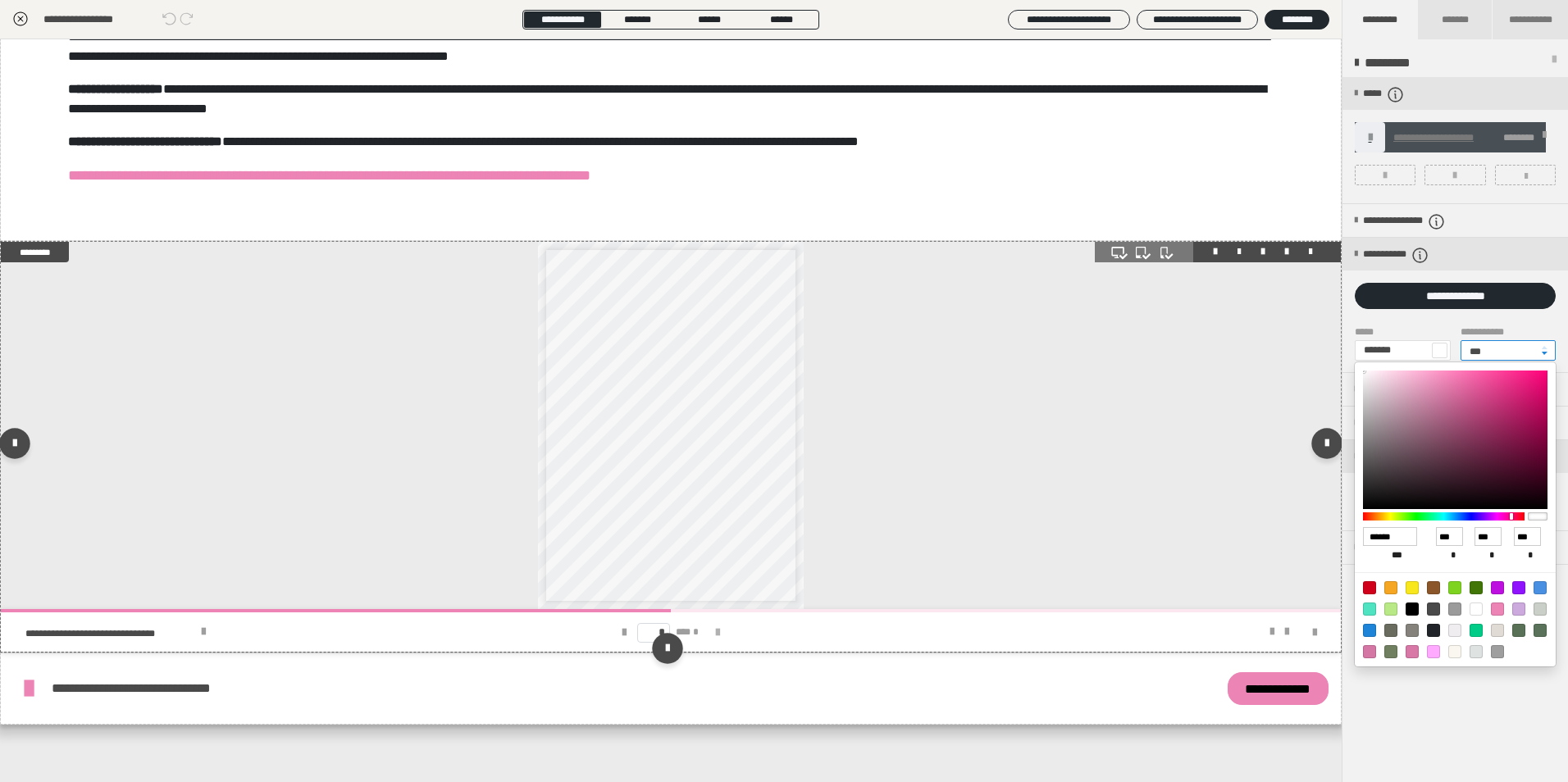 type on "***" 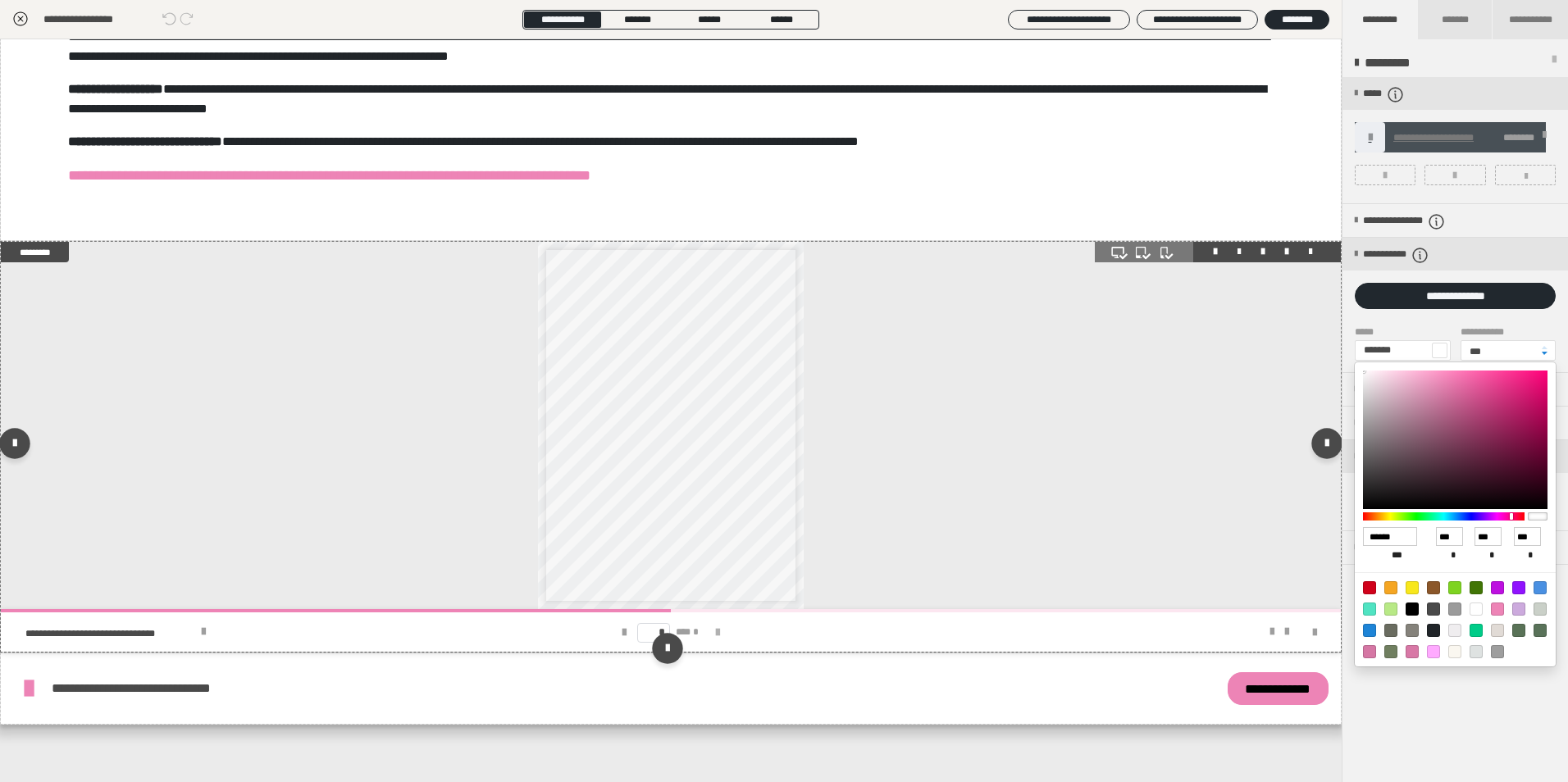 click at bounding box center (718, 633) 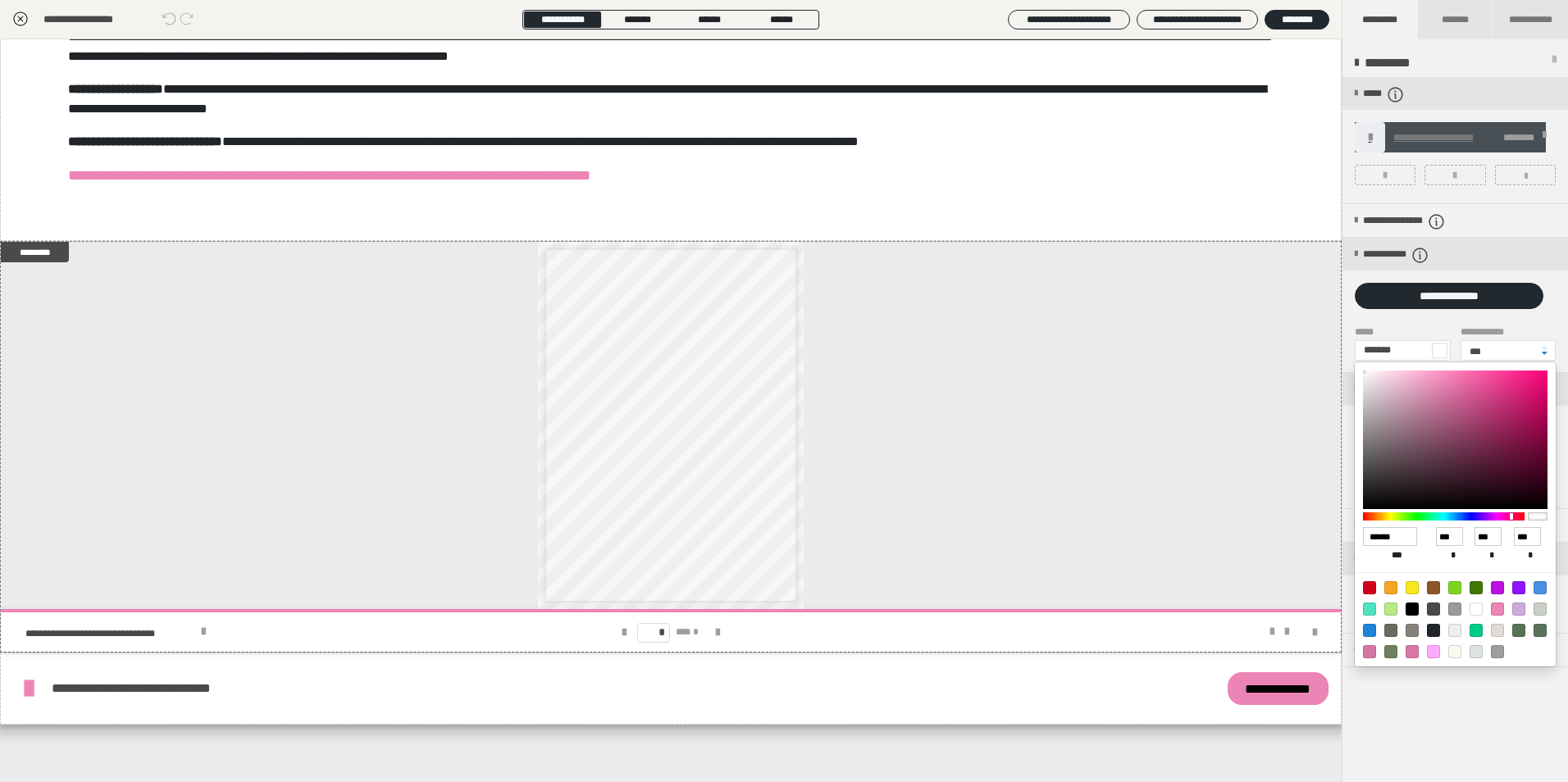 click at bounding box center [784, 391] 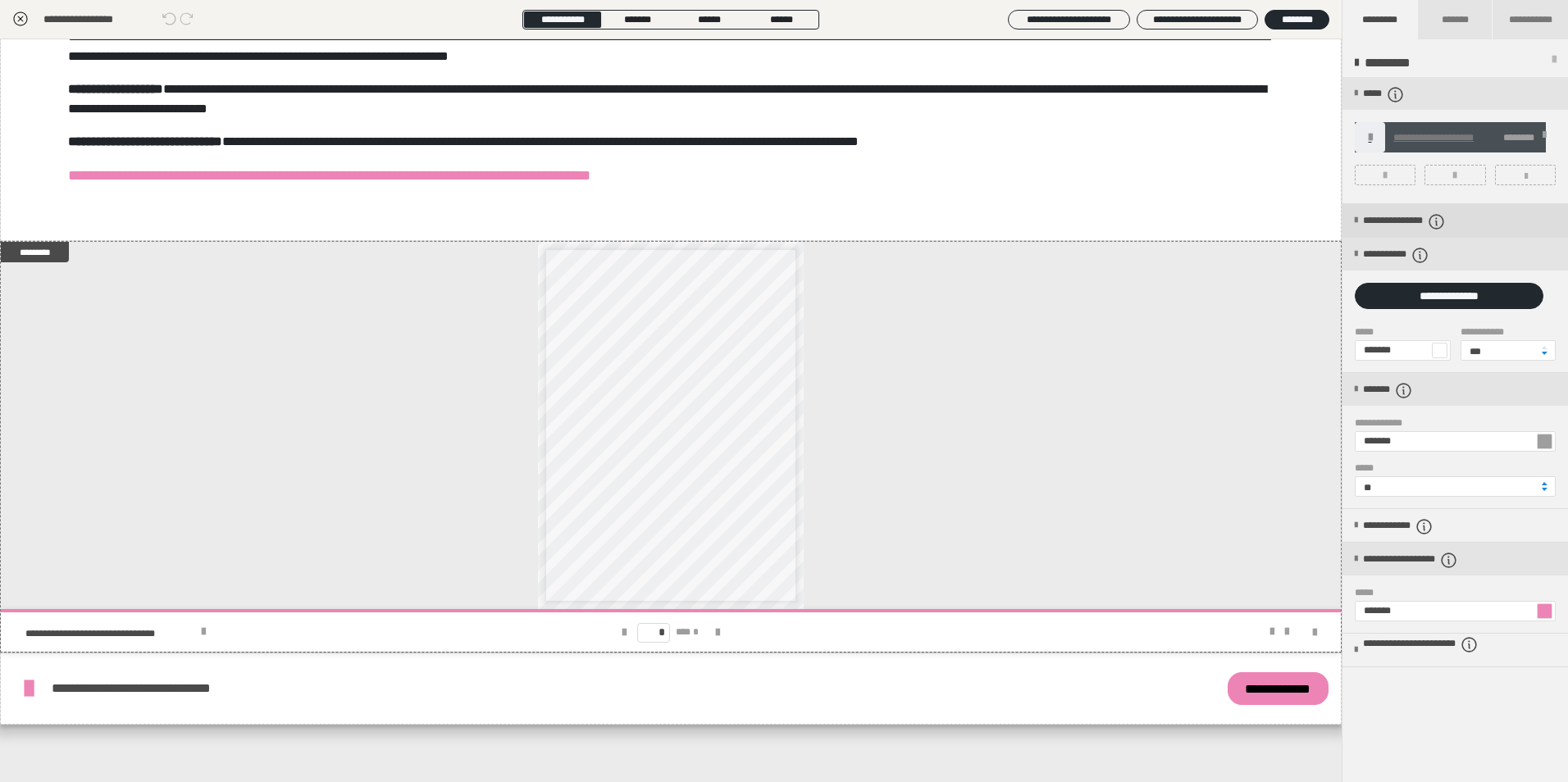 click on "**********" at bounding box center [1432, 221] 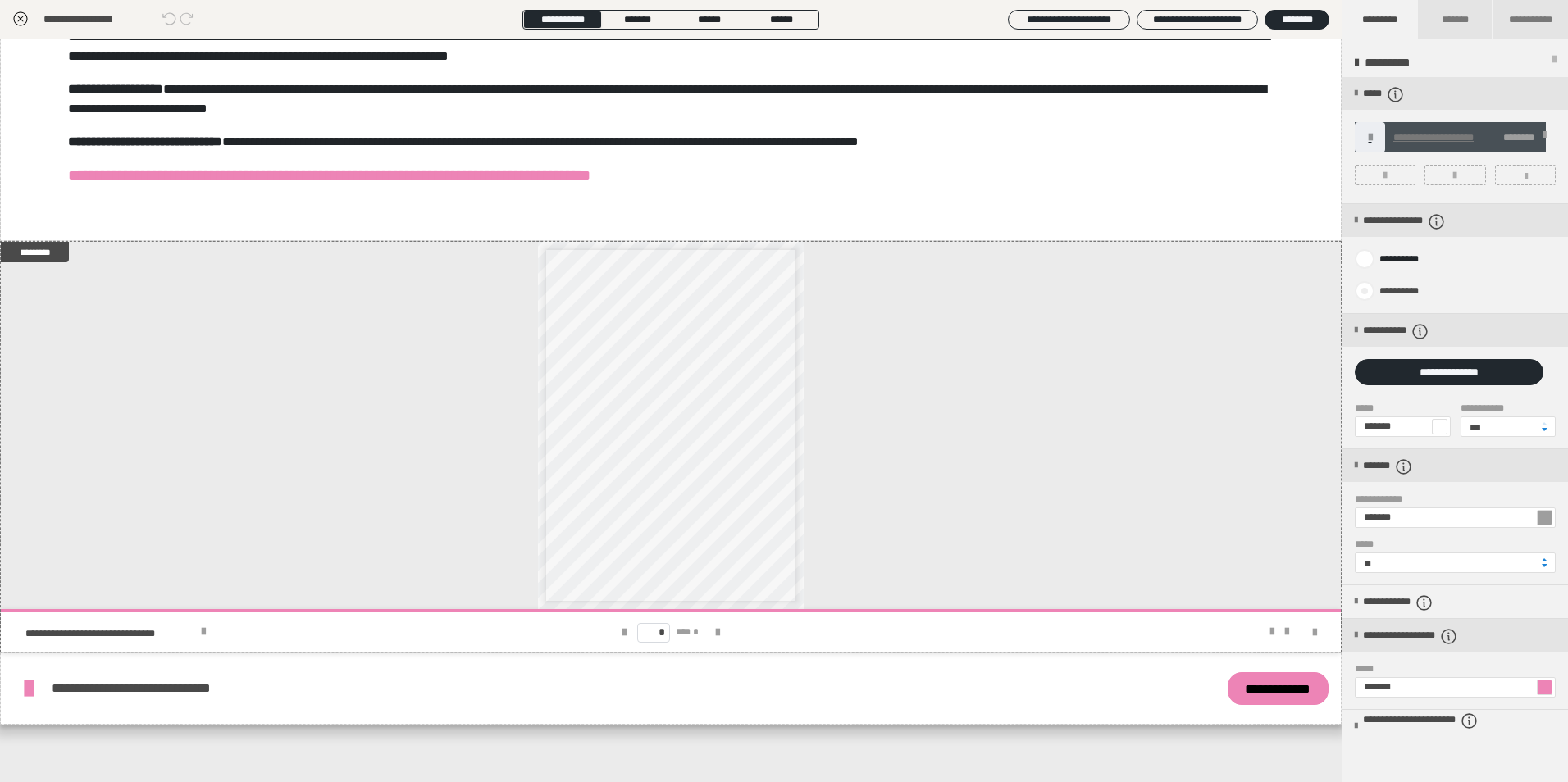 click at bounding box center [1365, 291] 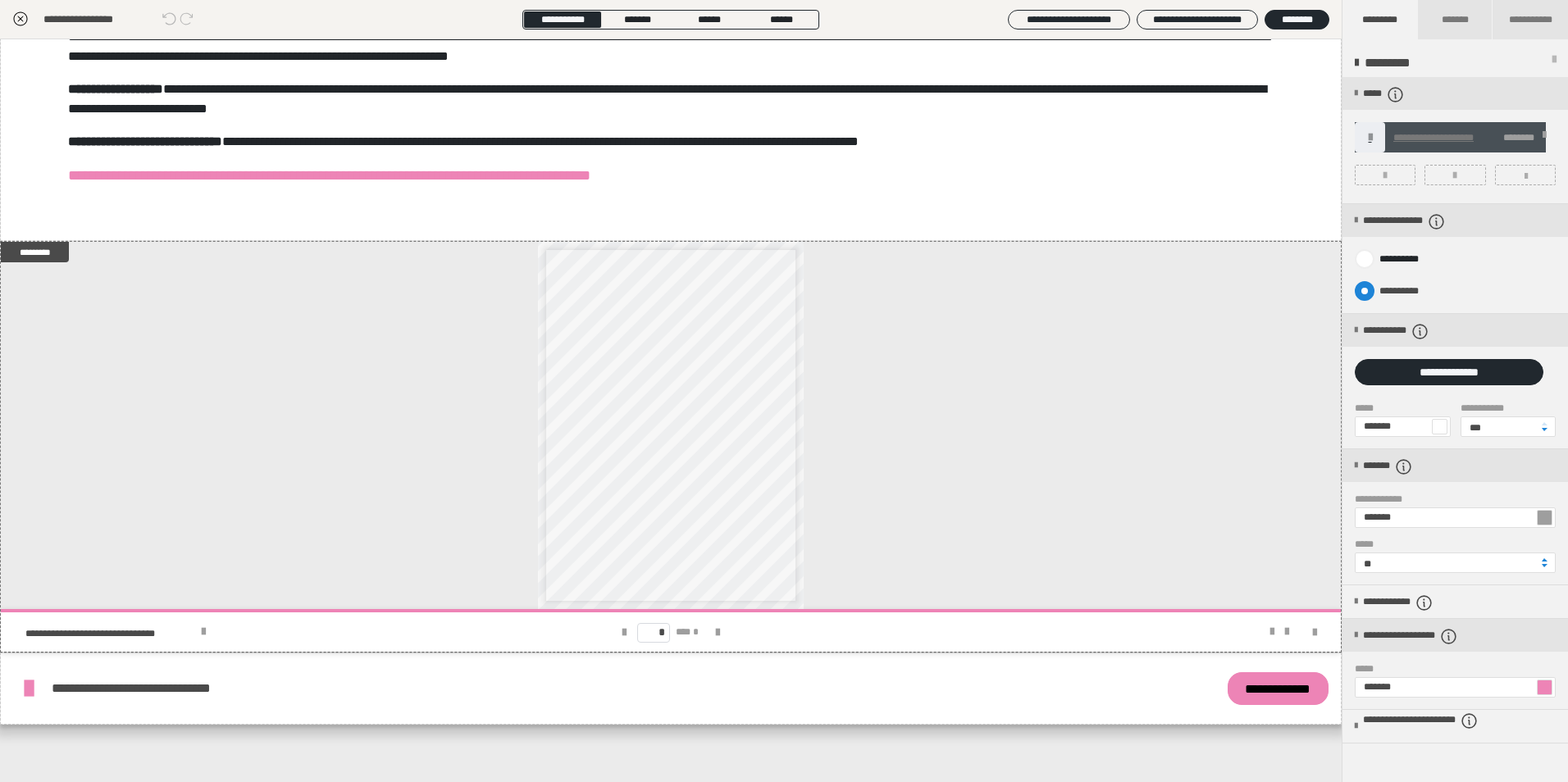 radio on "****" 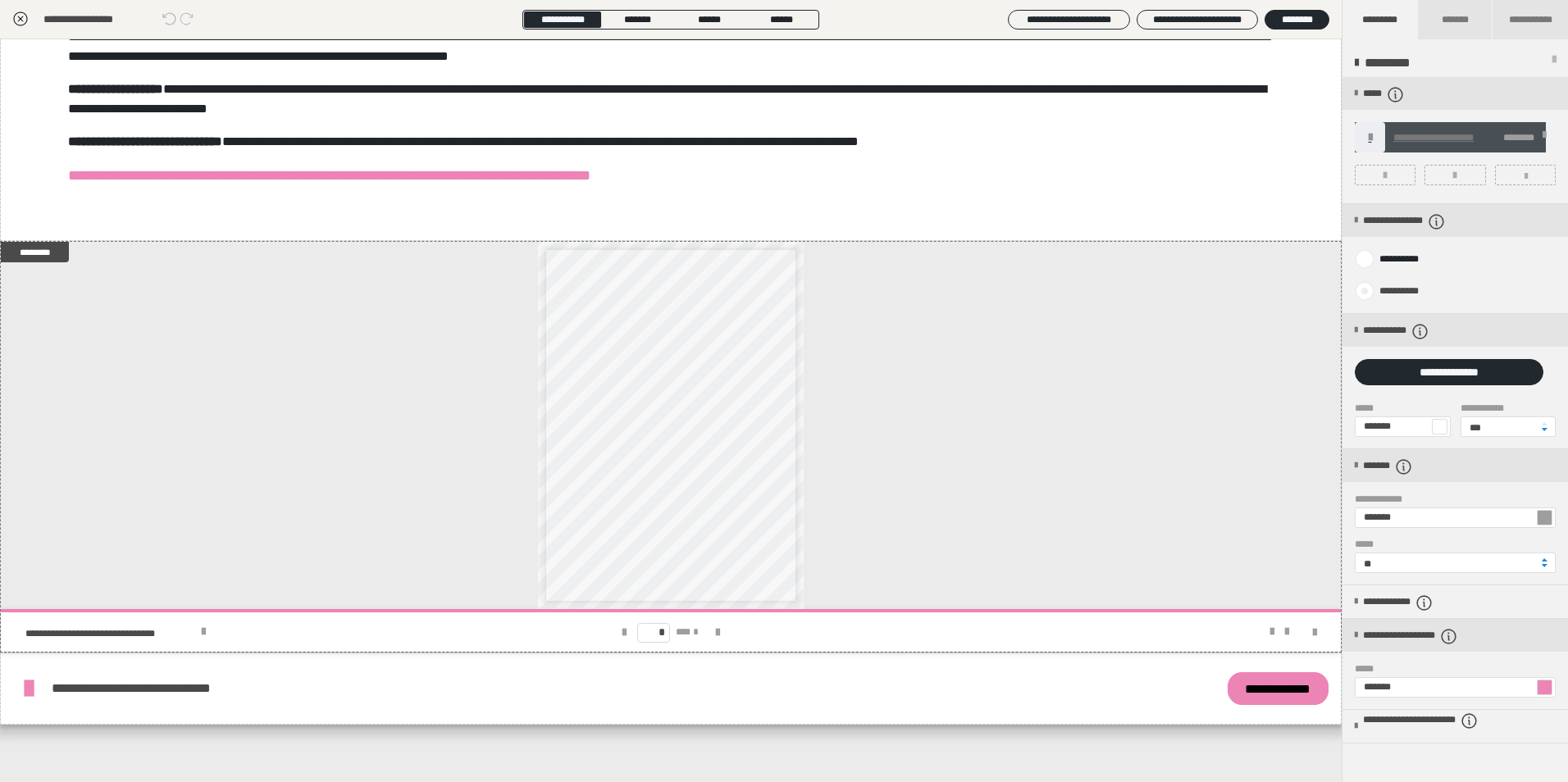 radio on "*****" 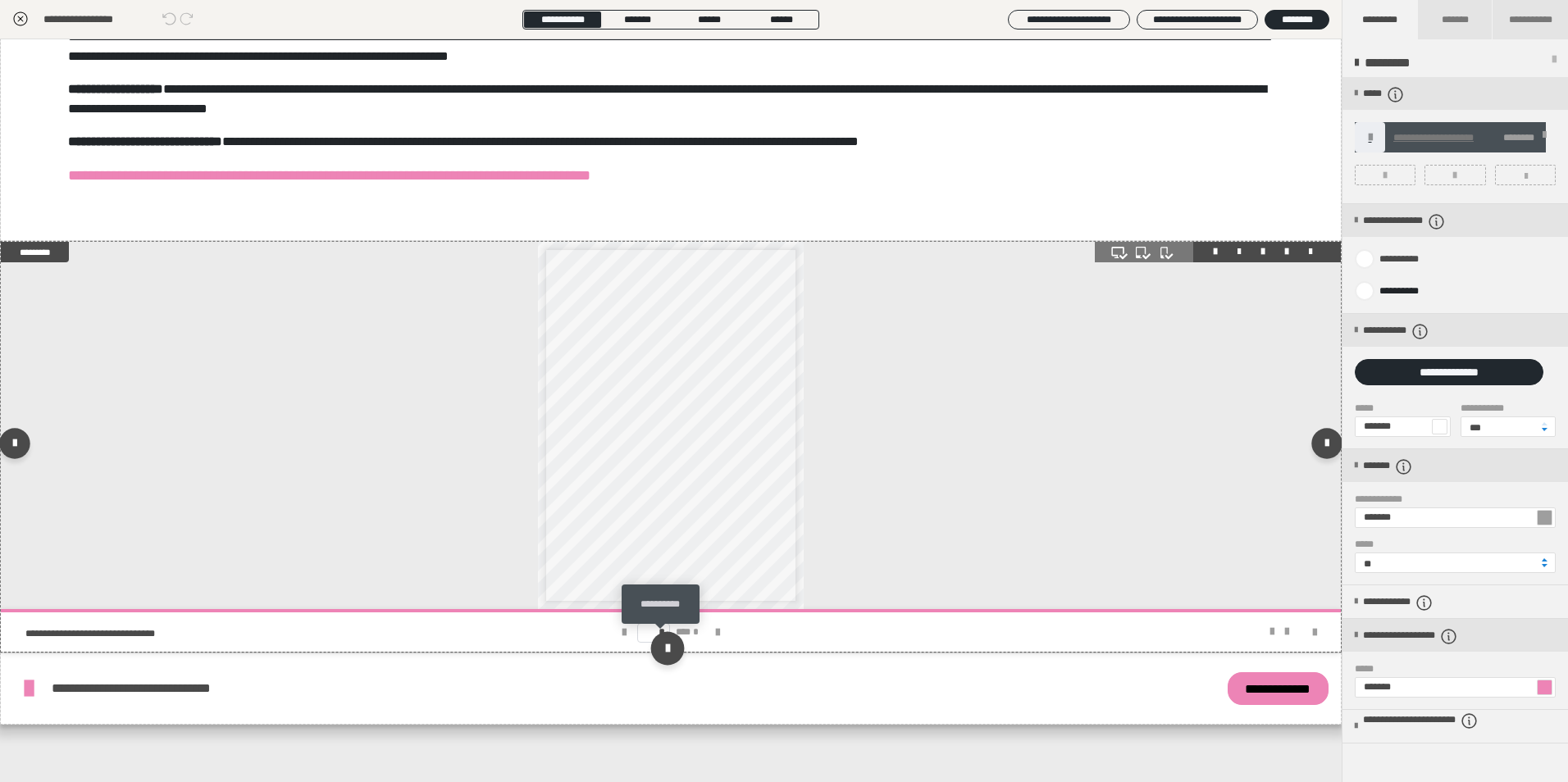 click at bounding box center [667, 648] 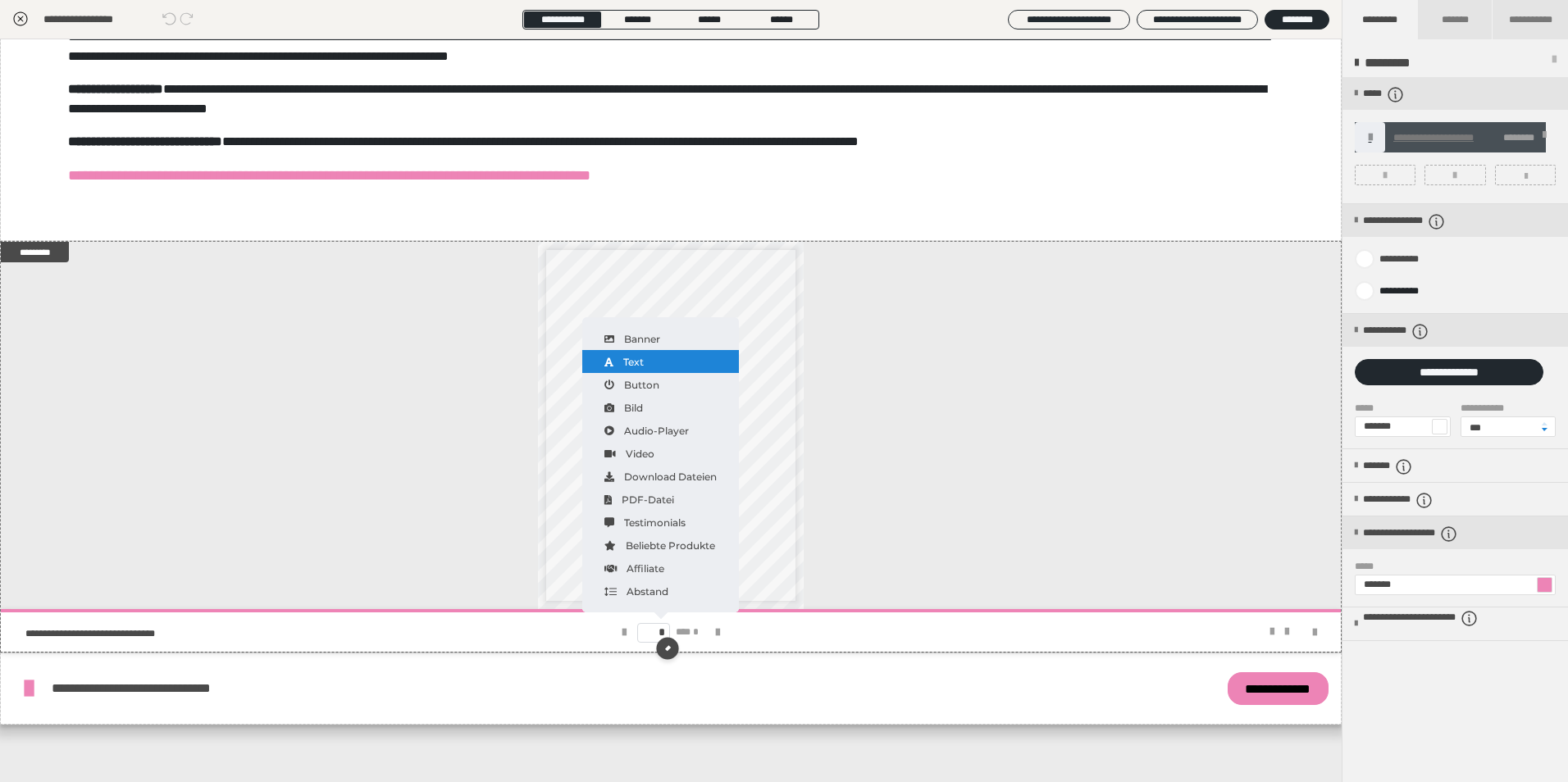 click on "Text" at bounding box center [660, 361] 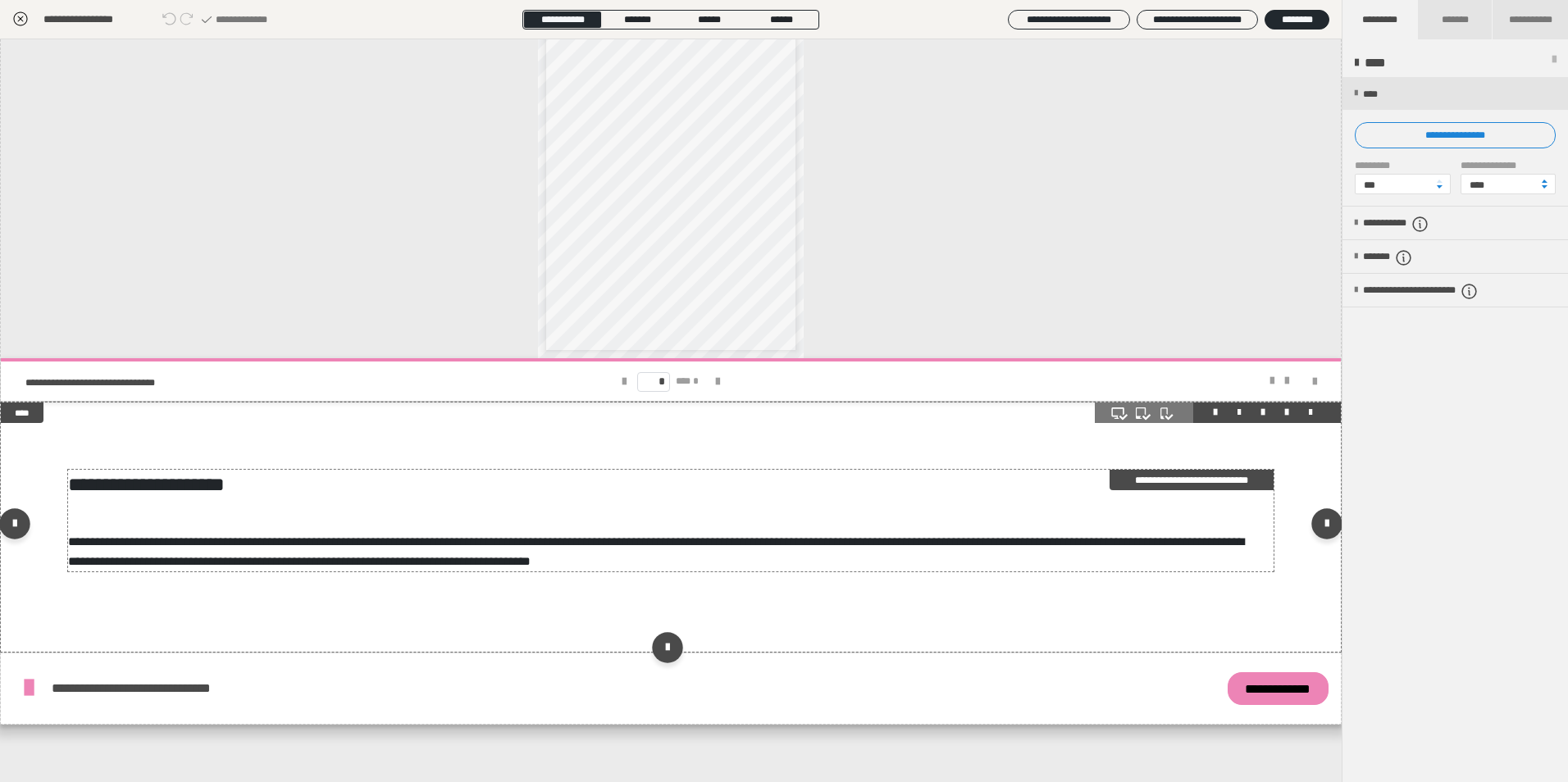 scroll, scrollTop: 1300, scrollLeft: 0, axis: vertical 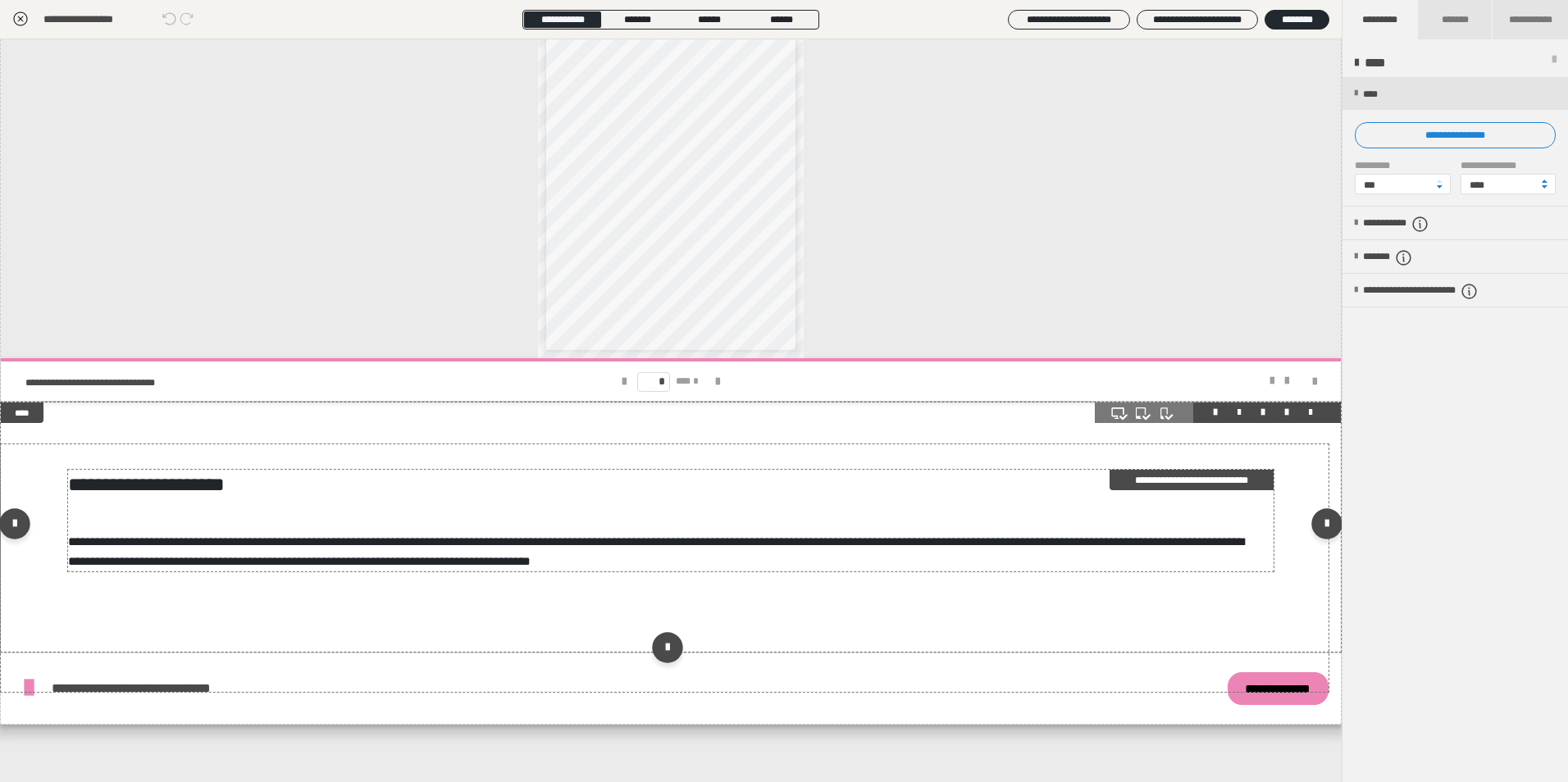 click on "**********" at bounding box center (665, 521) 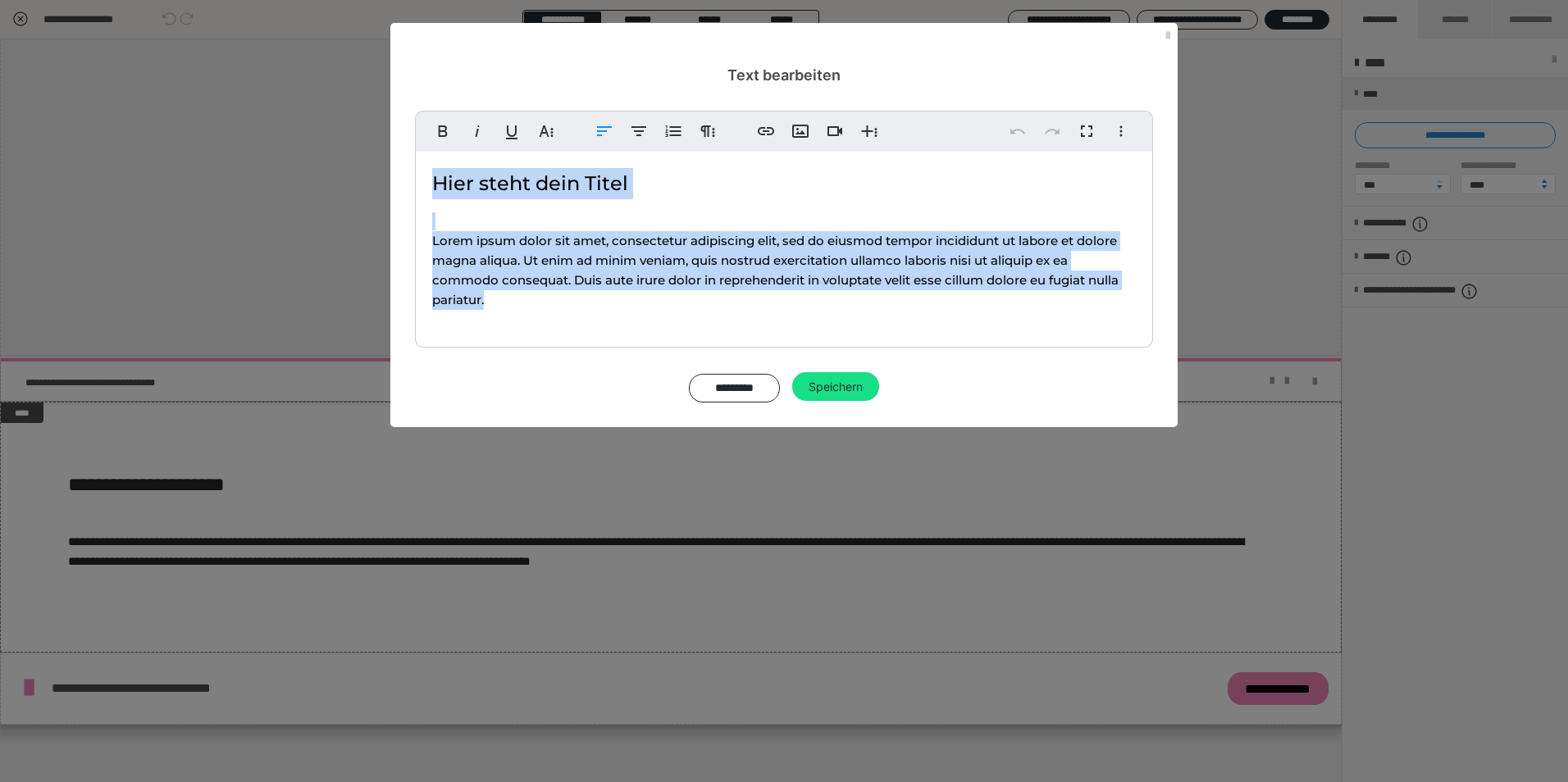 drag, startPoint x: 540, startPoint y: 297, endPoint x: 348, endPoint y: 114, distance: 265.2414 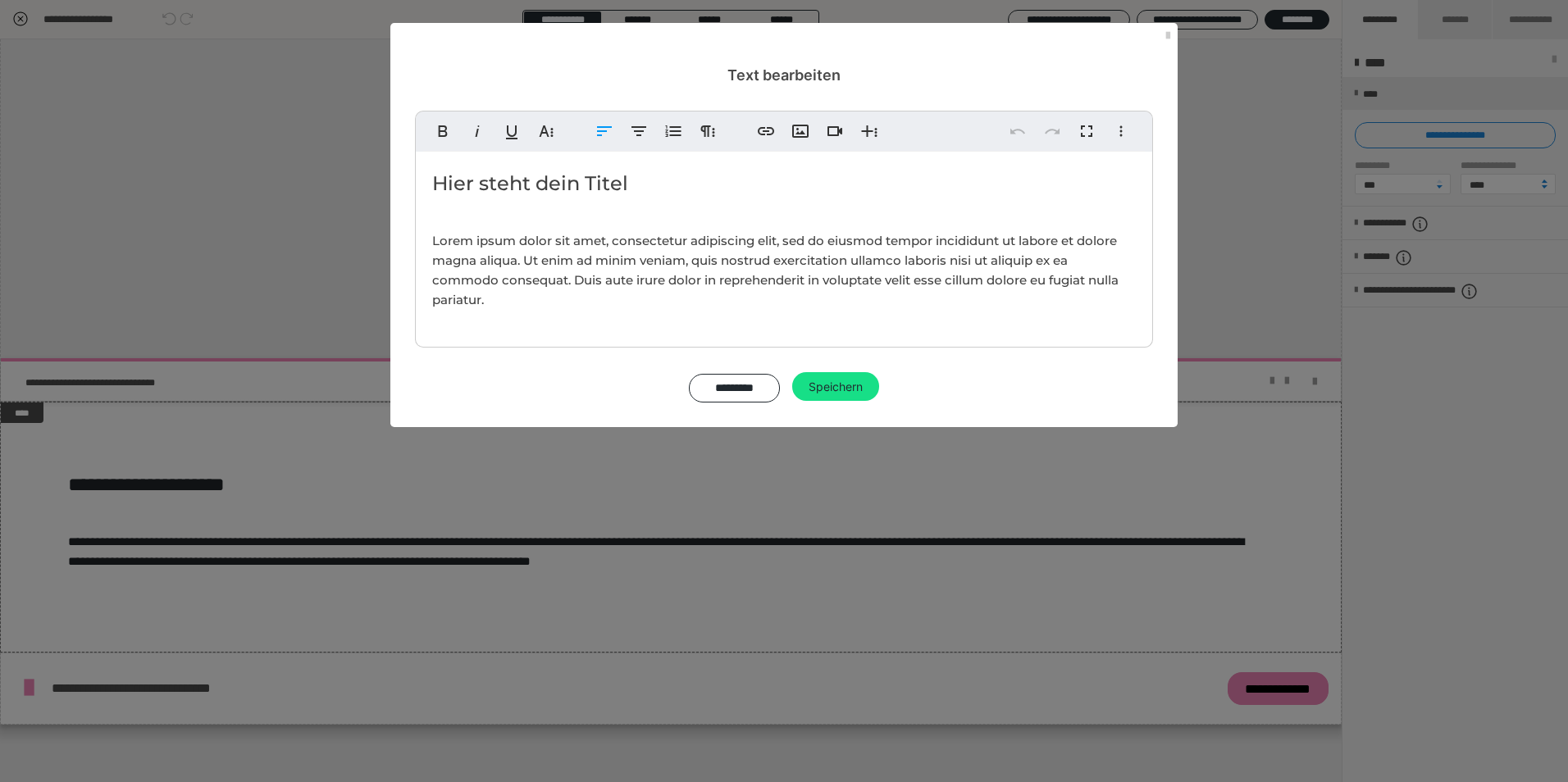type 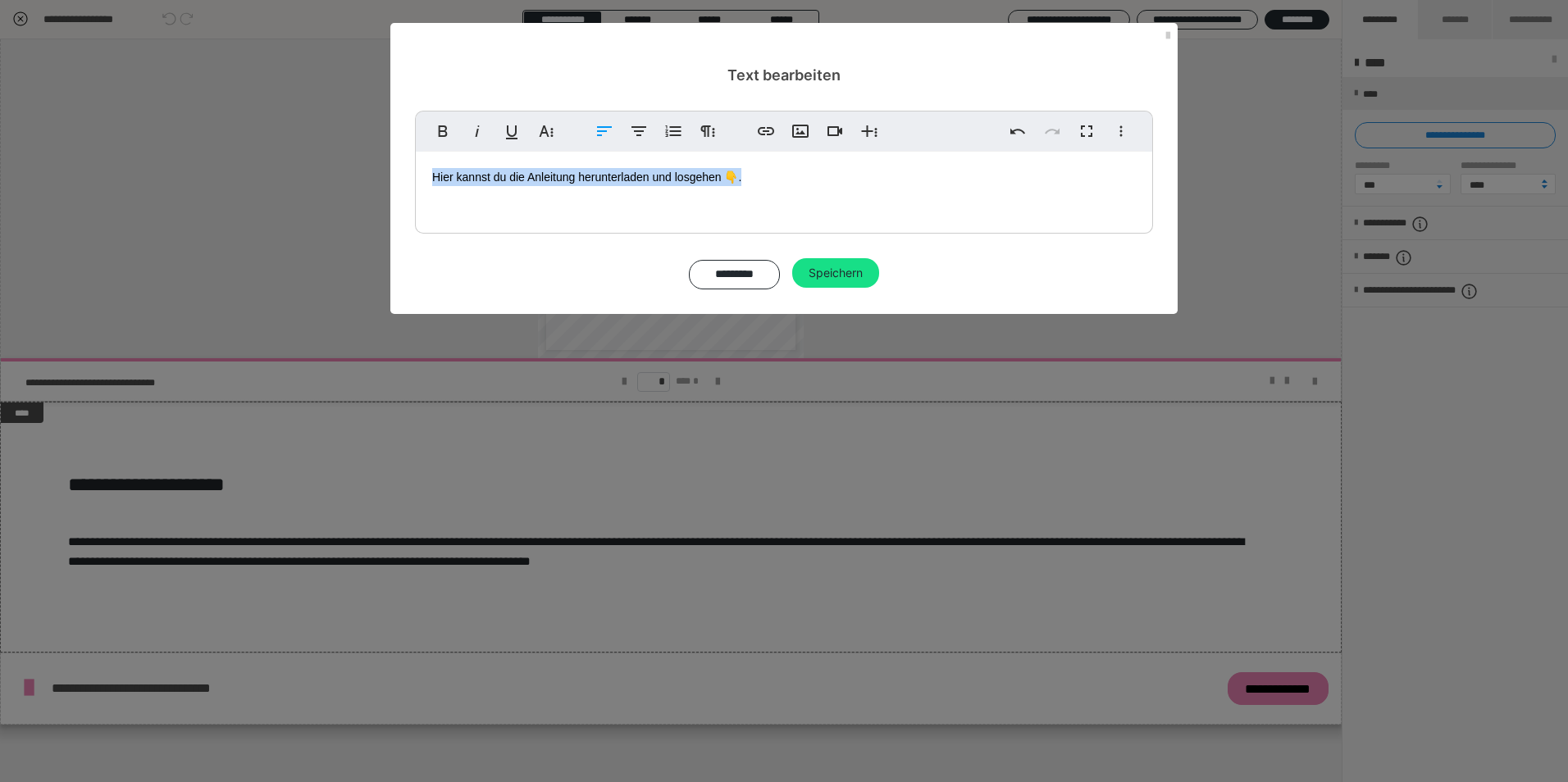 drag, startPoint x: 764, startPoint y: 170, endPoint x: 387, endPoint y: 142, distance: 378.0384 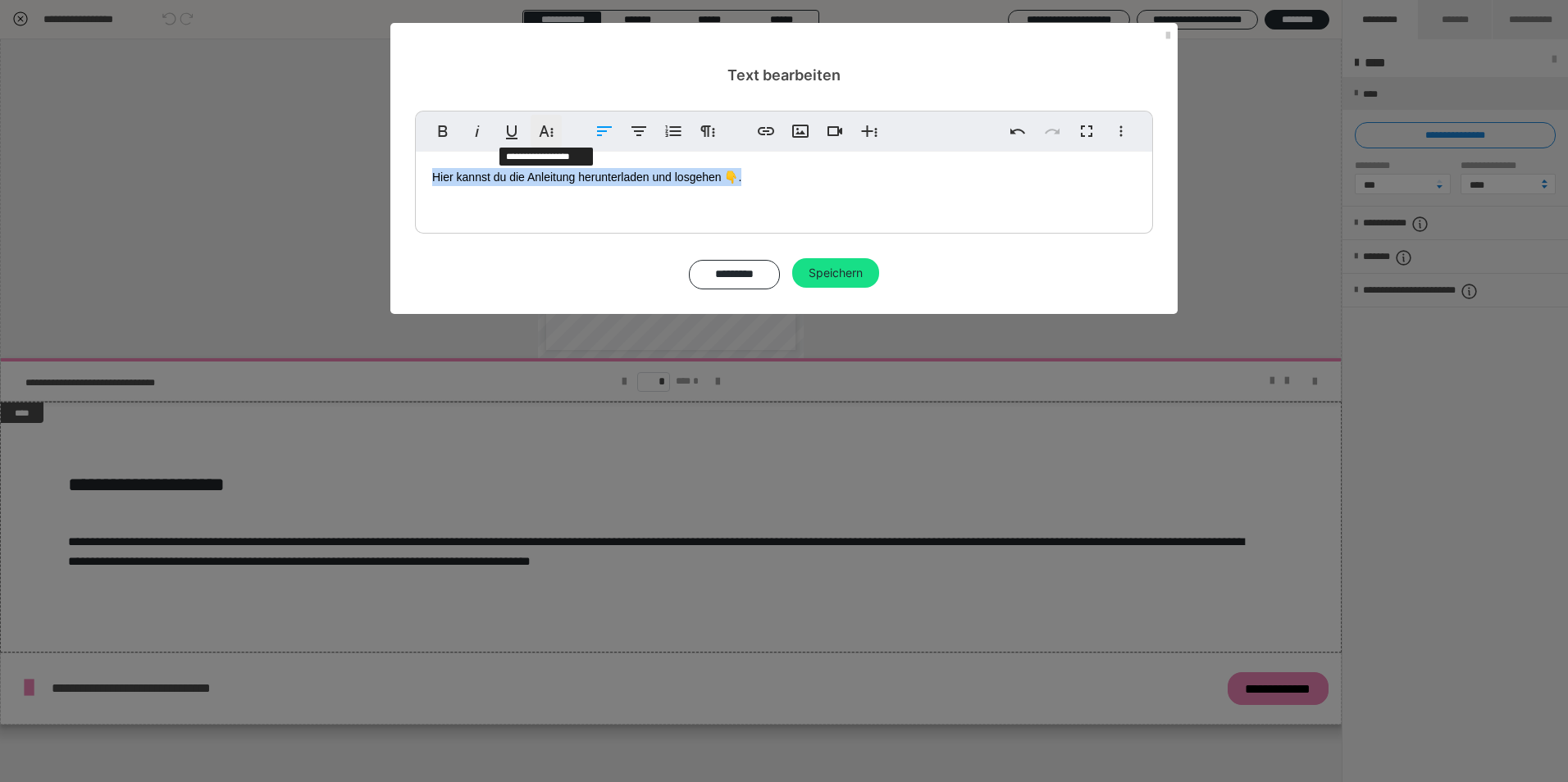 click 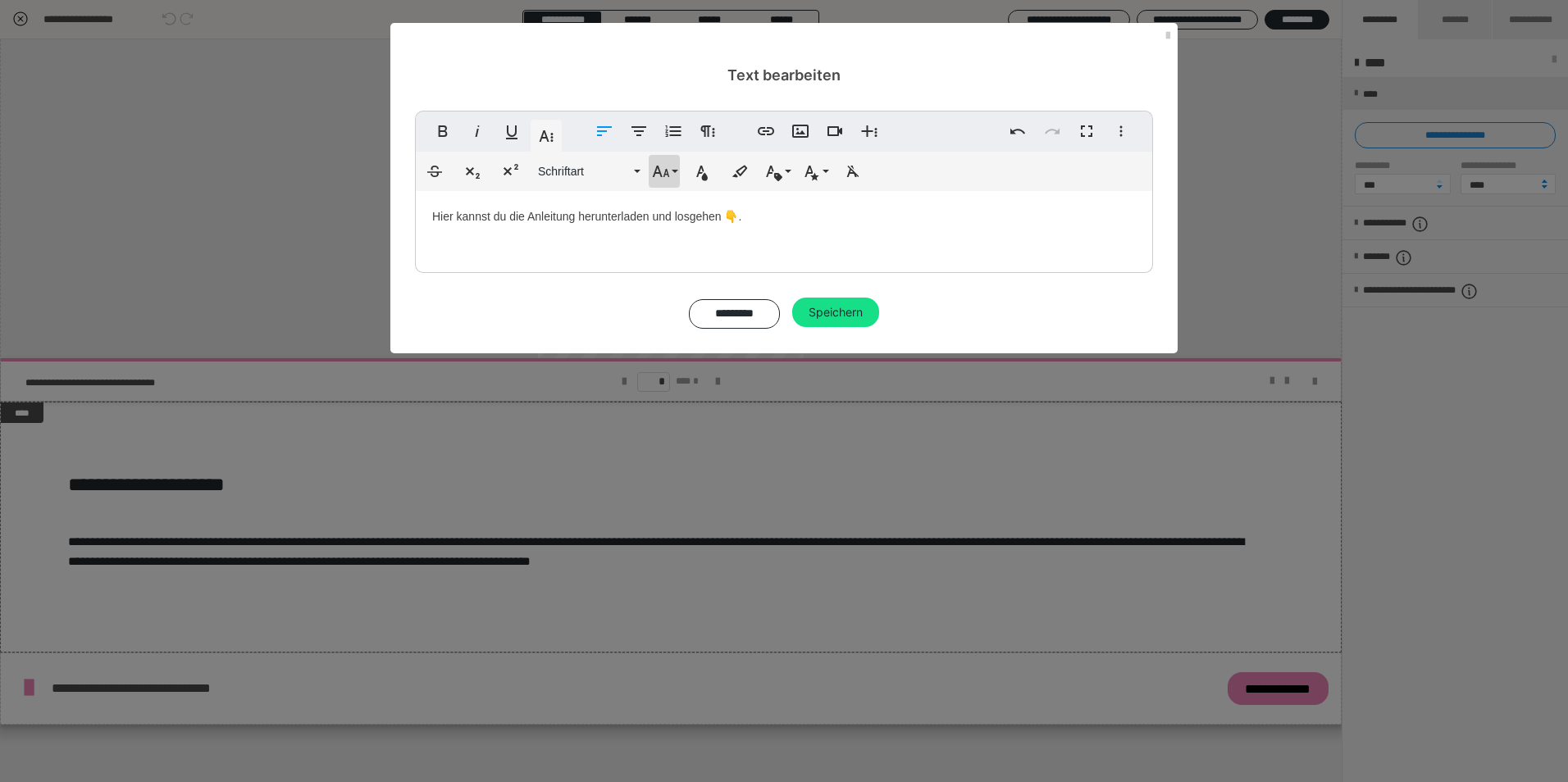 click 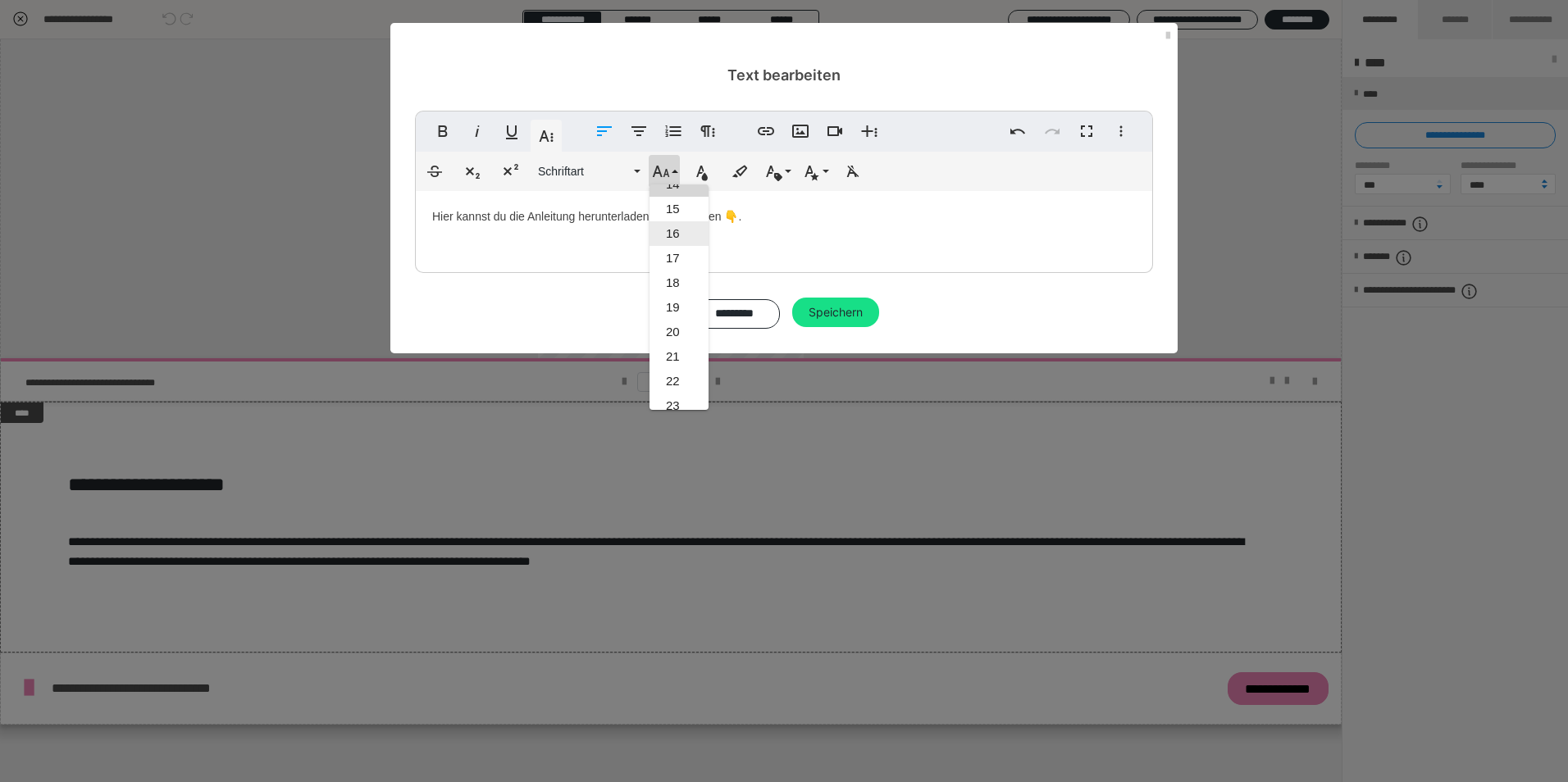 click on "16" at bounding box center (679, 234) 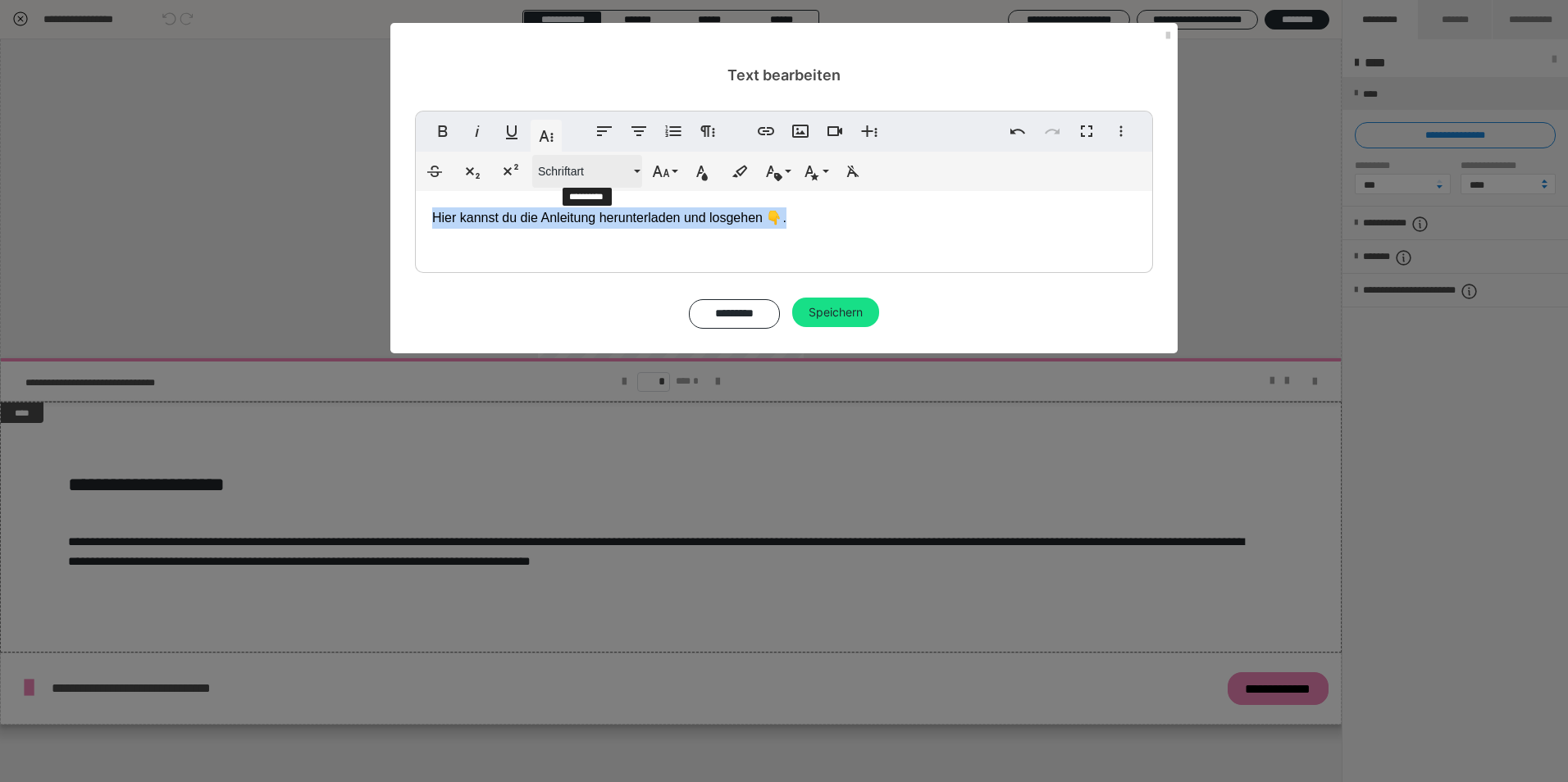 click on "Schriftart" at bounding box center (584, 171) 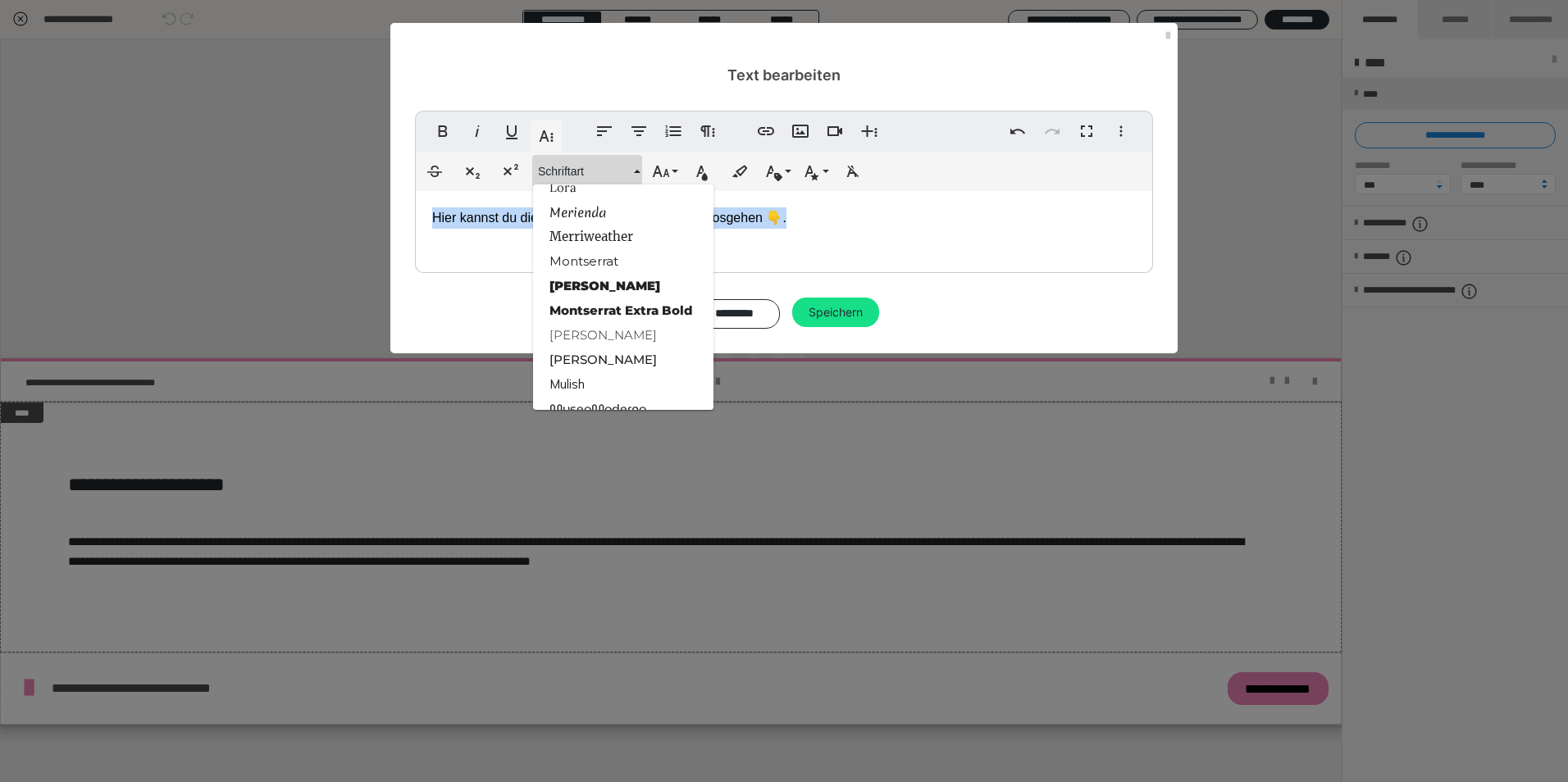 scroll, scrollTop: 1557, scrollLeft: 0, axis: vertical 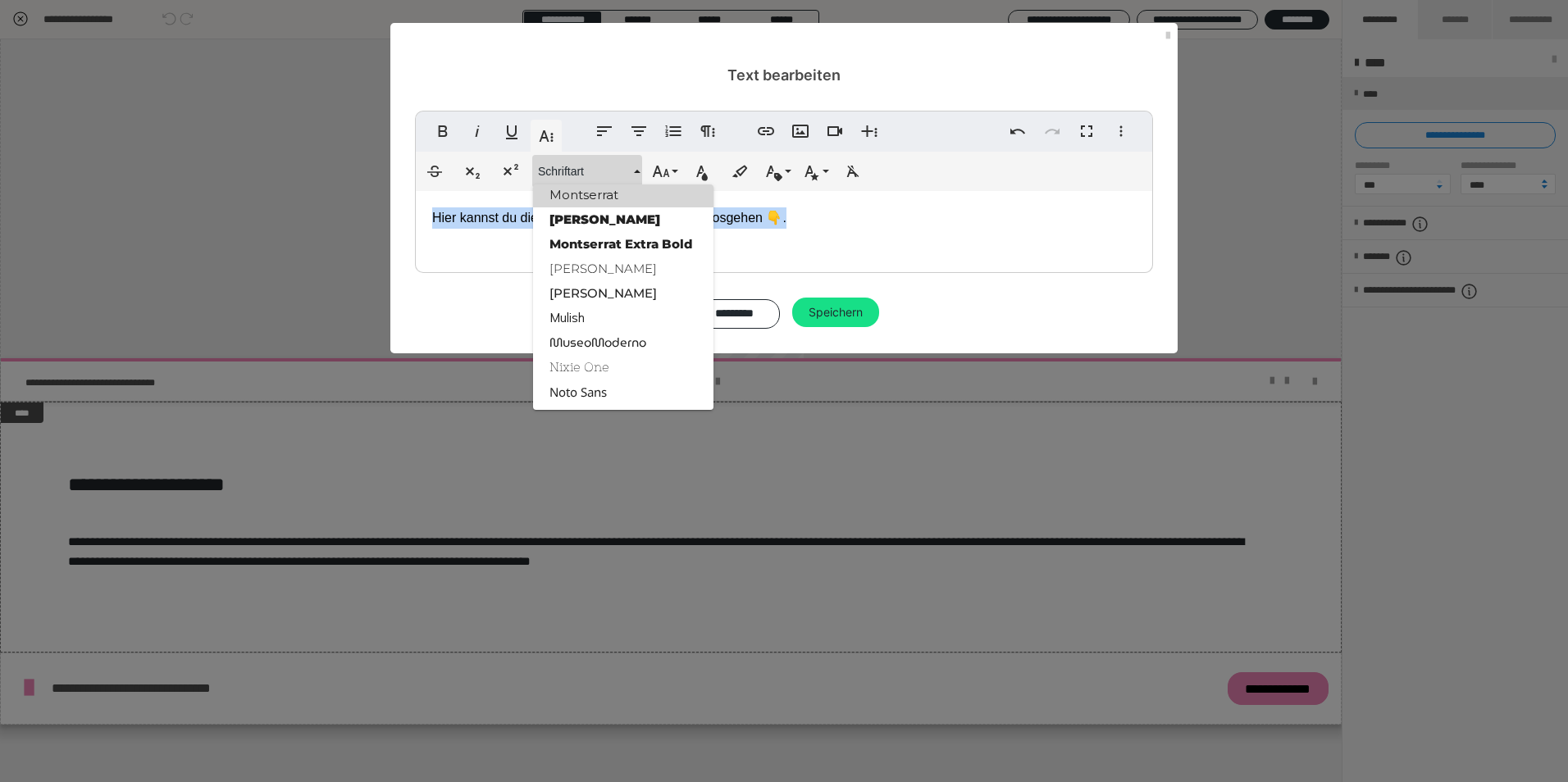 click on "Montserrat" at bounding box center [623, 195] 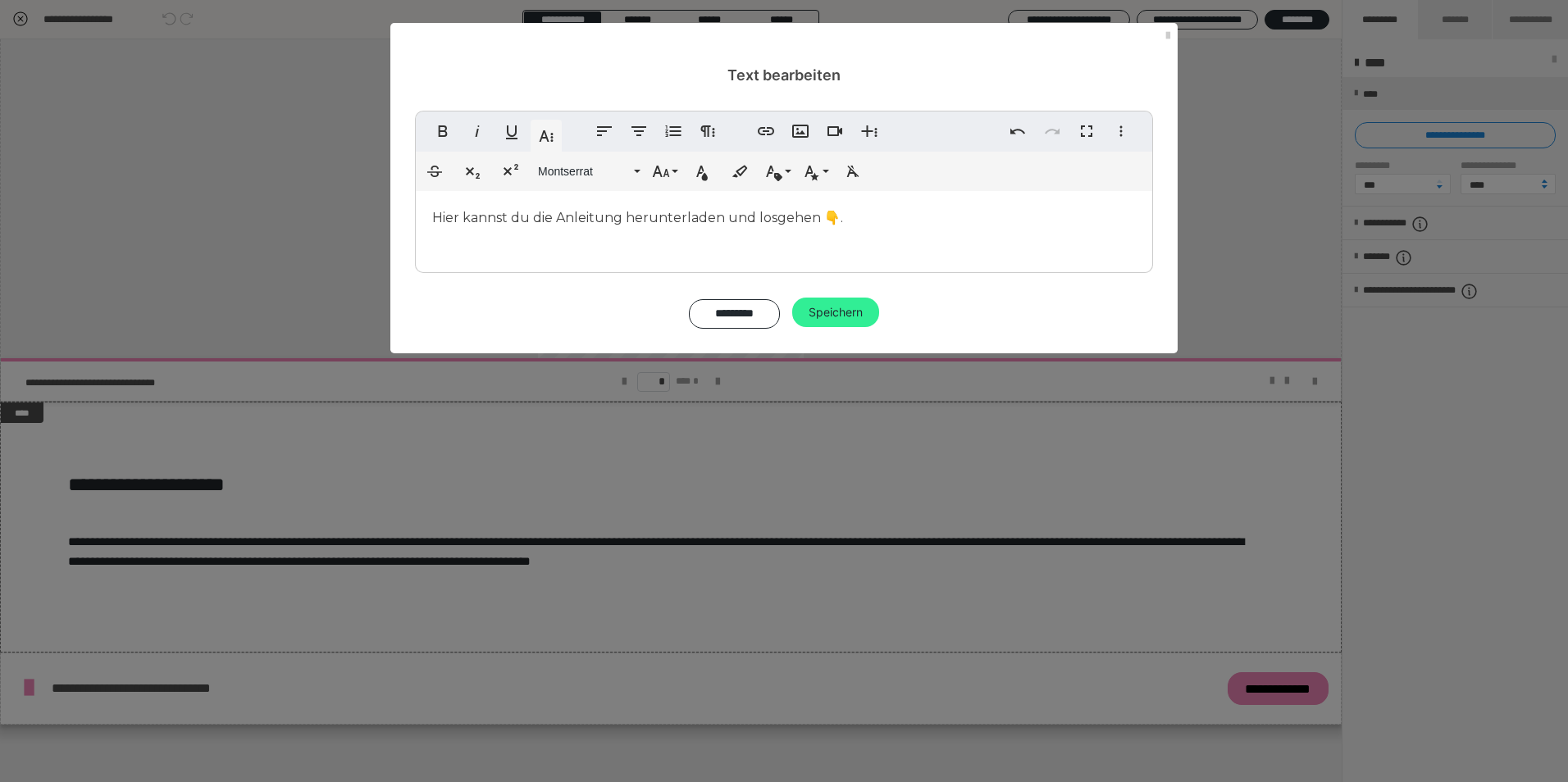 click on "Speichern" at bounding box center [836, 312] 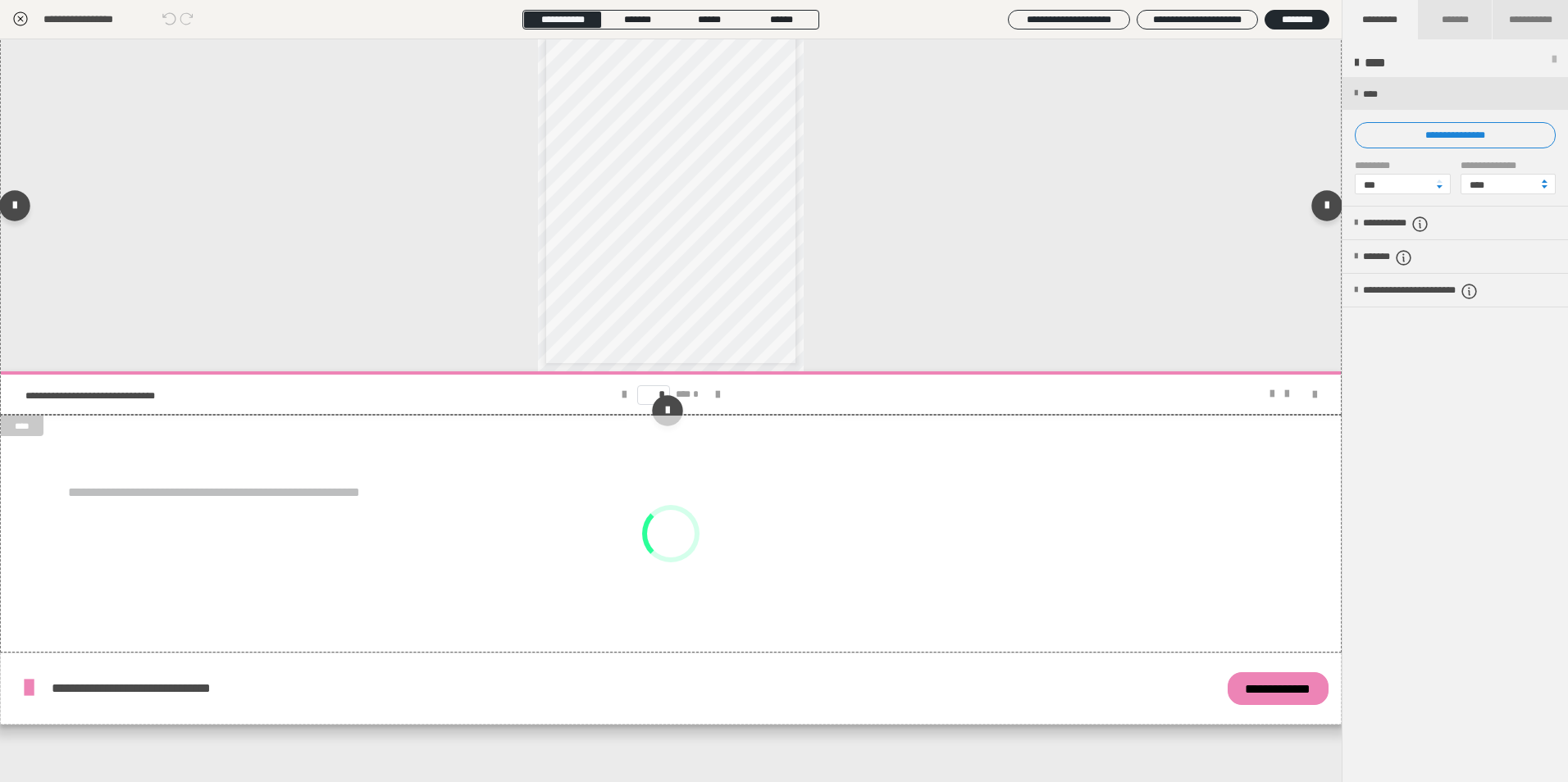 scroll, scrollTop: 1205, scrollLeft: 0, axis: vertical 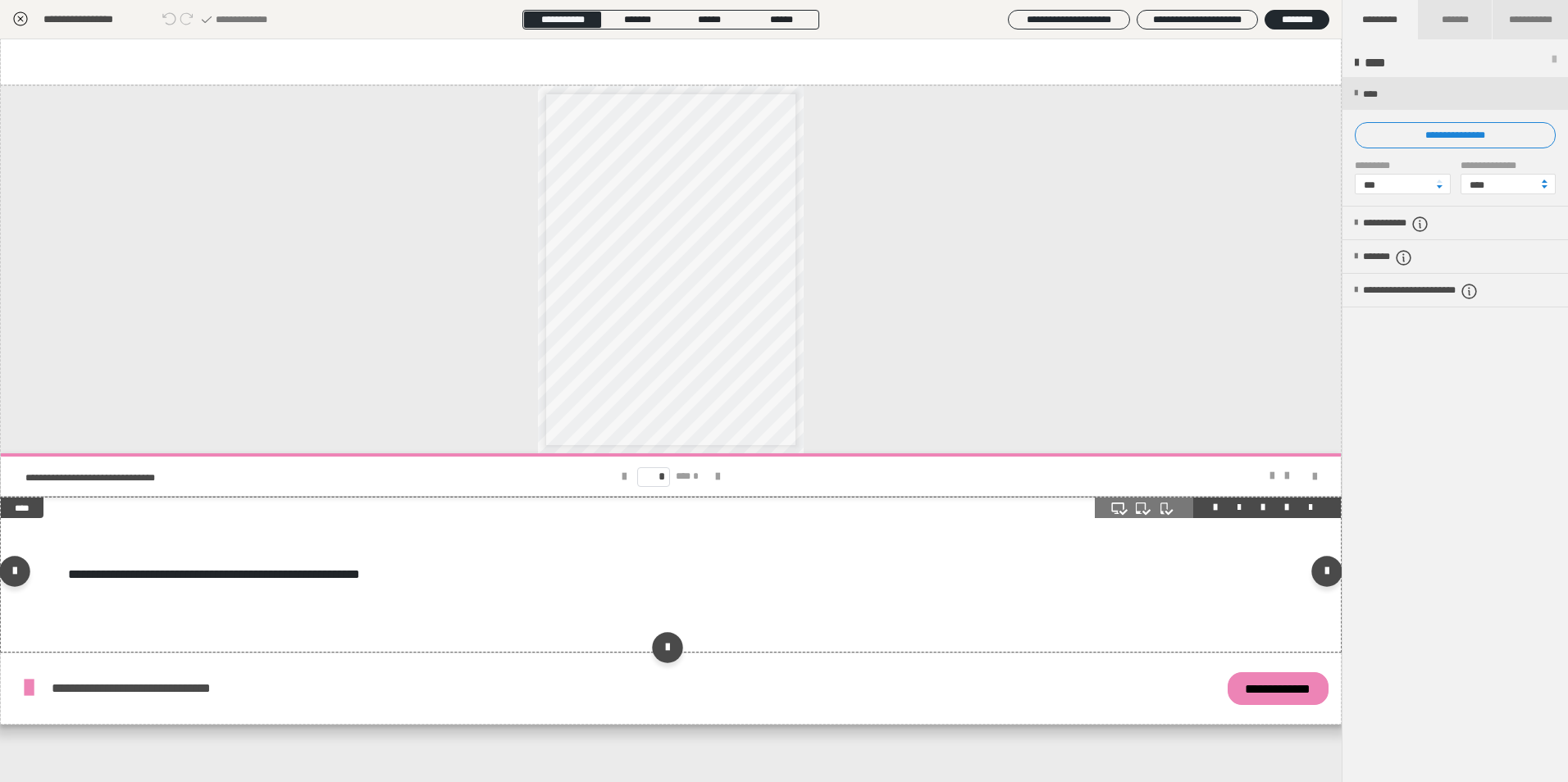click on "**********" at bounding box center (671, 574) 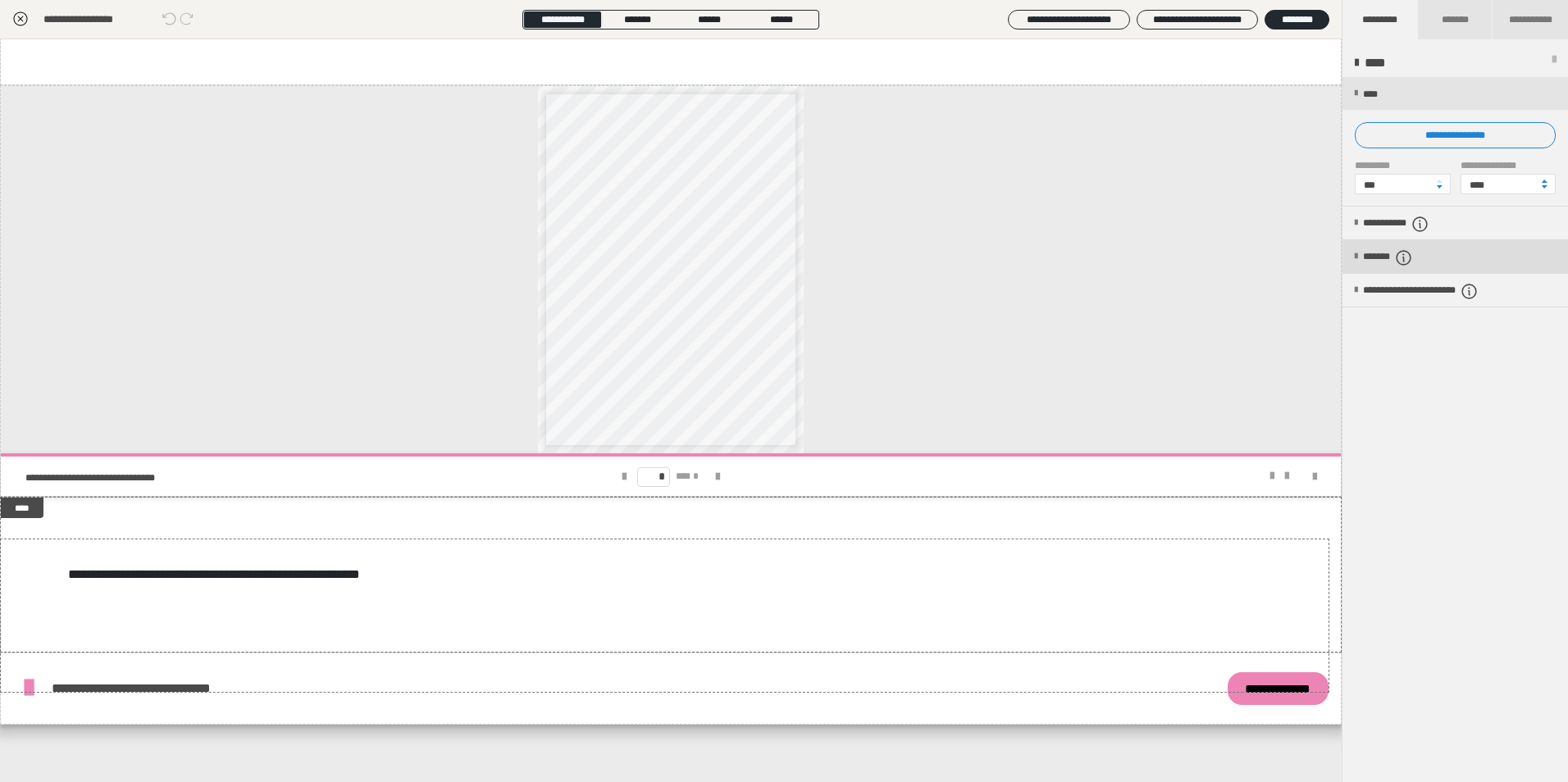 click on "*******" at bounding box center [1402, 257] 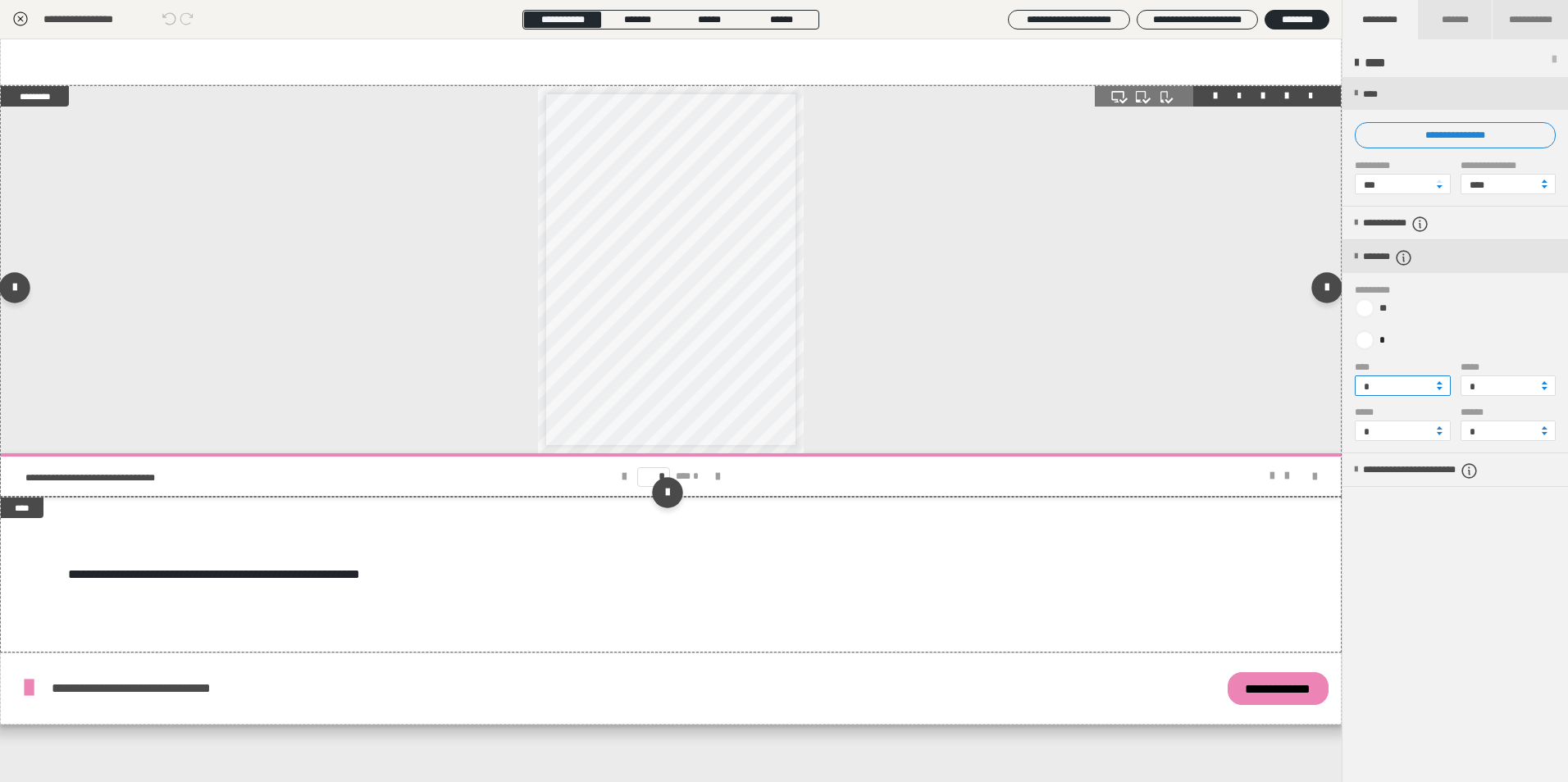 drag, startPoint x: 1409, startPoint y: 382, endPoint x: 1262, endPoint y: 381, distance: 147.0034 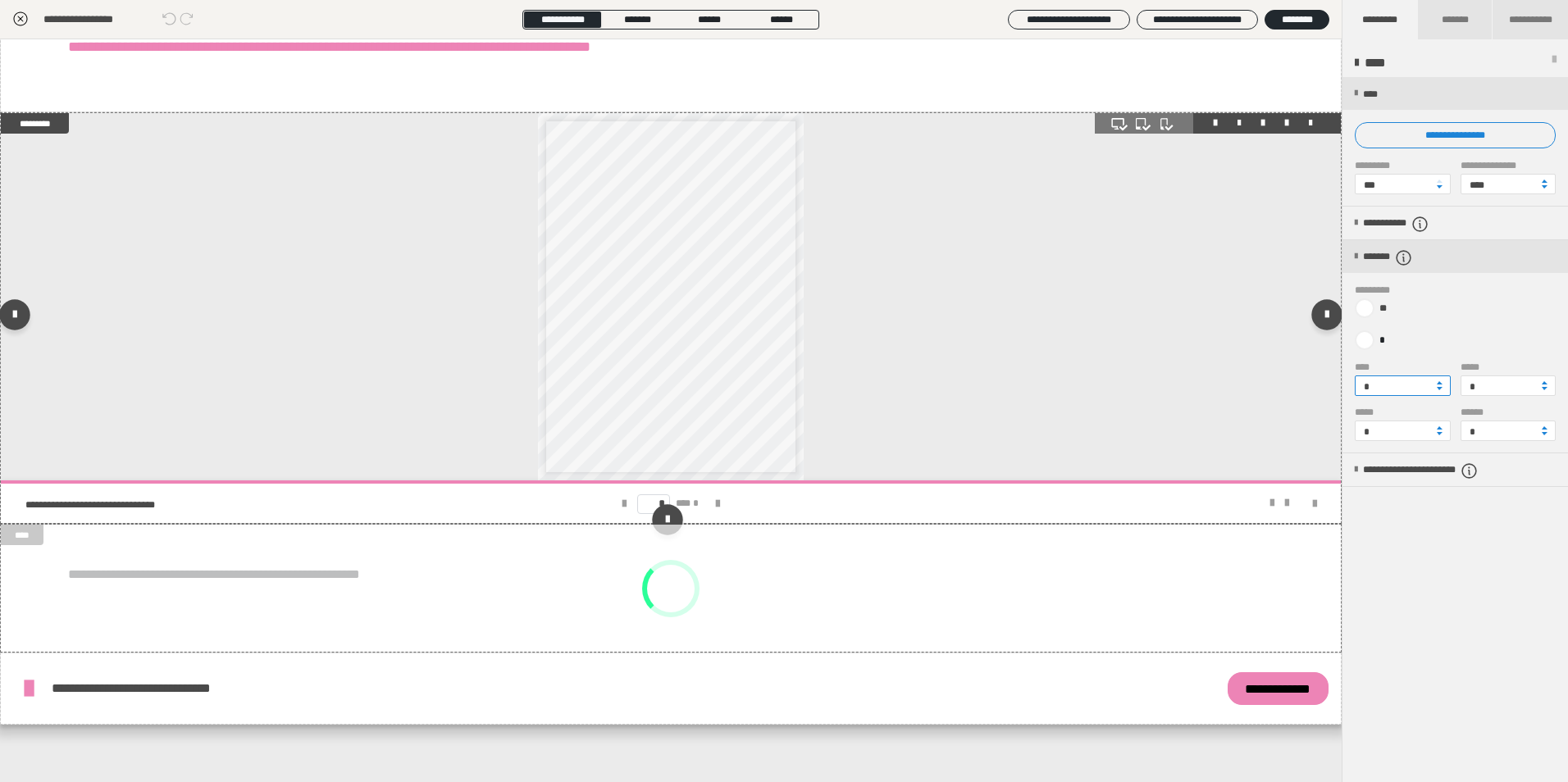 type on "*" 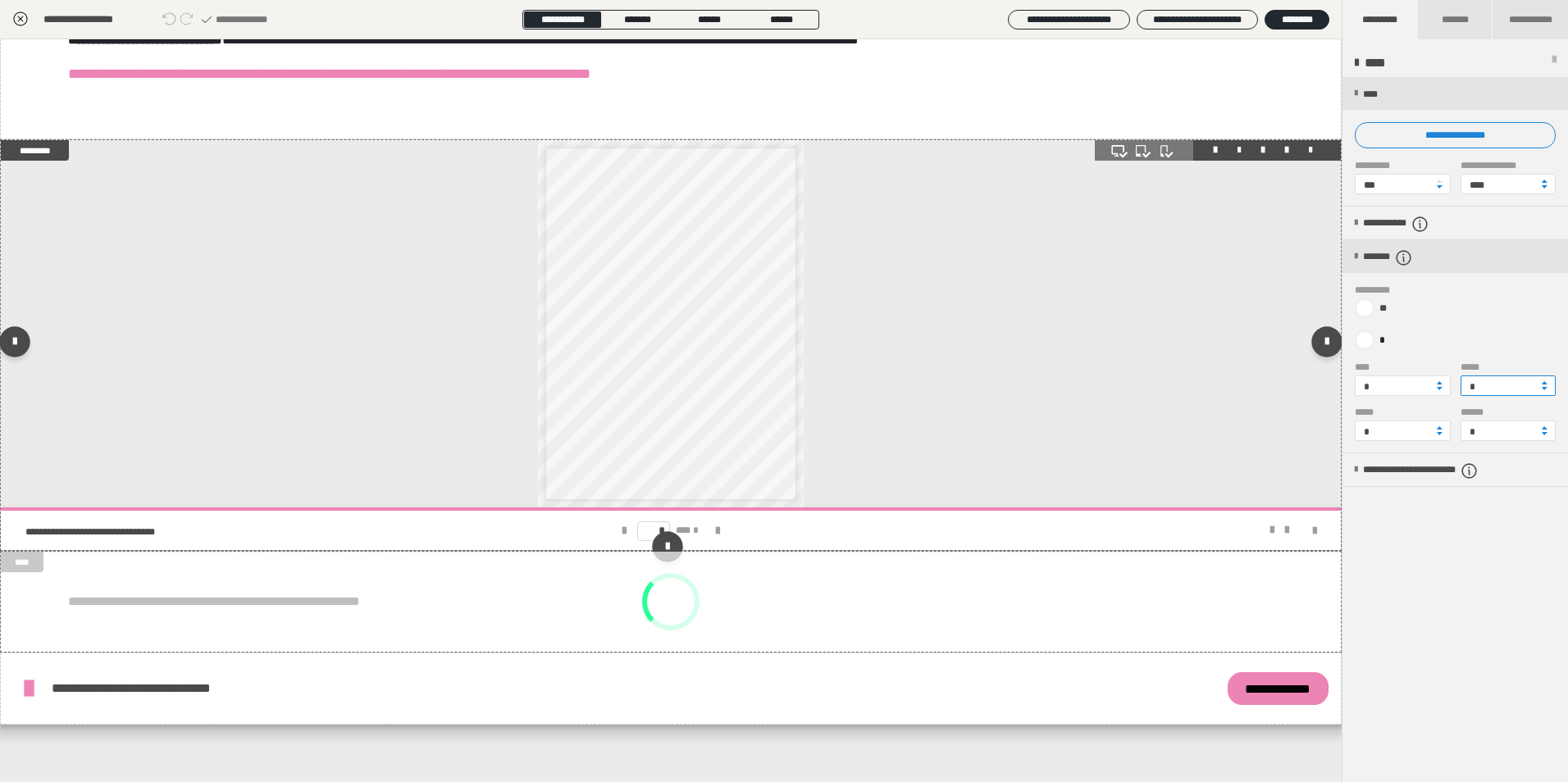 scroll, scrollTop: 1153, scrollLeft: 0, axis: vertical 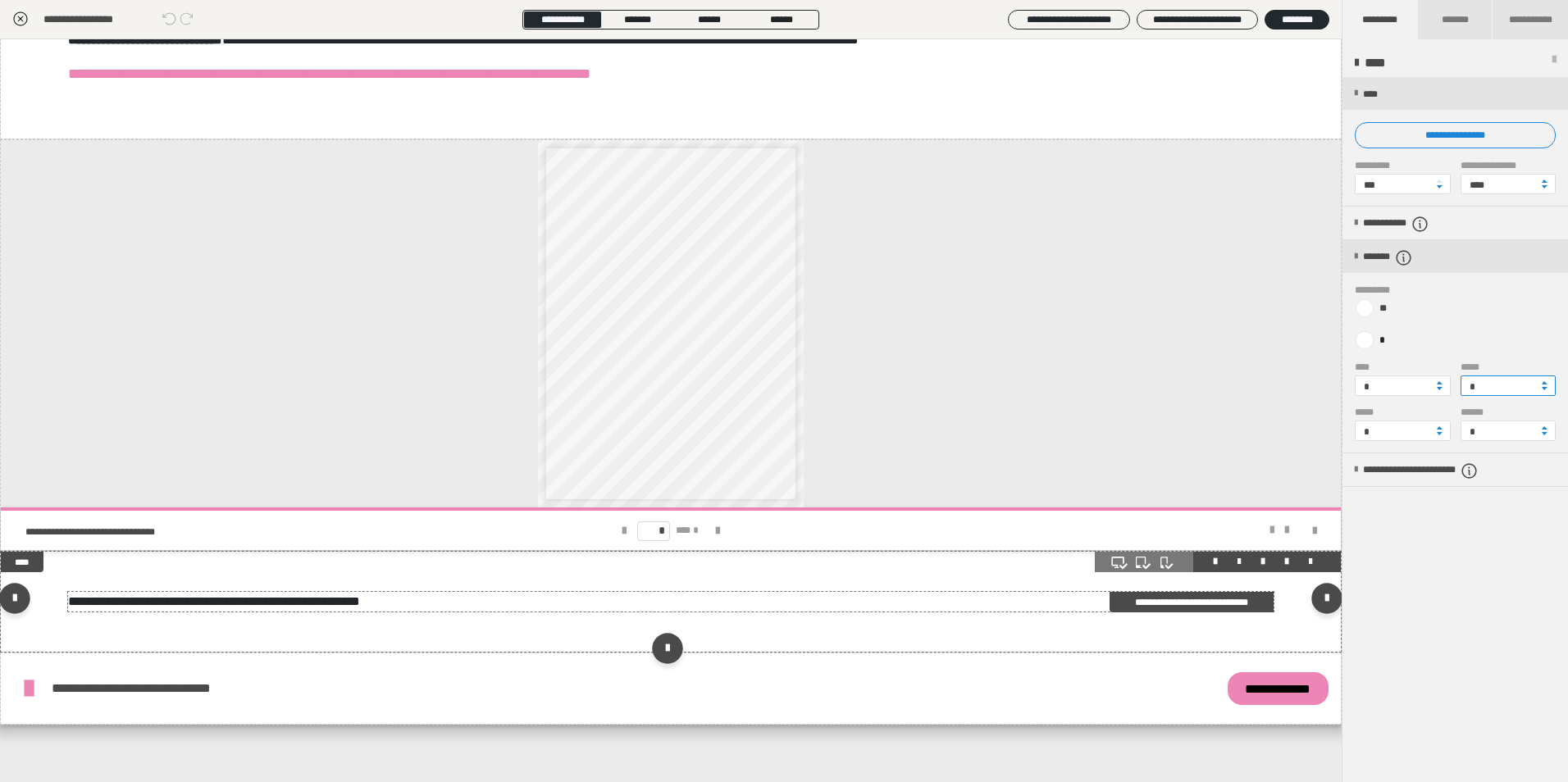 type on "*" 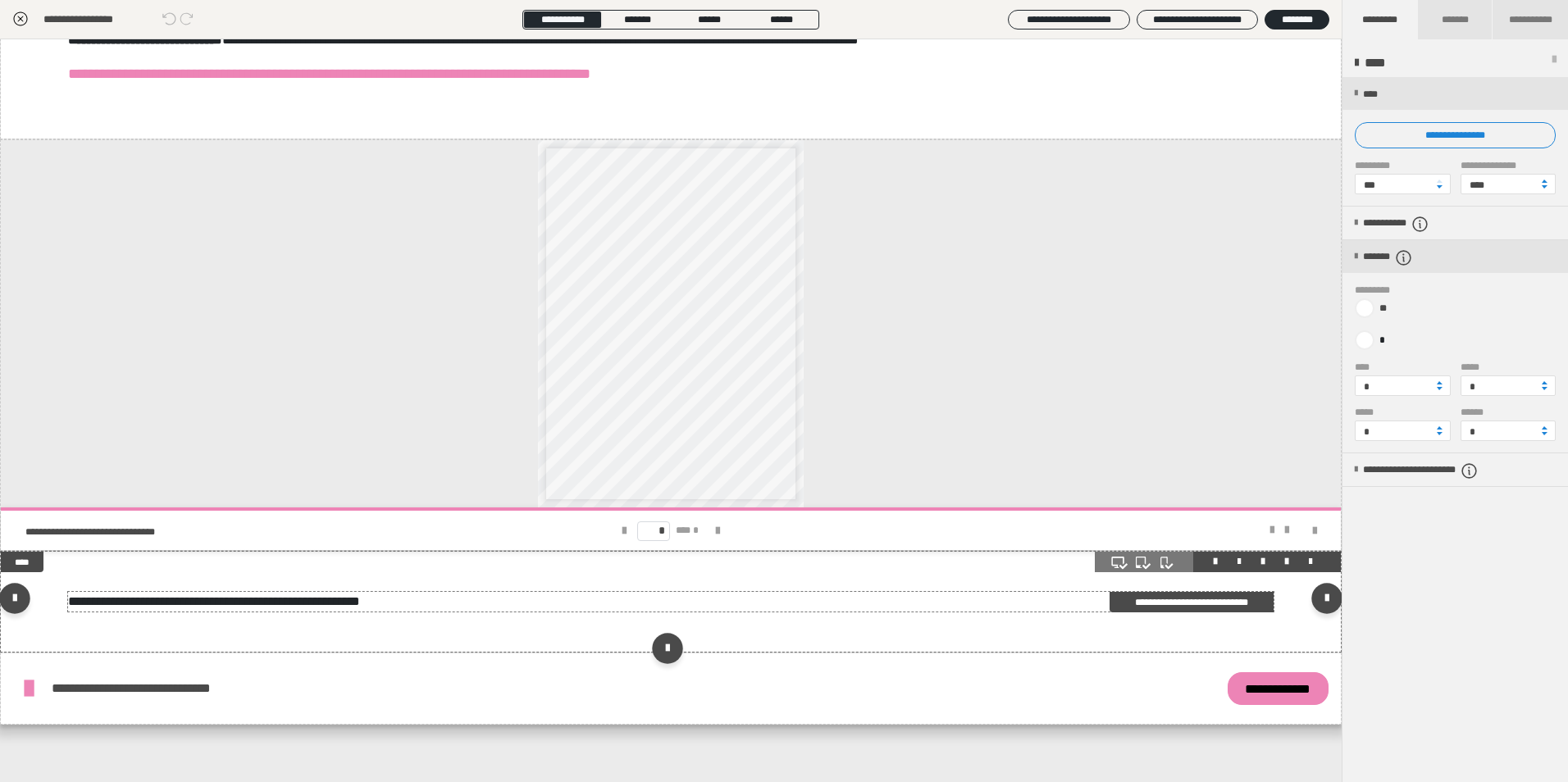 click on "**********" at bounding box center [214, 601] 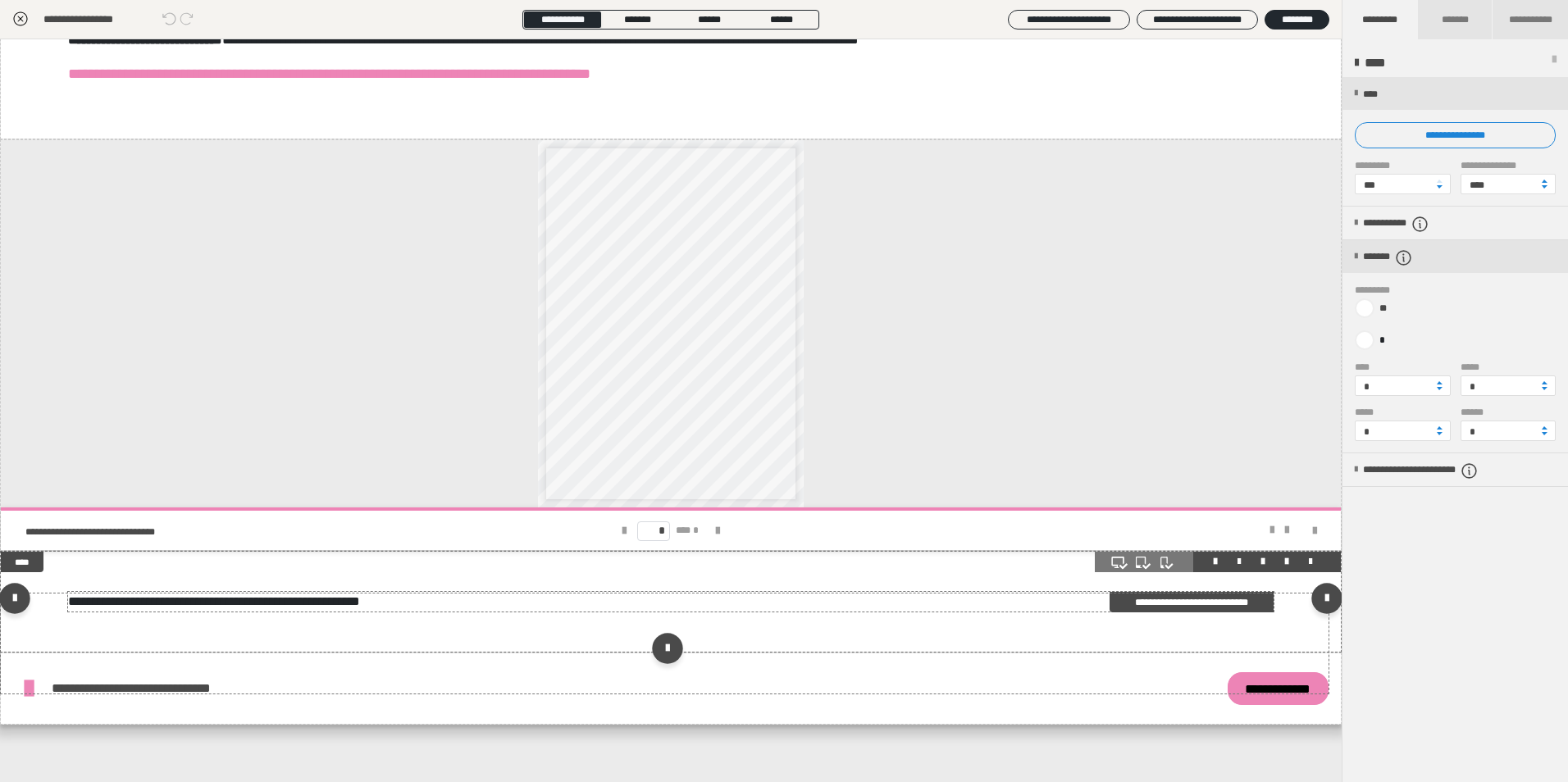 click on "**********" at bounding box center [214, 601] 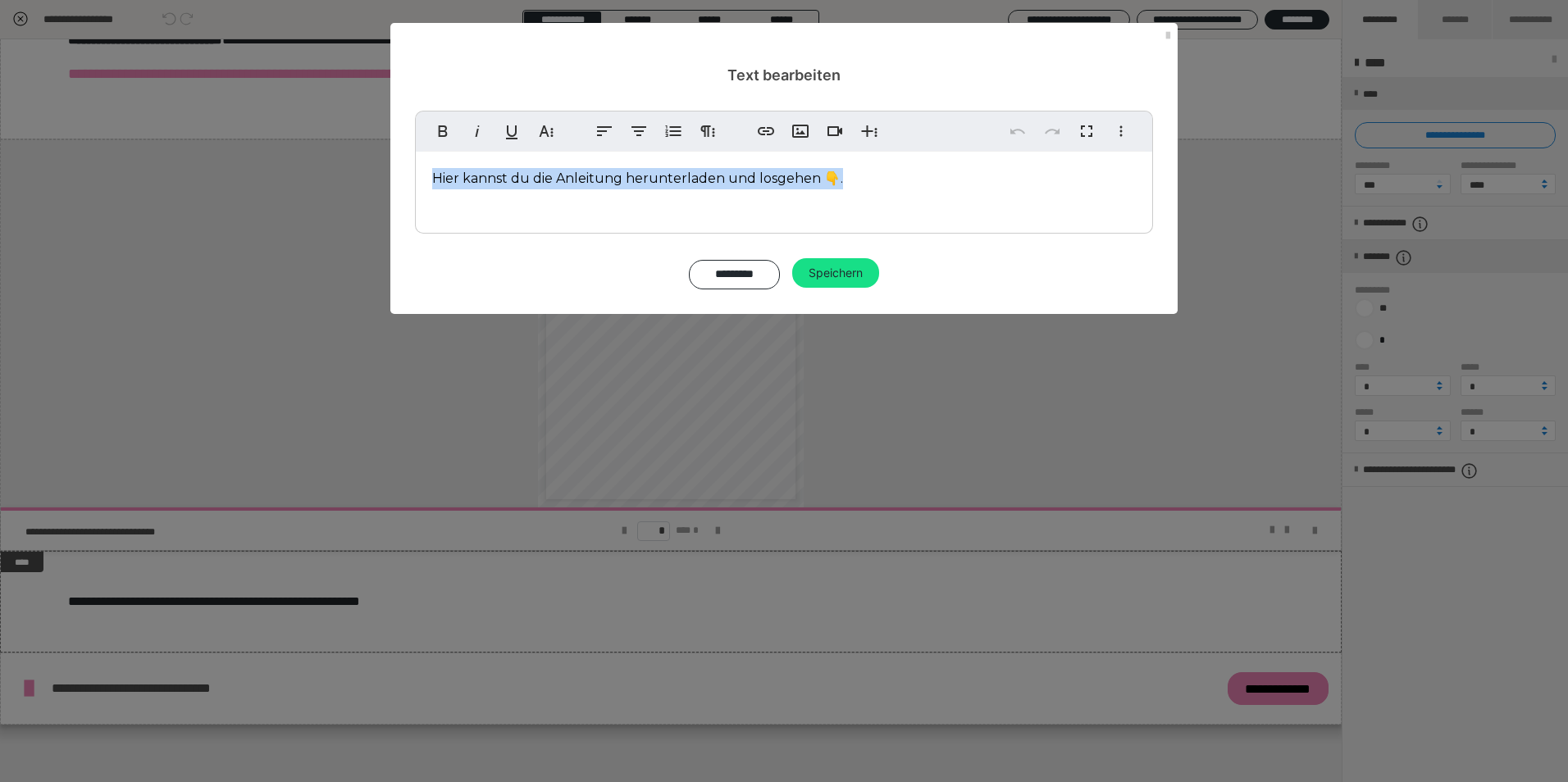 drag, startPoint x: 859, startPoint y: 178, endPoint x: 334, endPoint y: 181, distance: 525.0086 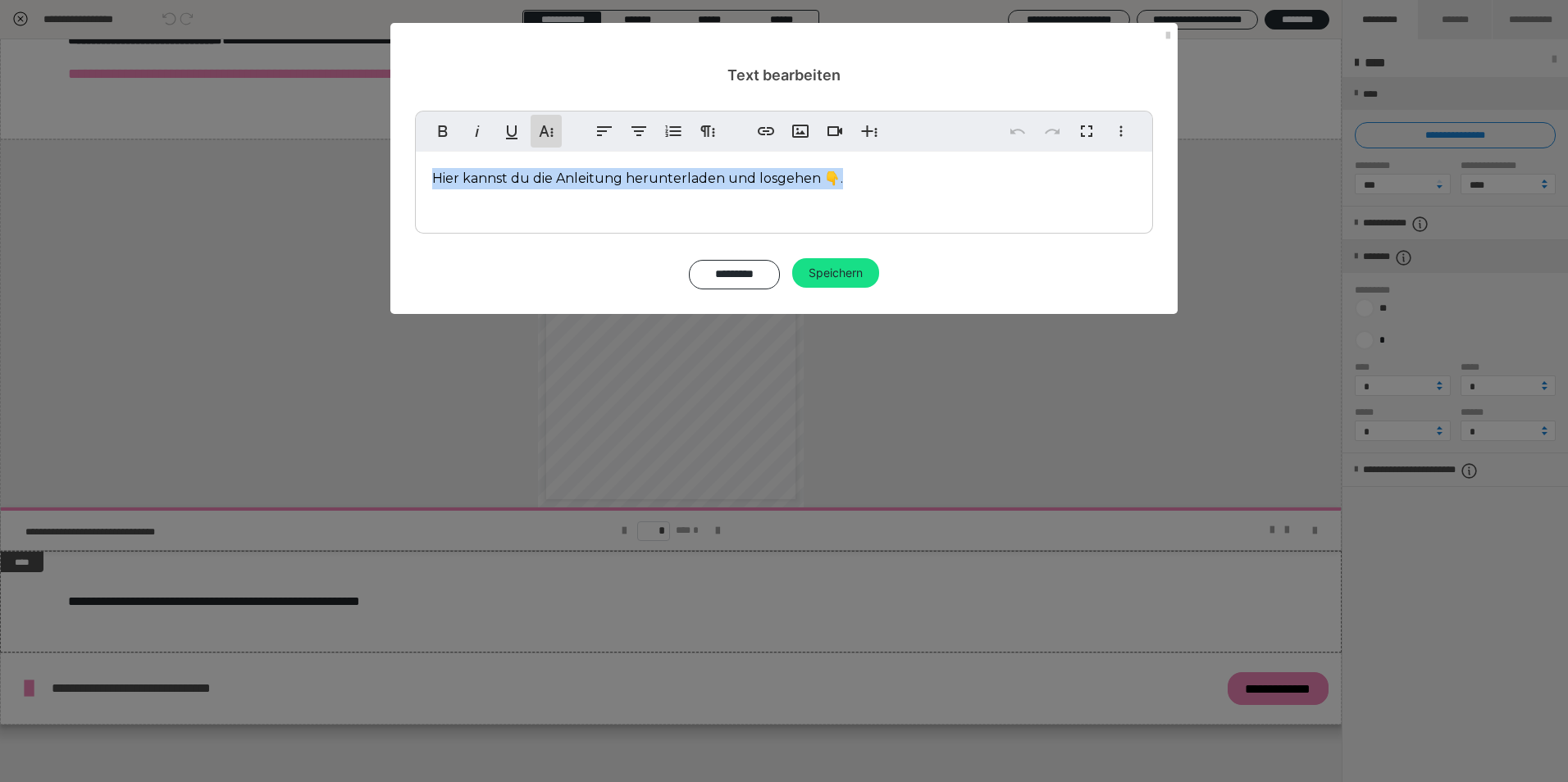 click 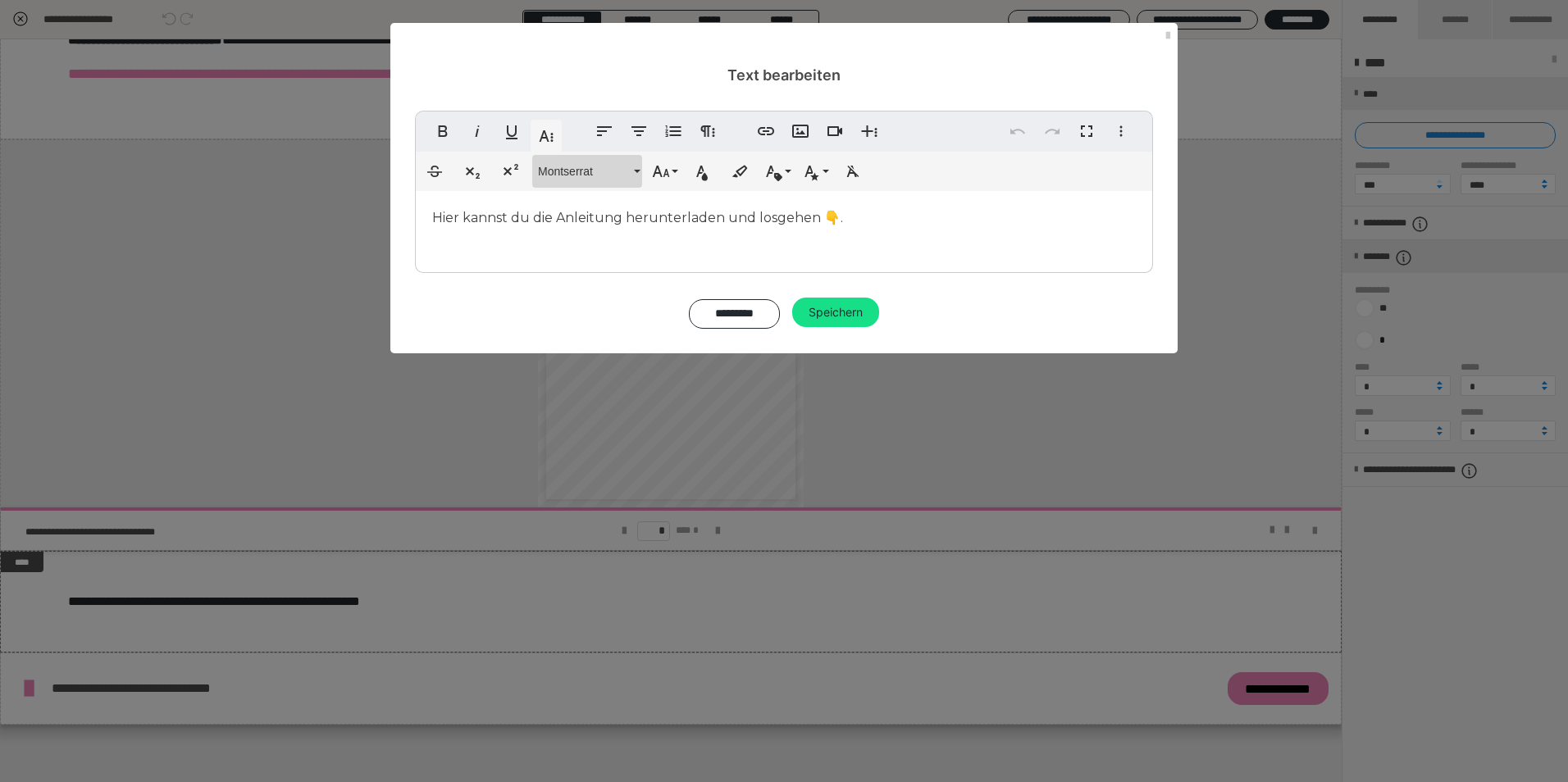 click on "Montserrat" at bounding box center [584, 171] 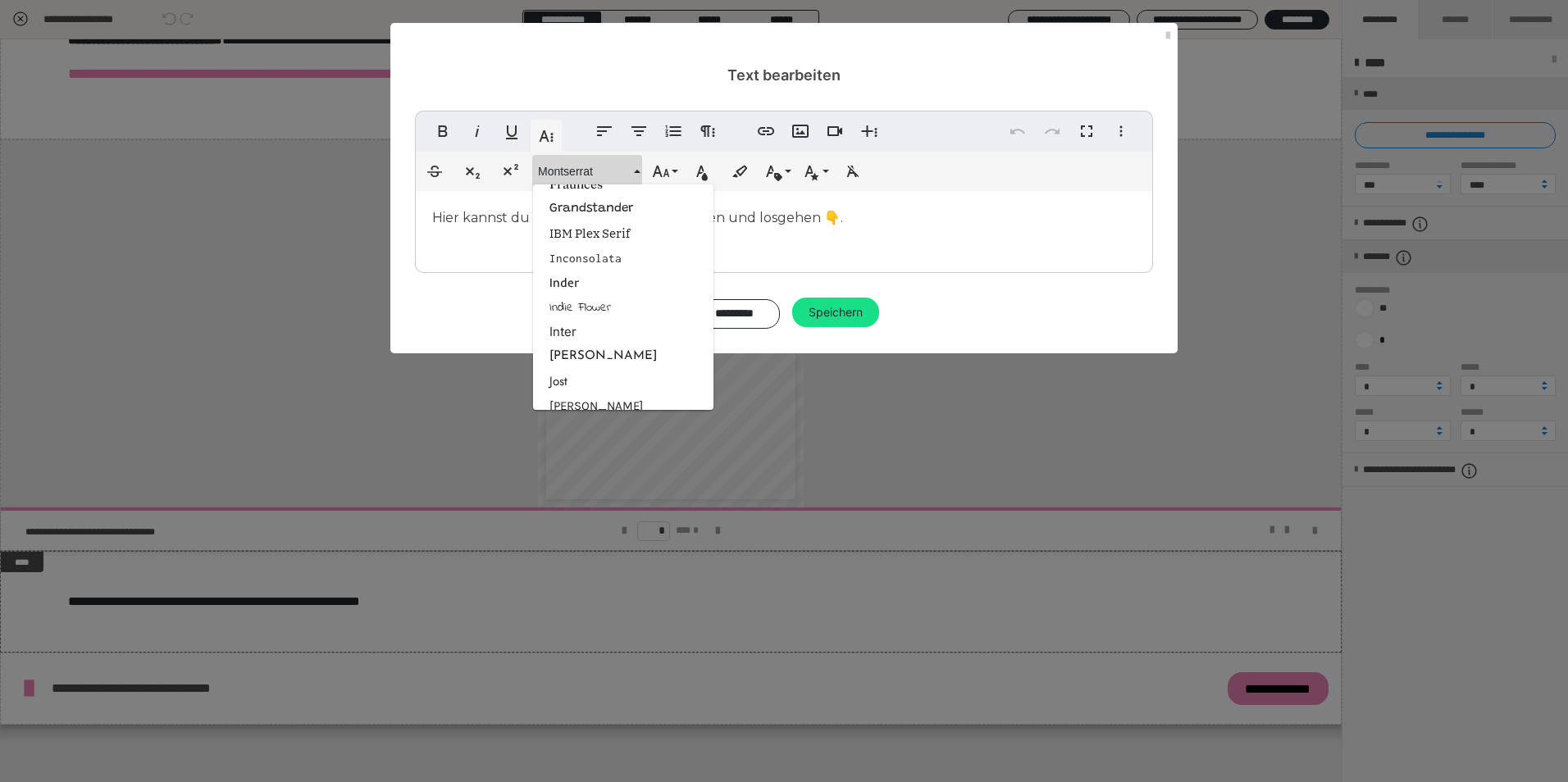 scroll, scrollTop: 0, scrollLeft: 0, axis: both 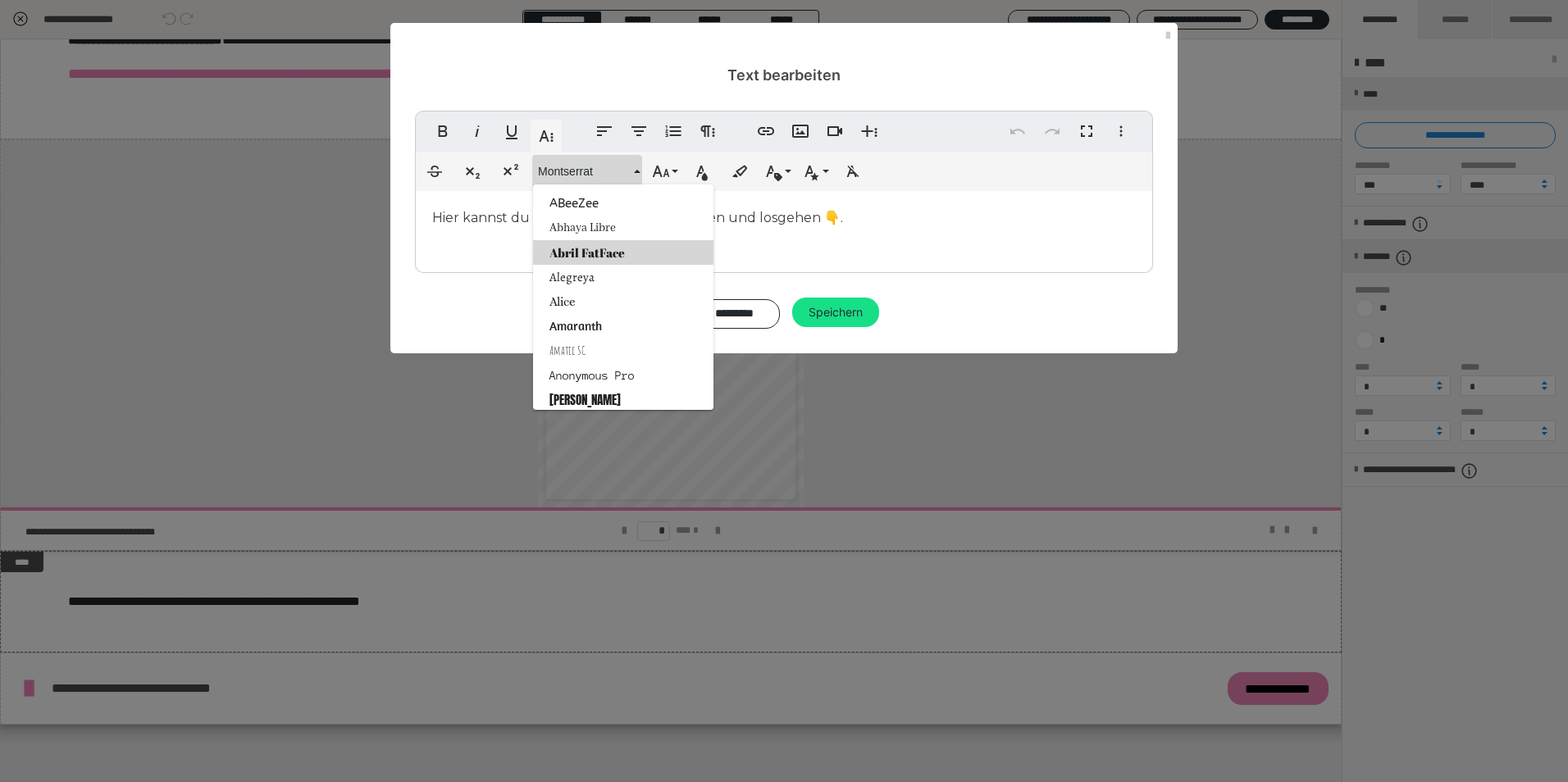 click on "Abril FatFace" at bounding box center [623, 252] 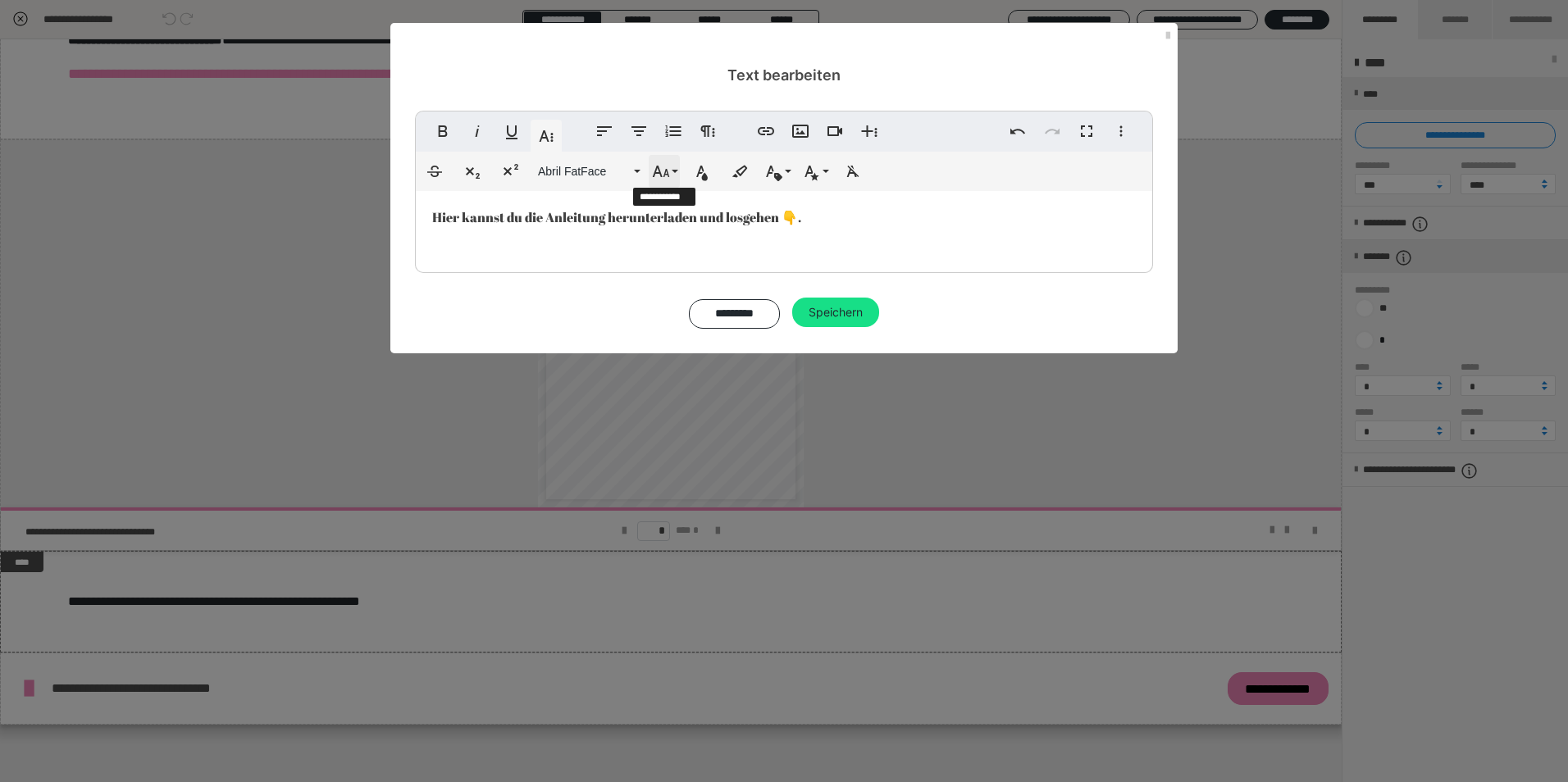 click 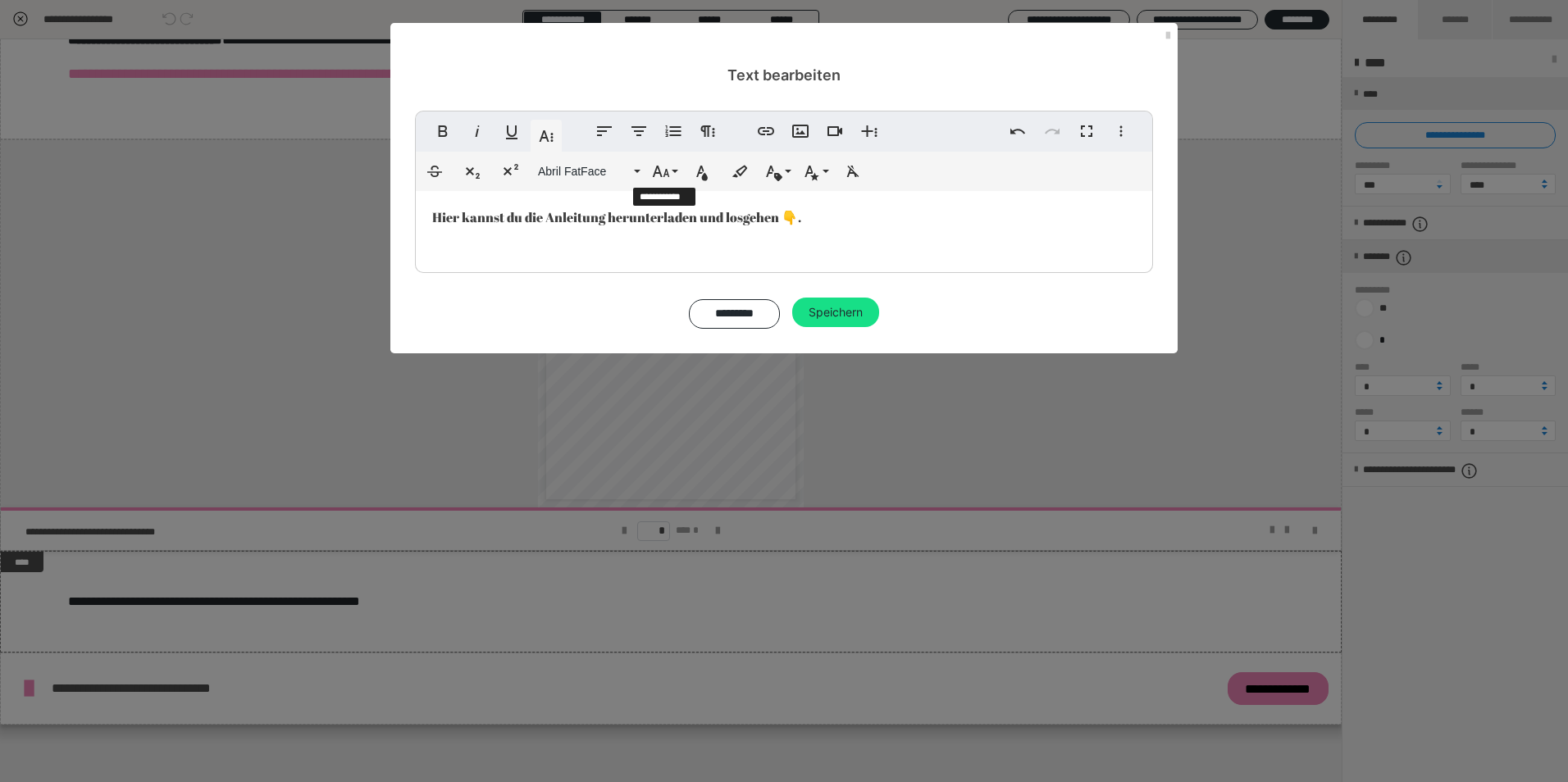 scroll, scrollTop: 388, scrollLeft: 0, axis: vertical 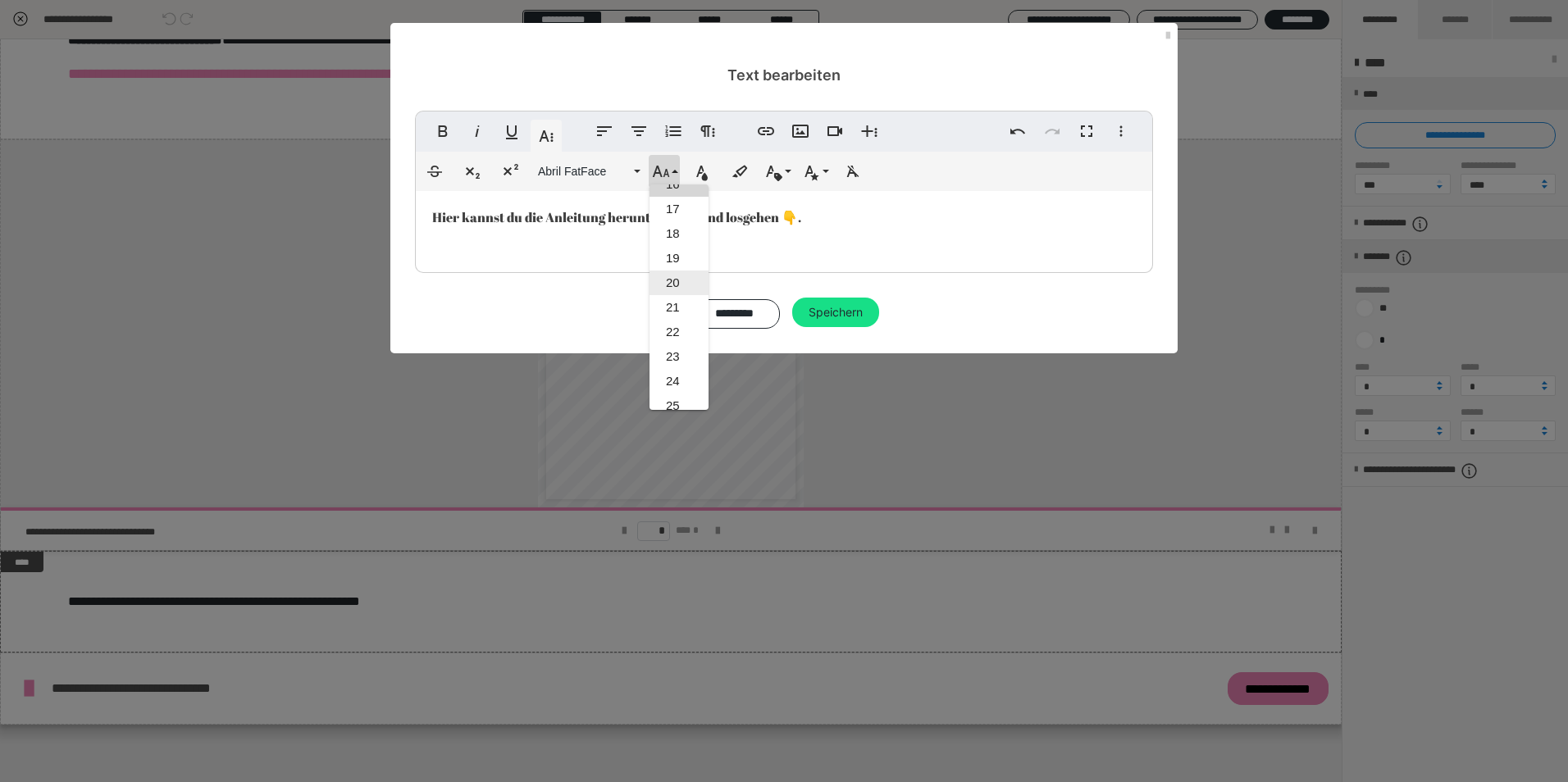 click on "20" at bounding box center [679, 283] 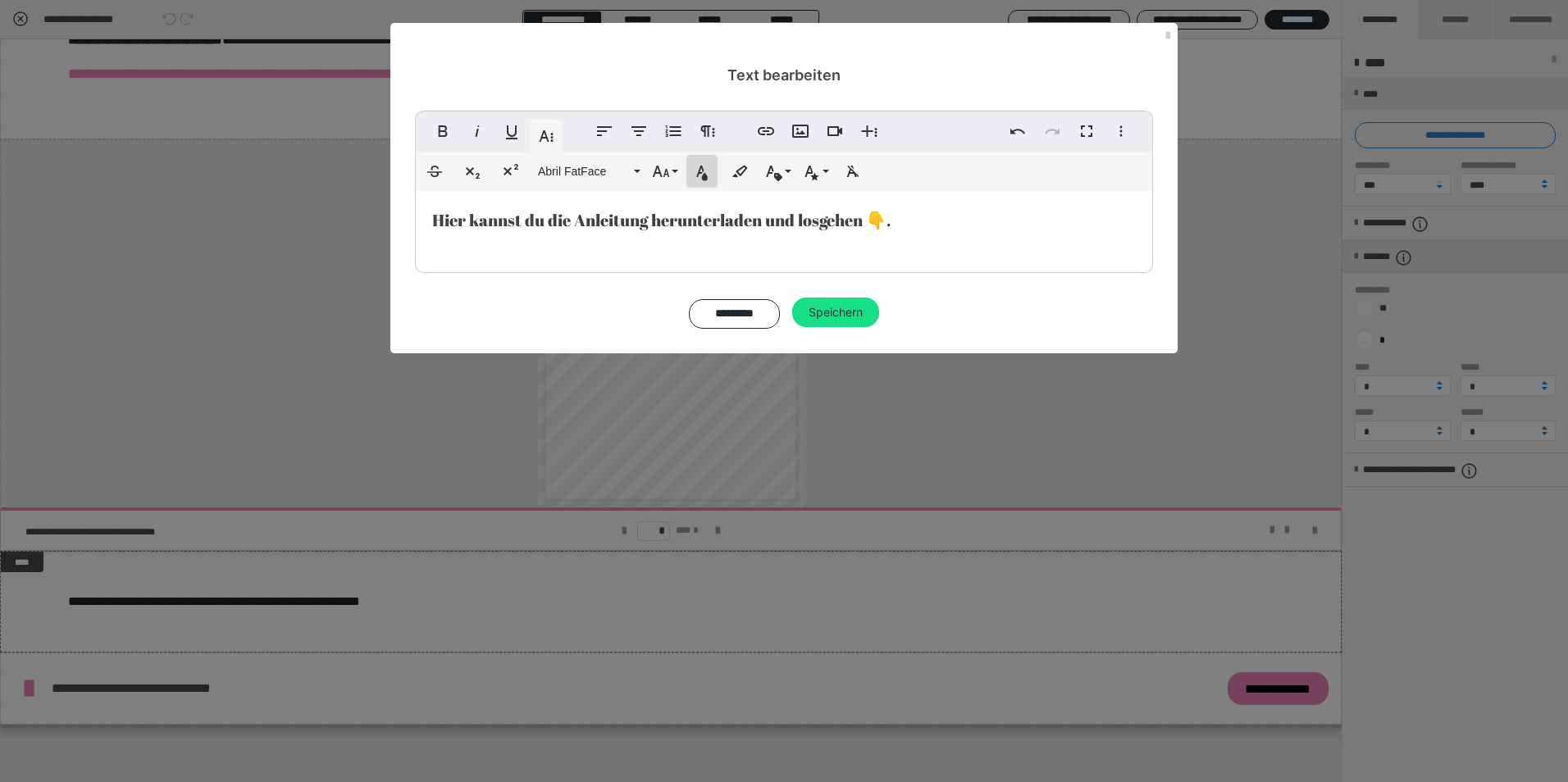click 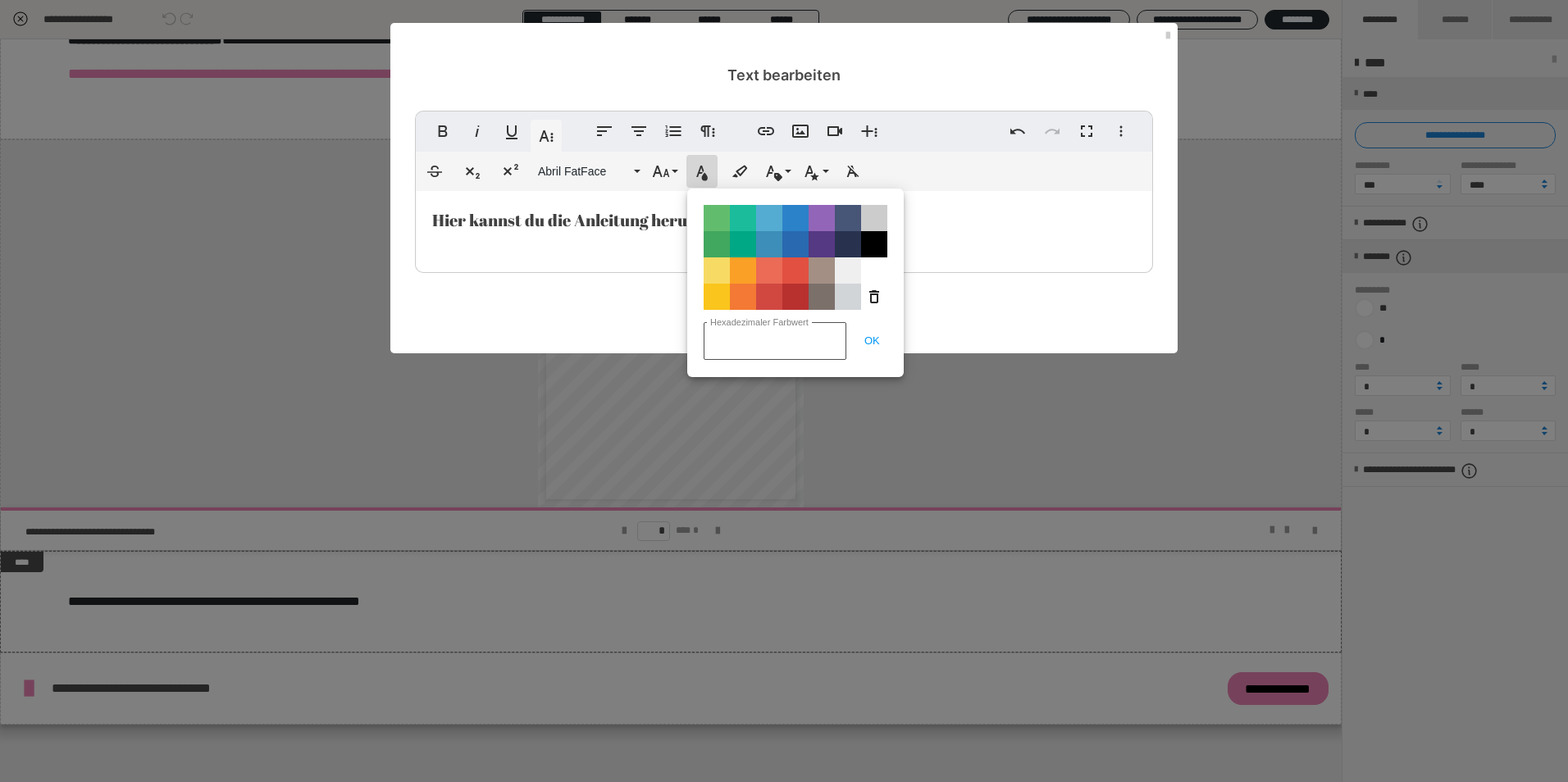 click on "Hexadezimaler Farbwert" at bounding box center (775, 341) 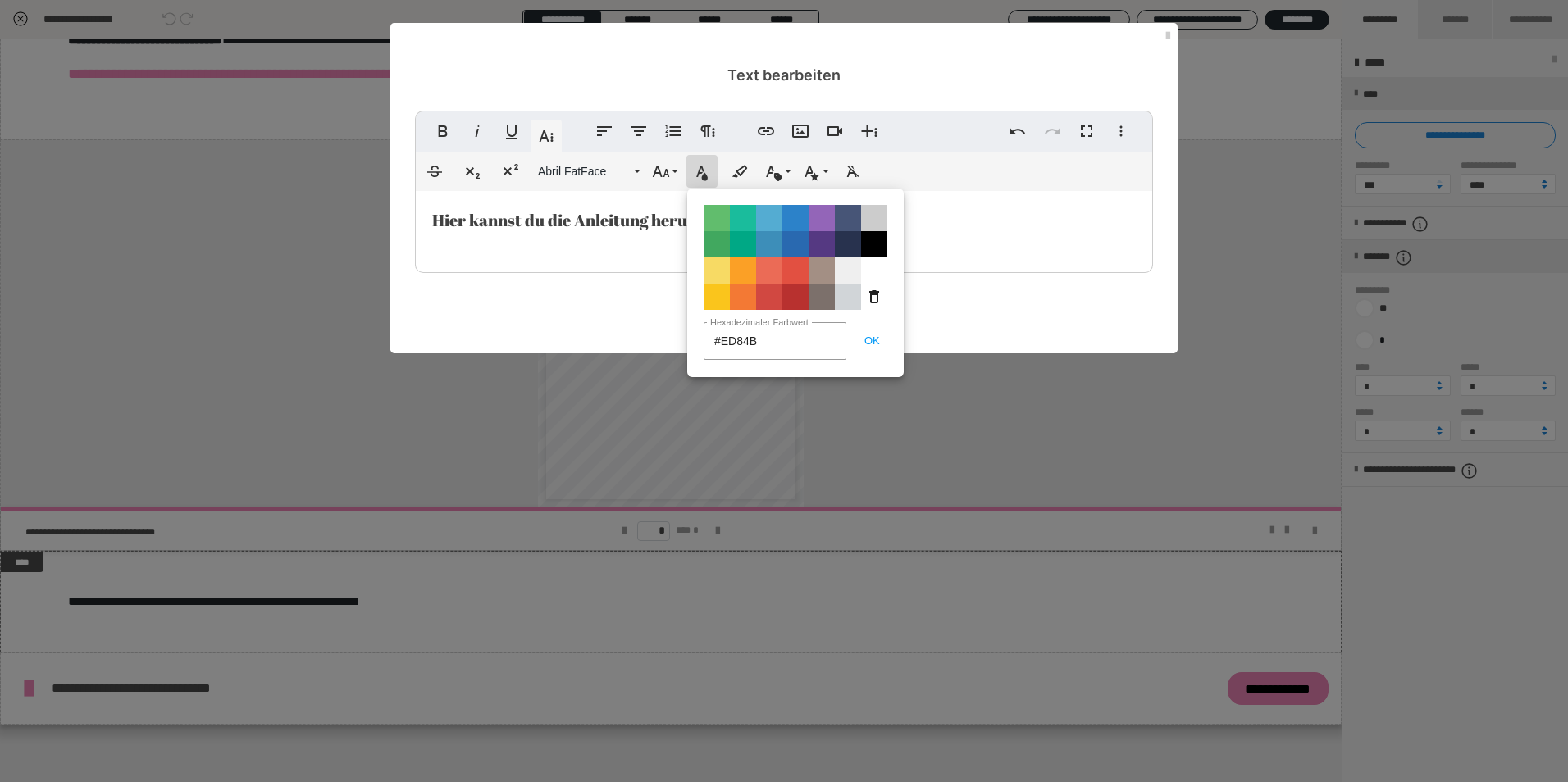 type on "#ED84B6" 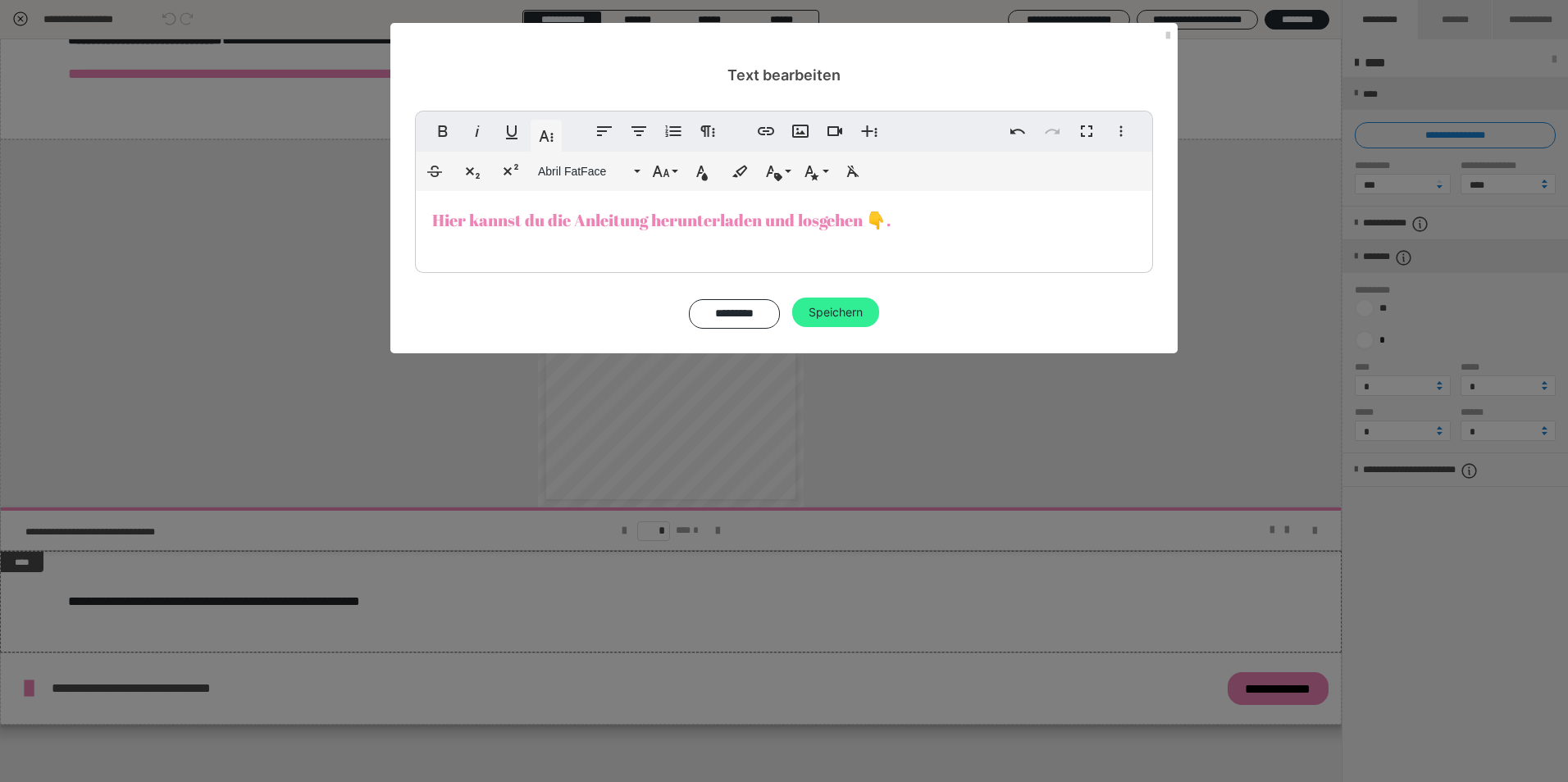 click on "Speichern" at bounding box center (836, 312) 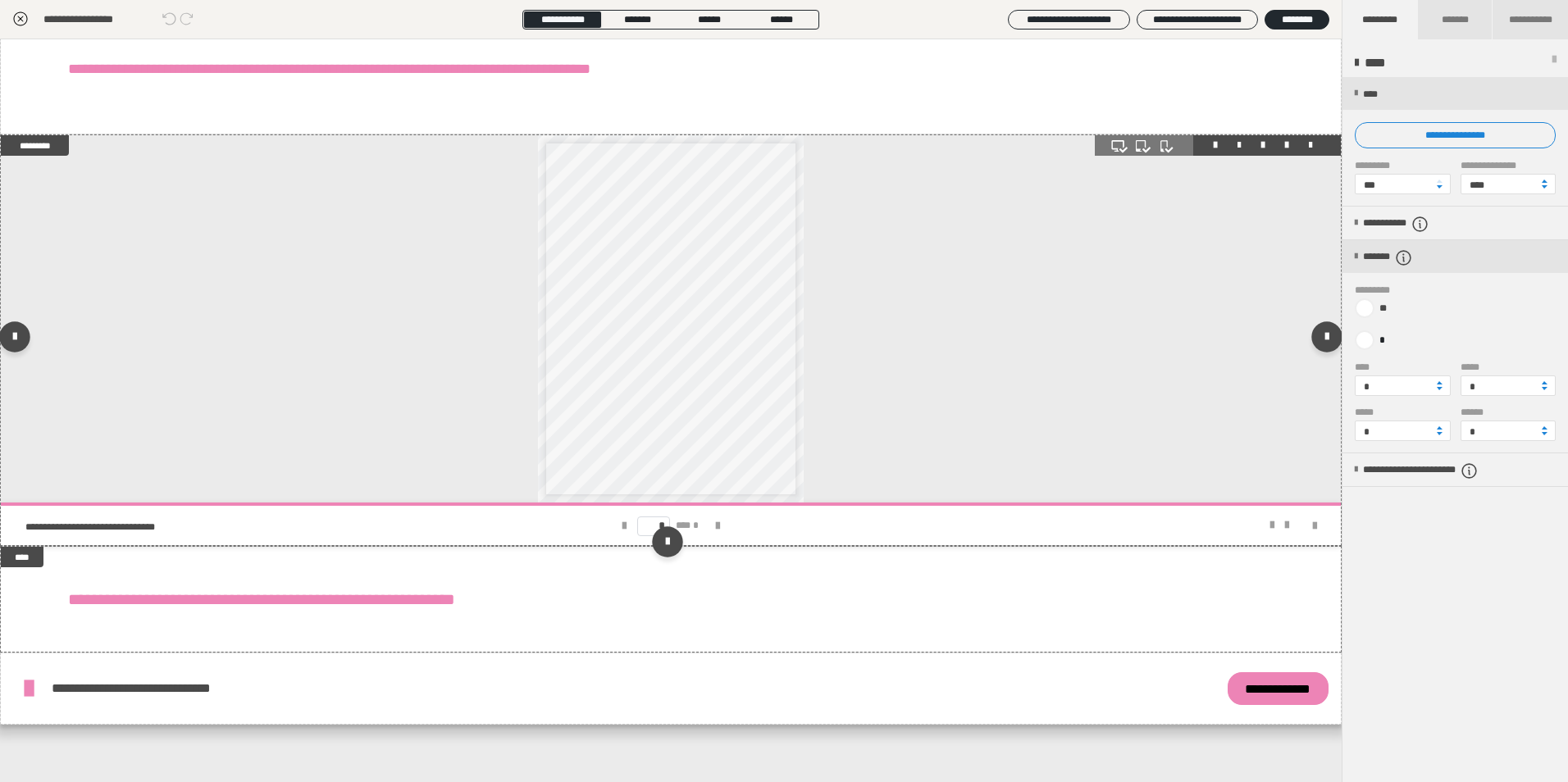 scroll, scrollTop: 1157, scrollLeft: 0, axis: vertical 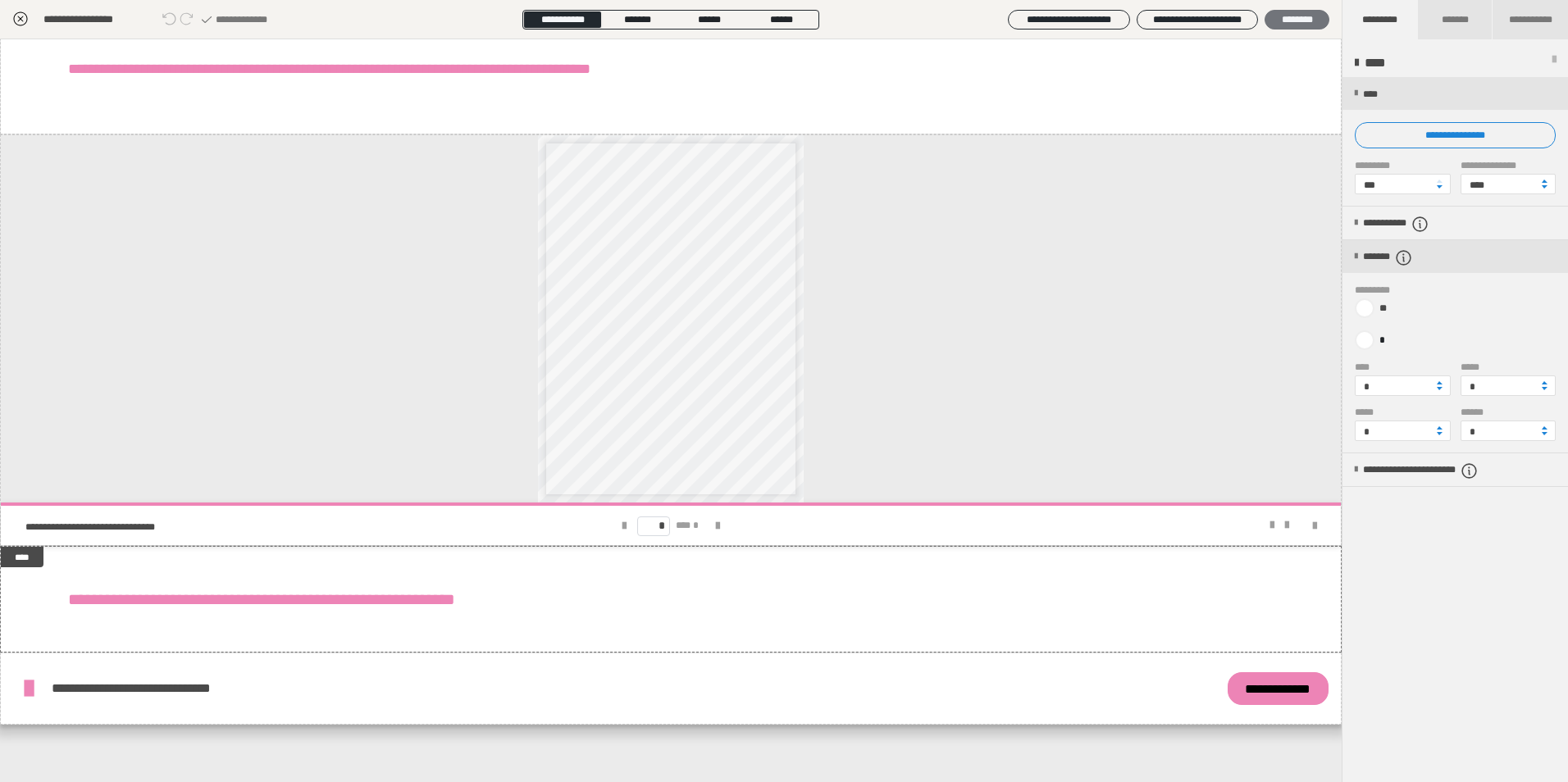 click on "********" at bounding box center [1297, 20] 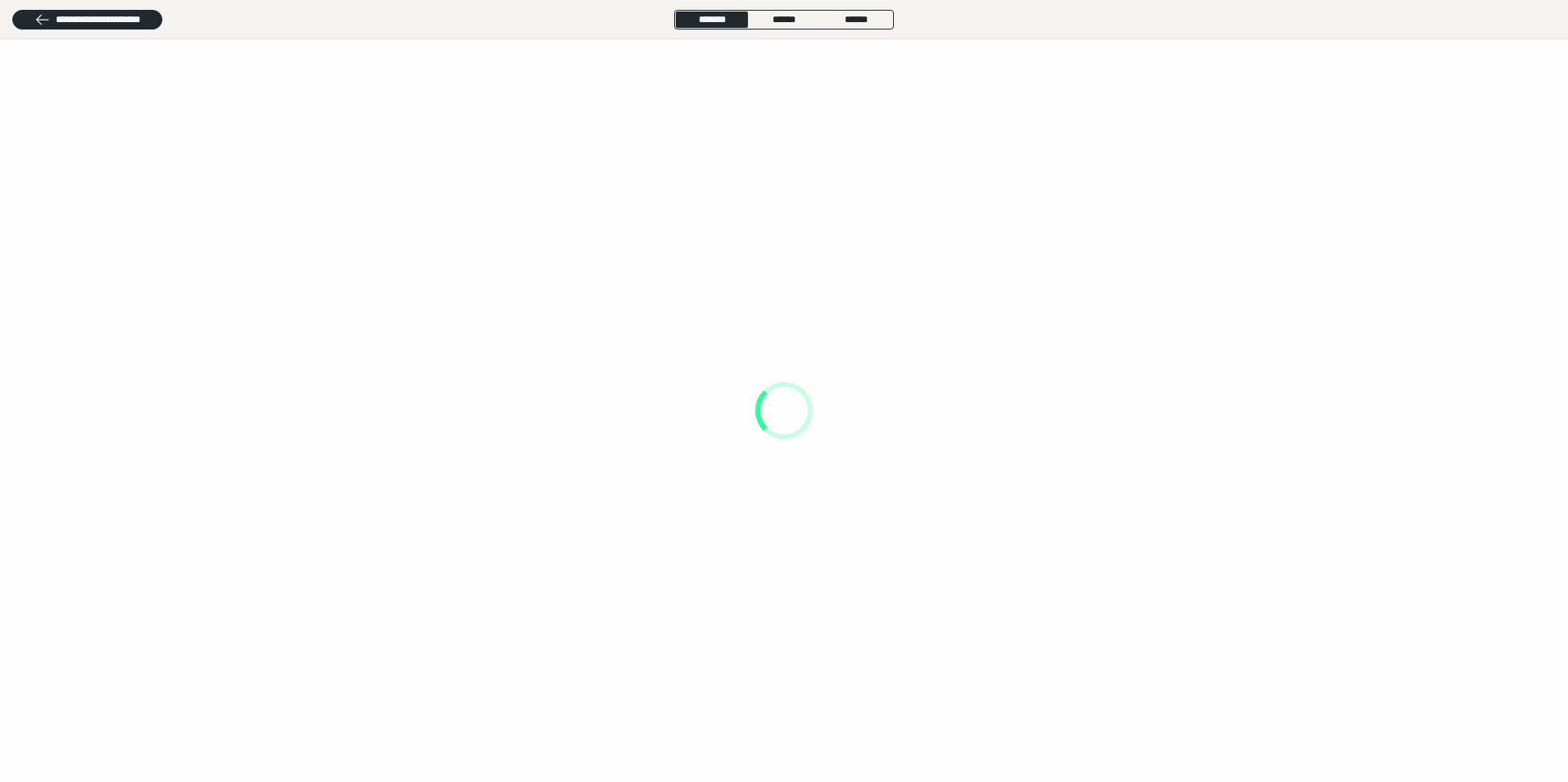 scroll, scrollTop: 0, scrollLeft: 0, axis: both 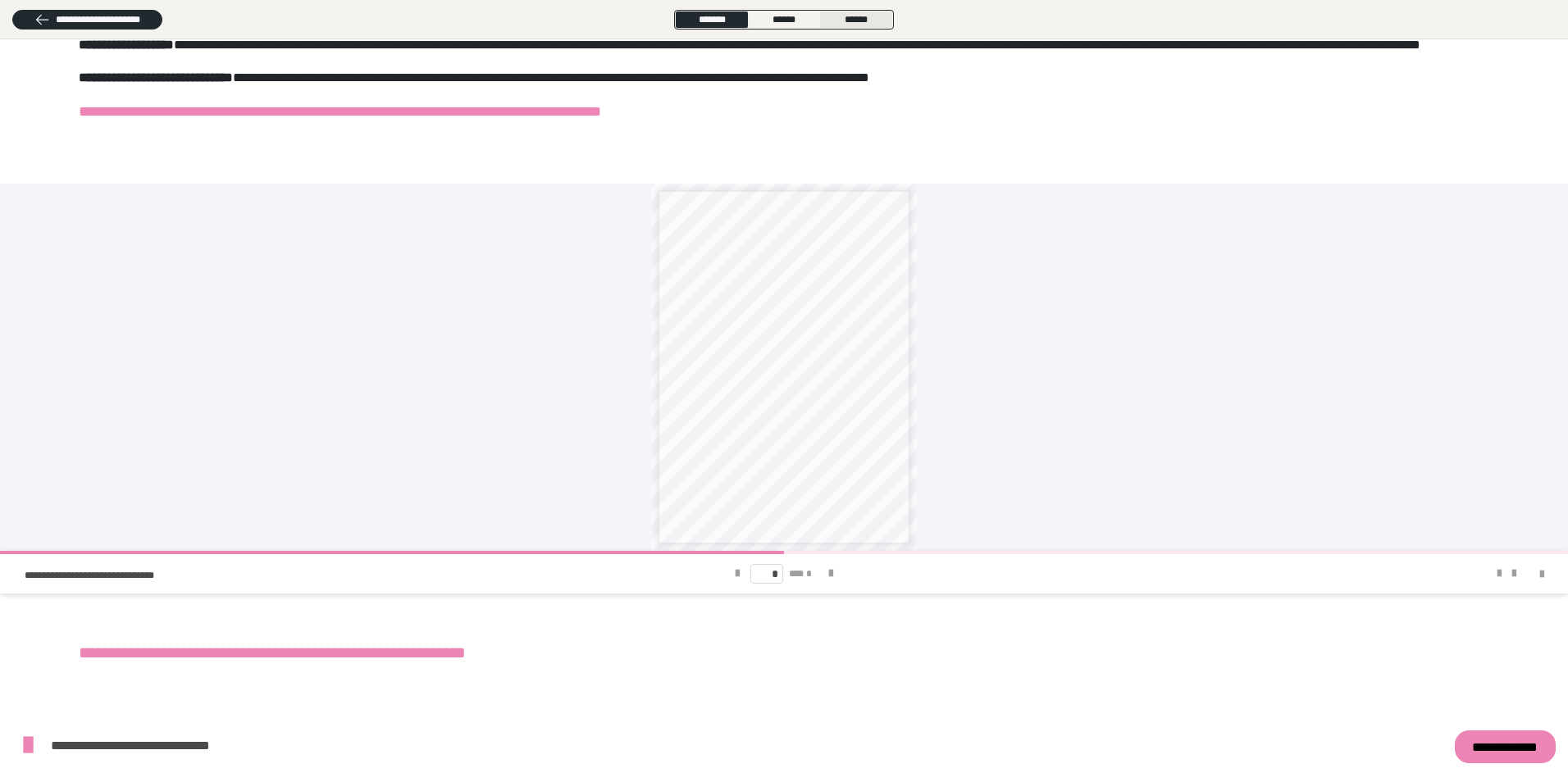 click on "******" at bounding box center (856, 20) 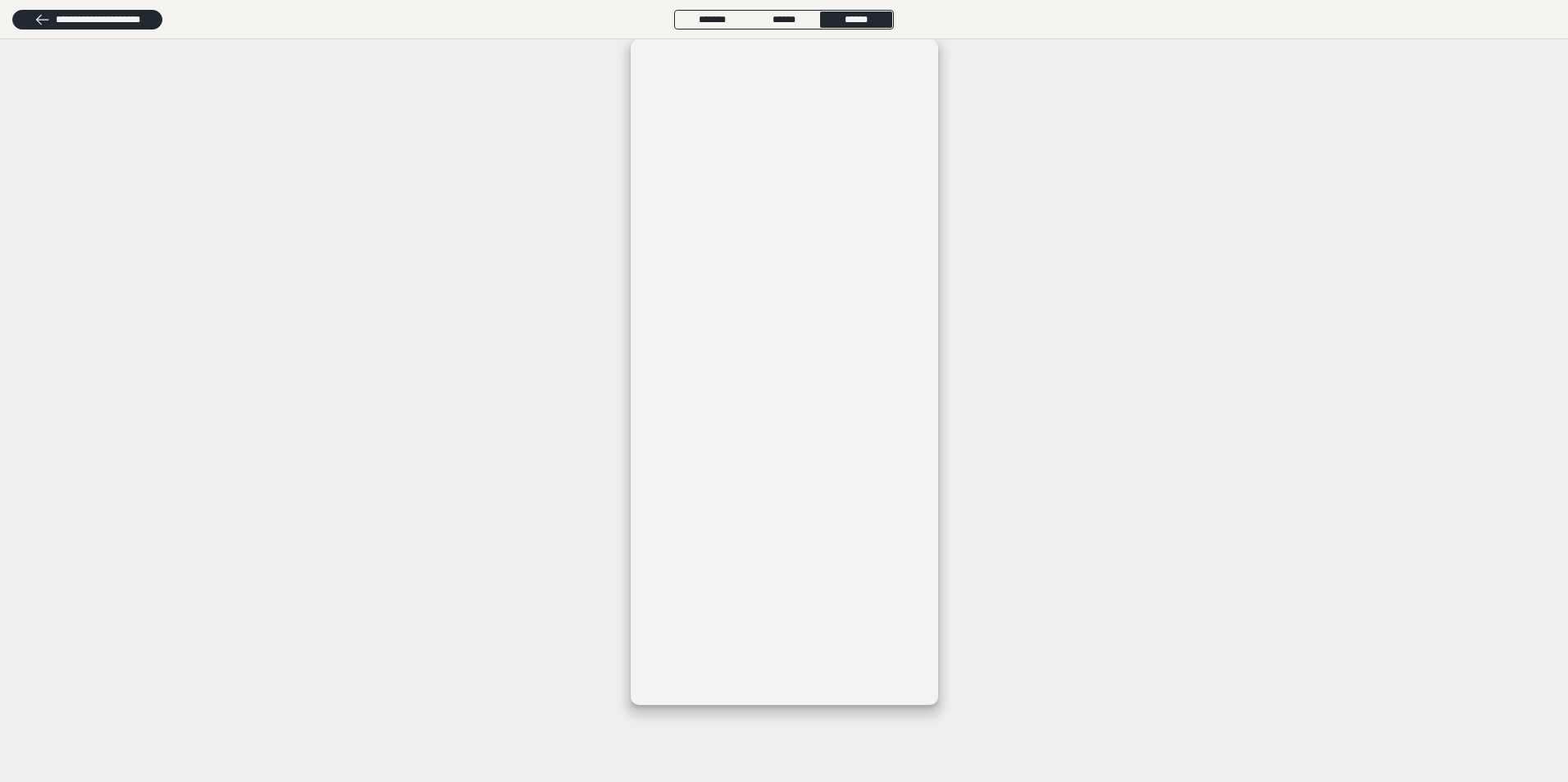 scroll, scrollTop: 1021, scrollLeft: 0, axis: vertical 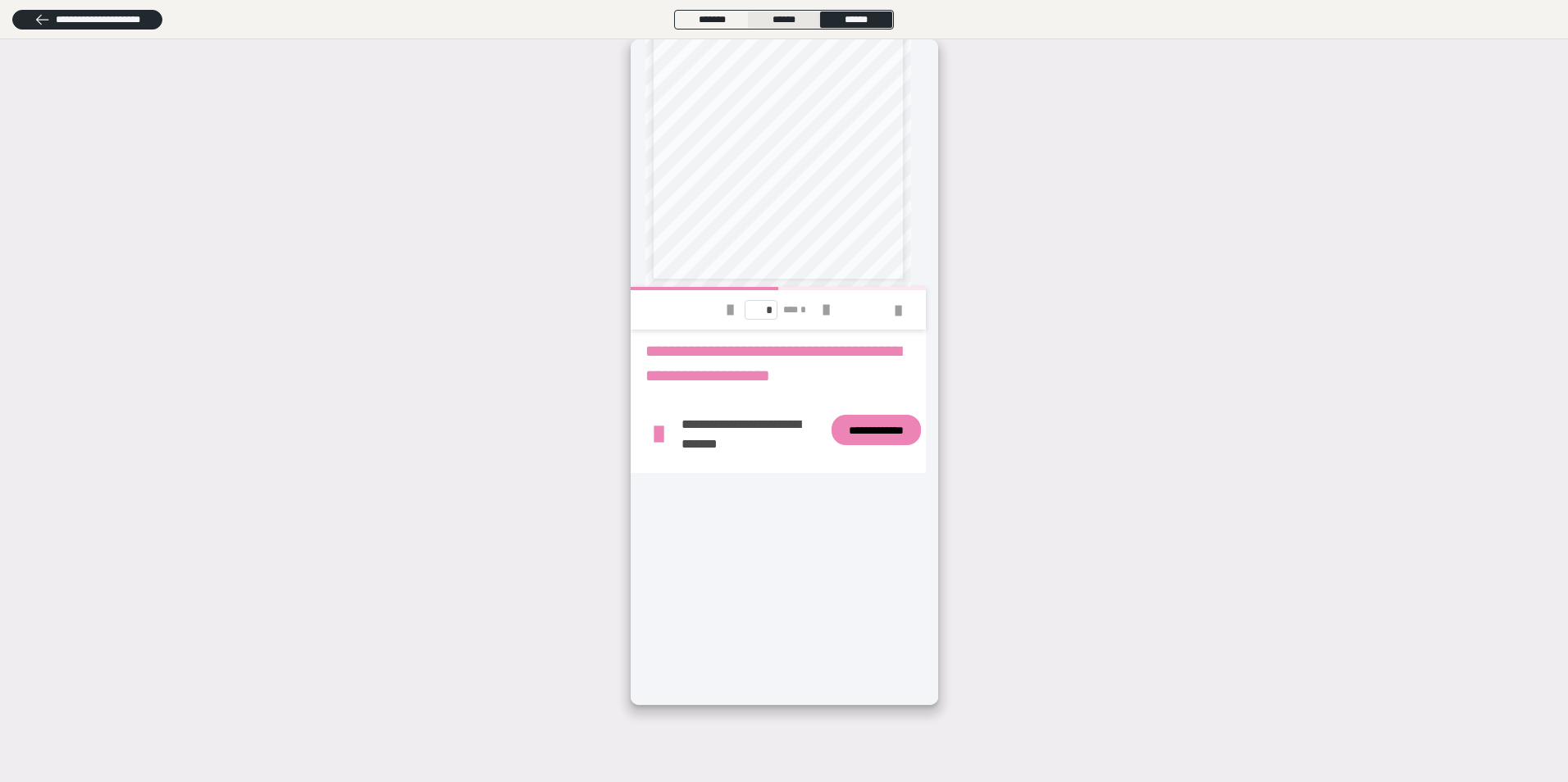 click on "******" at bounding box center [784, 20] 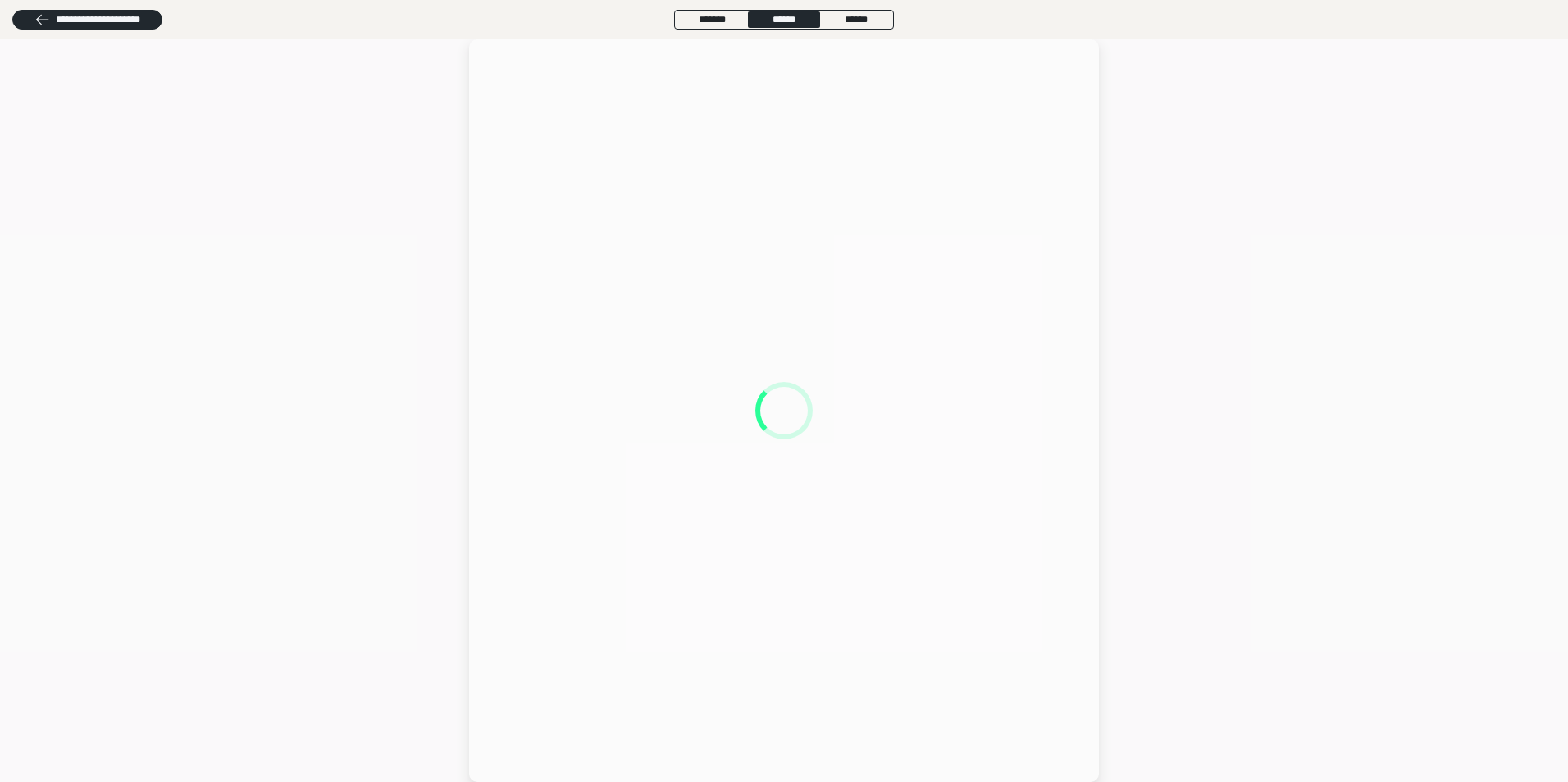 scroll, scrollTop: 870, scrollLeft: 0, axis: vertical 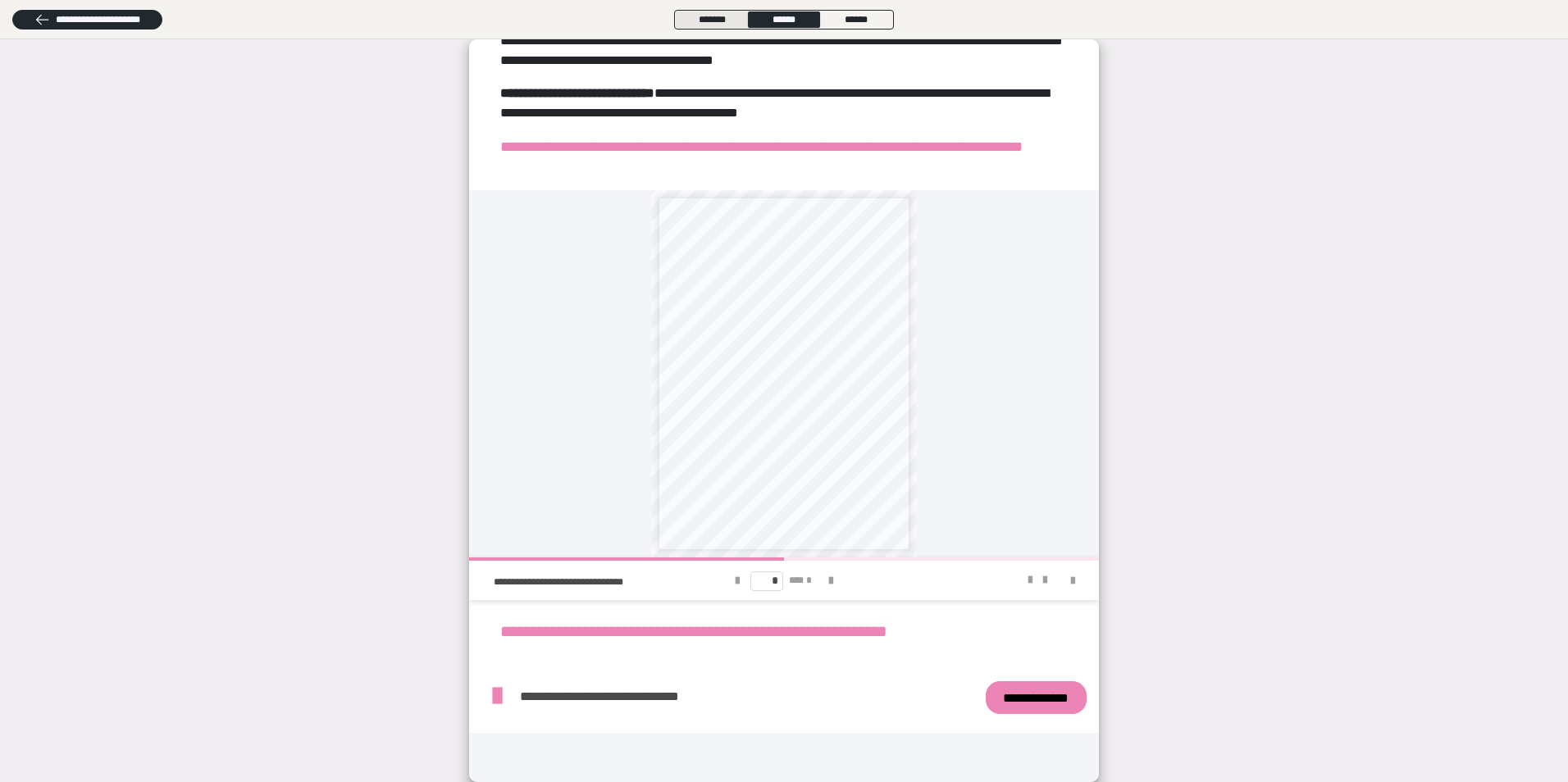 click on "*******" at bounding box center (712, 20) 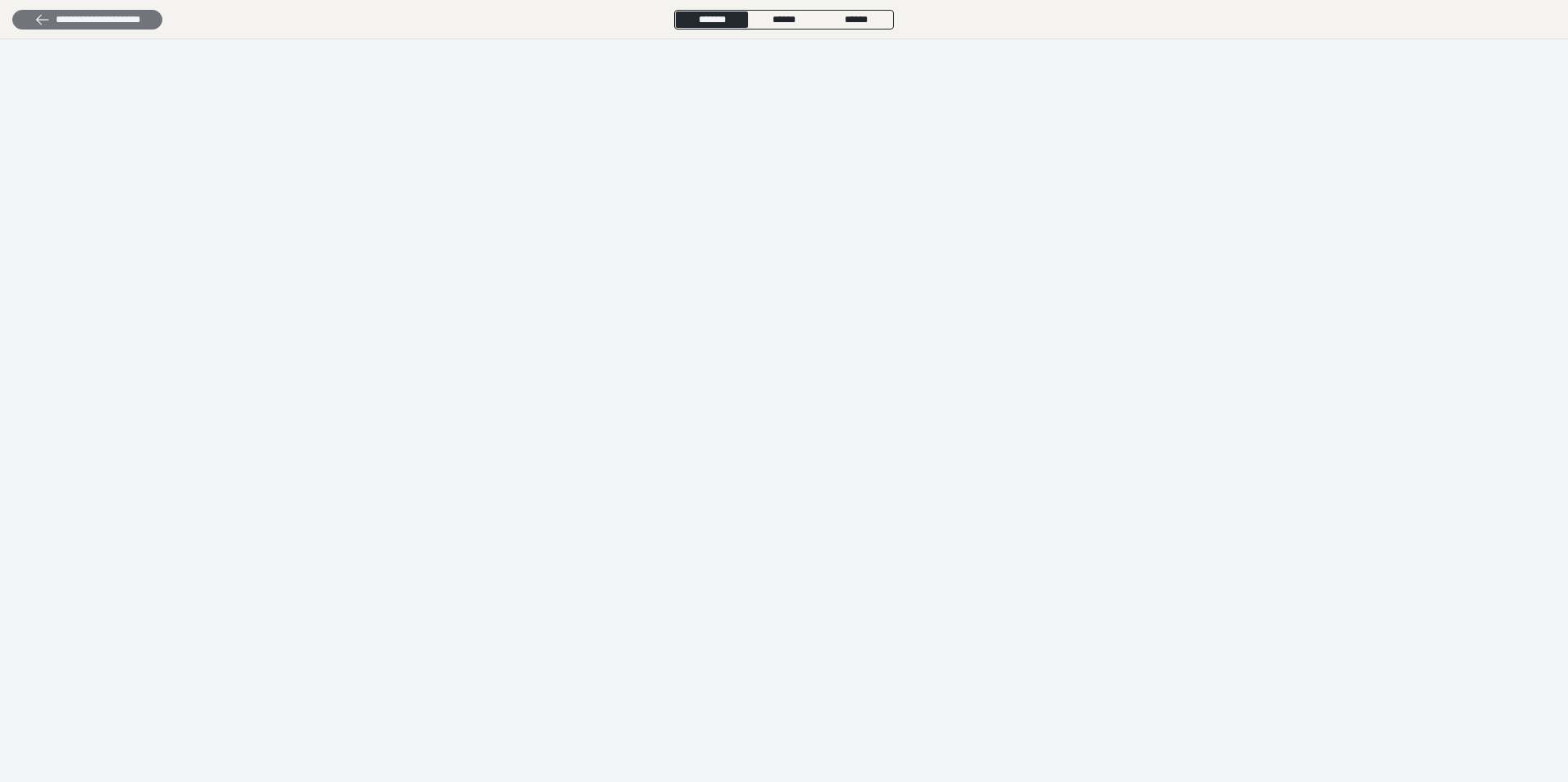 click on "**********" at bounding box center (87, 20) 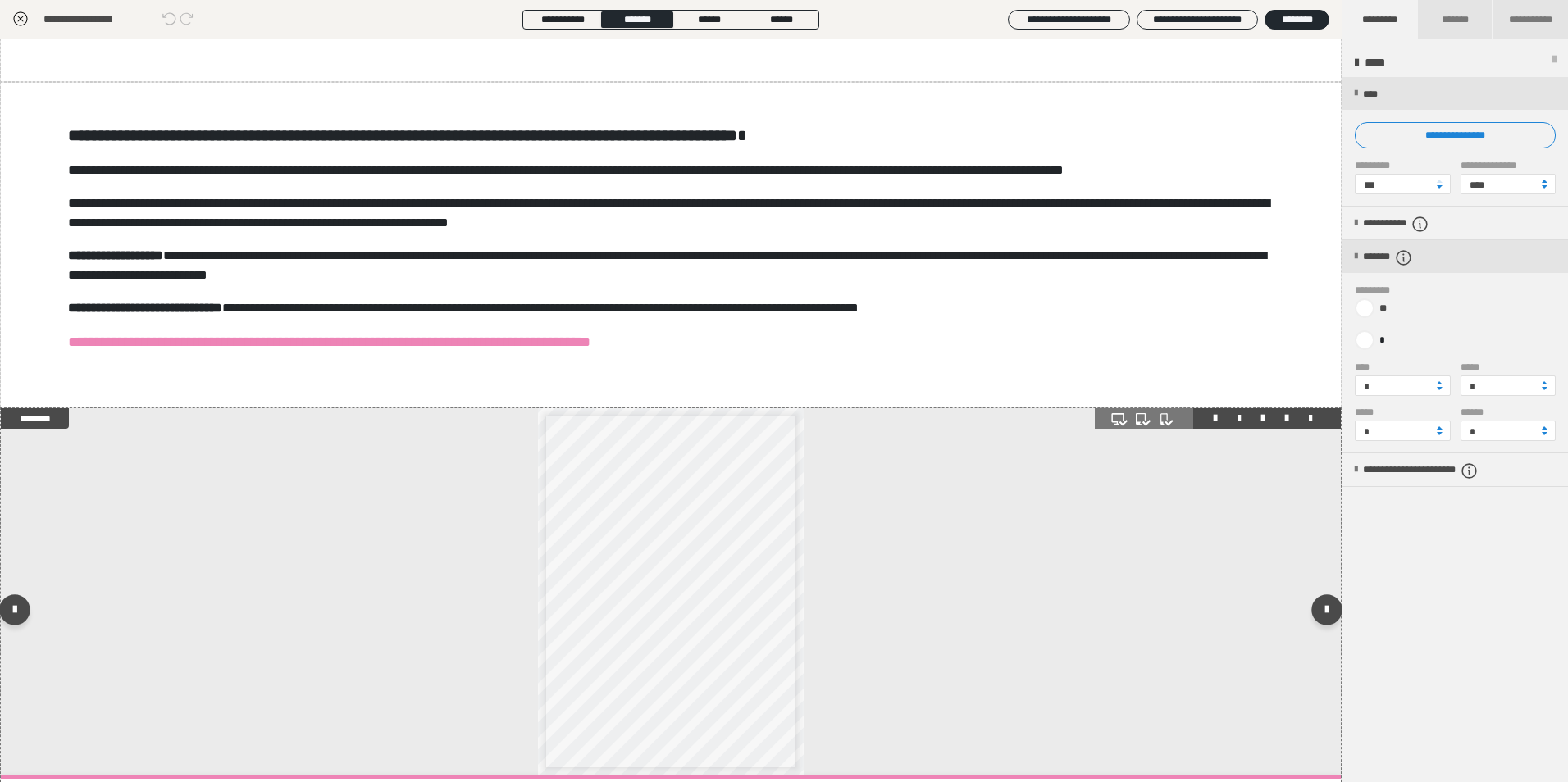 scroll, scrollTop: 1166, scrollLeft: 0, axis: vertical 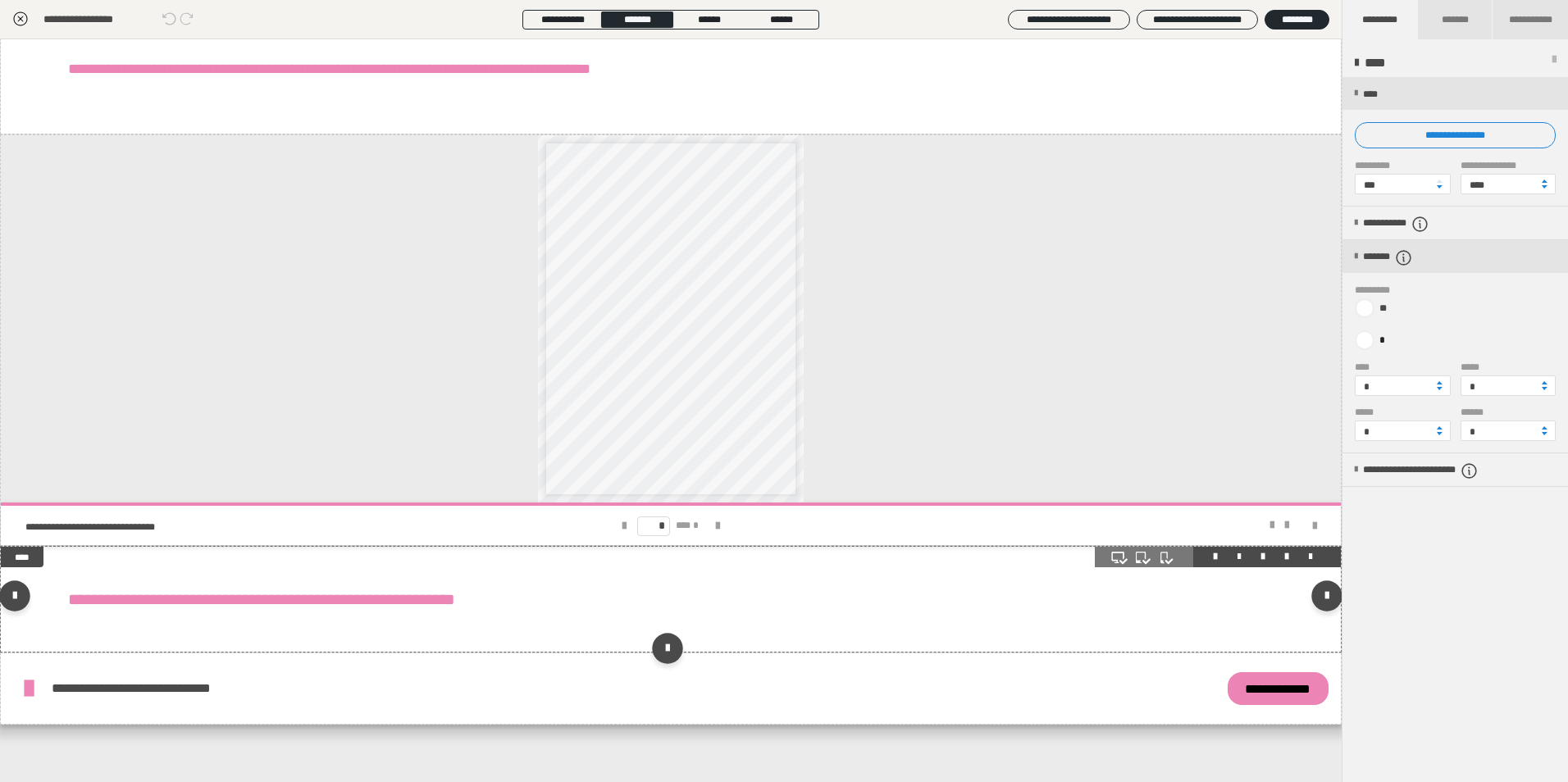 click on "**********" at bounding box center (671, 599) 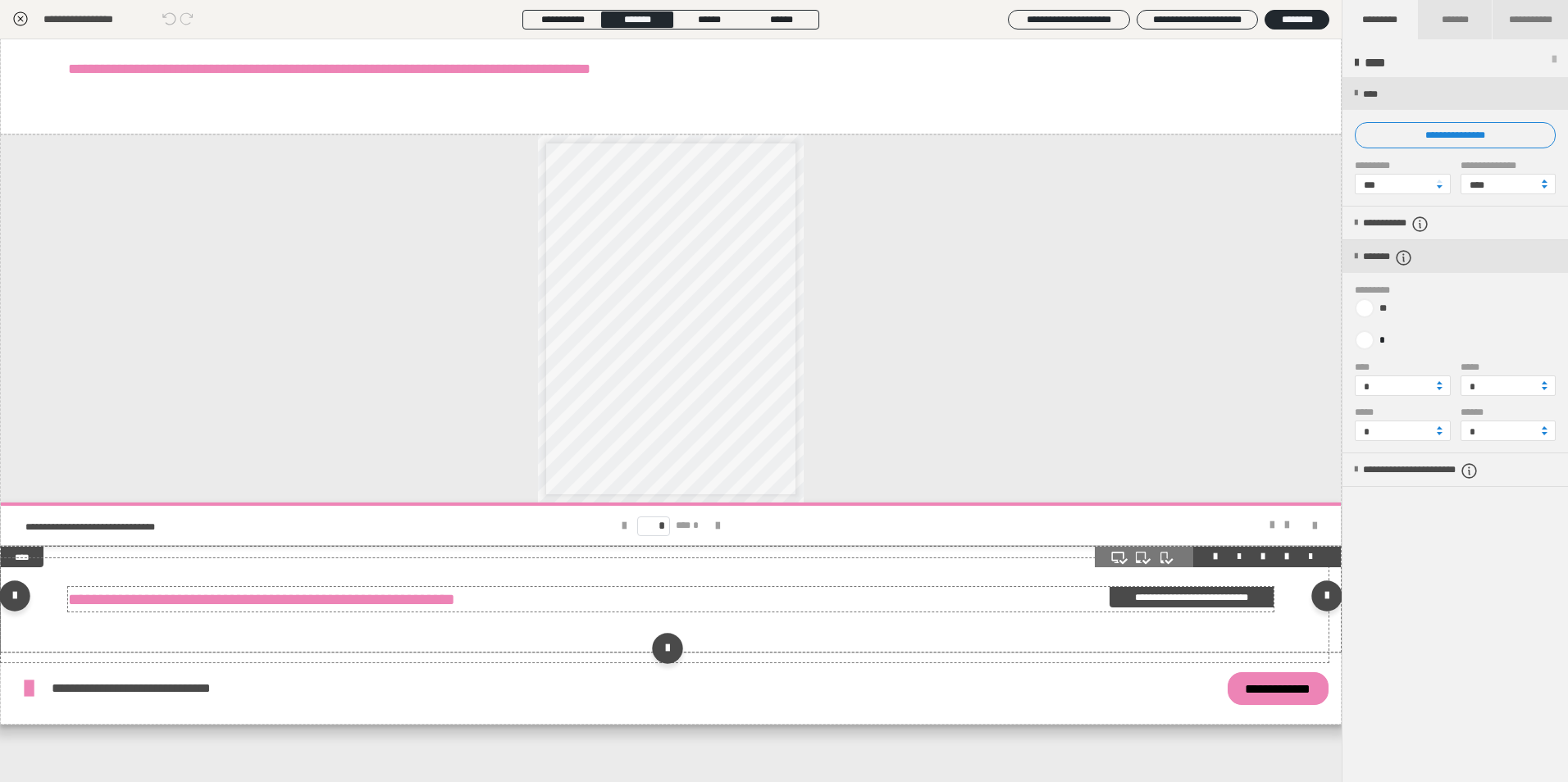 click on "**********" at bounding box center [665, 599] 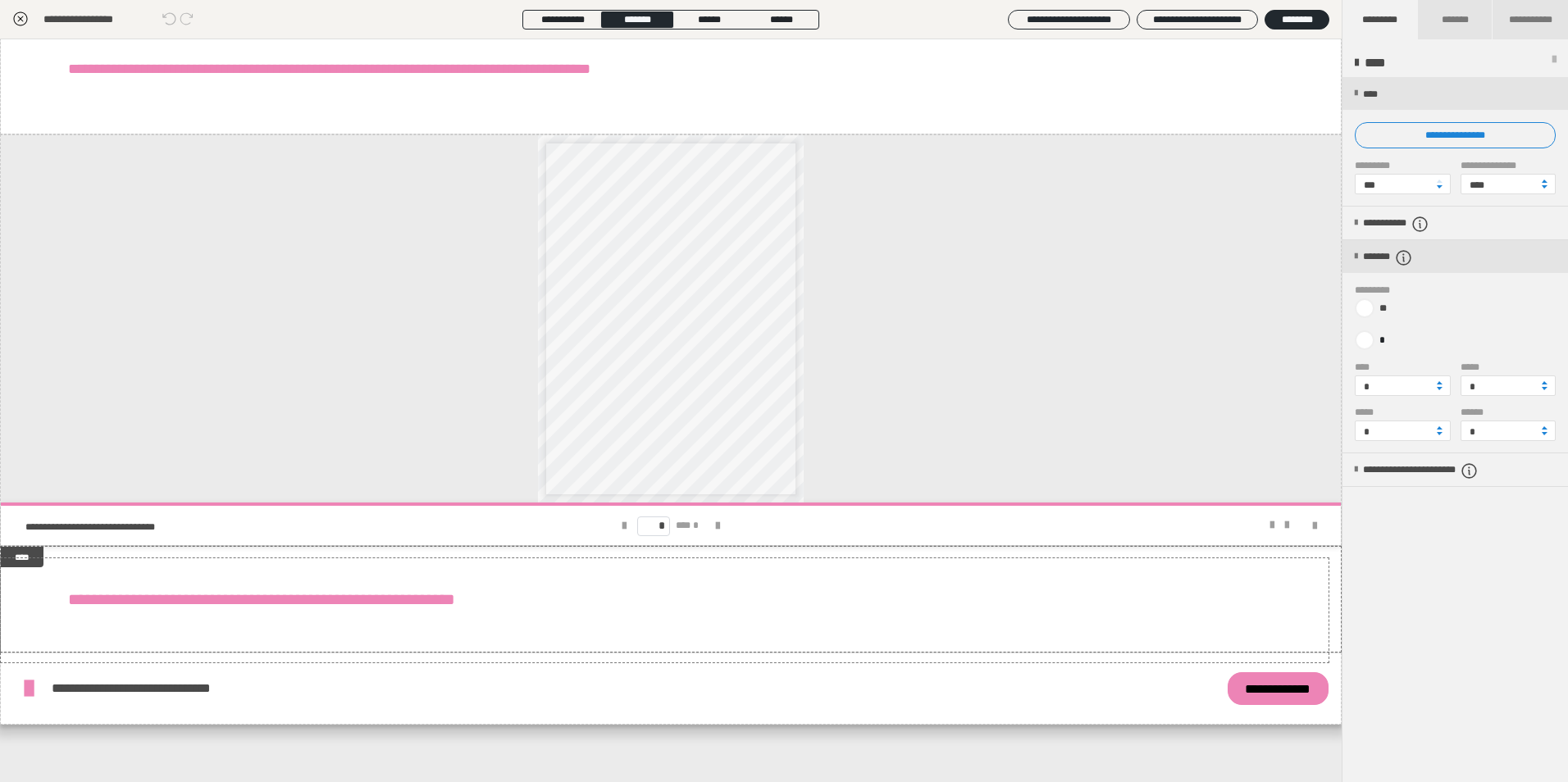 click on "**********" at bounding box center (784, 391) 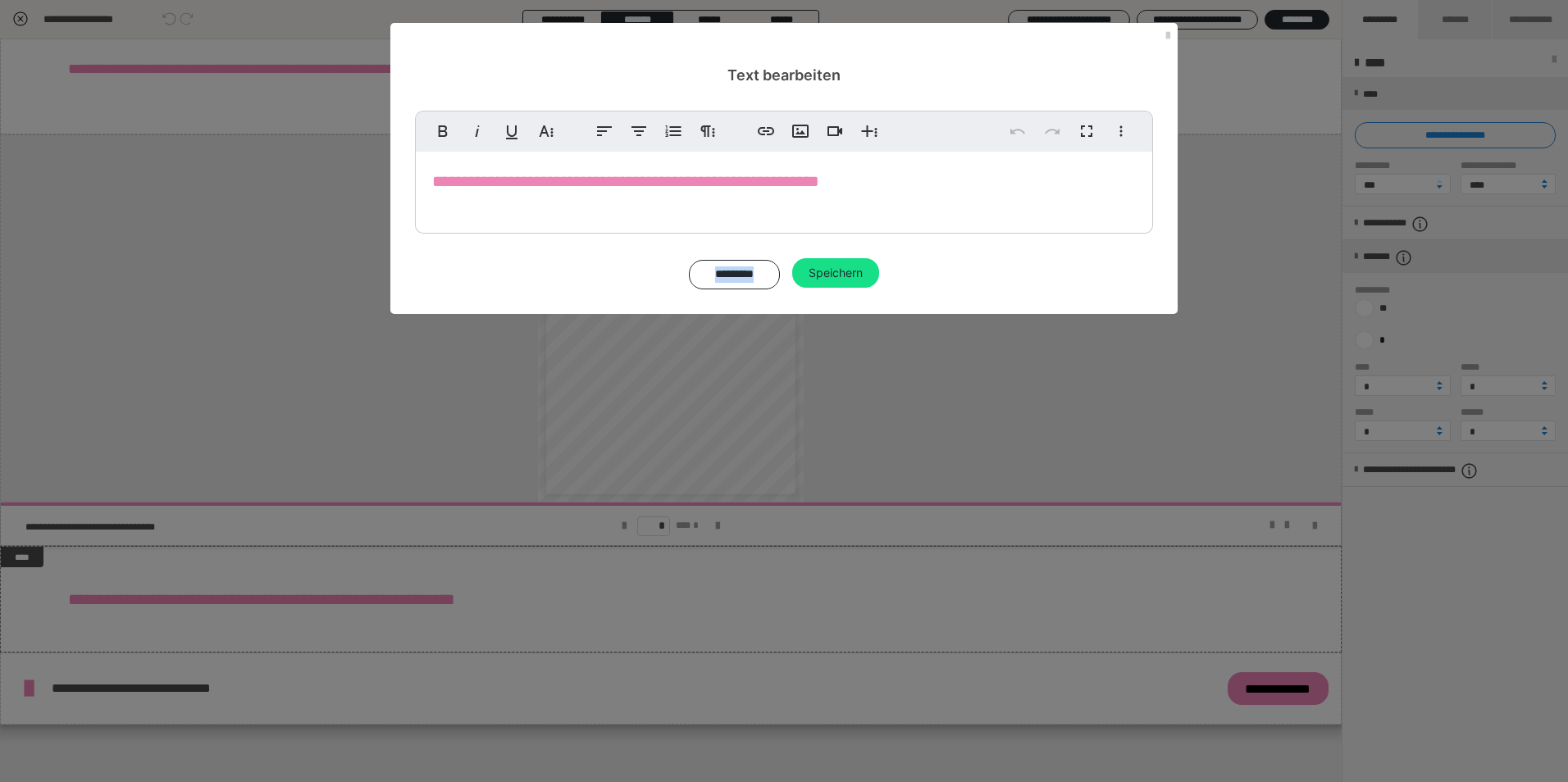 click on "**********" at bounding box center [626, 181] 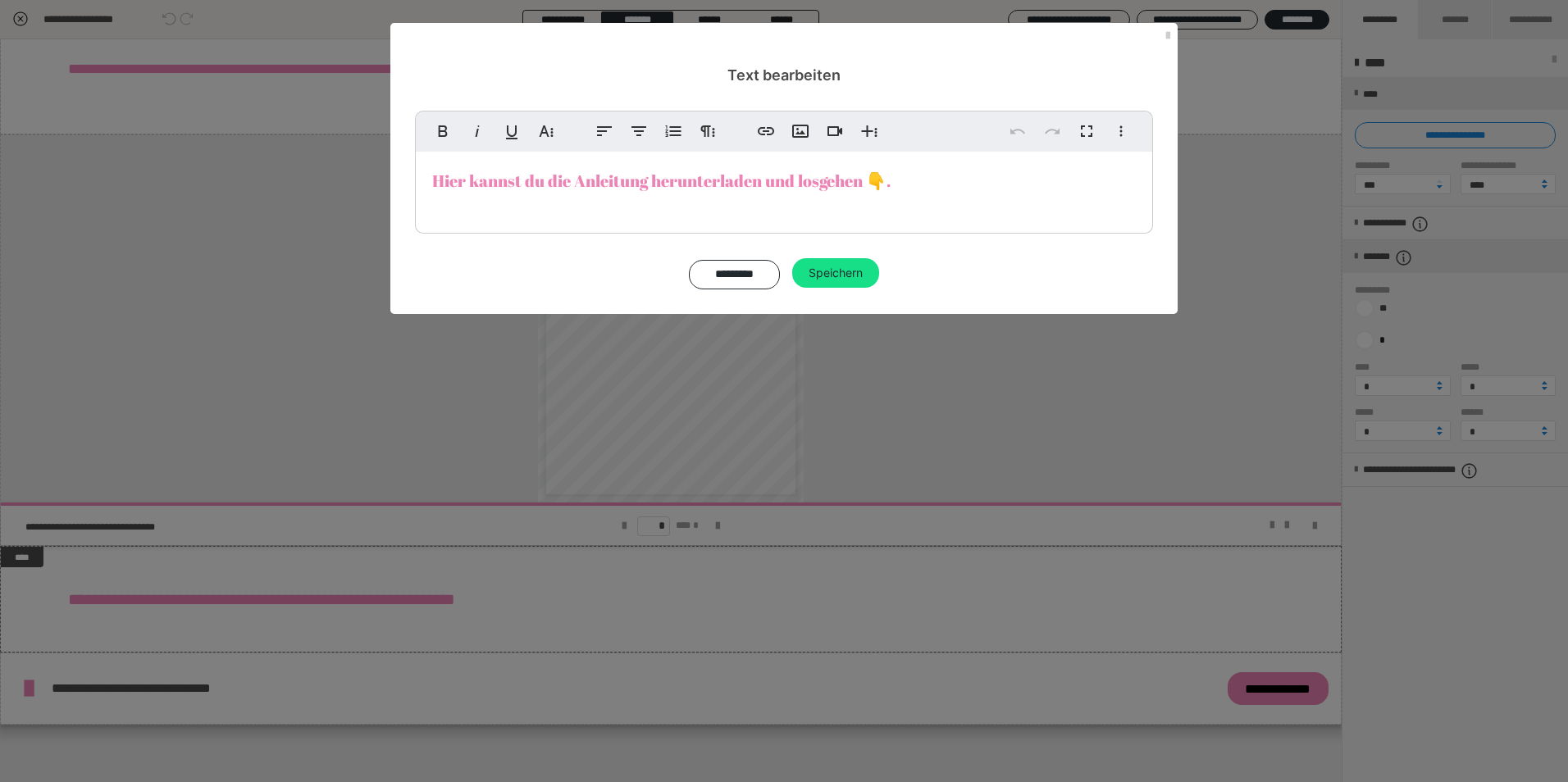click 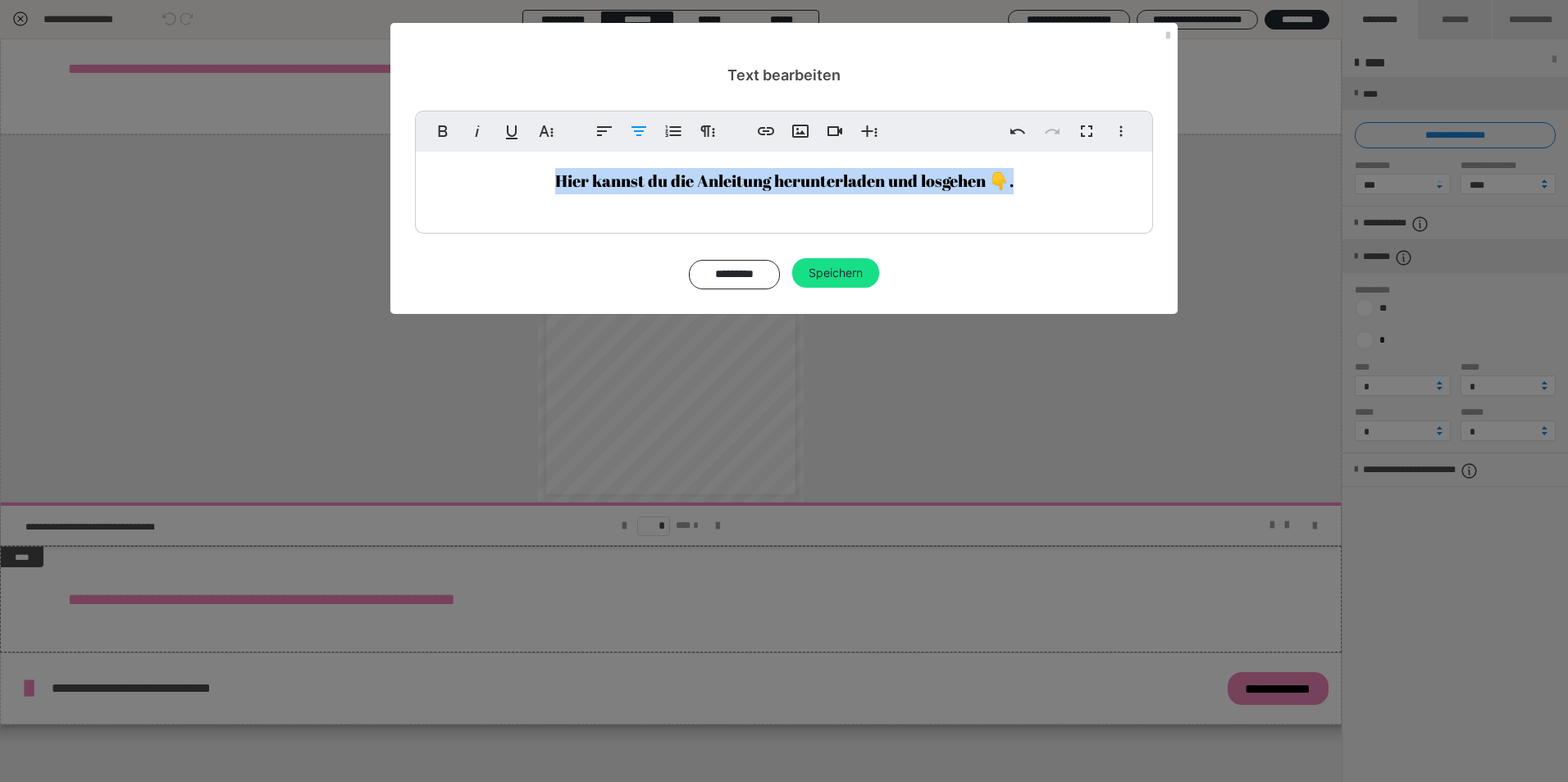 drag, startPoint x: 1036, startPoint y: 184, endPoint x: 545, endPoint y: 180, distance: 491.0163 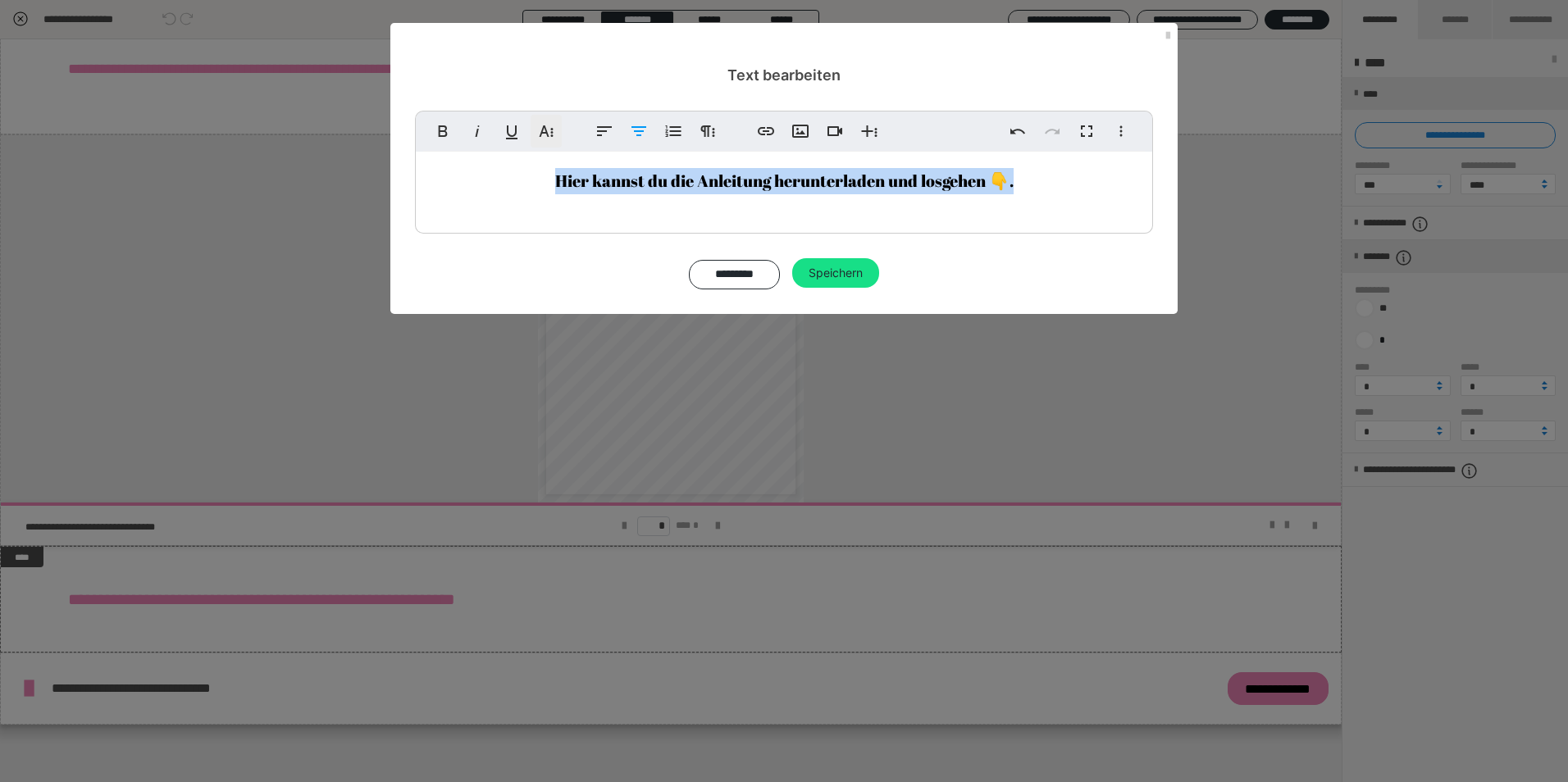 click 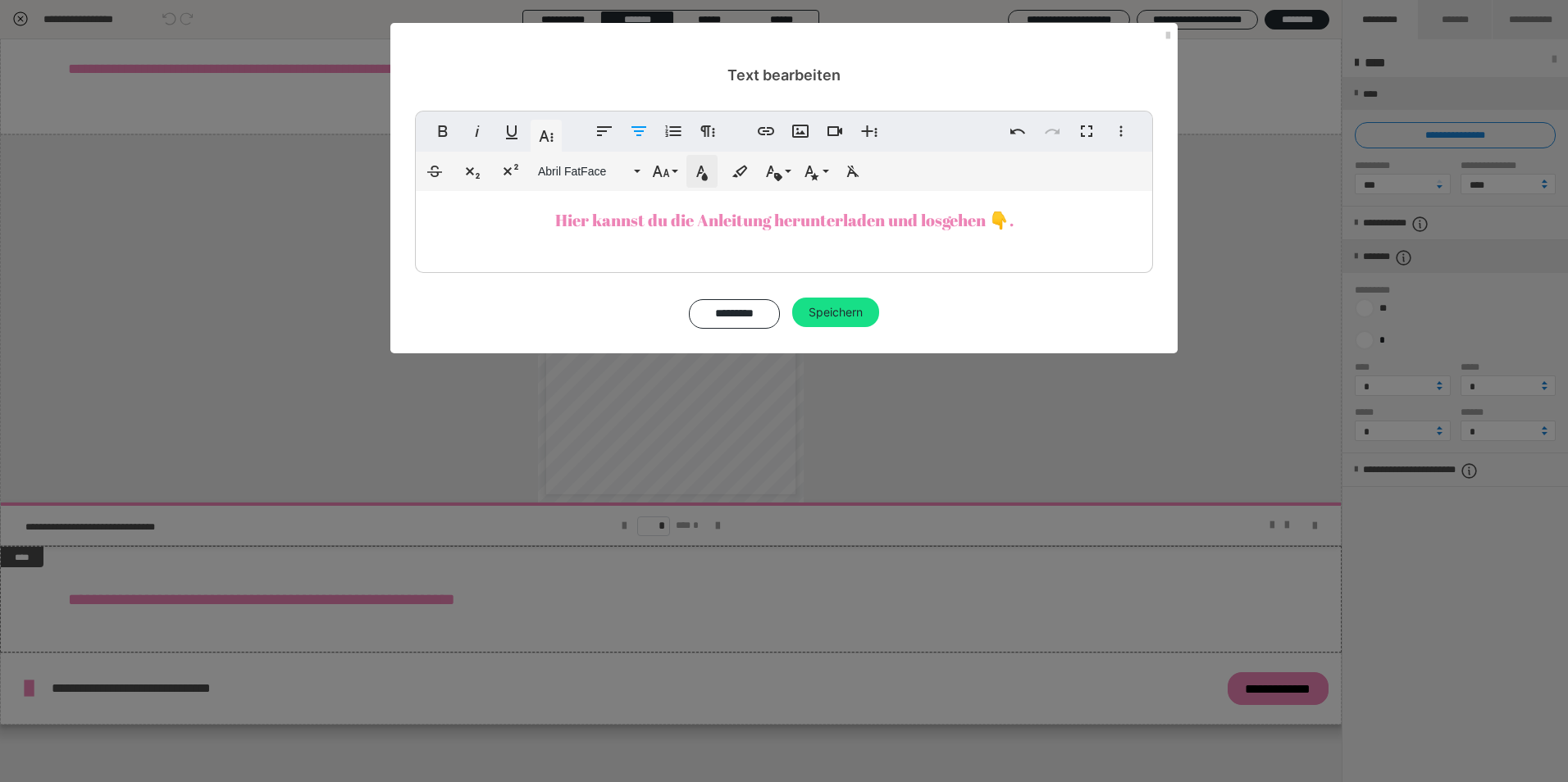 click 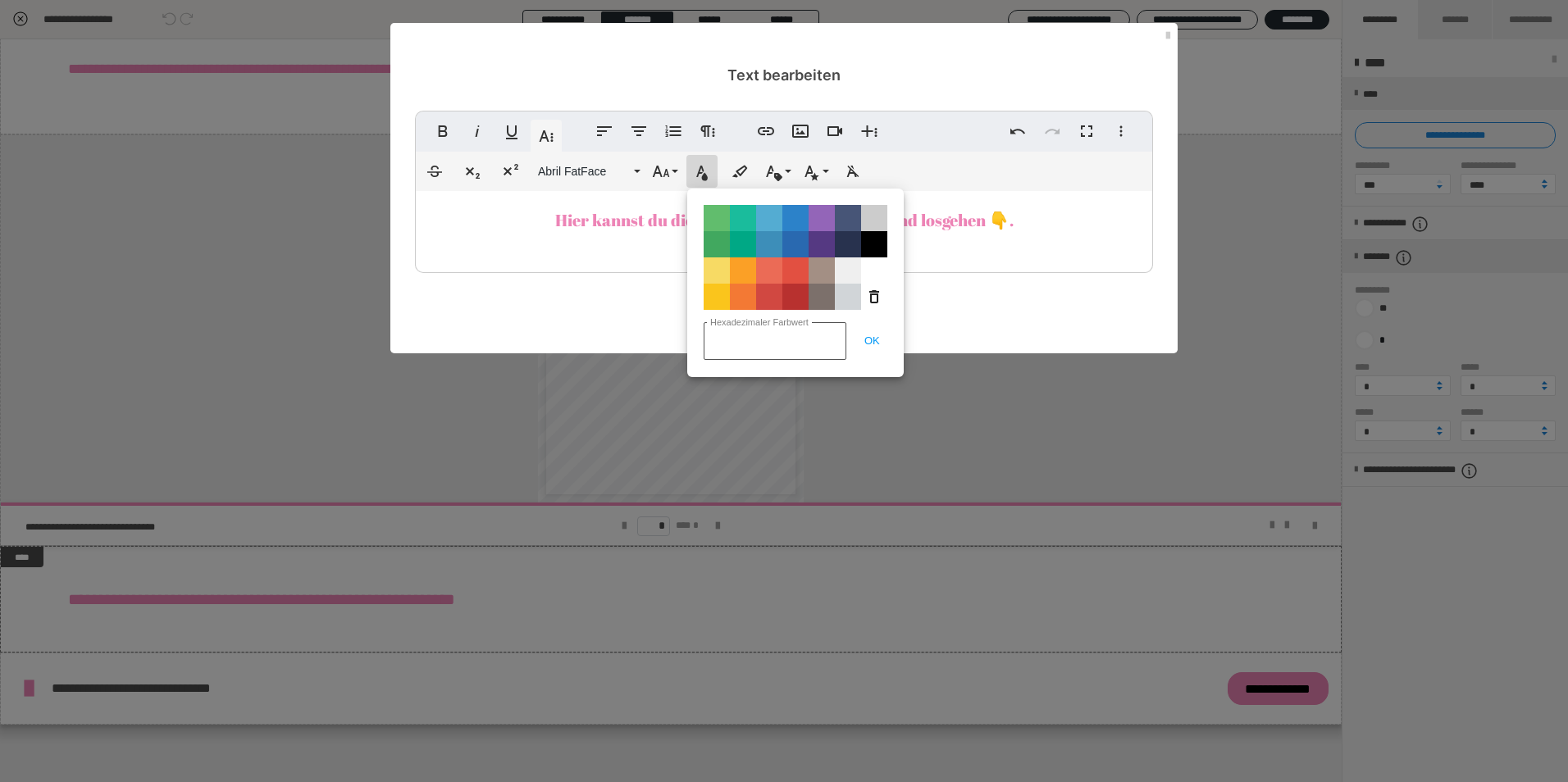 click on "Hexadezimaler Farbwert" at bounding box center [775, 341] 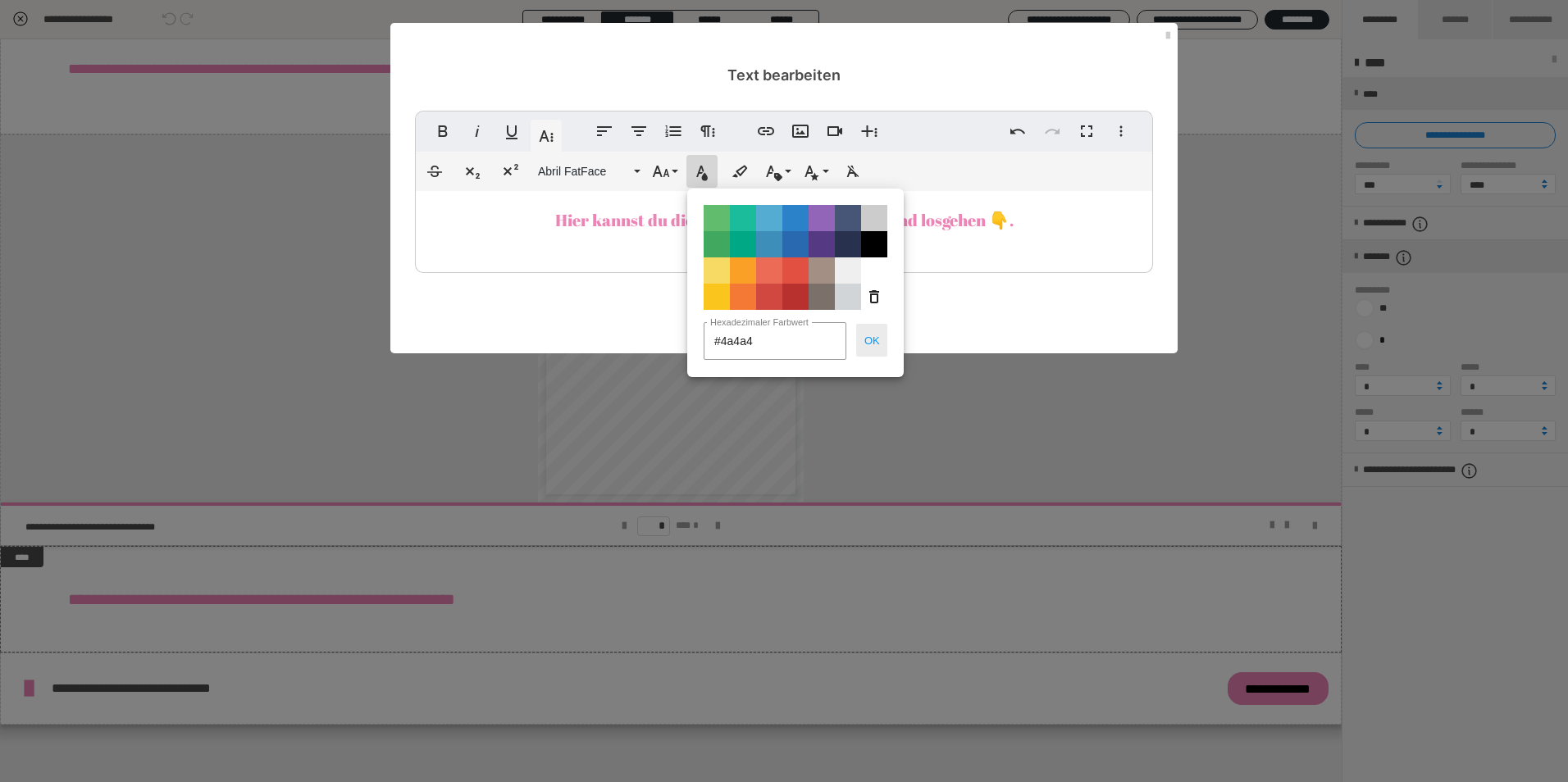 type on "#4a4a4a" 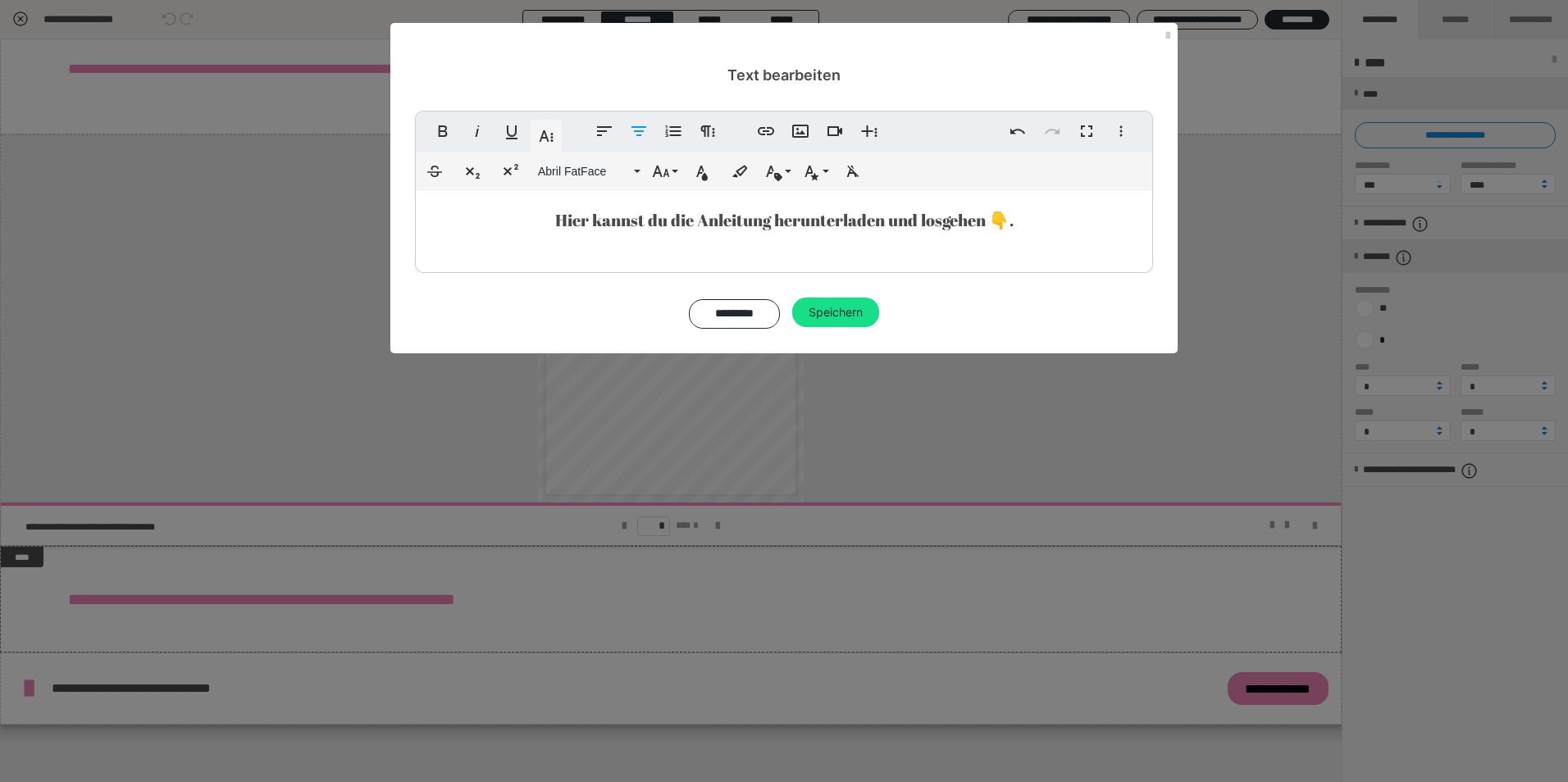 click at bounding box center [784, 269] 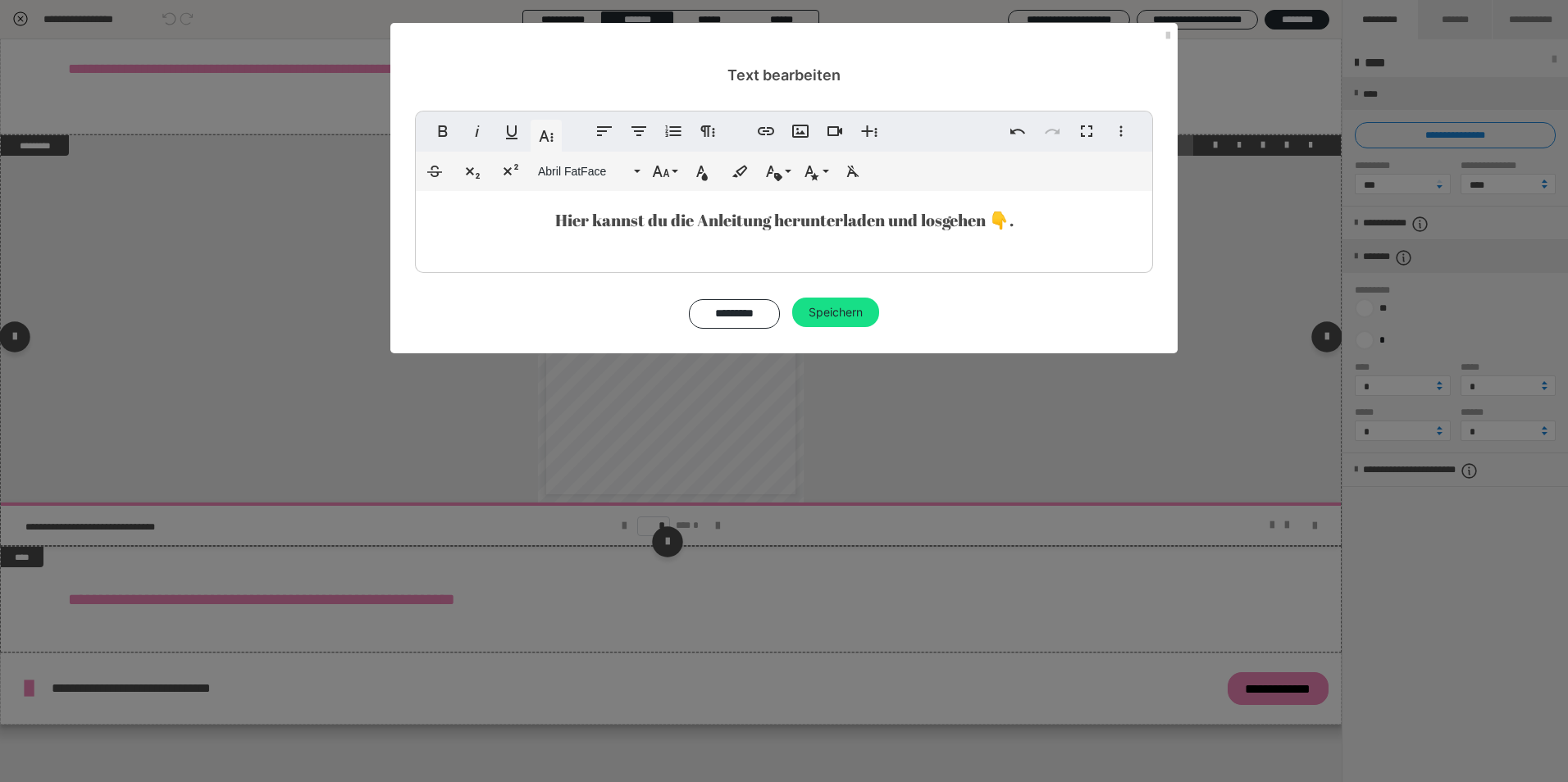 click on "Speichern" at bounding box center [836, 312] 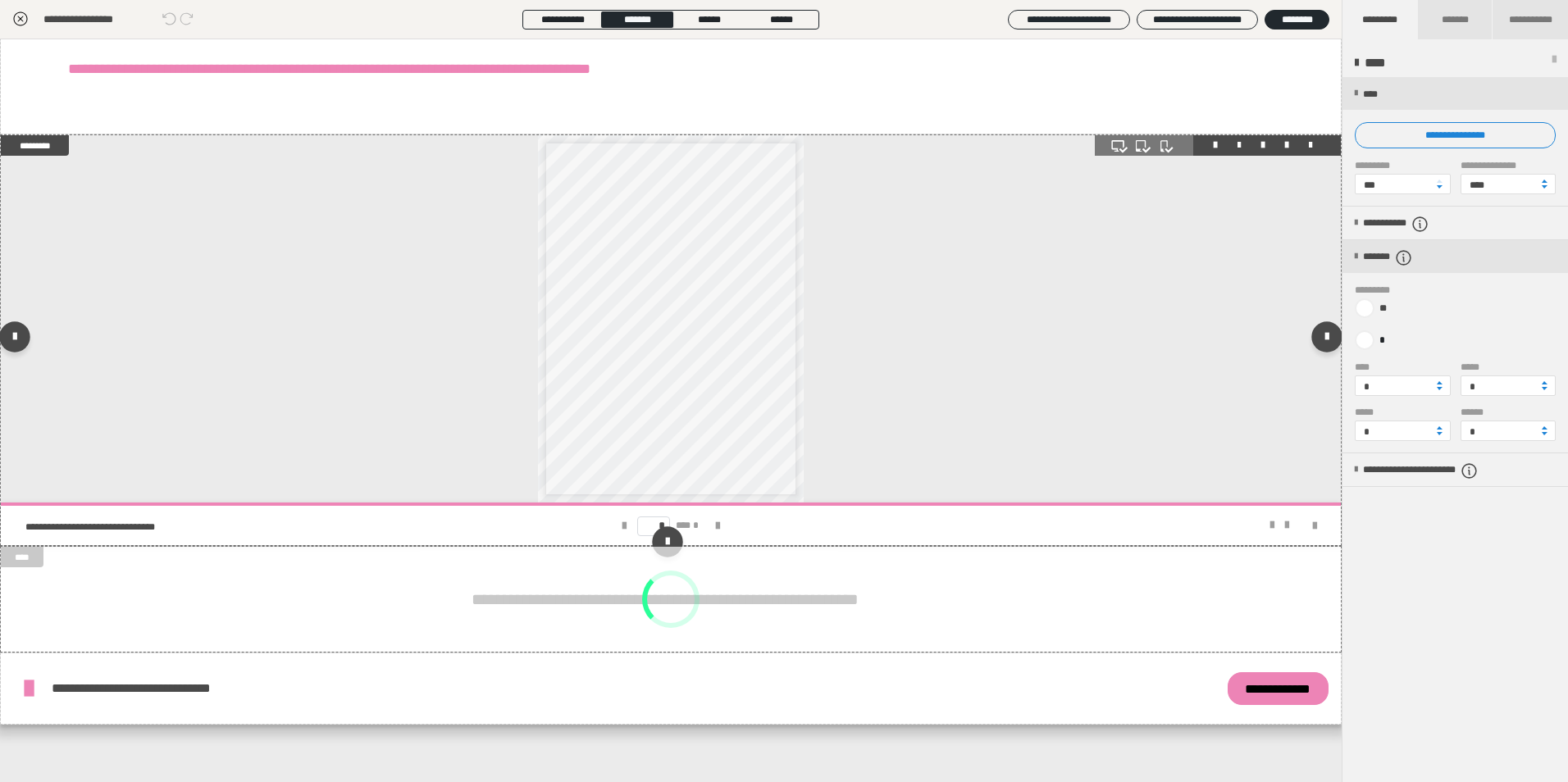 click on "**********" at bounding box center [671, 319] 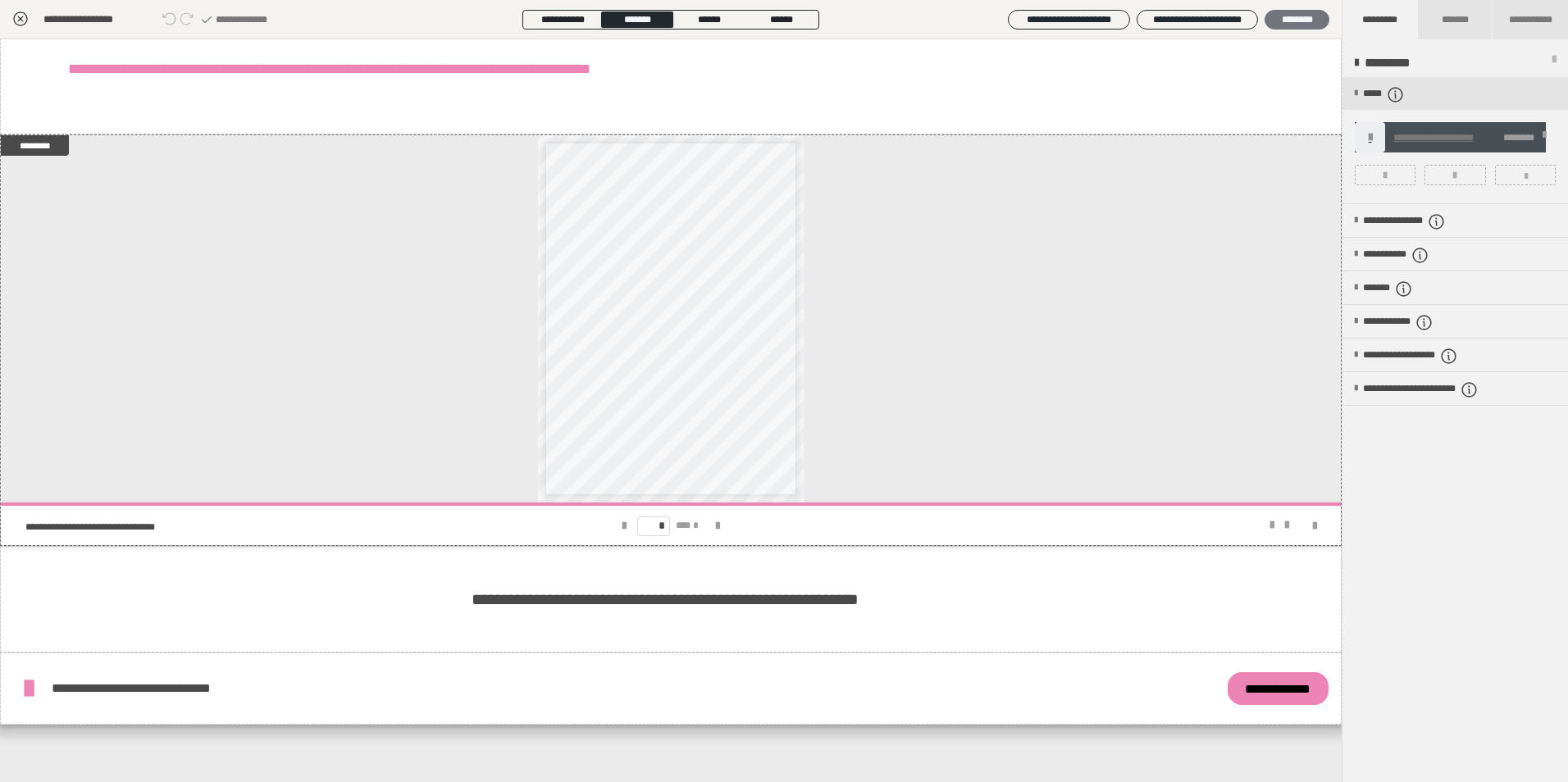 click on "********" at bounding box center (1297, 20) 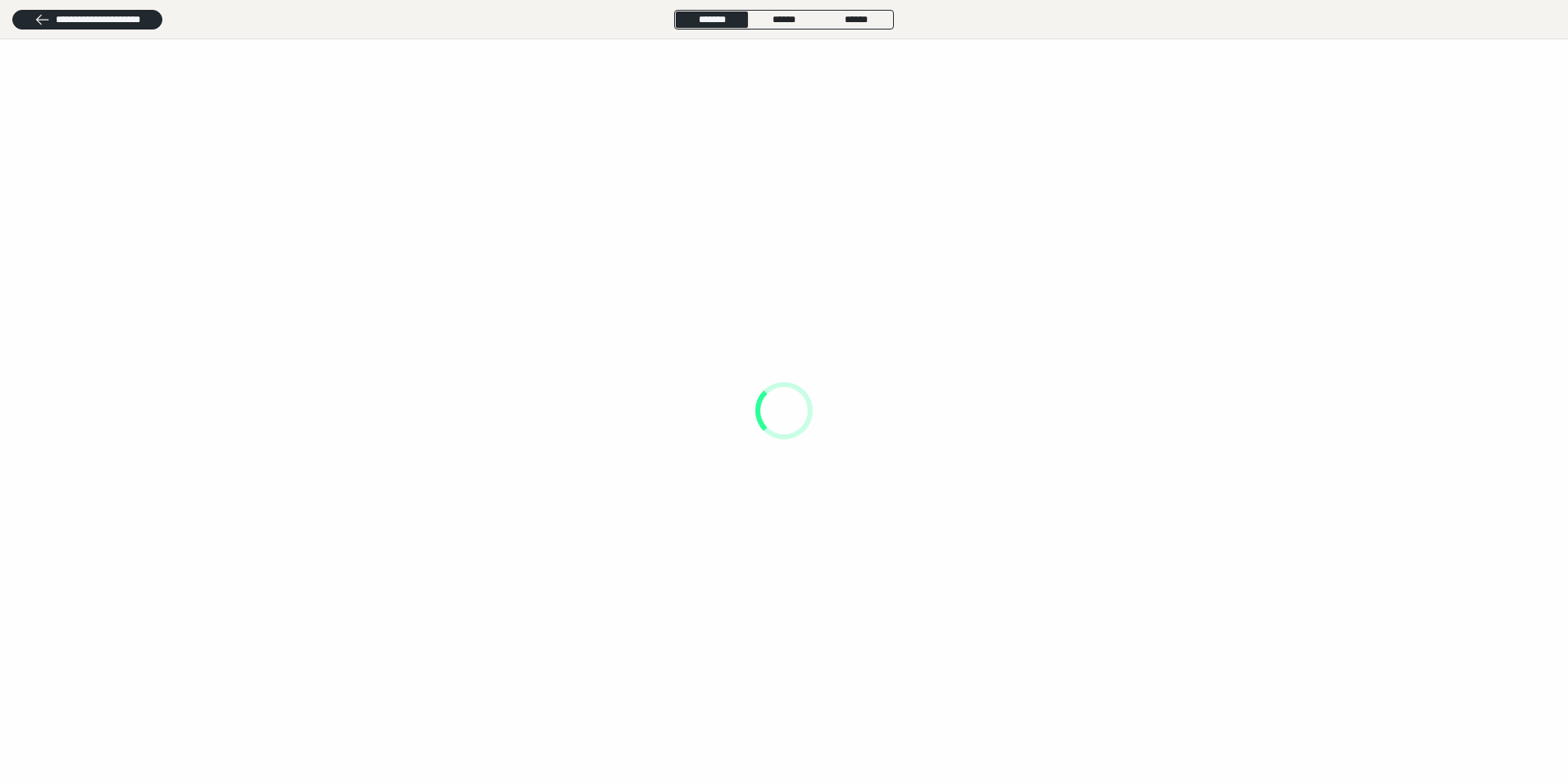 scroll, scrollTop: 0, scrollLeft: 0, axis: both 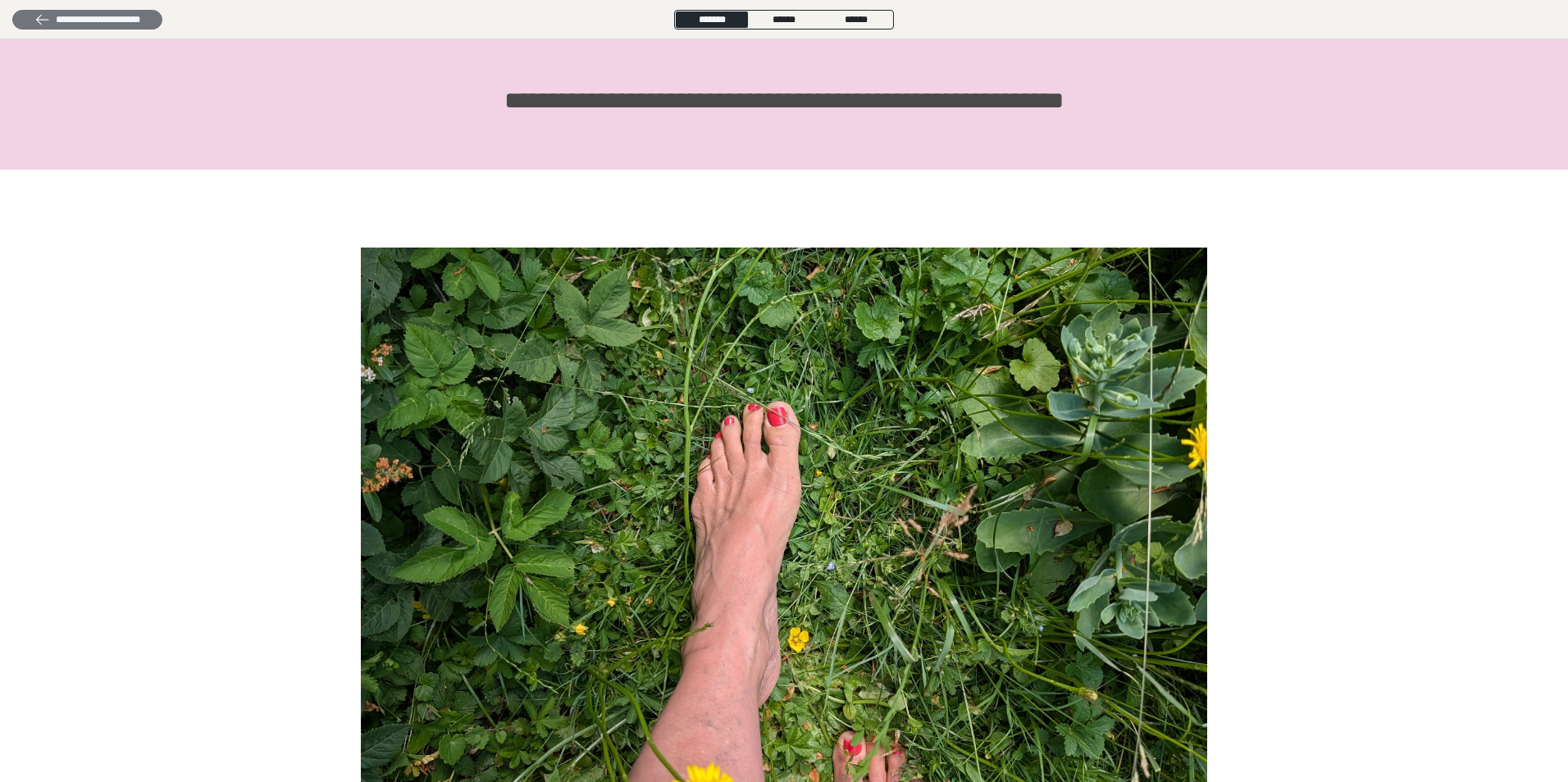 click on "**********" at bounding box center [87, 20] 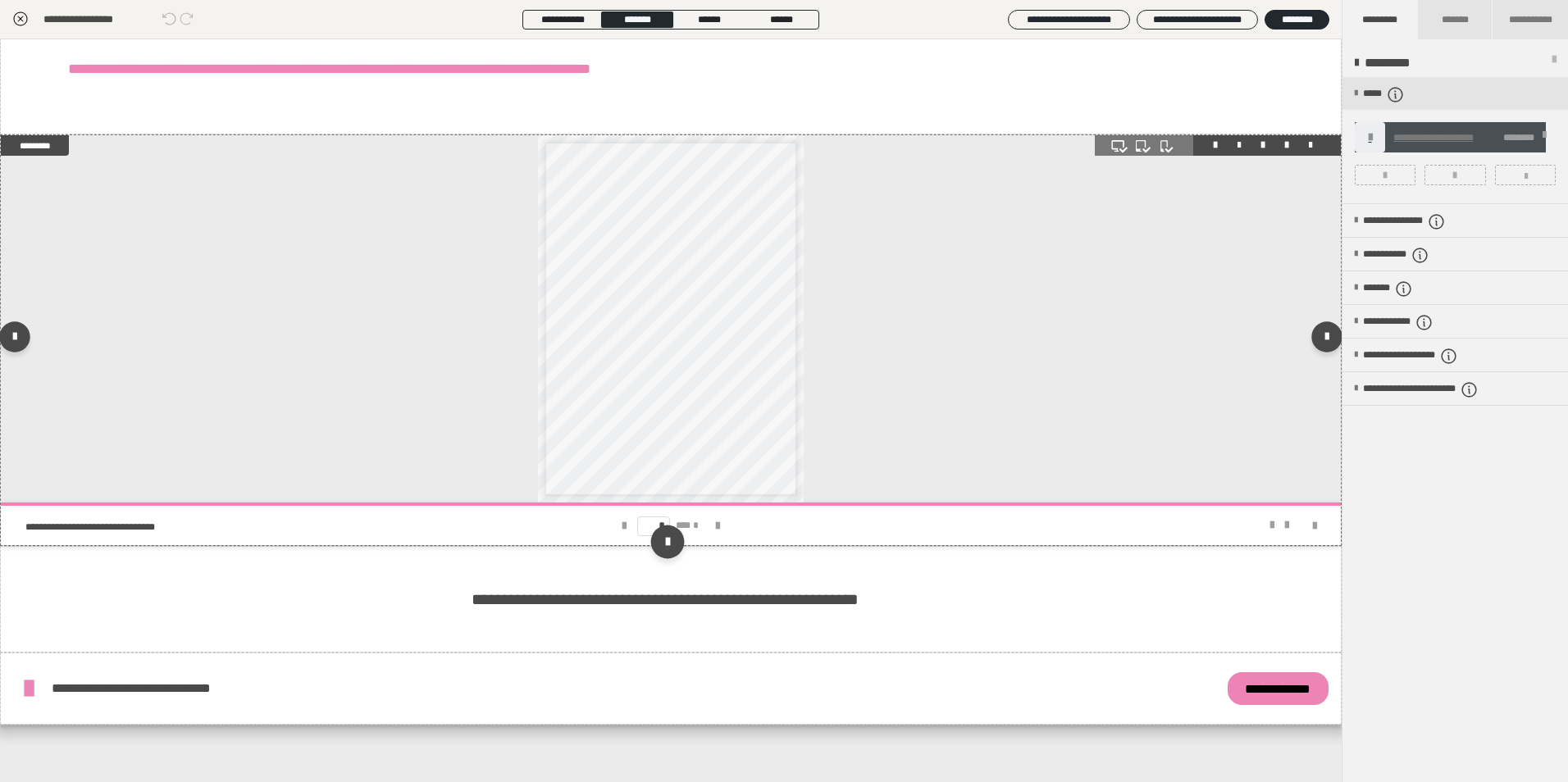 click at bounding box center [667, 541] 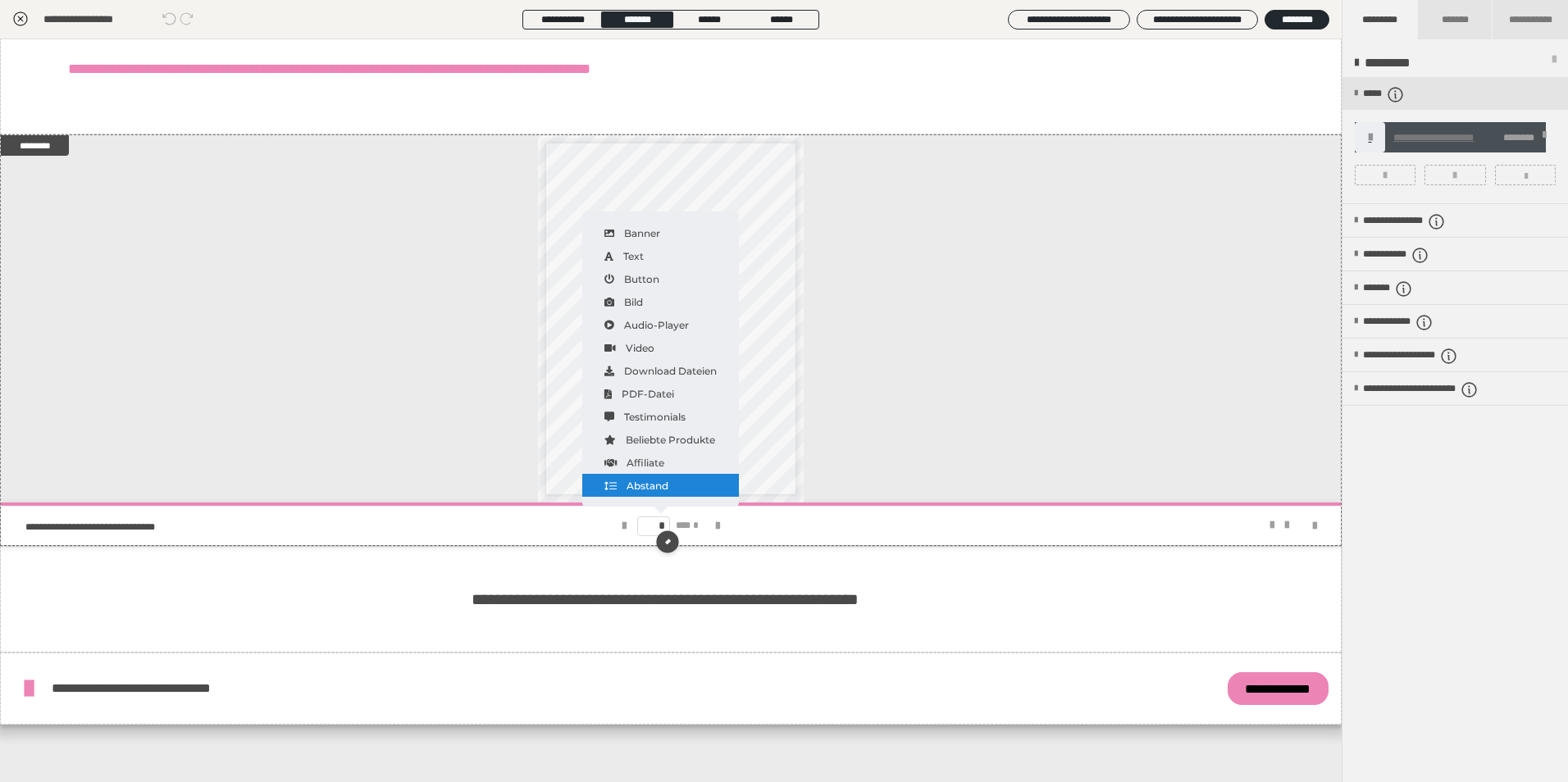 click on "Abstand" at bounding box center [660, 485] 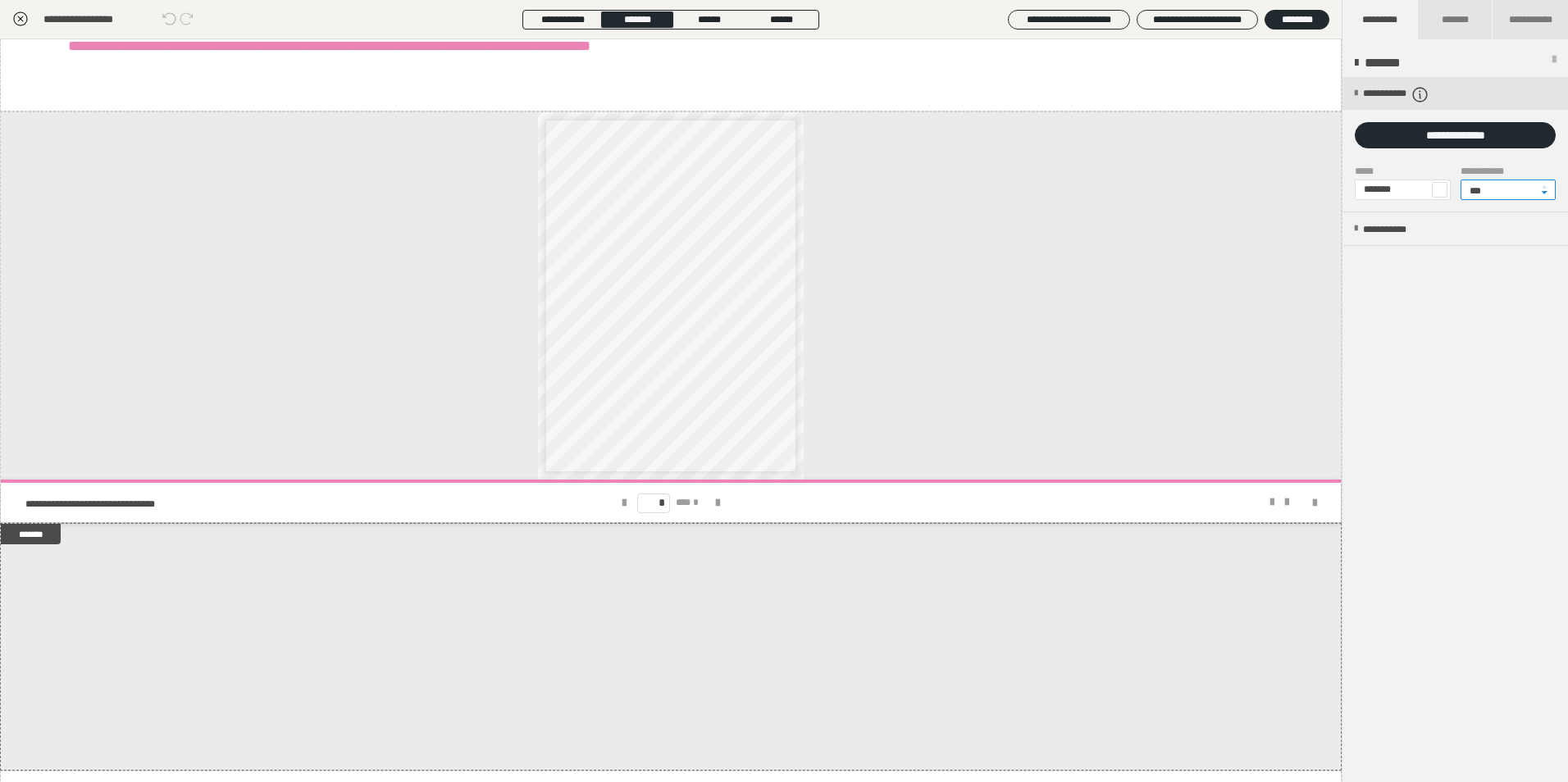 drag, startPoint x: 1495, startPoint y: 191, endPoint x: 1457, endPoint y: 190, distance: 38.013156 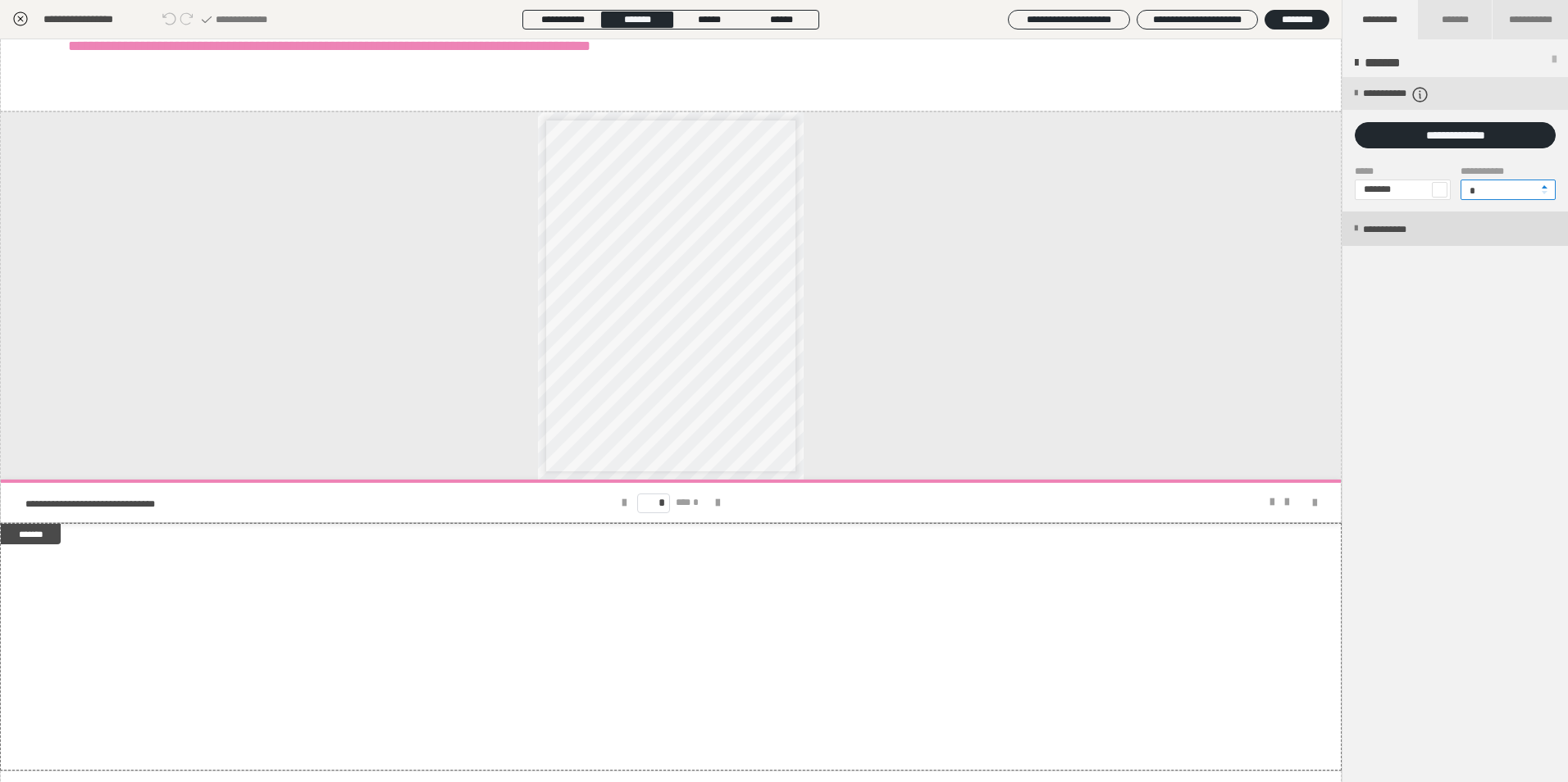 type on "*" 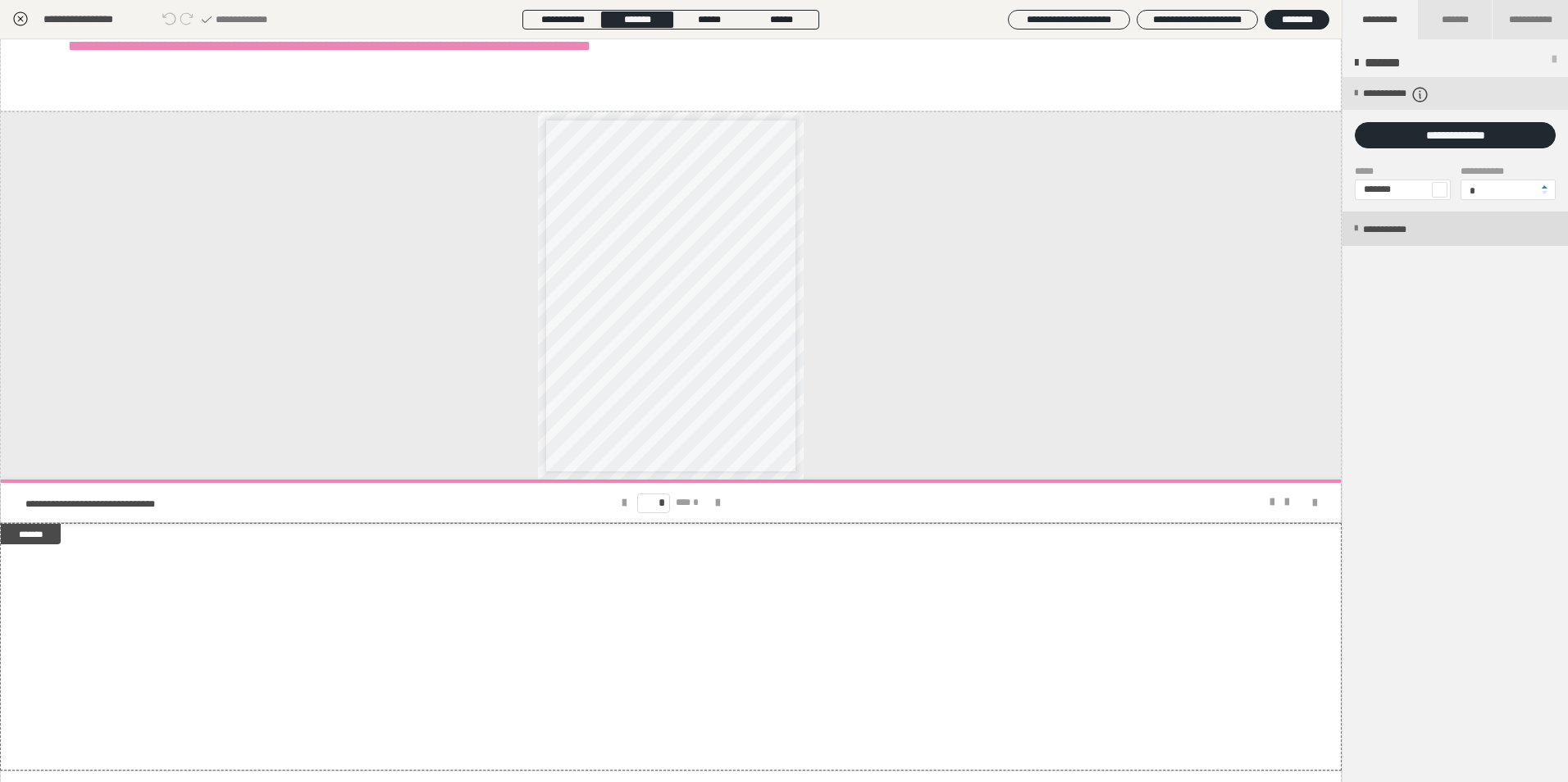 click on "**********" at bounding box center [1455, 229] 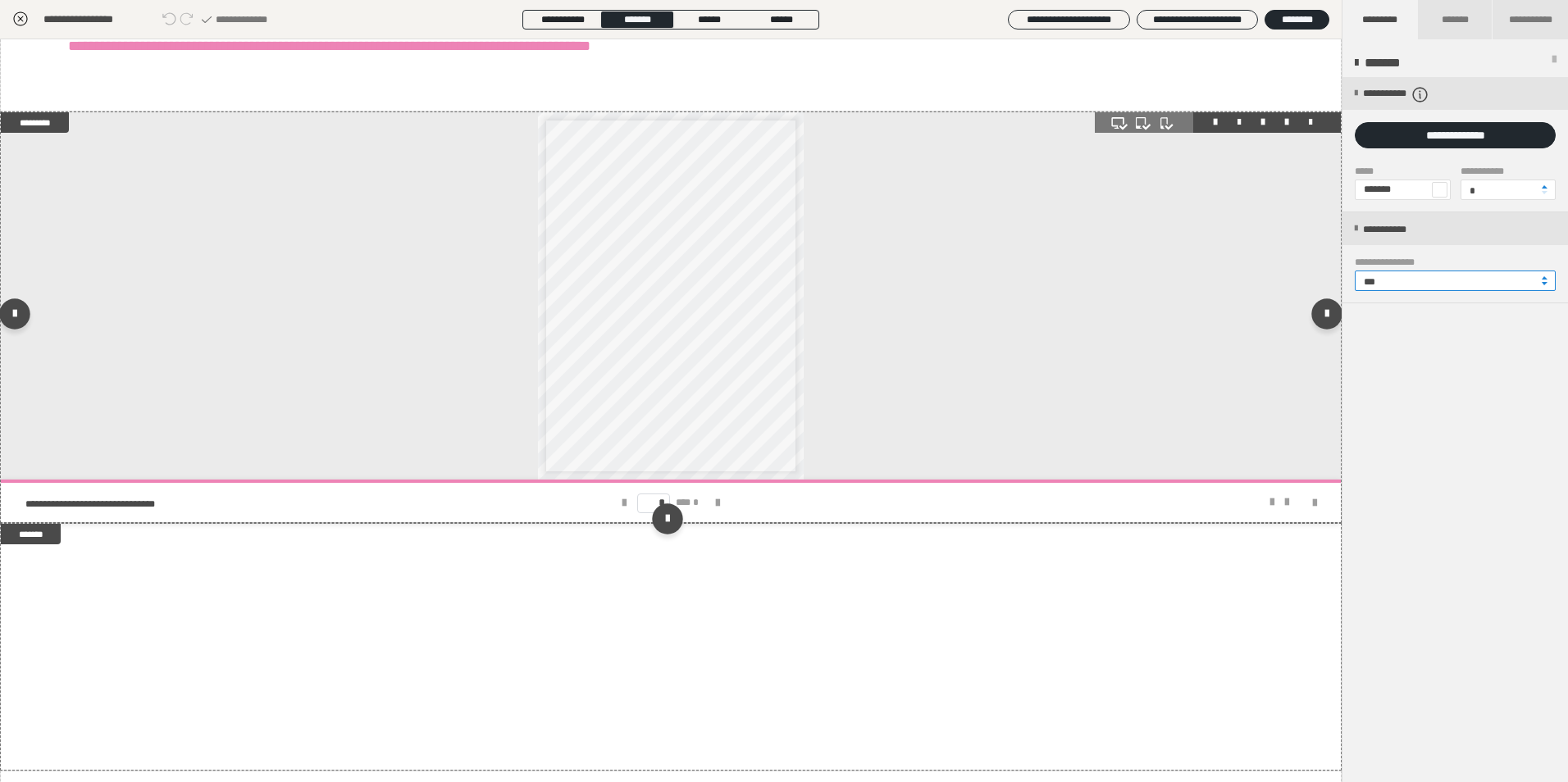 drag, startPoint x: 1399, startPoint y: 275, endPoint x: 1251, endPoint y: 289, distance: 148.661 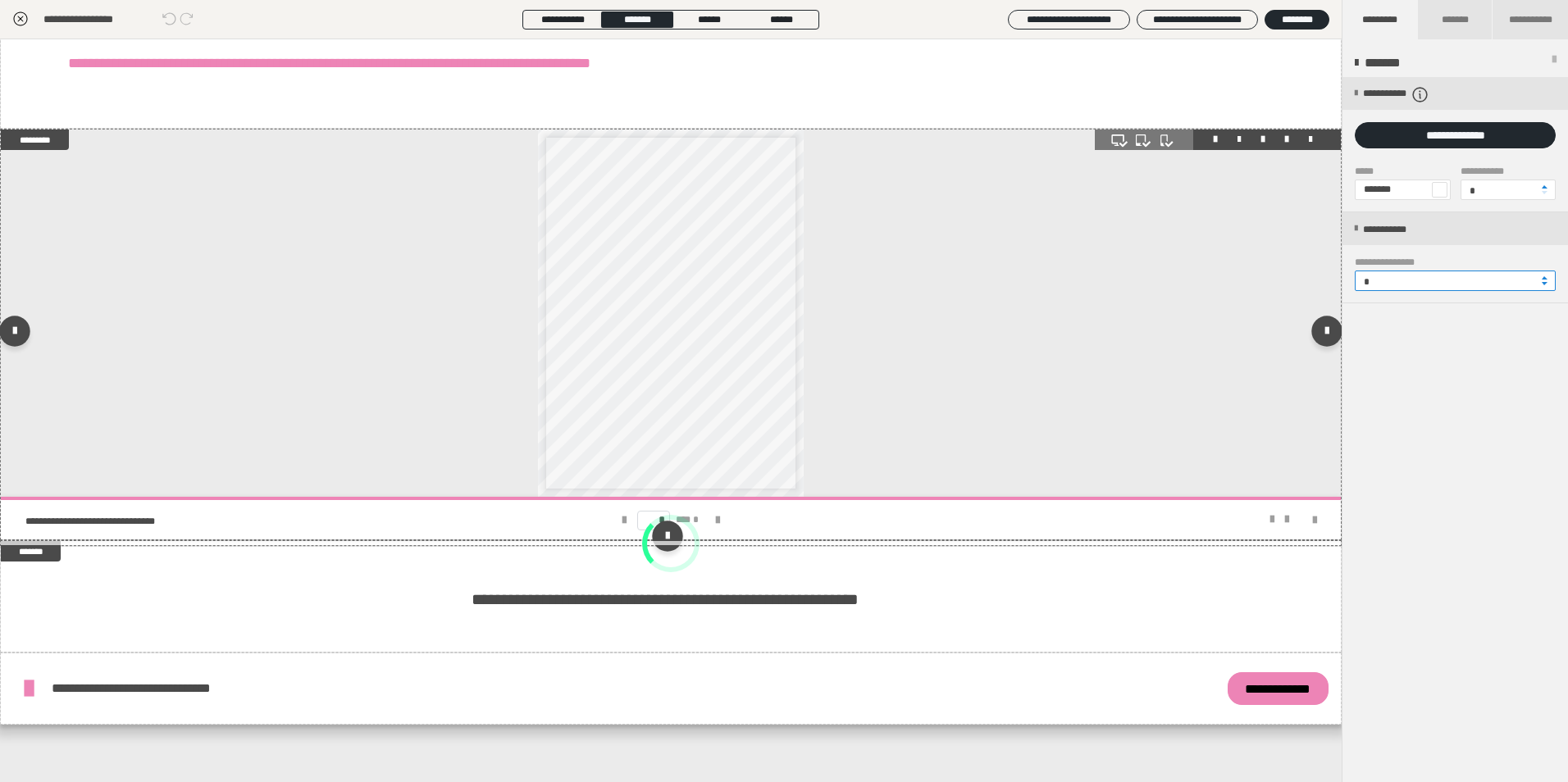 type on "**" 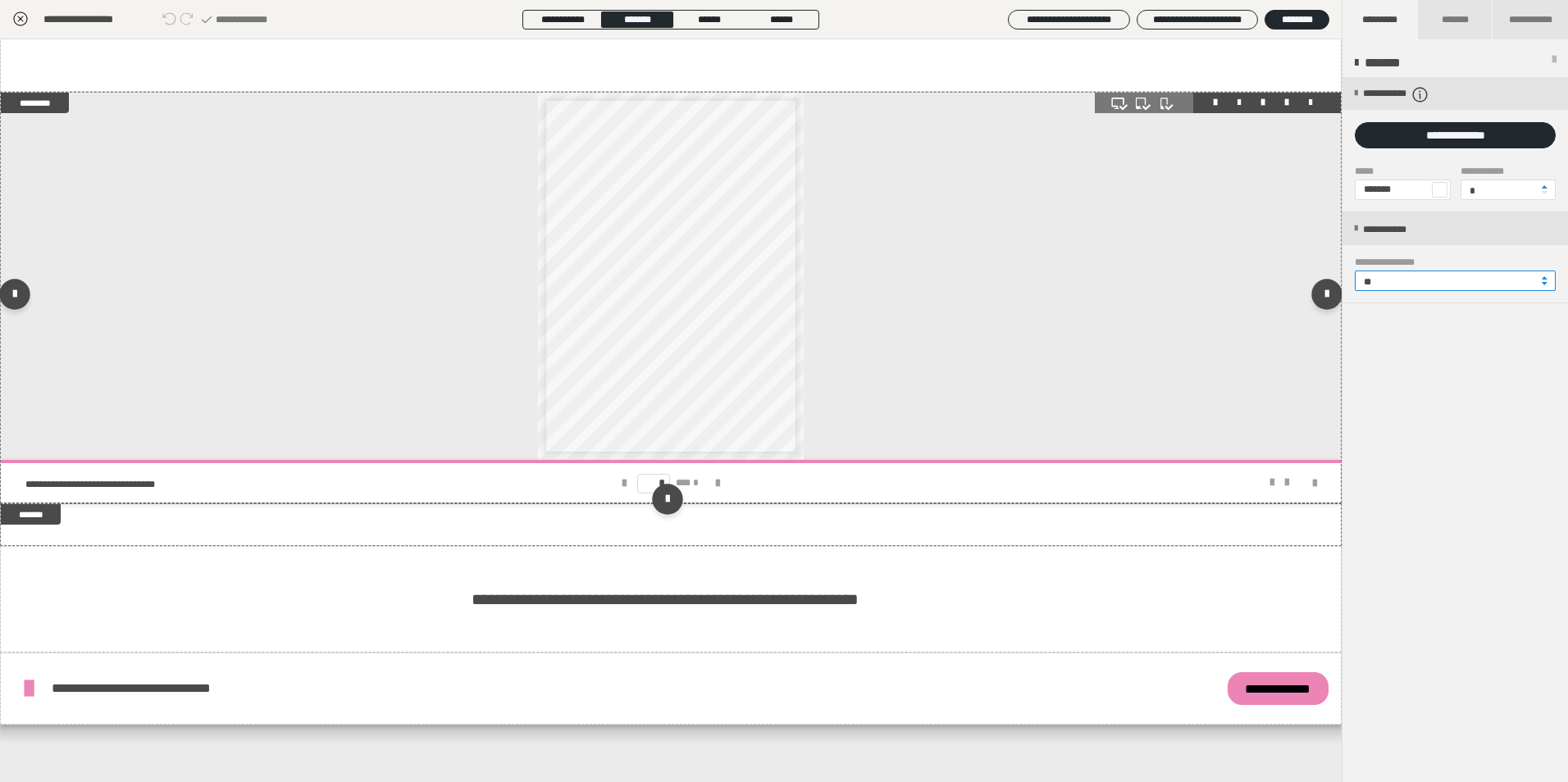 scroll, scrollTop: 1208, scrollLeft: 0, axis: vertical 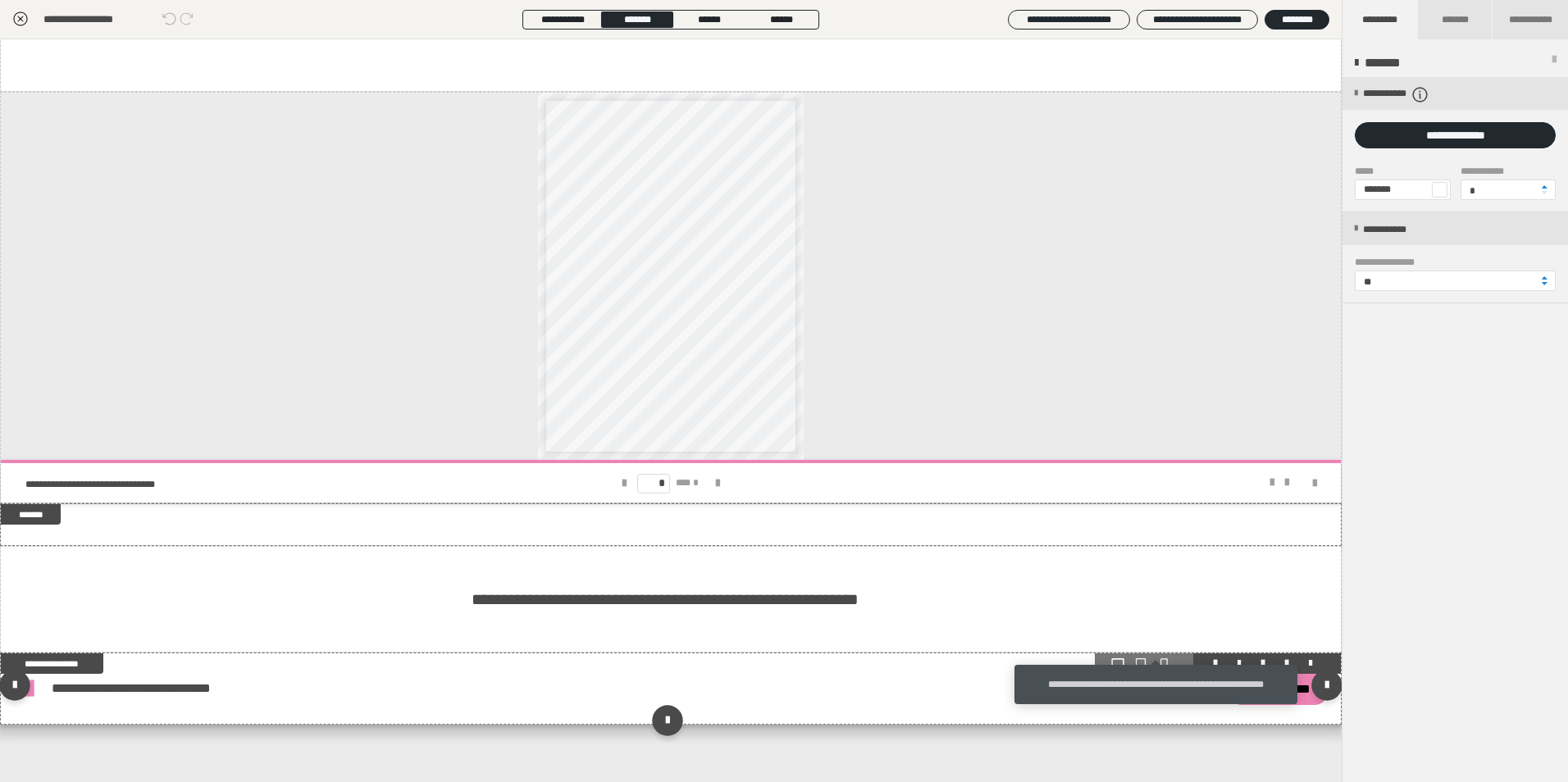 click on "**********" at bounding box center (671, 689) 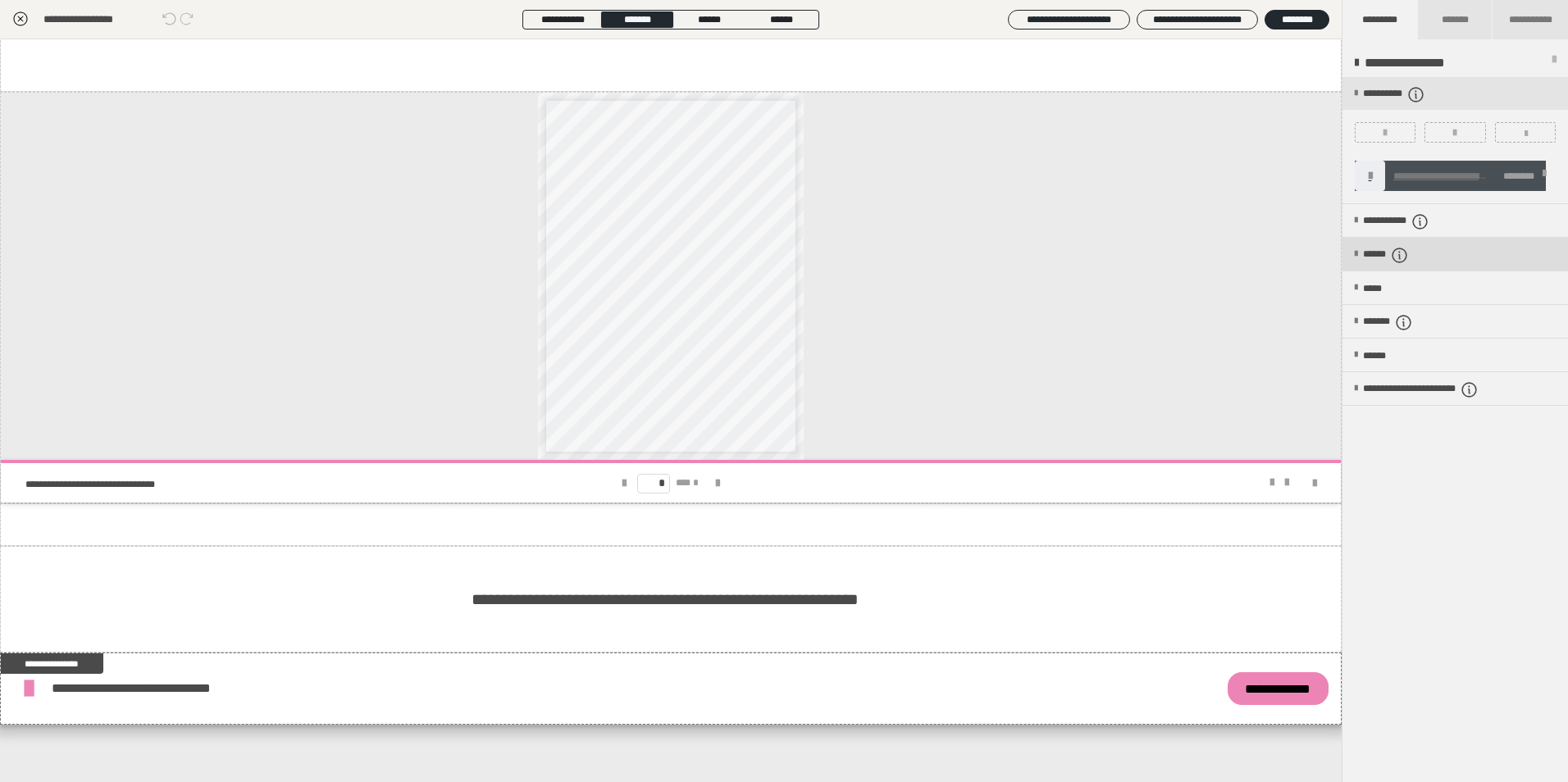 click on "******" at bounding box center [1398, 255] 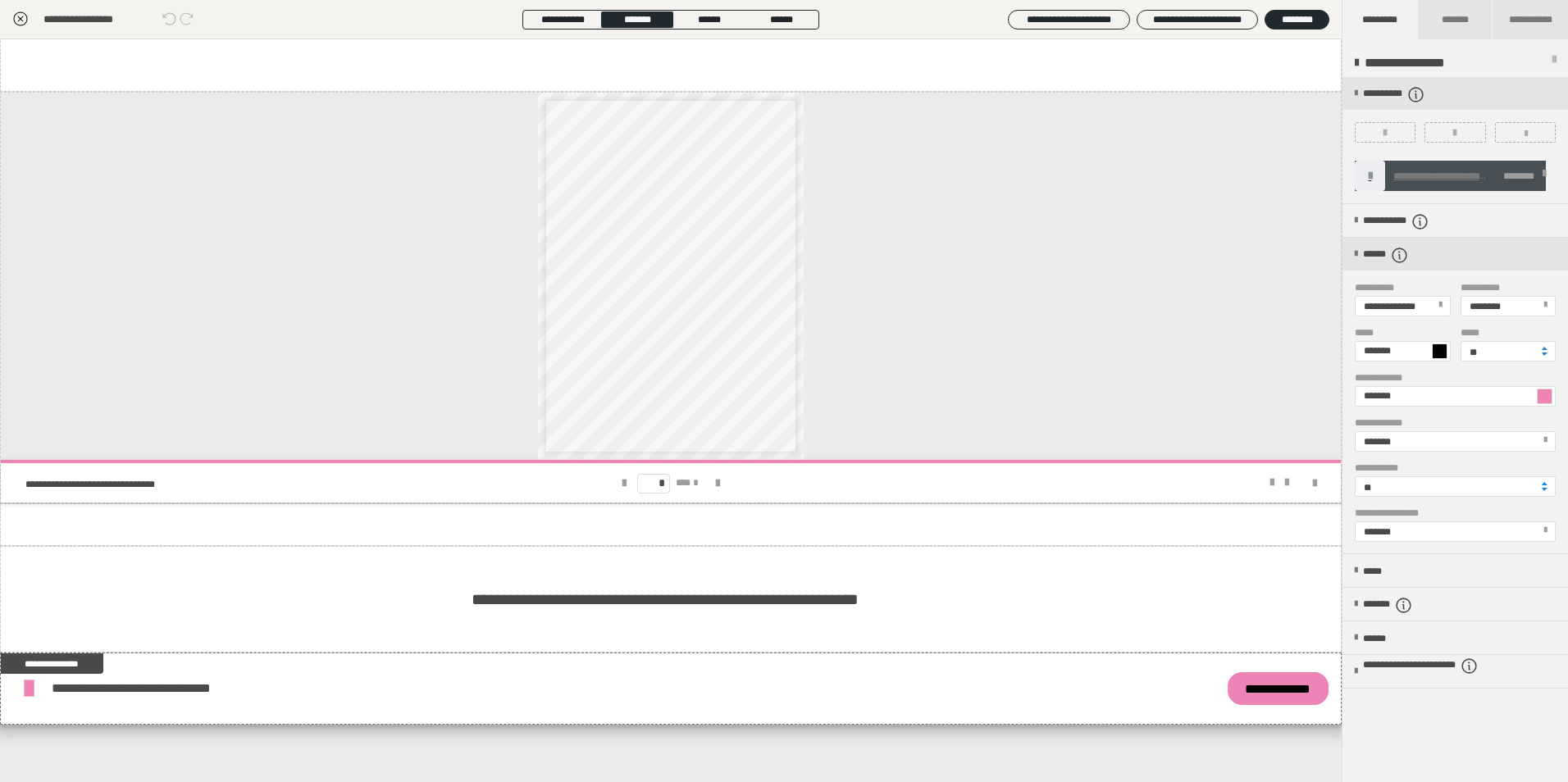 click at bounding box center (1545, 440) 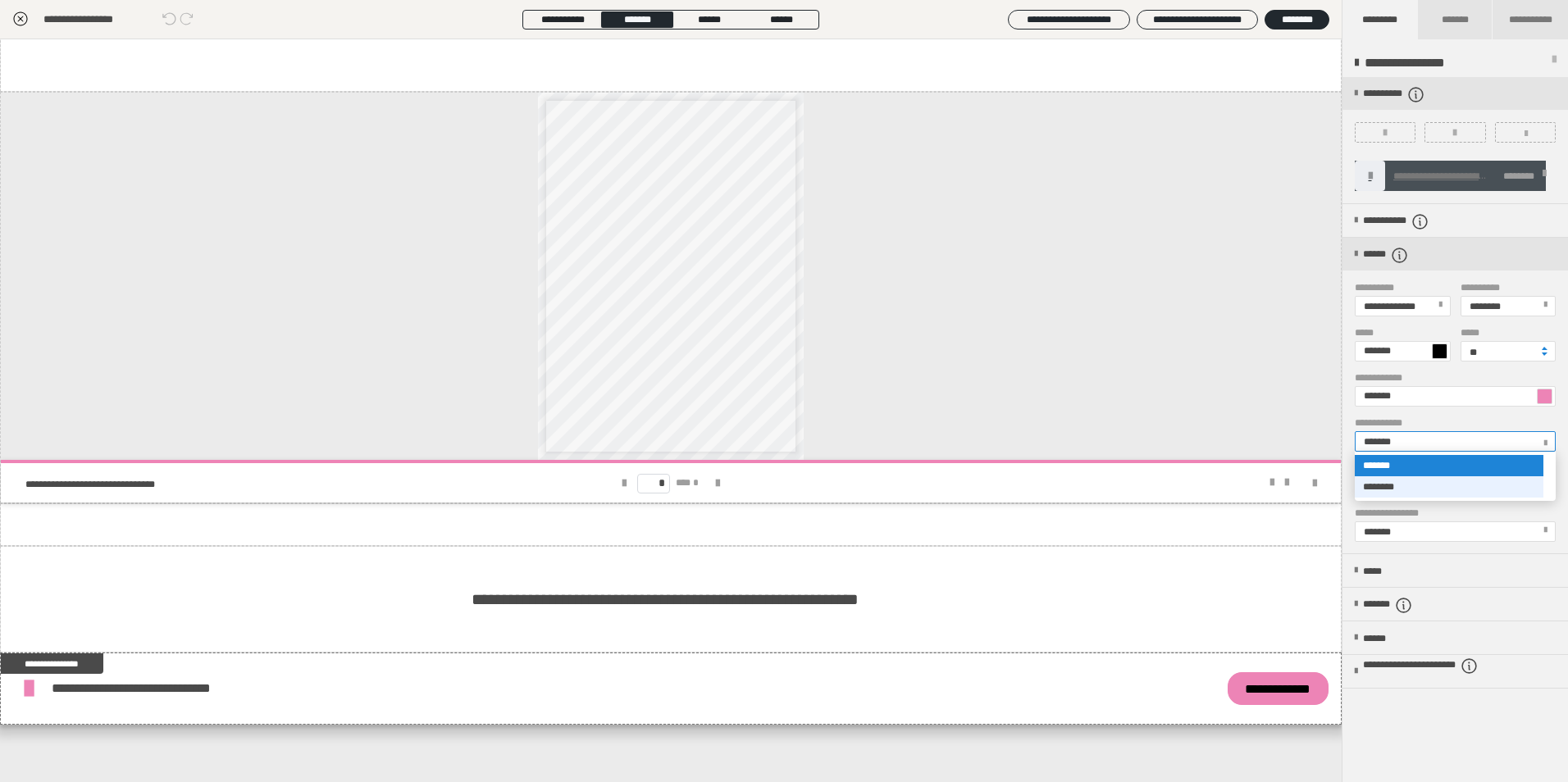 click on "********" at bounding box center (1449, 487) 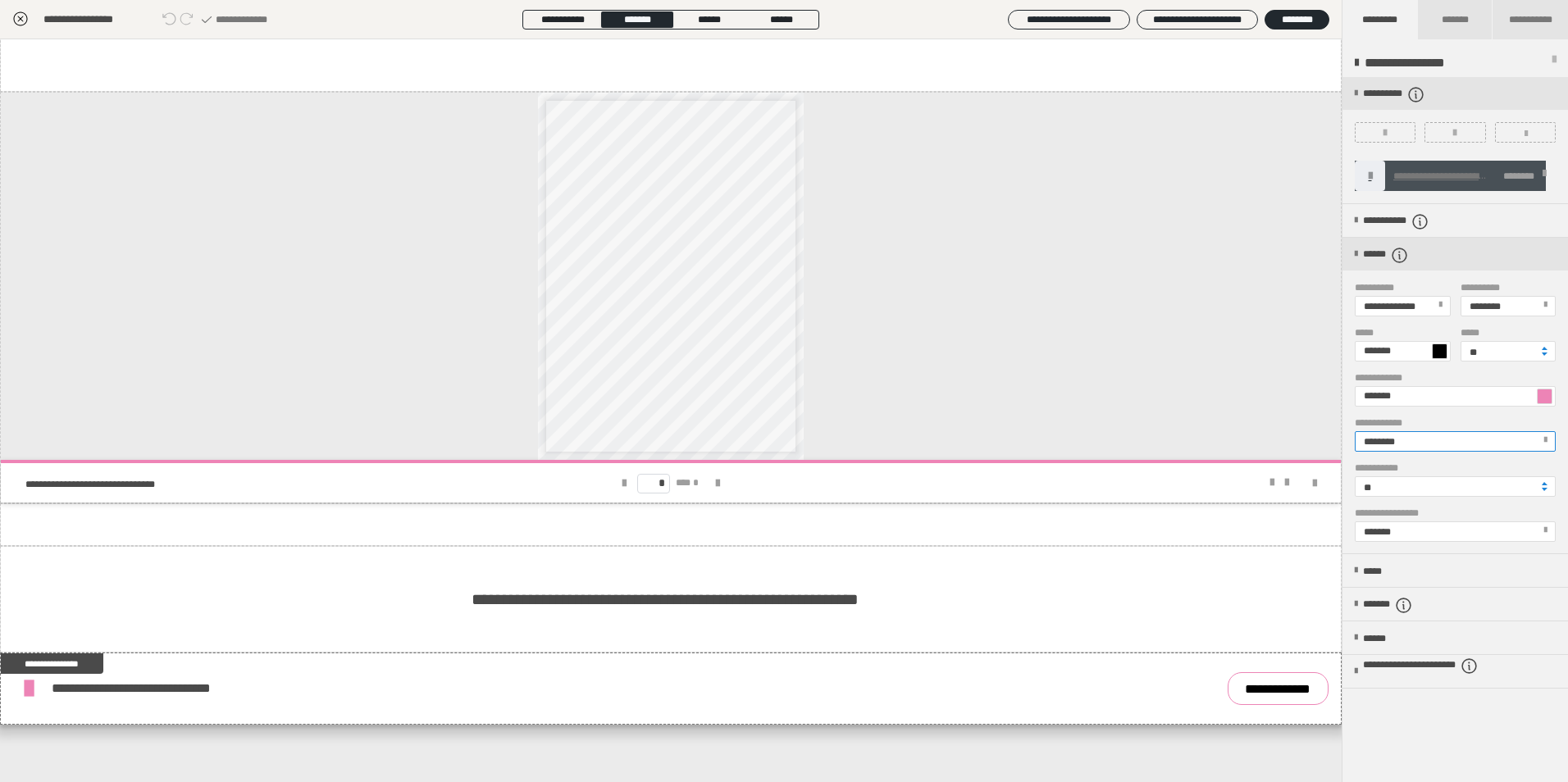 click at bounding box center [1439, 351] 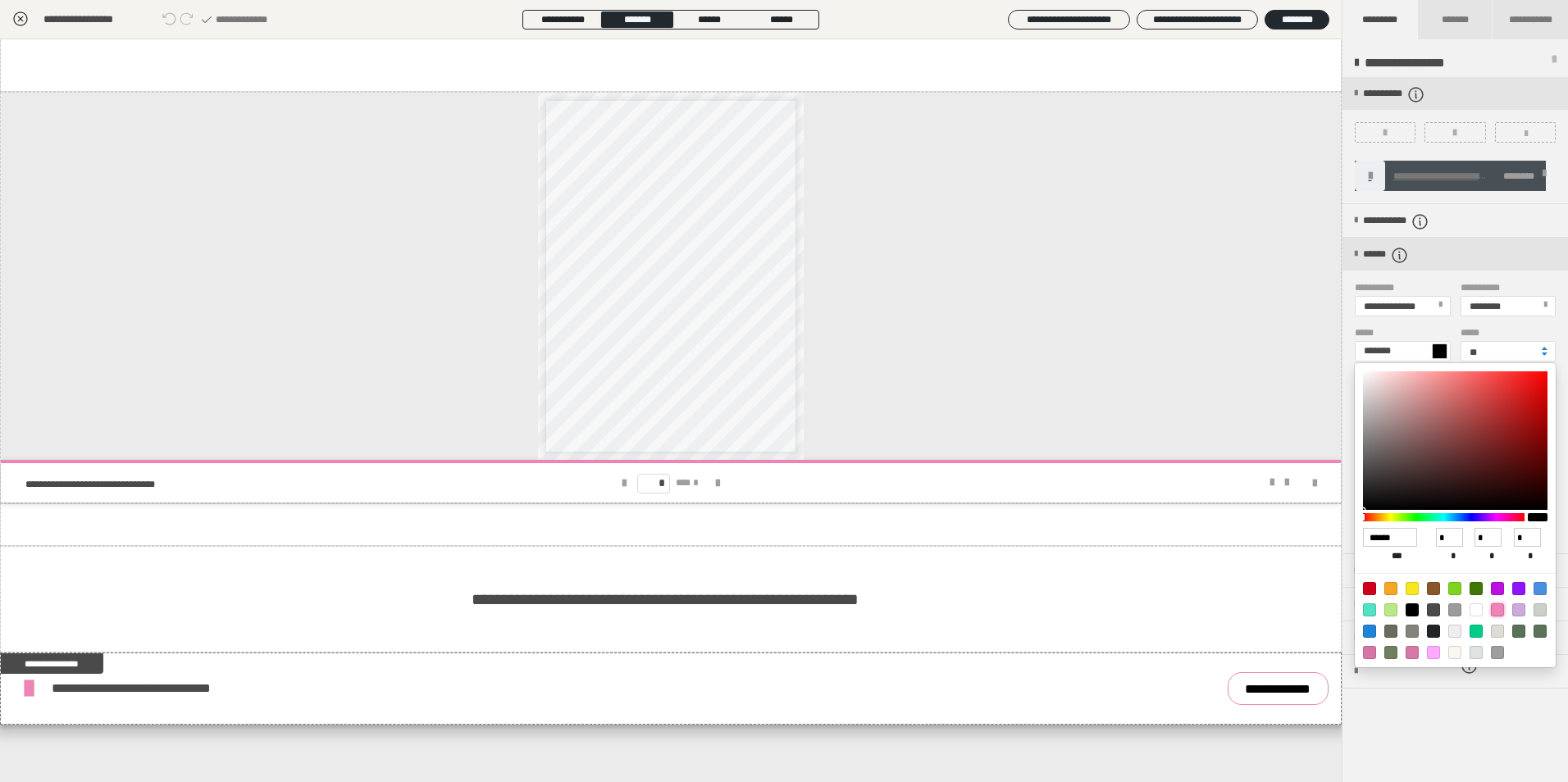 click at bounding box center (1497, 610) 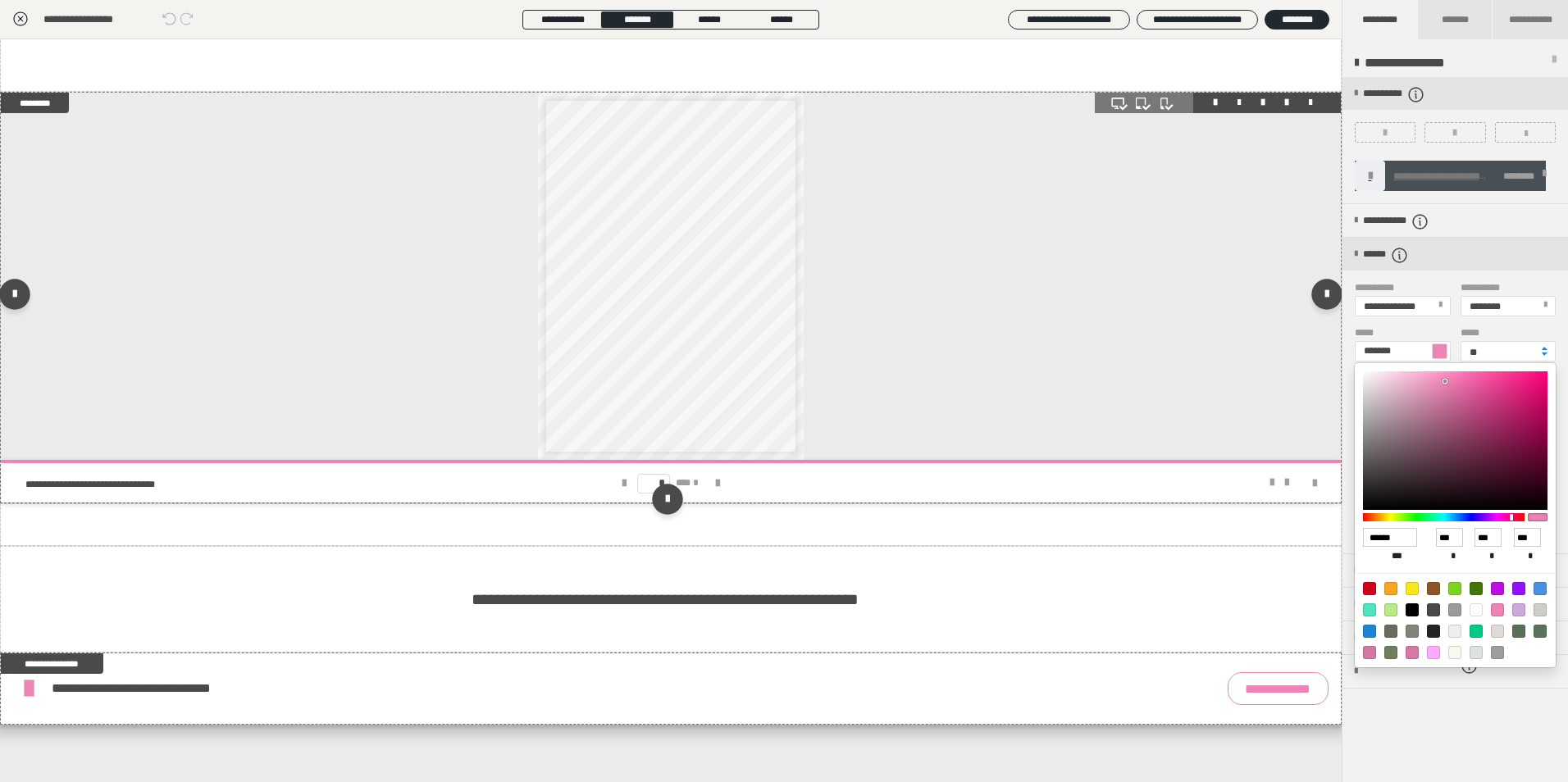 click on "**********" at bounding box center (671, 276) 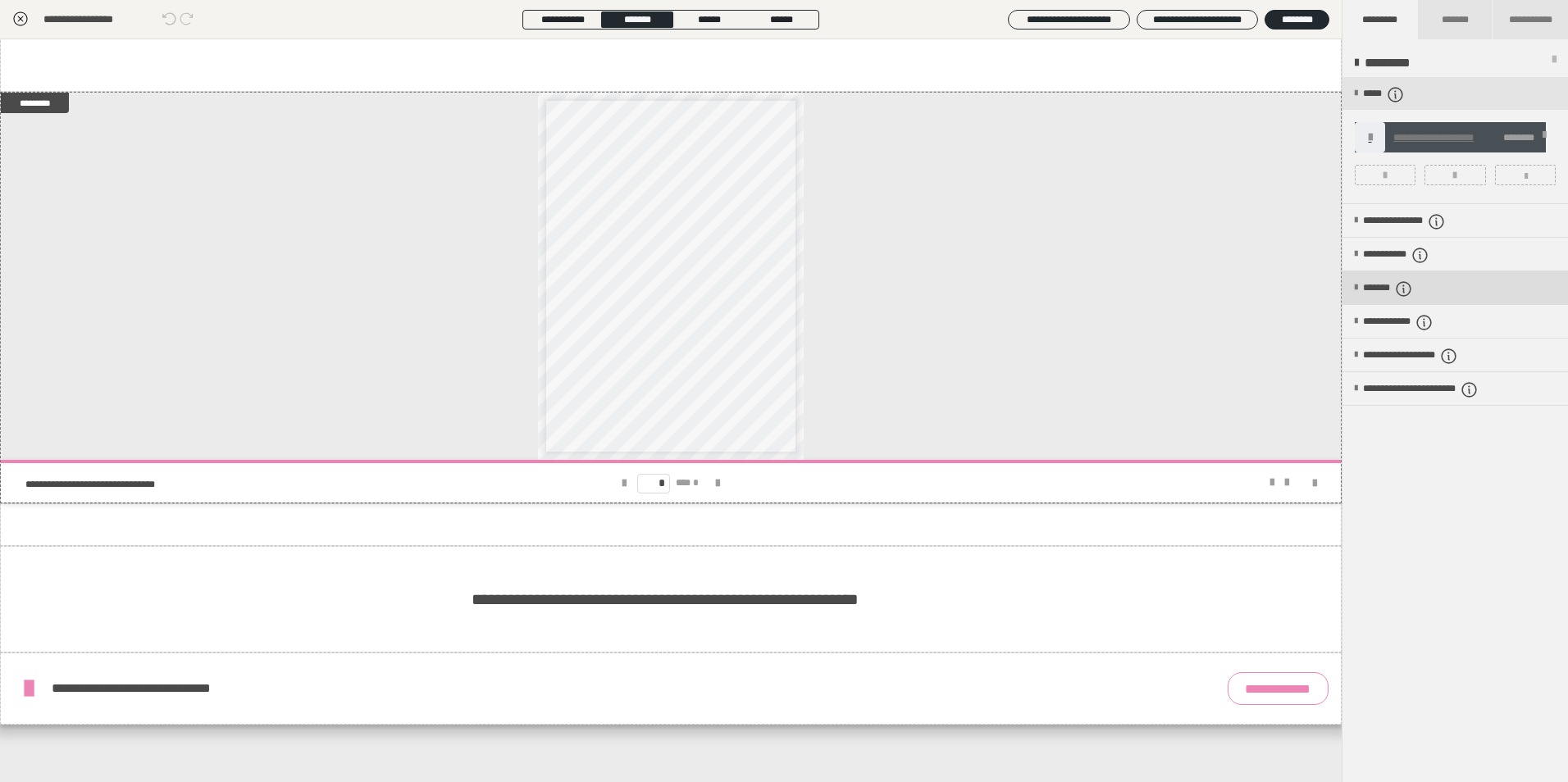 click on "*******" at bounding box center (1402, 289) 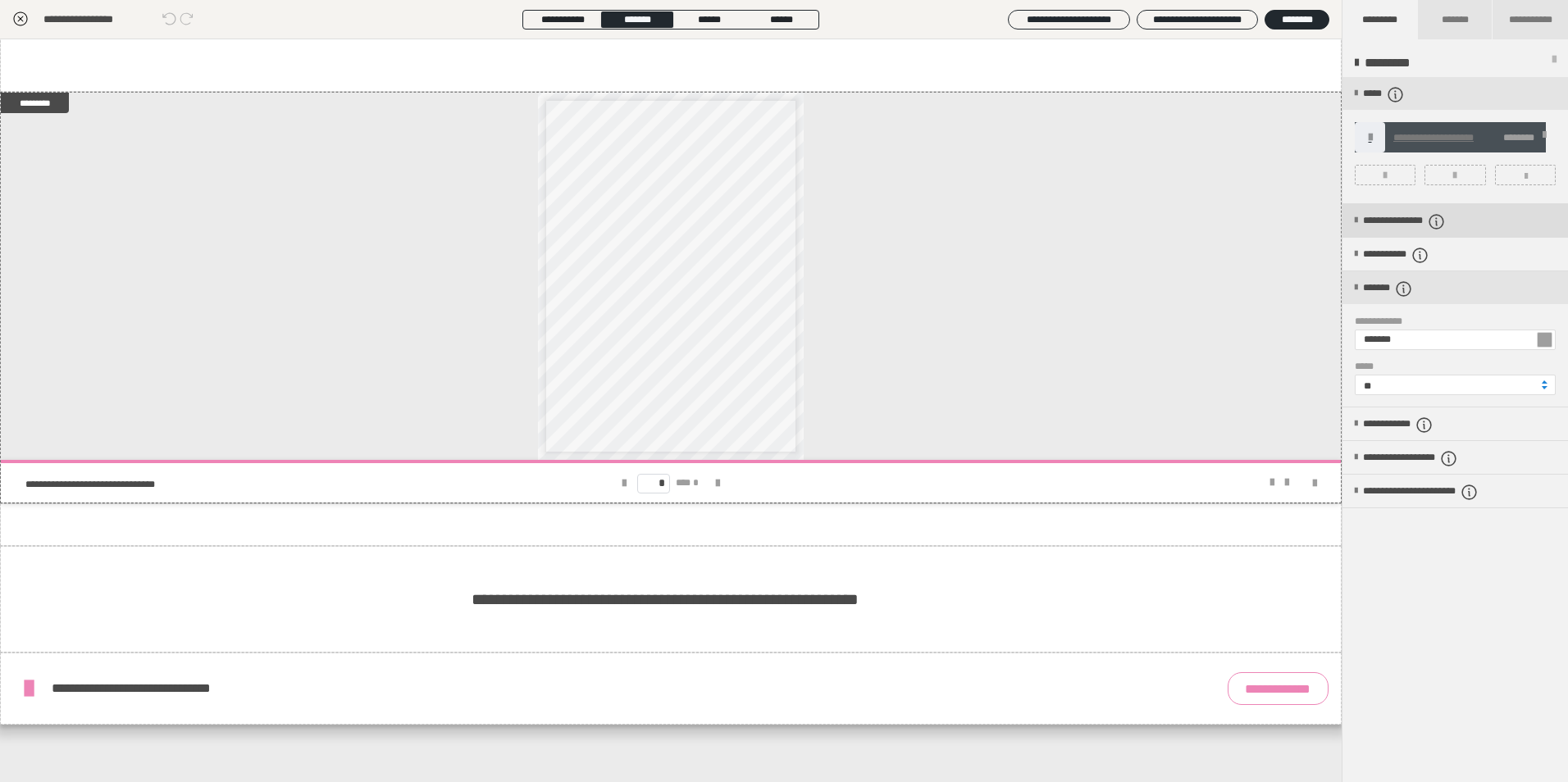 click on "**********" at bounding box center [1432, 221] 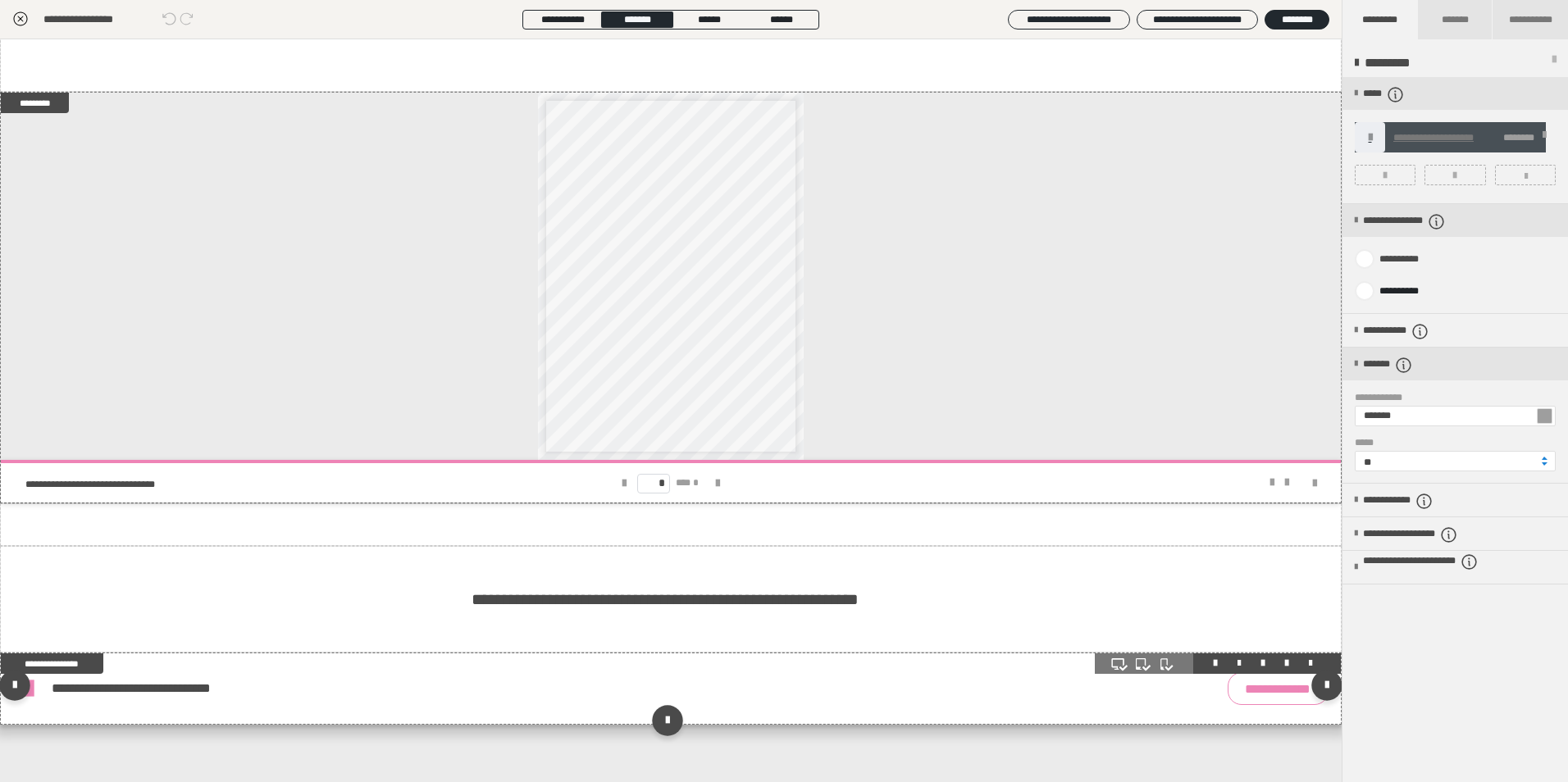 click on "**********" at bounding box center [671, 689] 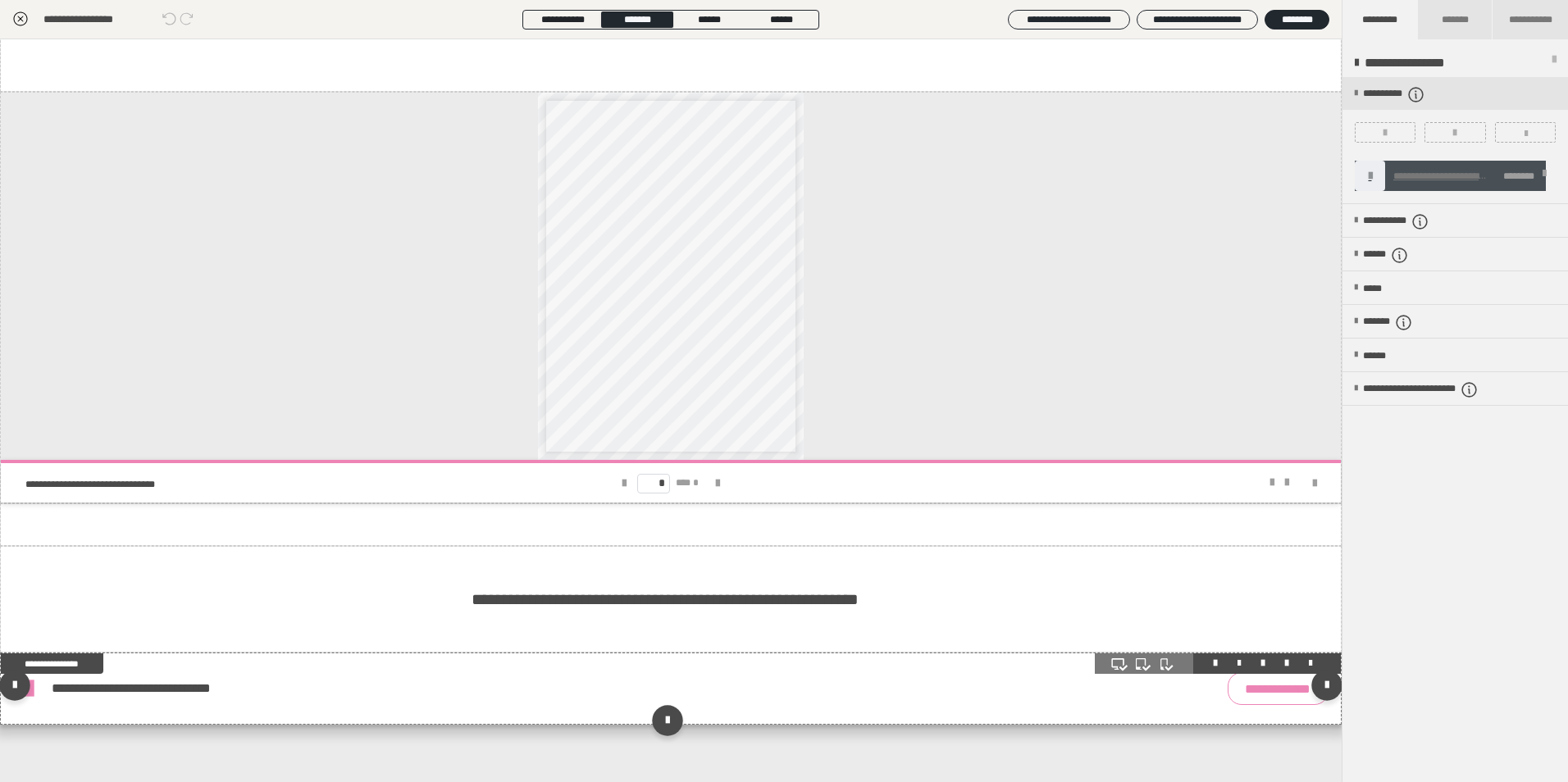 click on "**********" at bounding box center [671, 689] 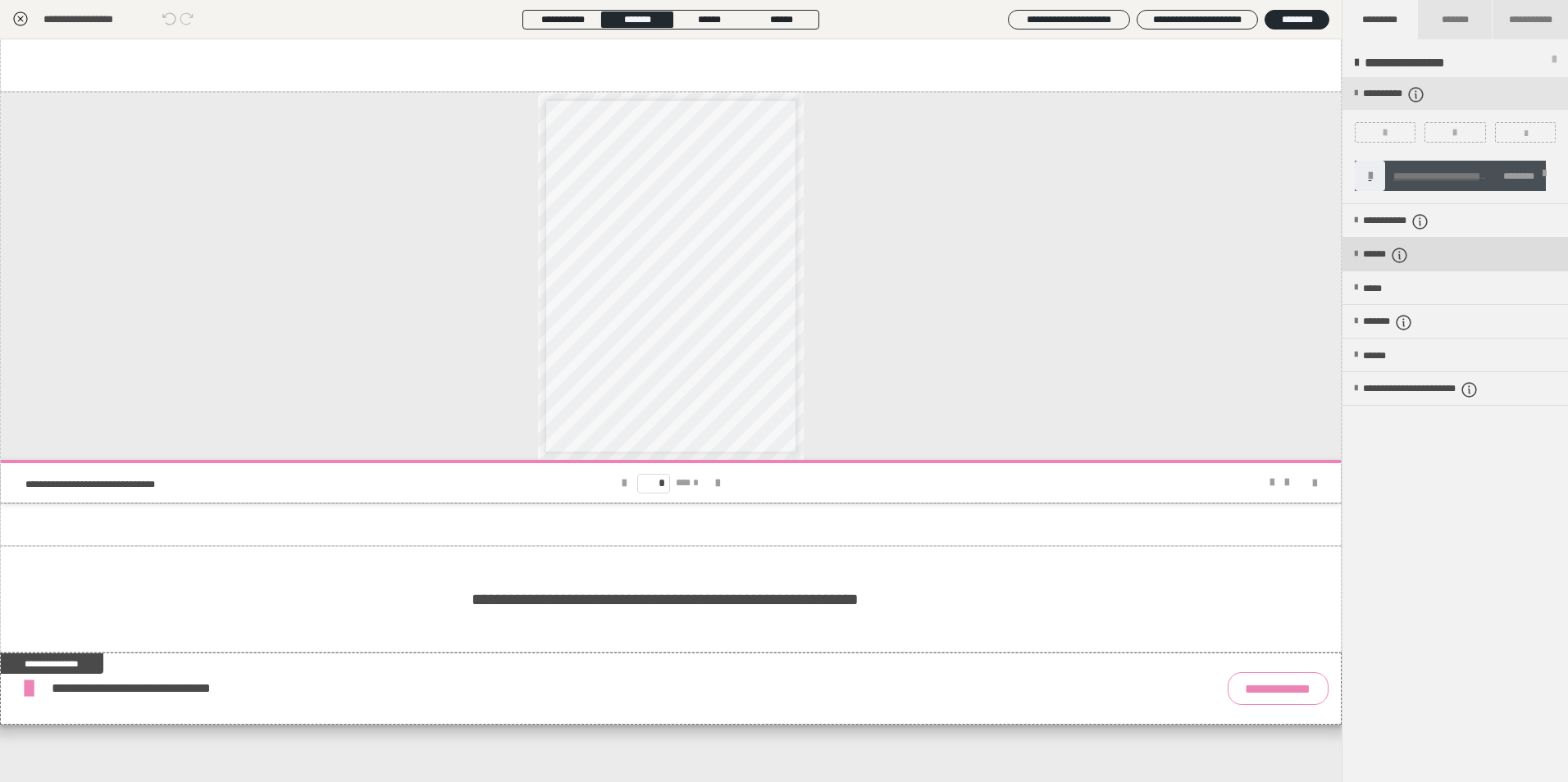 click on "******" at bounding box center [1398, 255] 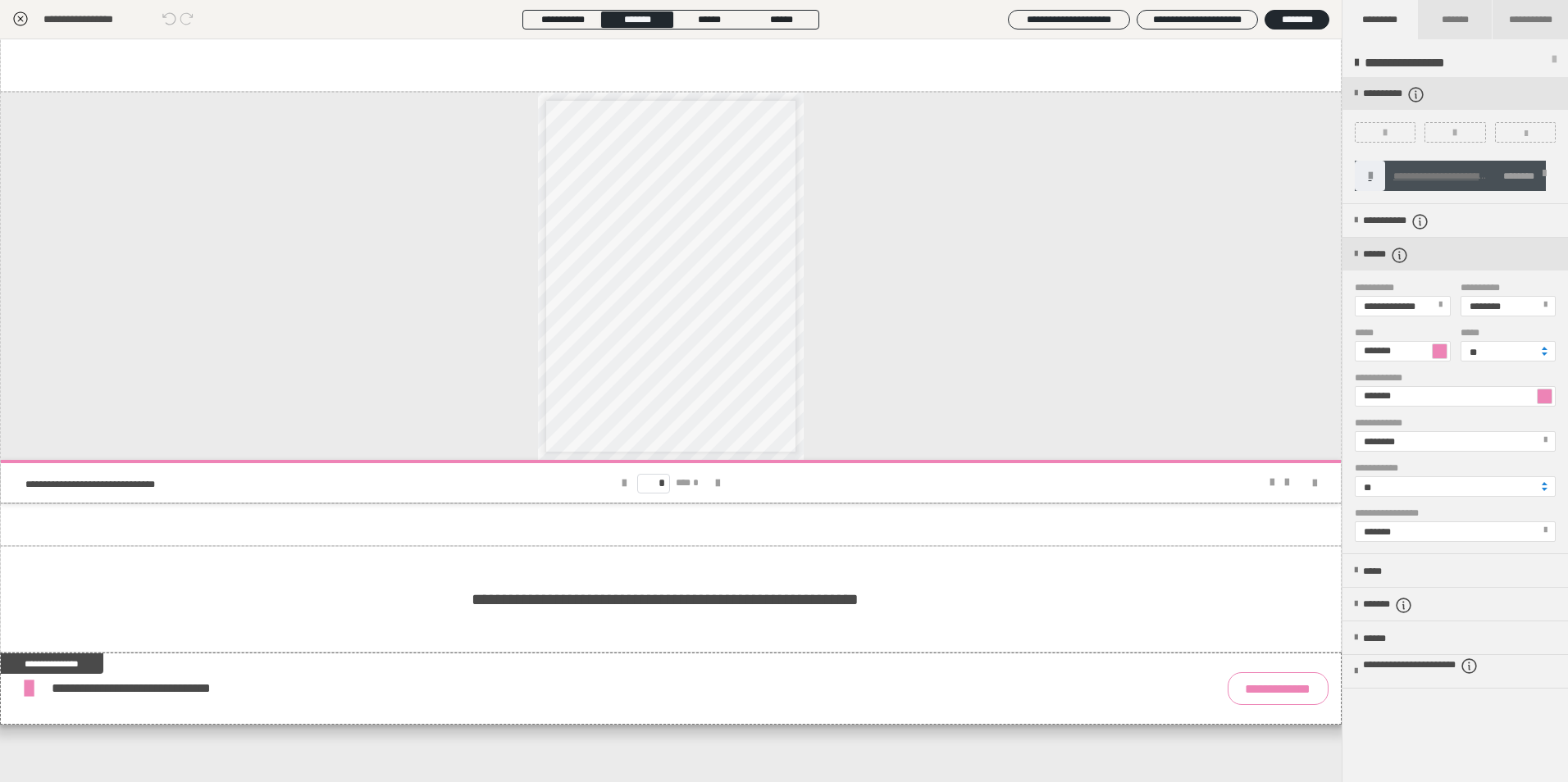 click on "**********" at bounding box center [1402, 306] 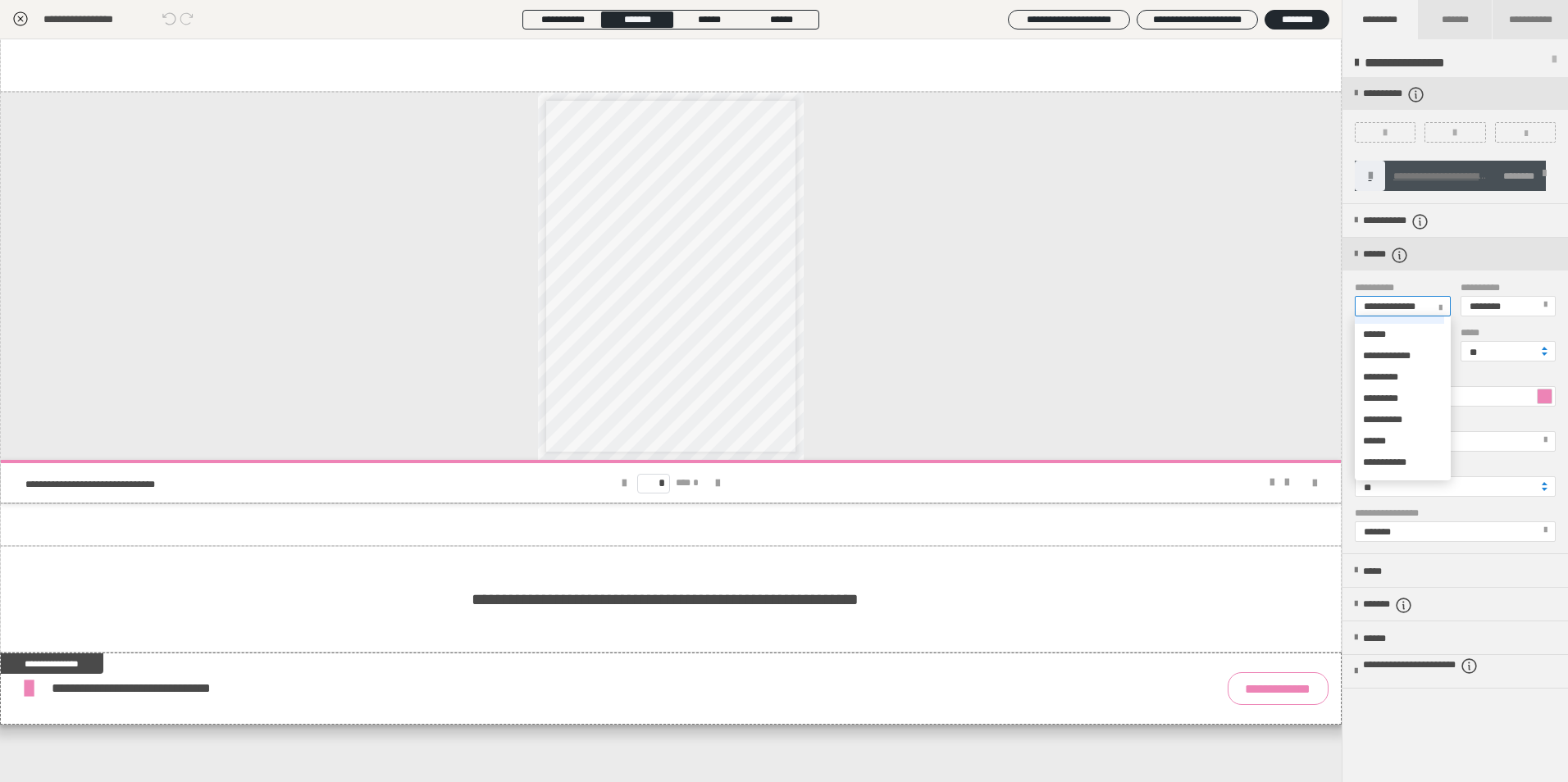 scroll, scrollTop: 1420, scrollLeft: 0, axis: vertical 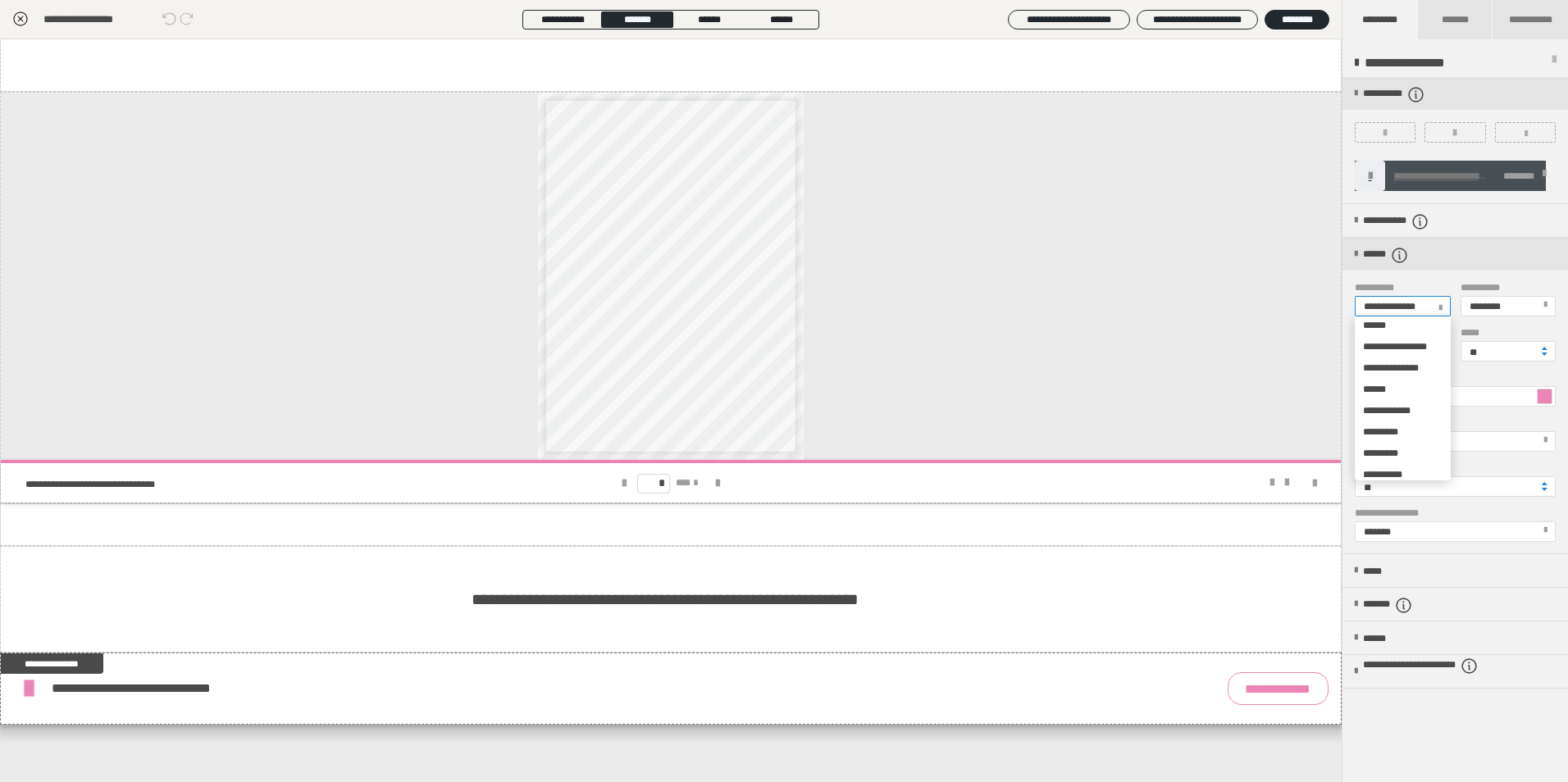 click on "**********" at bounding box center [1383, 268] 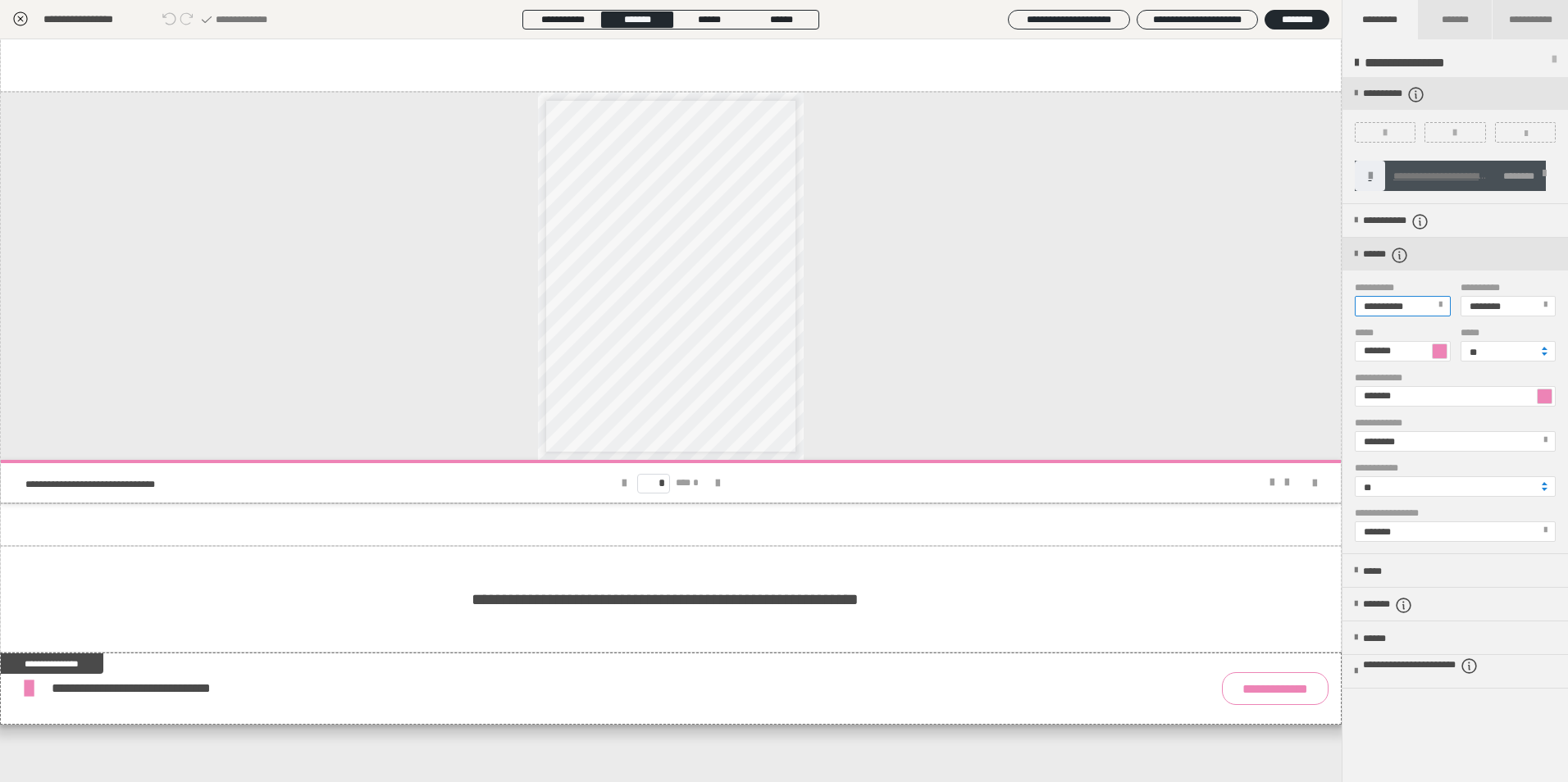 click on "********" at bounding box center [1507, 306] 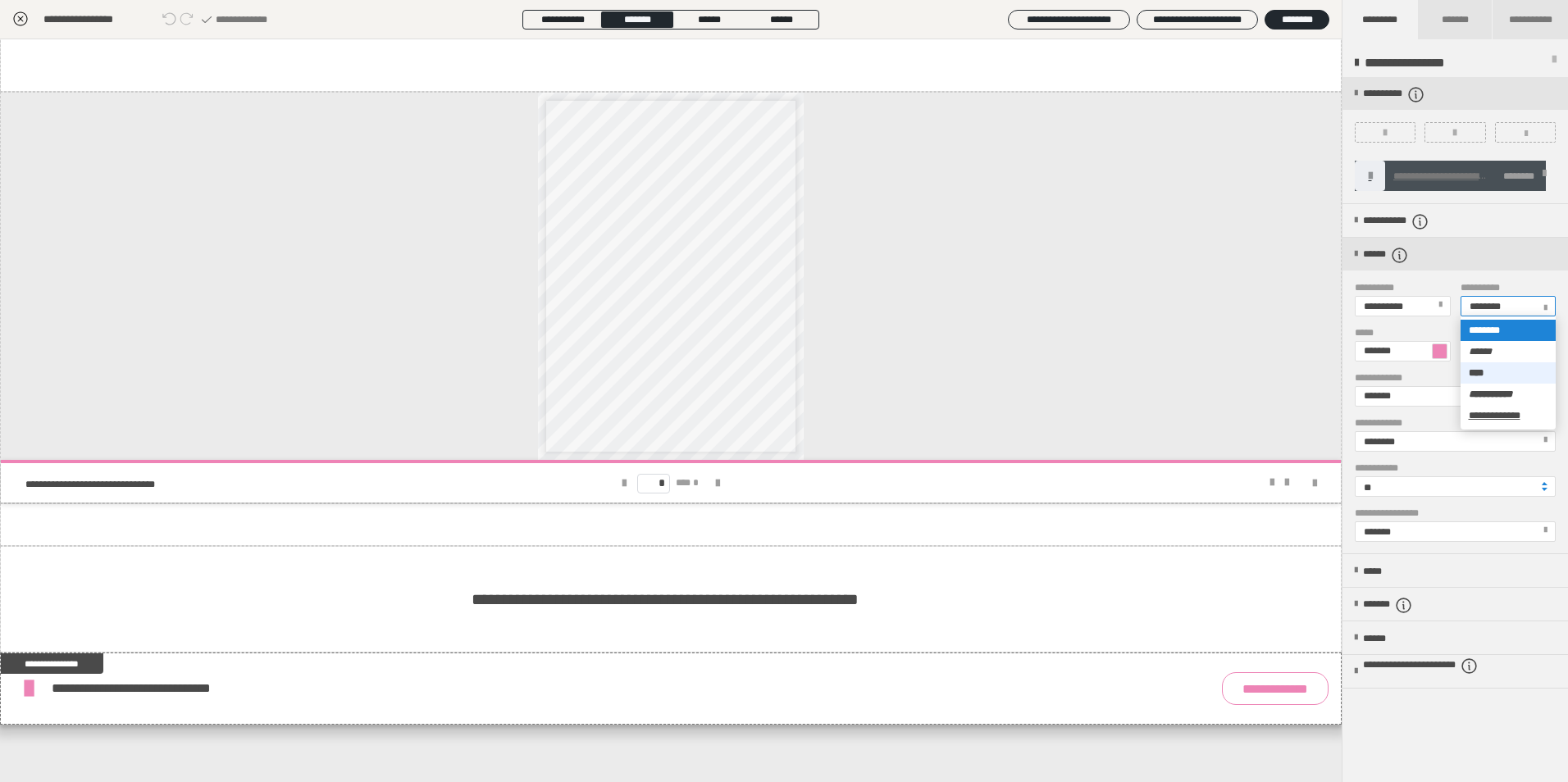 click on "****" at bounding box center (1508, 373) 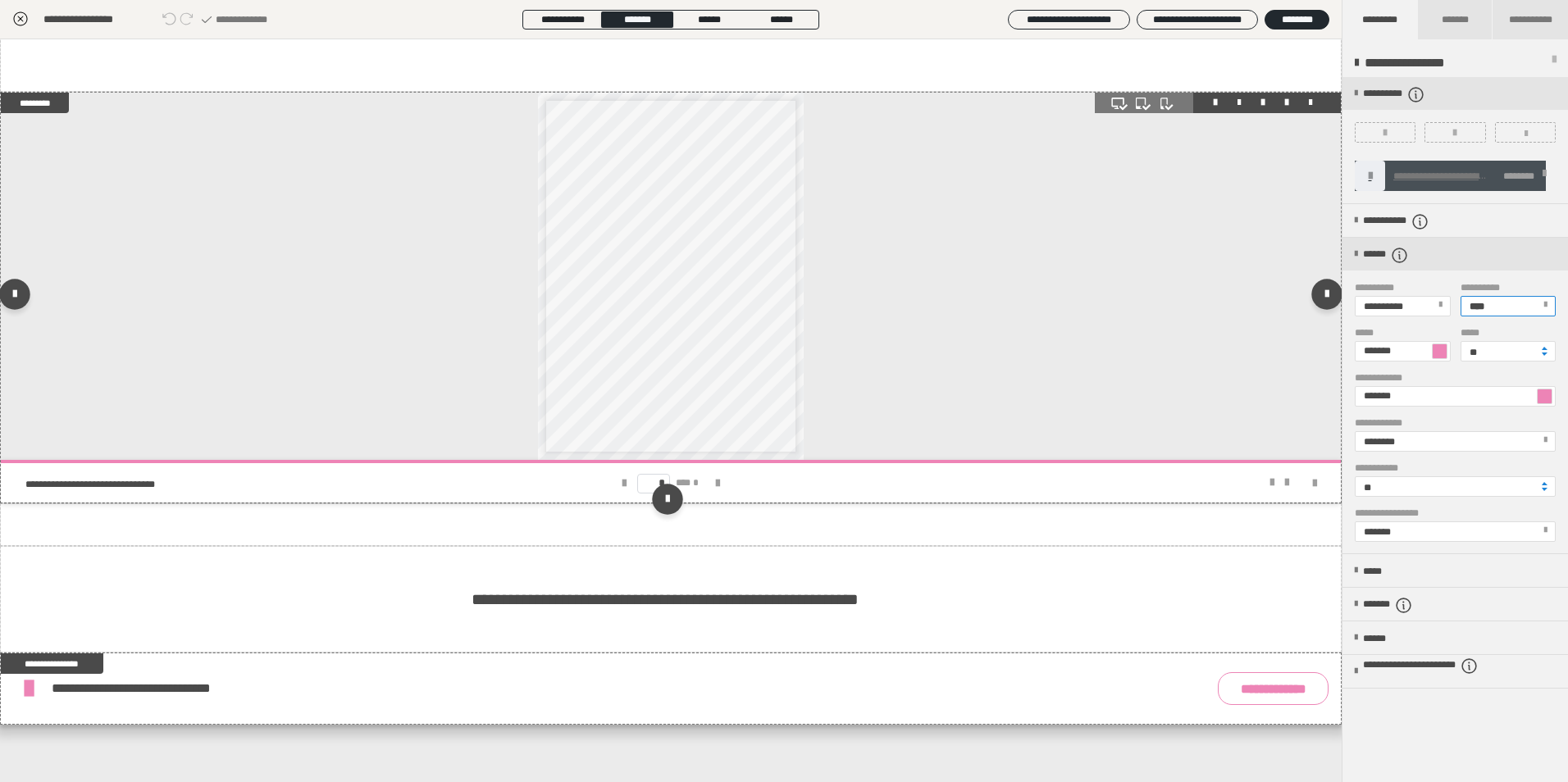 click on "**********" at bounding box center [671, 276] 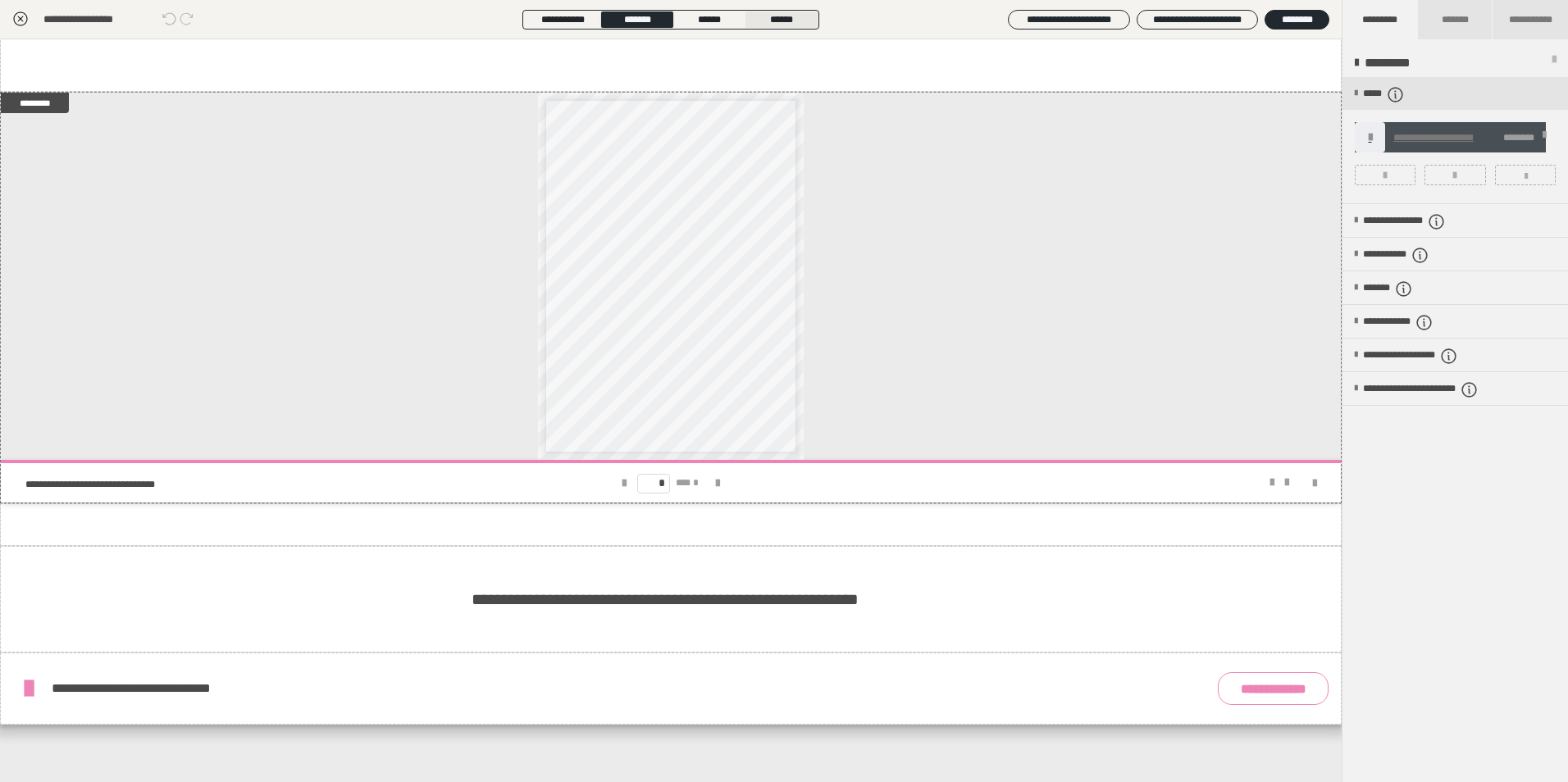 click on "******" at bounding box center [782, 20] 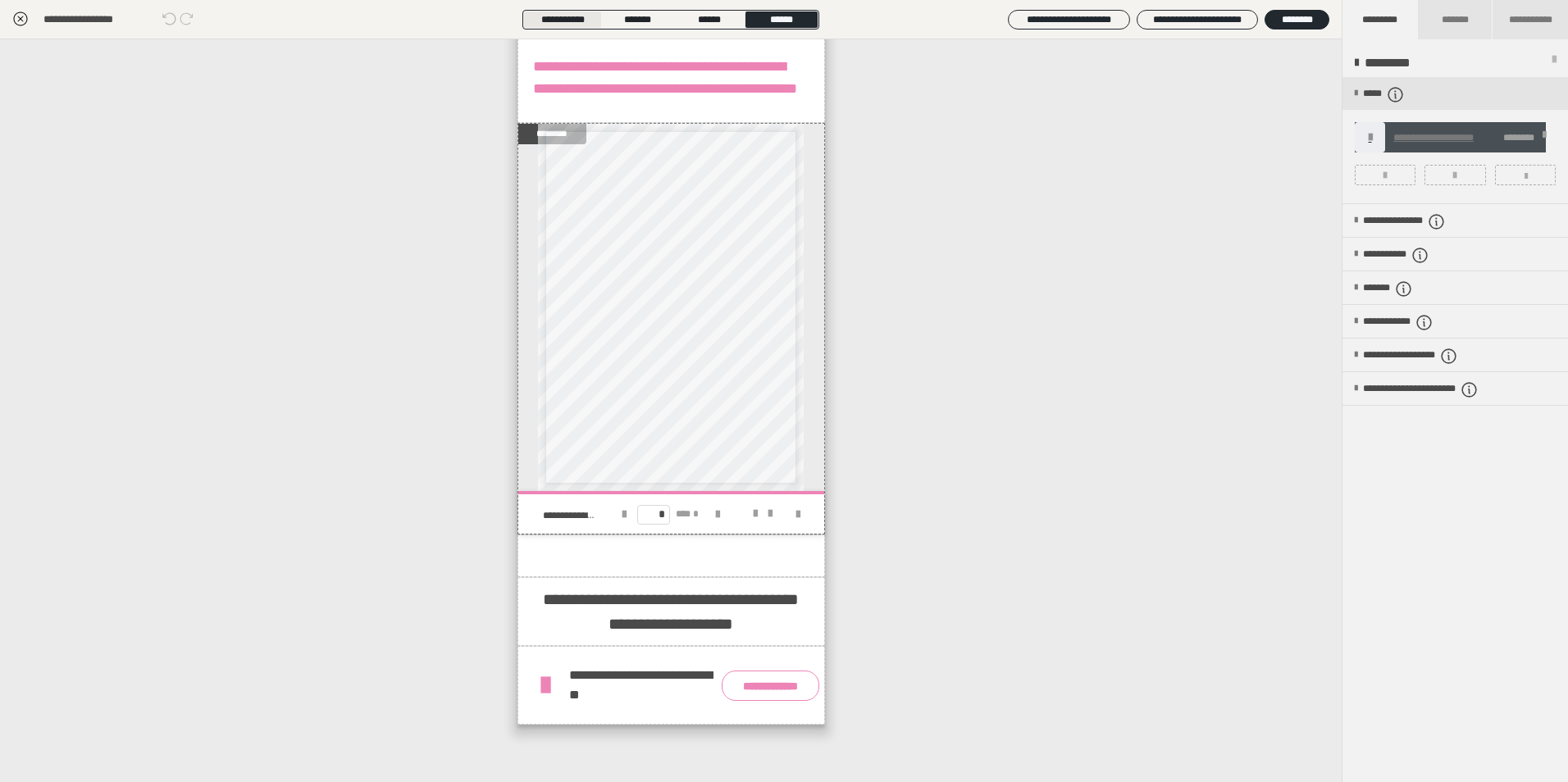 click on "**********" at bounding box center [563, 20] 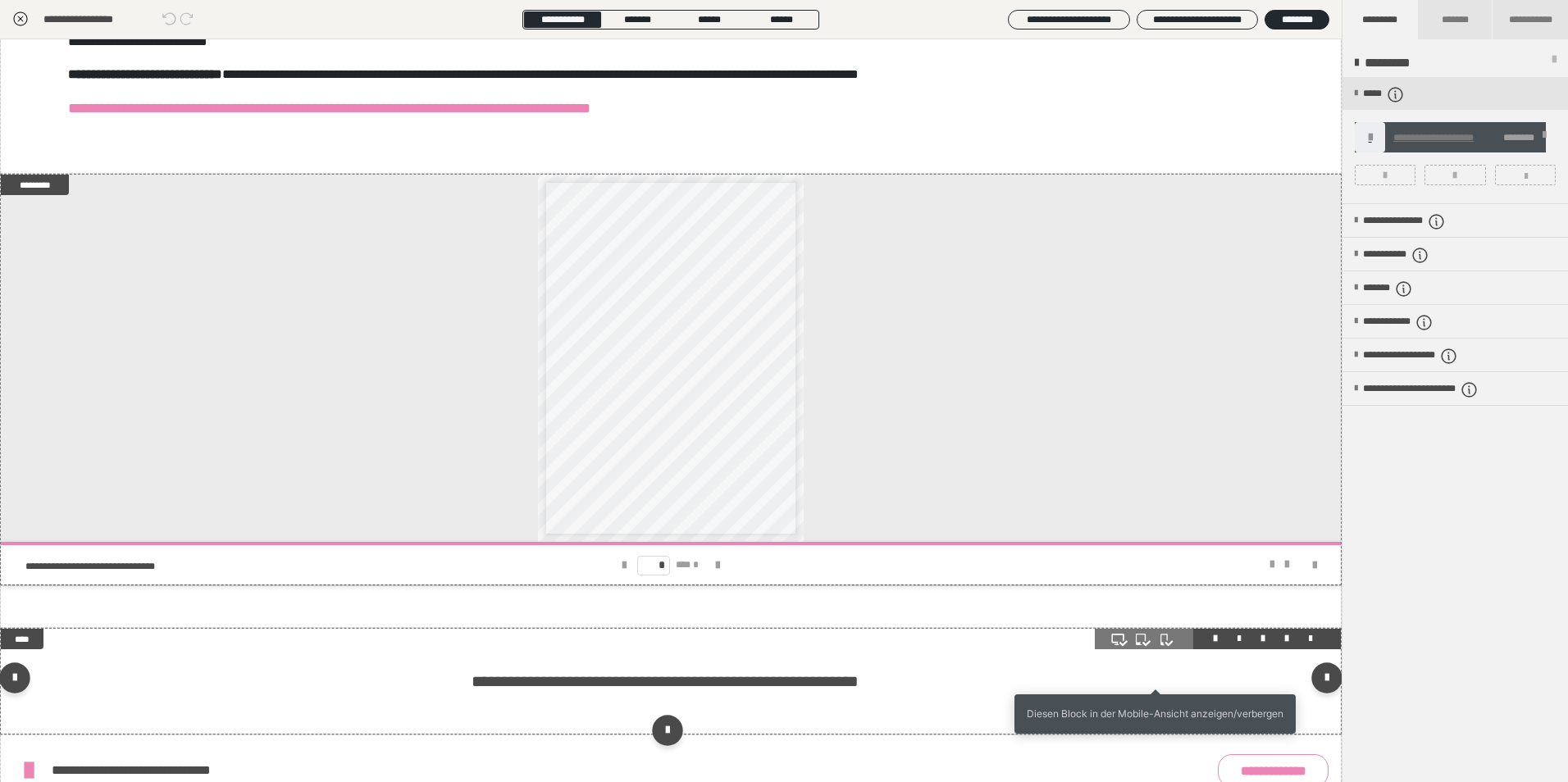 click 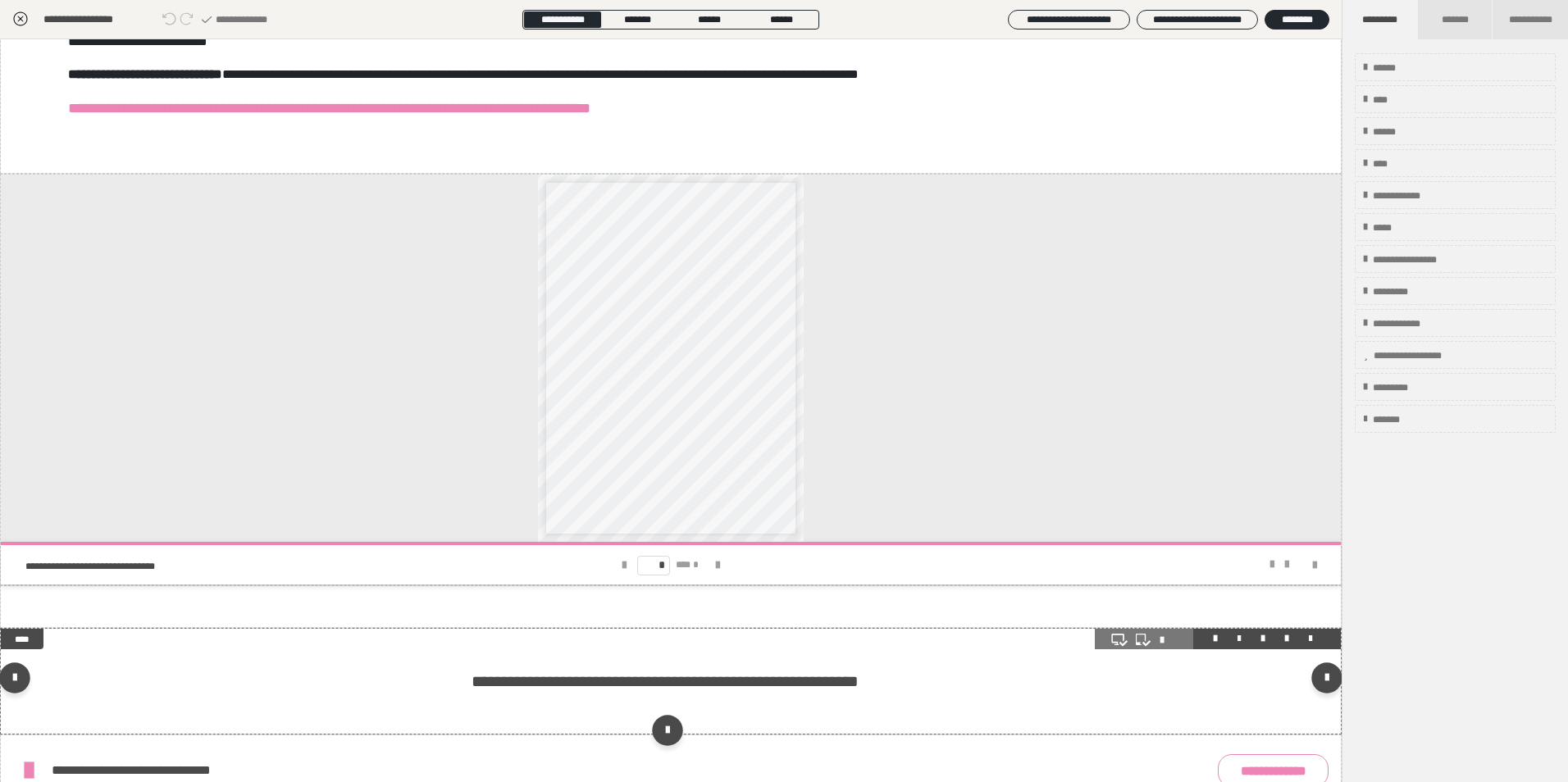 click at bounding box center [1239, 639] 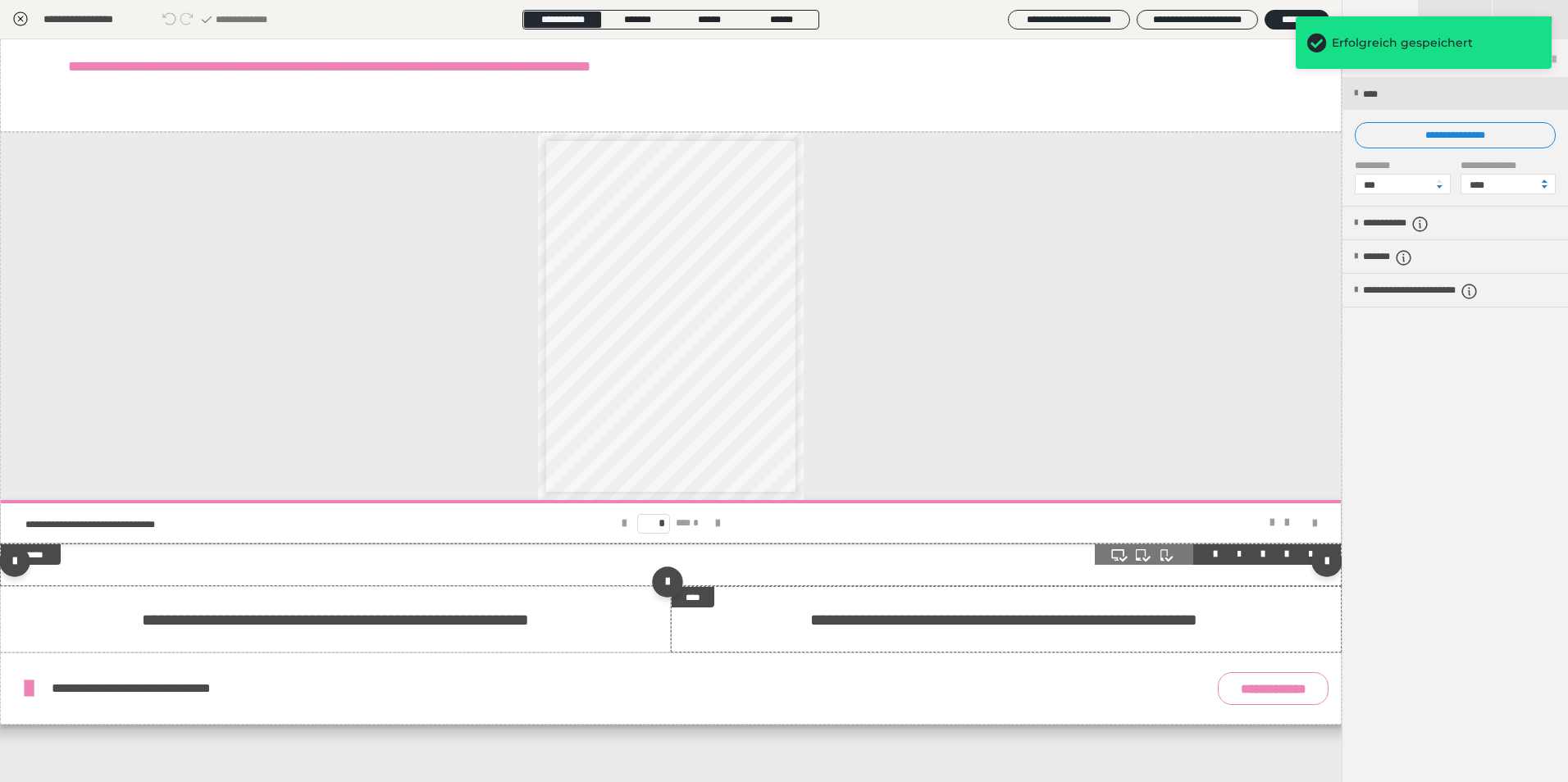 scroll, scrollTop: 1160, scrollLeft: 0, axis: vertical 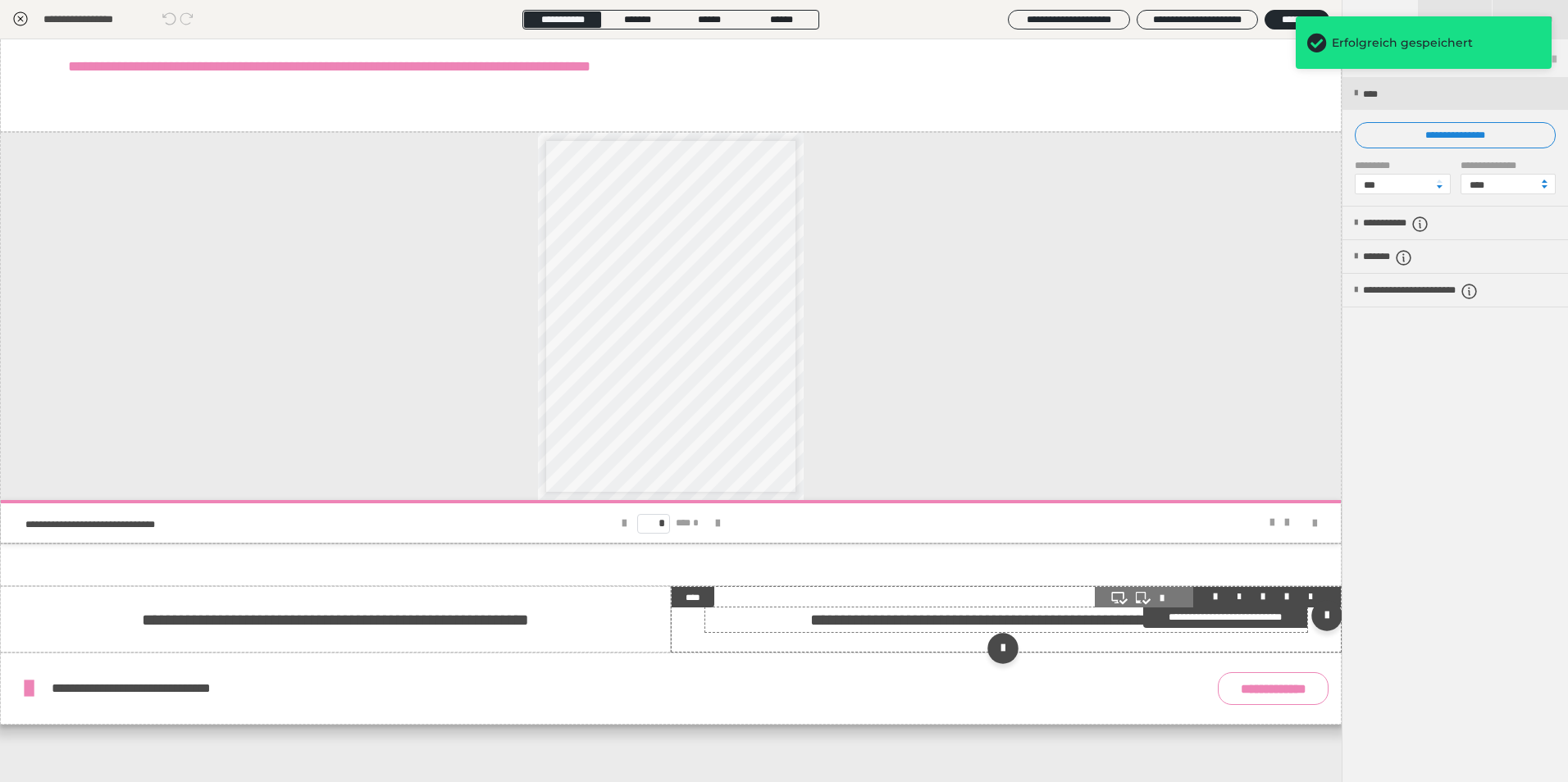 click on "**********" at bounding box center [1004, 620] 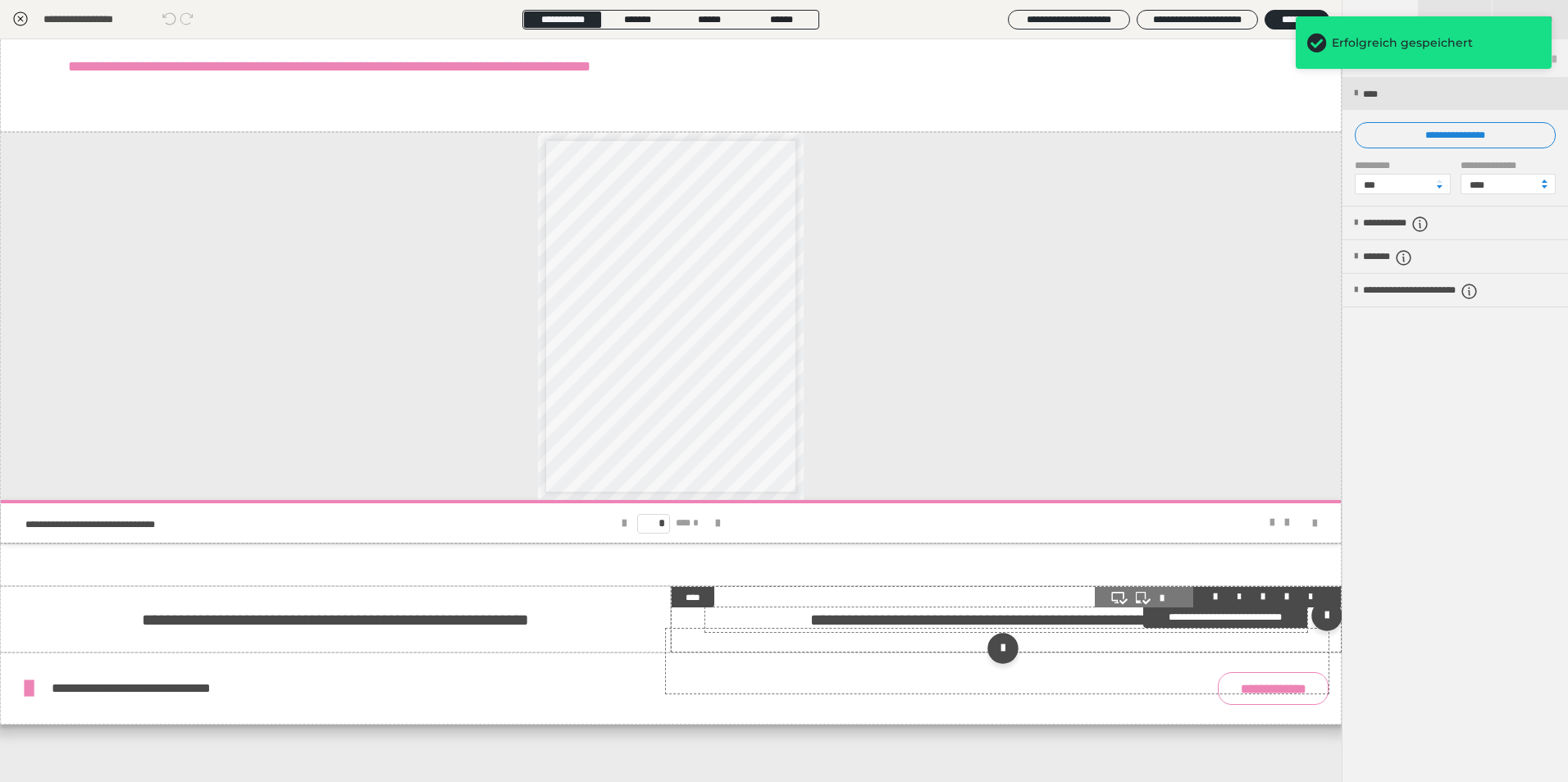 click on "**********" at bounding box center [1004, 620] 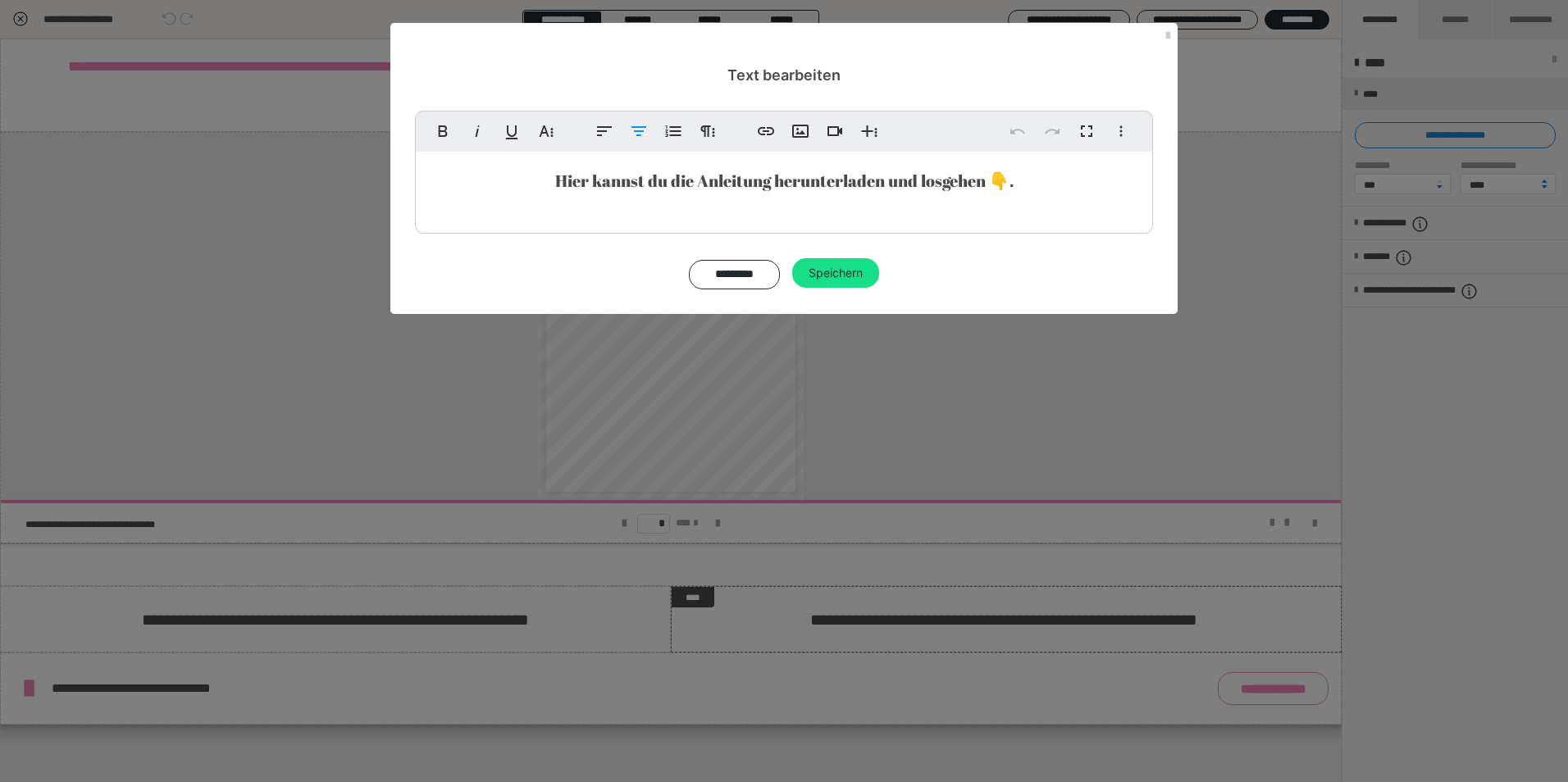drag, startPoint x: 1028, startPoint y: 183, endPoint x: 1040, endPoint y: 190, distance: 13.892444 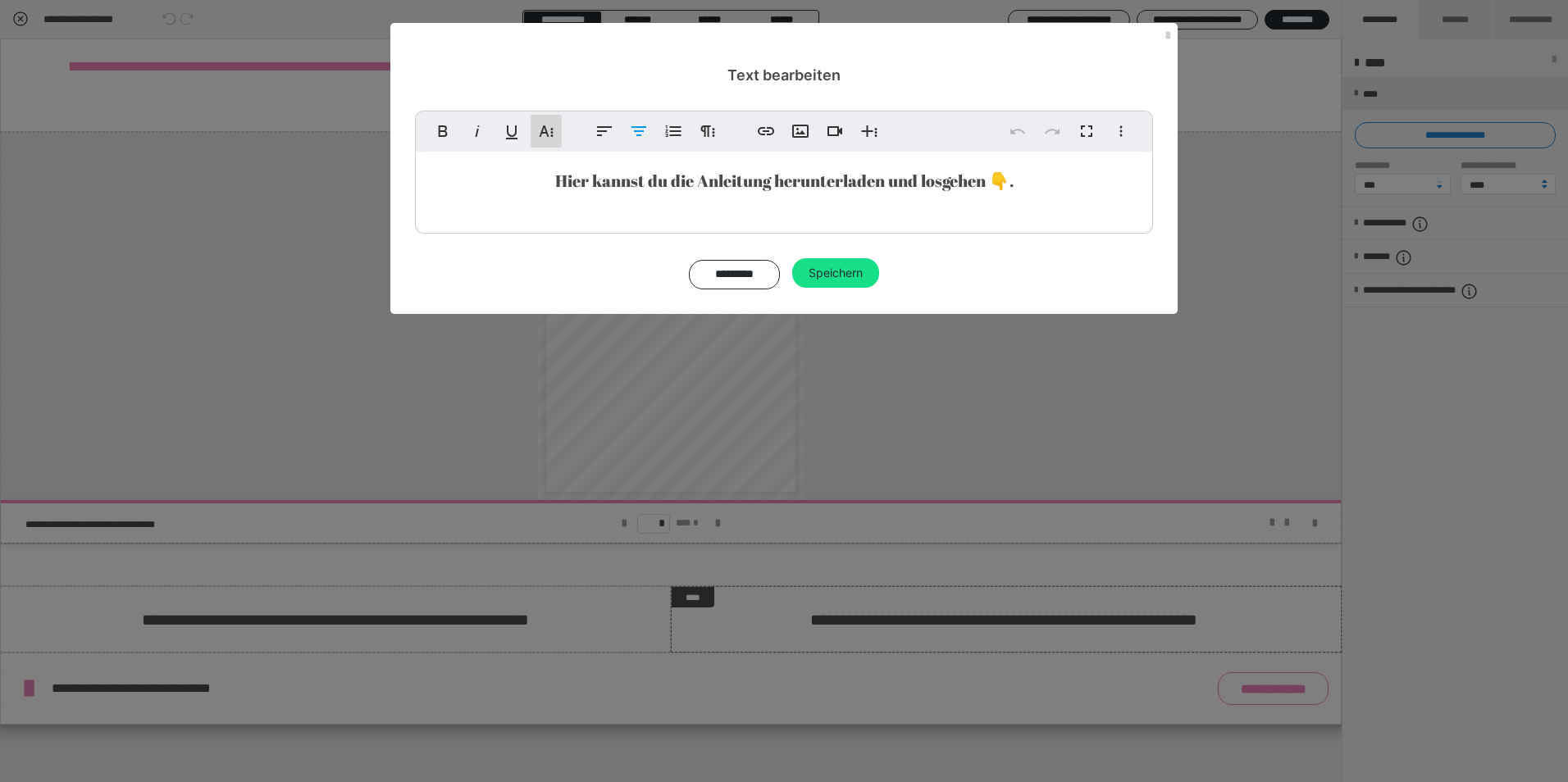 click 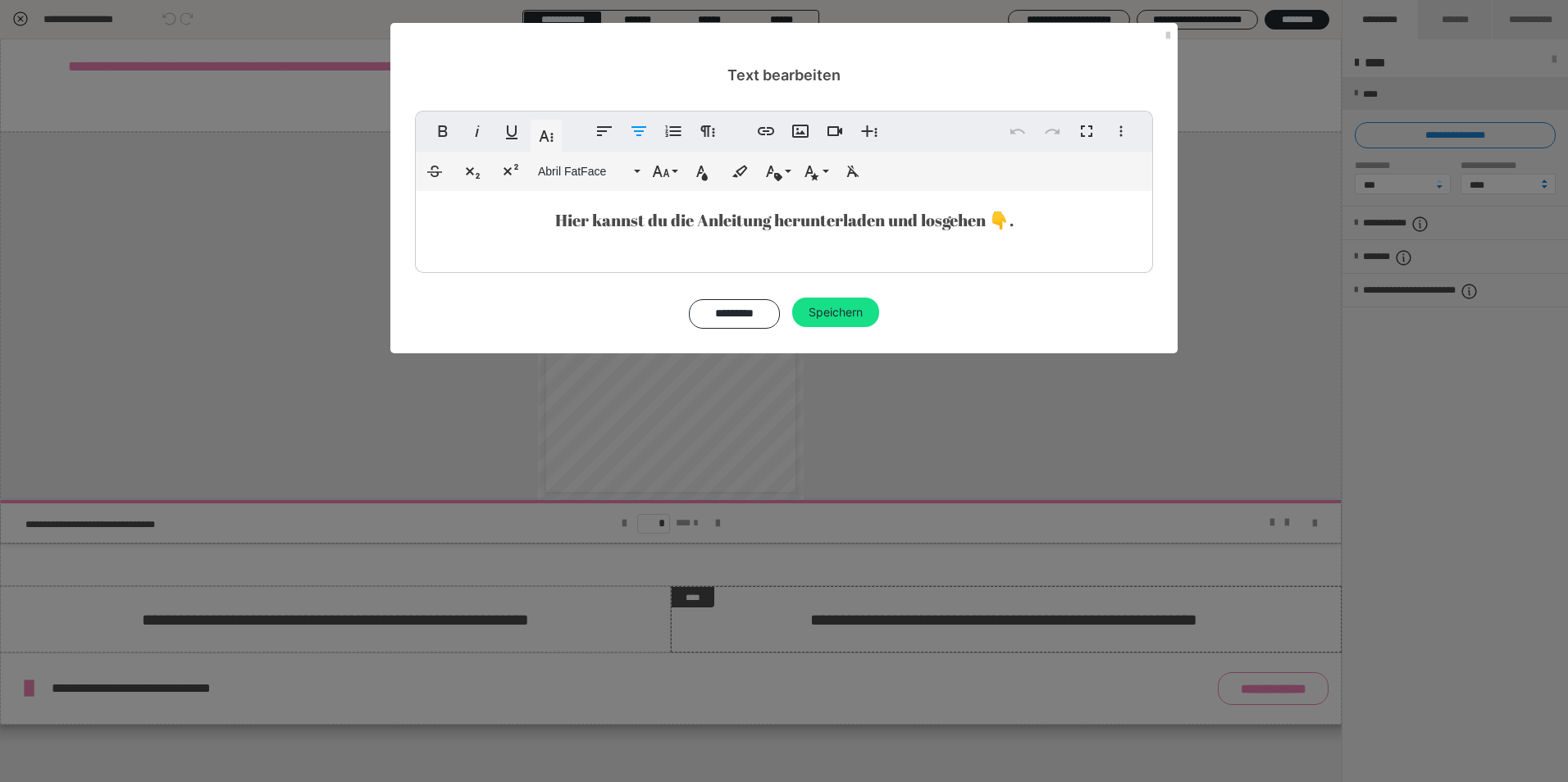 click on "Schriftgröße" at bounding box center (664, 171) 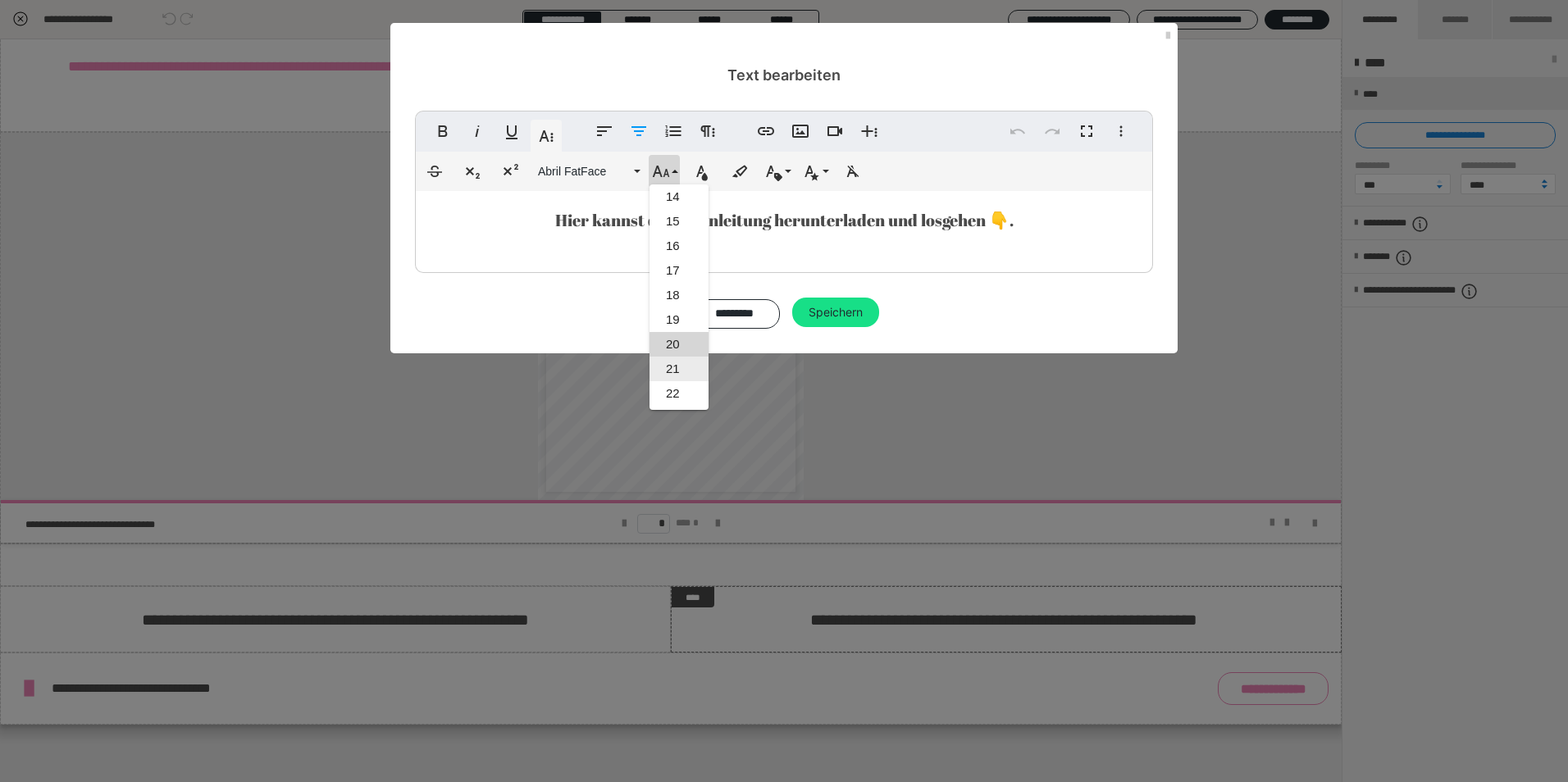 scroll, scrollTop: 322, scrollLeft: 0, axis: vertical 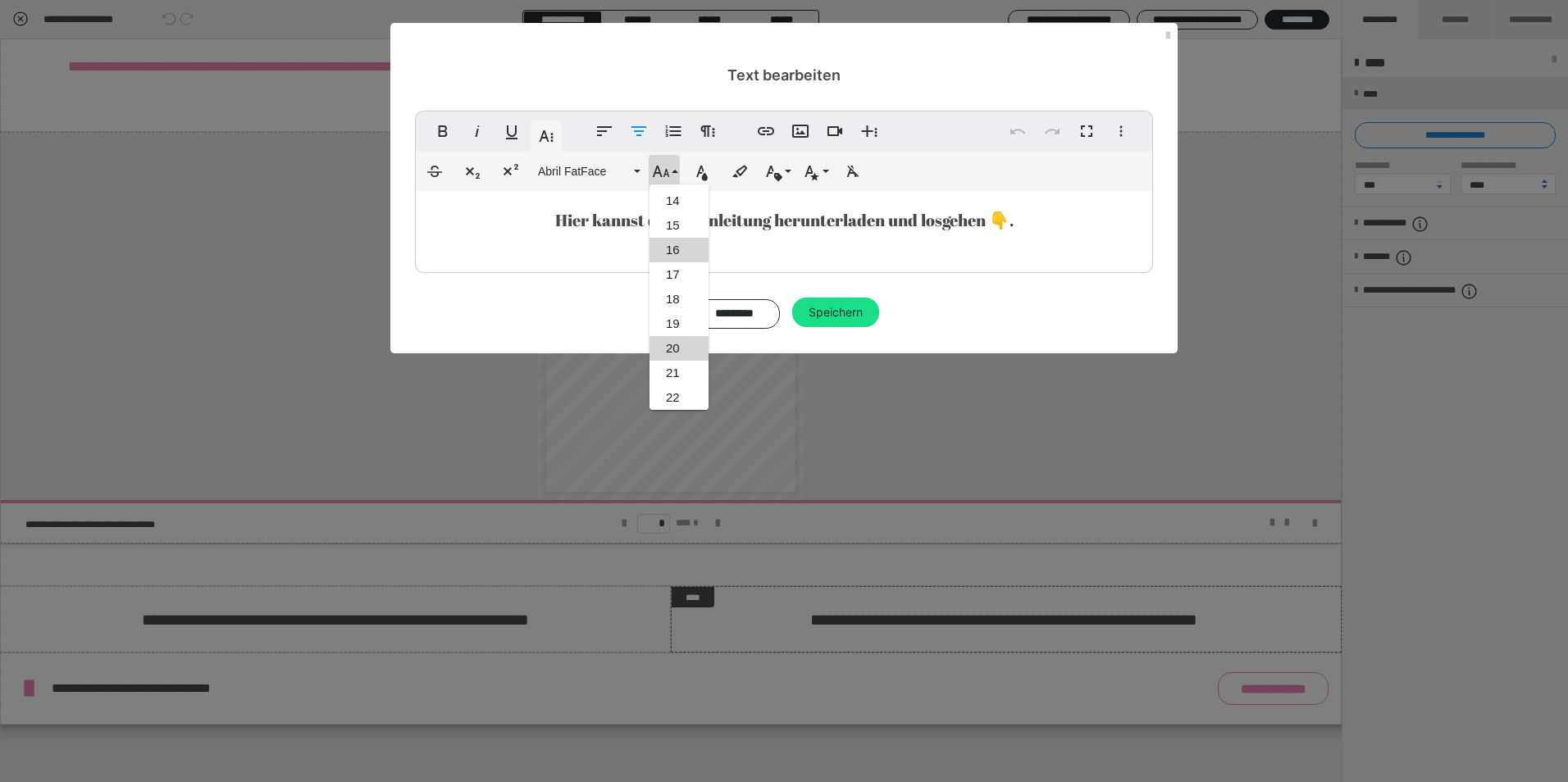 click on "16" at bounding box center (679, 250) 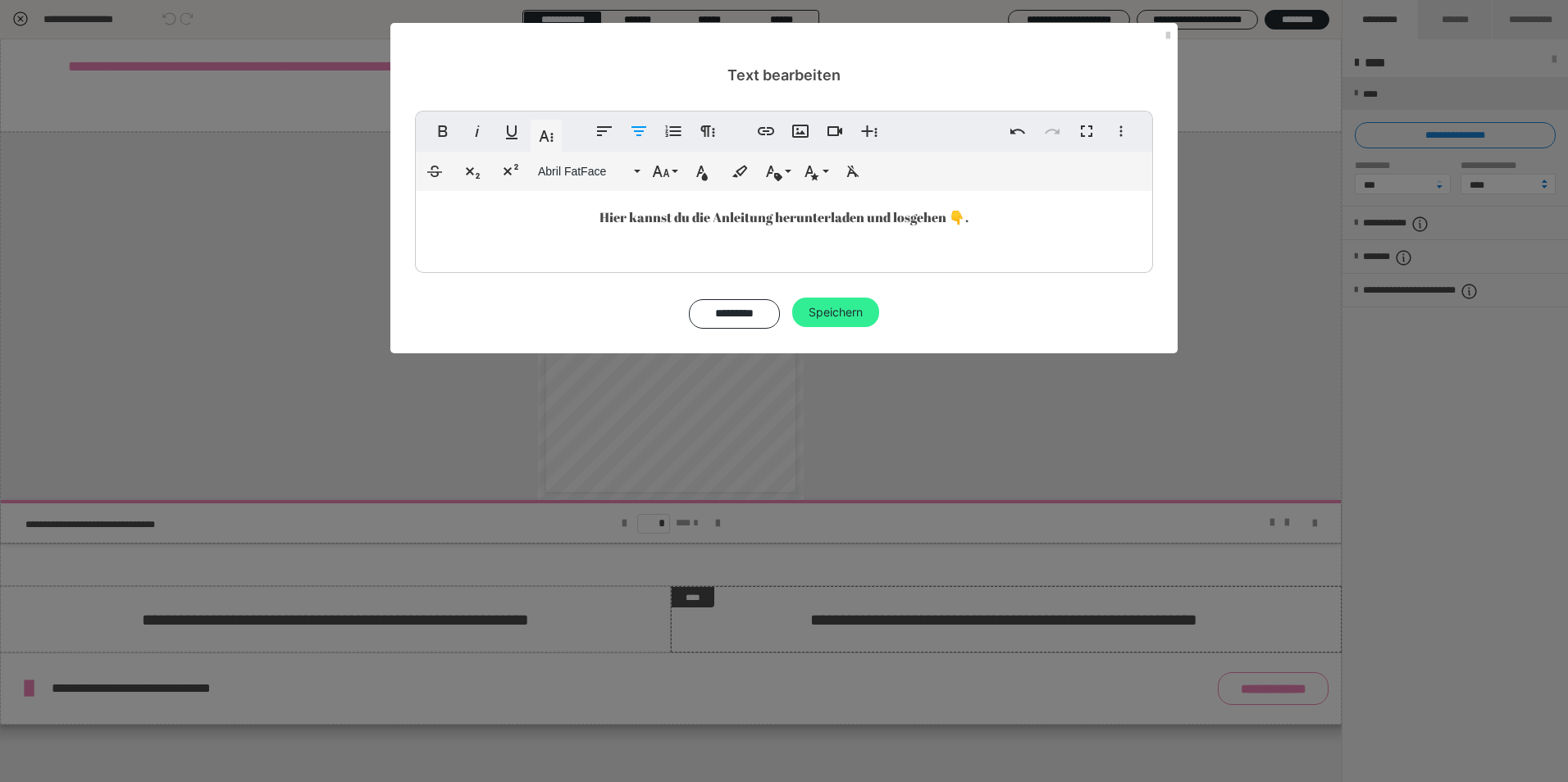 click on "Speichern" at bounding box center [836, 312] 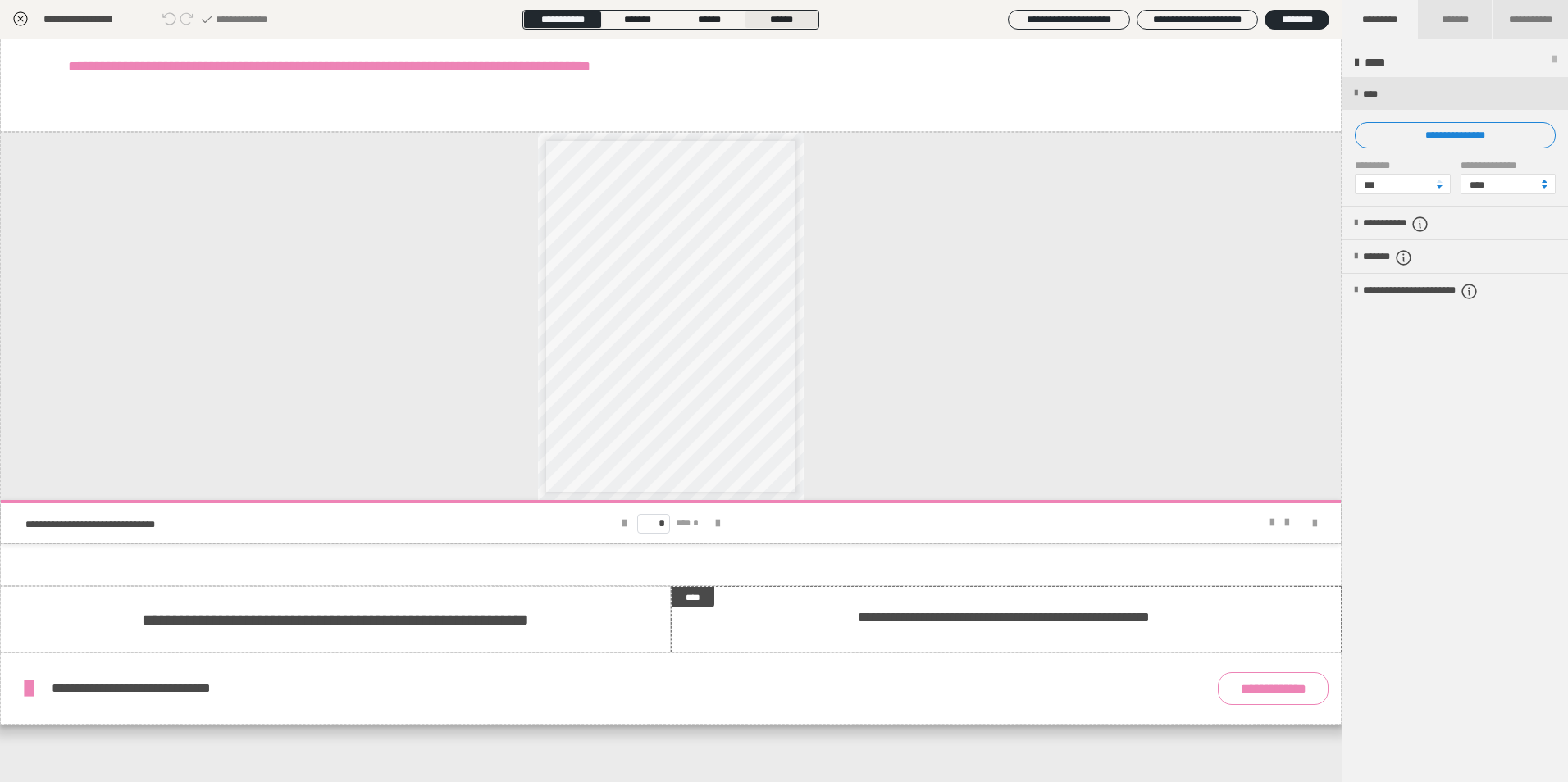click on "**********" at bounding box center [671, 20] 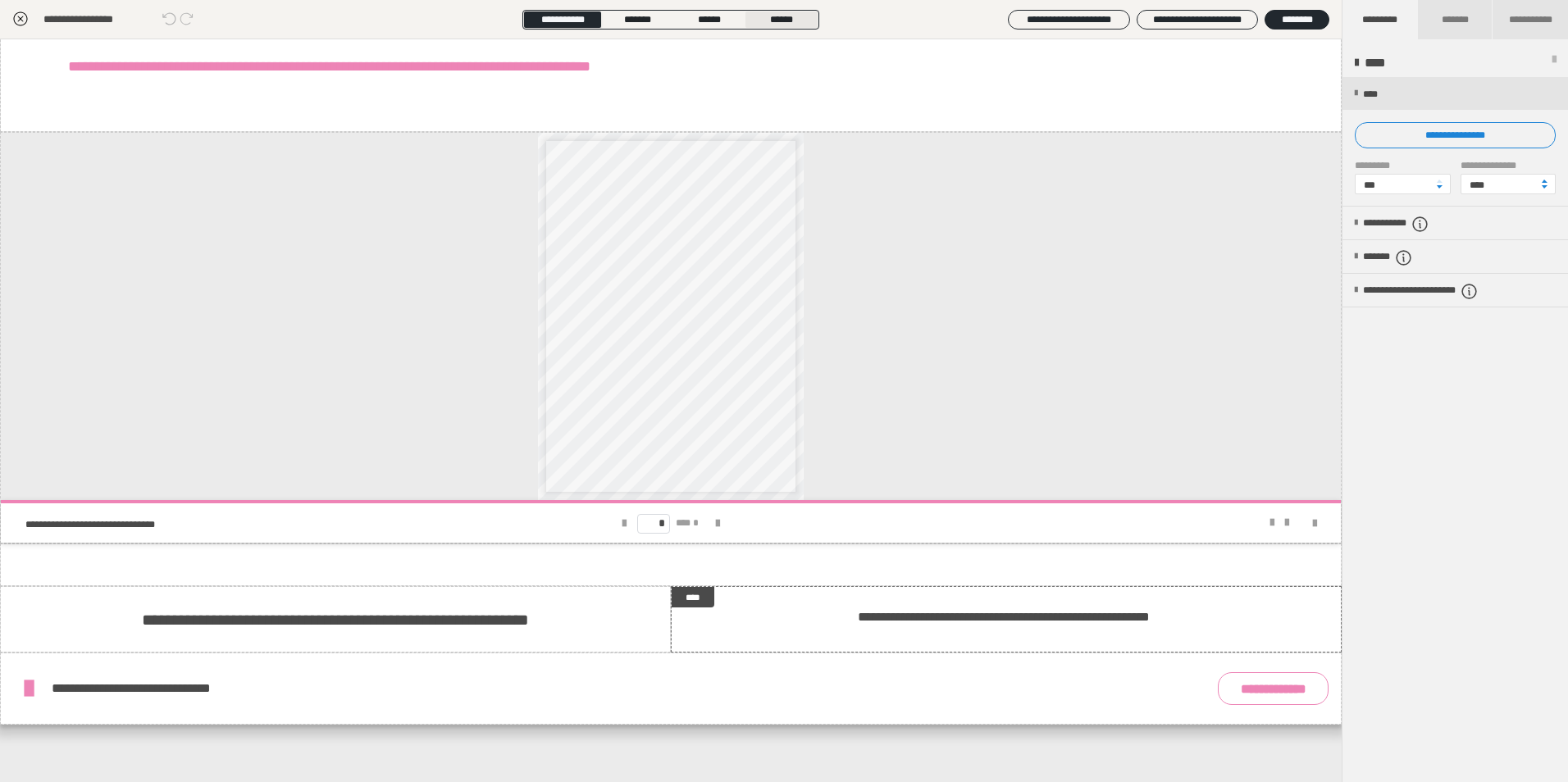 click on "******" at bounding box center [782, 20] 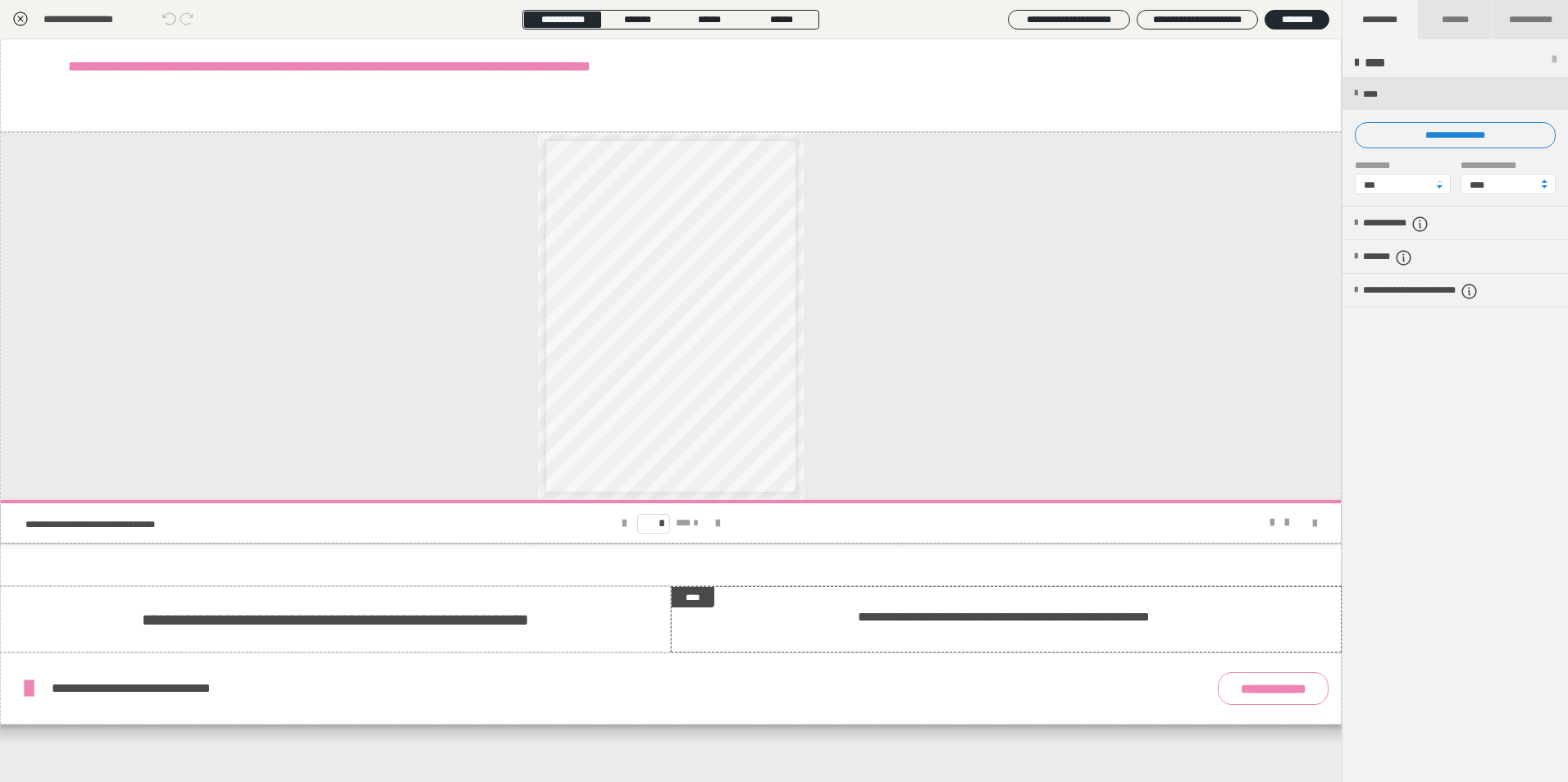 scroll, scrollTop: 1038, scrollLeft: 0, axis: vertical 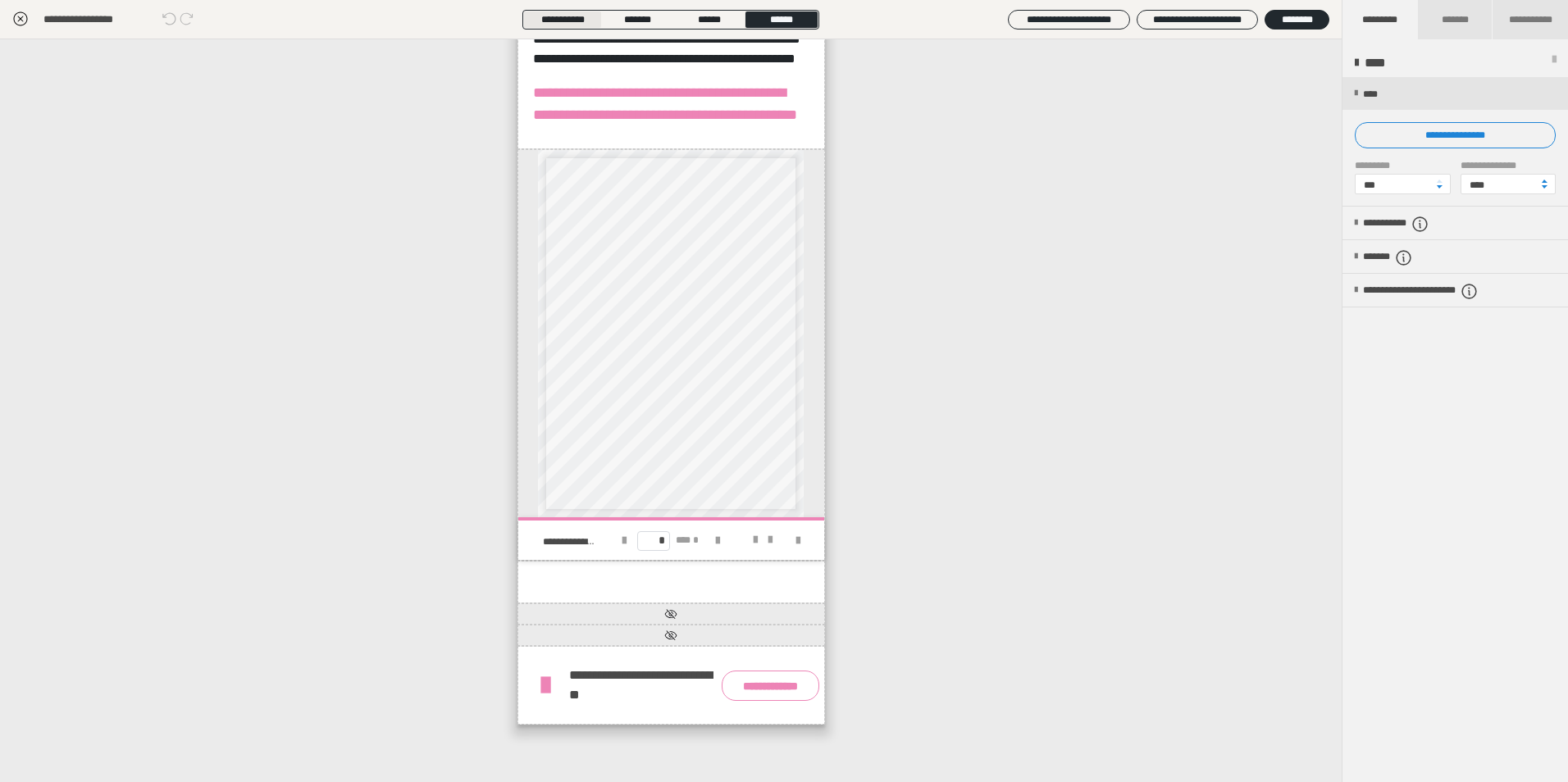click on "**********" at bounding box center (563, 20) 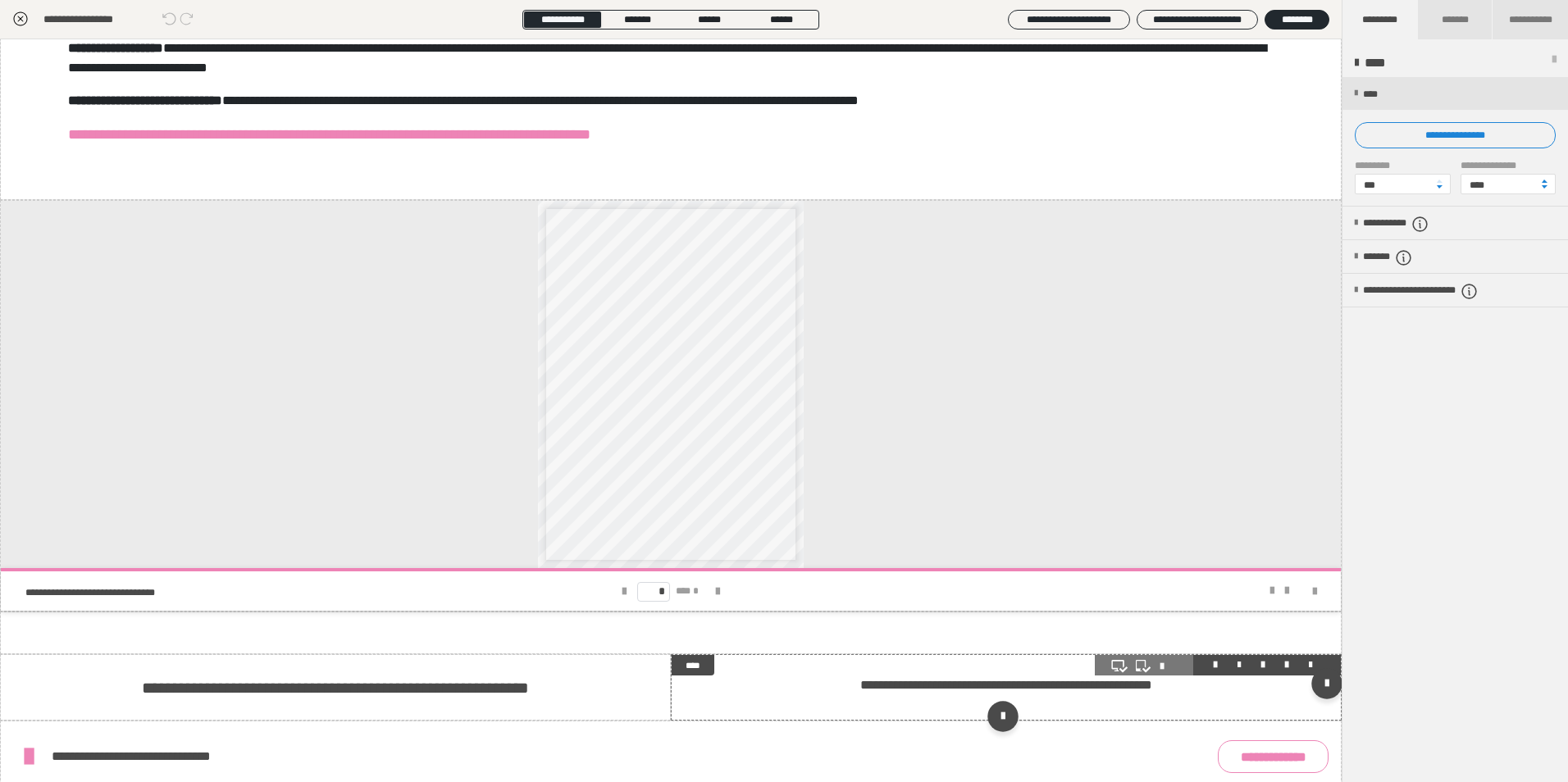 click at bounding box center [1144, 665] 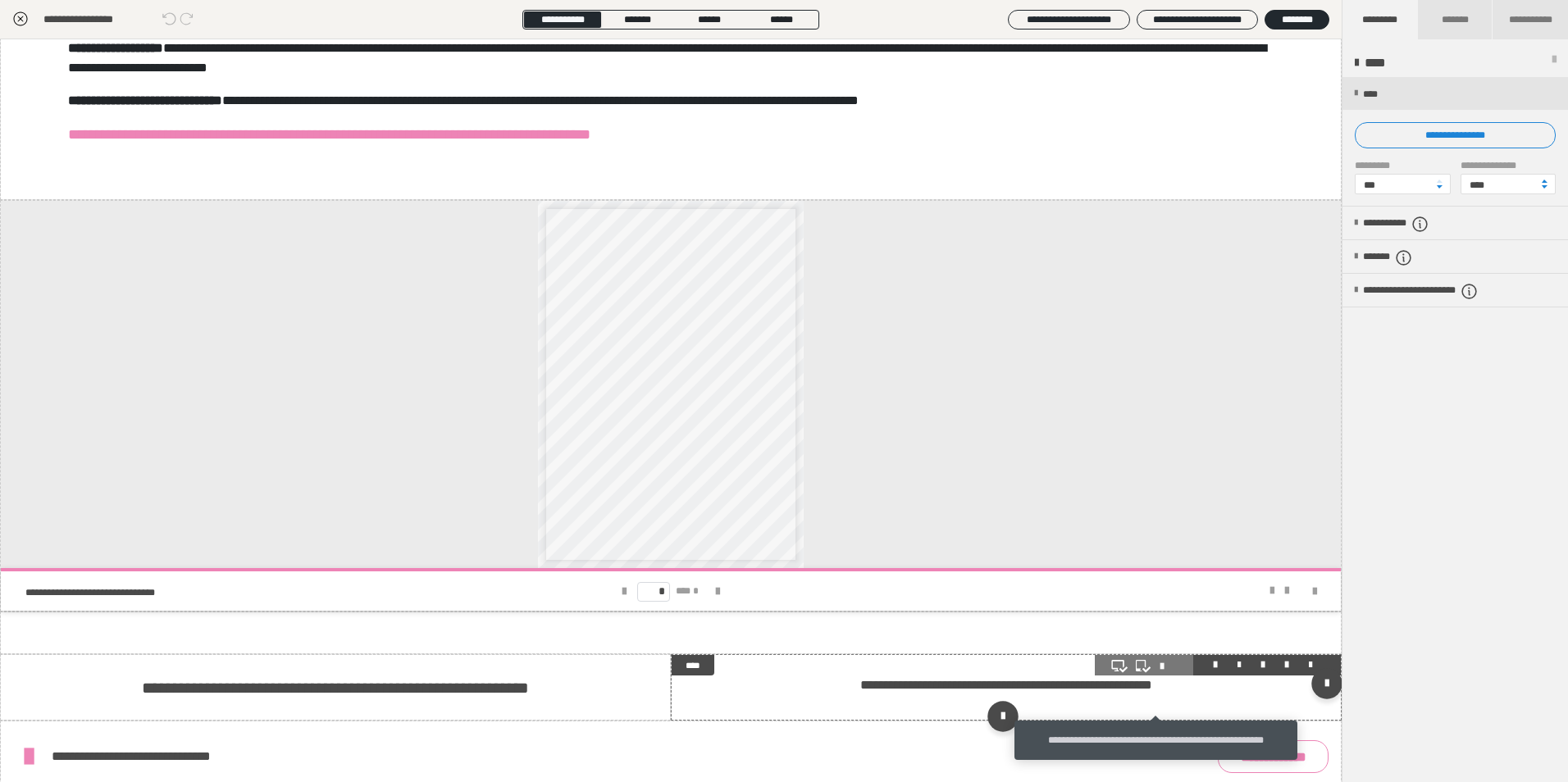 click at bounding box center [1169, 666] 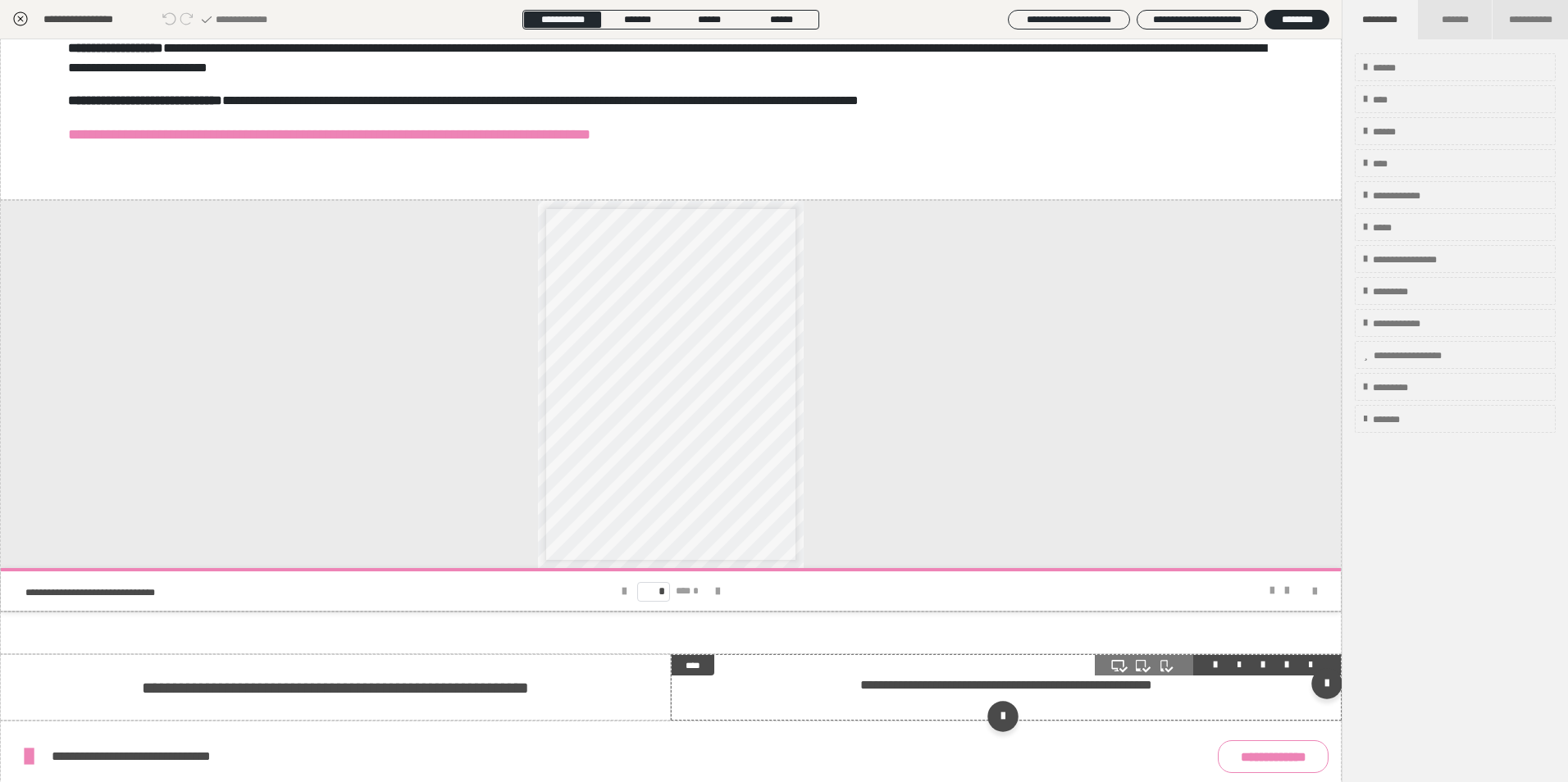click 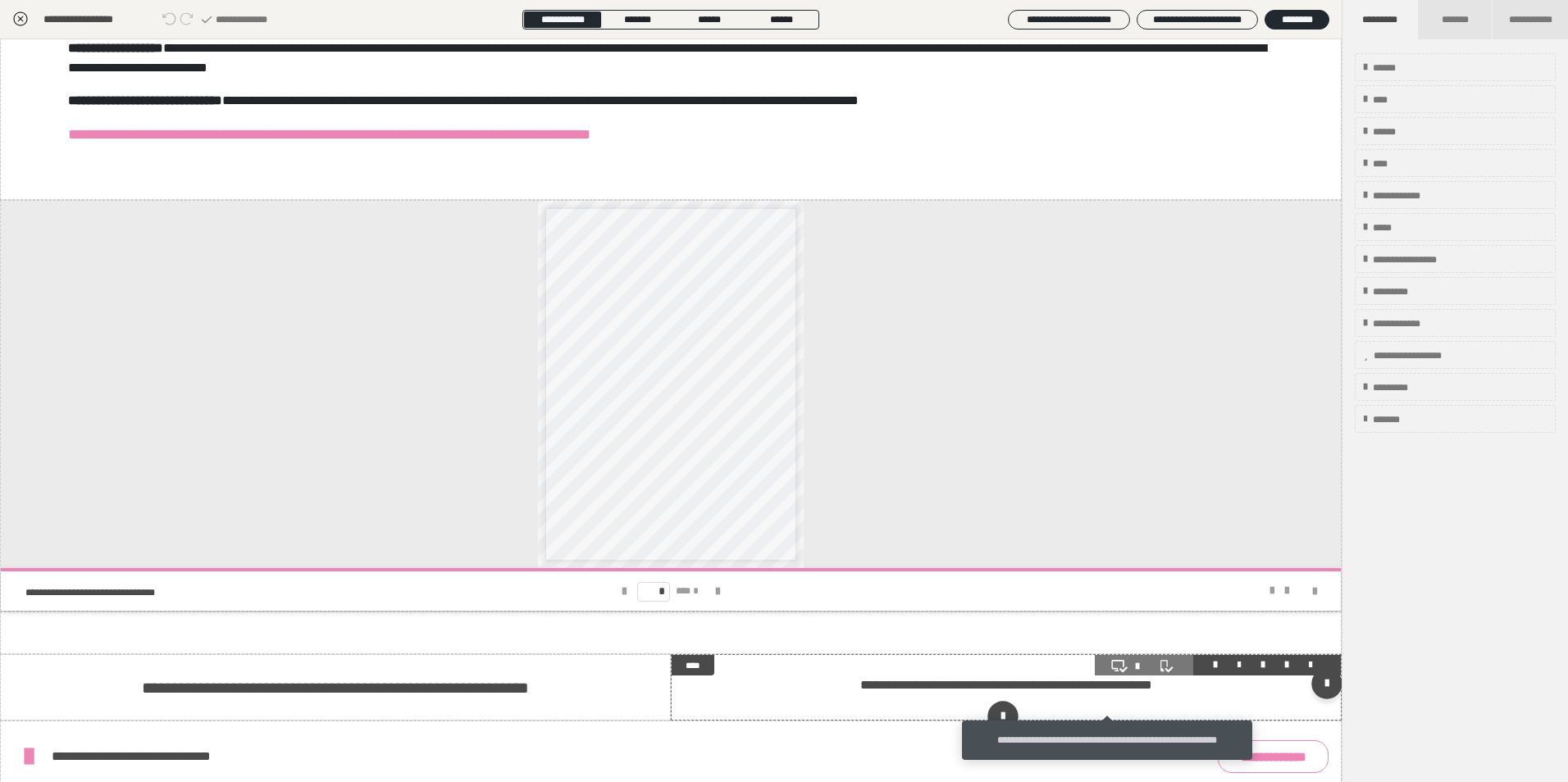 click 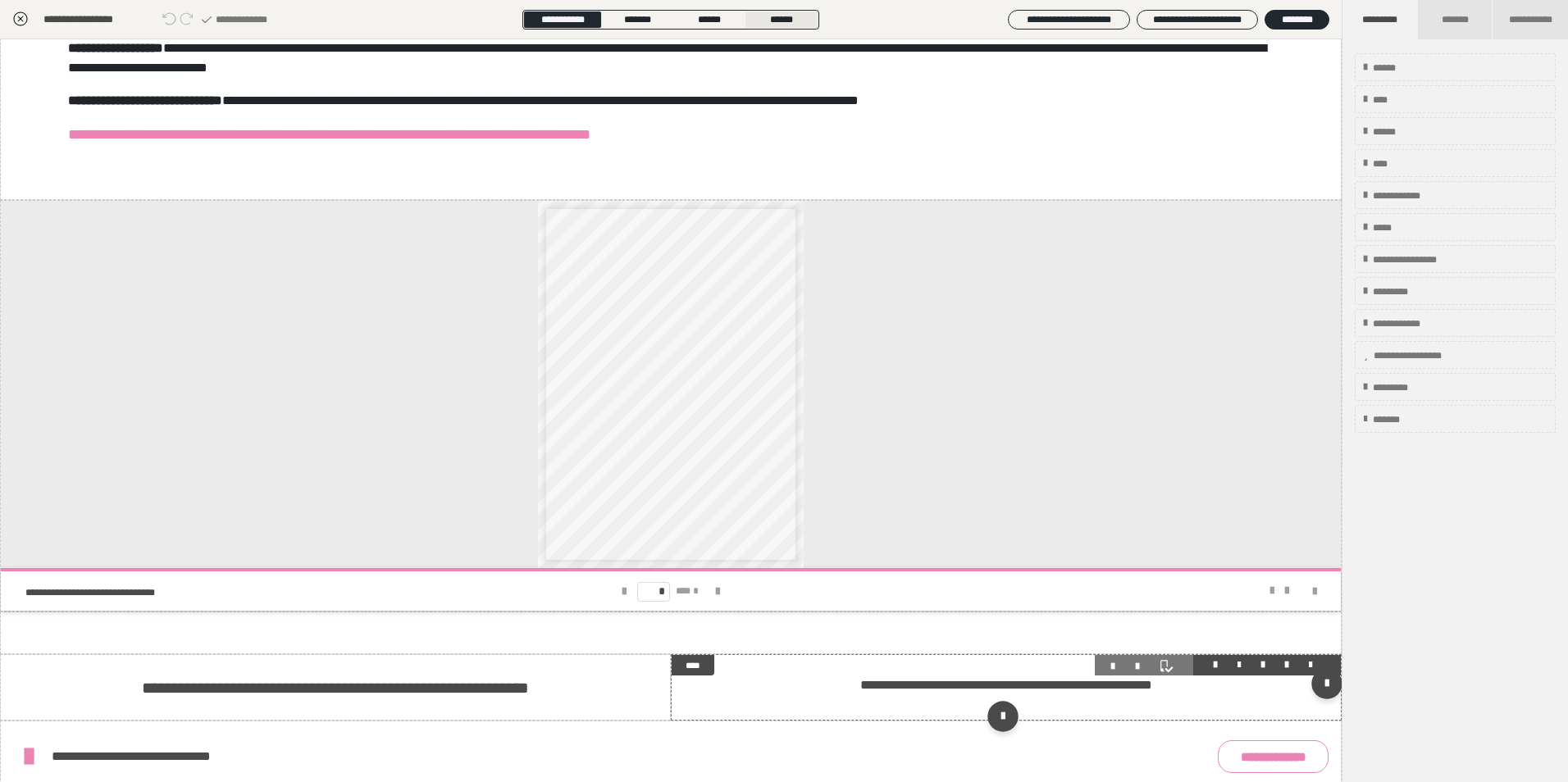 click on "******" at bounding box center [782, 20] 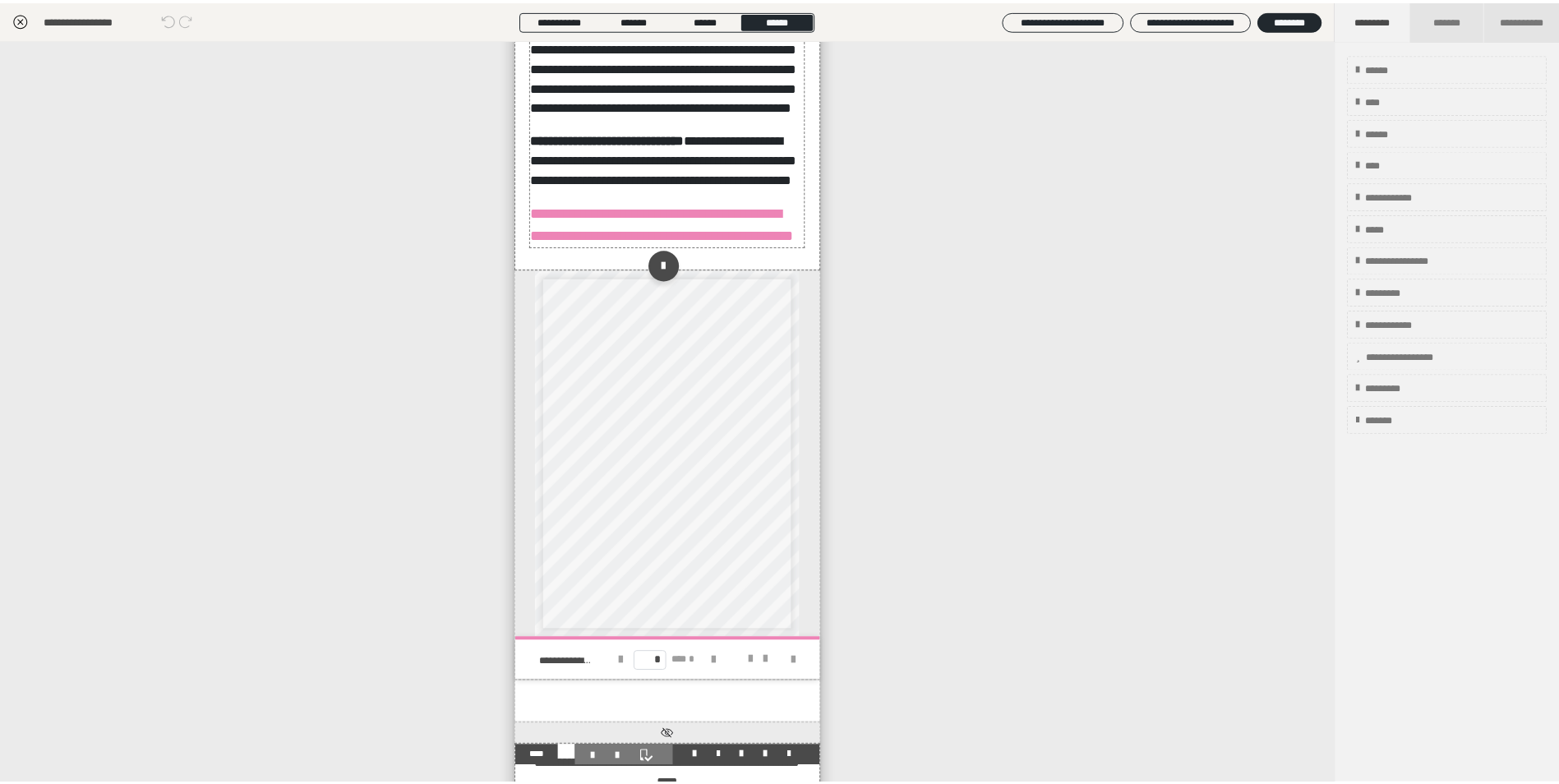 scroll, scrollTop: 136, scrollLeft: 0, axis: vertical 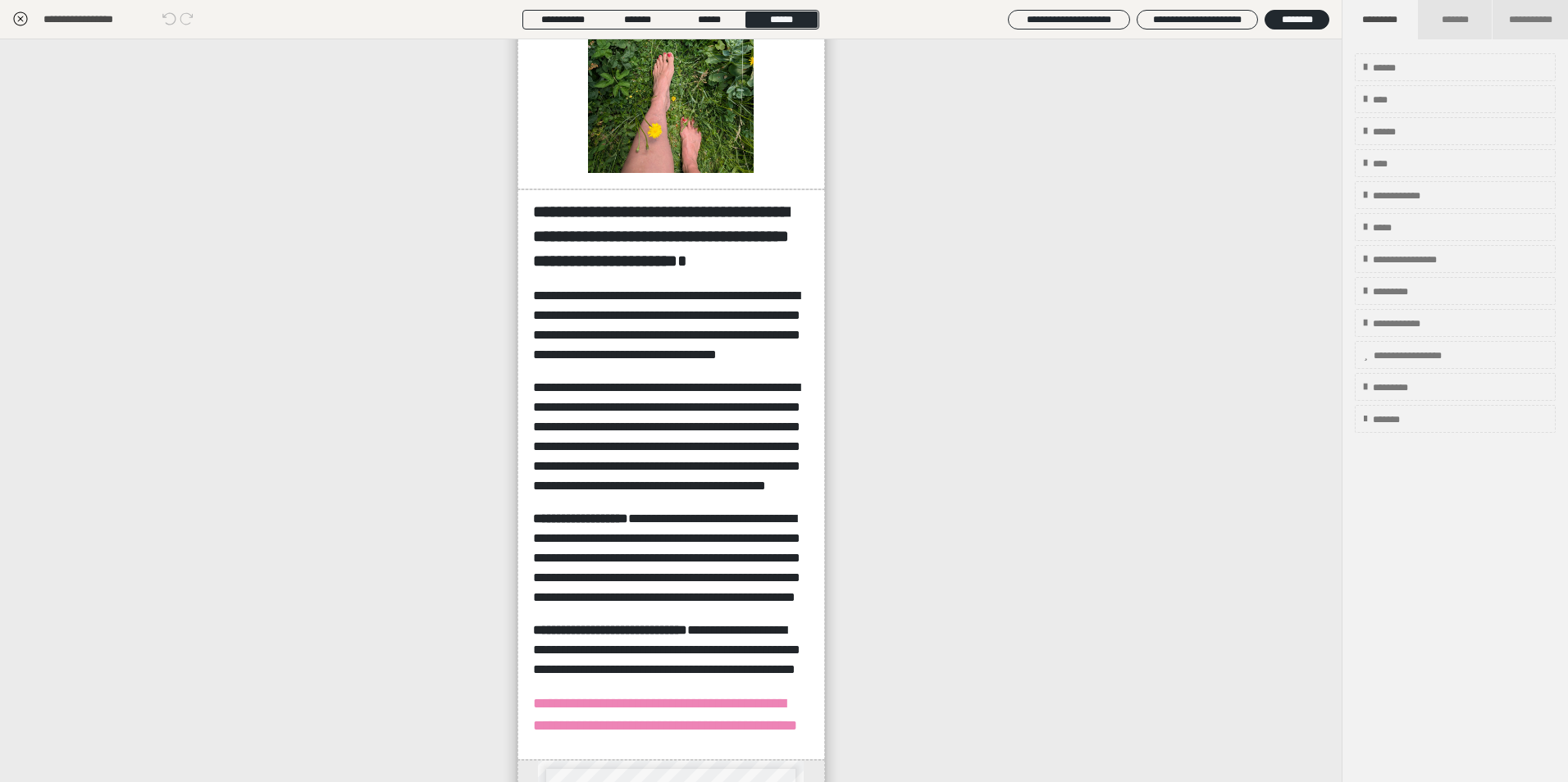 click 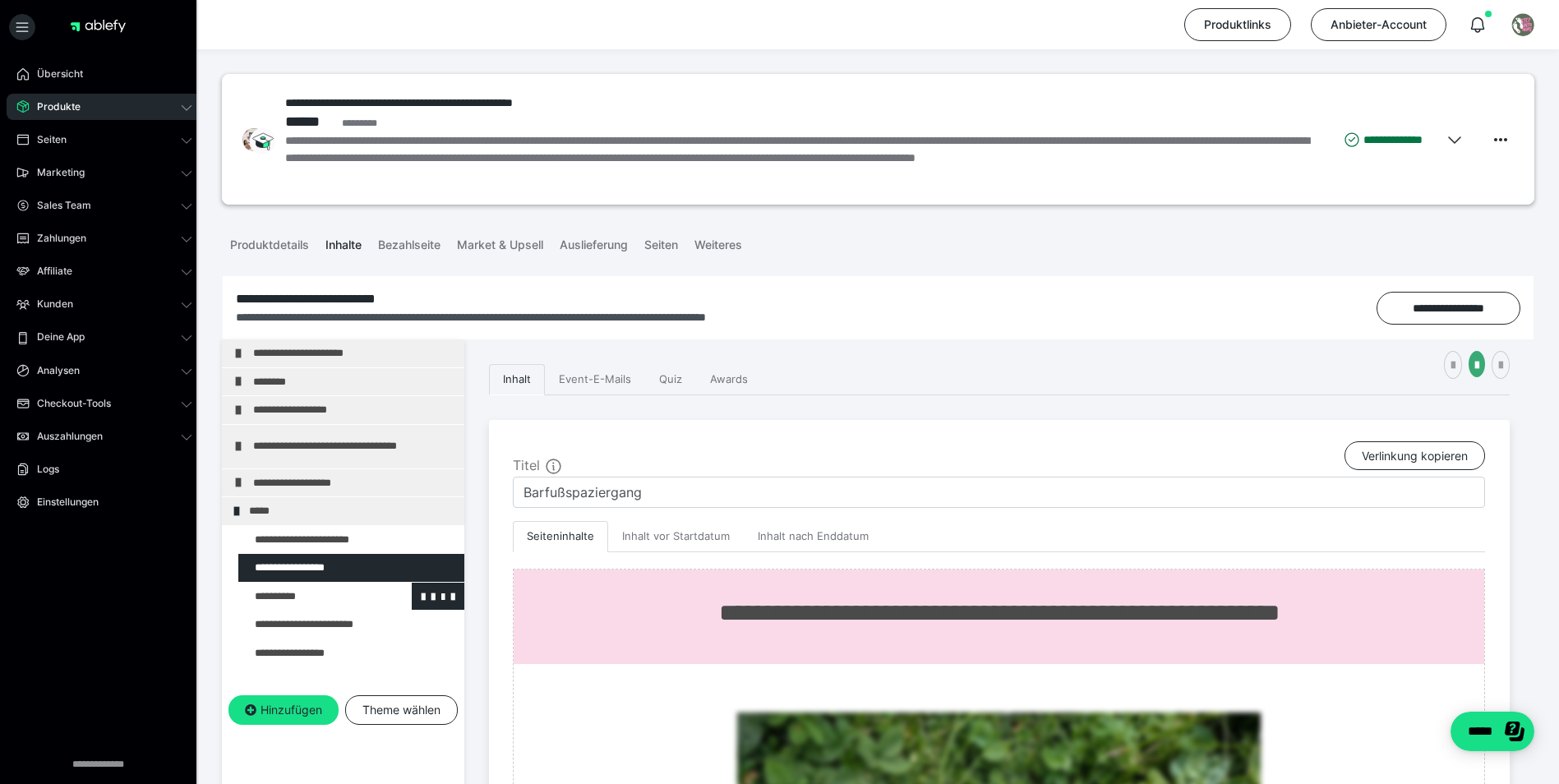 click at bounding box center (308, 597) 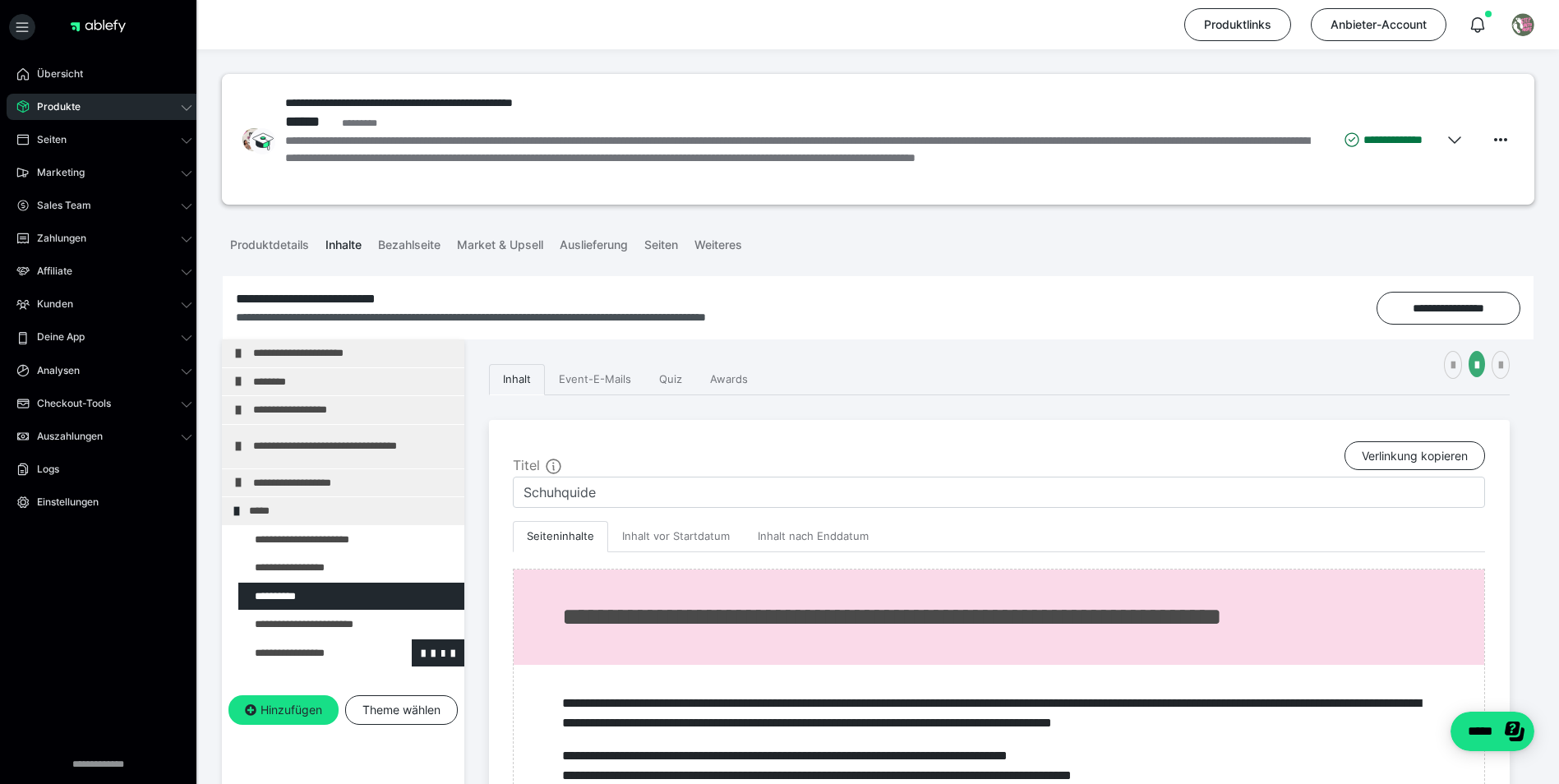 click at bounding box center [308, 653] 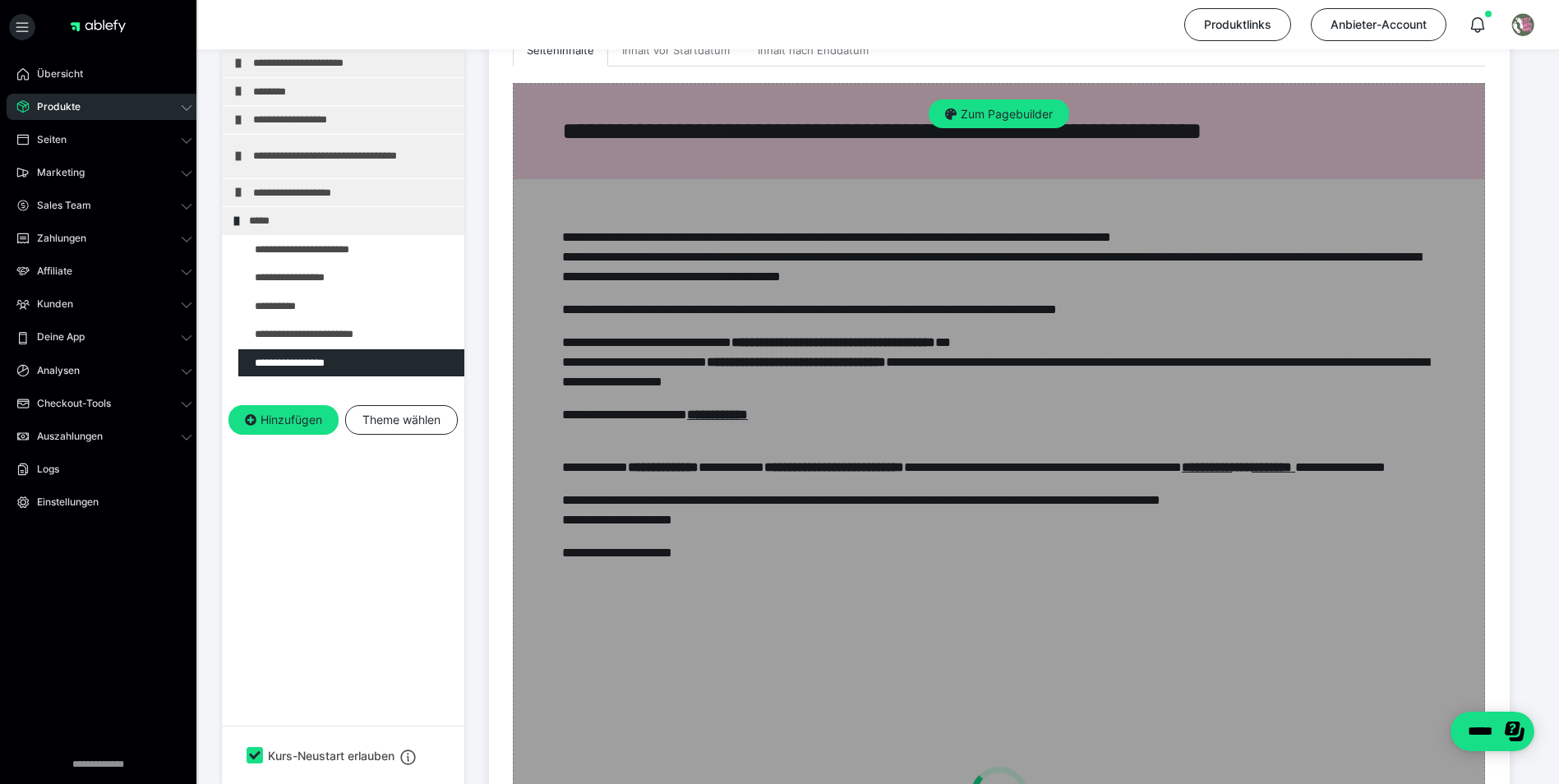 scroll, scrollTop: 493, scrollLeft: 0, axis: vertical 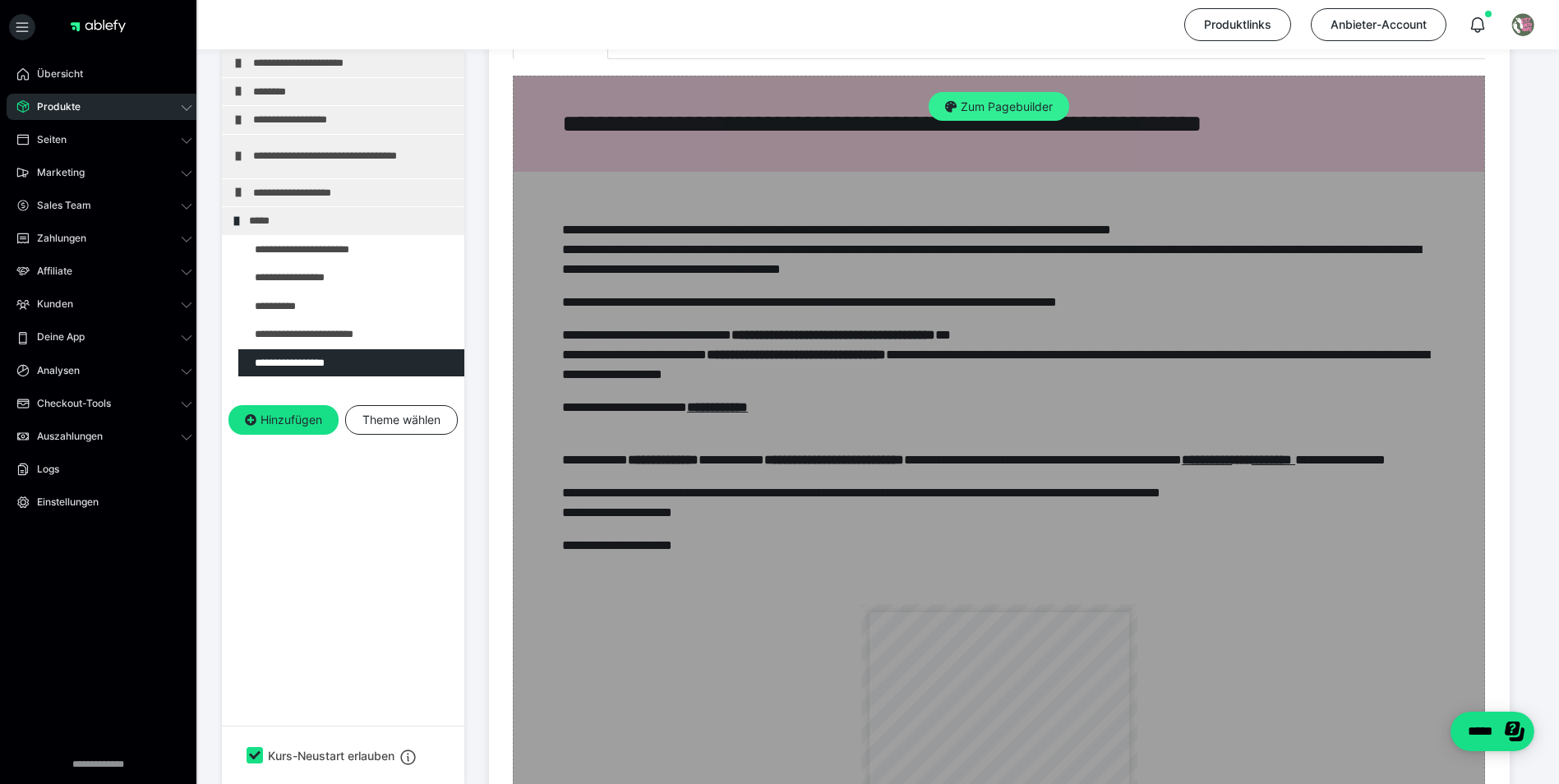 click on "Zum Pagebuilder" at bounding box center (999, 107) 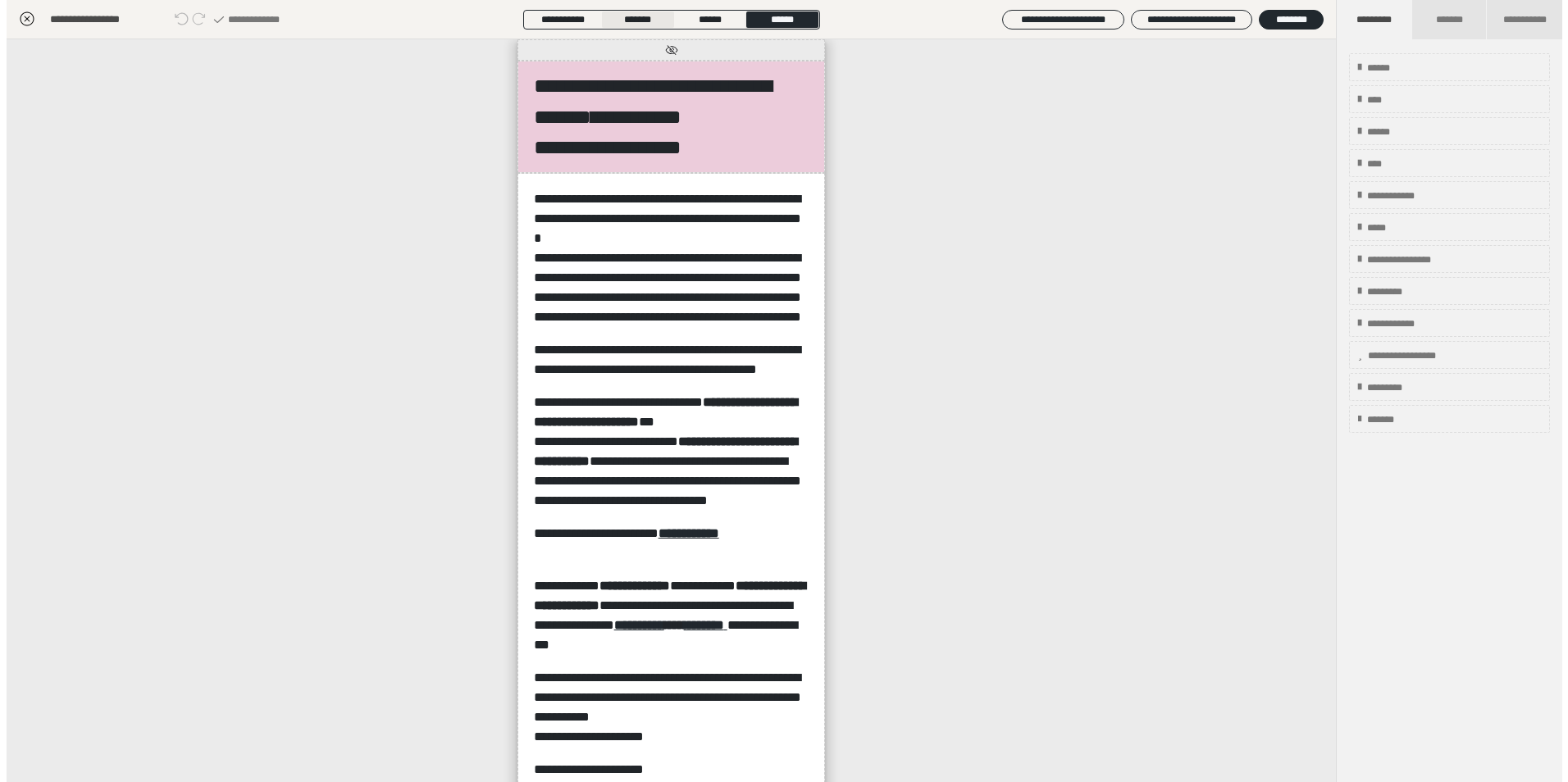 scroll, scrollTop: 289, scrollLeft: 0, axis: vertical 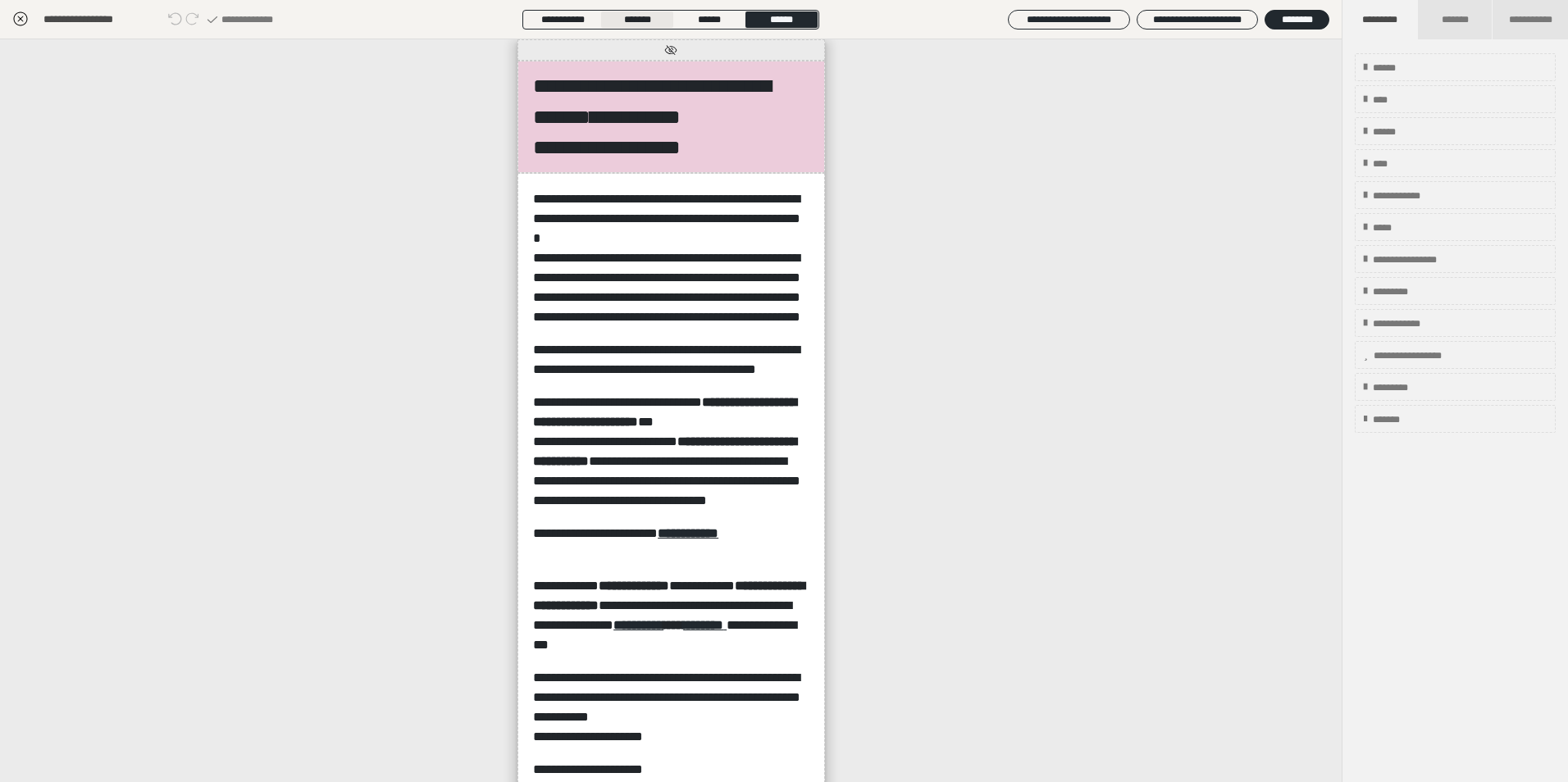 click on "*******" at bounding box center [637, 20] 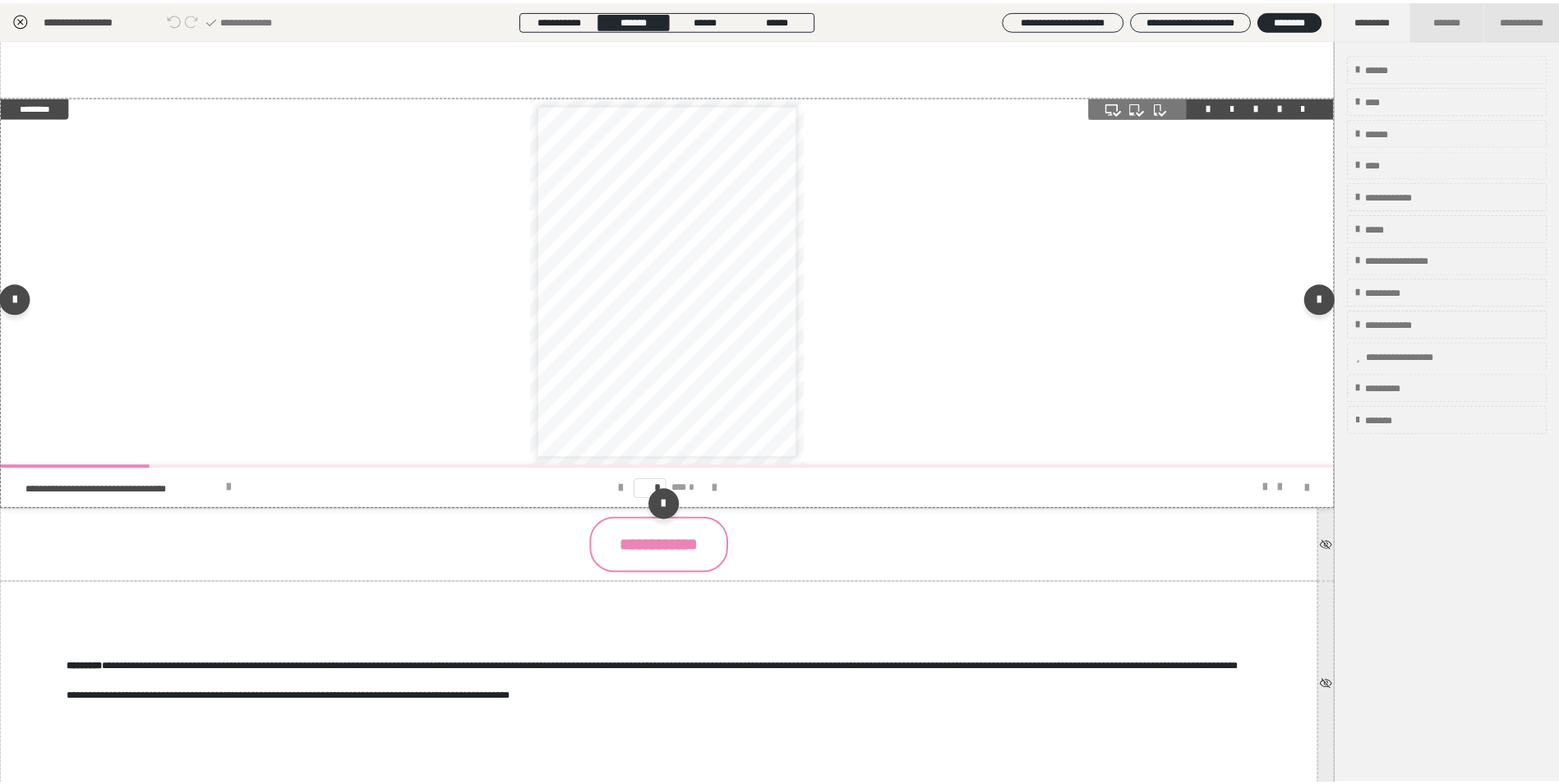 scroll, scrollTop: 654, scrollLeft: 0, axis: vertical 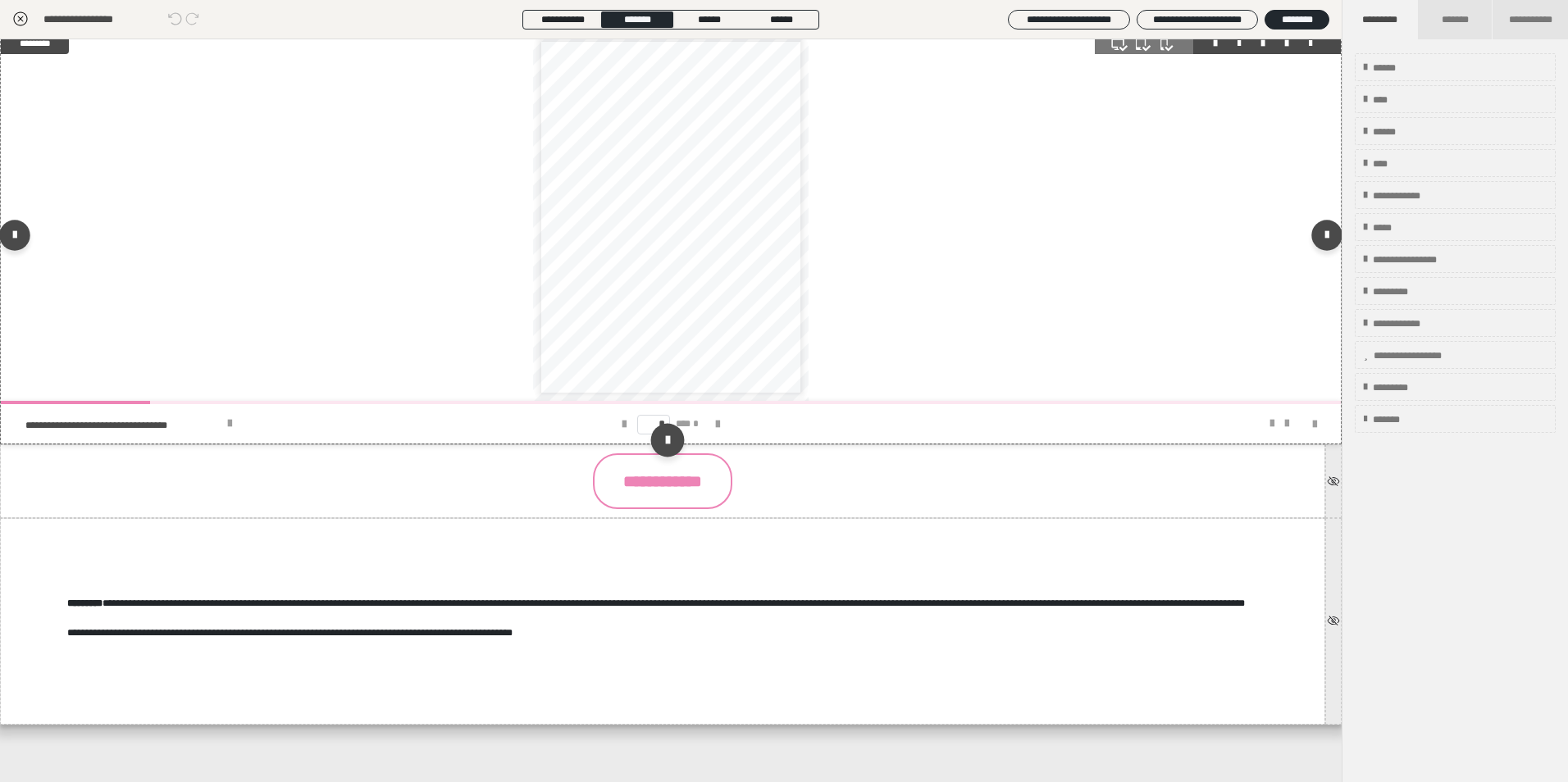click at bounding box center (667, 439) 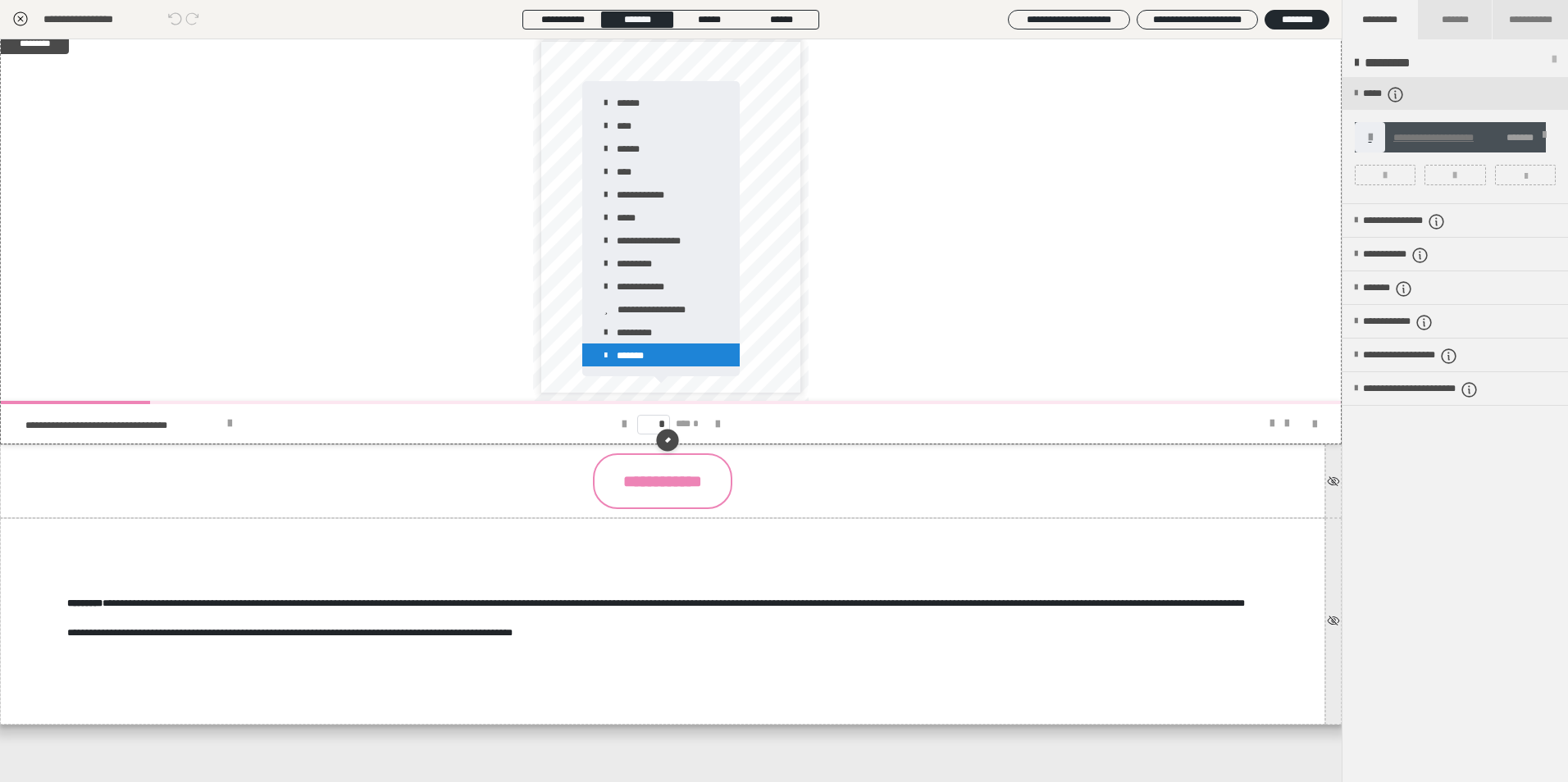 click on "*******" at bounding box center [661, 355] 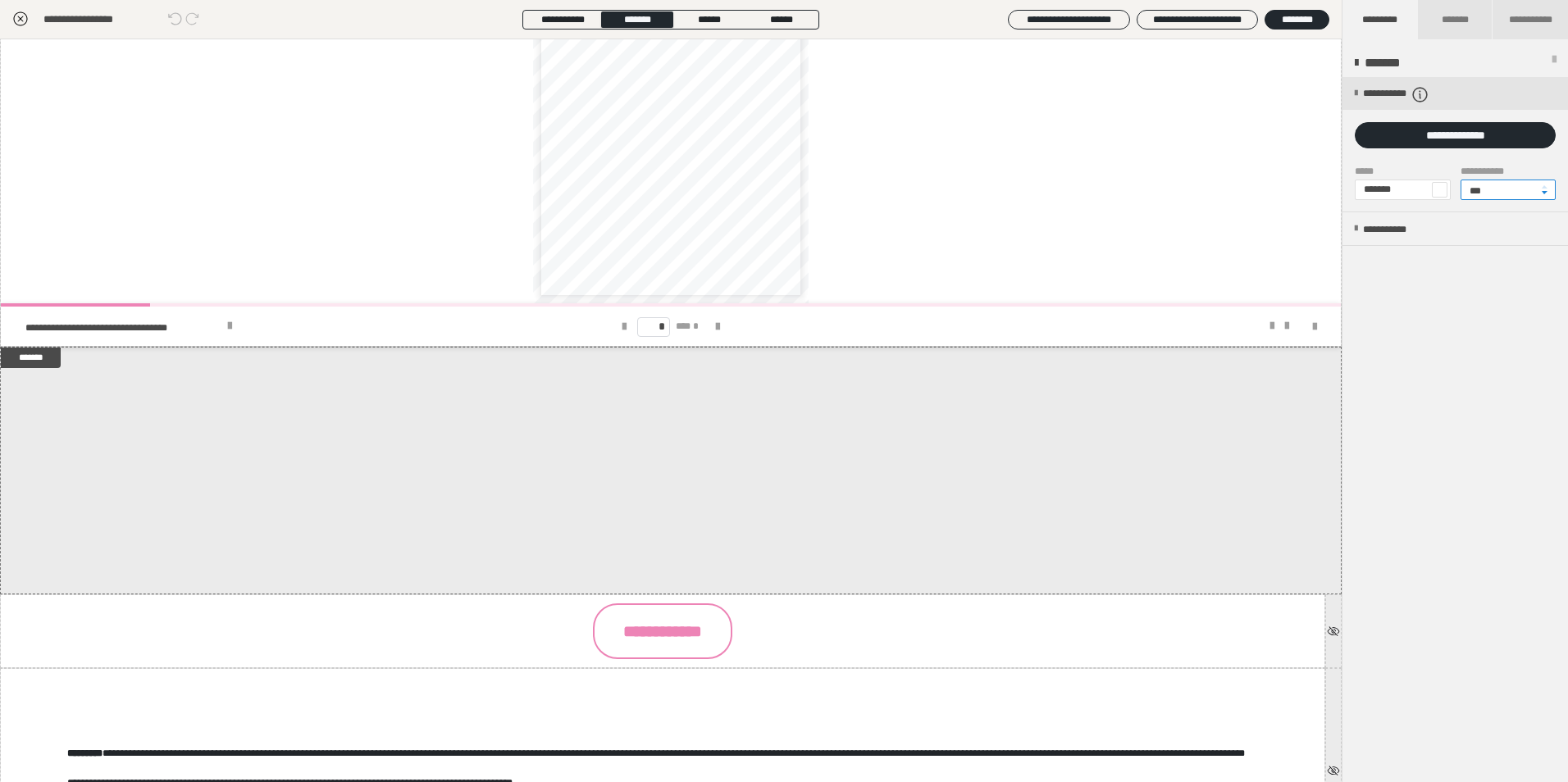 drag, startPoint x: 1497, startPoint y: 189, endPoint x: 1469, endPoint y: 192, distance: 28.160256 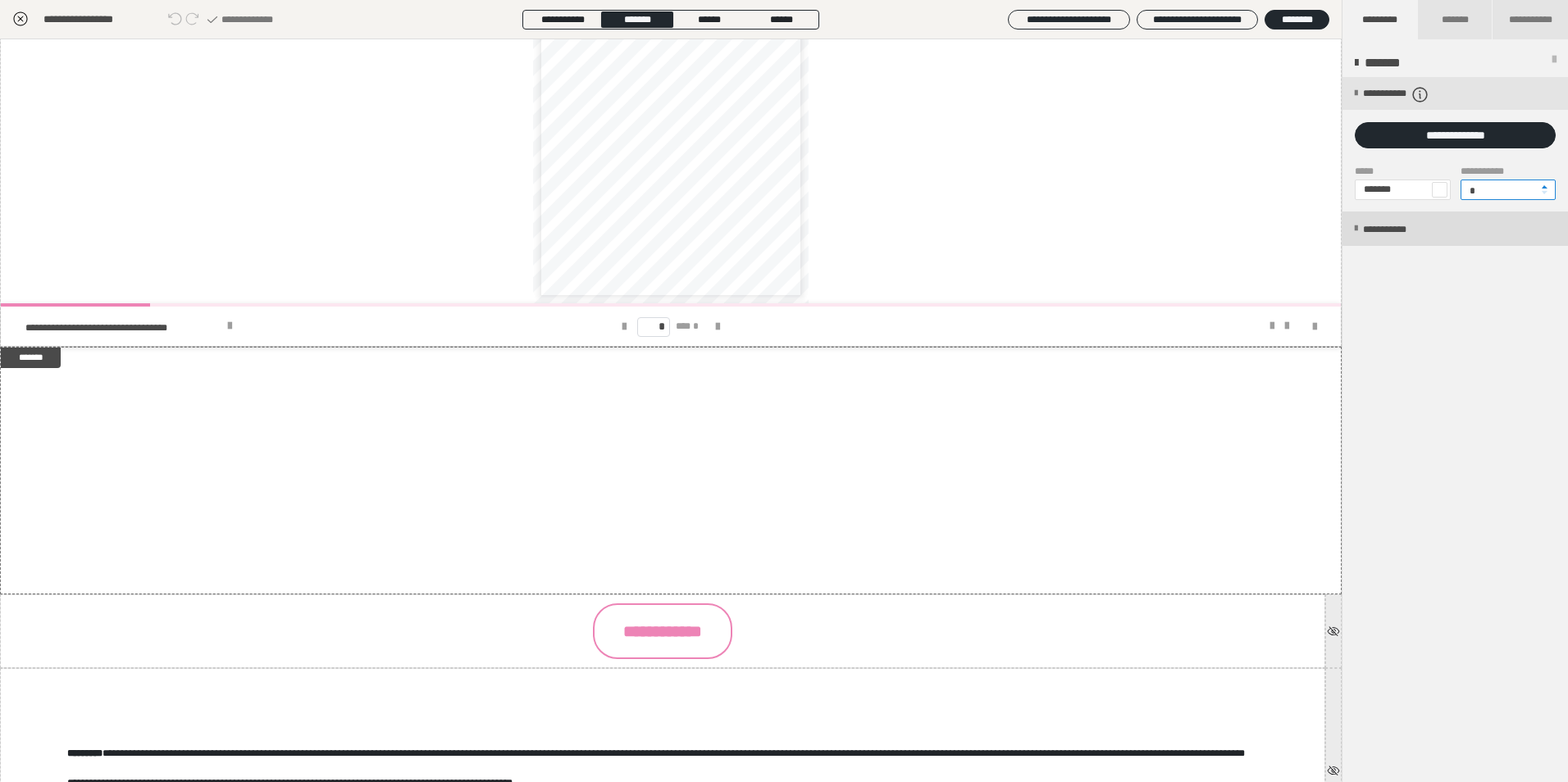 type on "*" 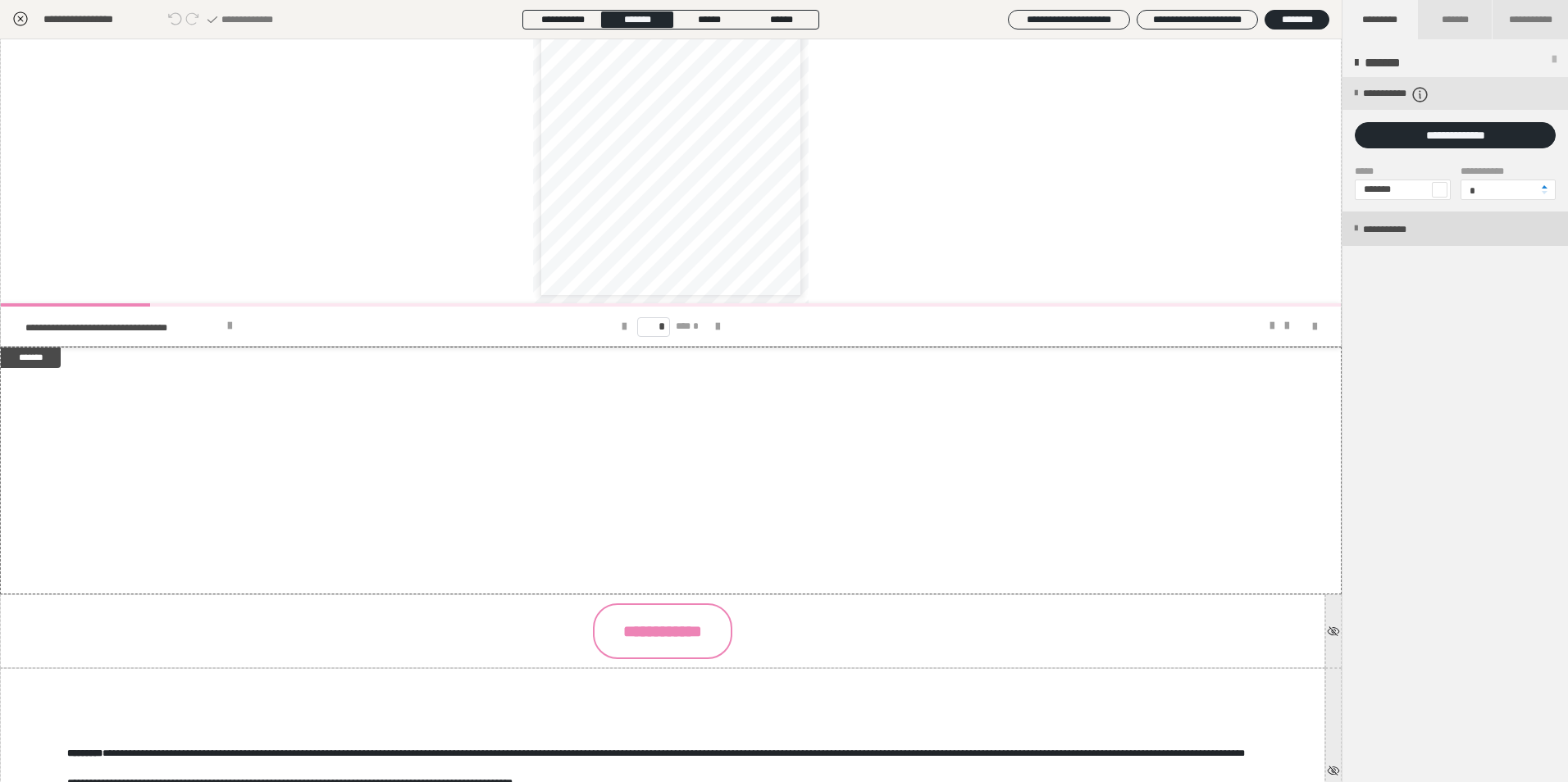 click on "**********" at bounding box center [1402, 230] 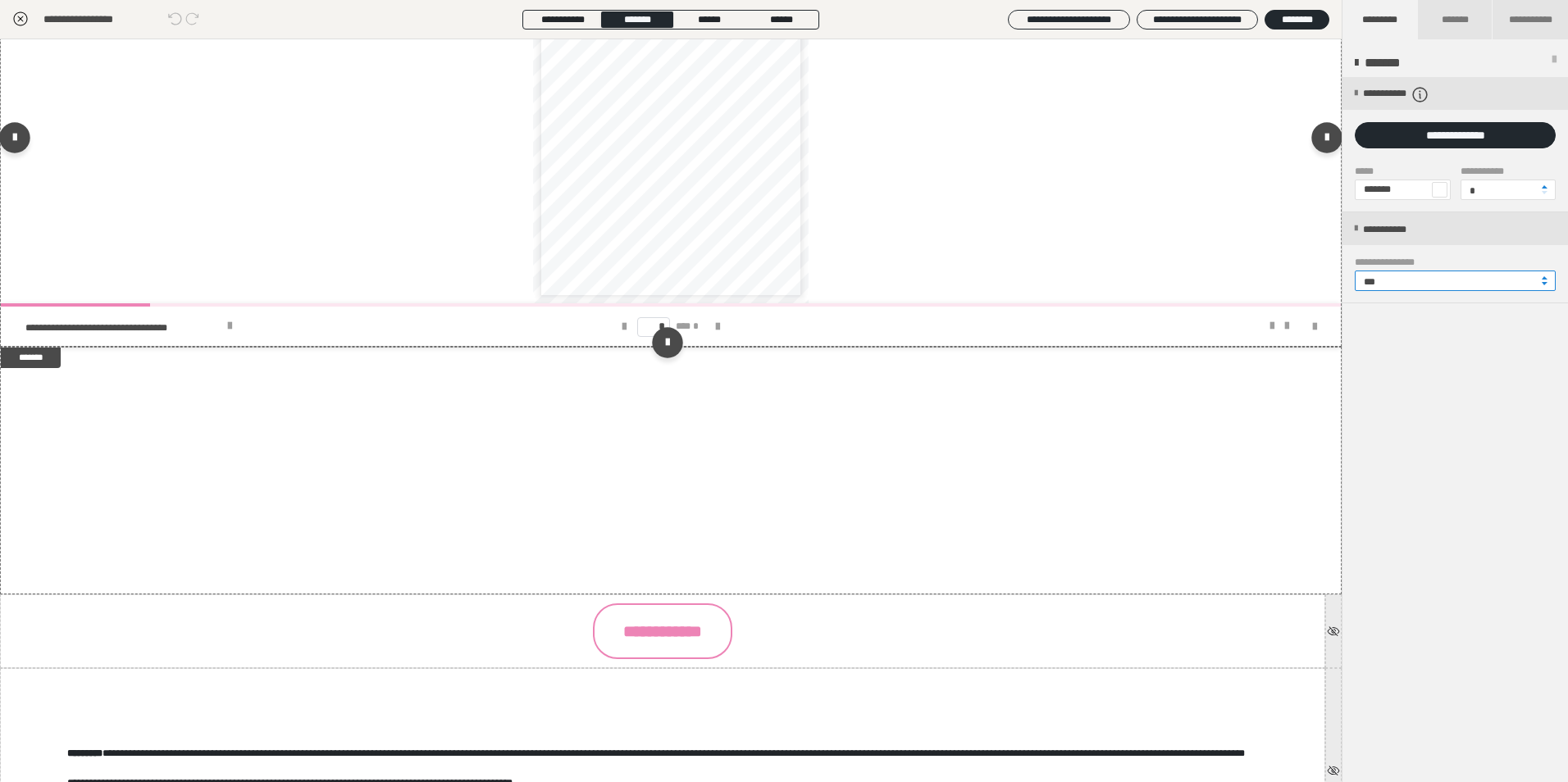 drag, startPoint x: 1422, startPoint y: 276, endPoint x: 1279, endPoint y: 281, distance: 143.08739 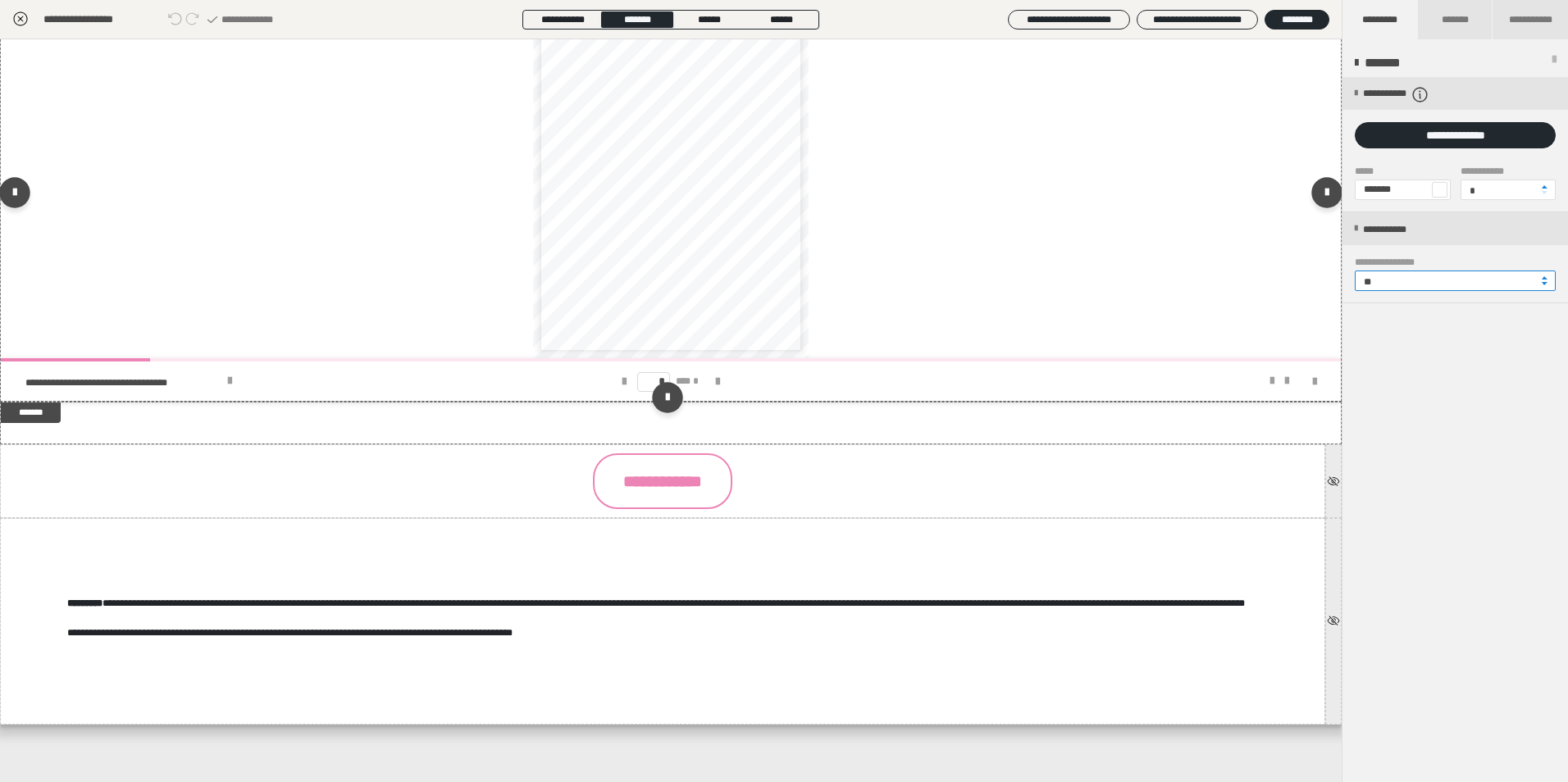type on "**" 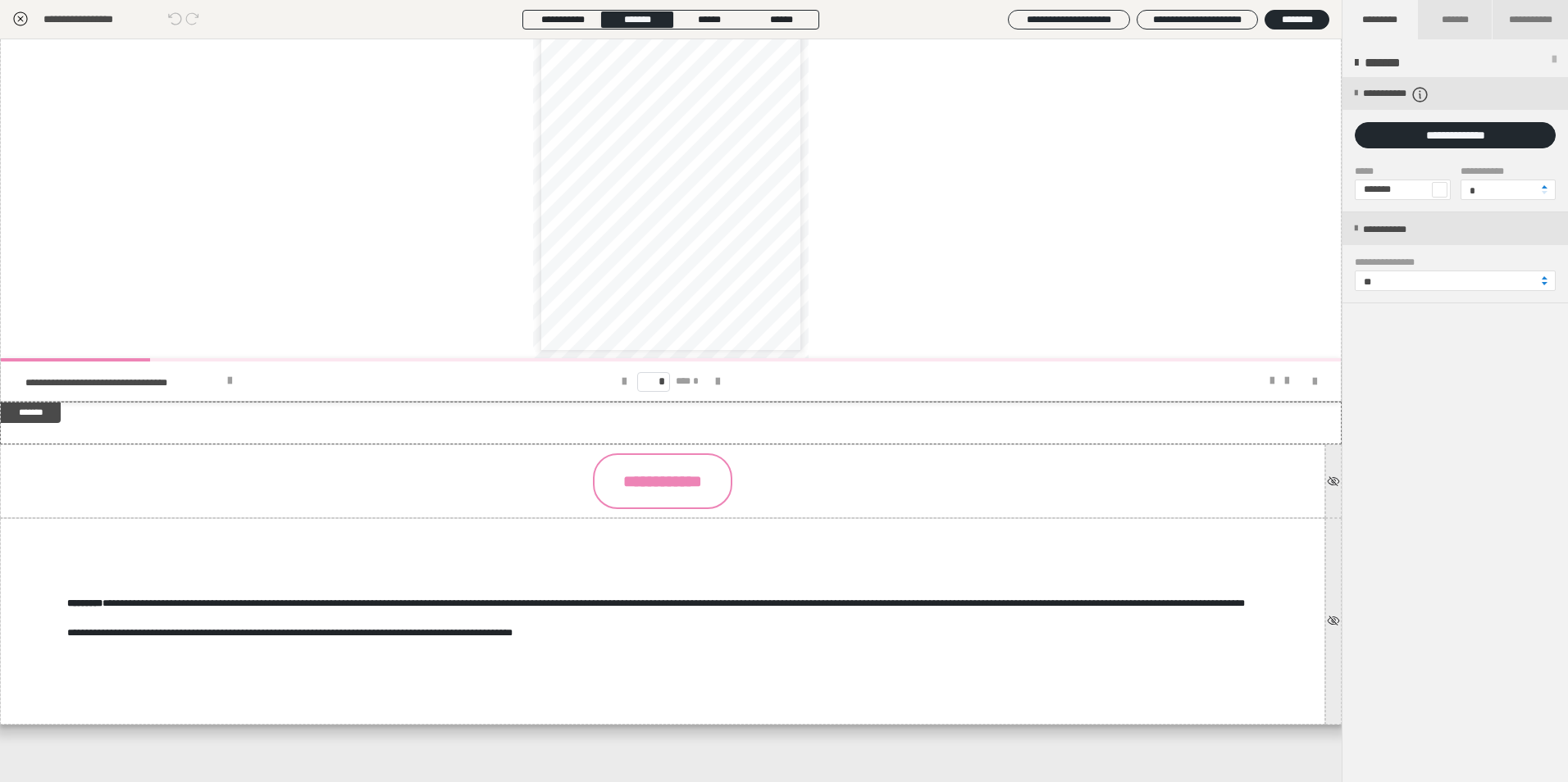 click 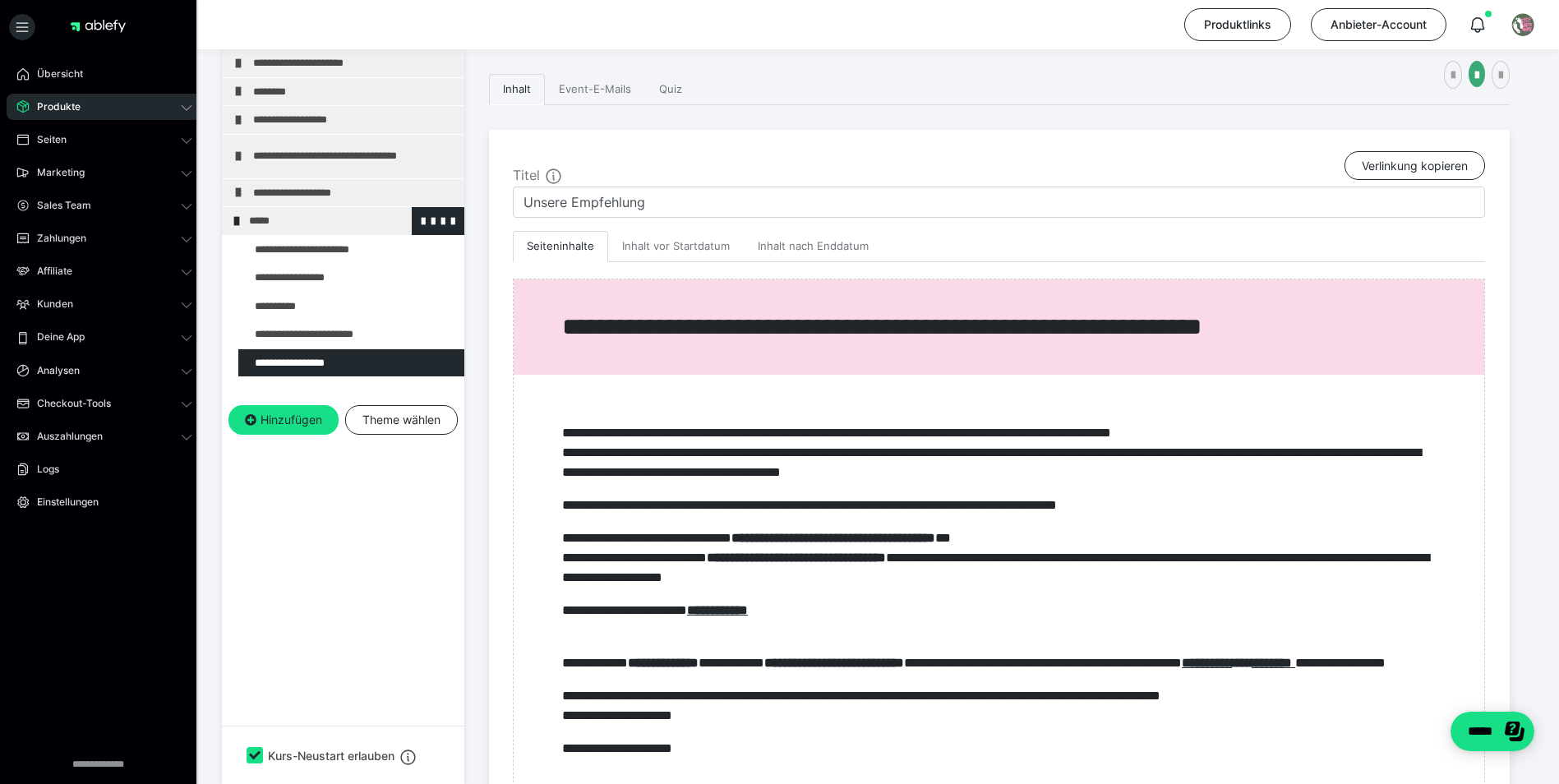 click at bounding box center [237, 221] 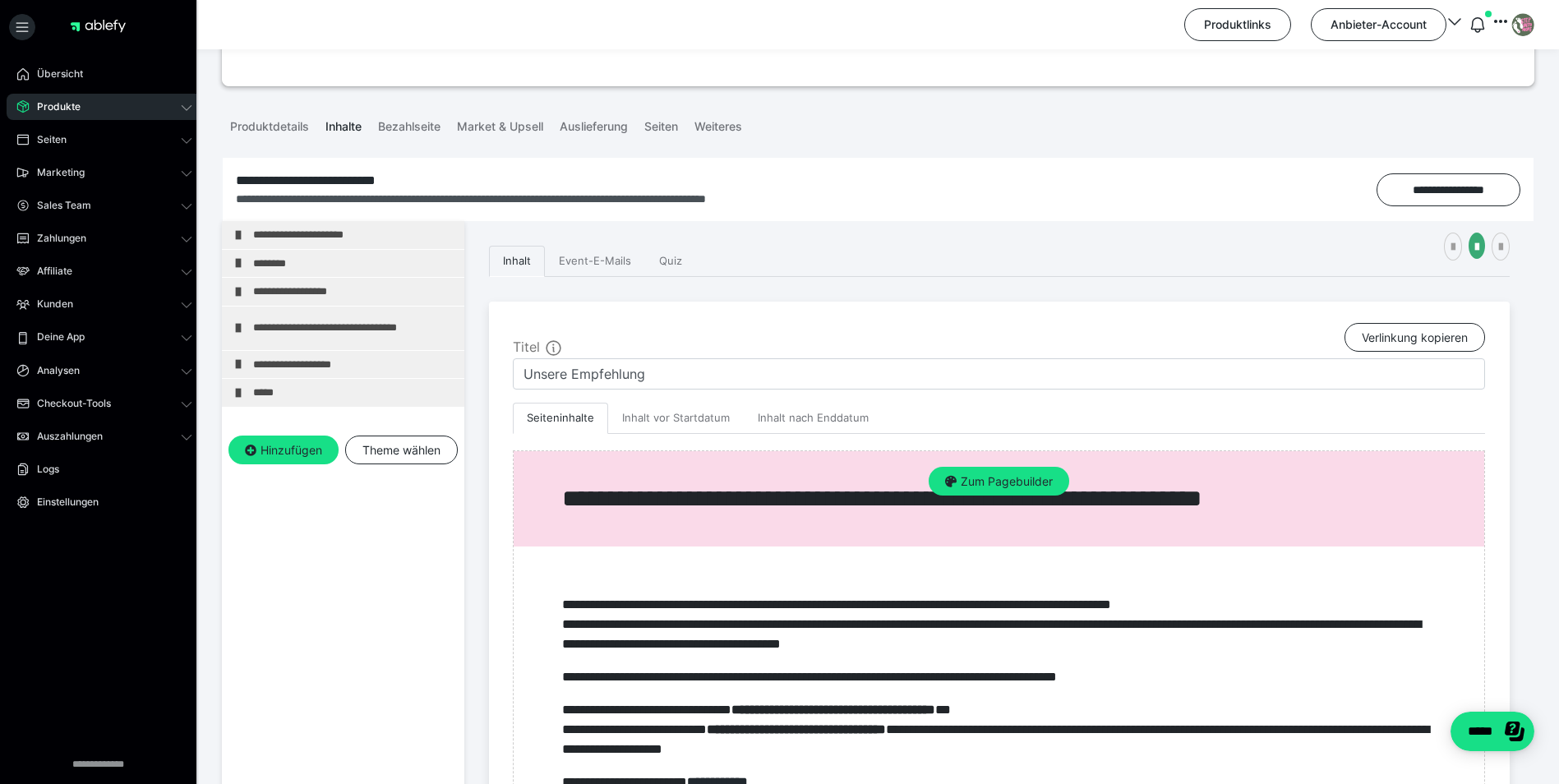 scroll, scrollTop: 0, scrollLeft: 0, axis: both 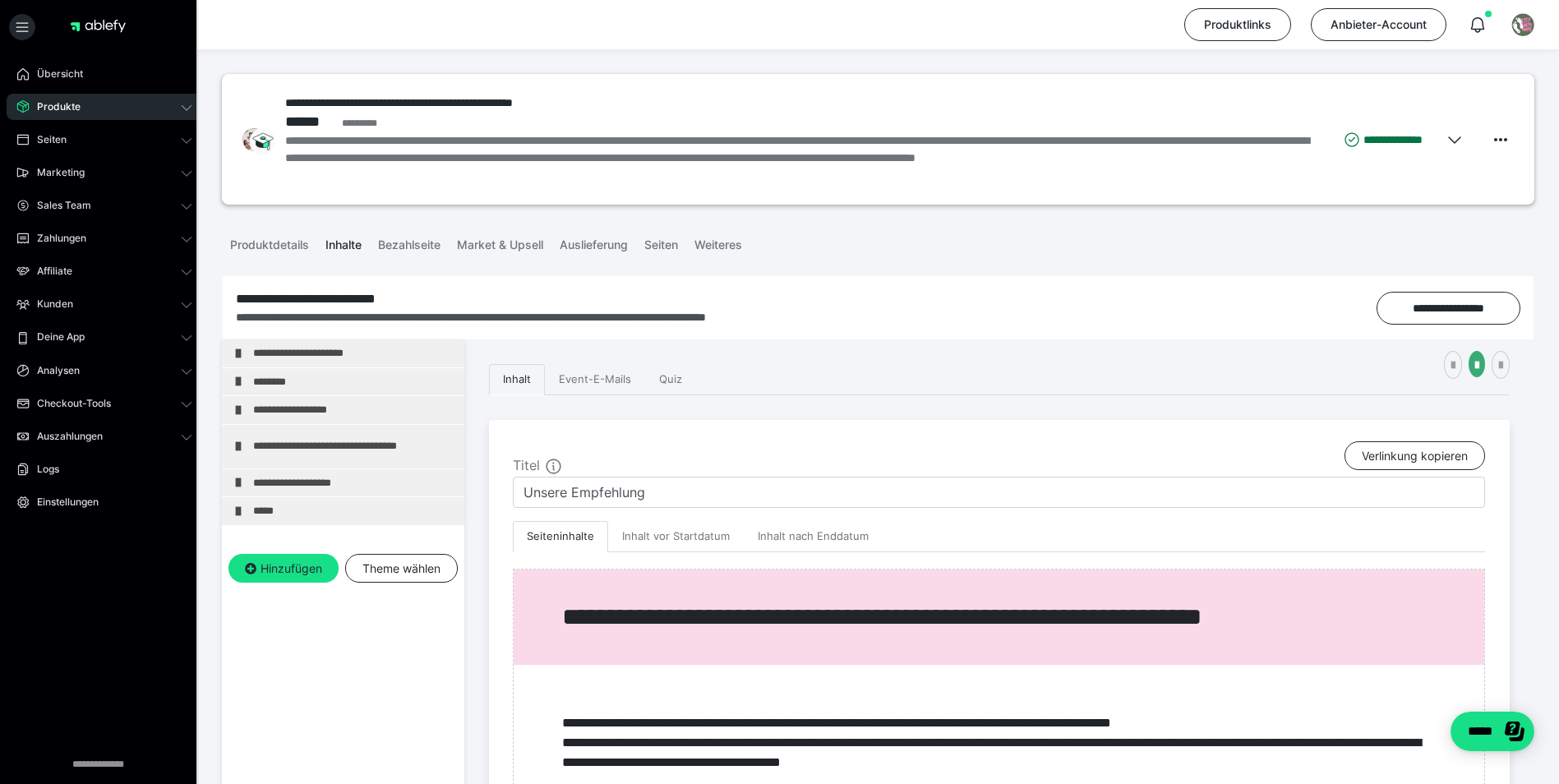click on "Produkte" at bounding box center (53, 107) 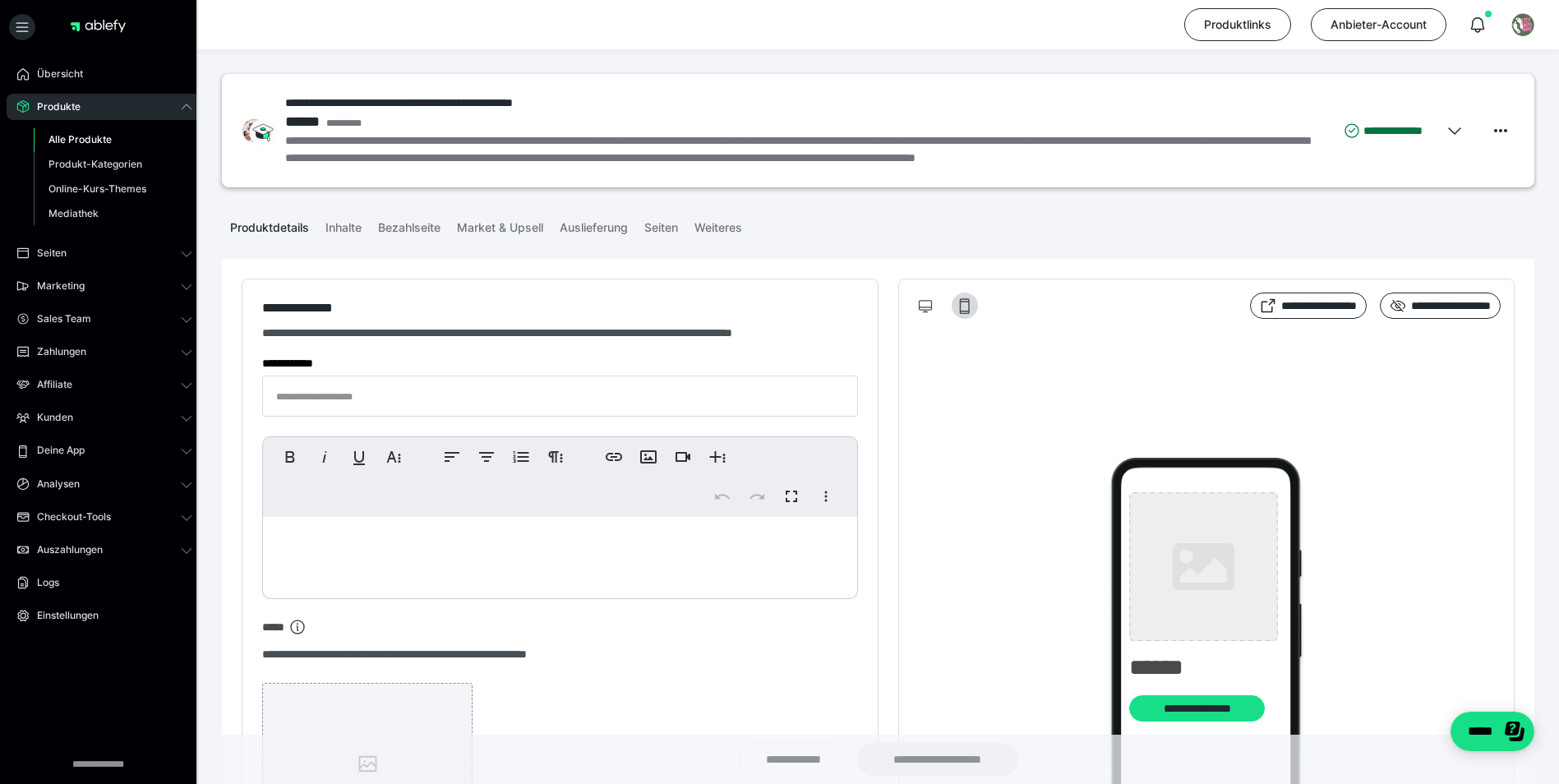 type on "**********" 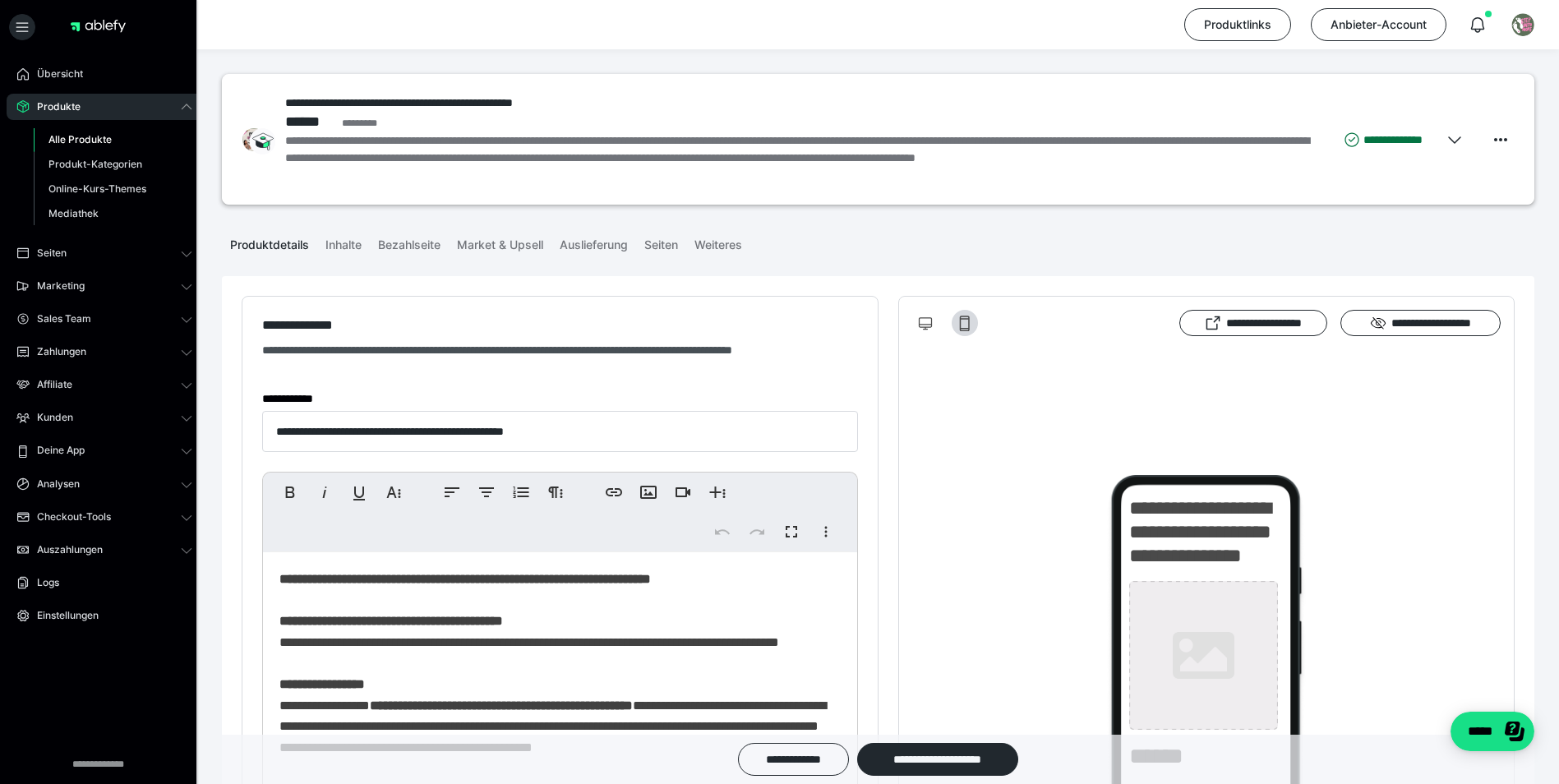 type on "**********" 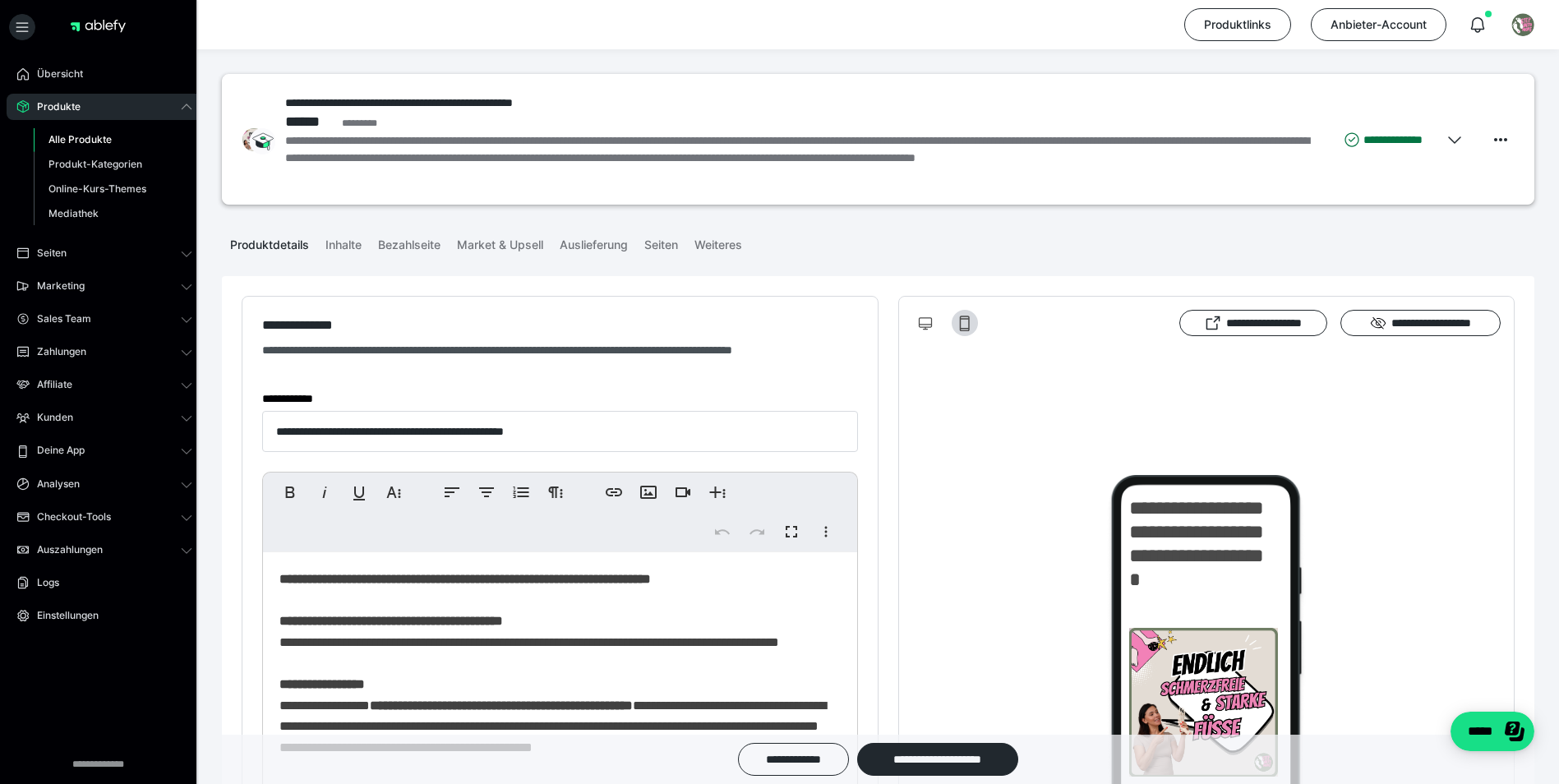 click on "Alle Produkte" at bounding box center (80, 139) 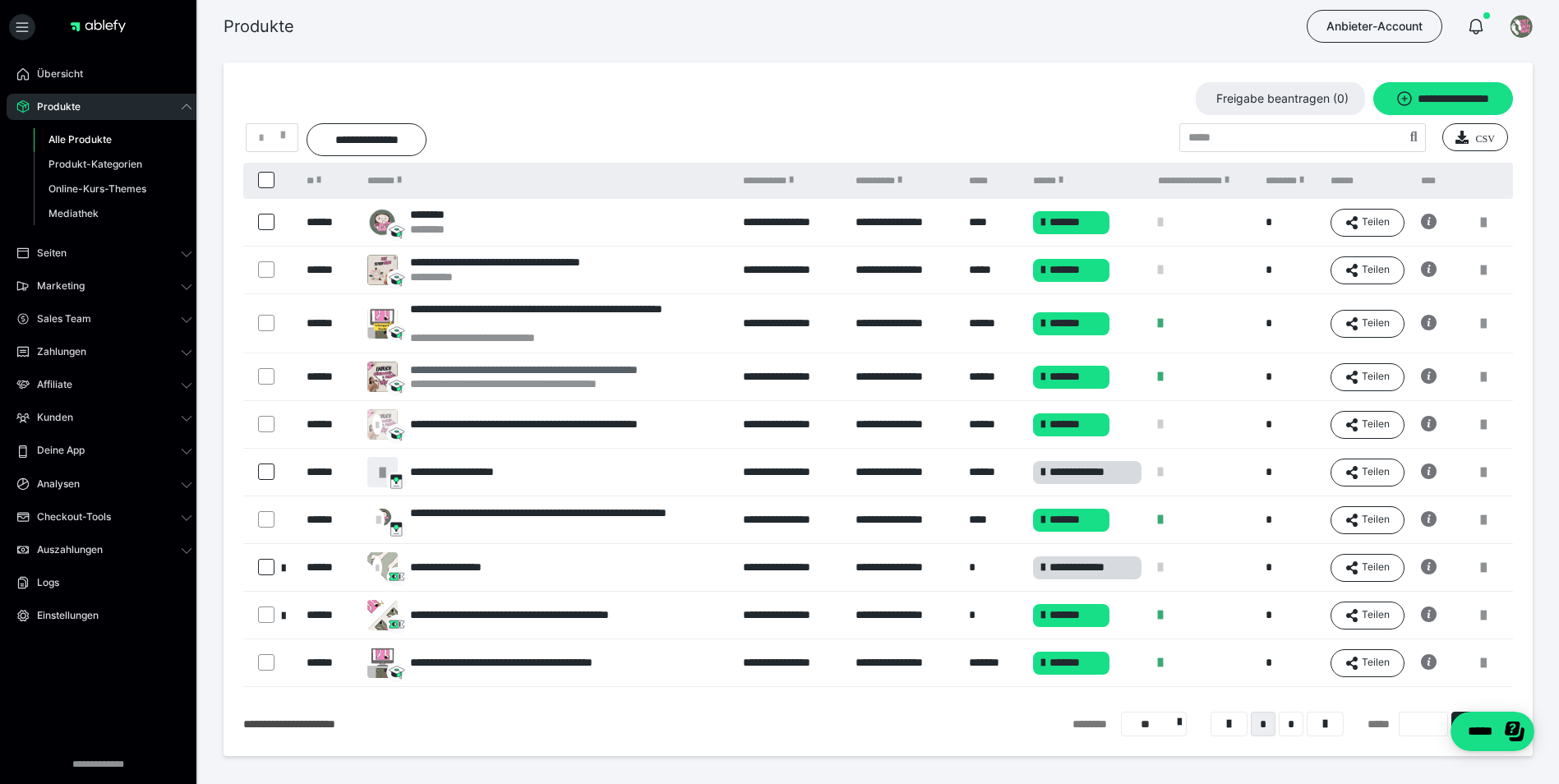 click on "**********" at bounding box center (568, 370) 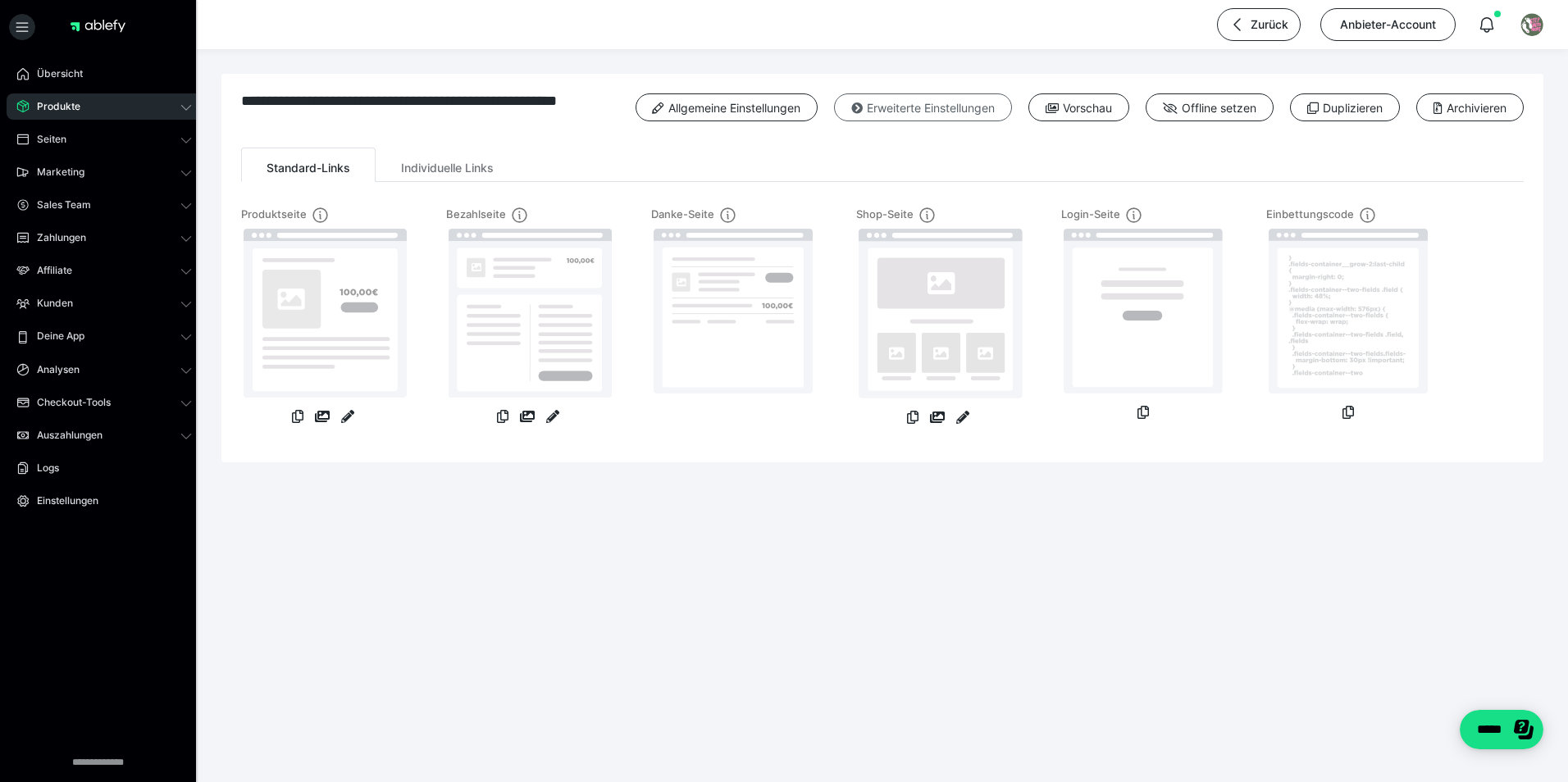 click on "Erweiterte Einstellungen" at bounding box center (923, 107) 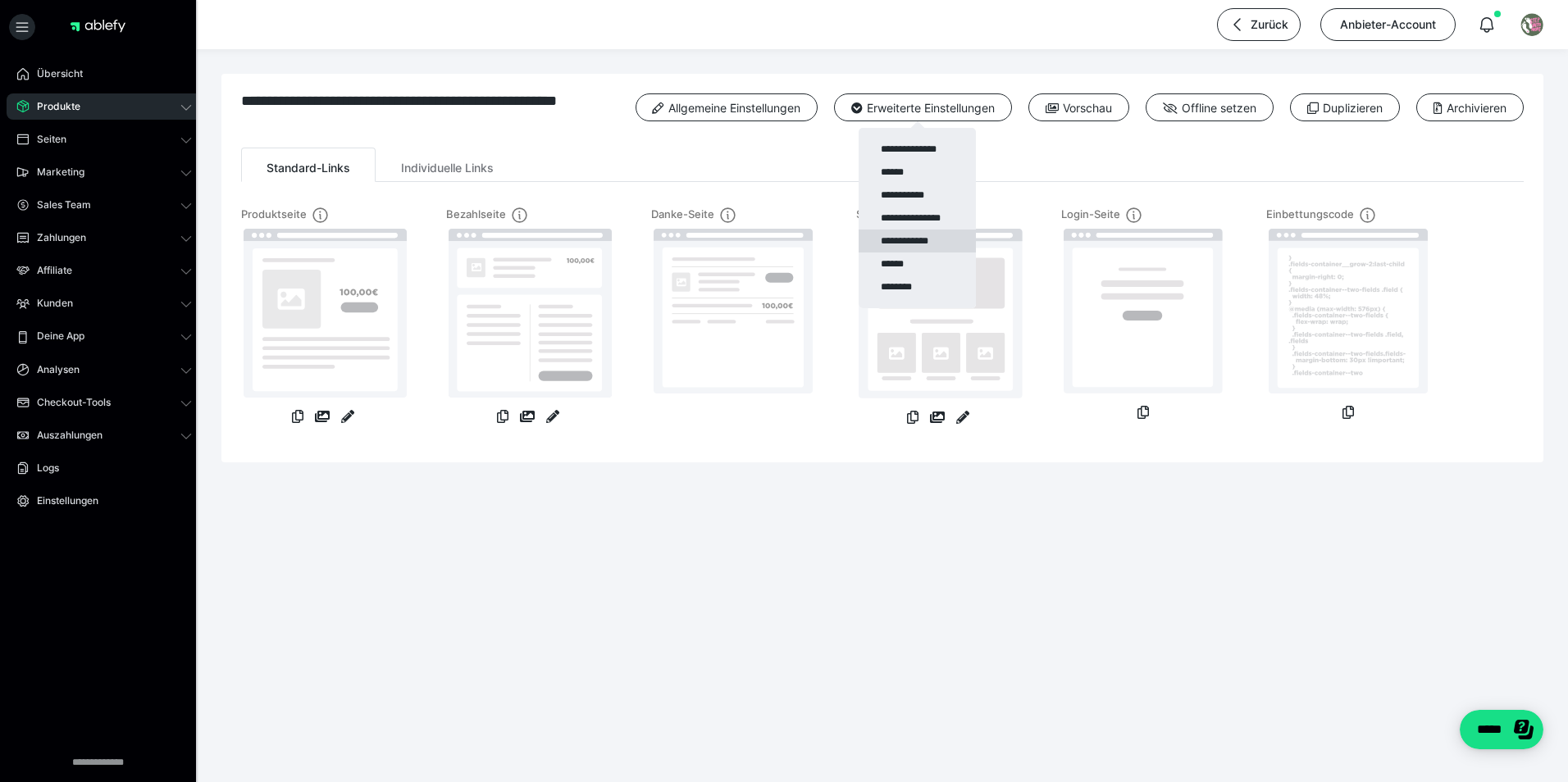 click on "**********" at bounding box center [917, 241] 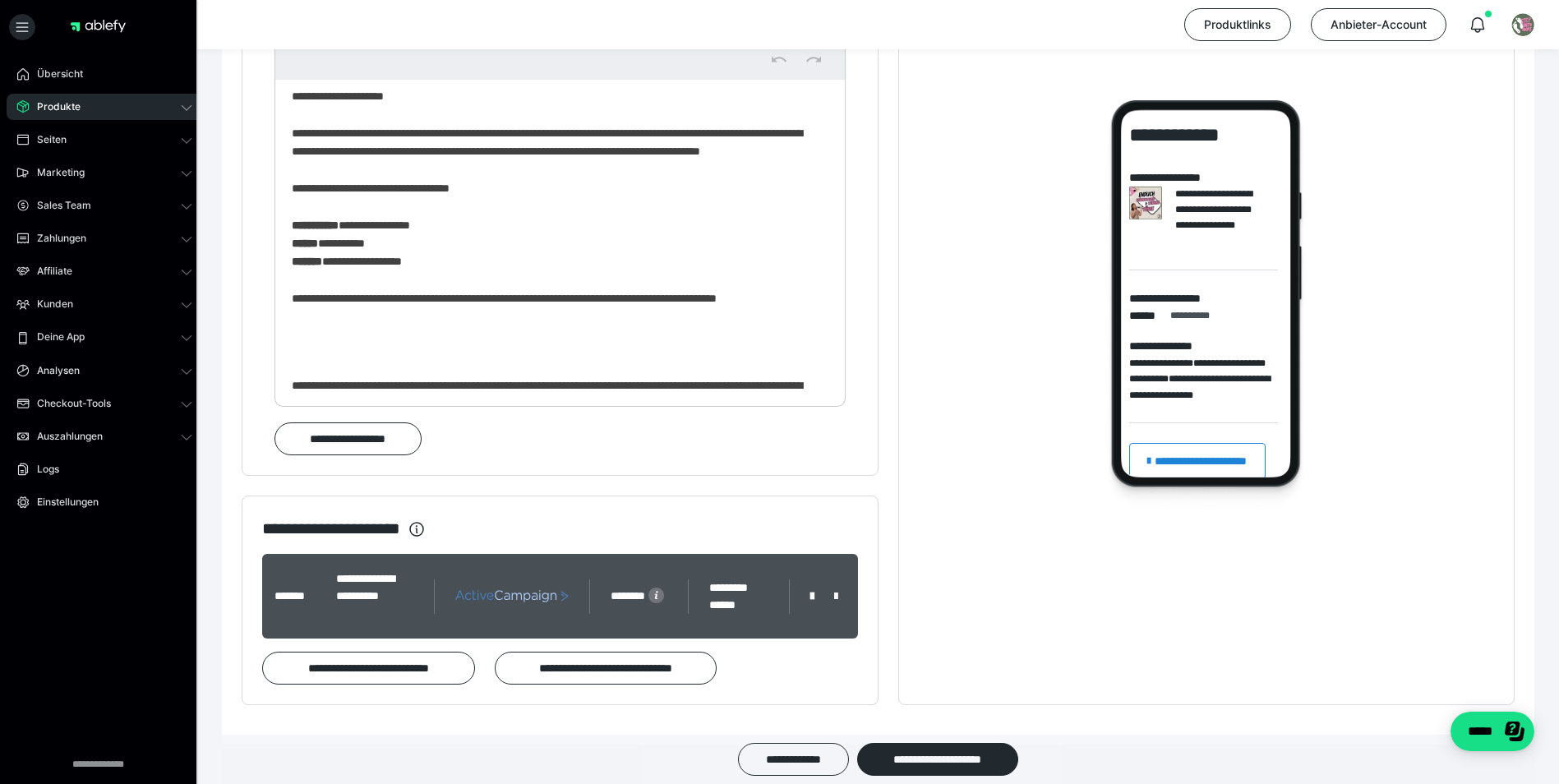scroll, scrollTop: 1192, scrollLeft: 0, axis: vertical 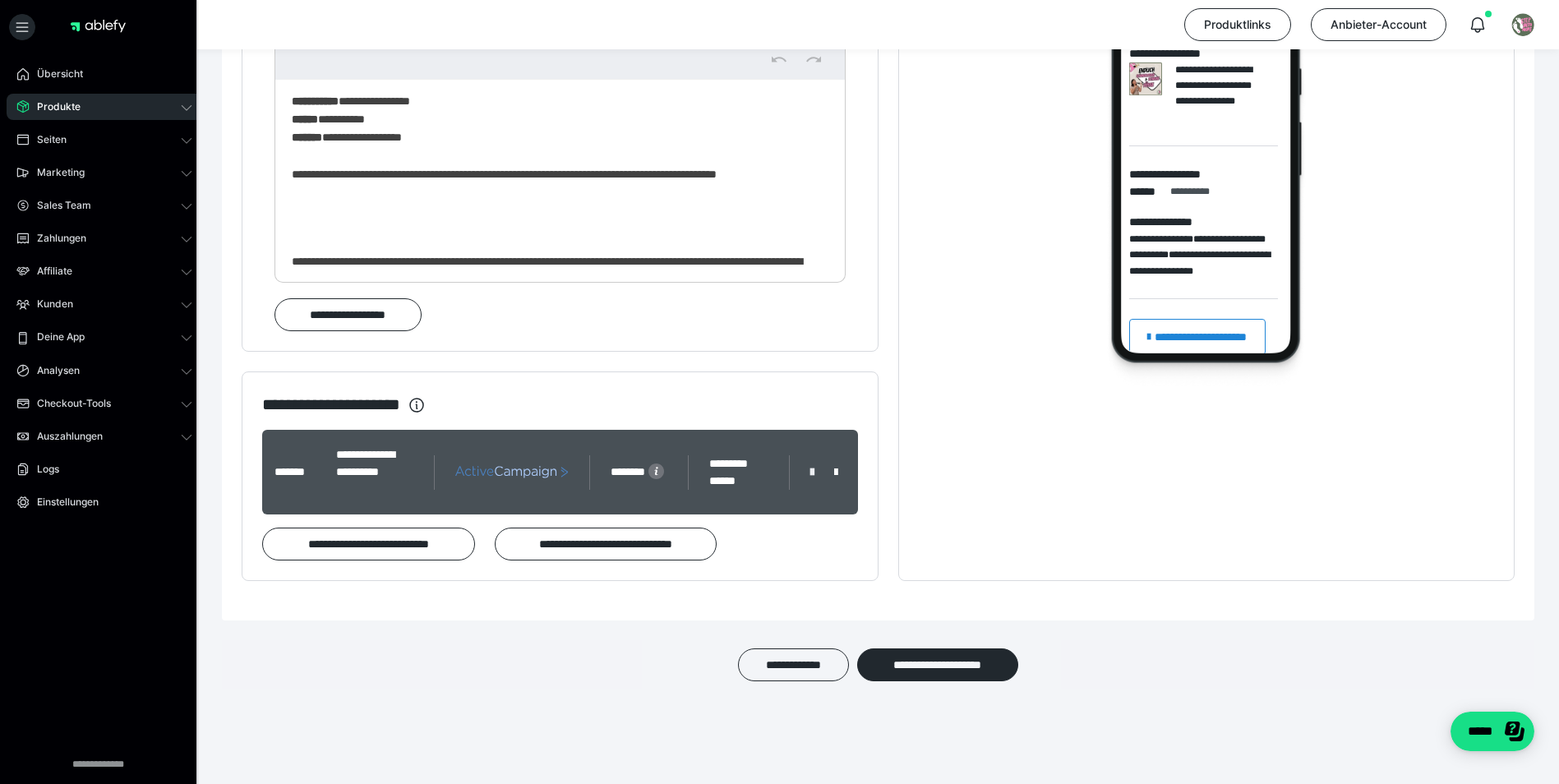click at bounding box center (812, 473) 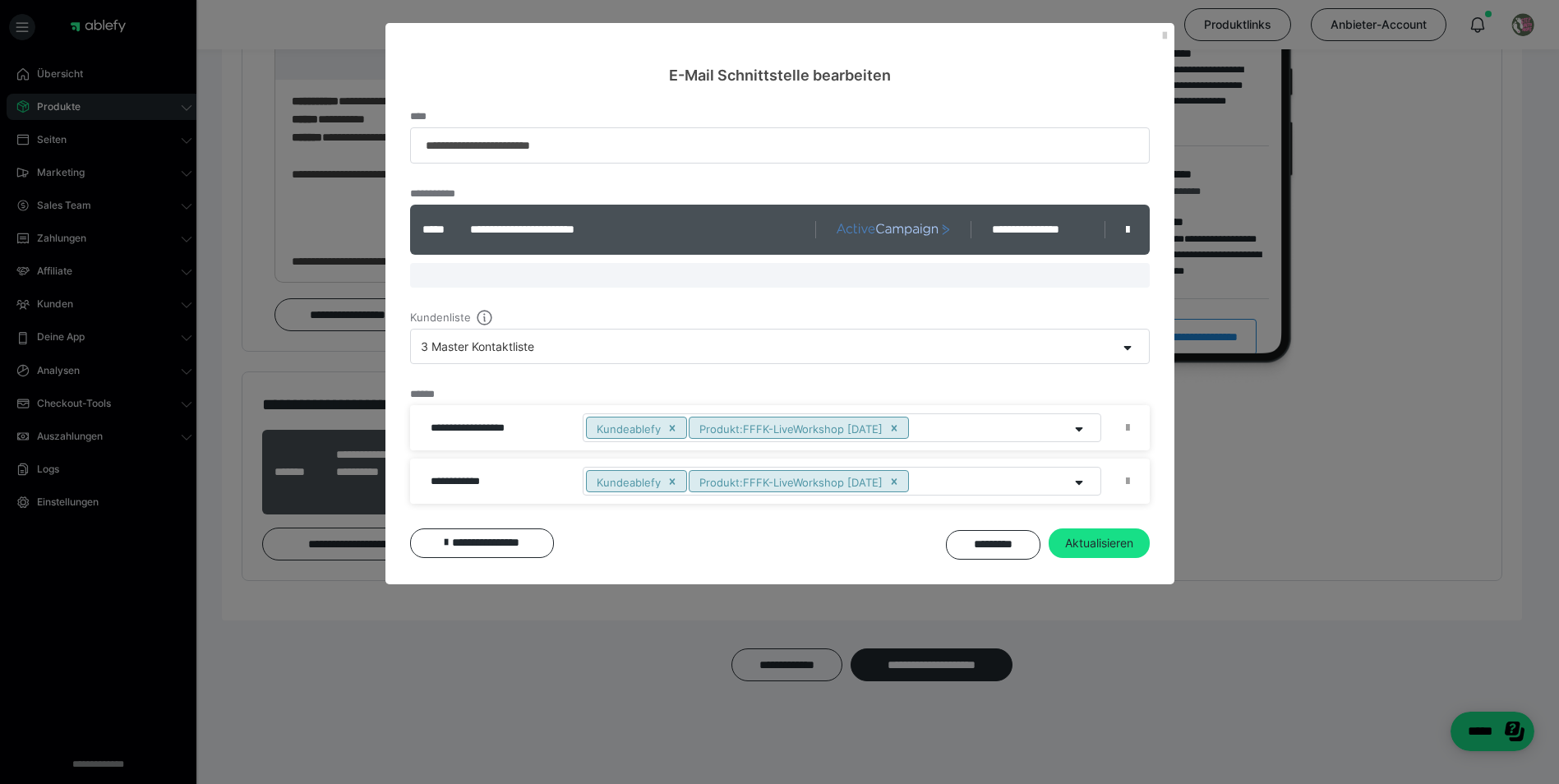 click on "Produkt:FFFK-LiveWorkshop 11.09.25" at bounding box center (790, 427) 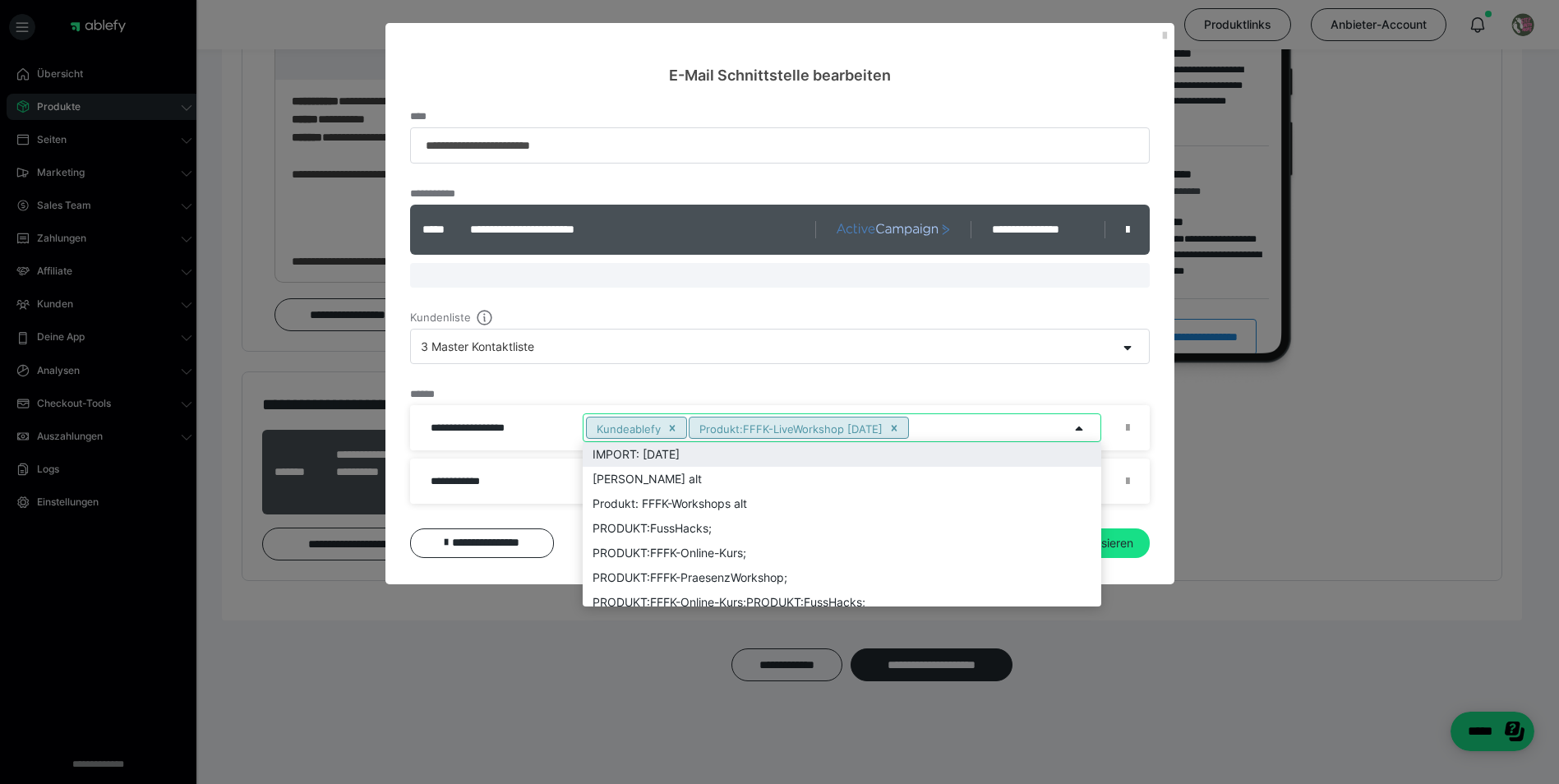 click 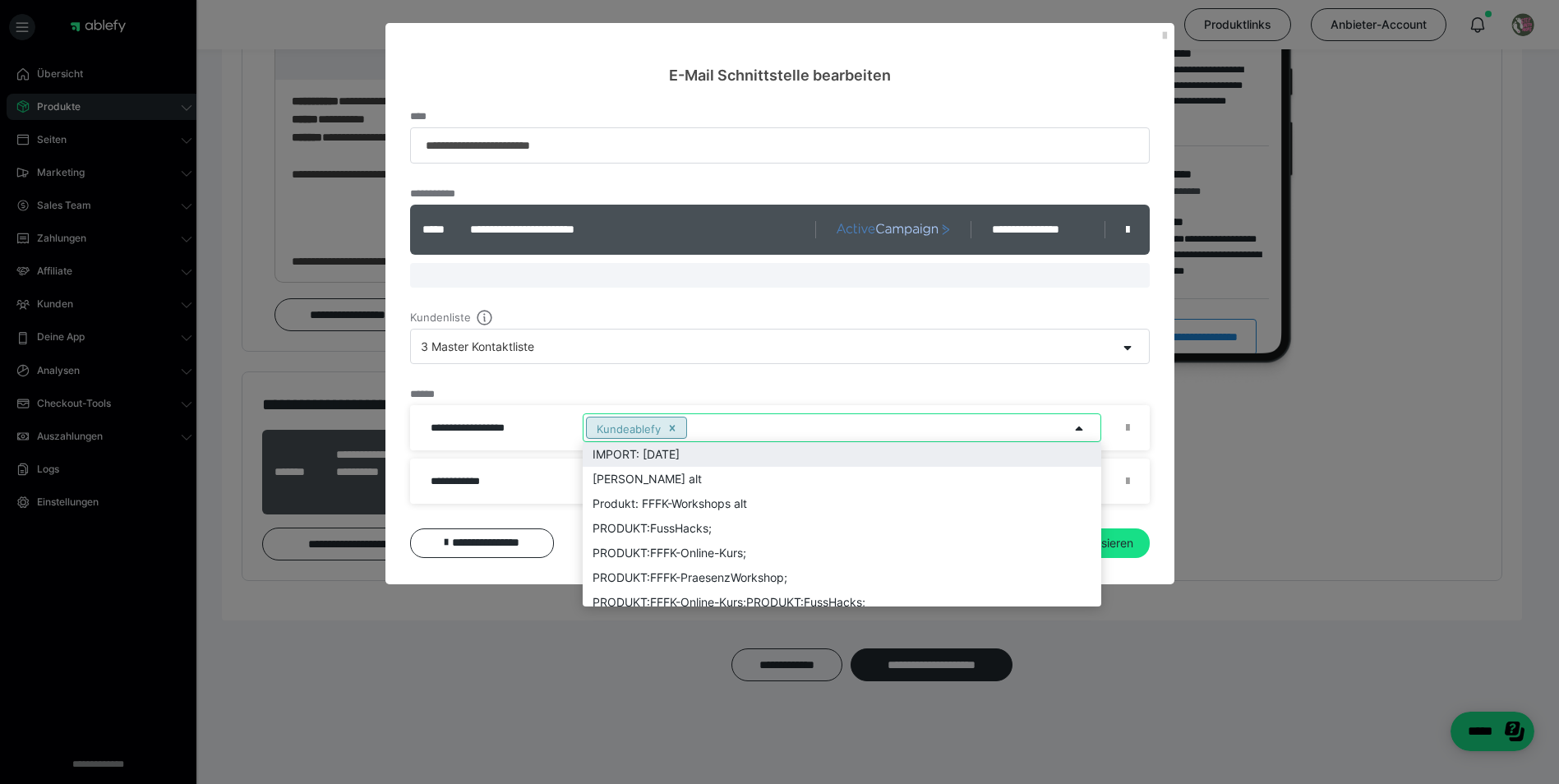 click on "Kundeablefy" at bounding box center (826, 427) 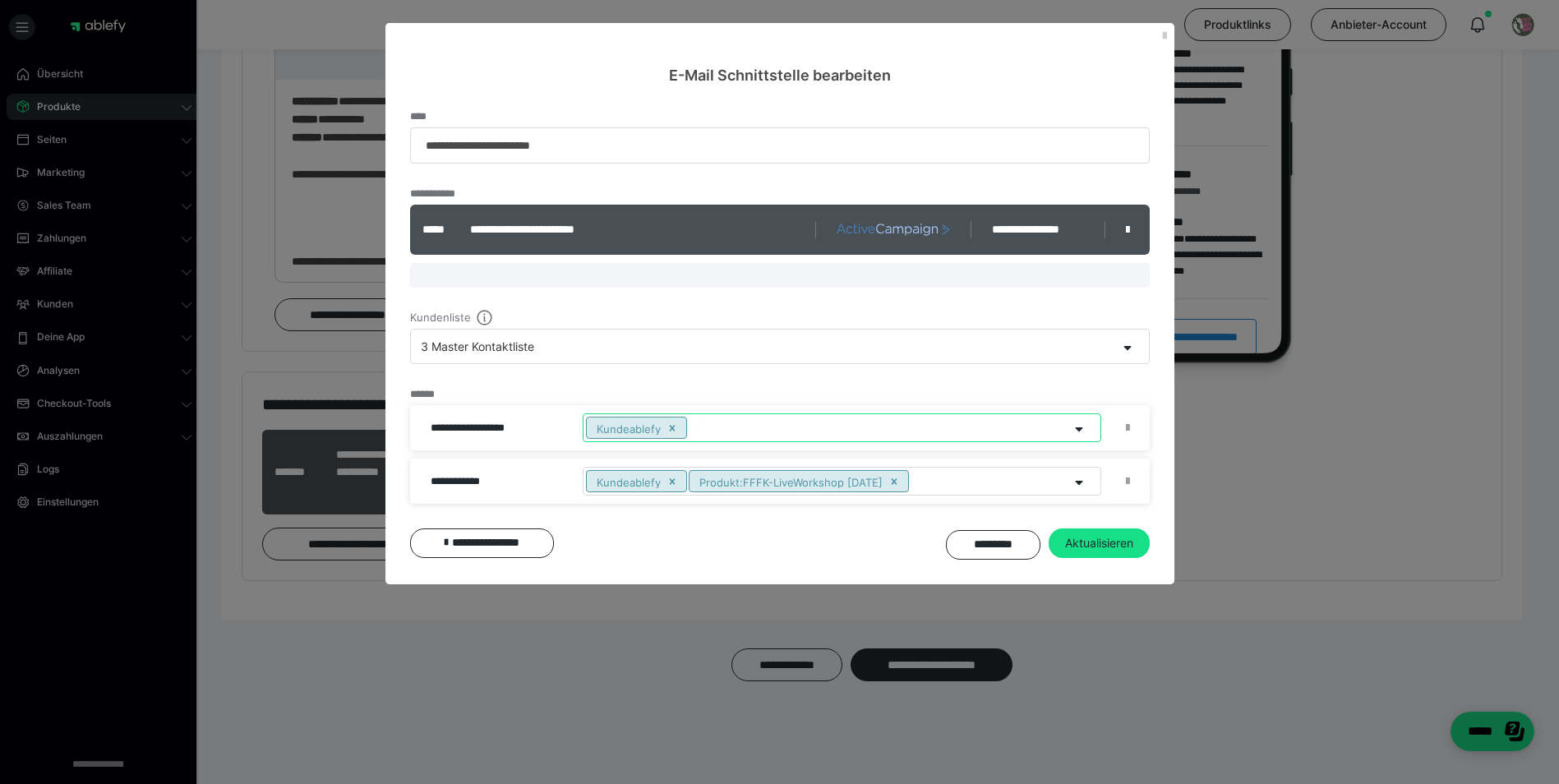 click 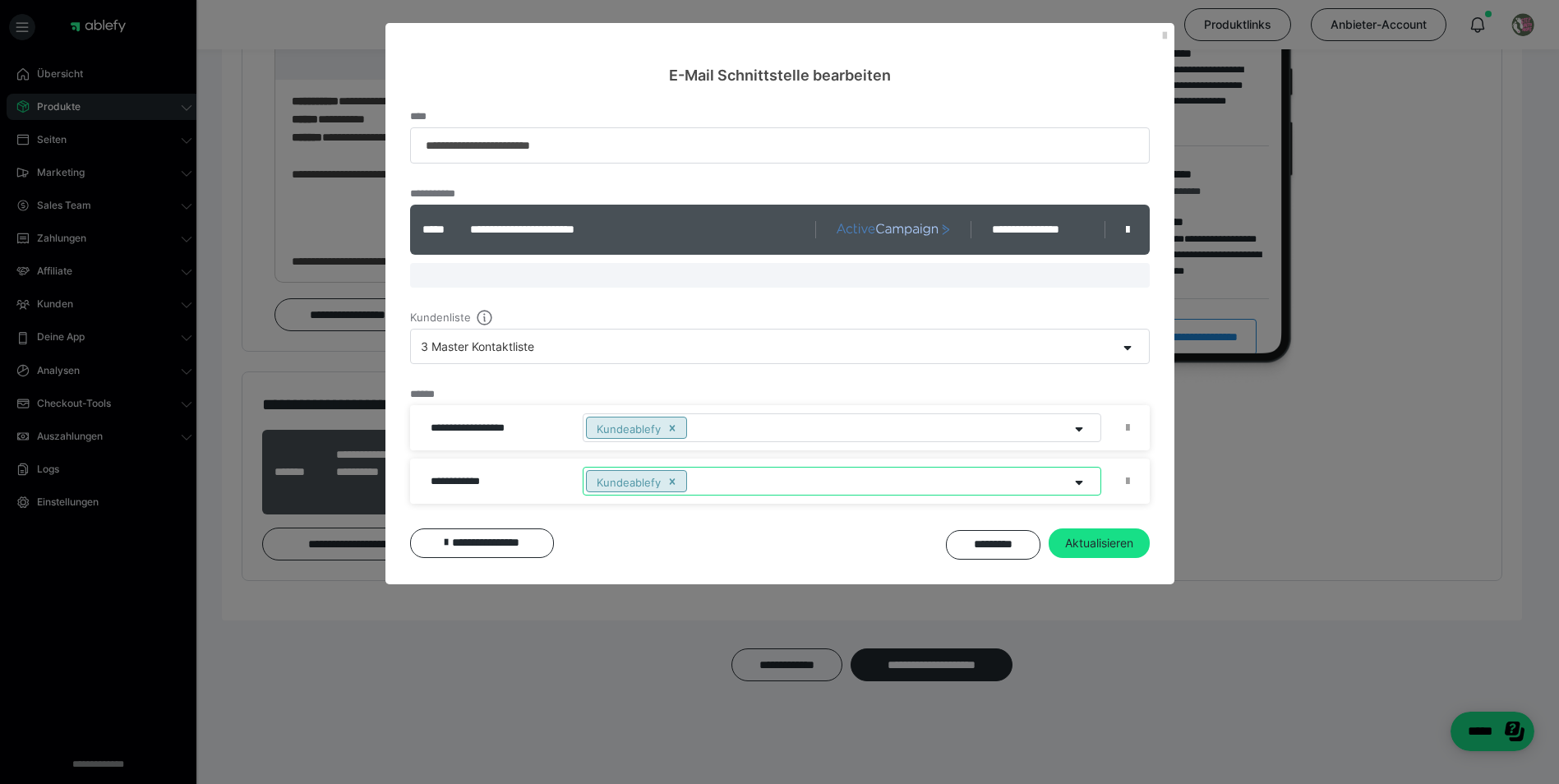 click on "Kundeablefy" at bounding box center [826, 427] 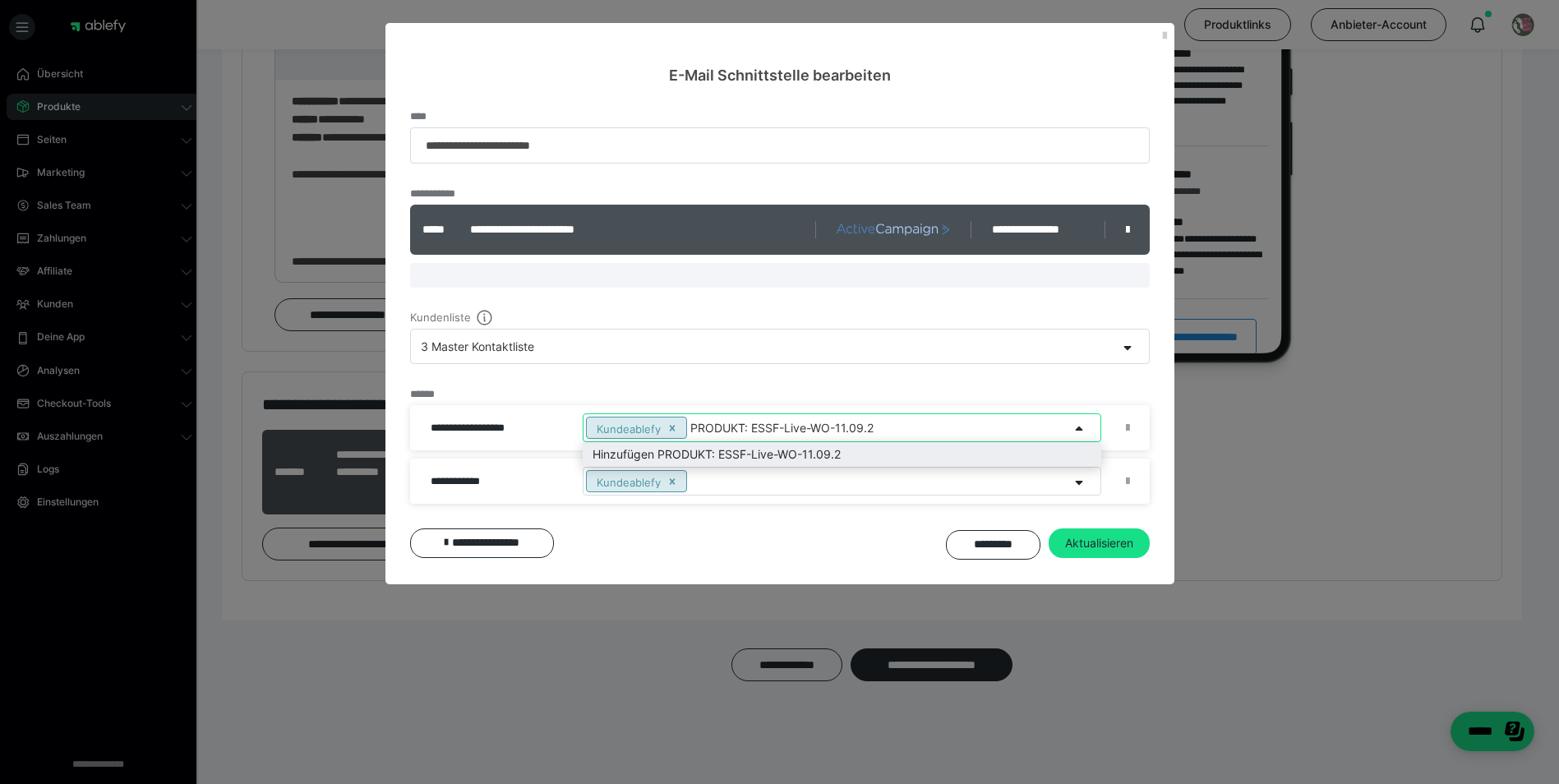 type on "PRODUKT: ESSF-Live-WO-11.09.25" 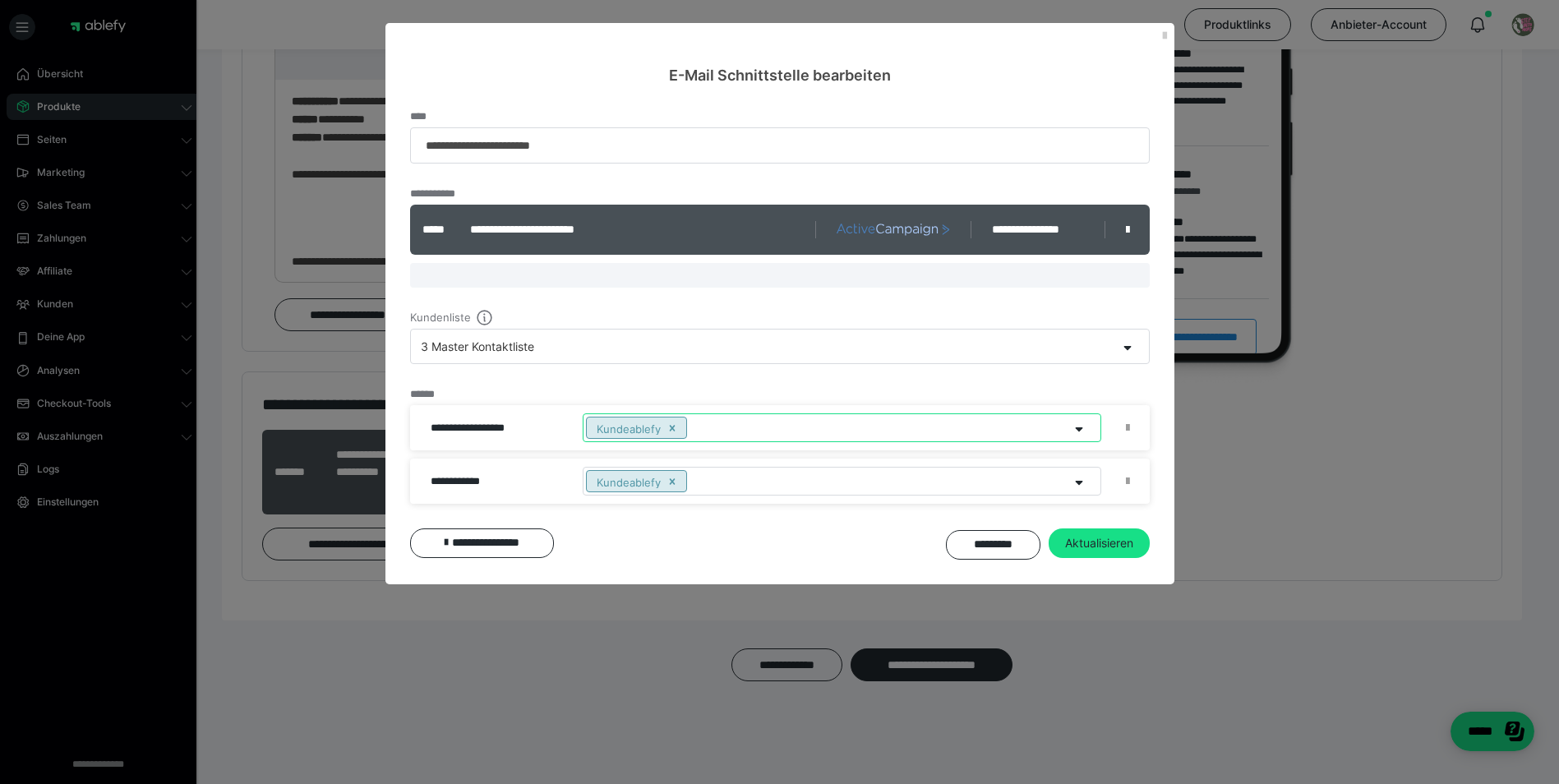 drag, startPoint x: 902, startPoint y: 424, endPoint x: 869, endPoint y: 426, distance: 33.06055 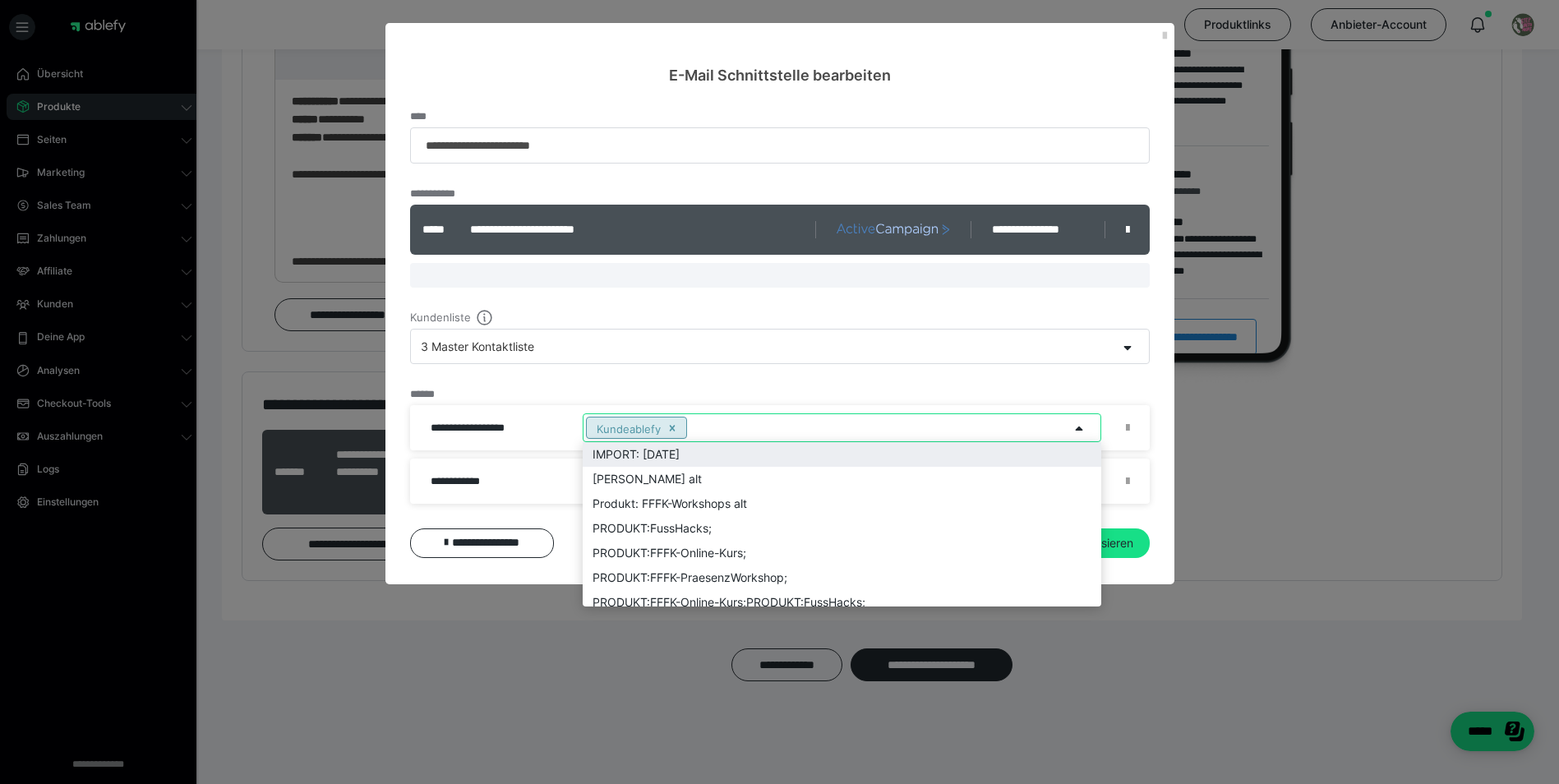 drag, startPoint x: 883, startPoint y: 427, endPoint x: 1000, endPoint y: 422, distance: 117.10679 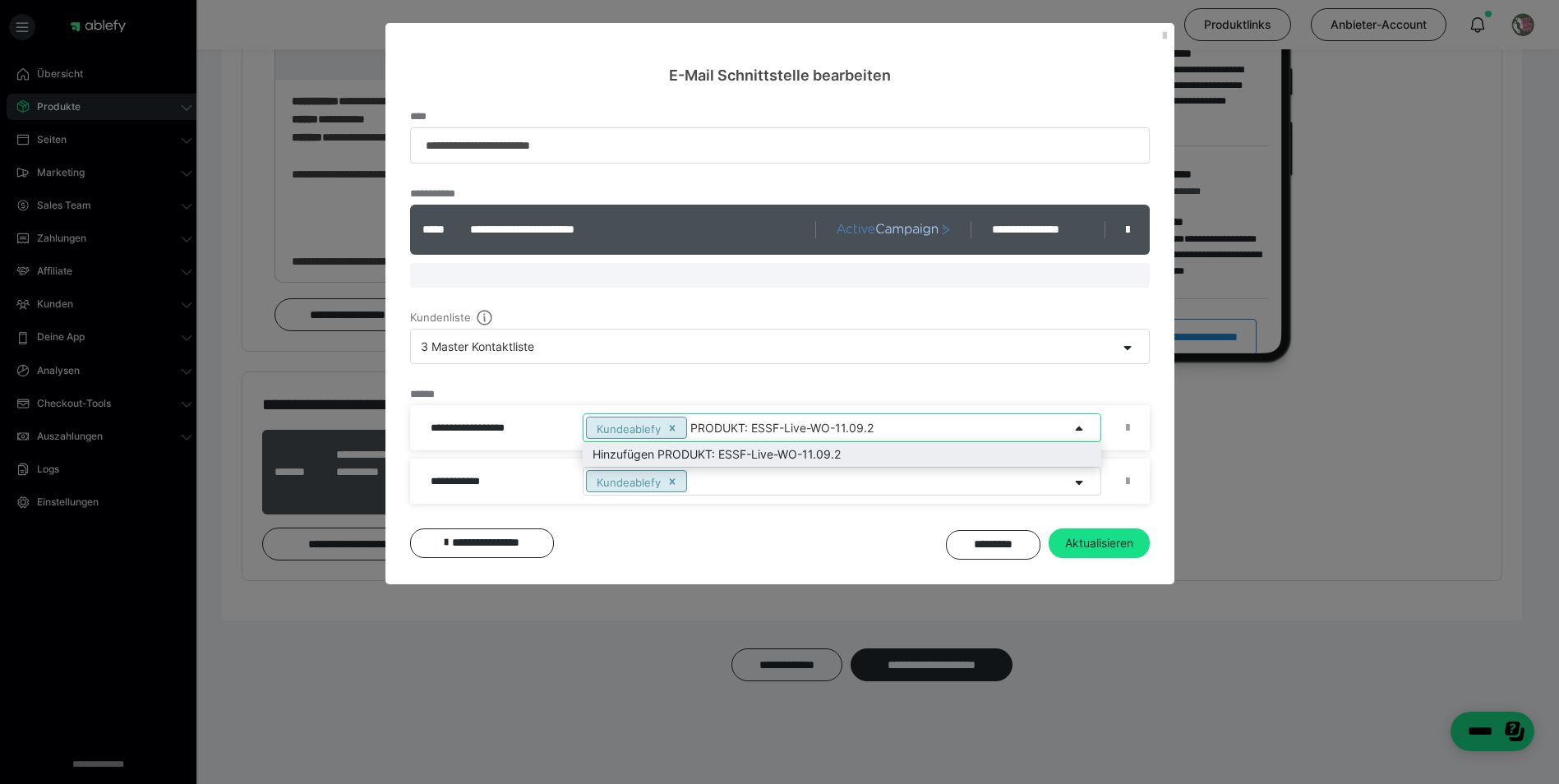 type on "PRODUKT: ESSF-Live-WO-11.09.25" 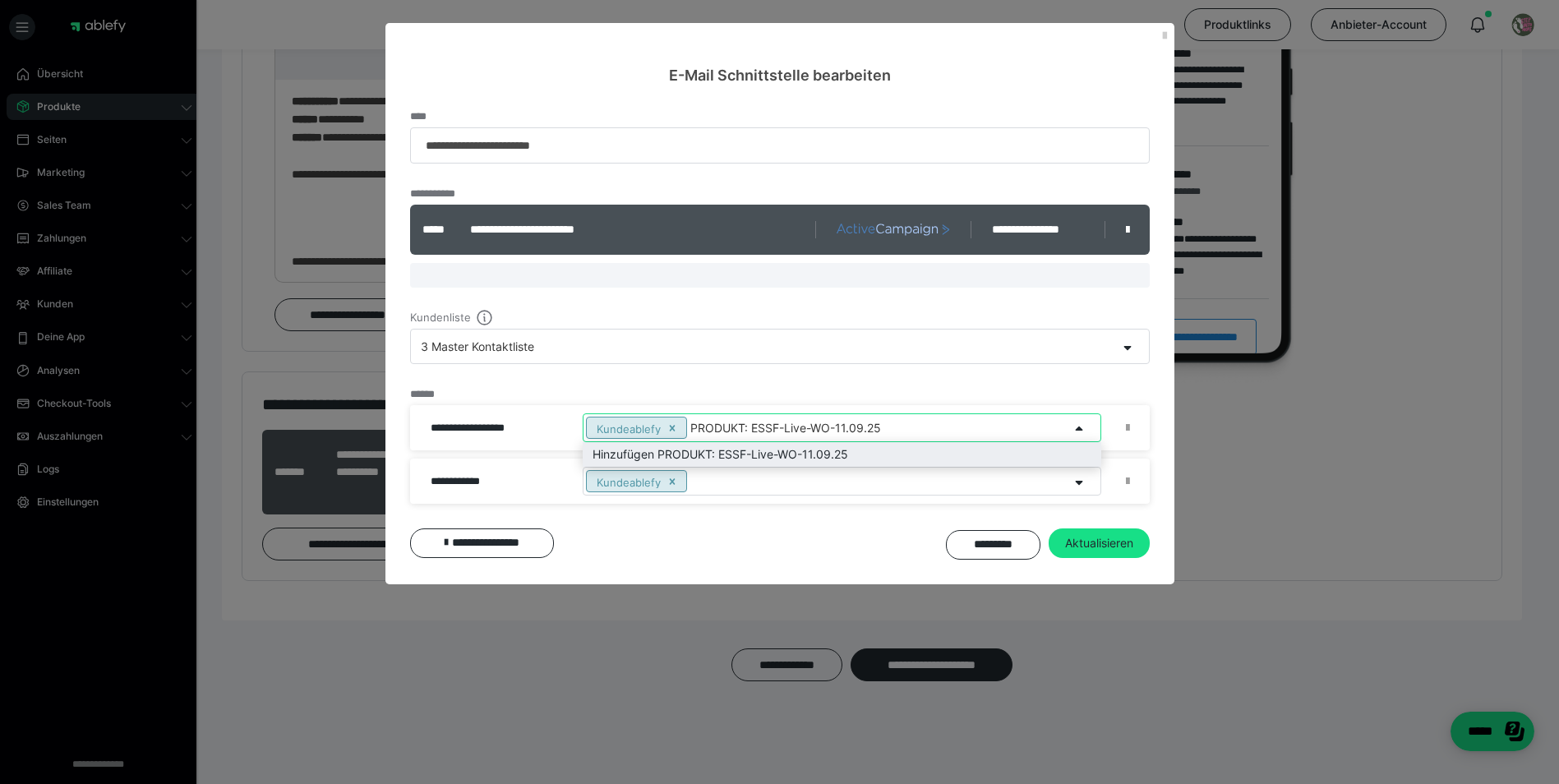 type 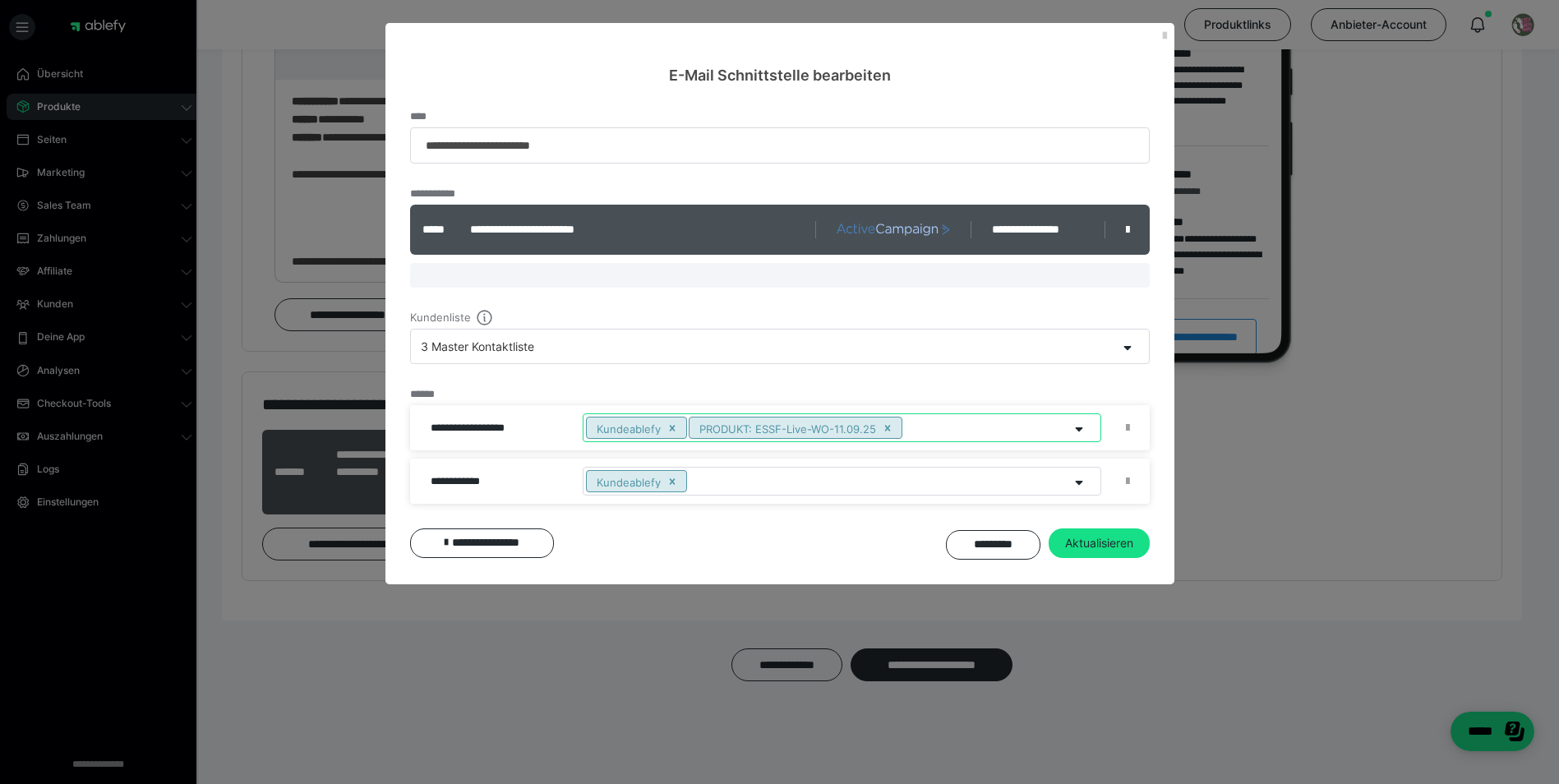 click on "Kundeablefy" at bounding box center (826, 481) 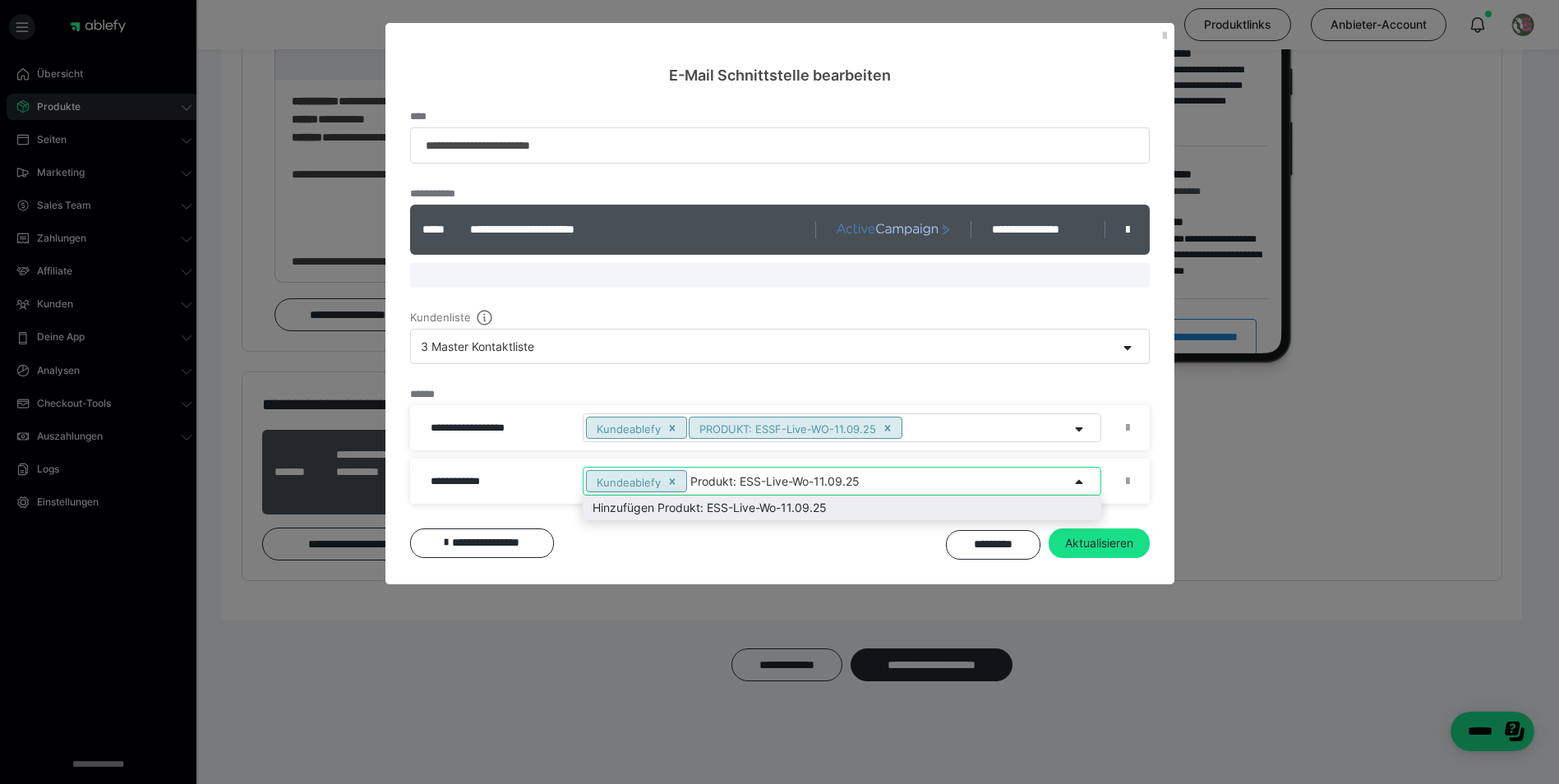 type on "Produkt: ESSF-Live-Wo-11.09.25" 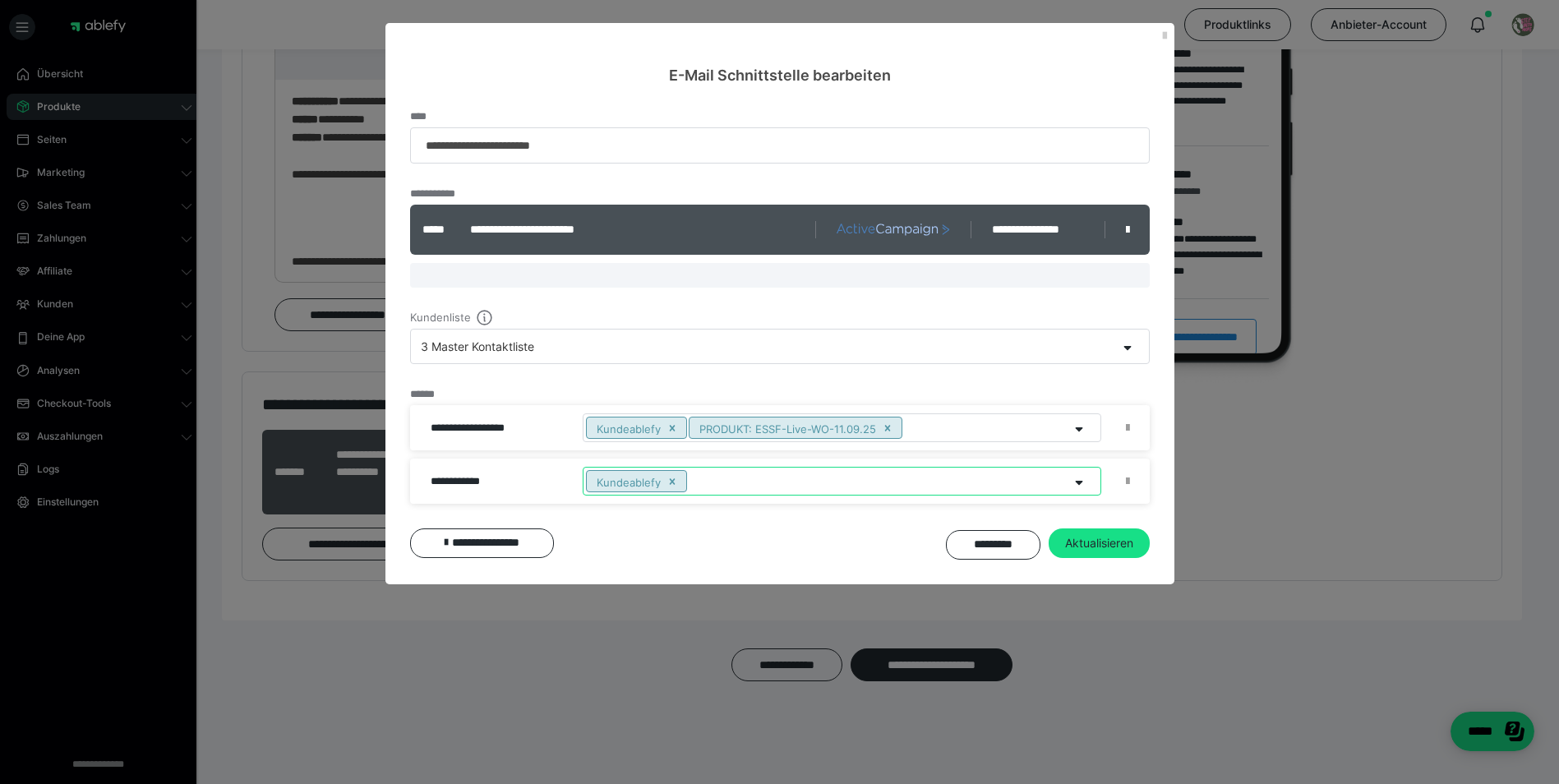 click on "Kundeablefy" at bounding box center [826, 481] 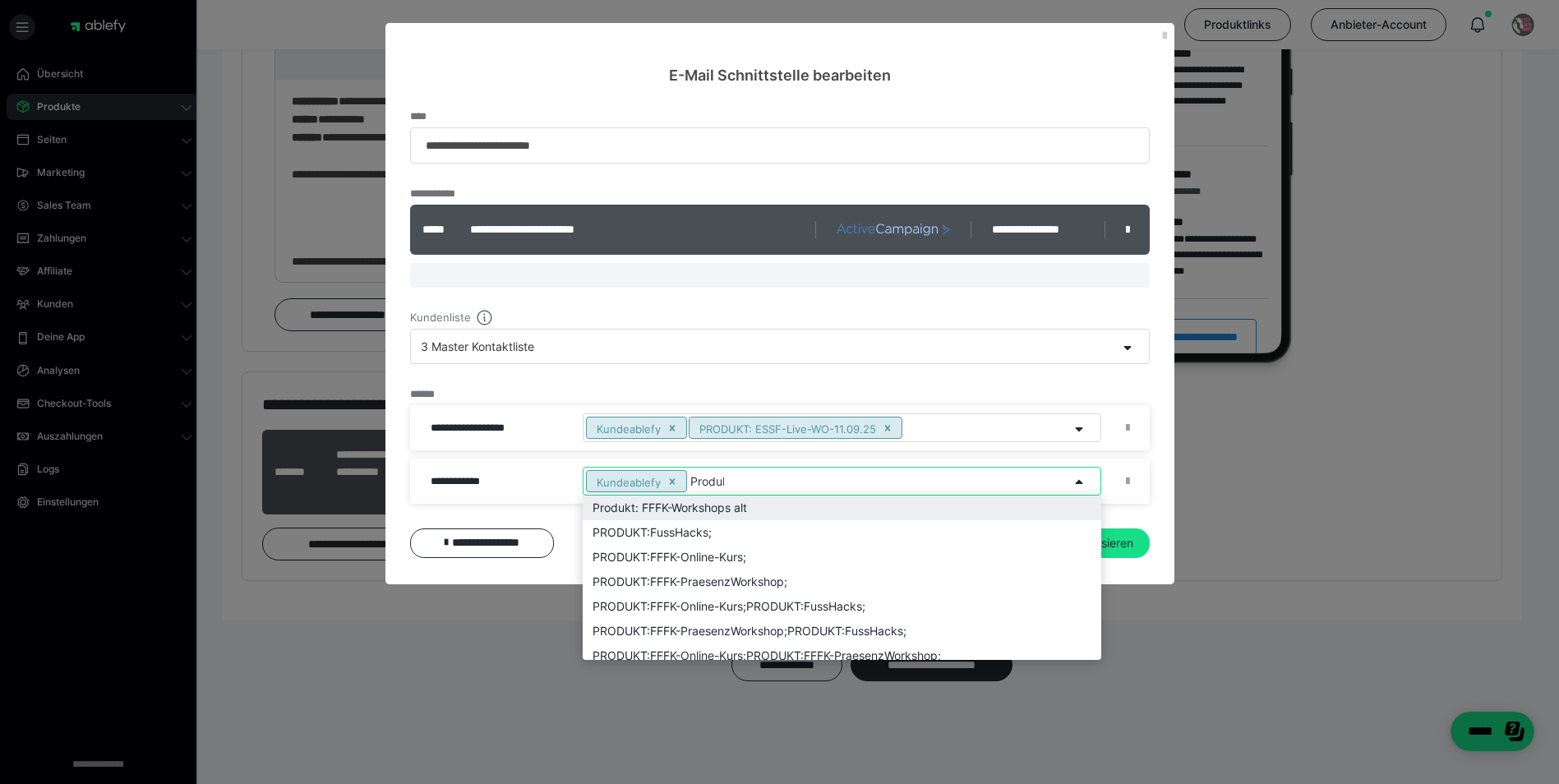 type on "Produkt" 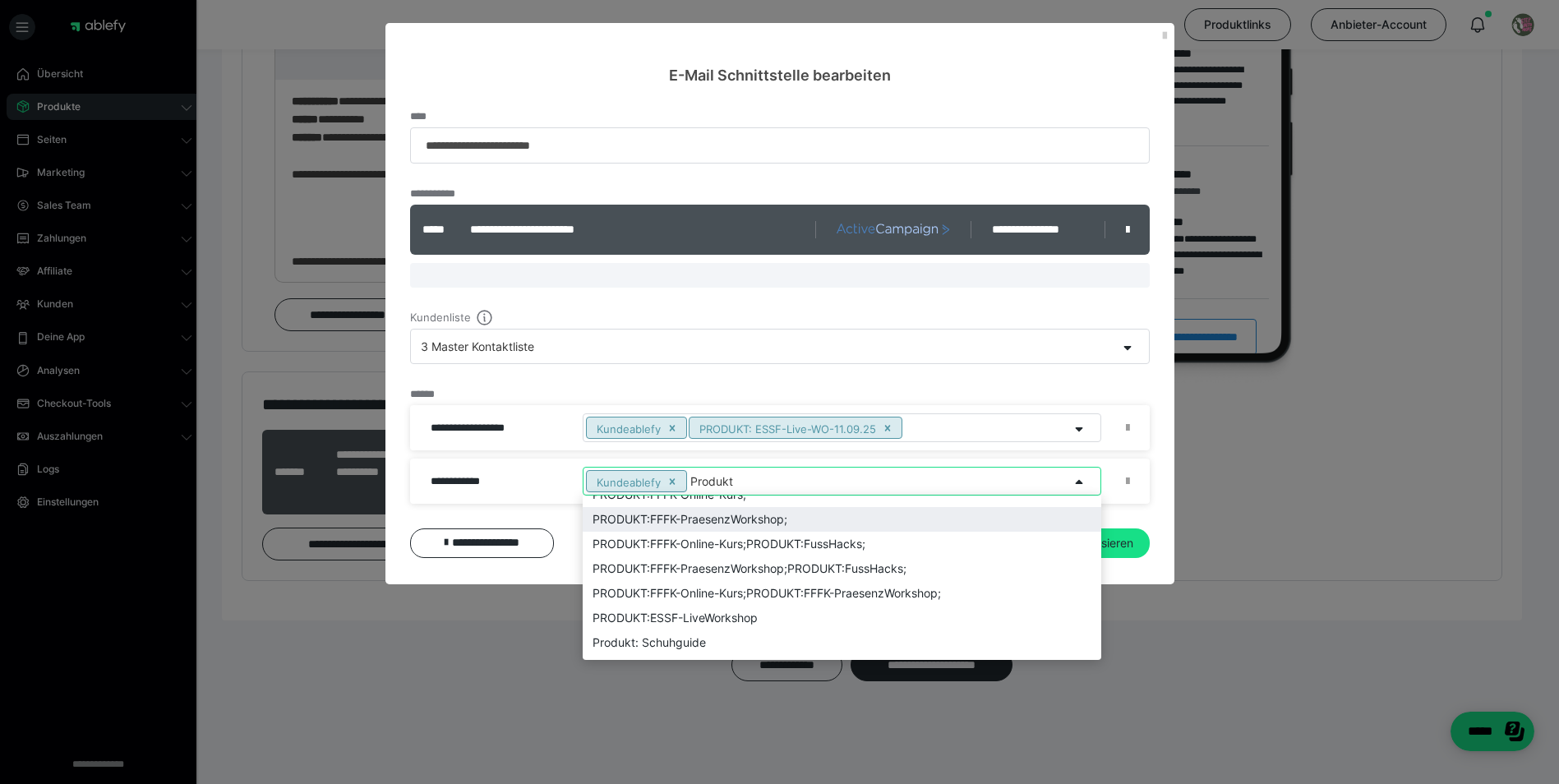 scroll, scrollTop: 230, scrollLeft: 0, axis: vertical 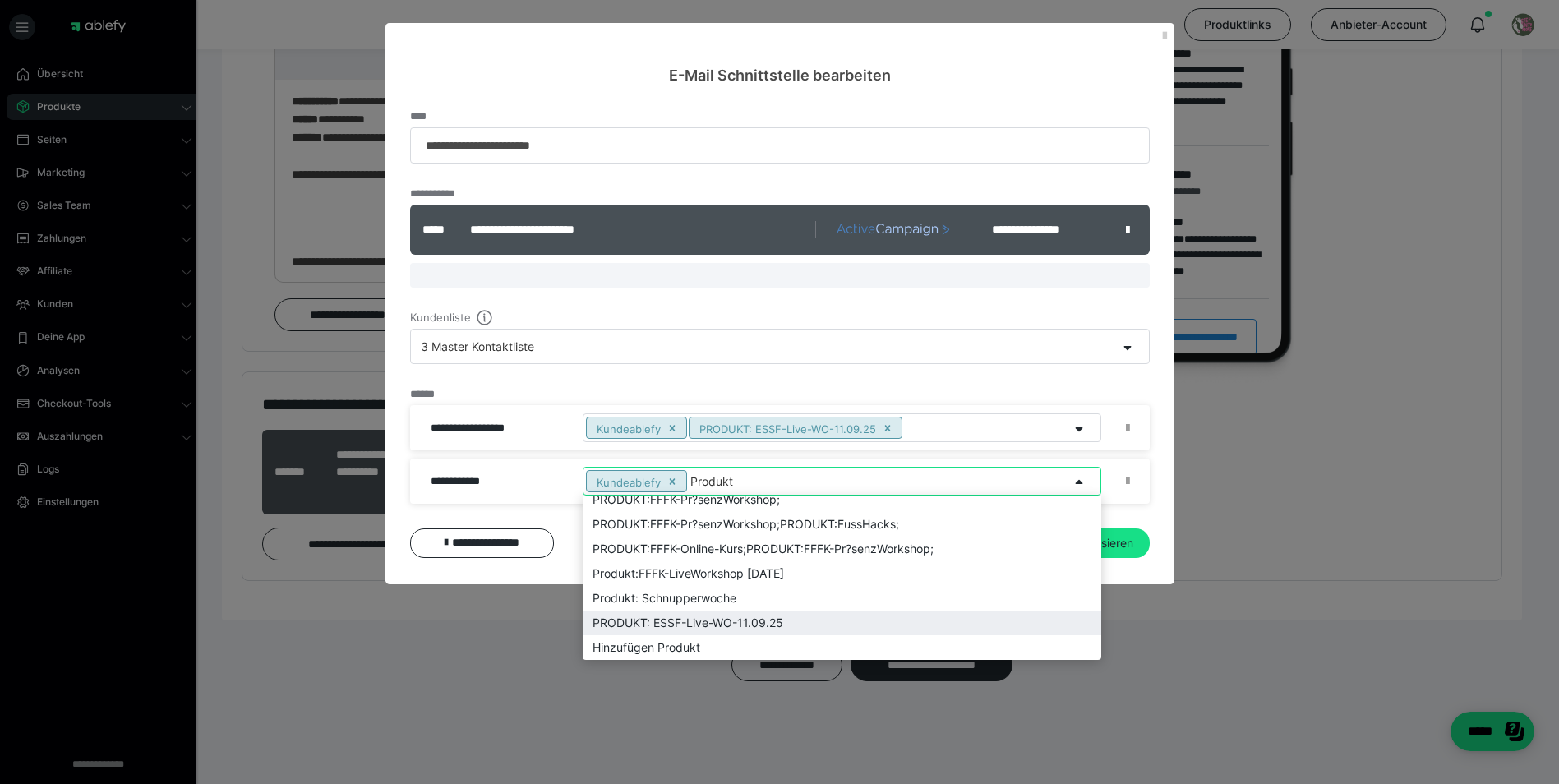 click on "PRODUKT: ESSF-Live-WO-11.09.25" at bounding box center [842, 623] 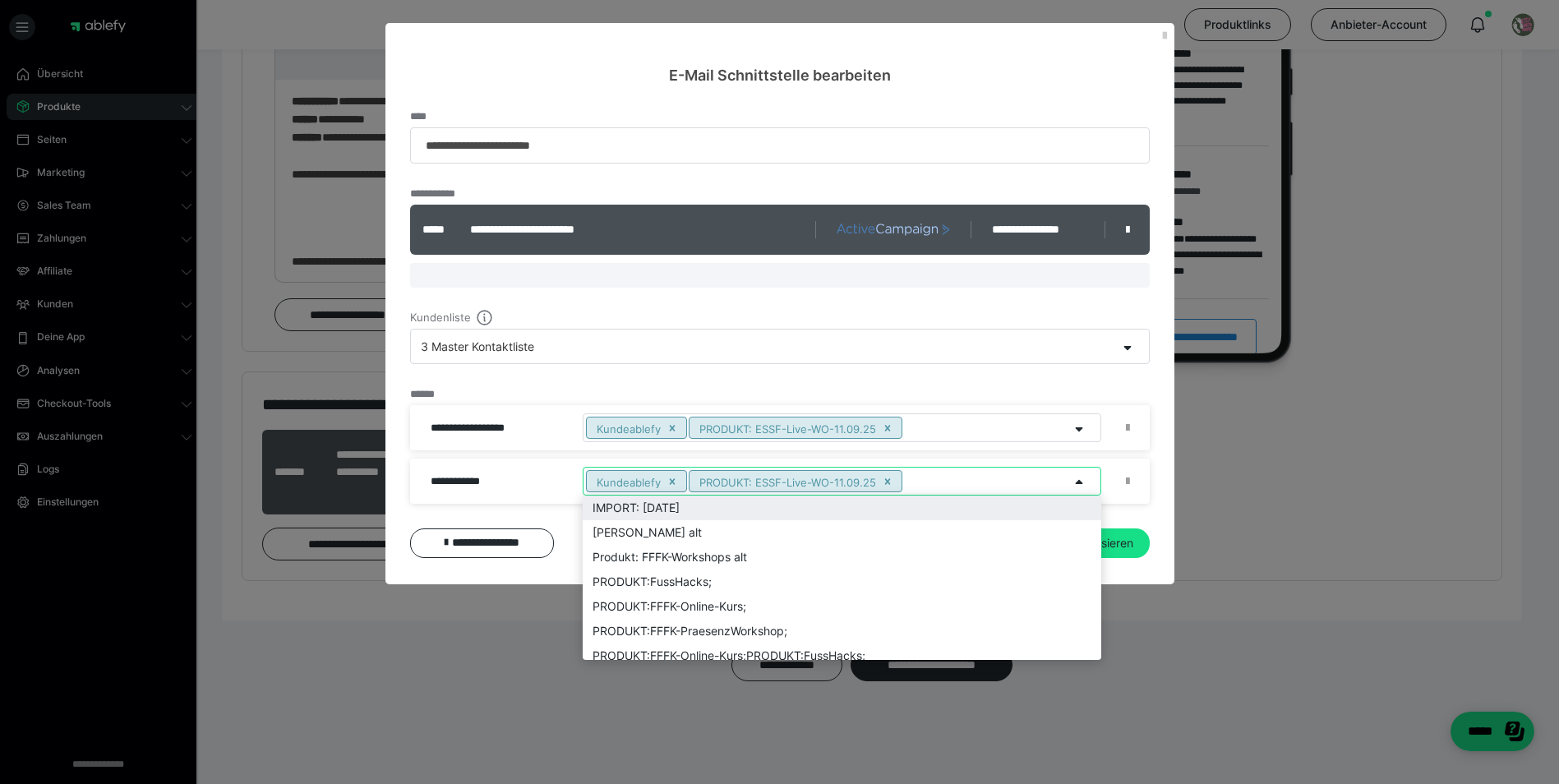 click on "Kundeablefy PRODUKT: ESSF-Live-WO-11.09.25" at bounding box center (826, 481) 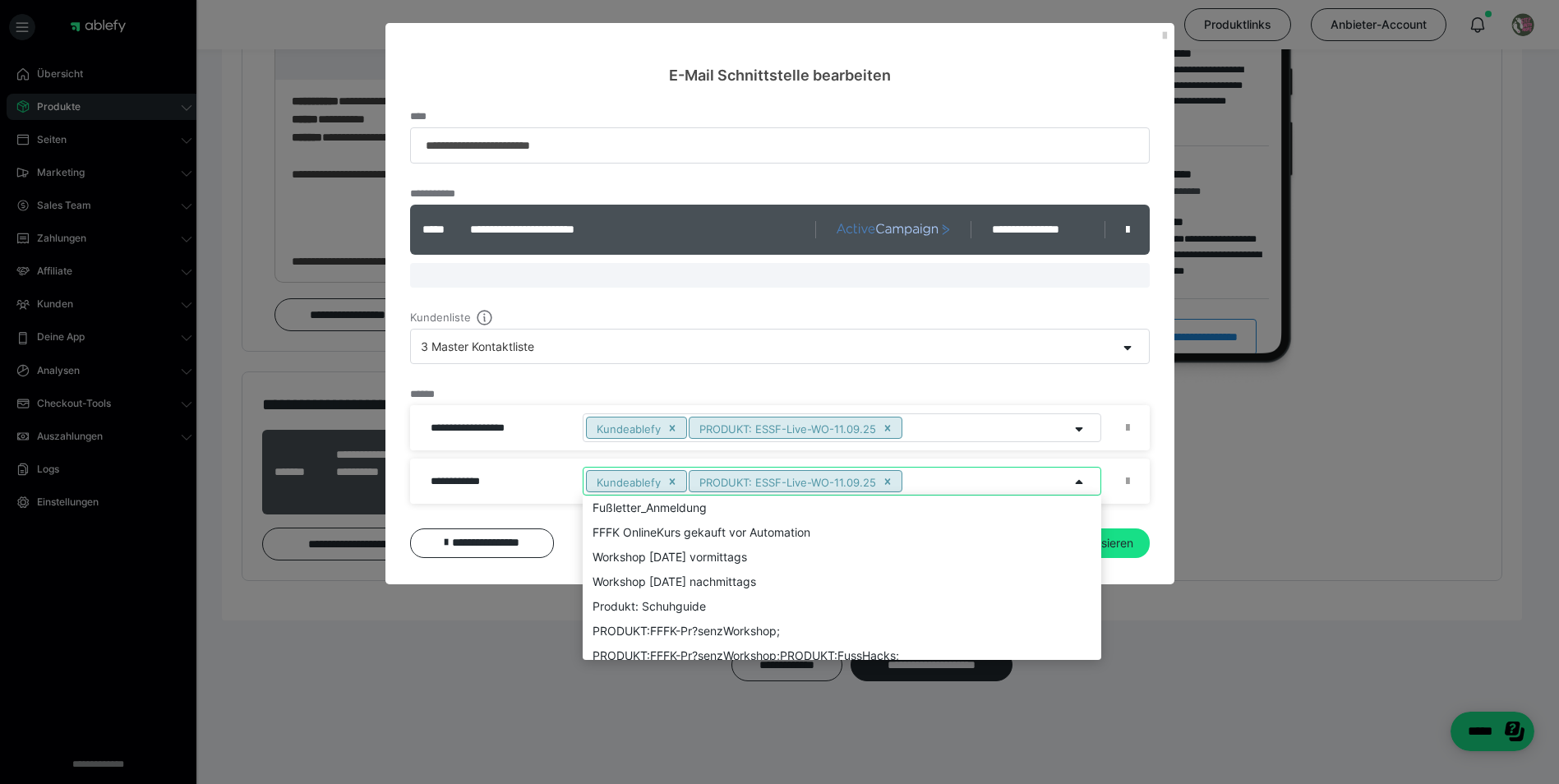 scroll, scrollTop: 329, scrollLeft: 0, axis: vertical 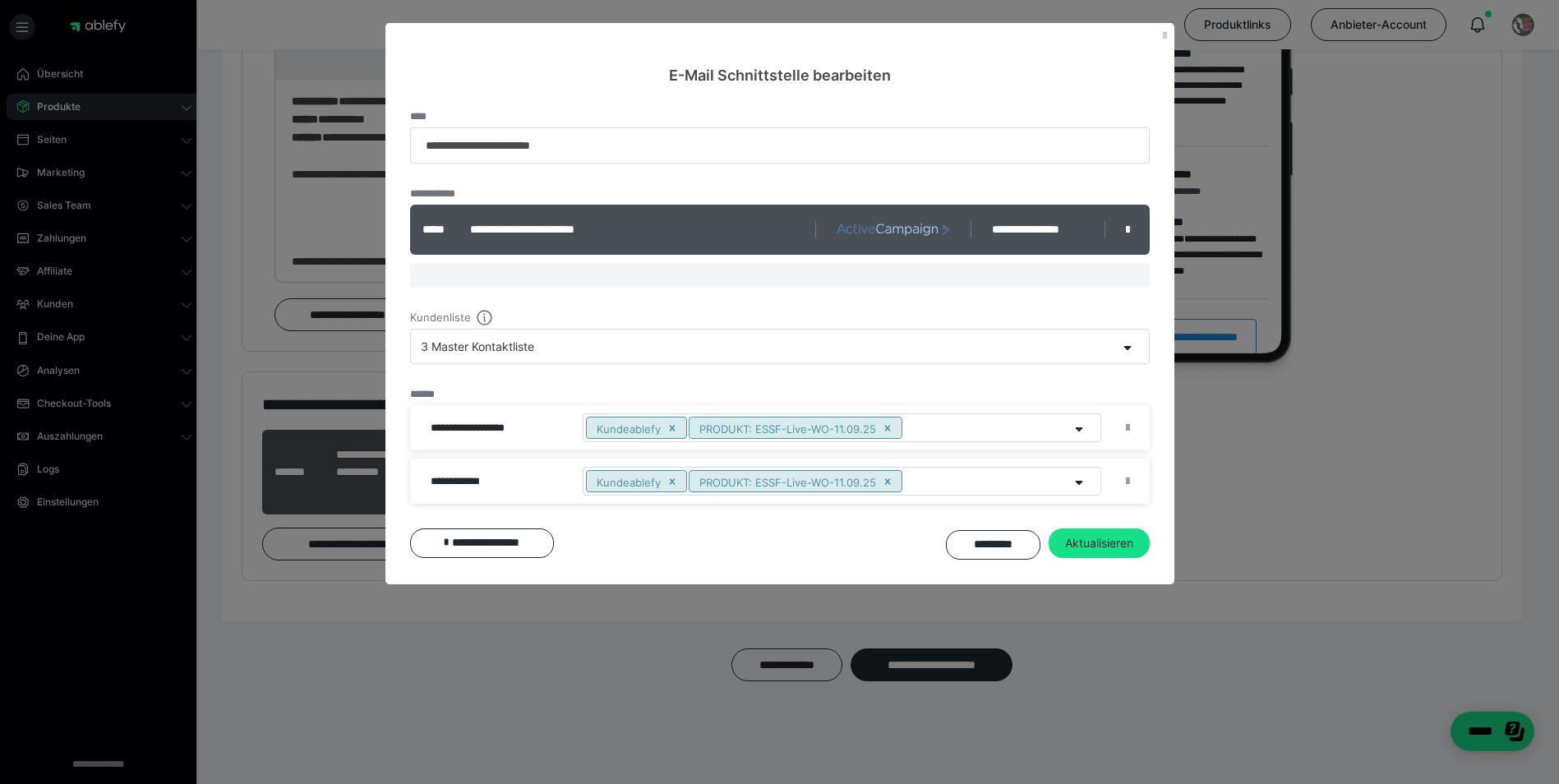 drag, startPoint x: 697, startPoint y: 622, endPoint x: 1246, endPoint y: 606, distance: 549.2331 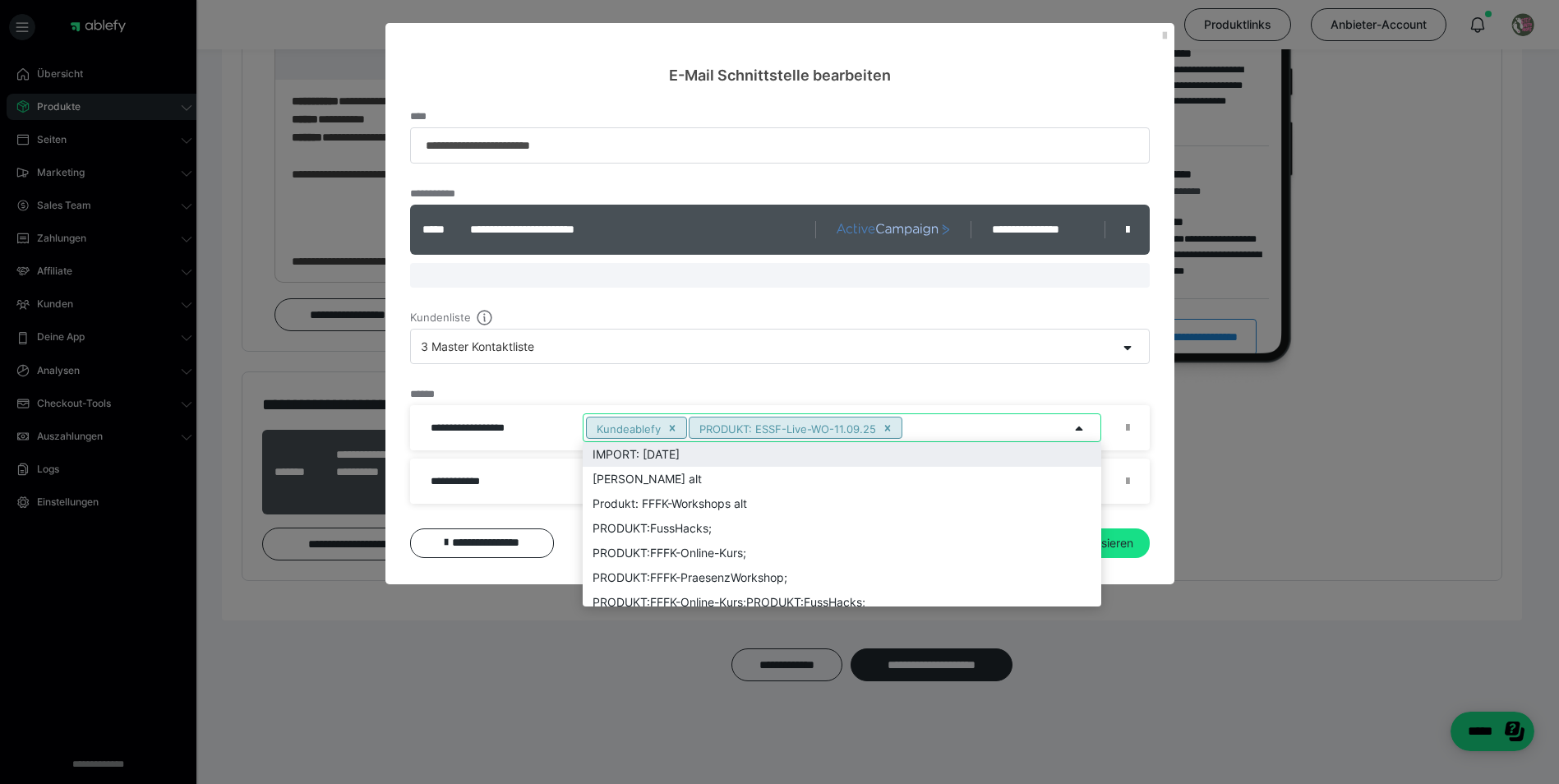 click on "Kundeablefy PRODUKT: ESSF-Live-WO-11.09.25" at bounding box center (826, 427) 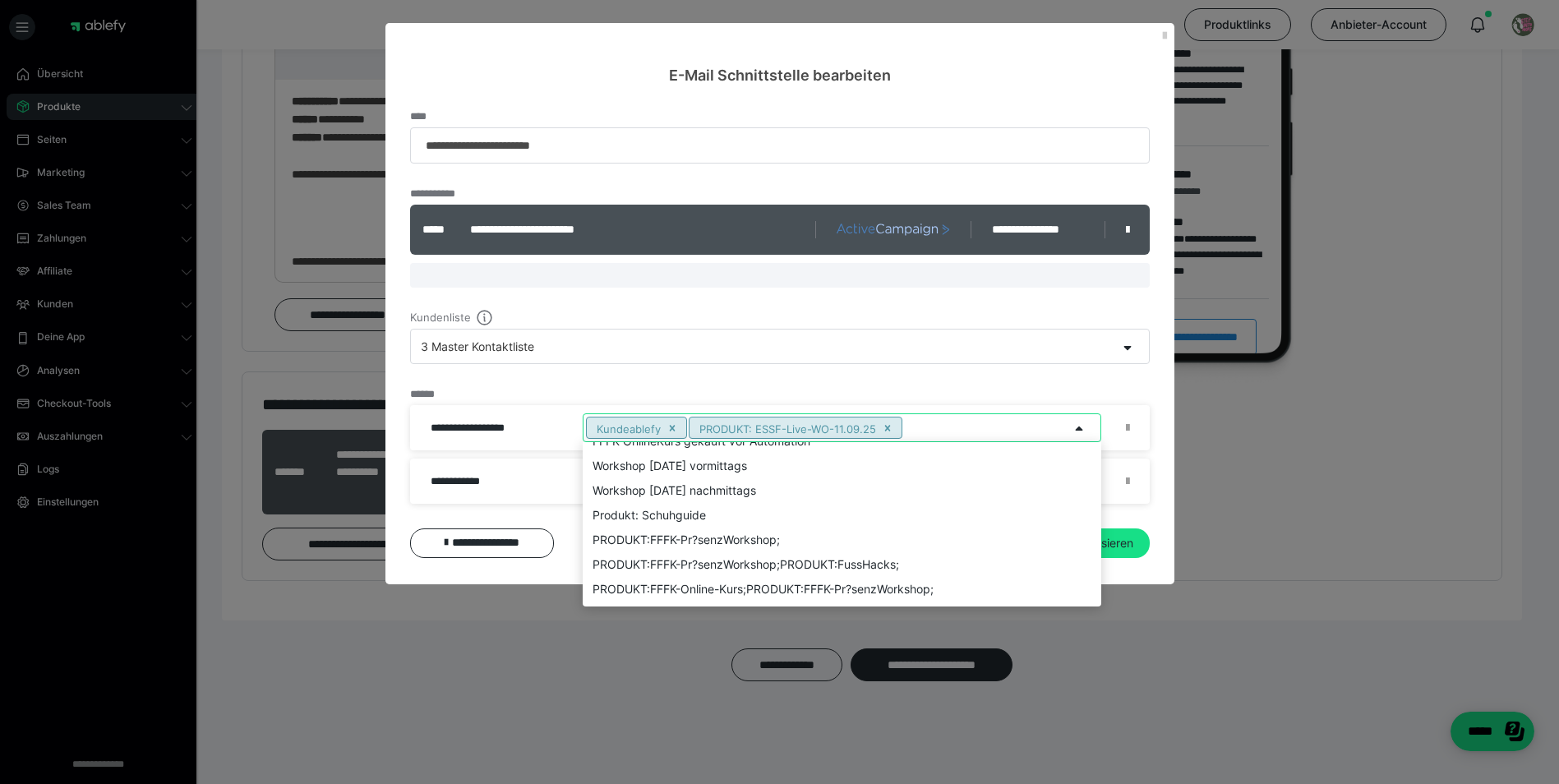 scroll, scrollTop: 329, scrollLeft: 0, axis: vertical 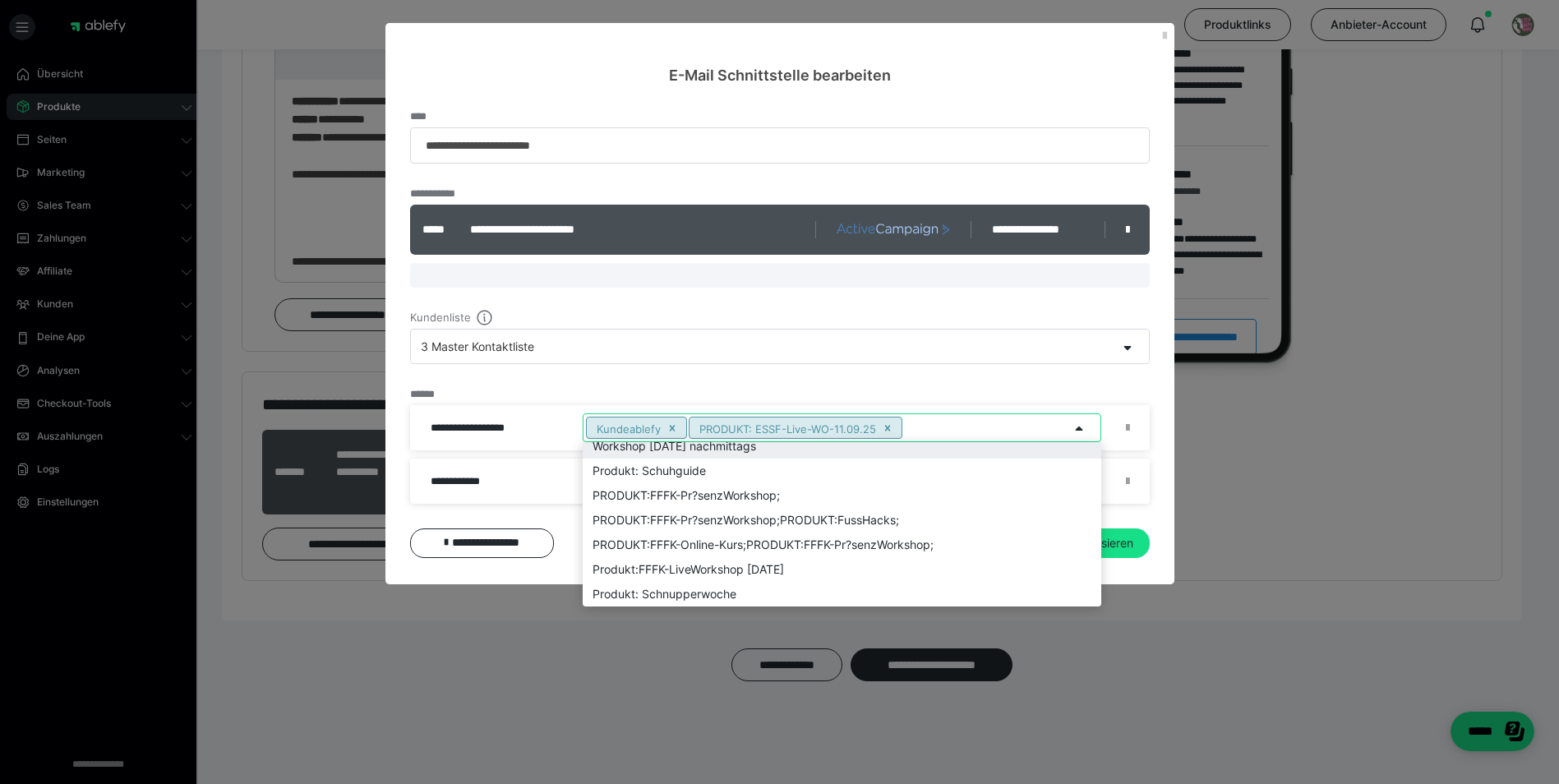 click on "Kundenliste 3 Master Kontaktliste" at bounding box center [780, 350] 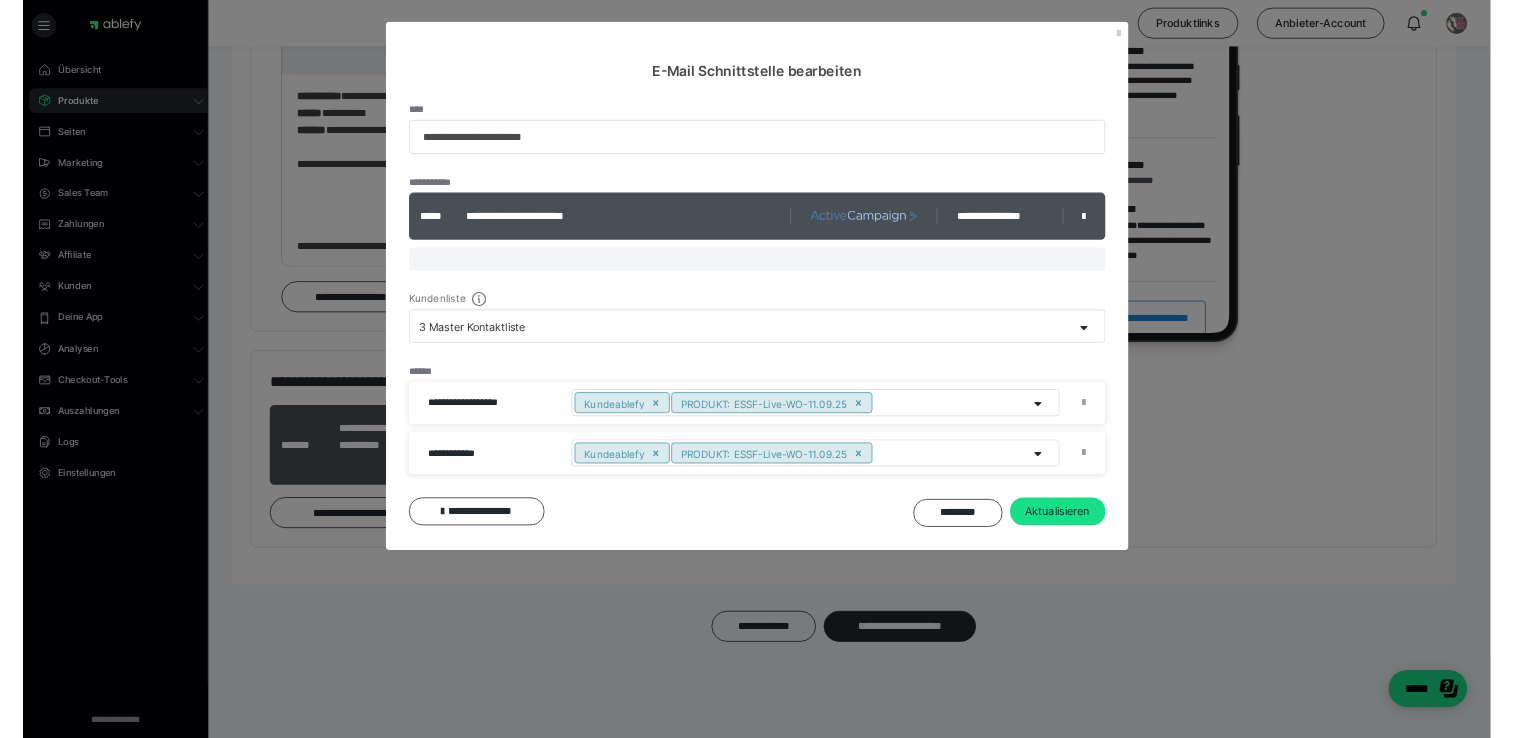 scroll, scrollTop: 1446, scrollLeft: 0, axis: vertical 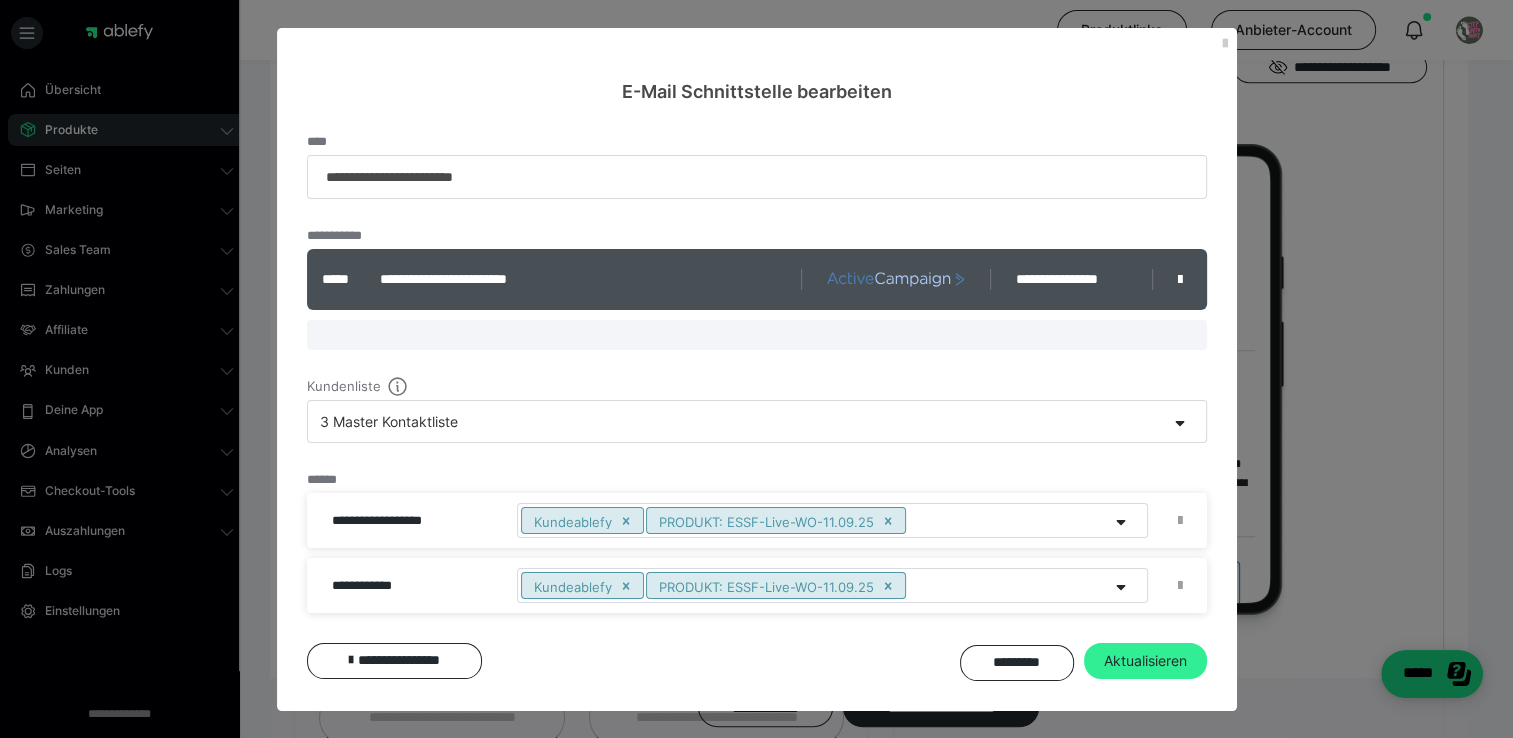 click on "Aktualisieren" at bounding box center [1145, 661] 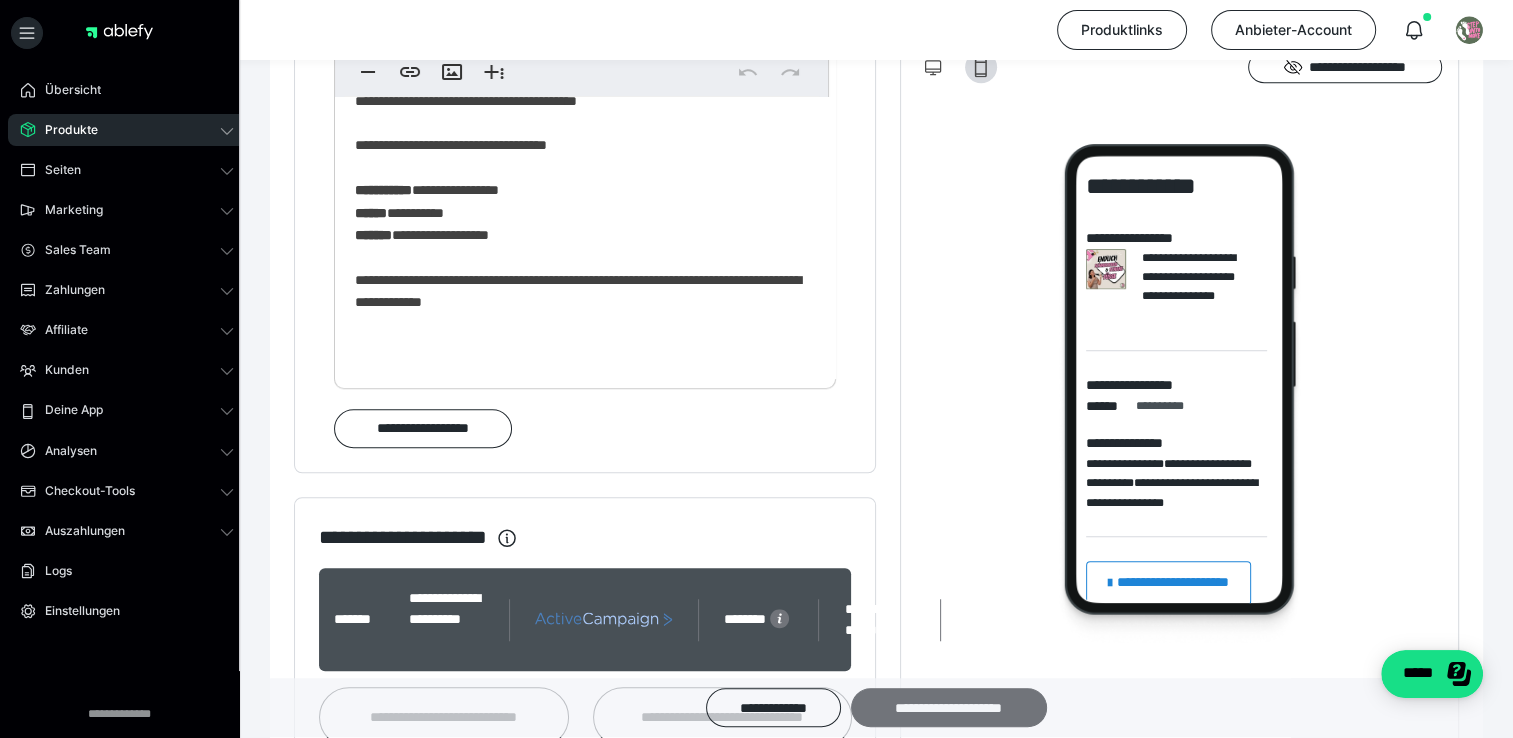 click on "**********" at bounding box center (949, 708) 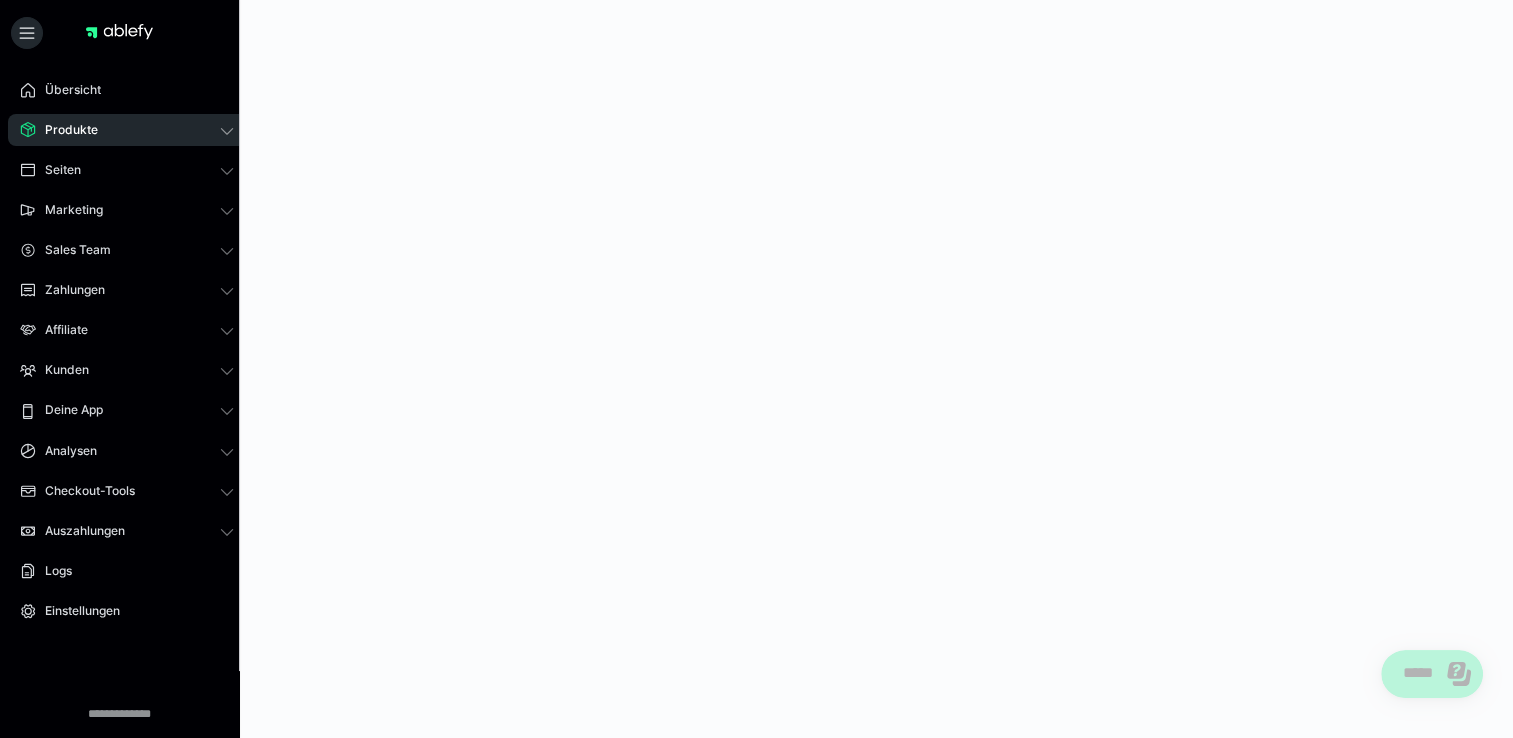 scroll, scrollTop: 0, scrollLeft: 0, axis: both 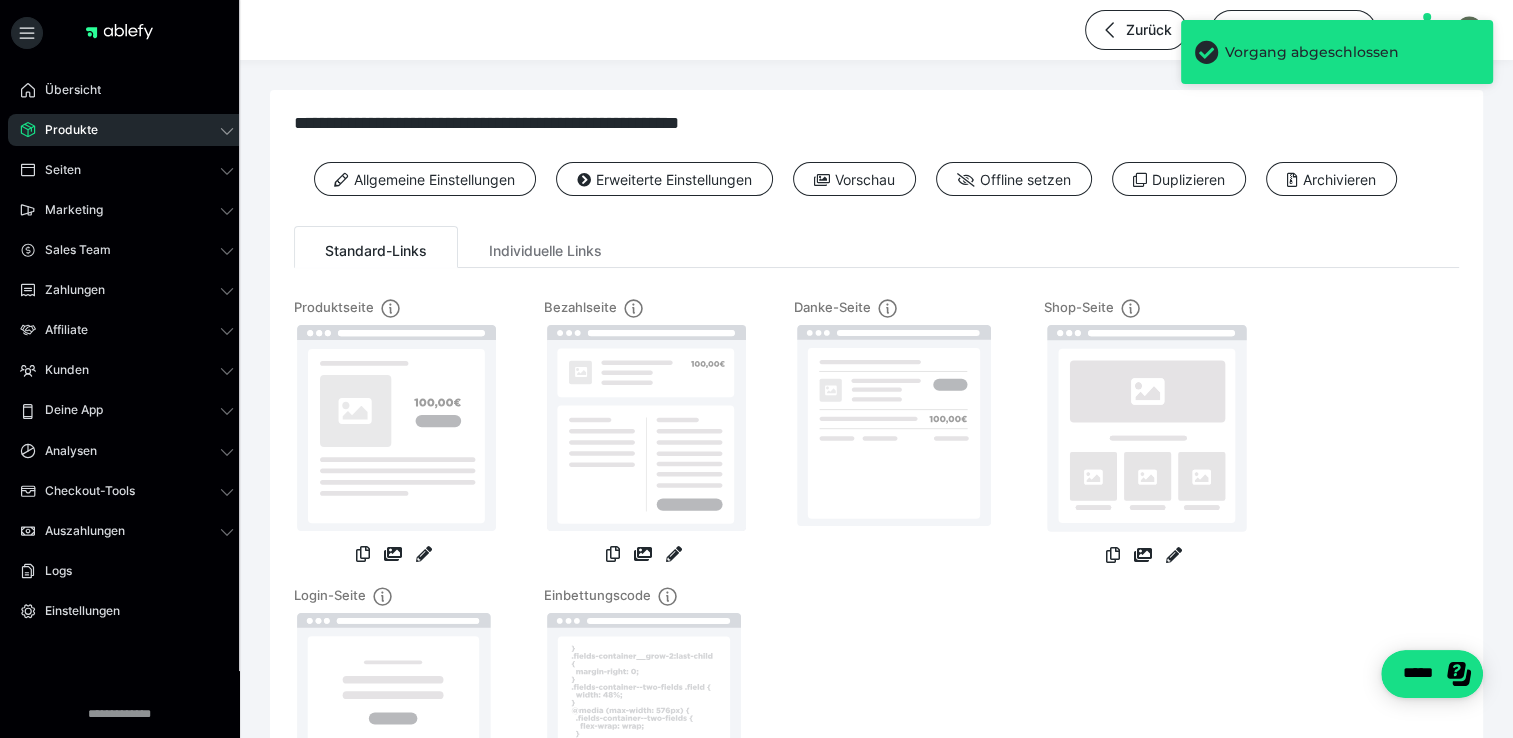 click on "**********" at bounding box center [876, 123] 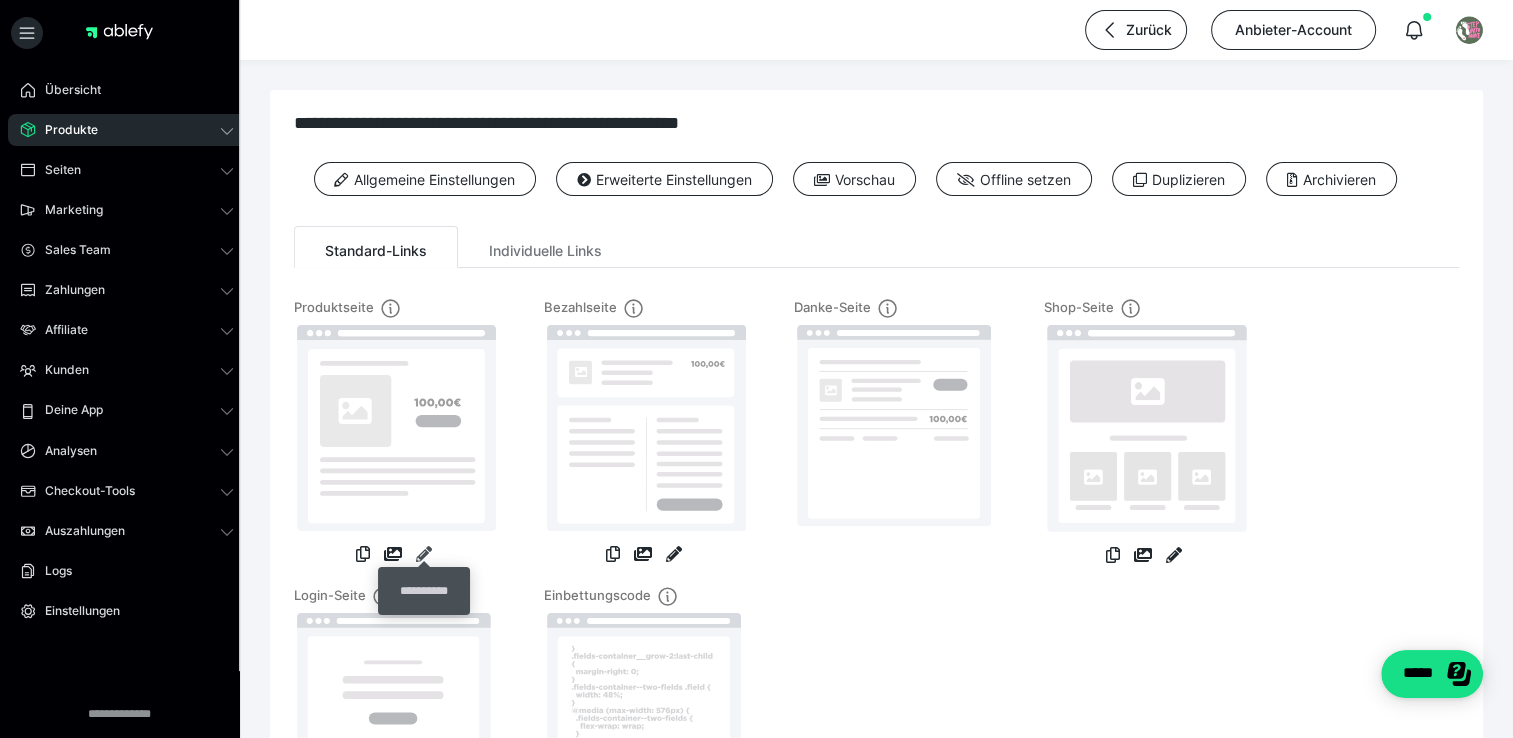 click at bounding box center (424, 554) 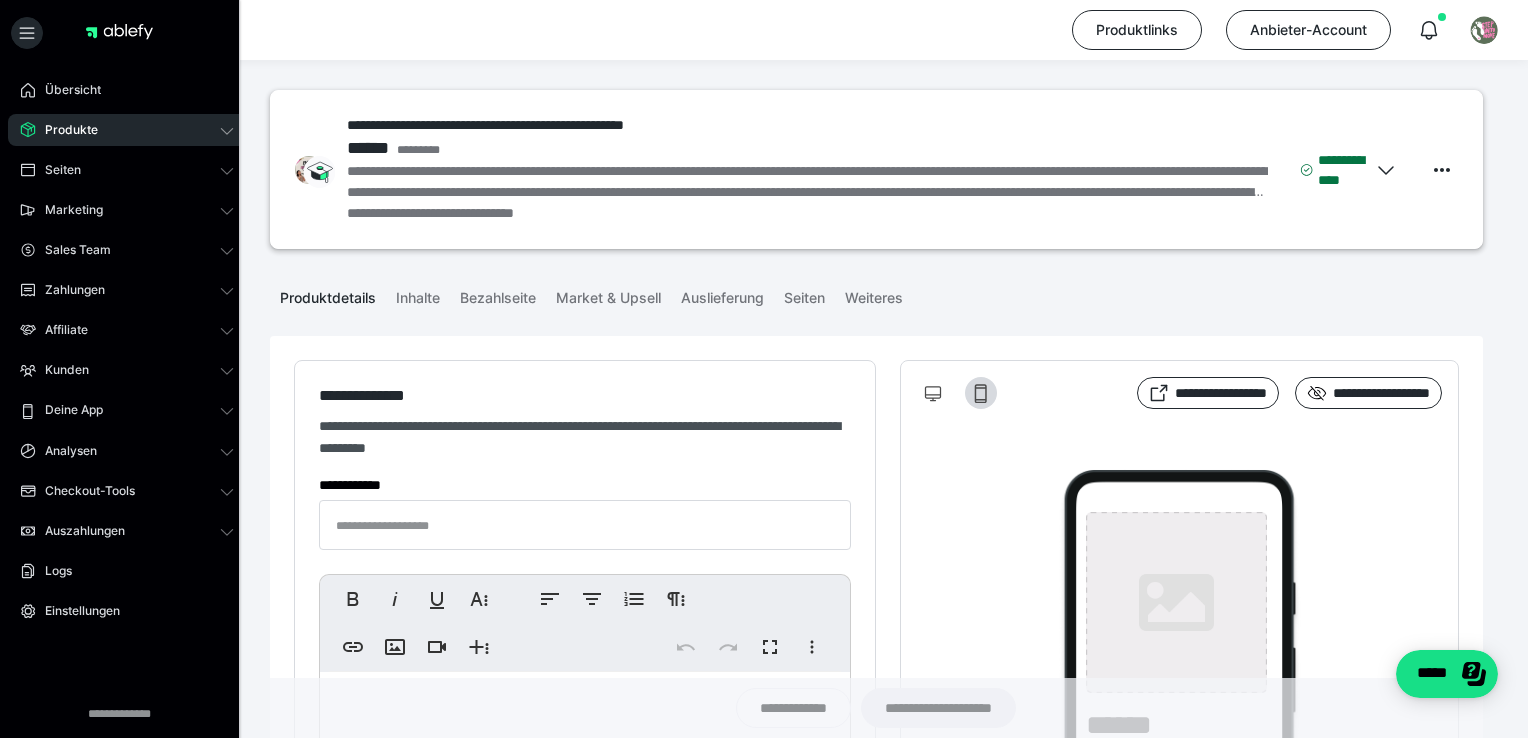 type on "**********" 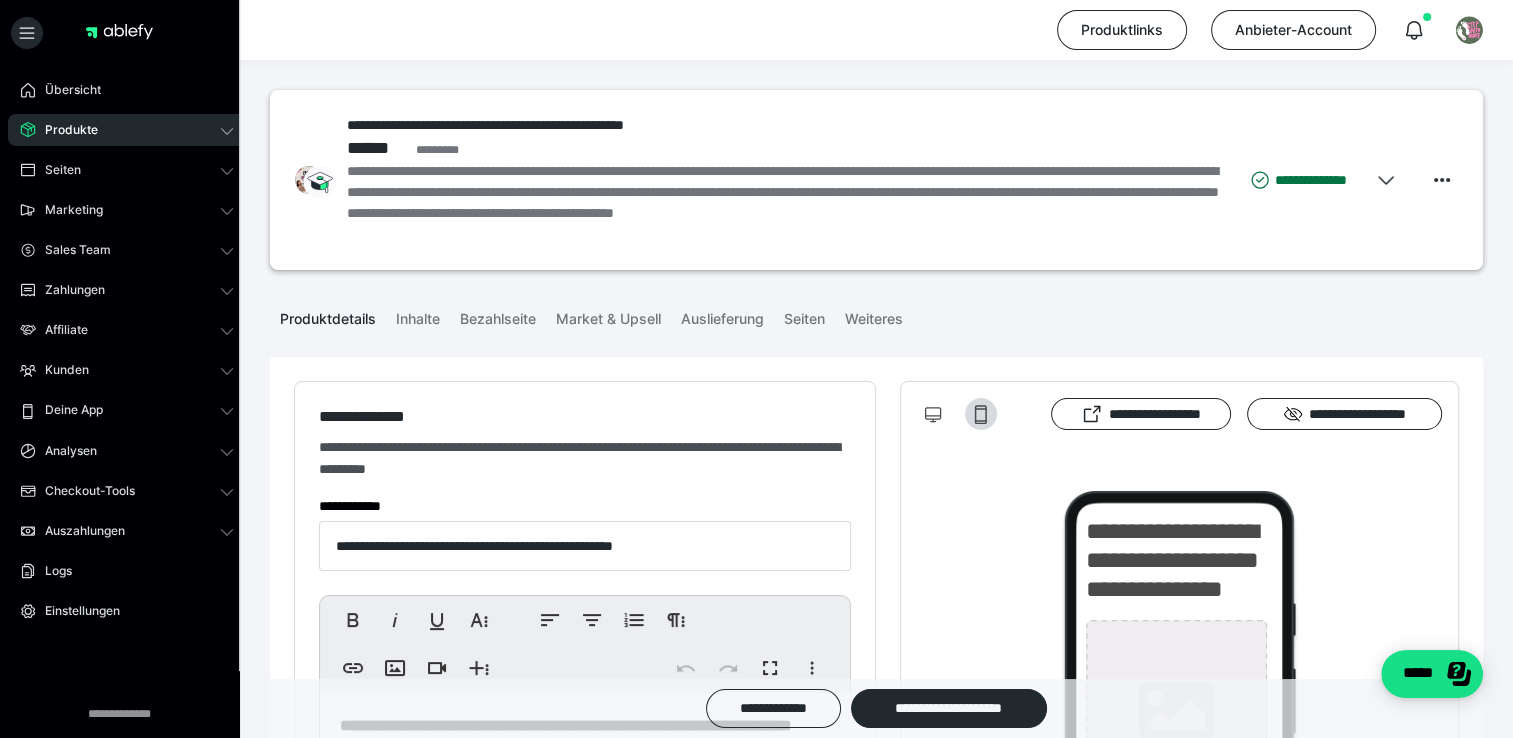 type on "**********" 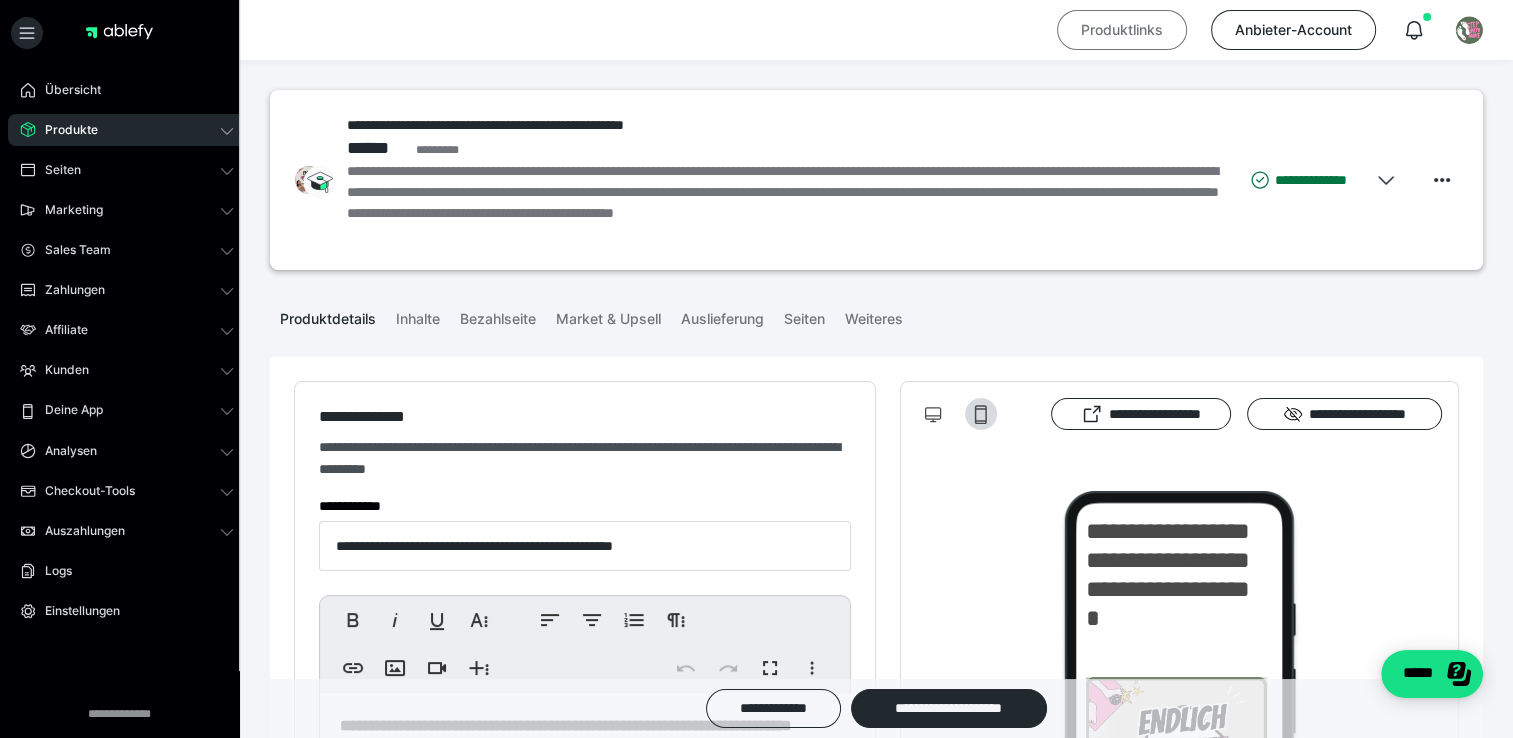 click on "Produktlinks" at bounding box center (1122, 30) 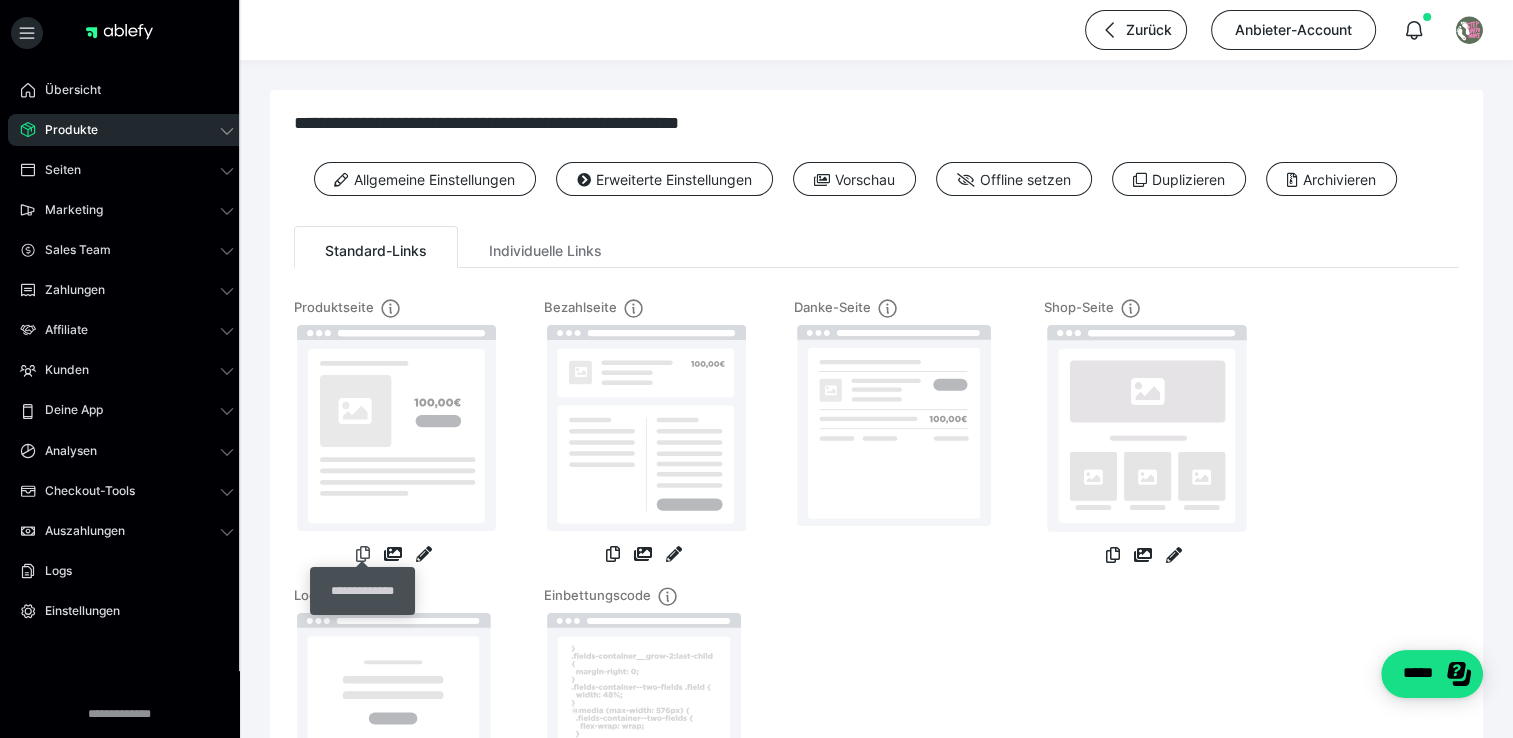 click at bounding box center [363, 554] 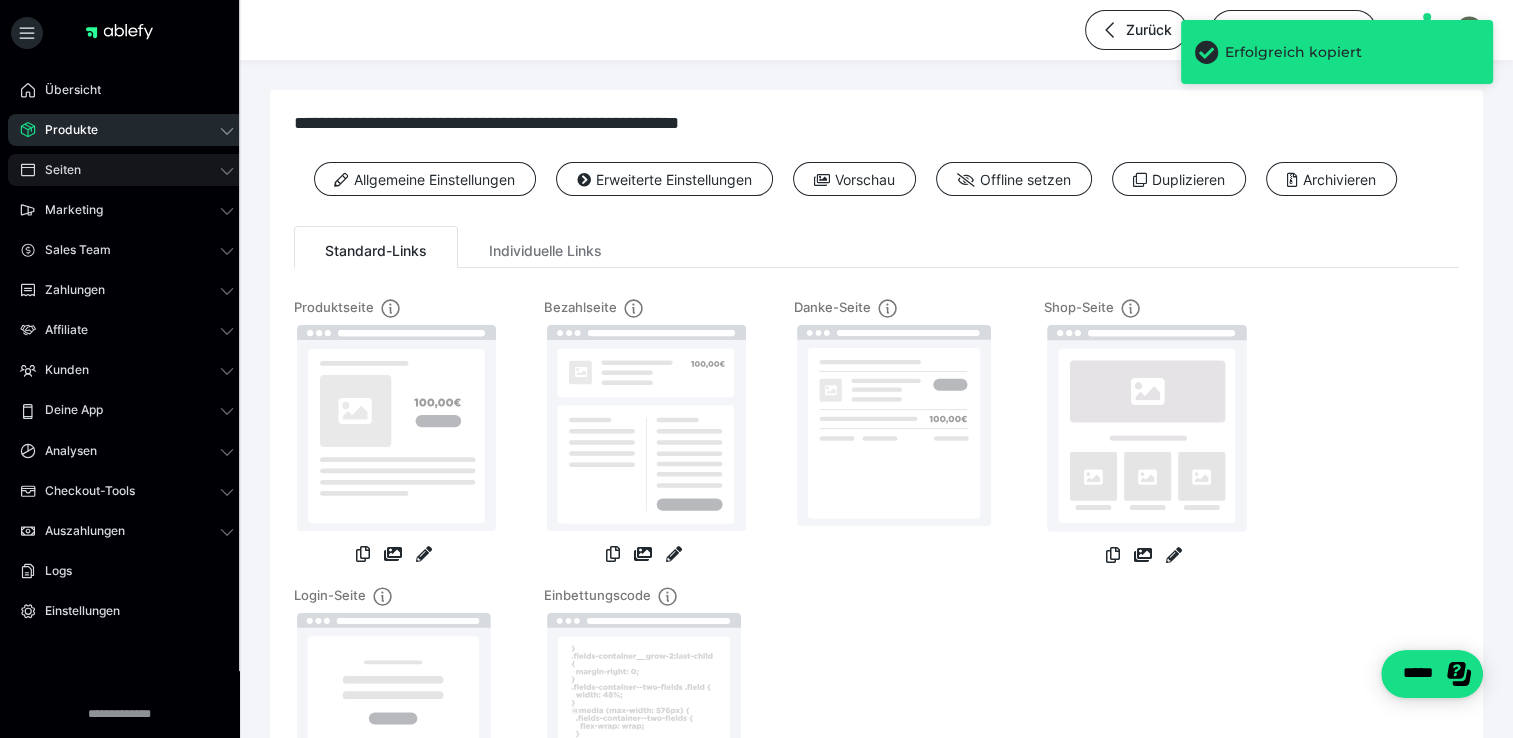 click on "Seiten" at bounding box center (56, 170) 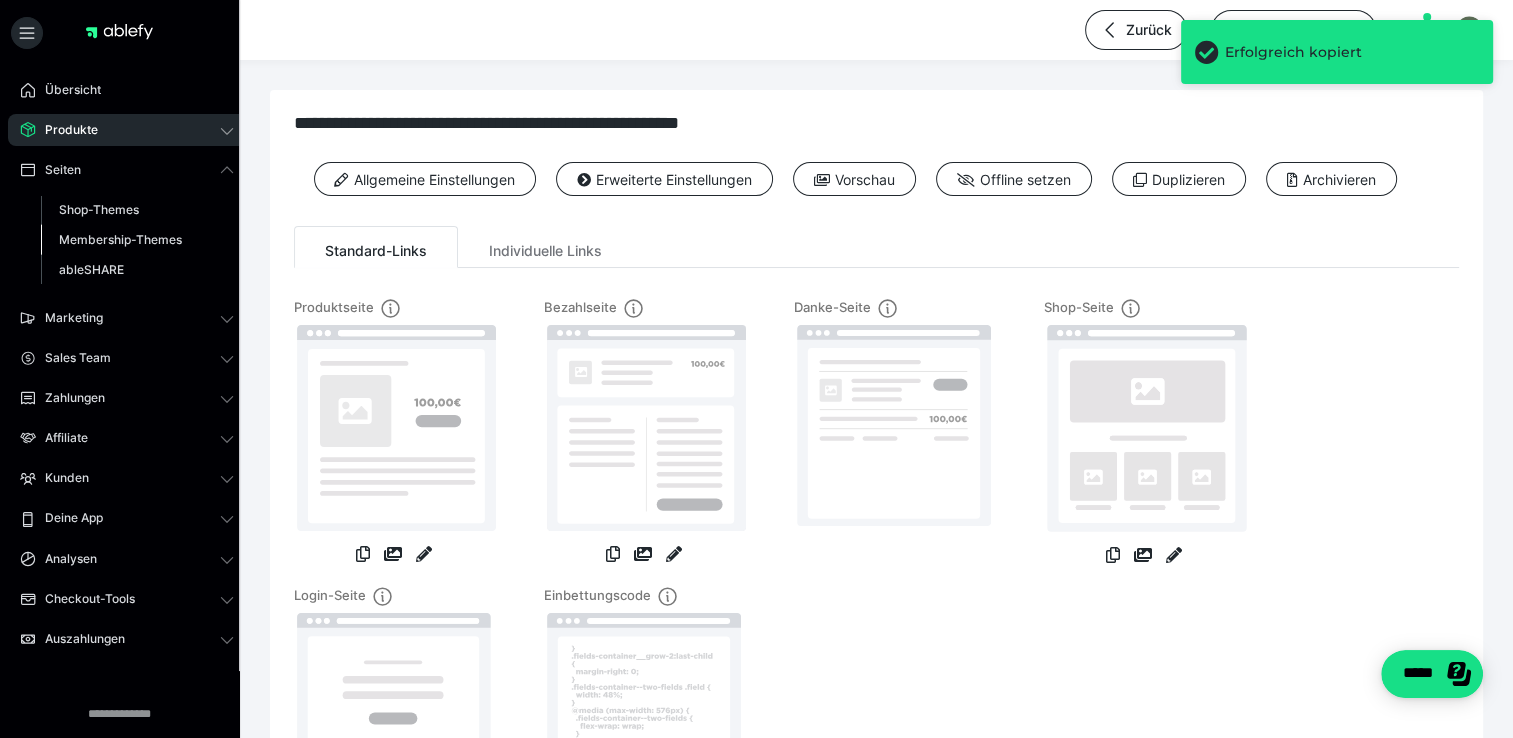 click on "Membership-Themes" at bounding box center (120, 239) 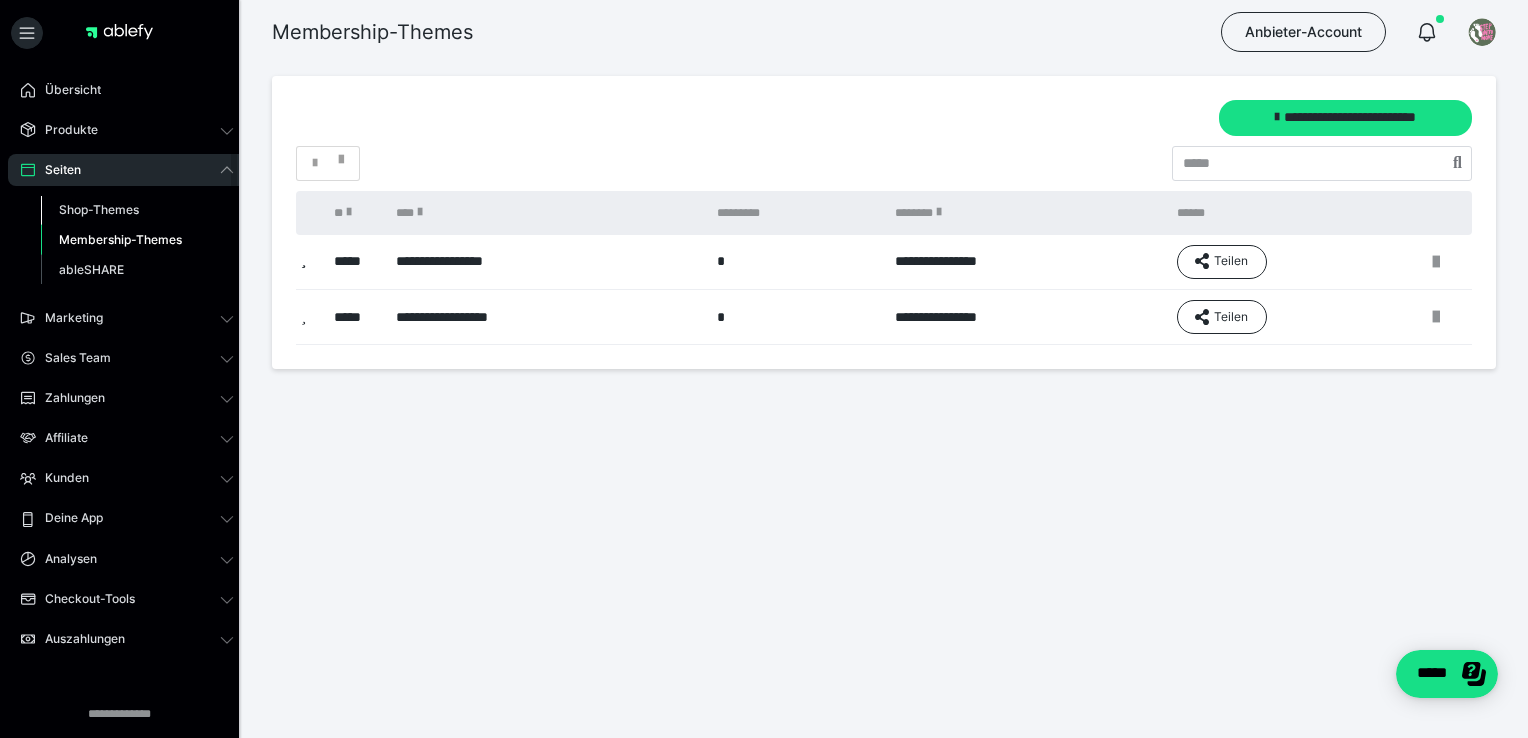 click on "Shop-Themes" at bounding box center [99, 209] 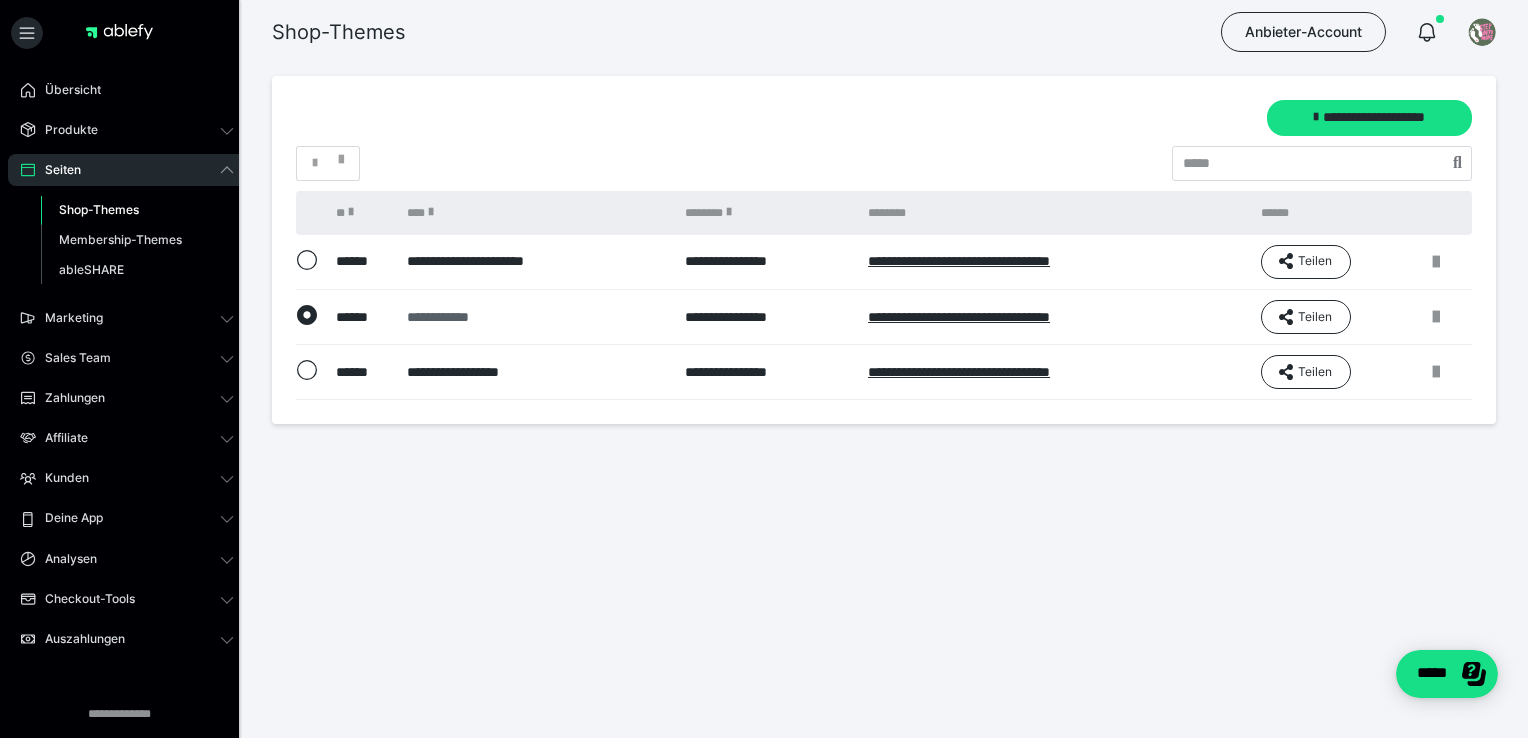 click on "**********" at bounding box center (533, 317) 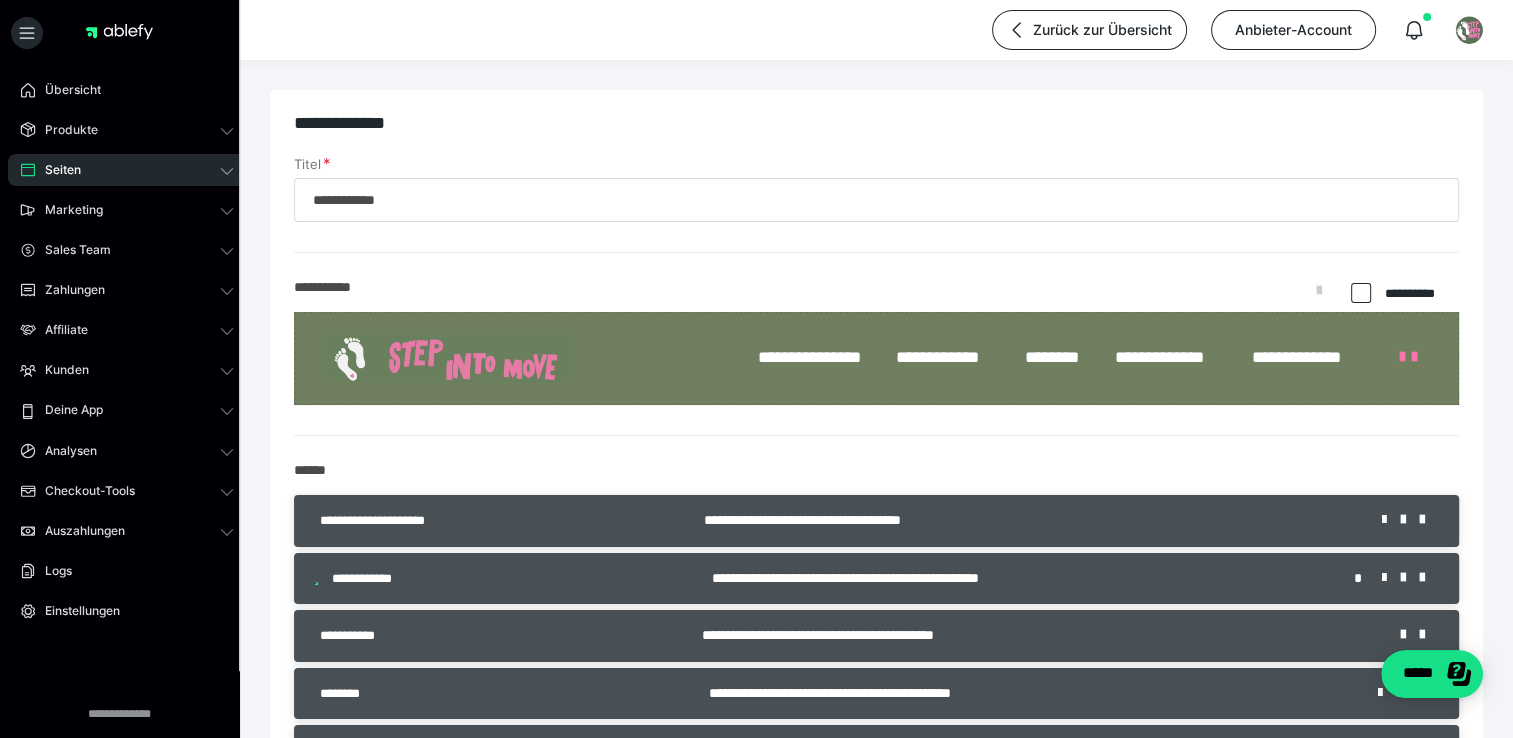 scroll, scrollTop: 100, scrollLeft: 0, axis: vertical 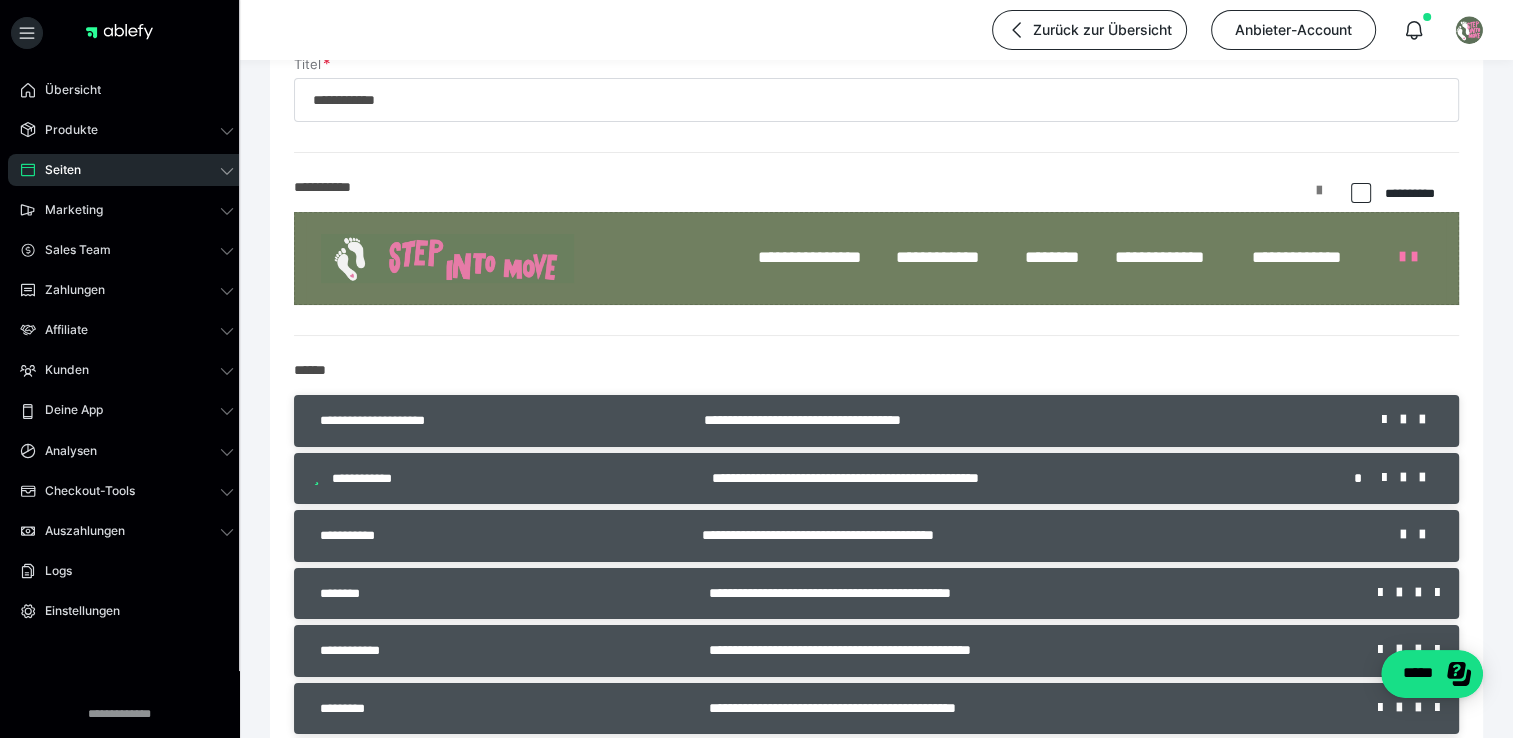 click at bounding box center [1319, 198] 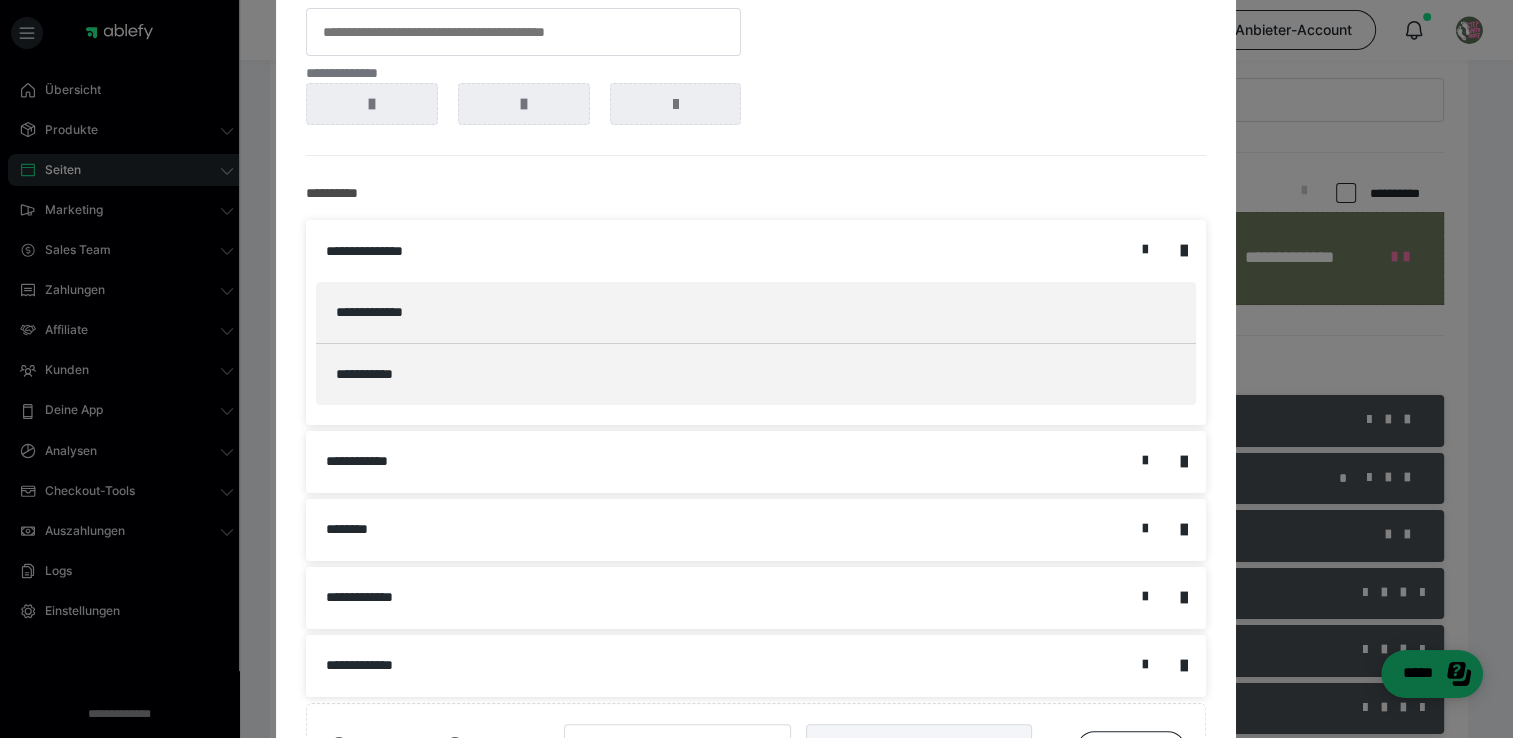 scroll, scrollTop: 300, scrollLeft: 0, axis: vertical 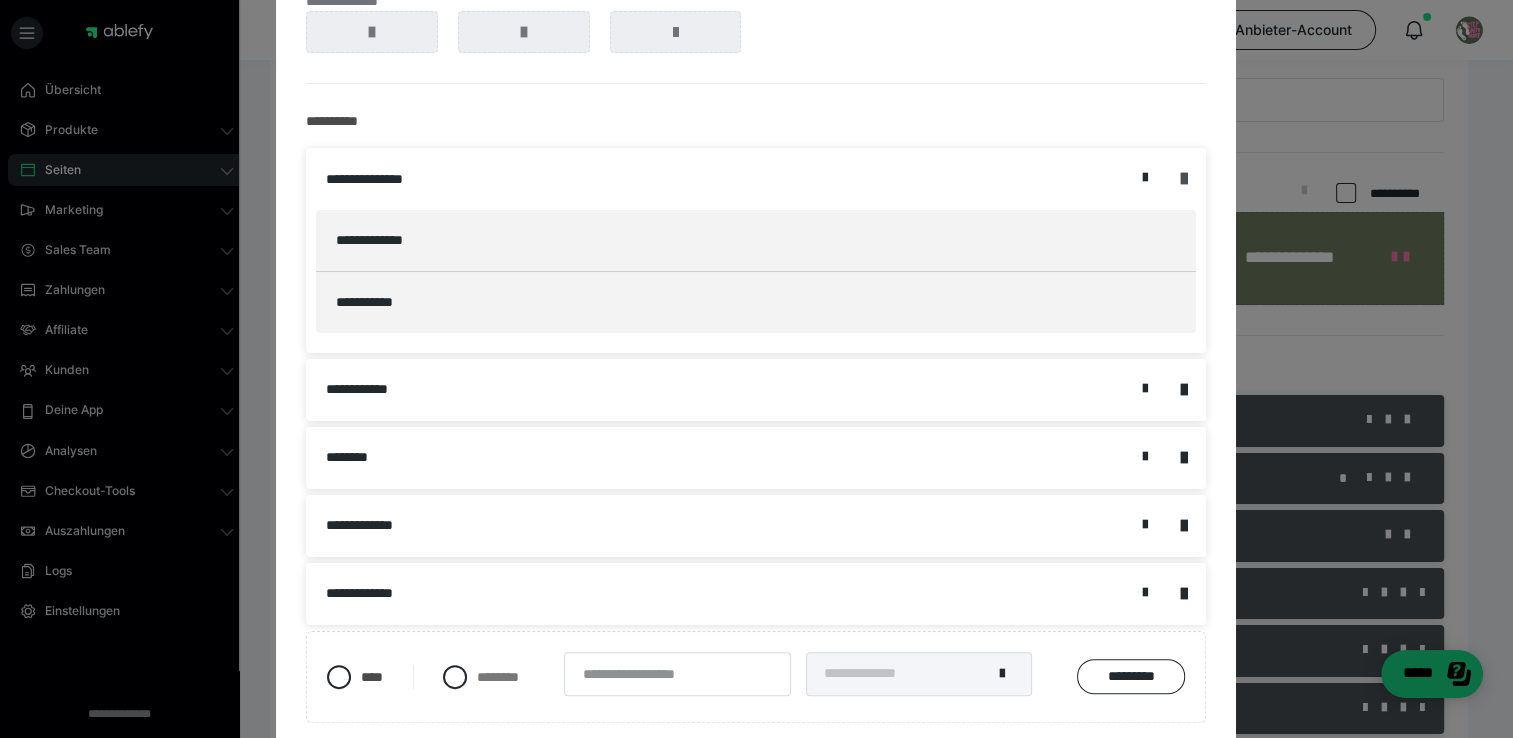 click at bounding box center (1183, 179) 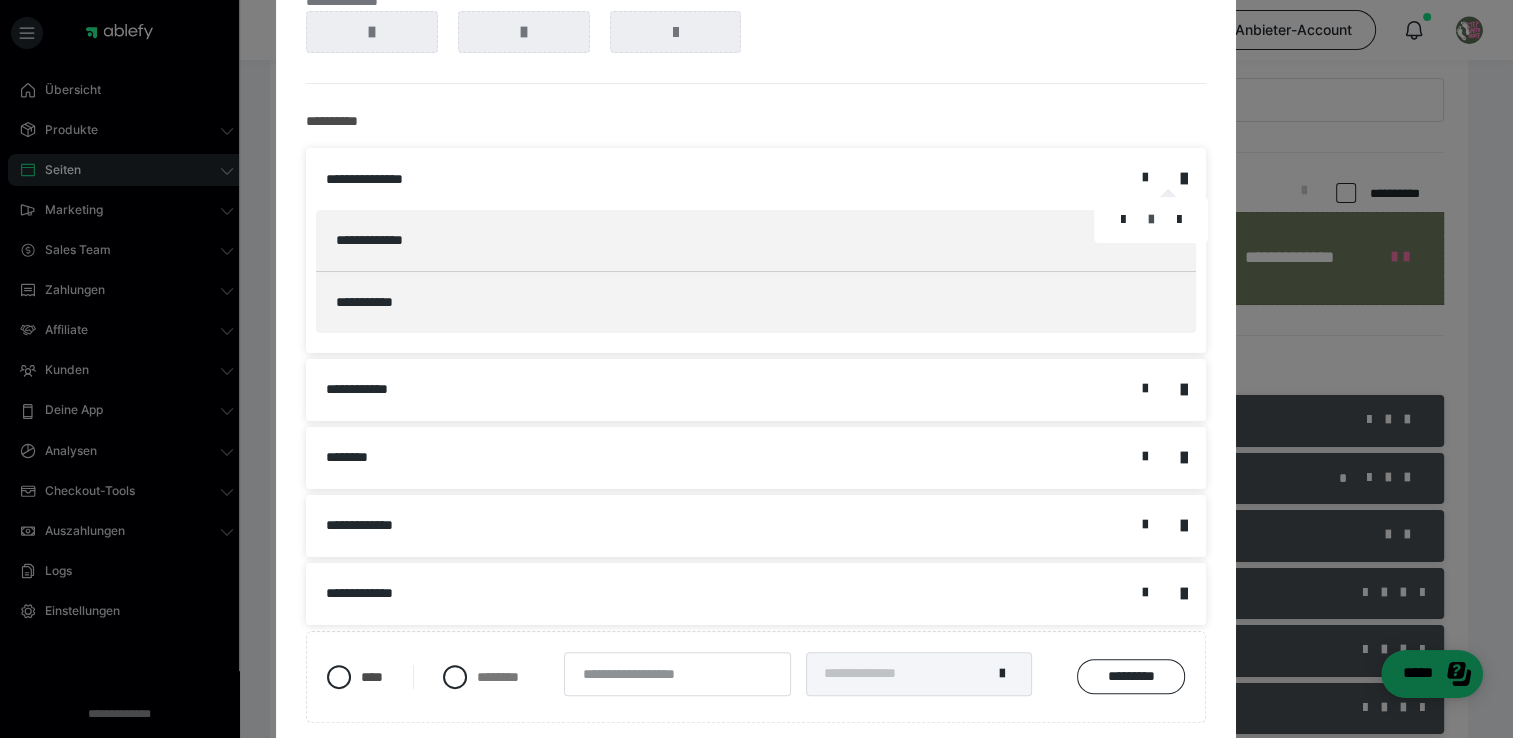 click at bounding box center [1151, 220] 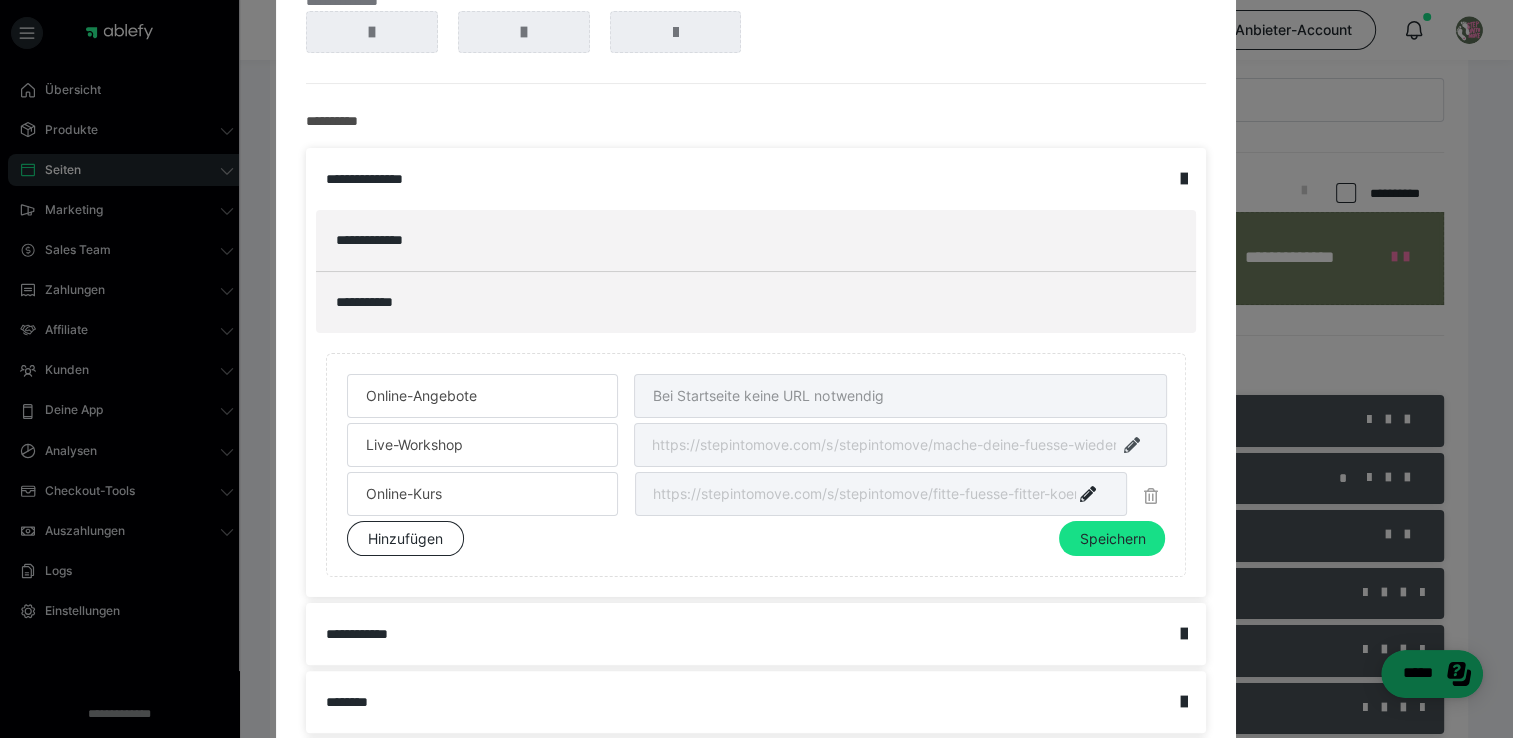 click at bounding box center [1131, 445] 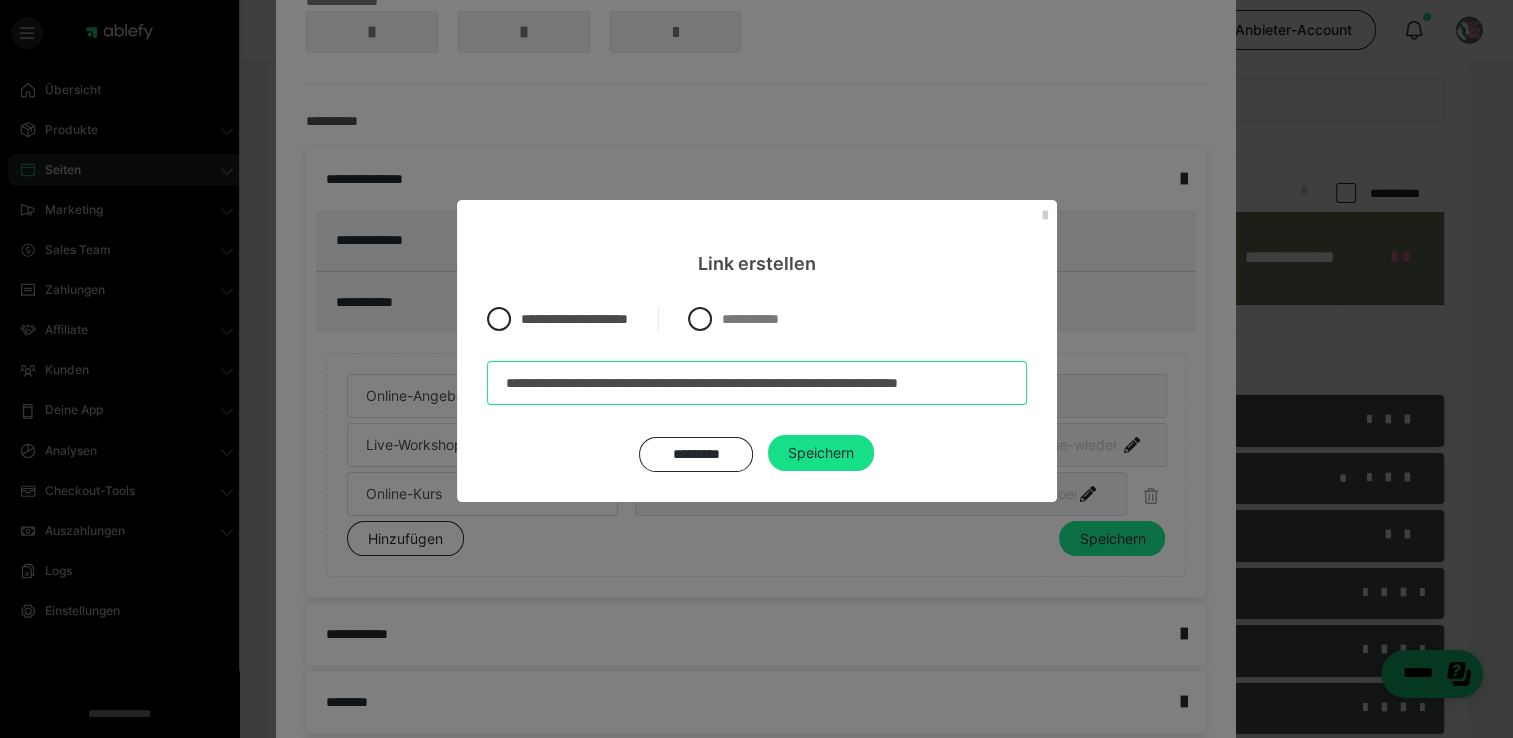 scroll, scrollTop: 0, scrollLeft: 56, axis: horizontal 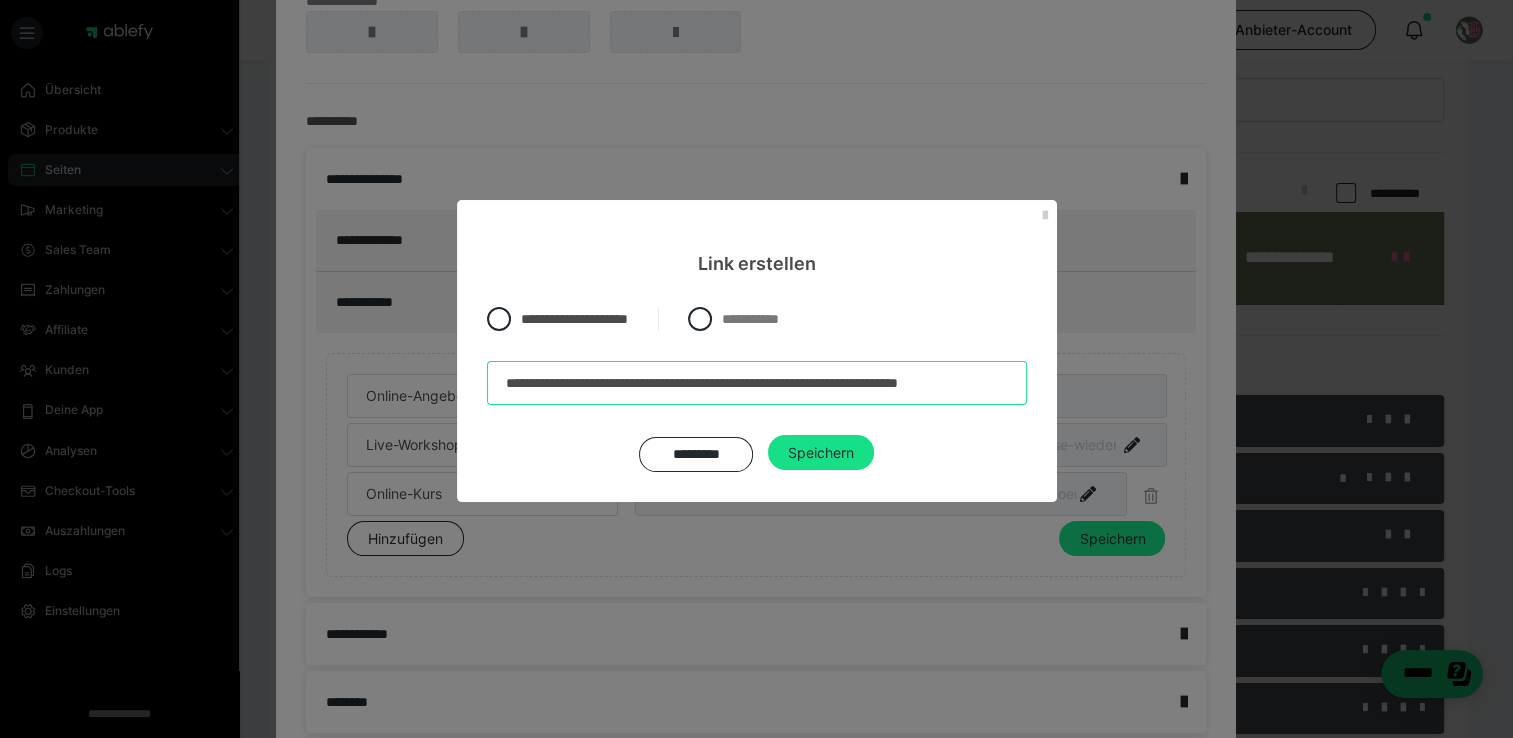 drag, startPoint x: 500, startPoint y: 382, endPoint x: 1117, endPoint y: 375, distance: 617.03973 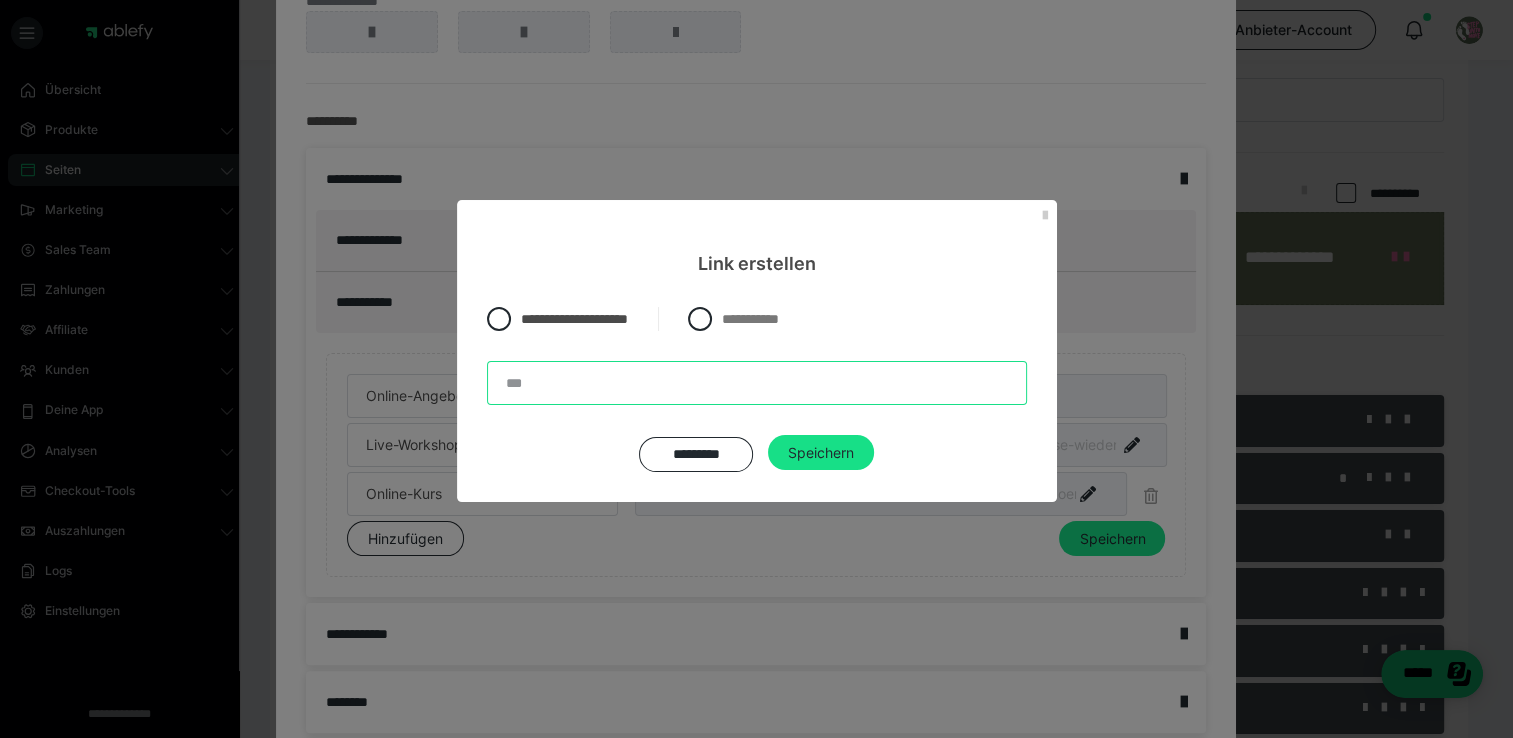 scroll, scrollTop: 0, scrollLeft: 0, axis: both 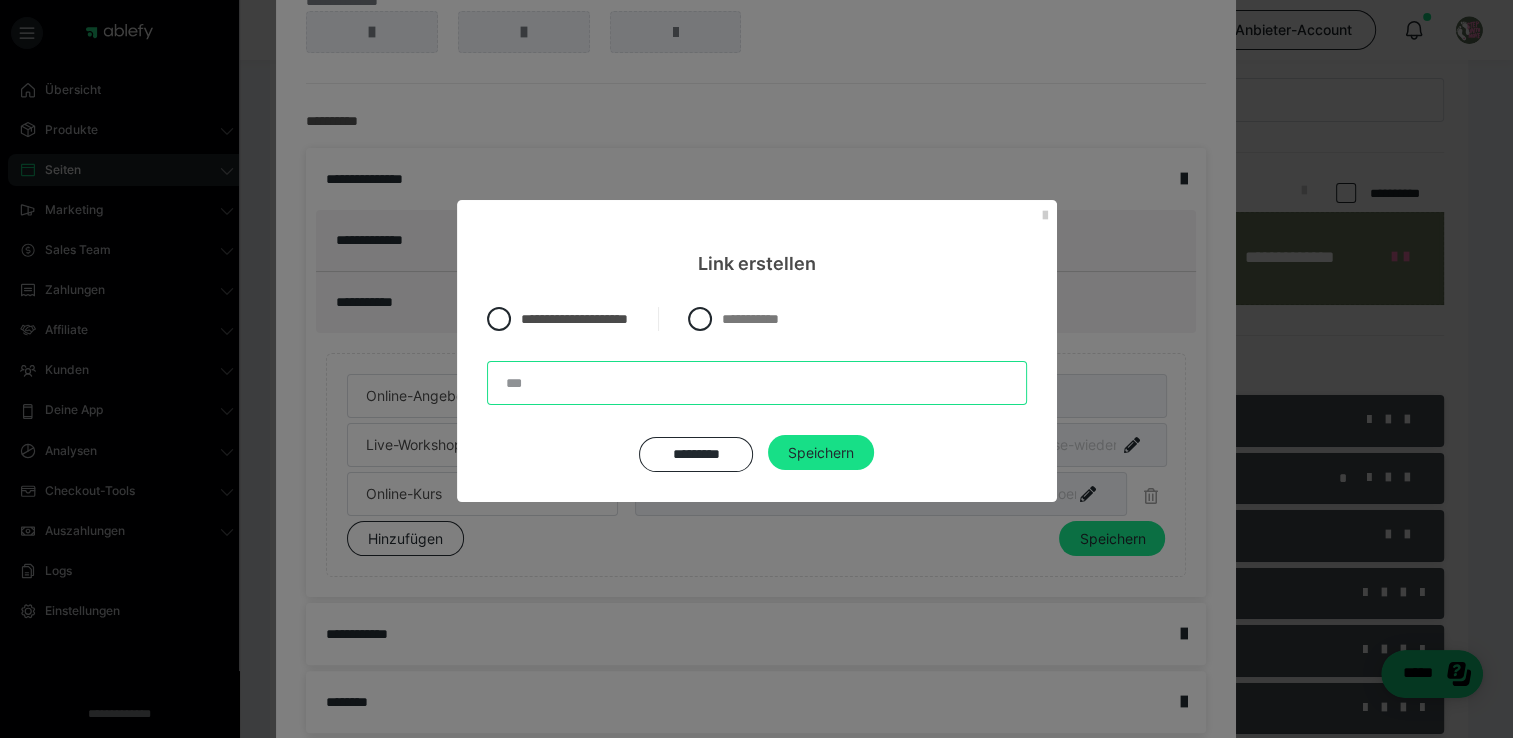 paste on "**********" 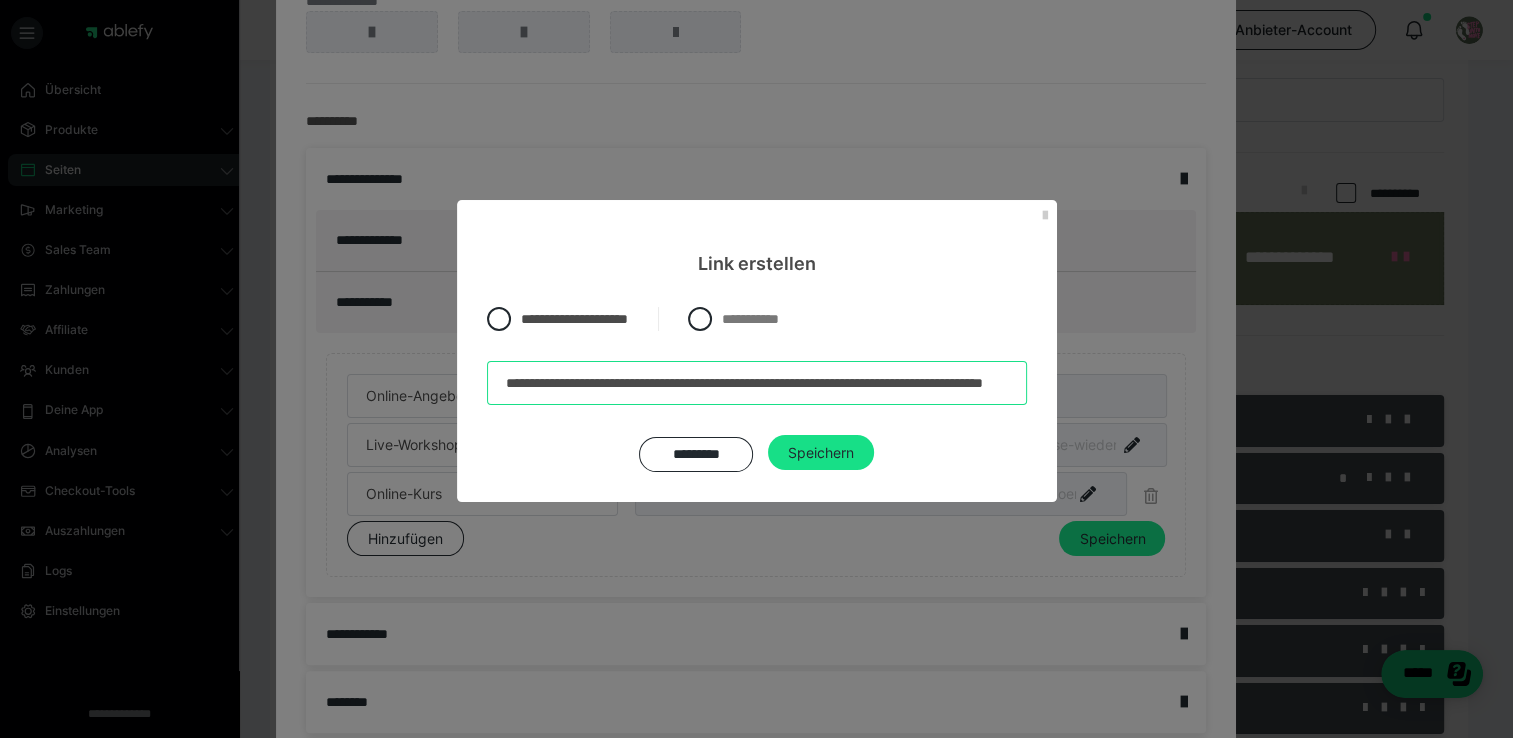 scroll, scrollTop: 0, scrollLeft: 164, axis: horizontal 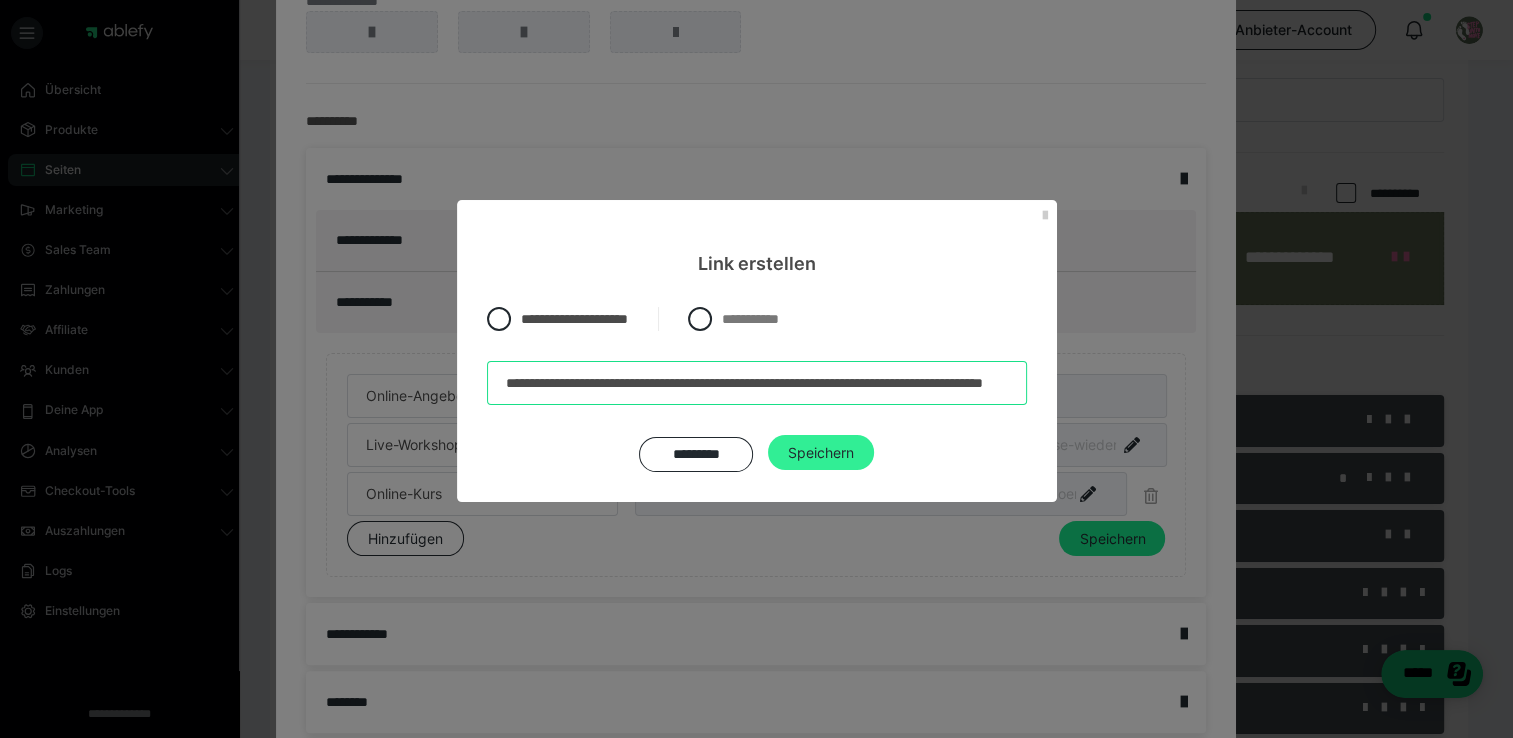 type on "**********" 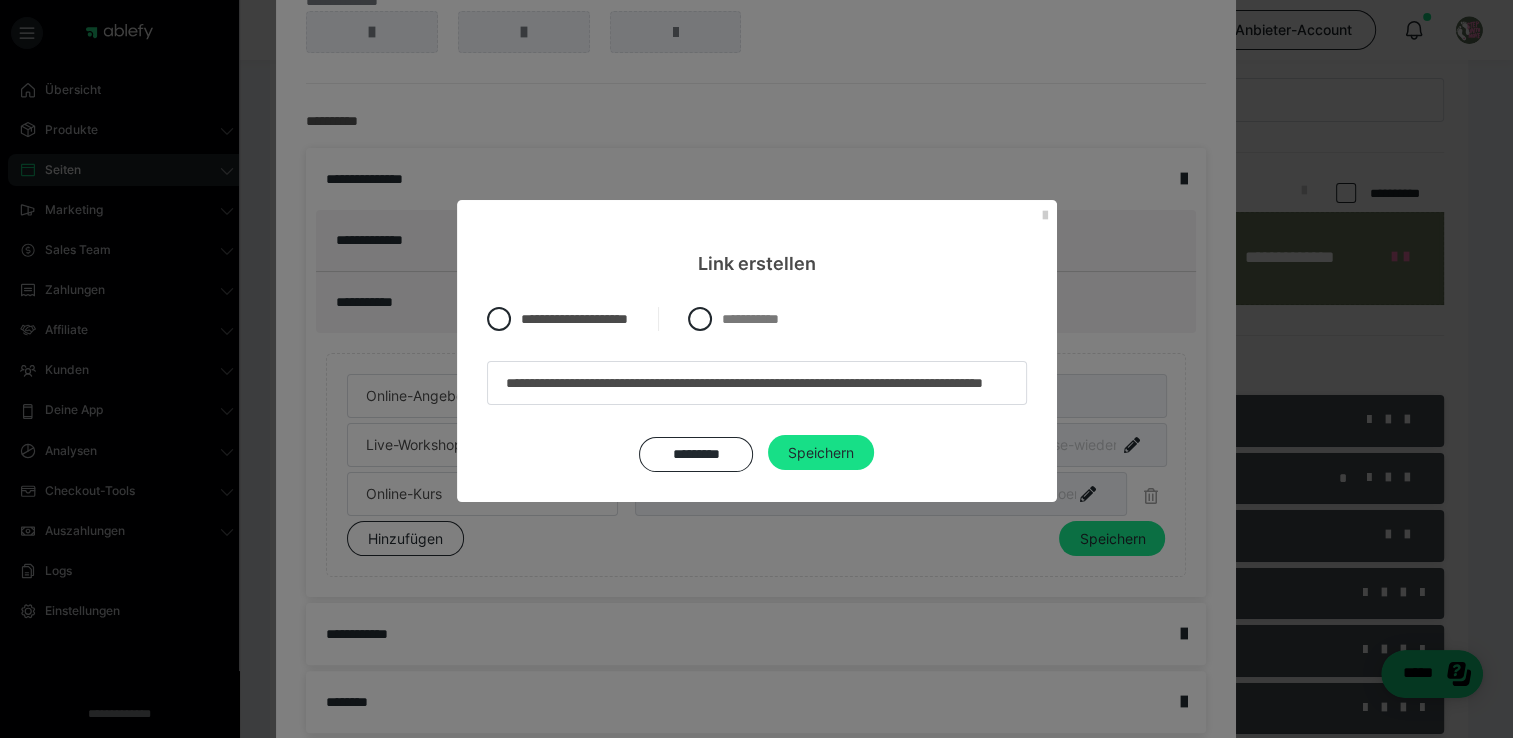 scroll, scrollTop: 0, scrollLeft: 0, axis: both 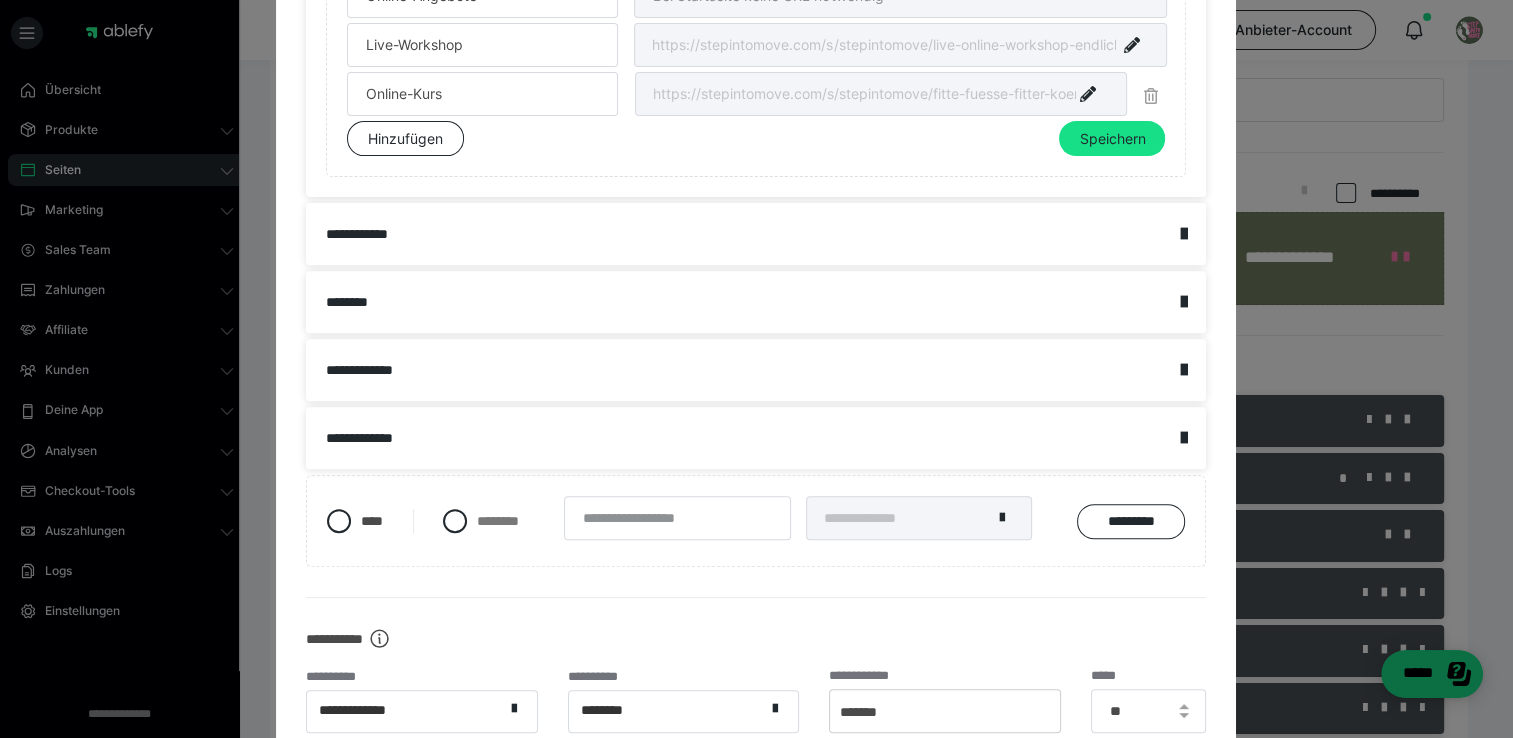 click on "Speichern" at bounding box center (1112, 139) 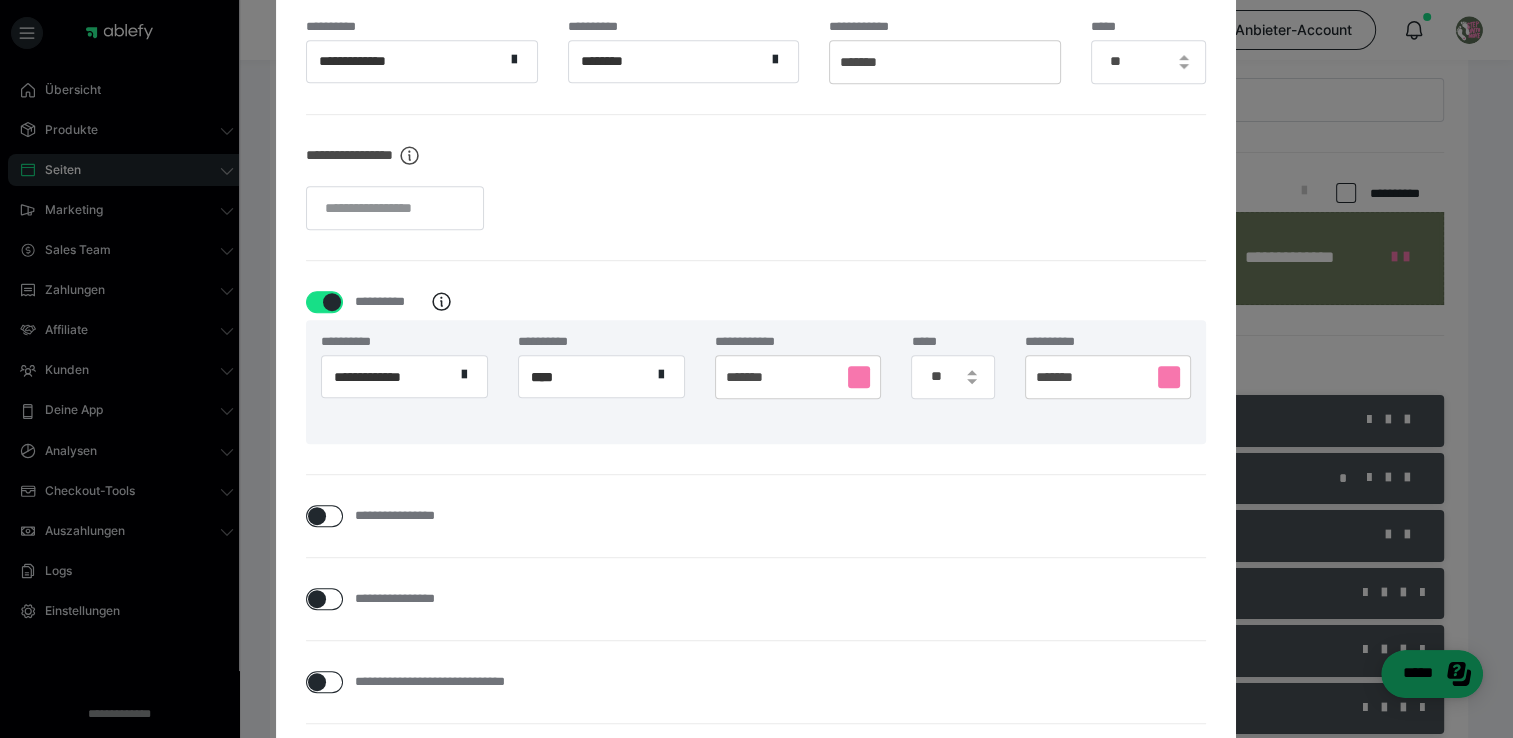 scroll, scrollTop: 1301, scrollLeft: 0, axis: vertical 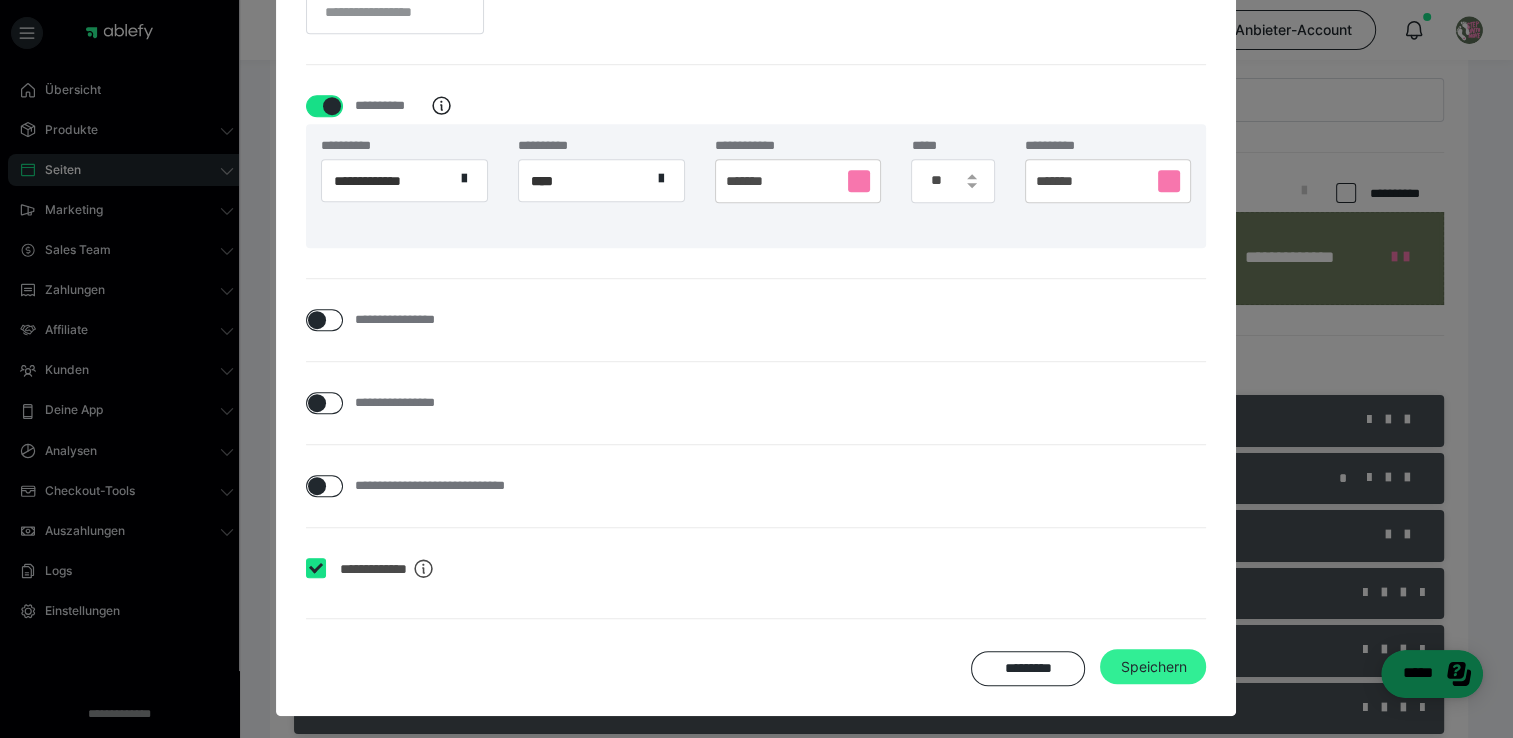click on "Speichern" at bounding box center [1153, 667] 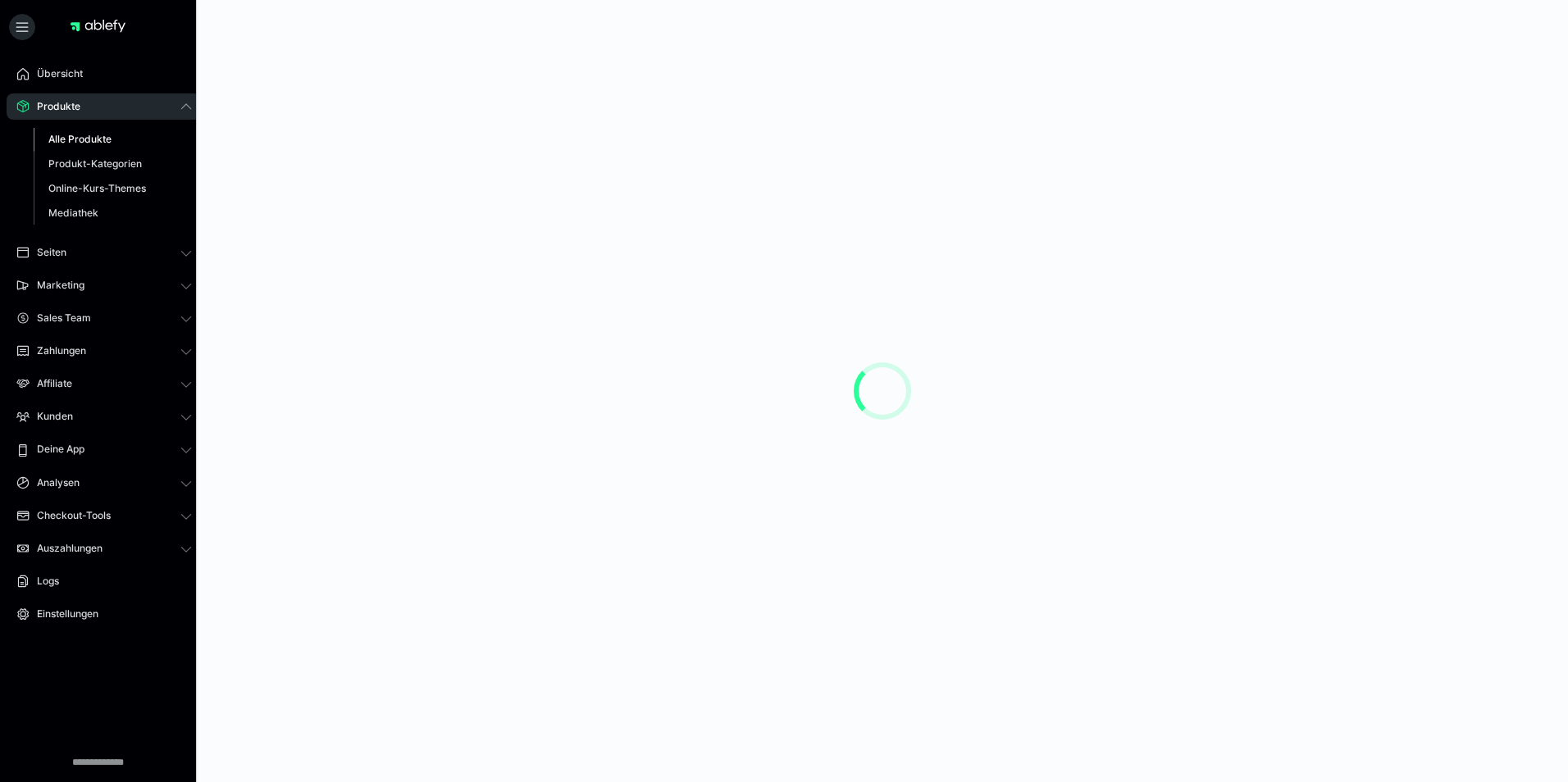 scroll, scrollTop: 0, scrollLeft: 0, axis: both 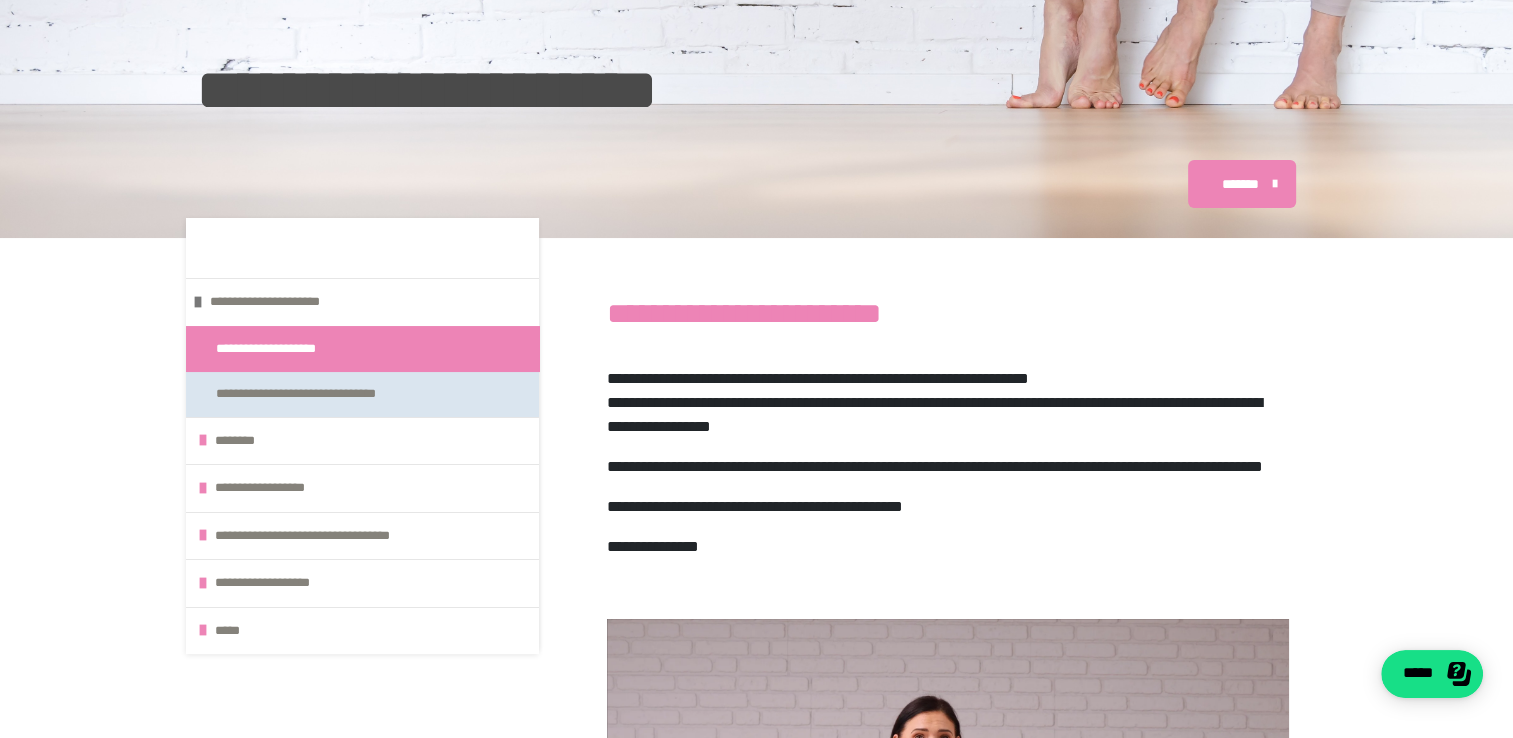 click on "**********" at bounding box center [330, 394] 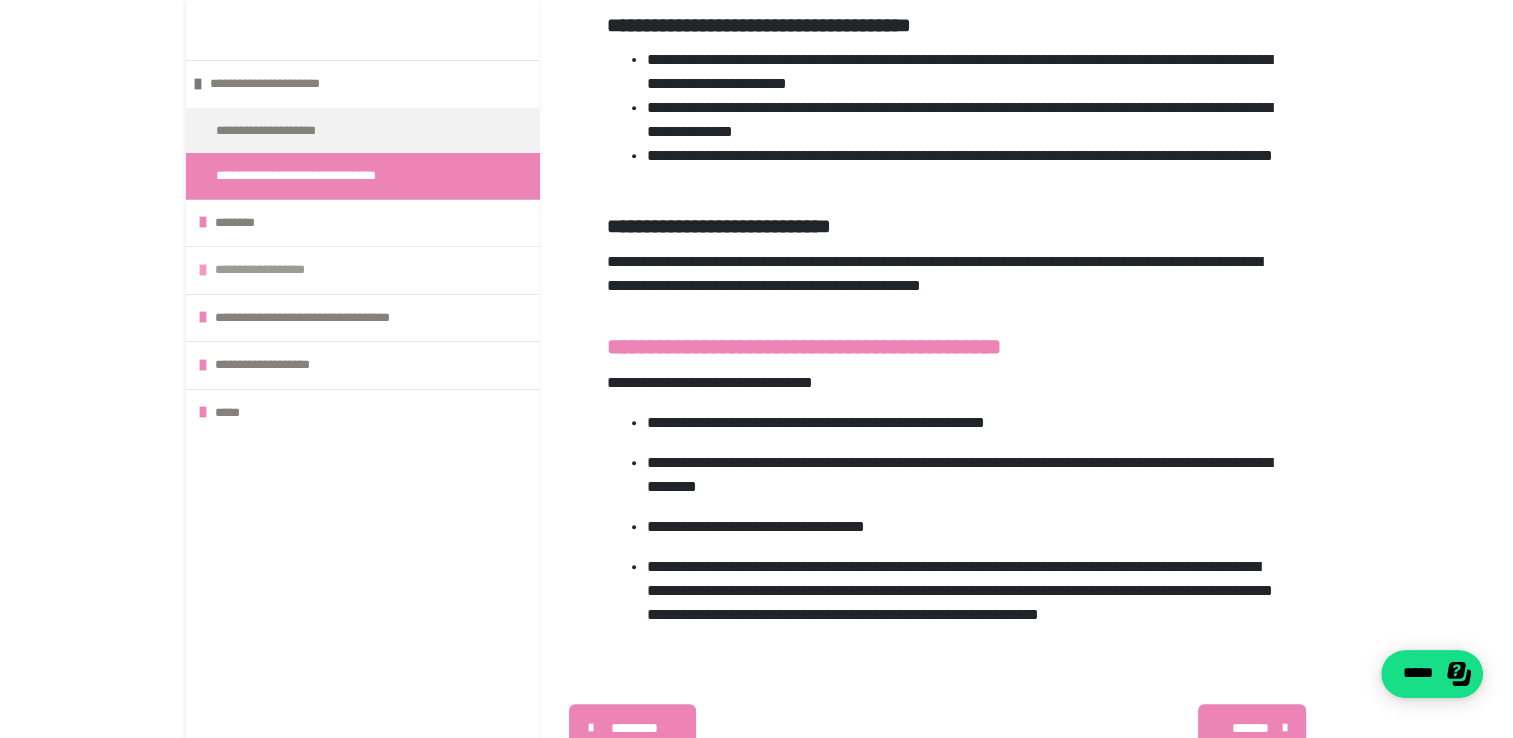 scroll, scrollTop: 860, scrollLeft: 0, axis: vertical 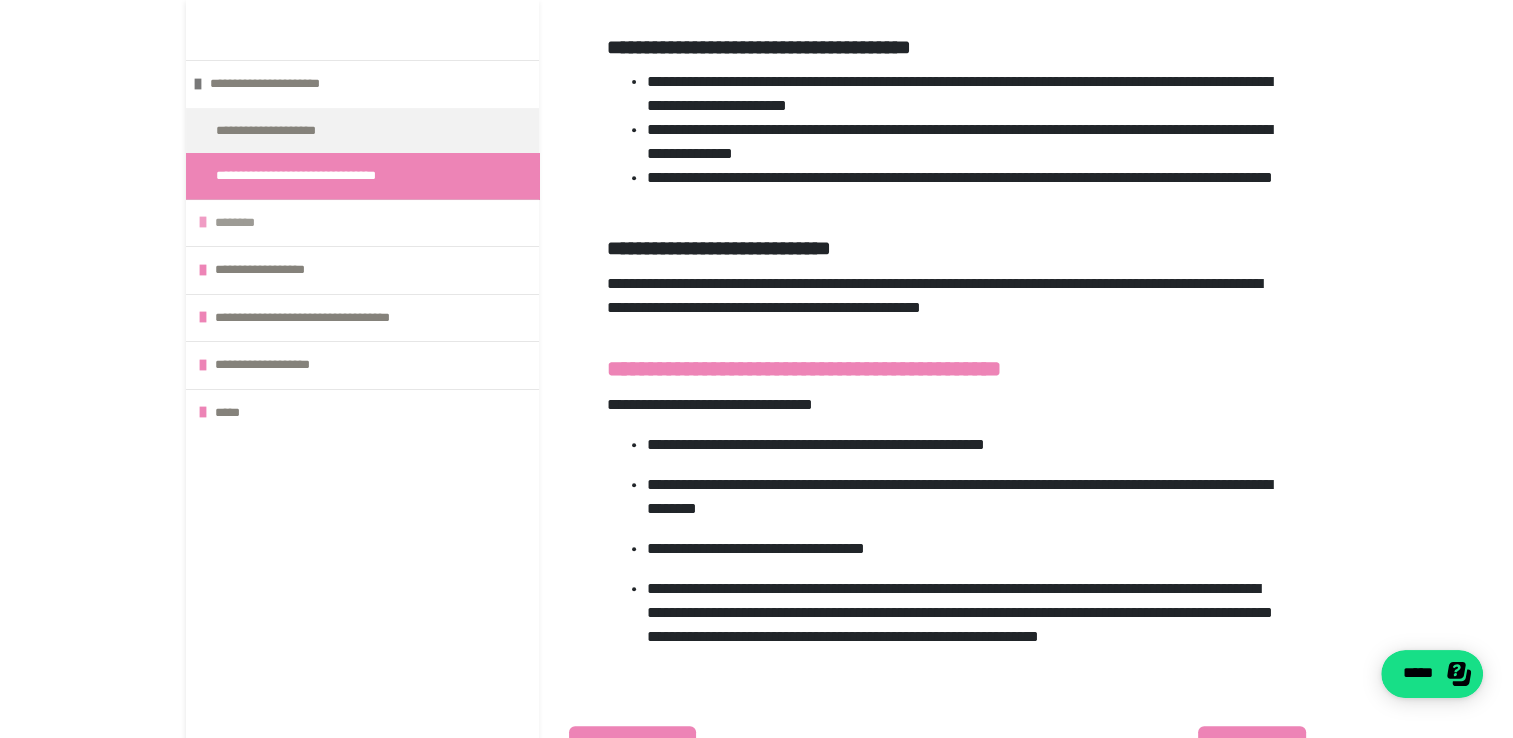 click on "********" at bounding box center [372, 223] 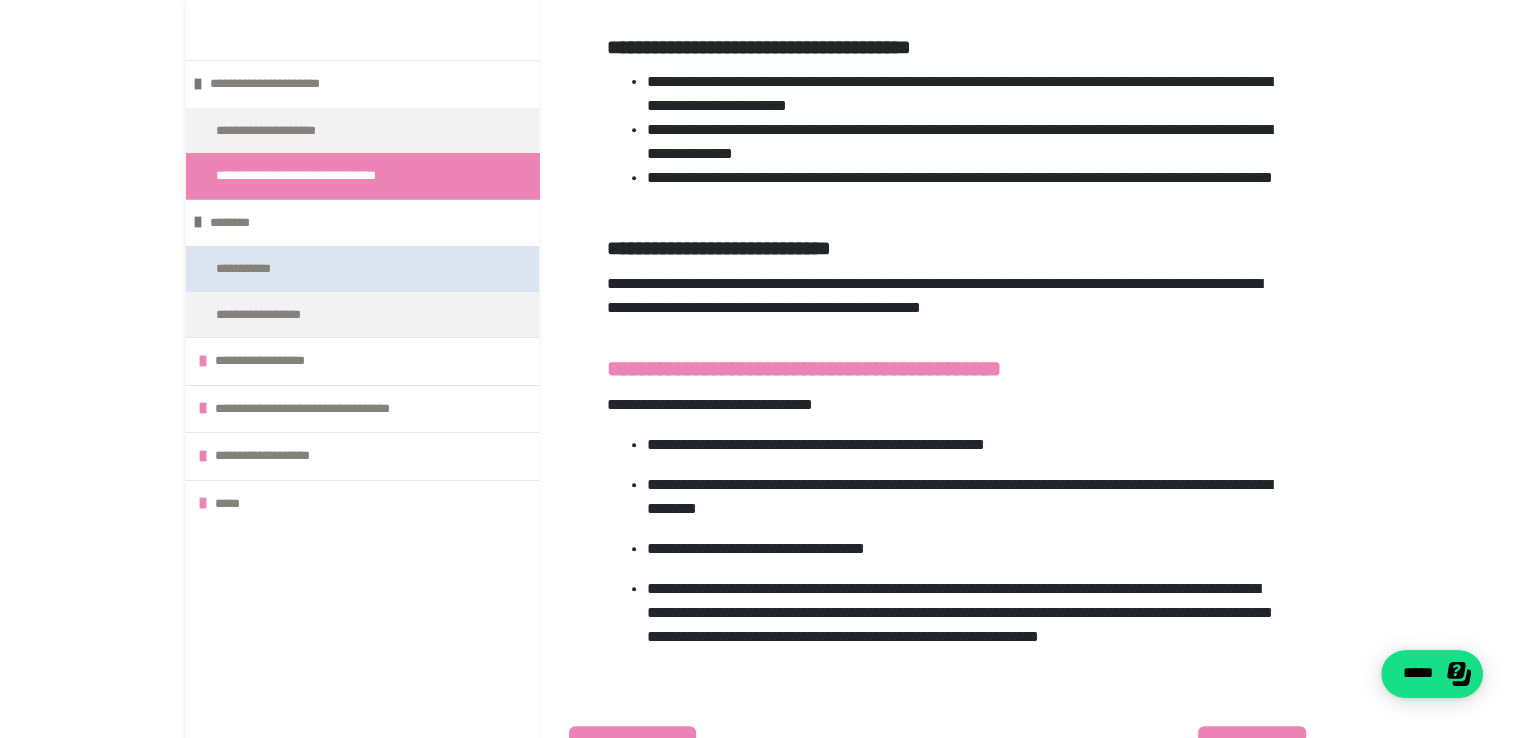 click on "**********" at bounding box center [255, 269] 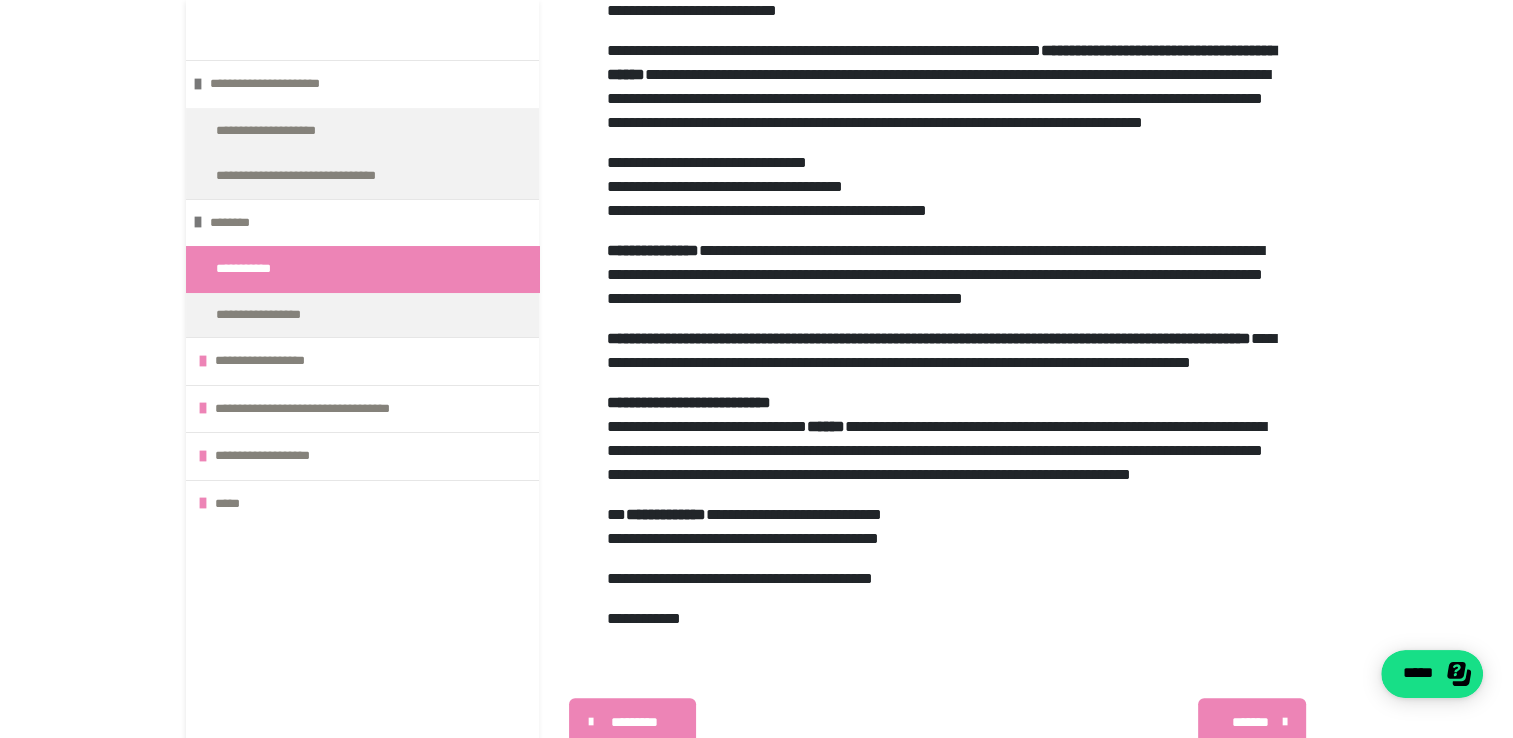 scroll, scrollTop: 1624, scrollLeft: 0, axis: vertical 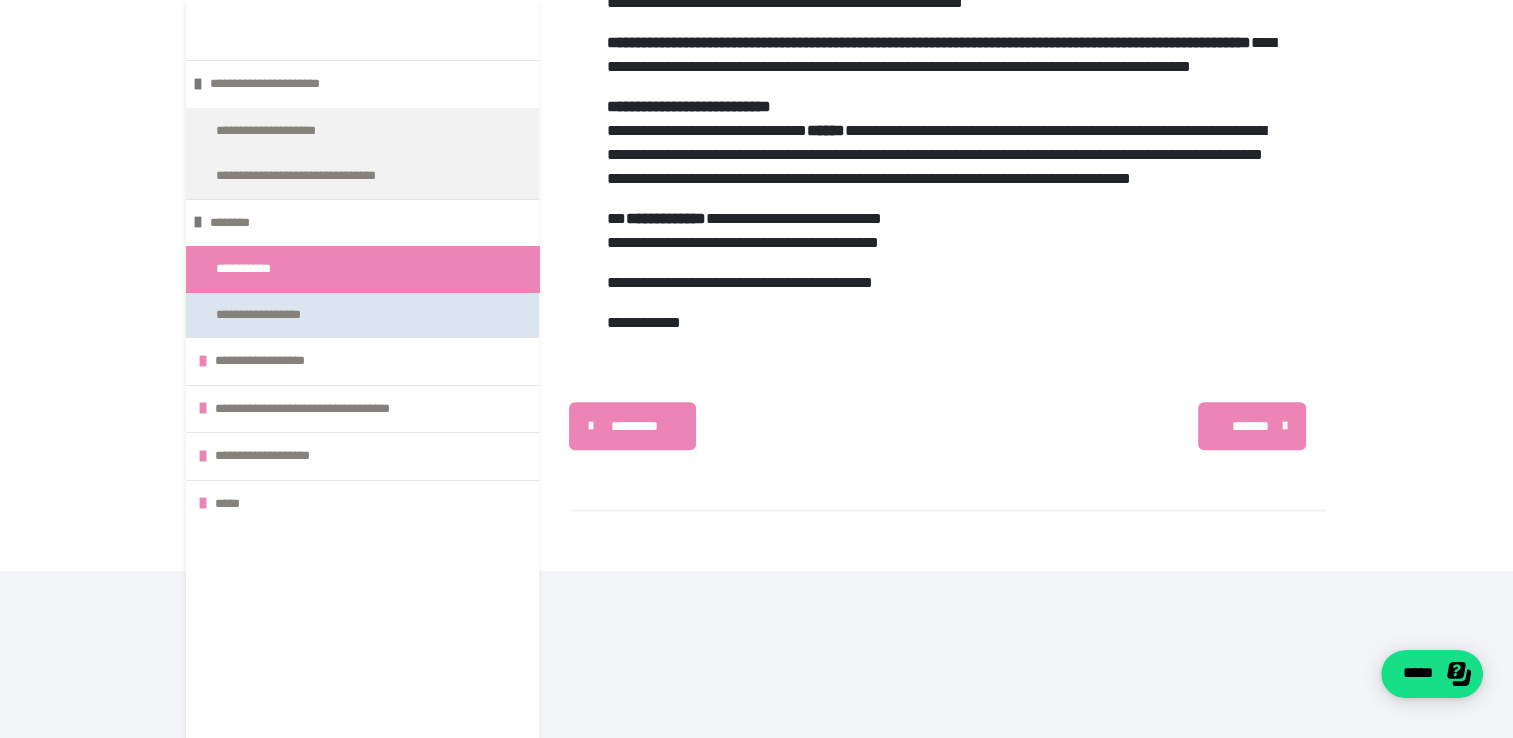 click on "**********" at bounding box center [278, 315] 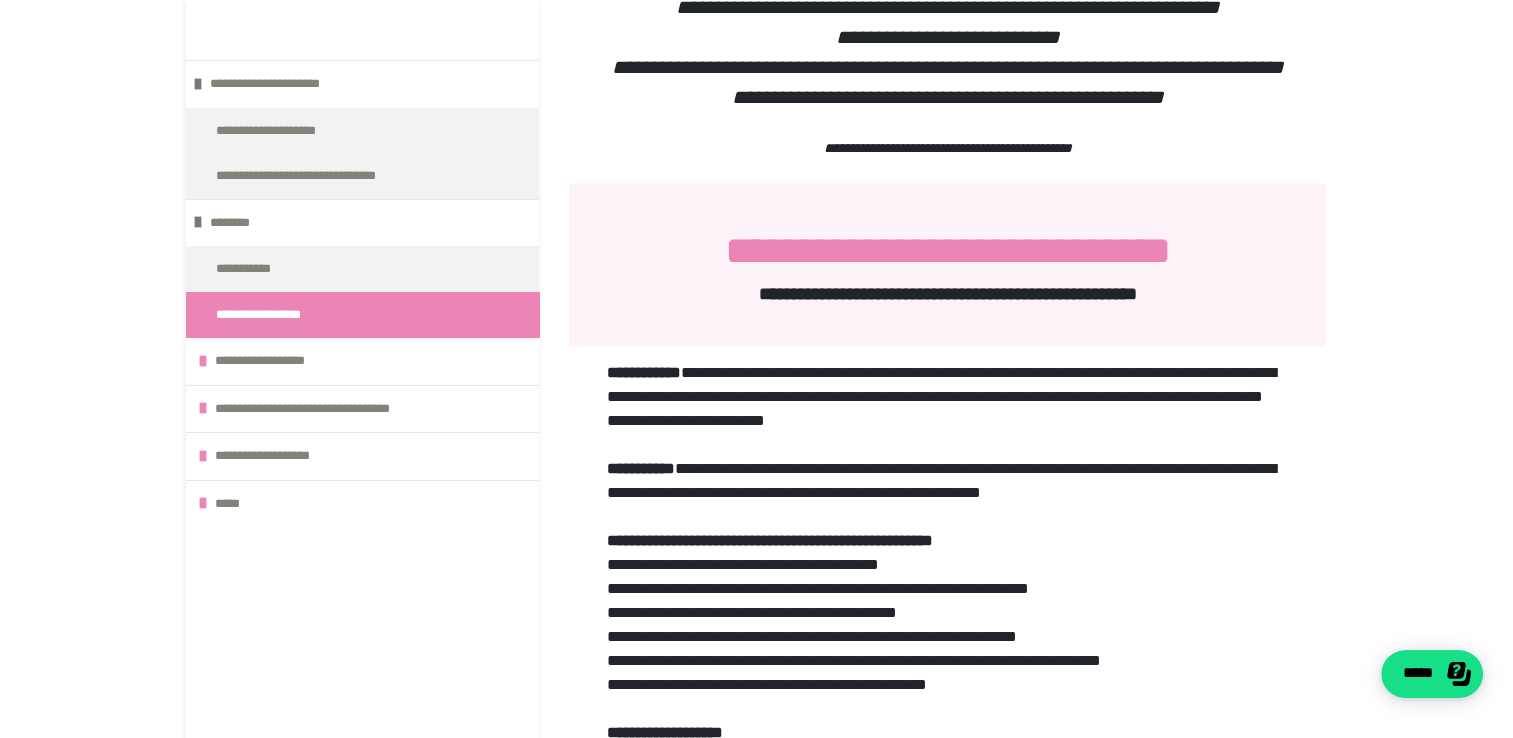 scroll, scrollTop: 328, scrollLeft: 0, axis: vertical 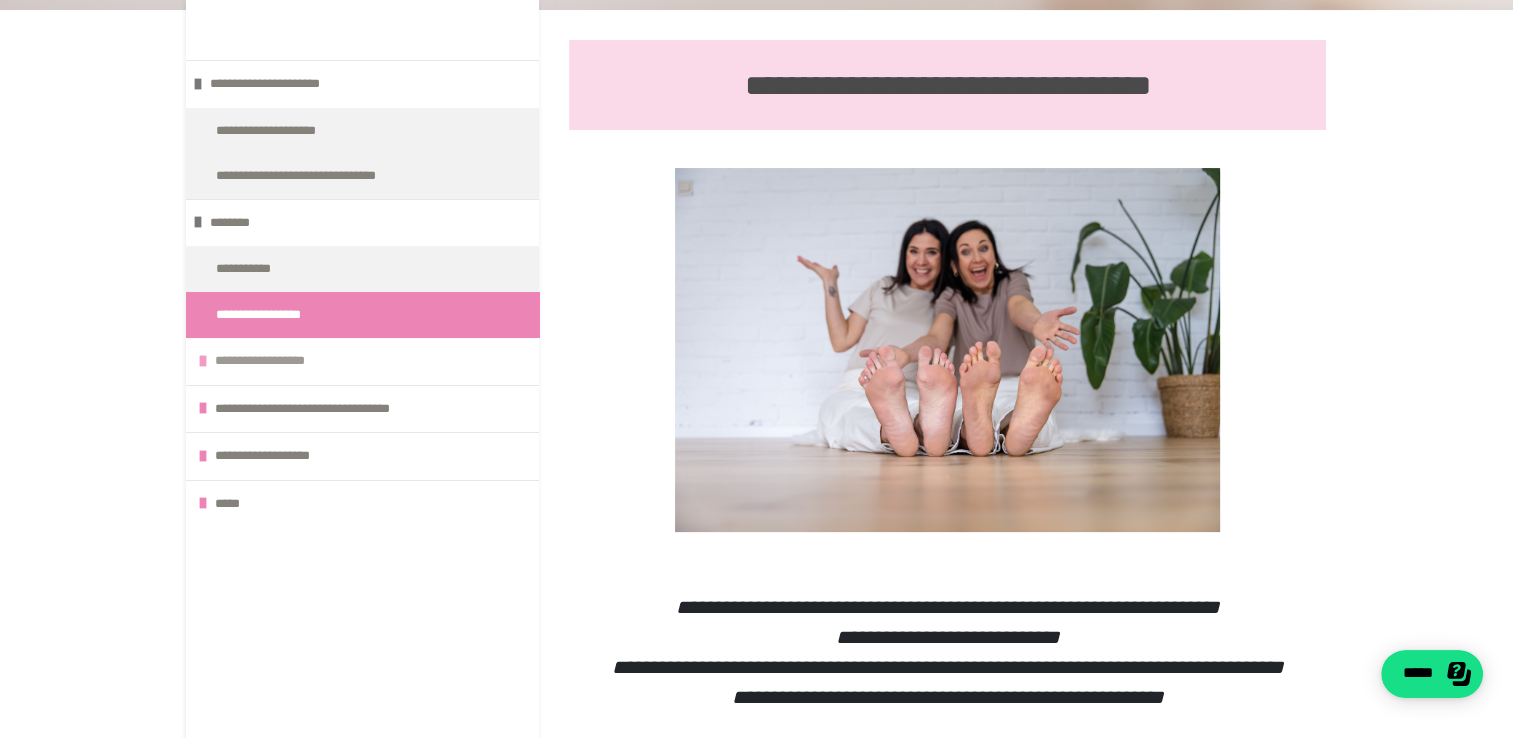 click on "**********" at bounding box center (372, 361) 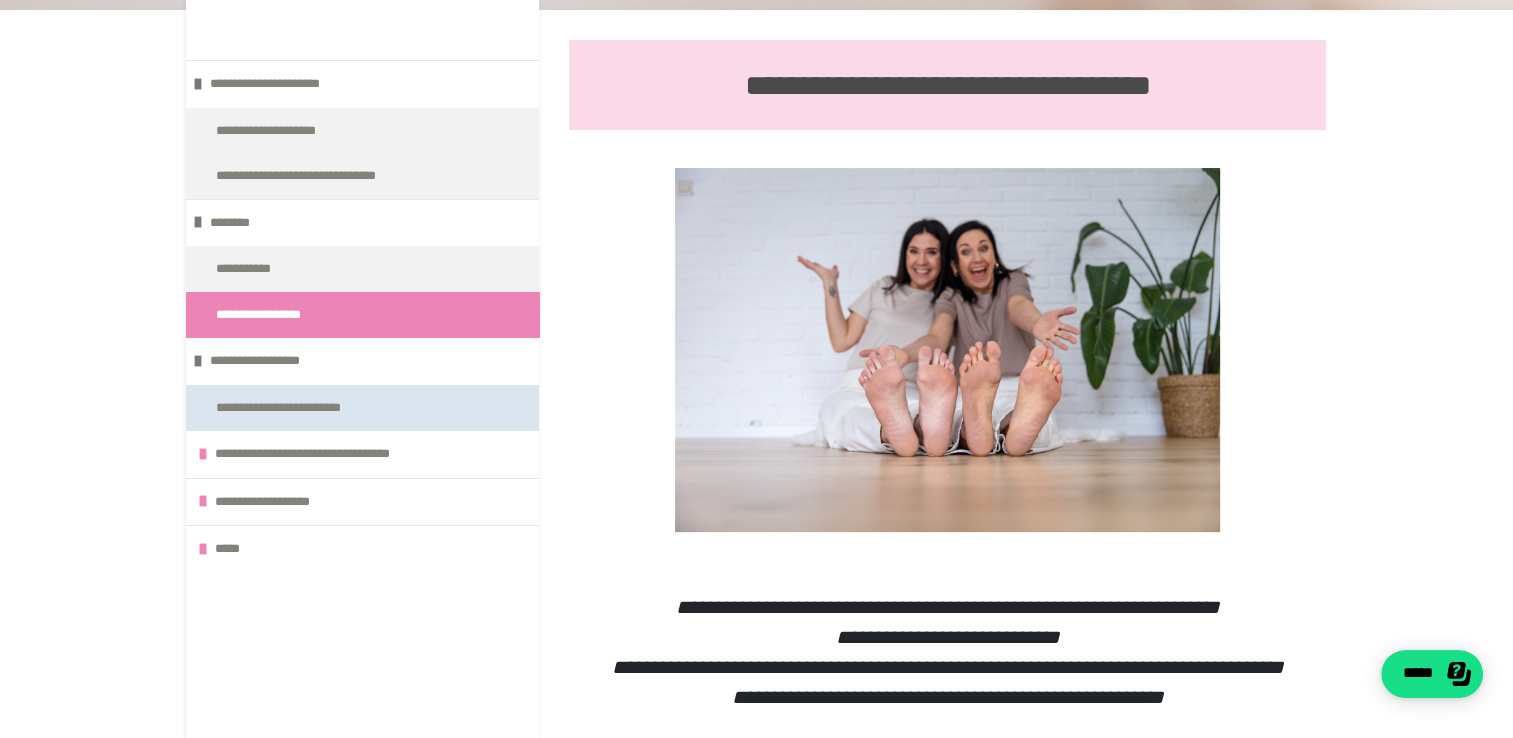 click on "**********" at bounding box center (307, 408) 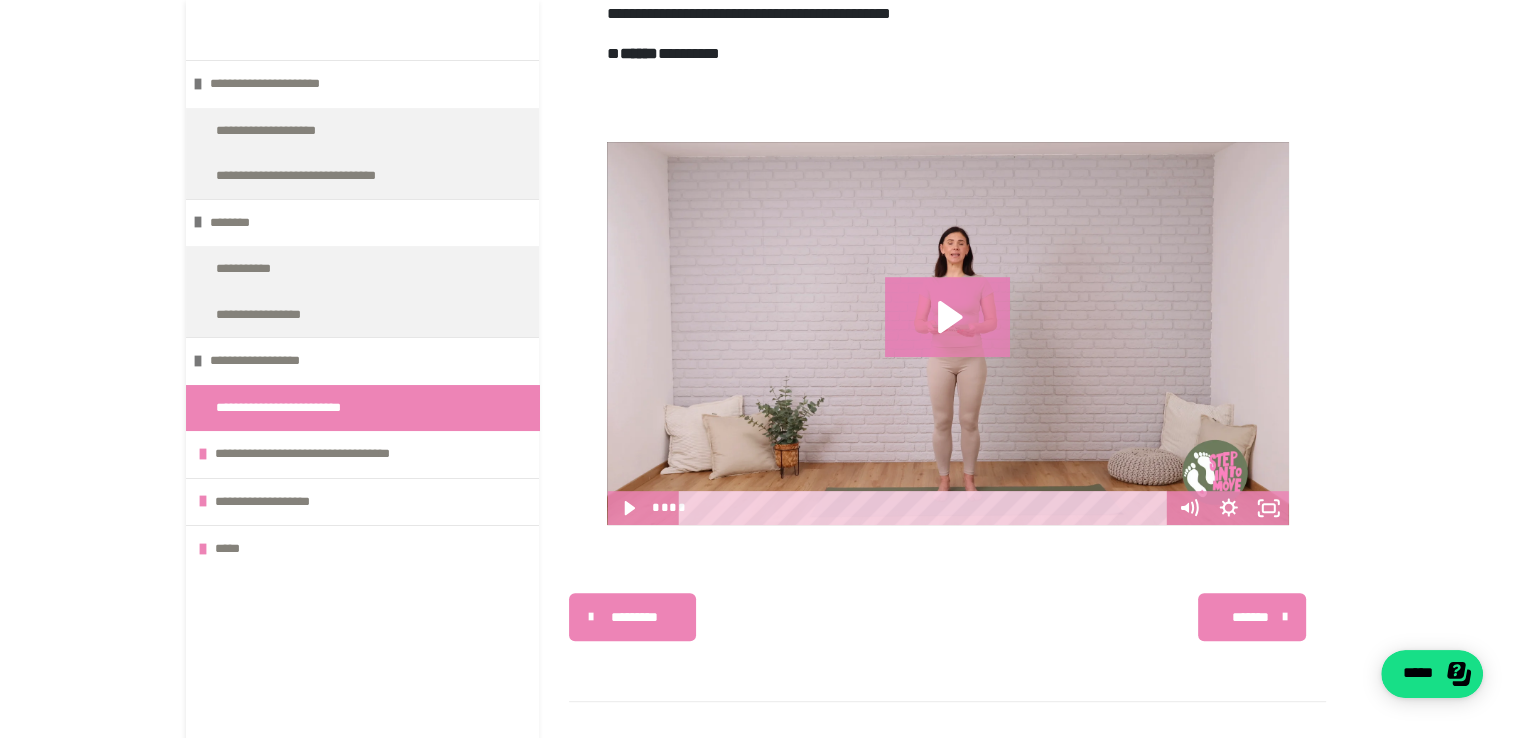 scroll, scrollTop: 876, scrollLeft: 0, axis: vertical 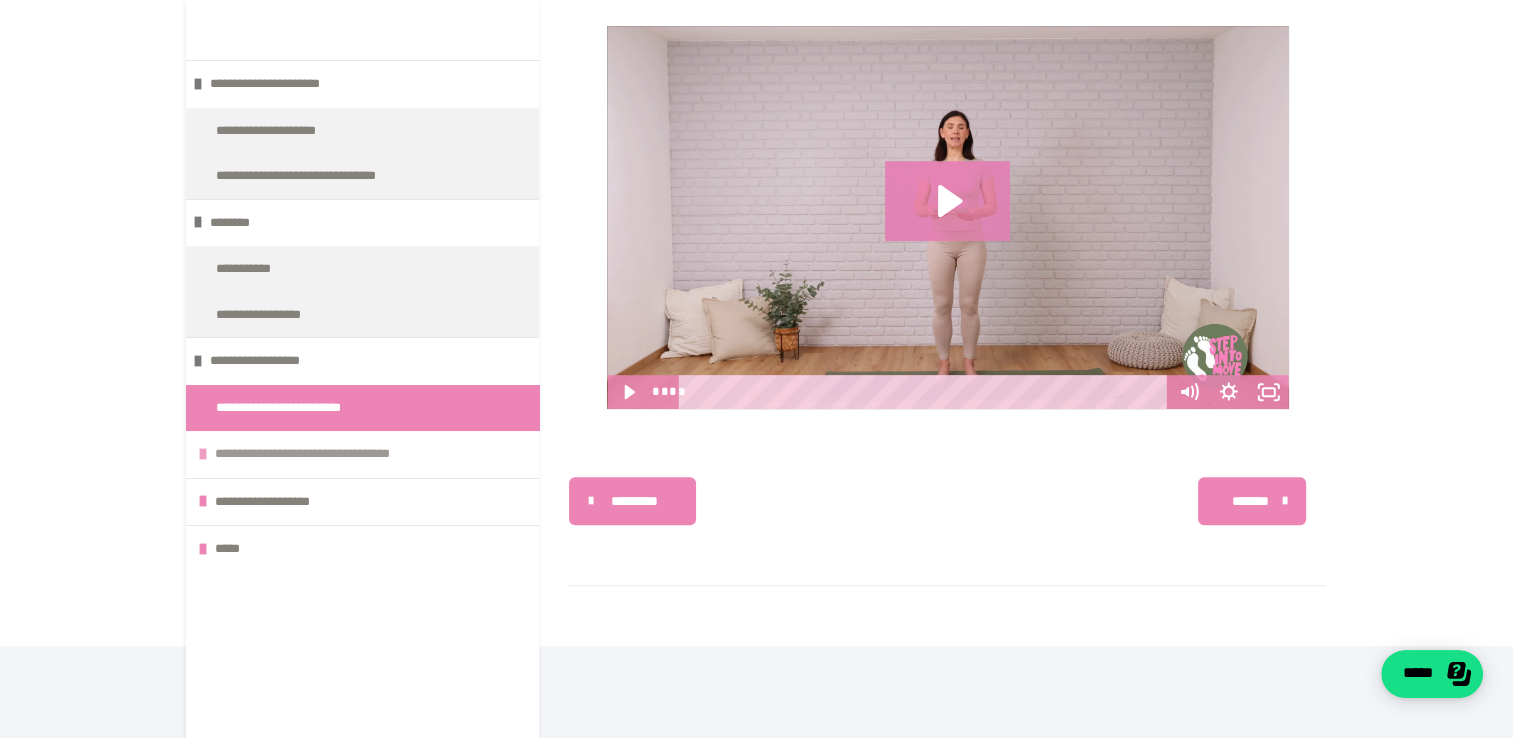 click on "**********" at bounding box center [372, 454] 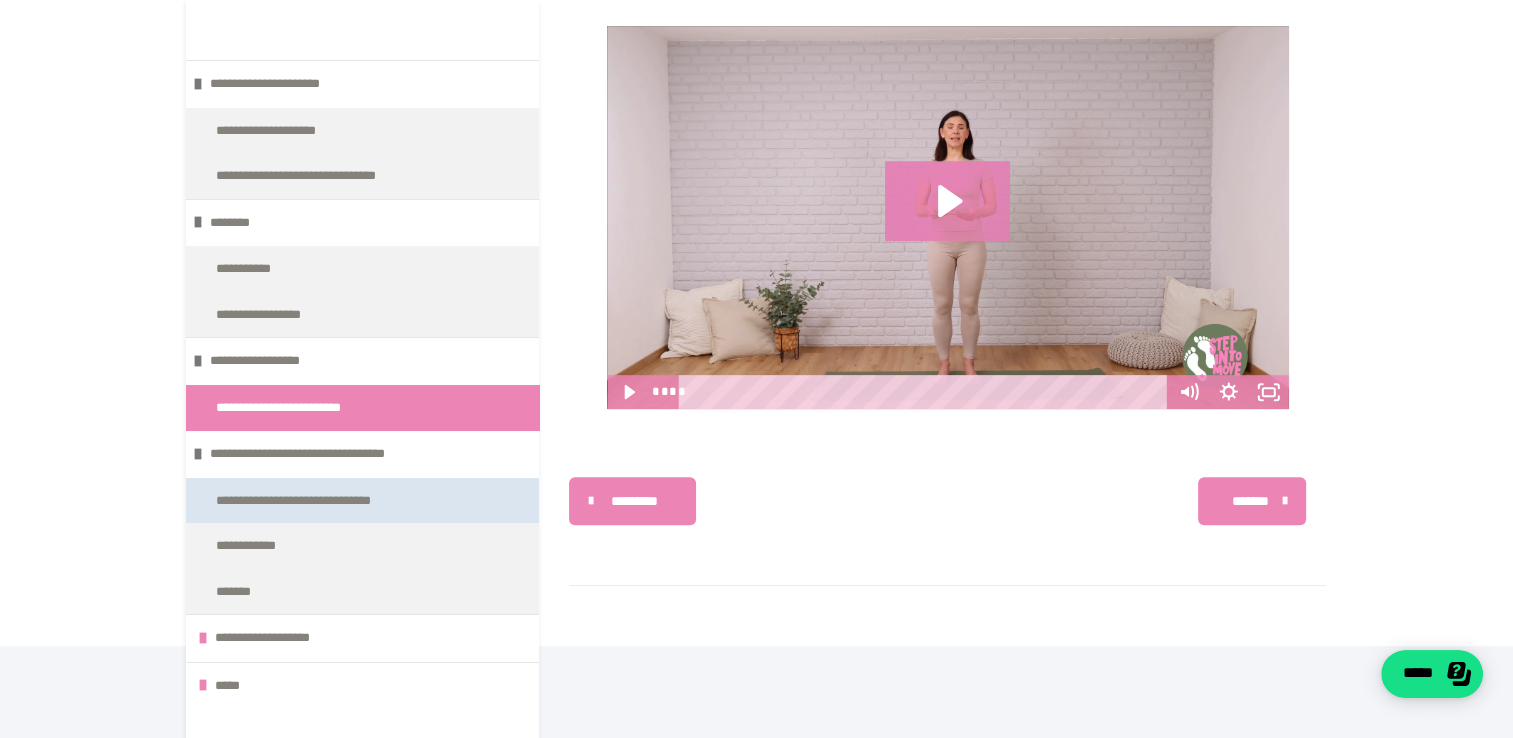 click on "**********" at bounding box center [323, 501] 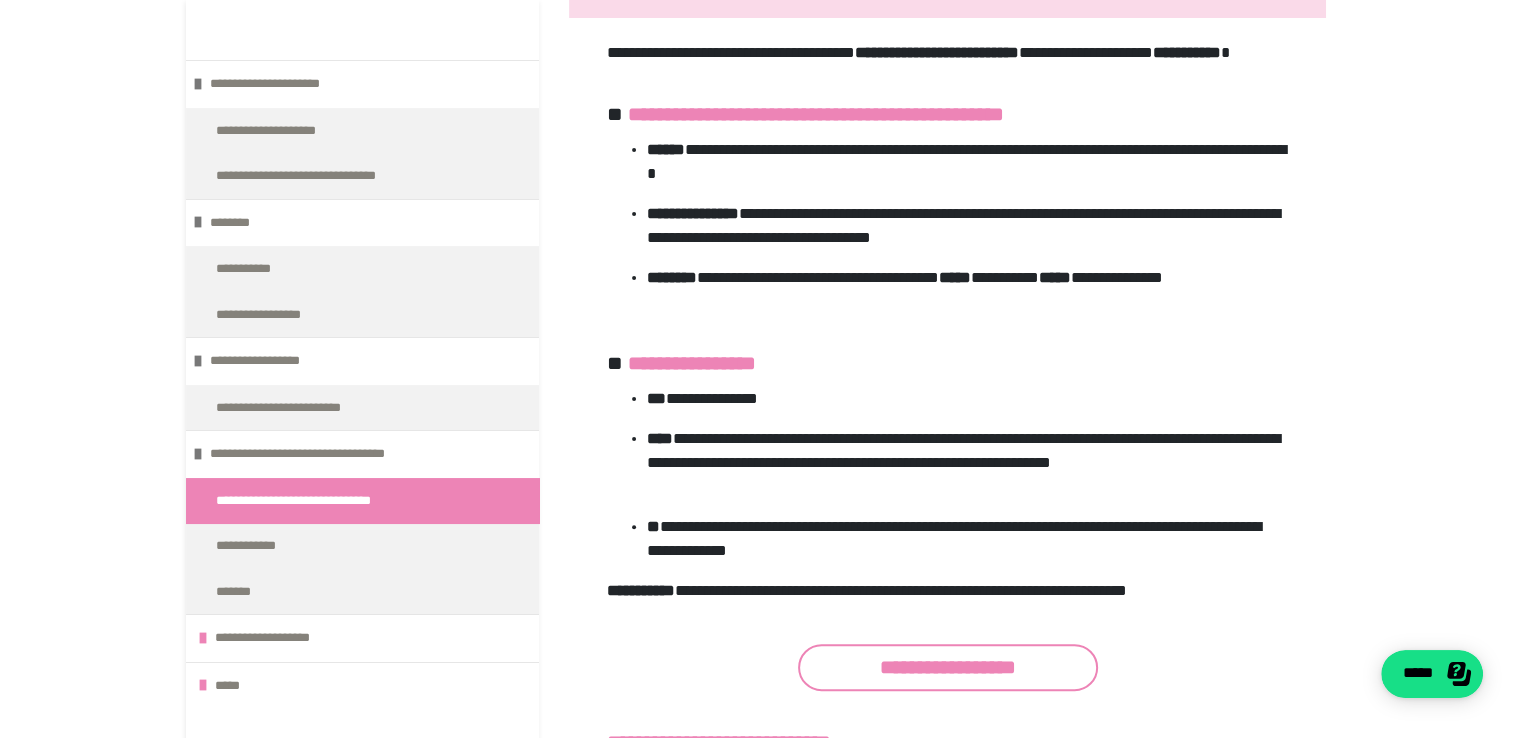 scroll, scrollTop: 828, scrollLeft: 0, axis: vertical 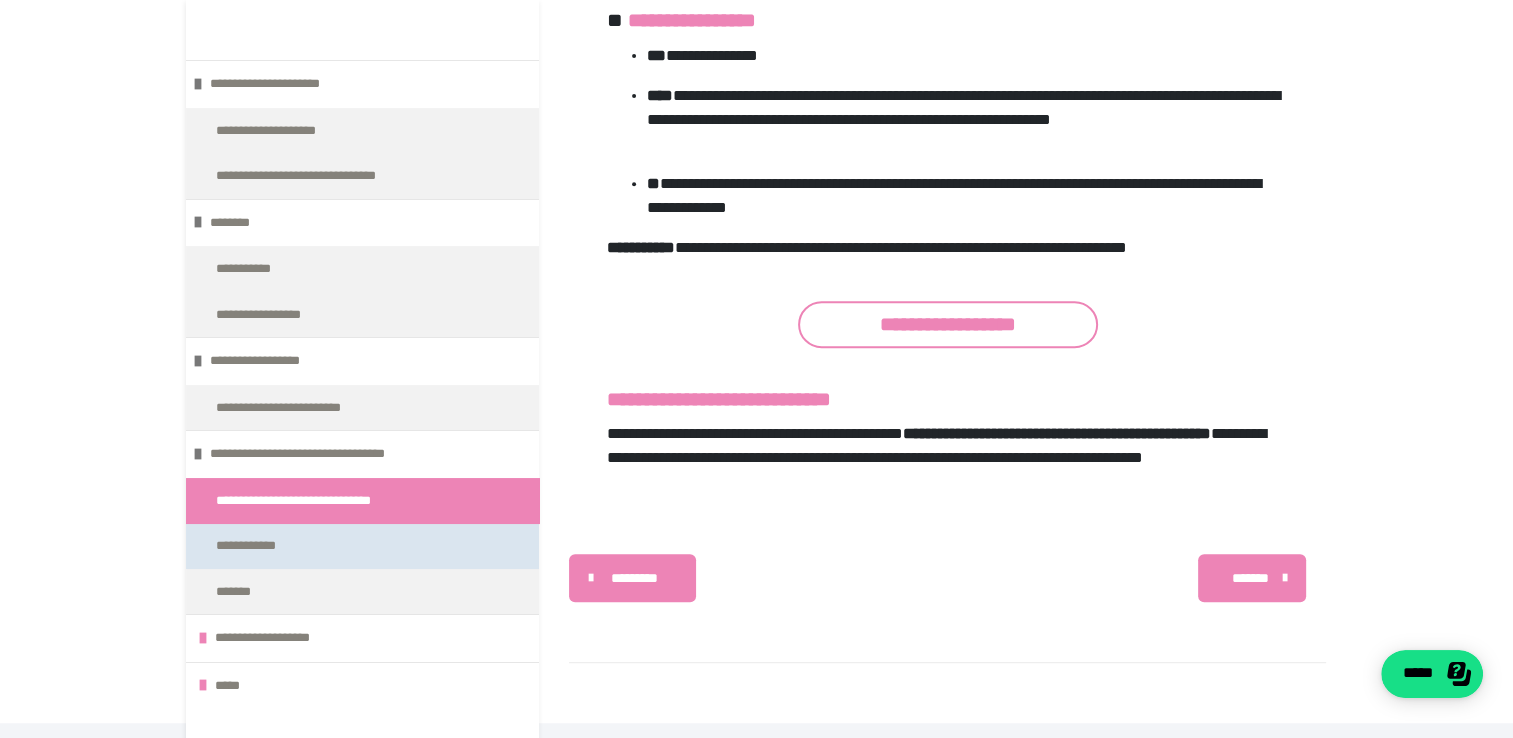 click on "**********" at bounding box center [261, 546] 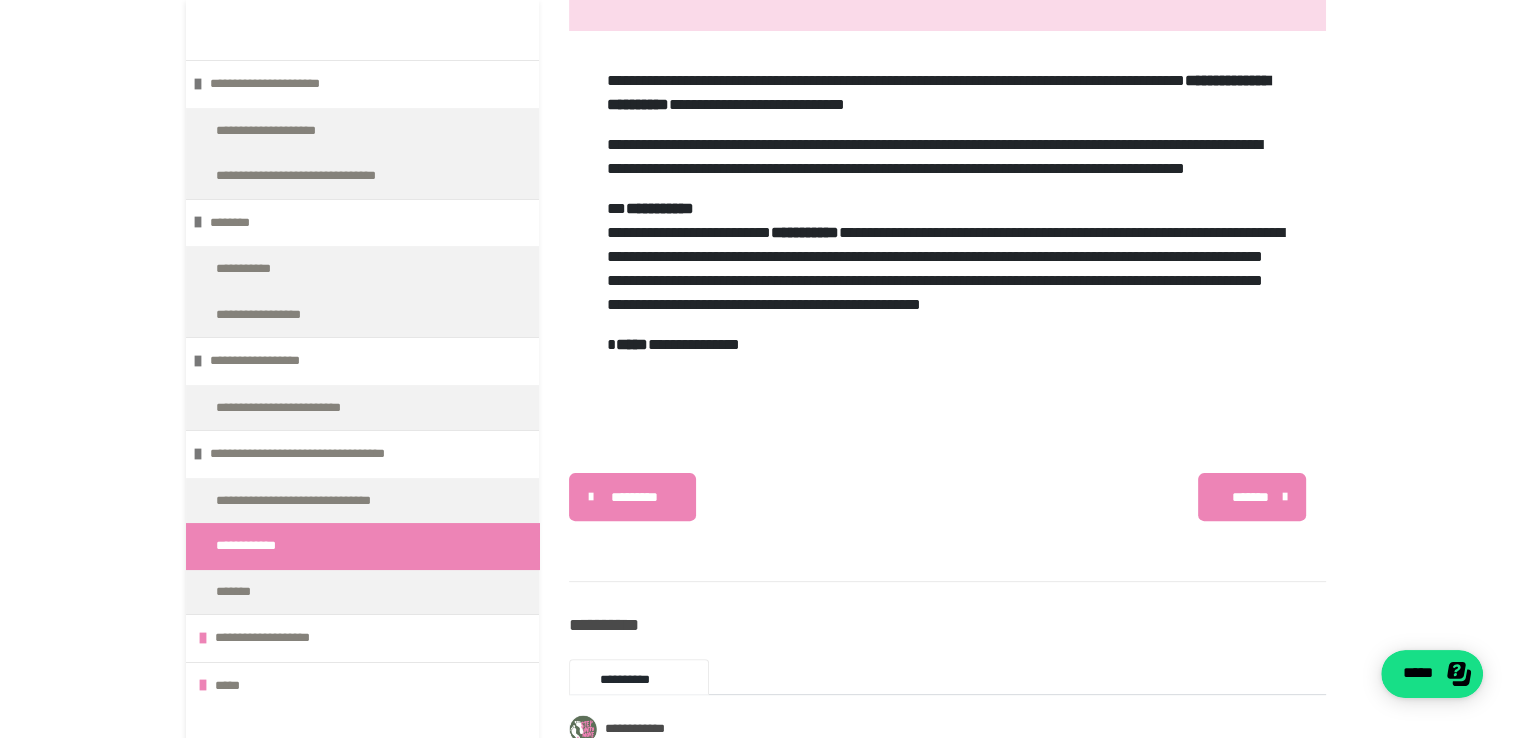 scroll, scrollTop: 191, scrollLeft: 0, axis: vertical 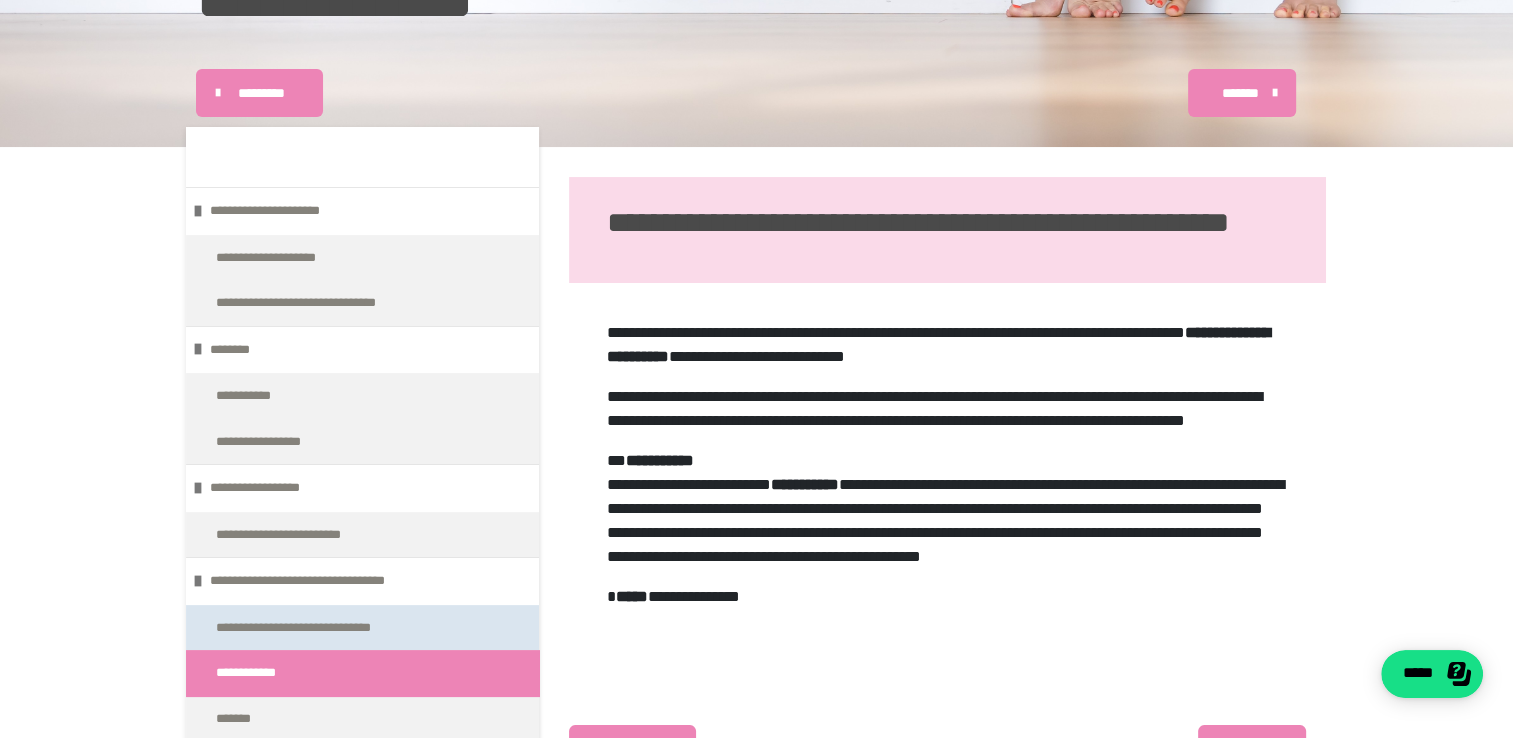 click on "**********" at bounding box center (323, 628) 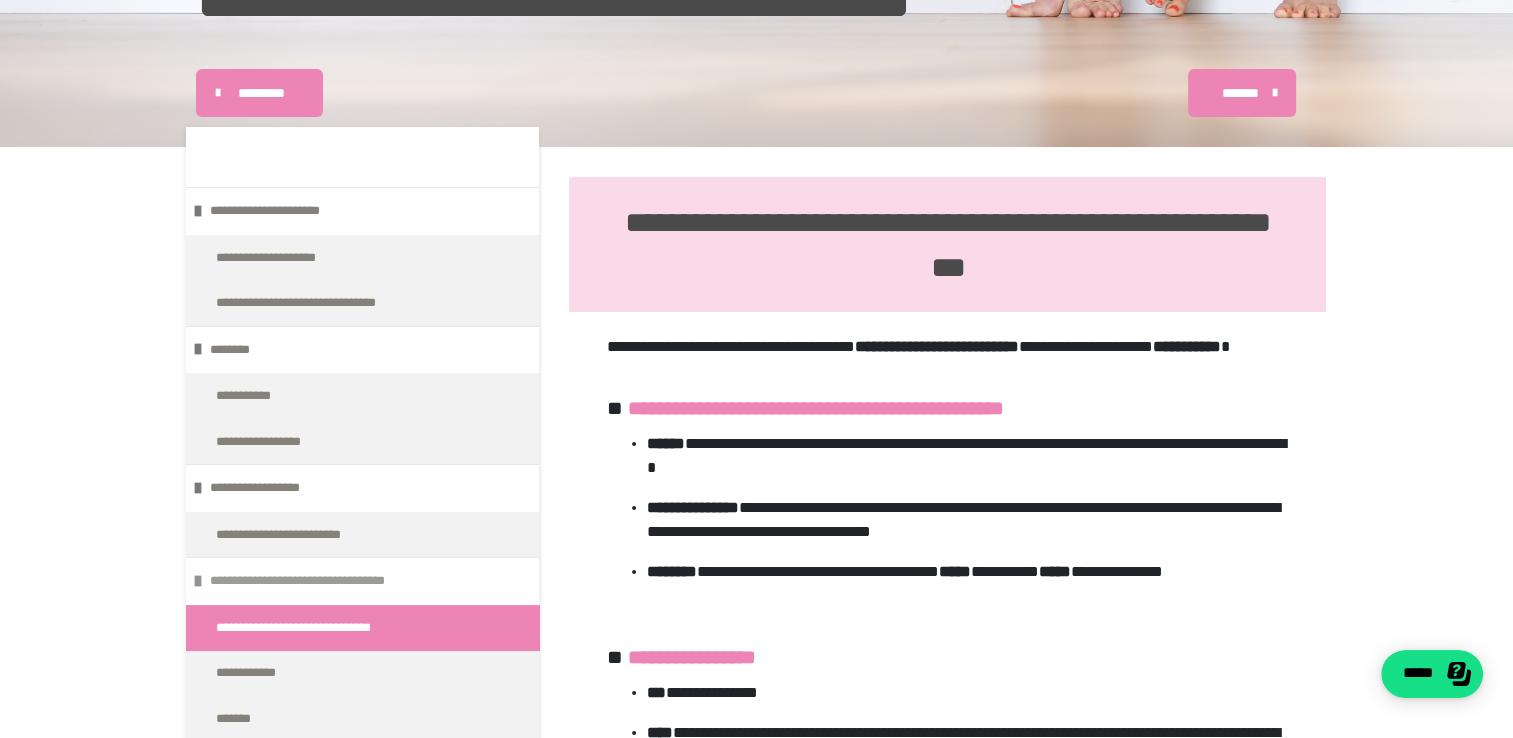 click on "**********" at bounding box center (367, 581) 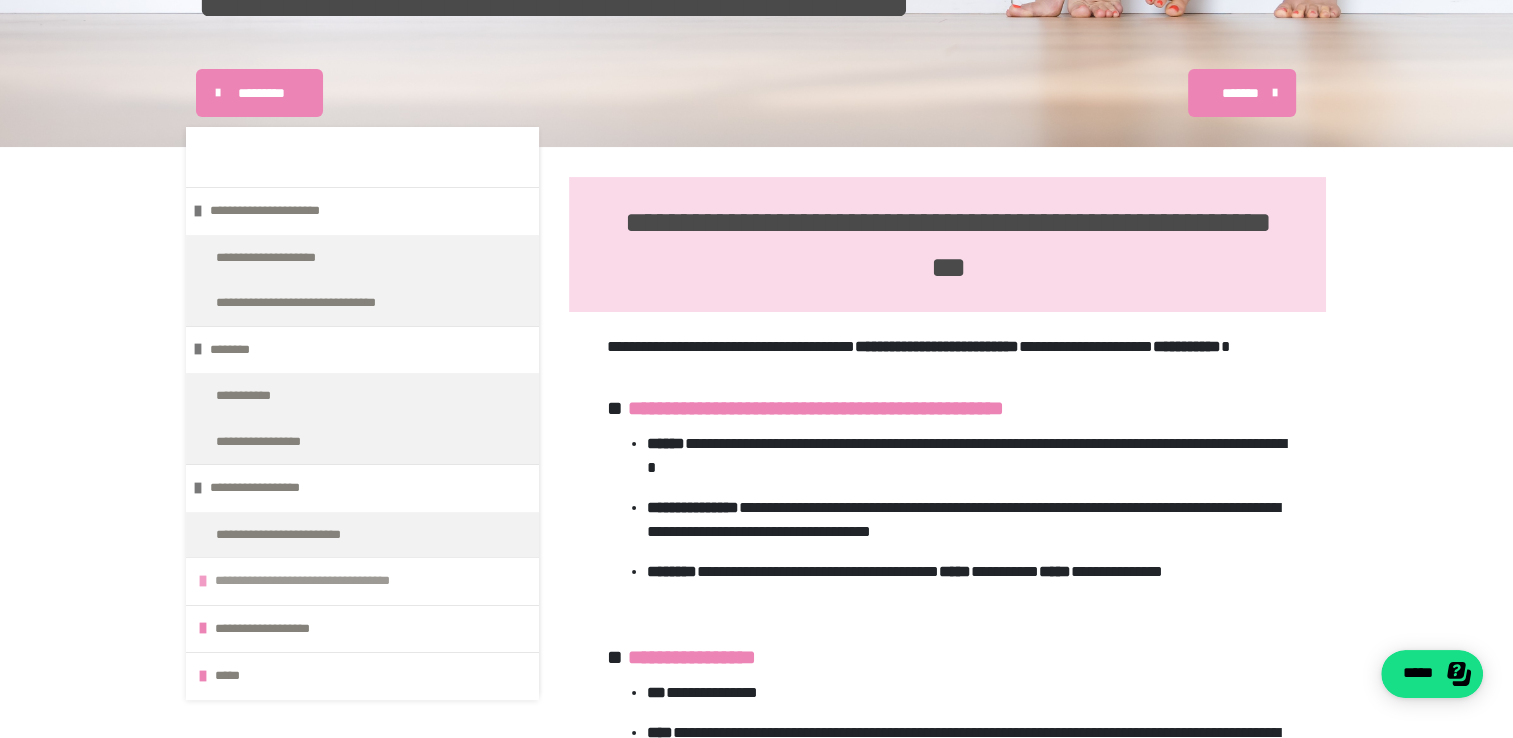 click on "**********" at bounding box center (372, 581) 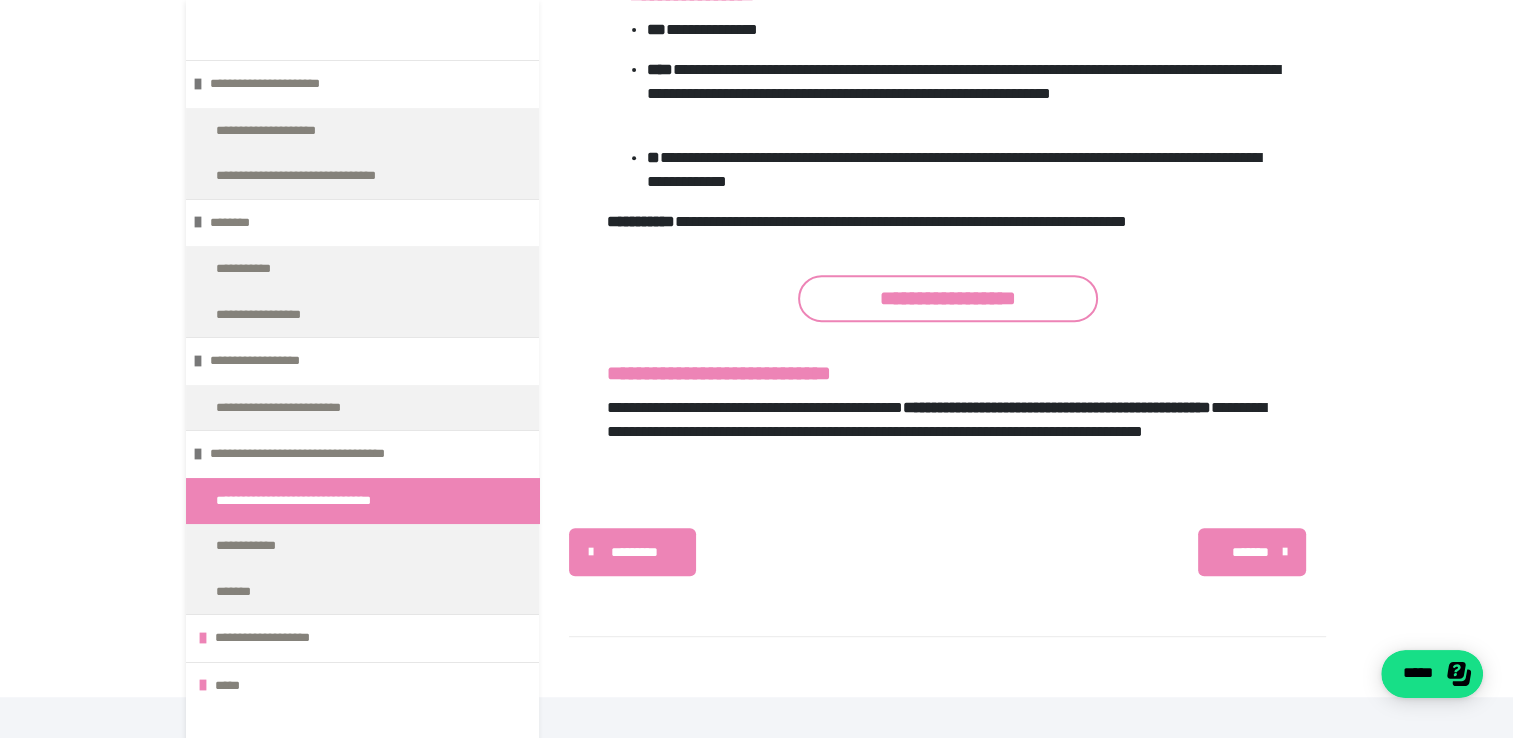 scroll, scrollTop: 884, scrollLeft: 0, axis: vertical 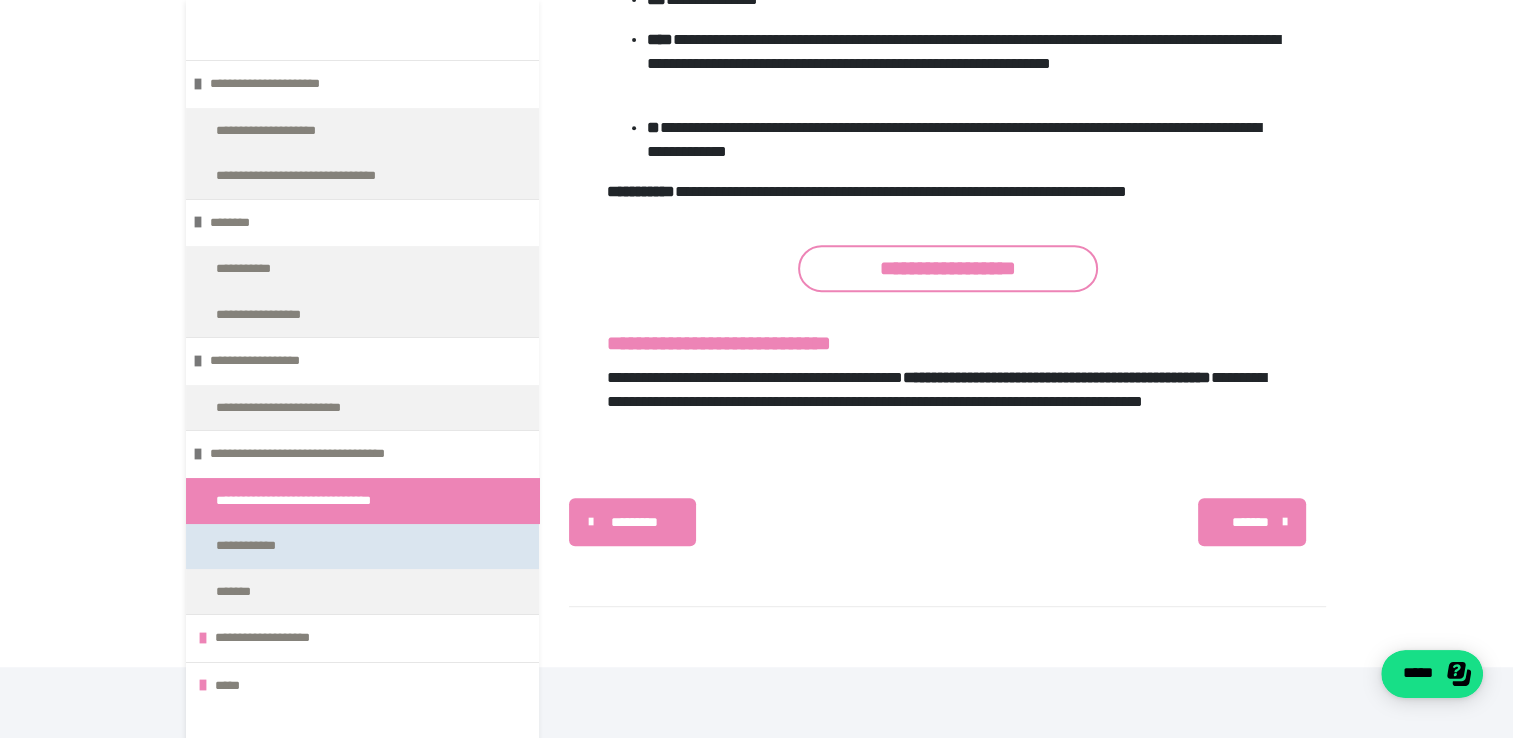 click on "**********" at bounding box center [261, 546] 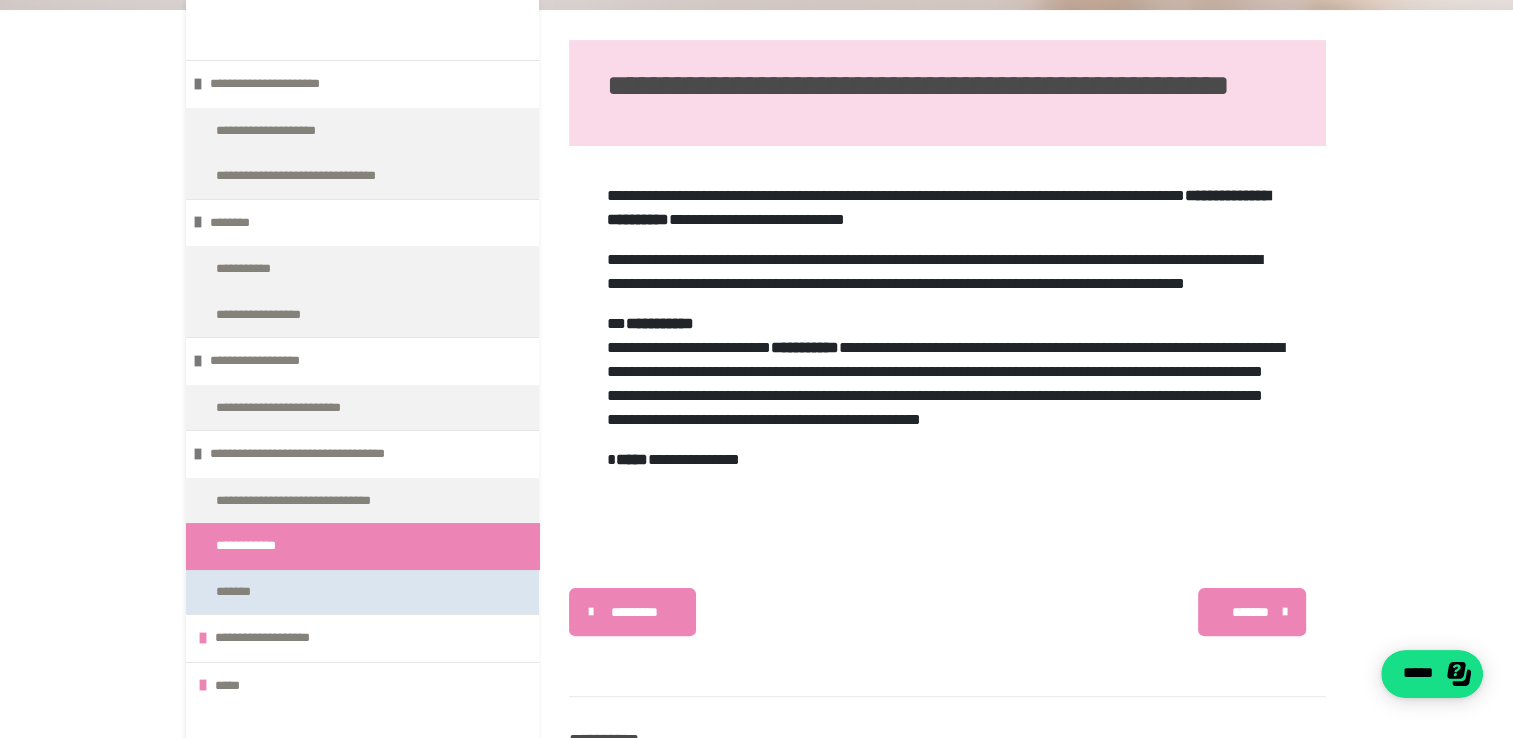 click on "*******" at bounding box center [244, 592] 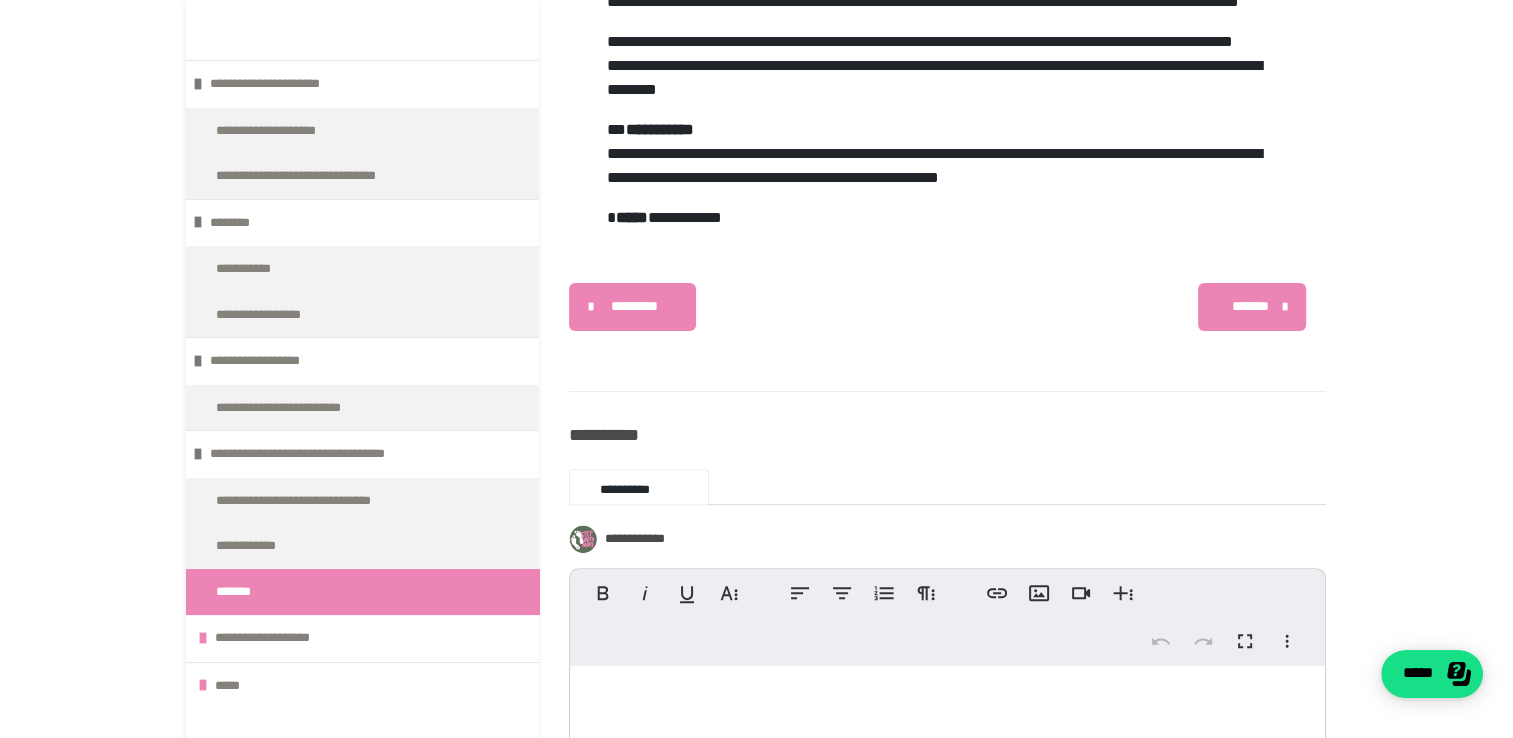 scroll, scrollTop: 528, scrollLeft: 0, axis: vertical 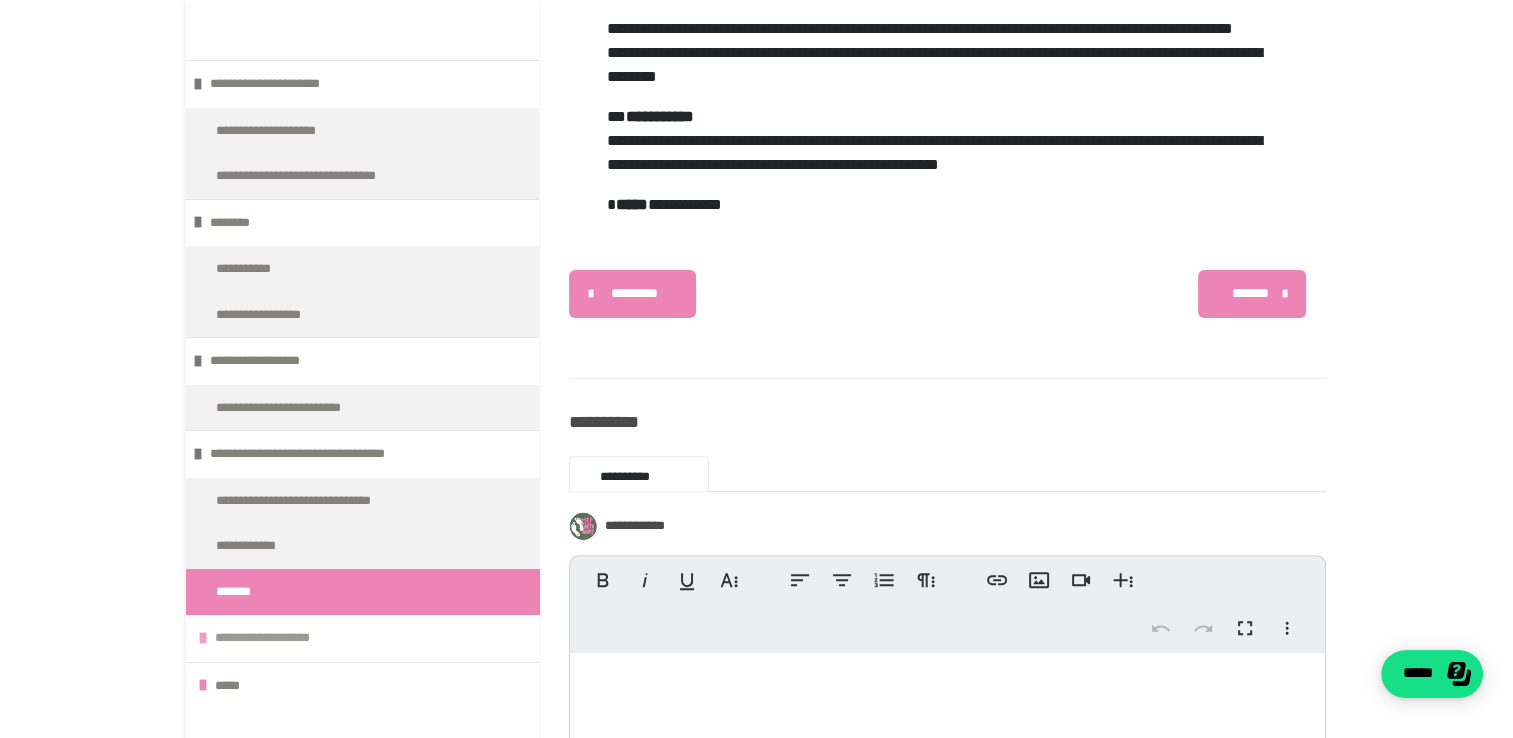 click on "**********" at bounding box center [372, 638] 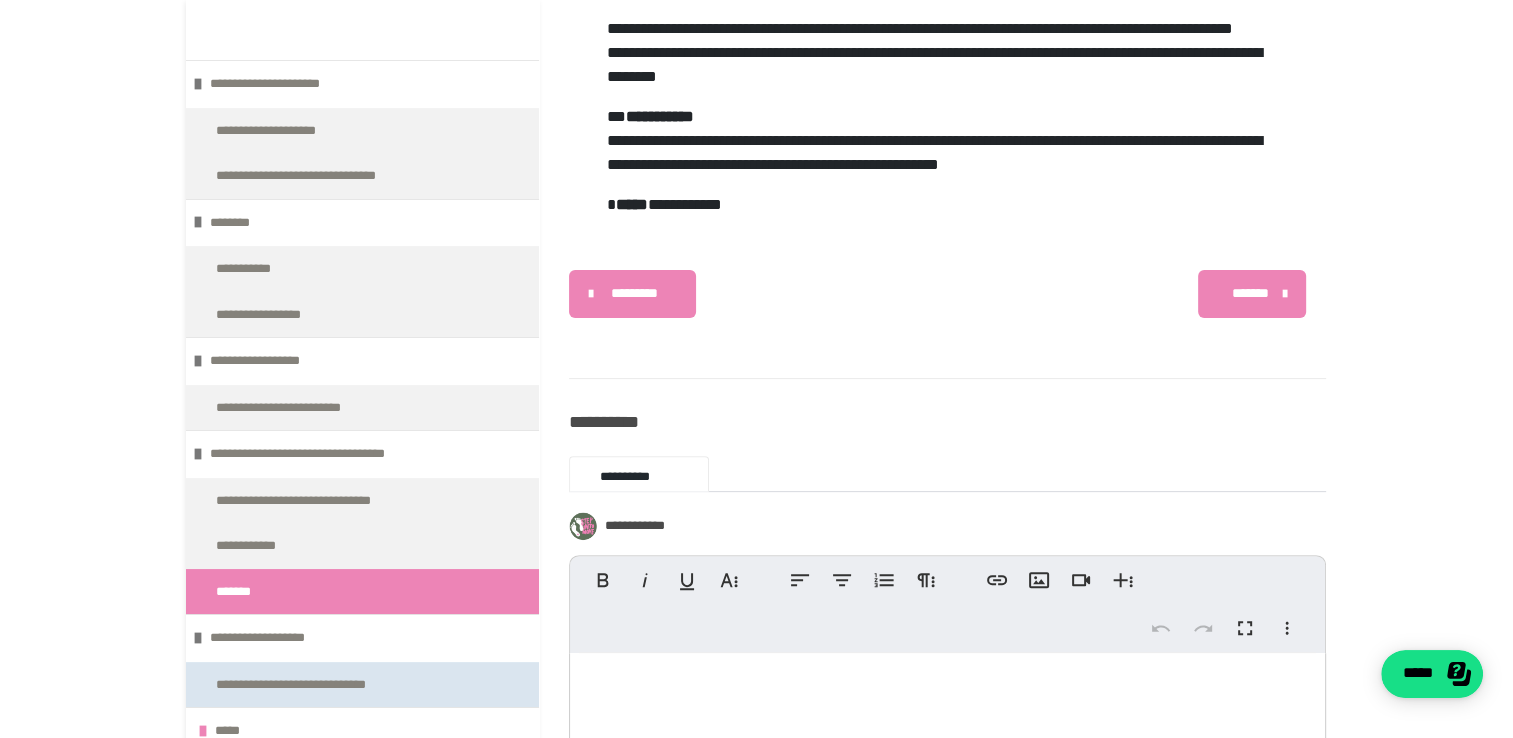 click on "**********" at bounding box center (309, 685) 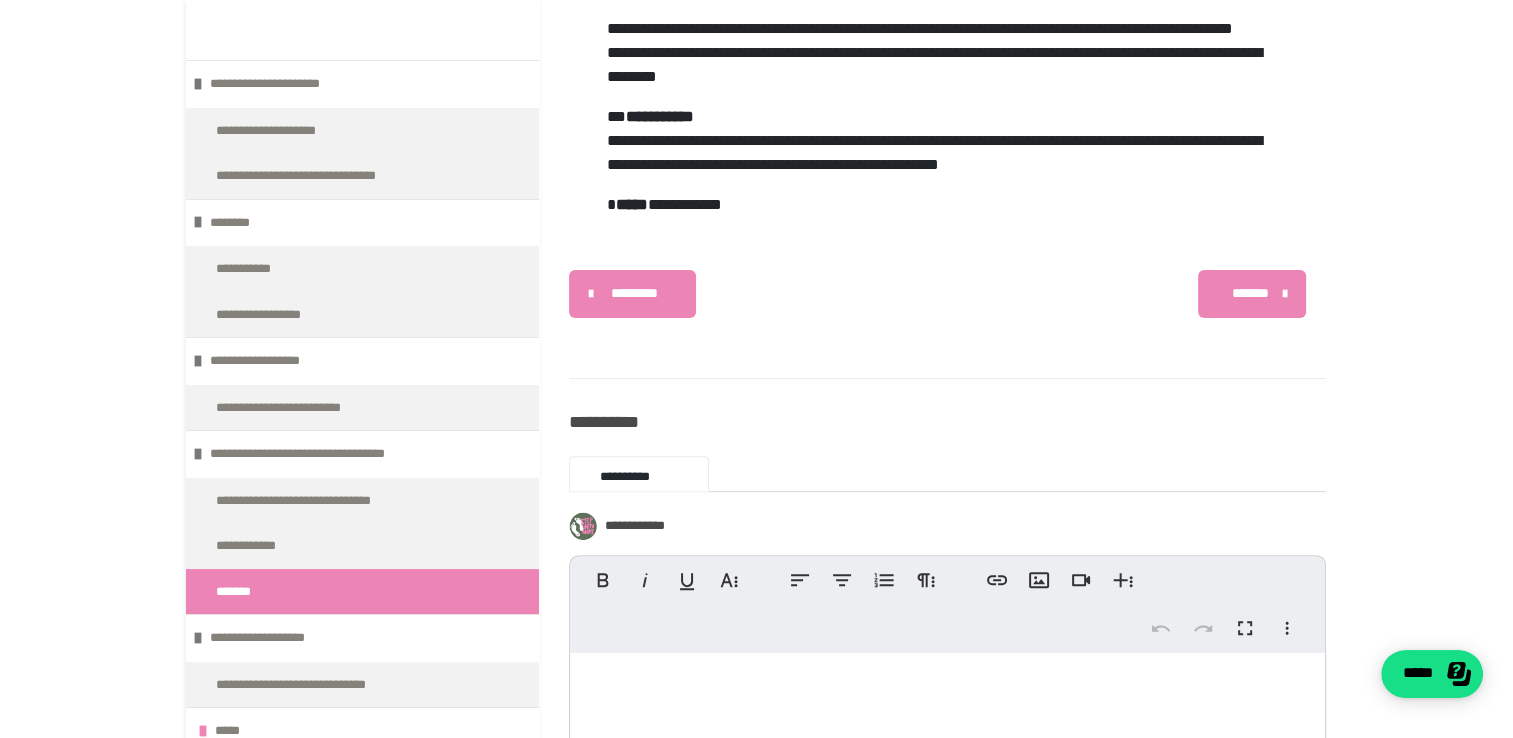 scroll, scrollTop: 328, scrollLeft: 0, axis: vertical 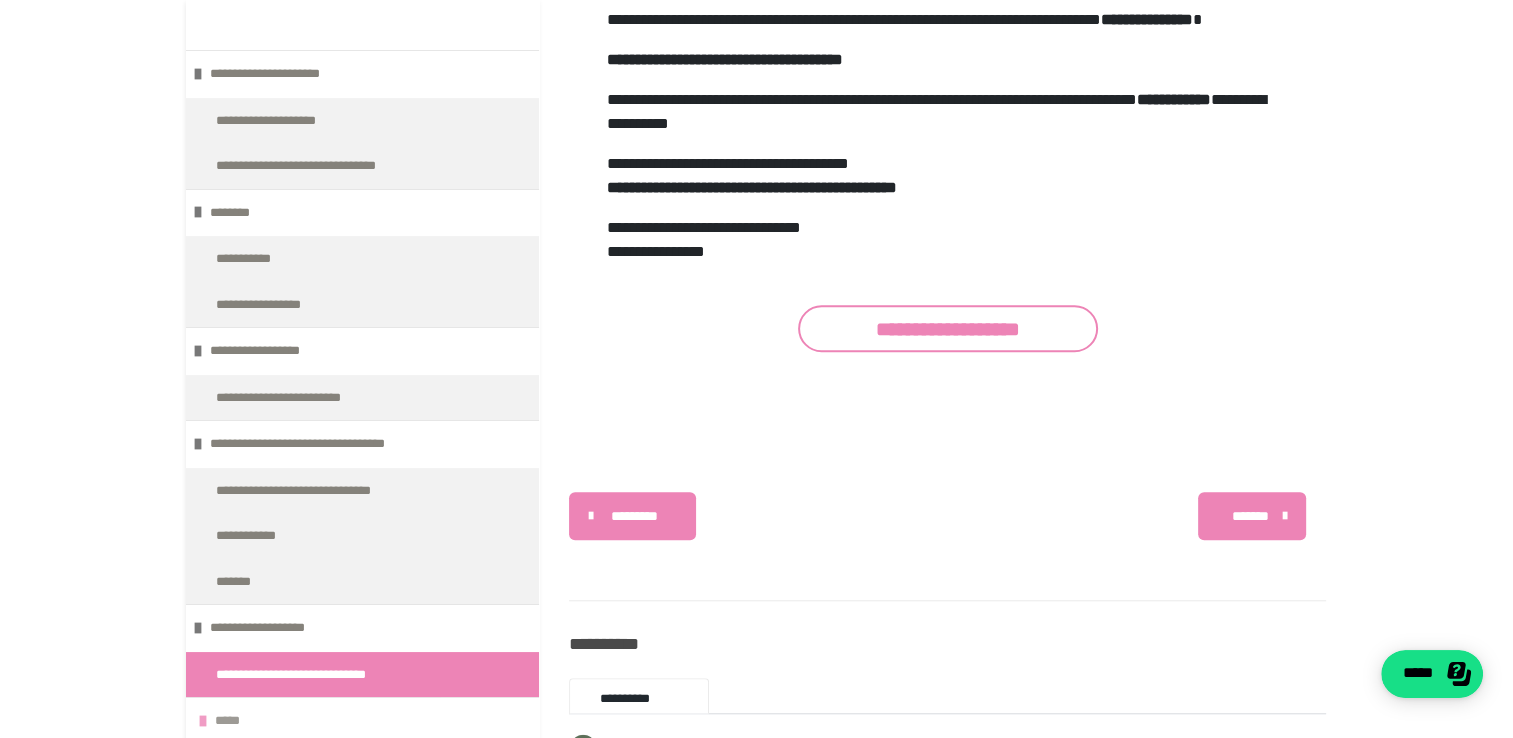 click on "*****" at bounding box center (364, 721) 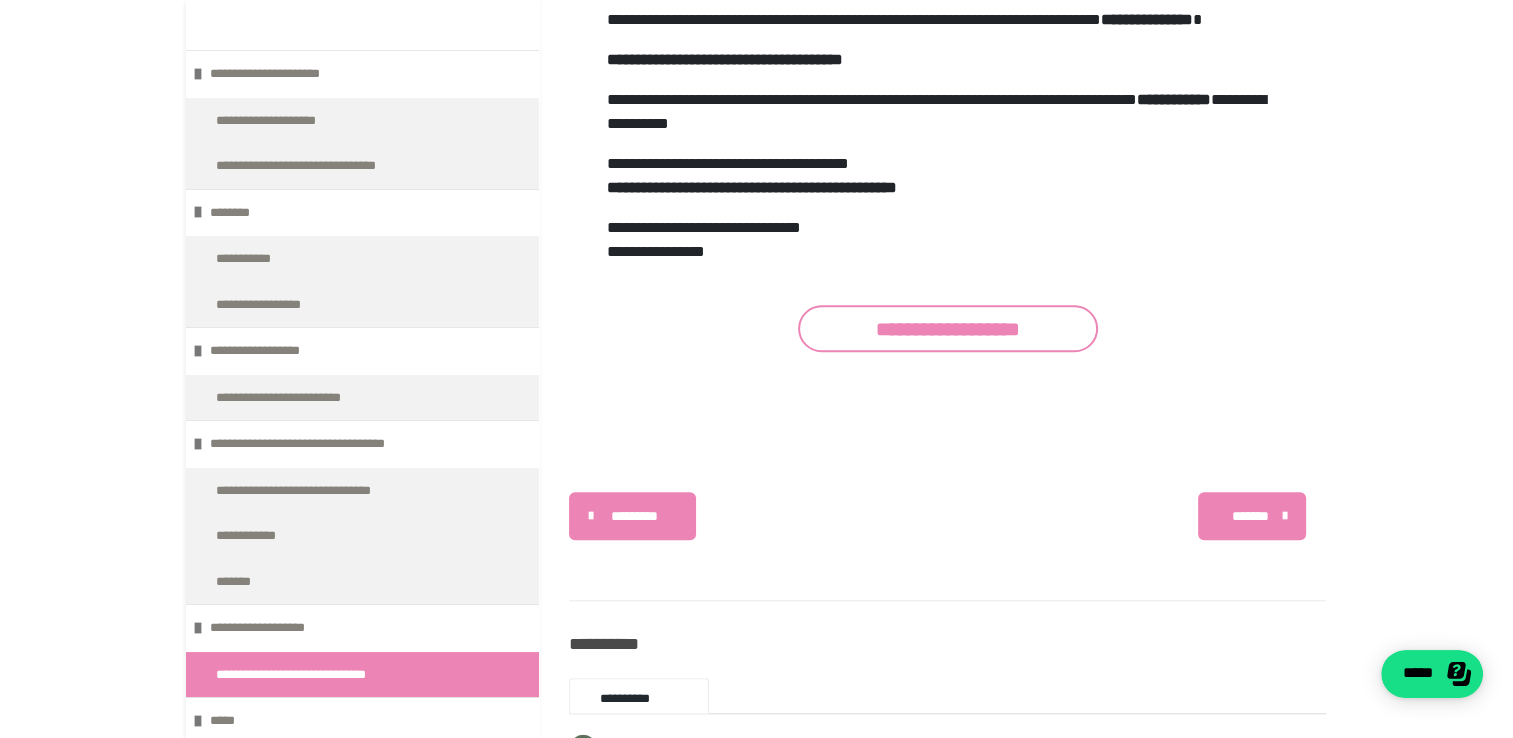 scroll, scrollTop: 237, scrollLeft: 0, axis: vertical 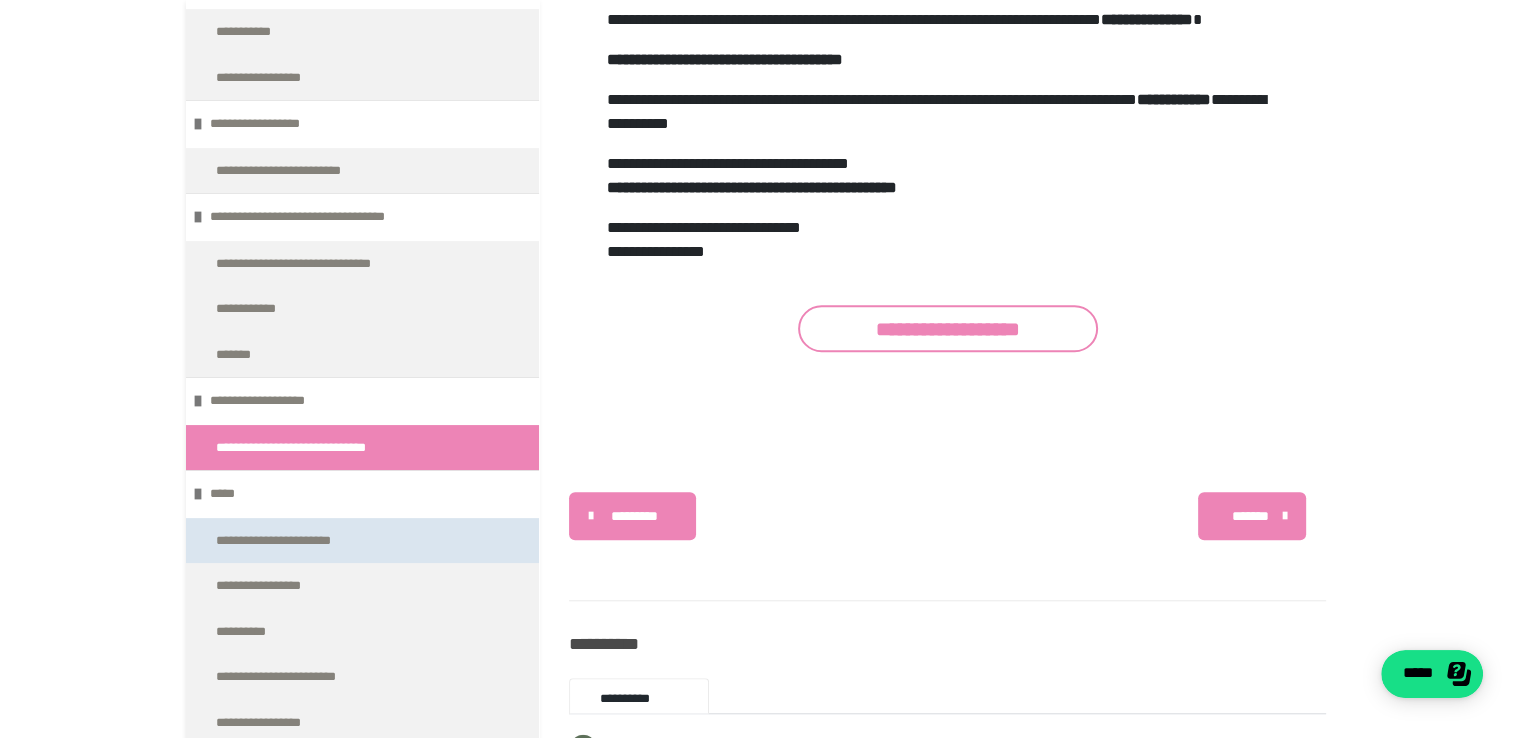 click on "**********" at bounding box center (300, 541) 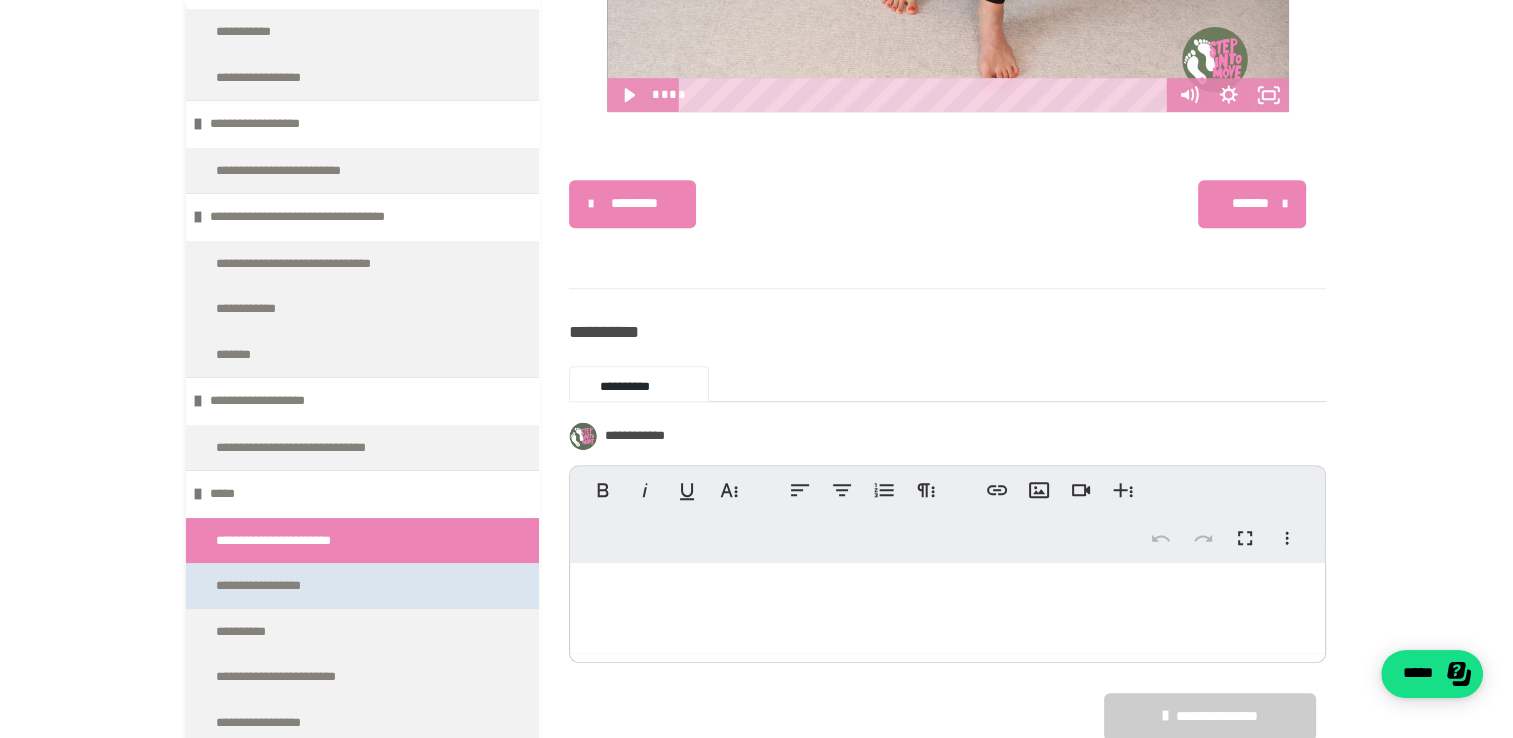 click on "**********" at bounding box center [278, 586] 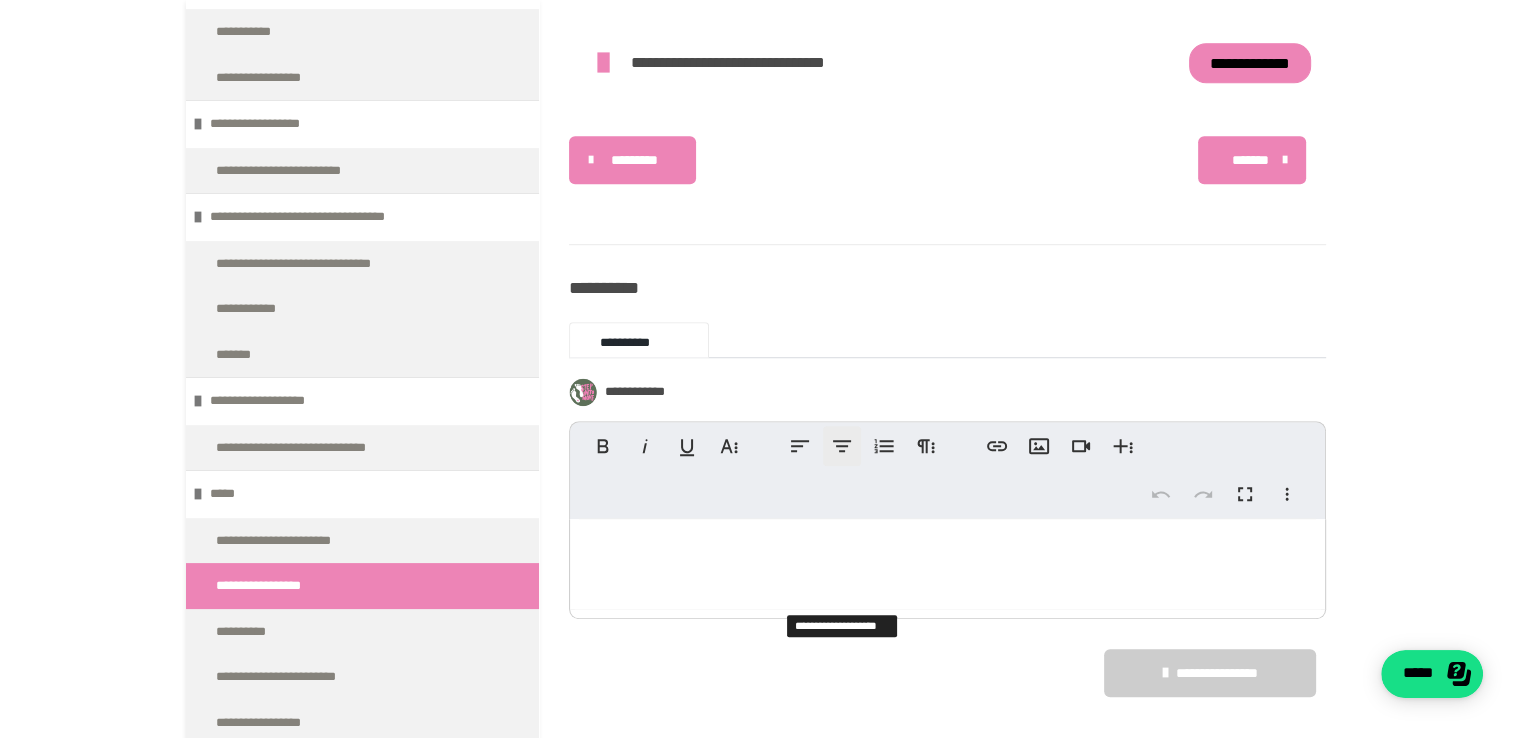 scroll, scrollTop: 1128, scrollLeft: 0, axis: vertical 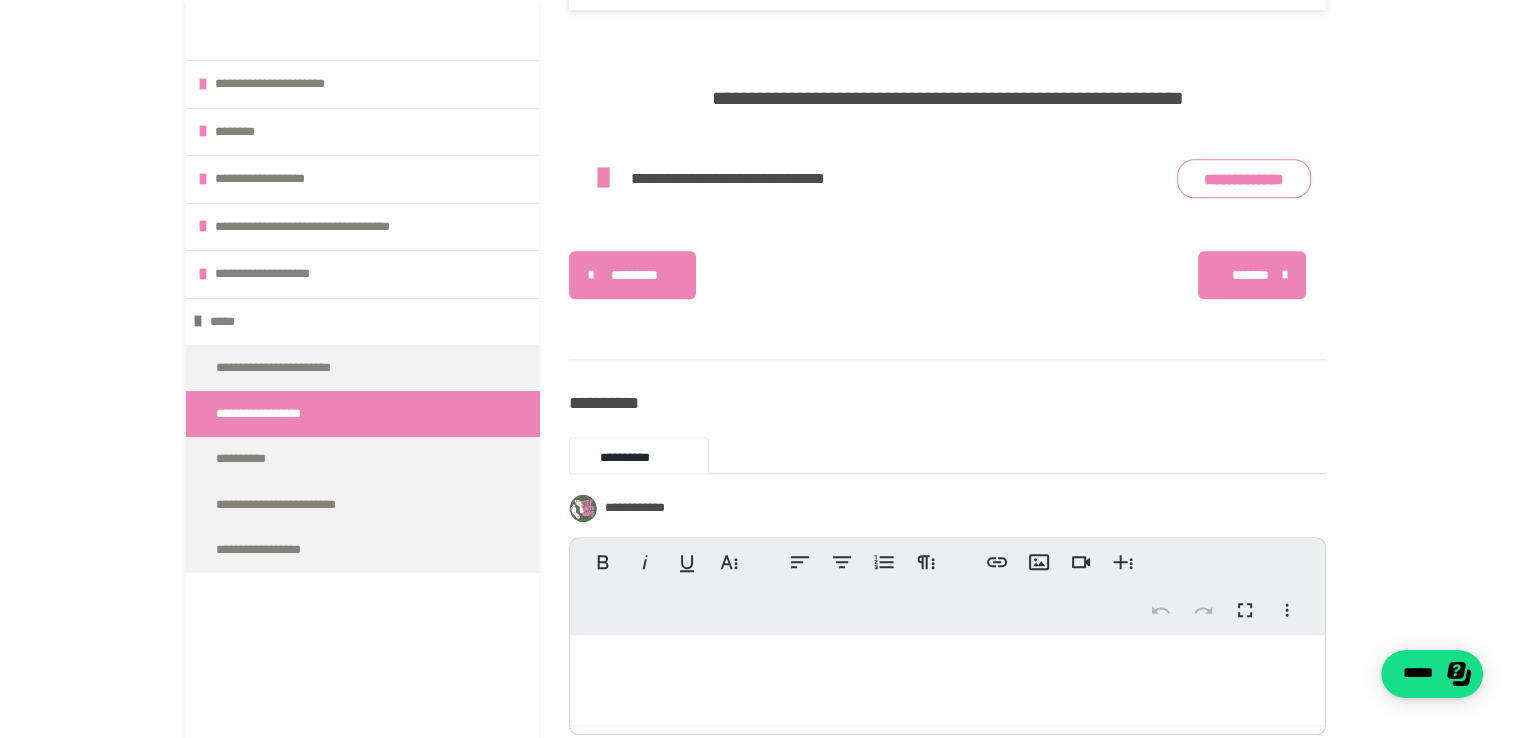 drag, startPoint x: 280, startPoint y: 460, endPoint x: 544, endPoint y: 468, distance: 264.1212 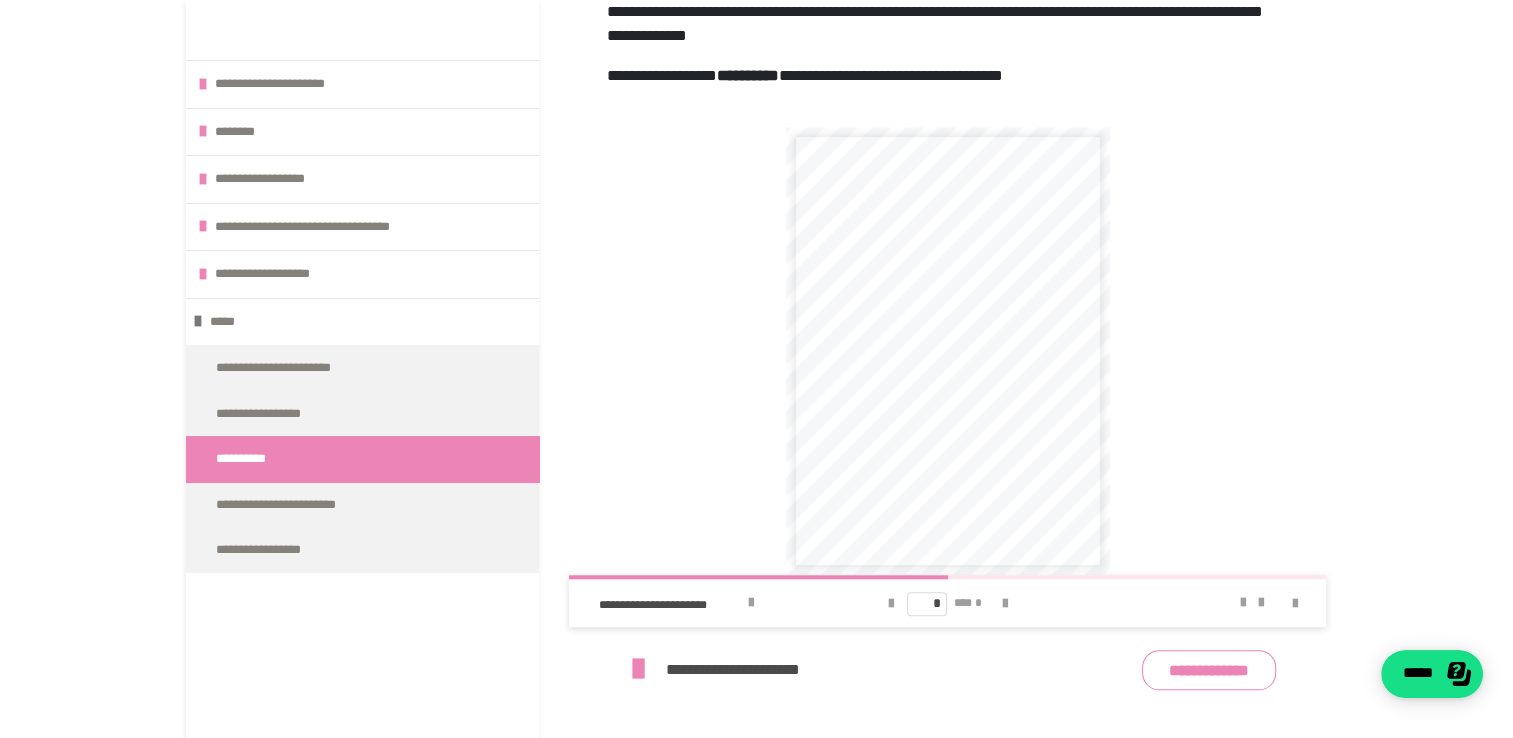 scroll, scrollTop: 2028, scrollLeft: 0, axis: vertical 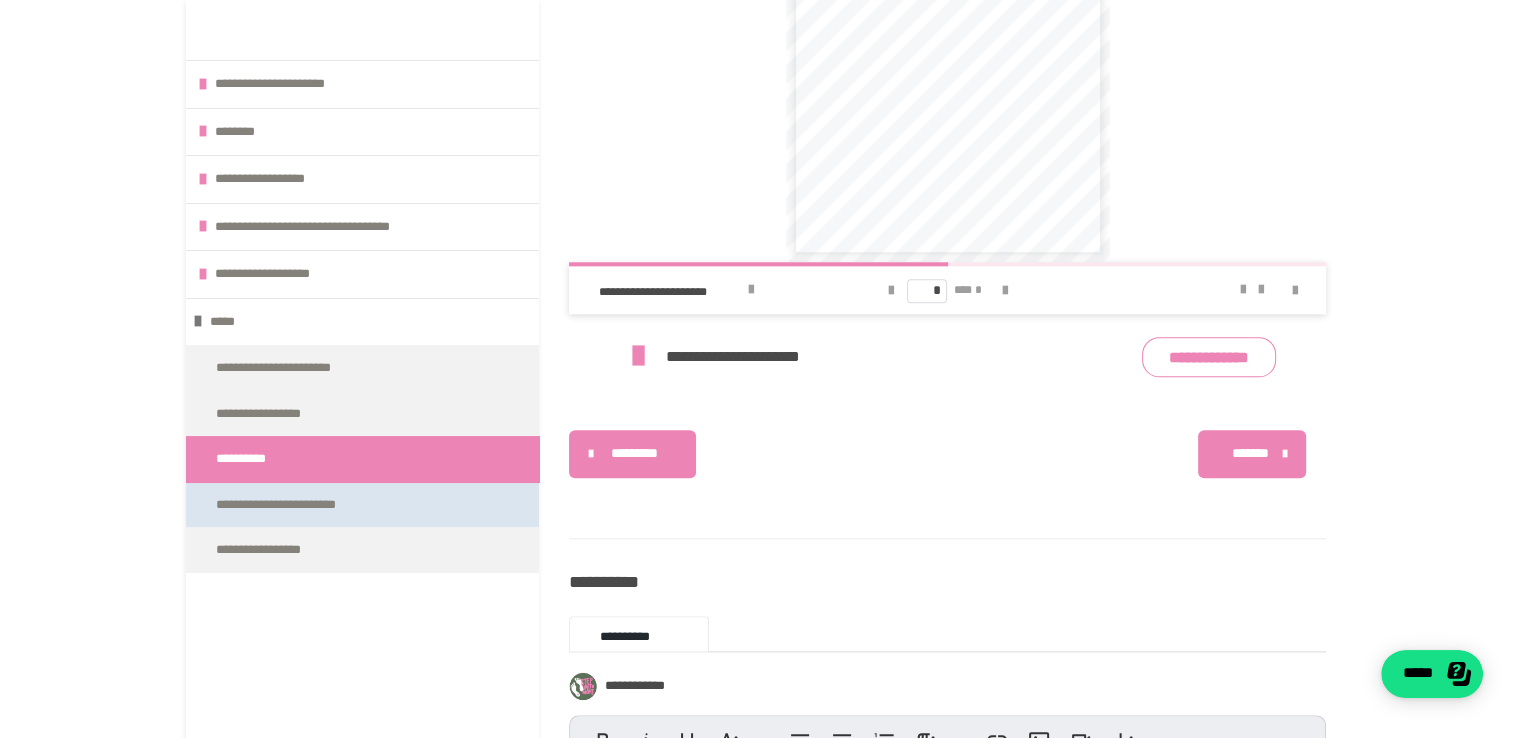 click on "**********" at bounding box center (295, 505) 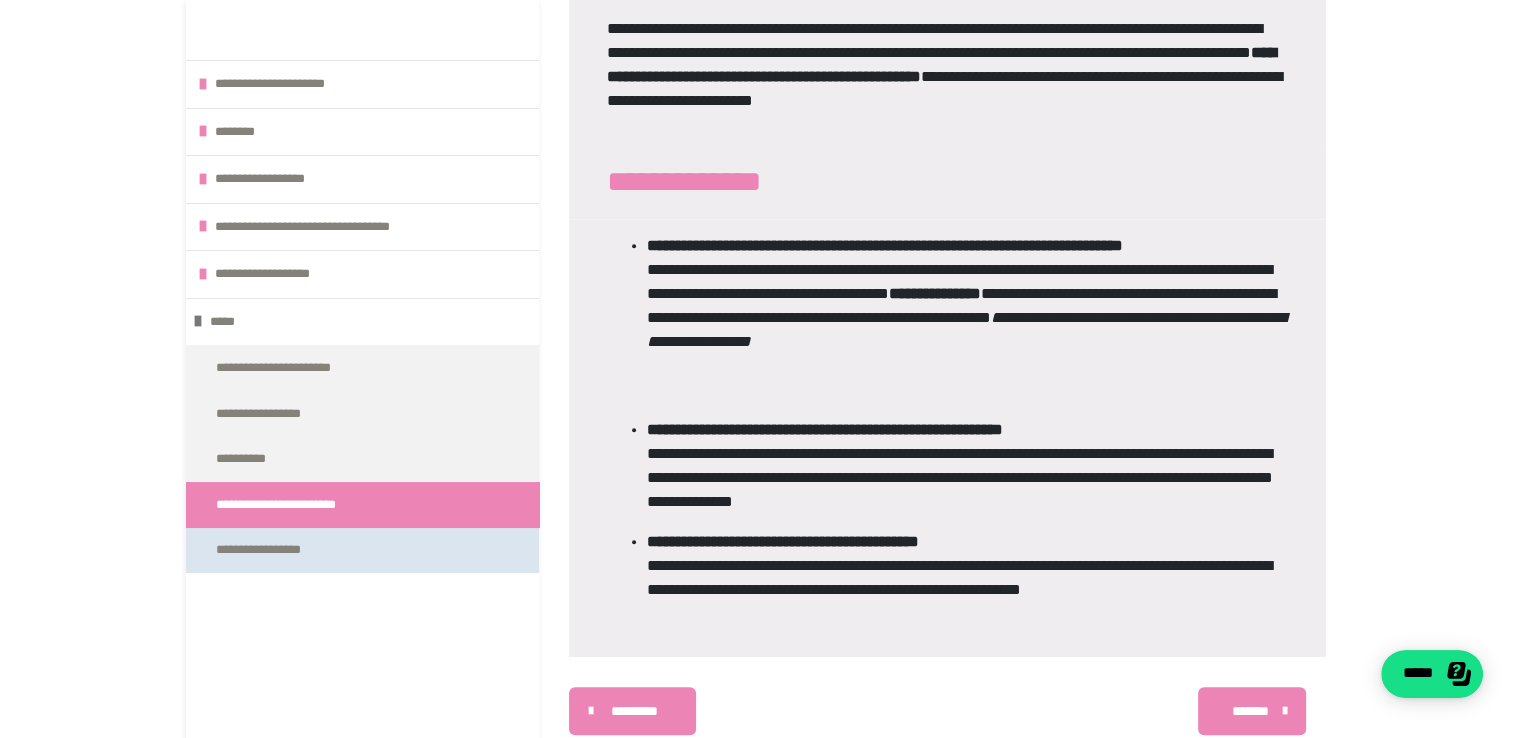 click on "**********" at bounding box center (282, 550) 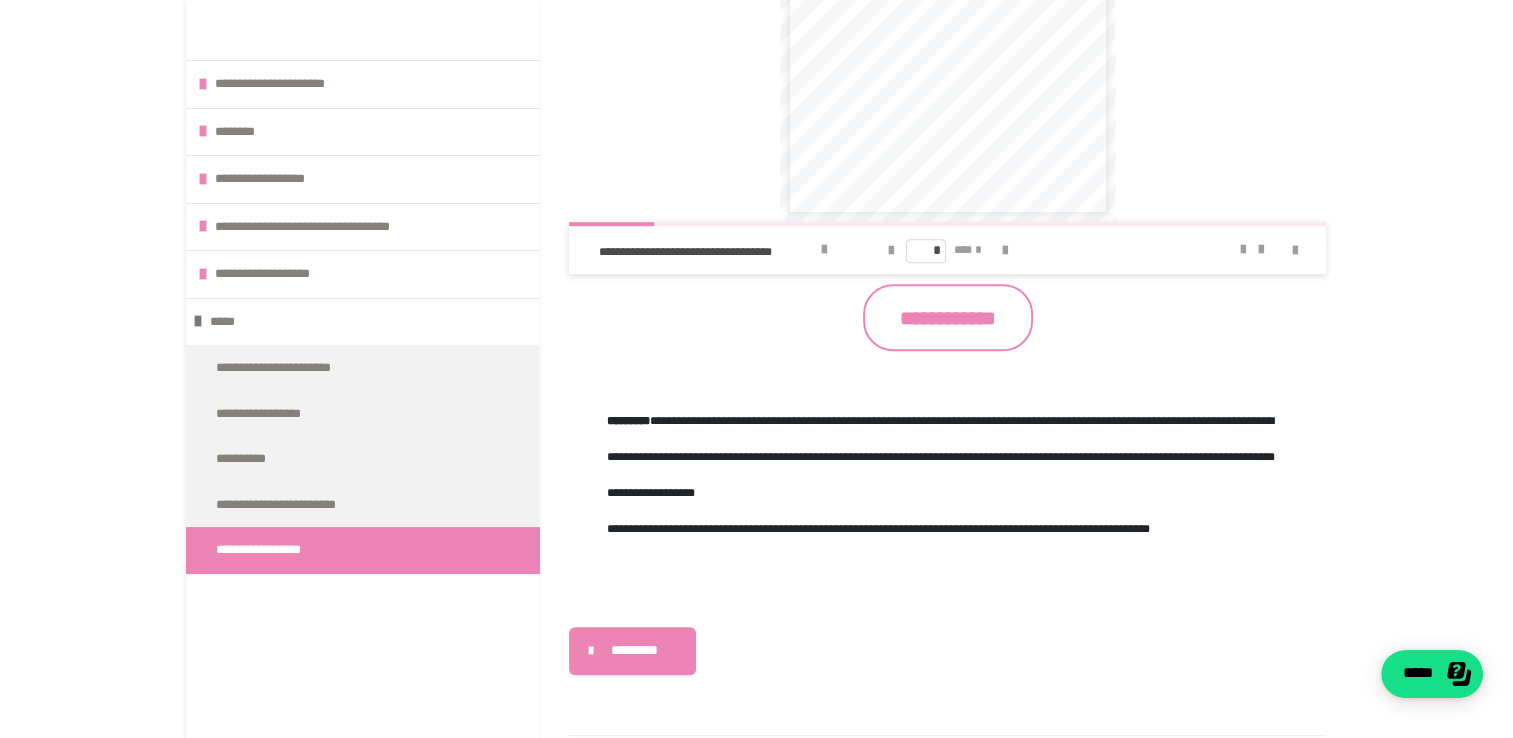 scroll, scrollTop: 1214, scrollLeft: 0, axis: vertical 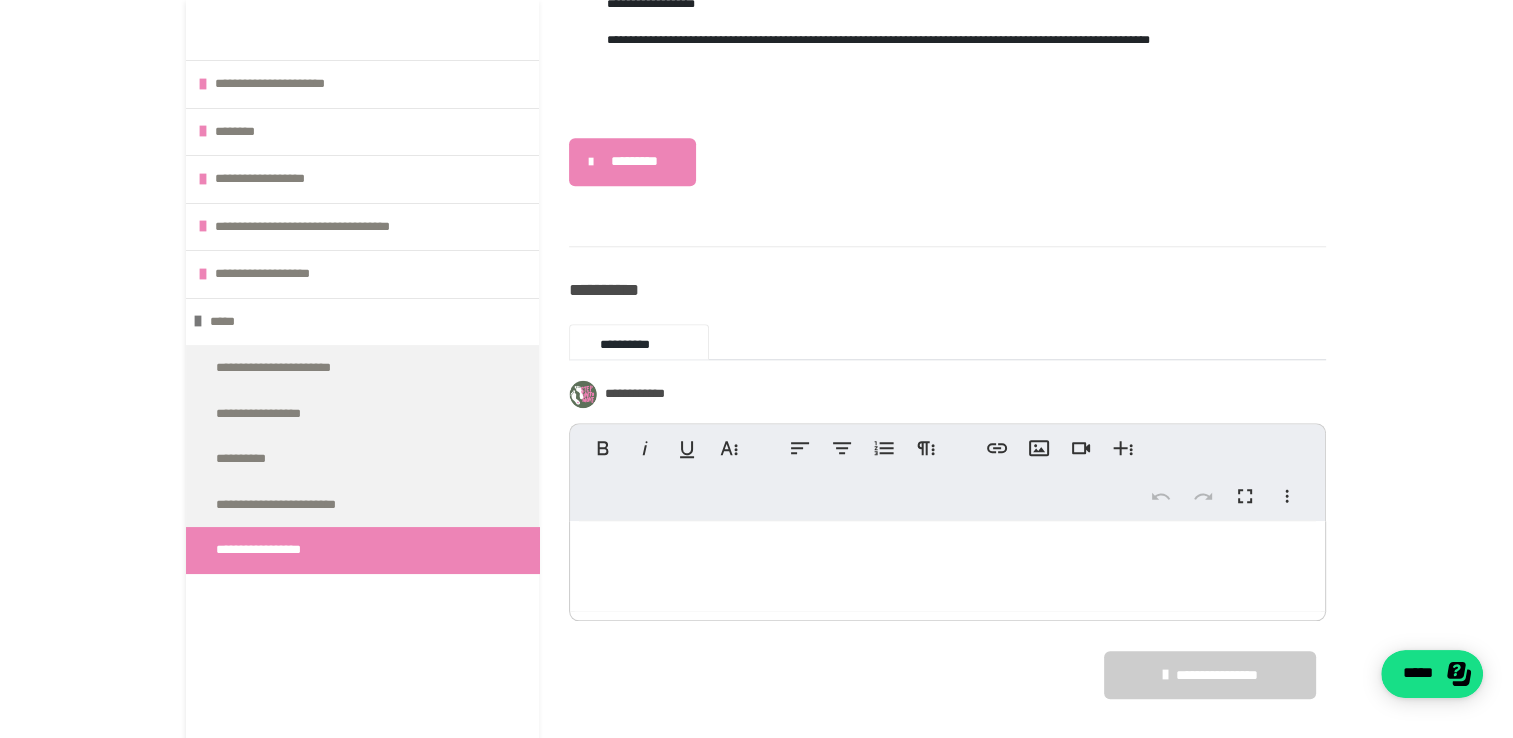 click on "**********" at bounding box center (941, -14) 